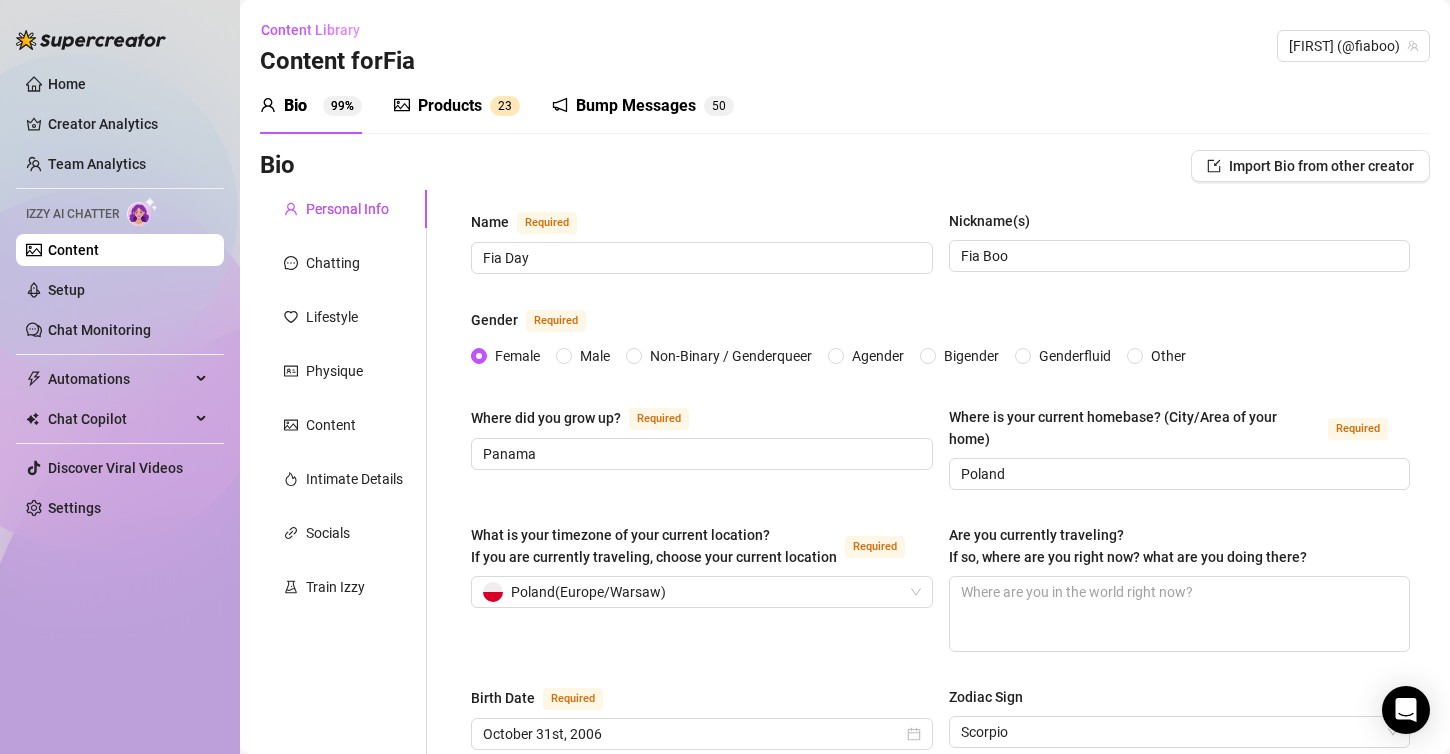 scroll, scrollTop: 0, scrollLeft: 0, axis: both 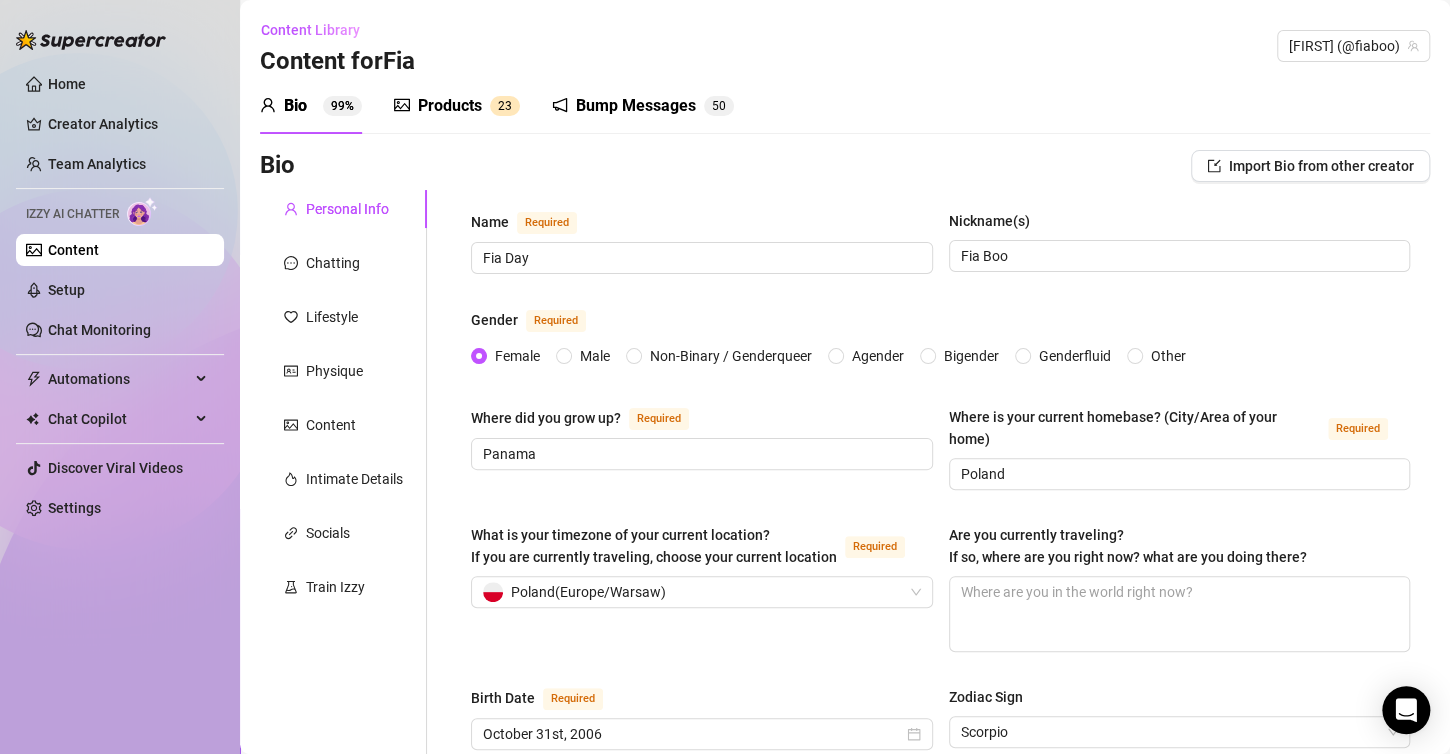 click on "Products" at bounding box center [450, 106] 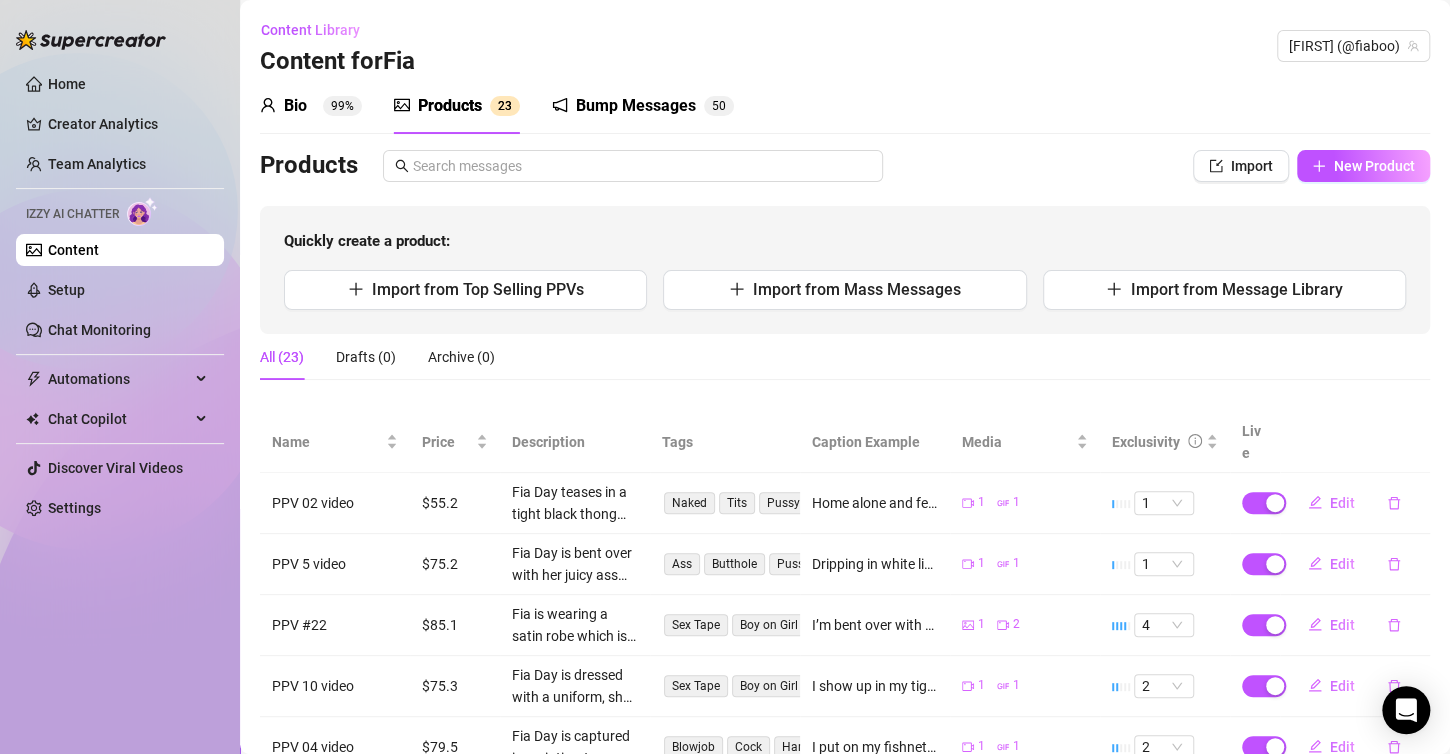 click on "Products Import New Product Quickly create a product: Import from Top Selling PPVs Import from Mass Messages Import from Message Library" at bounding box center [845, 242] 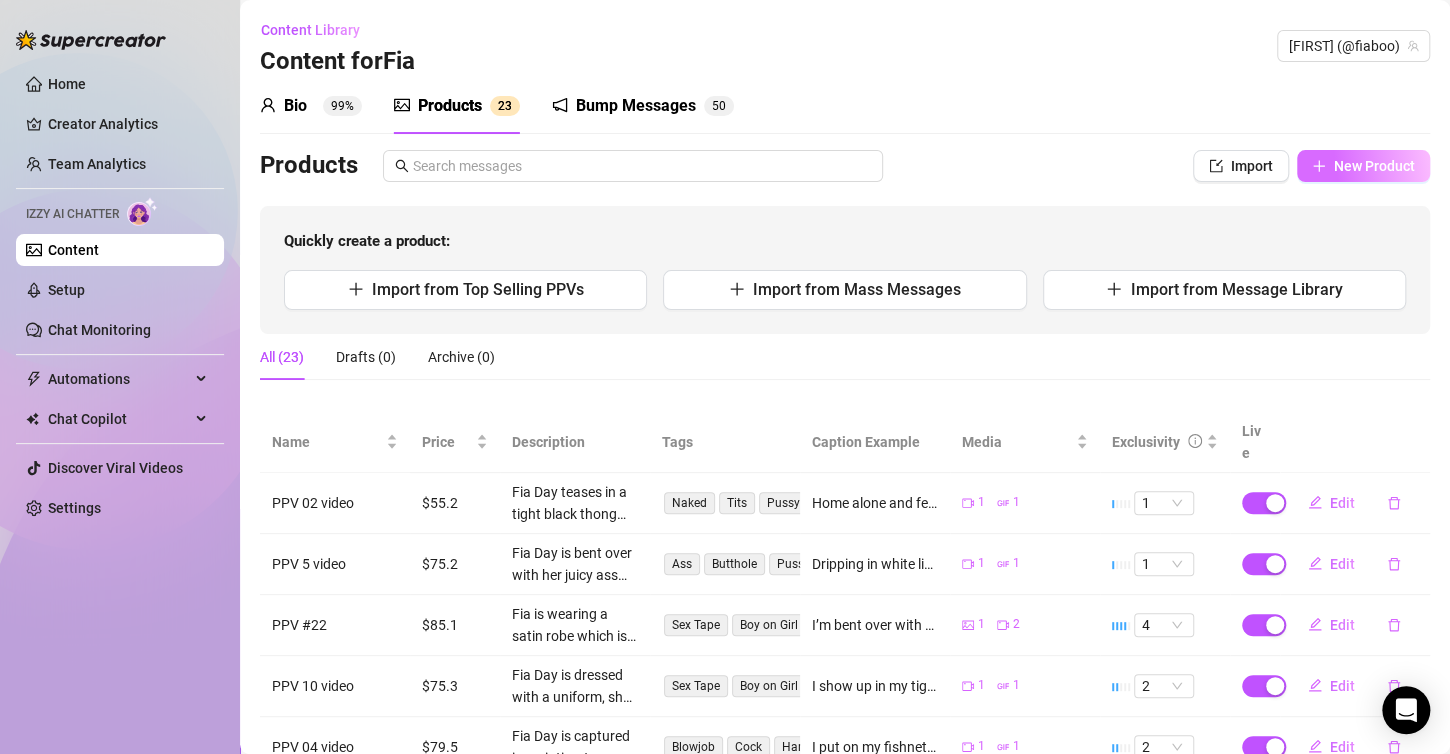 click on "New Product" at bounding box center (1374, 166) 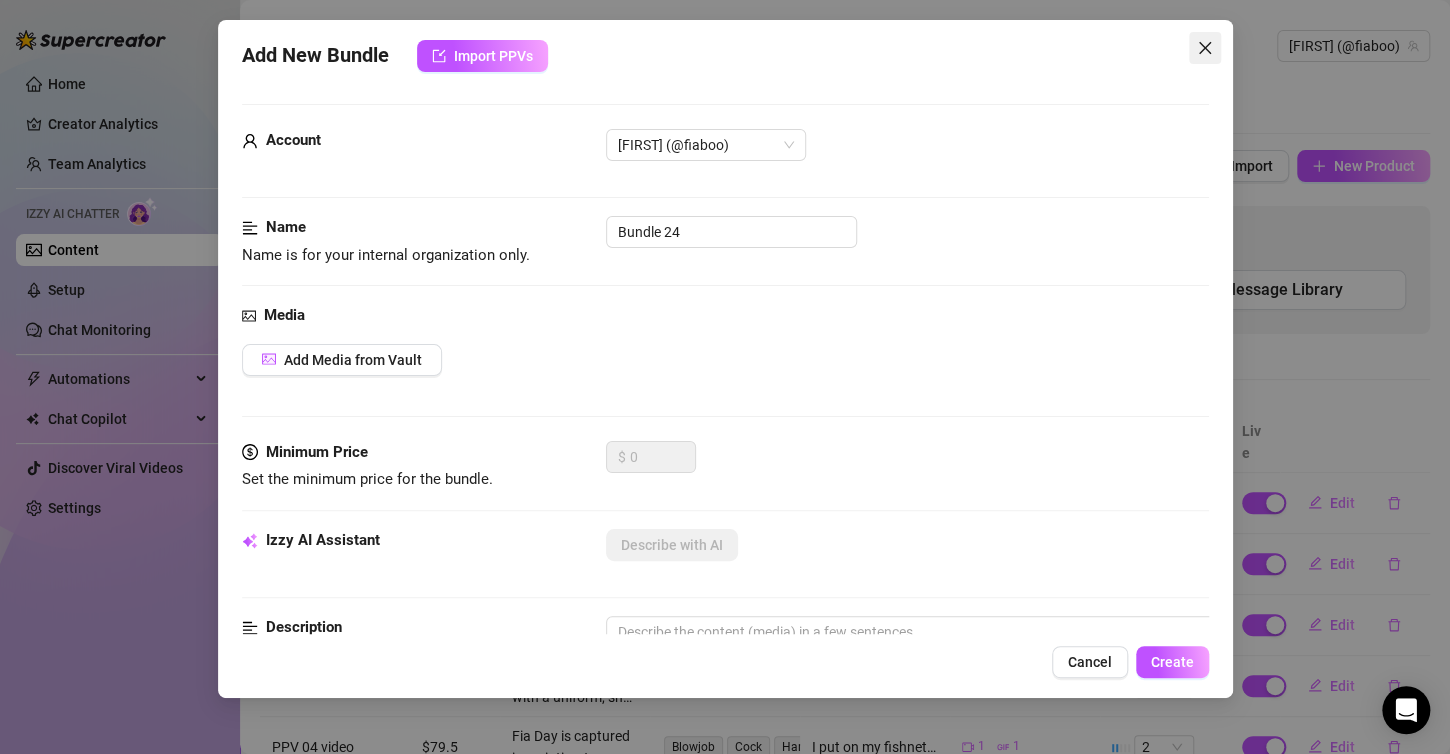 click 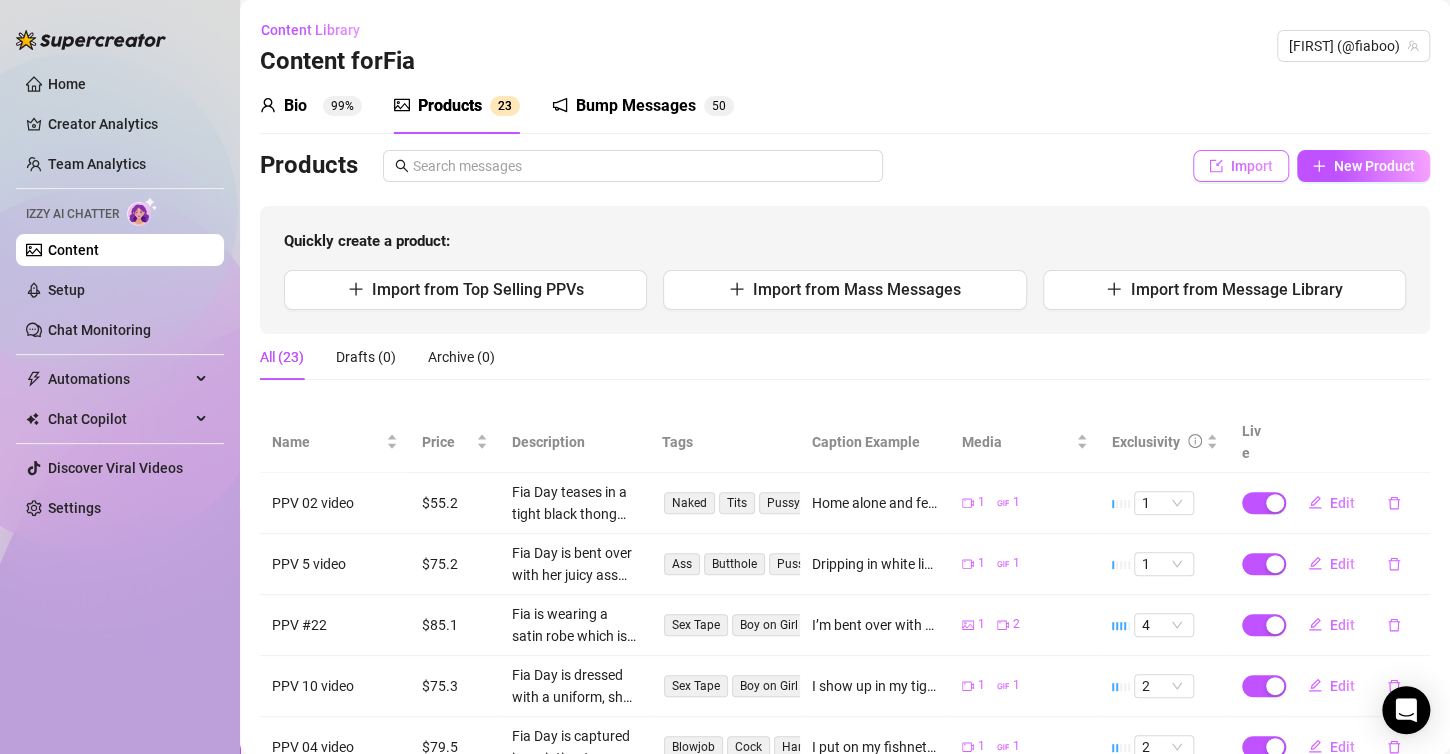 click on "Import" at bounding box center [1252, 166] 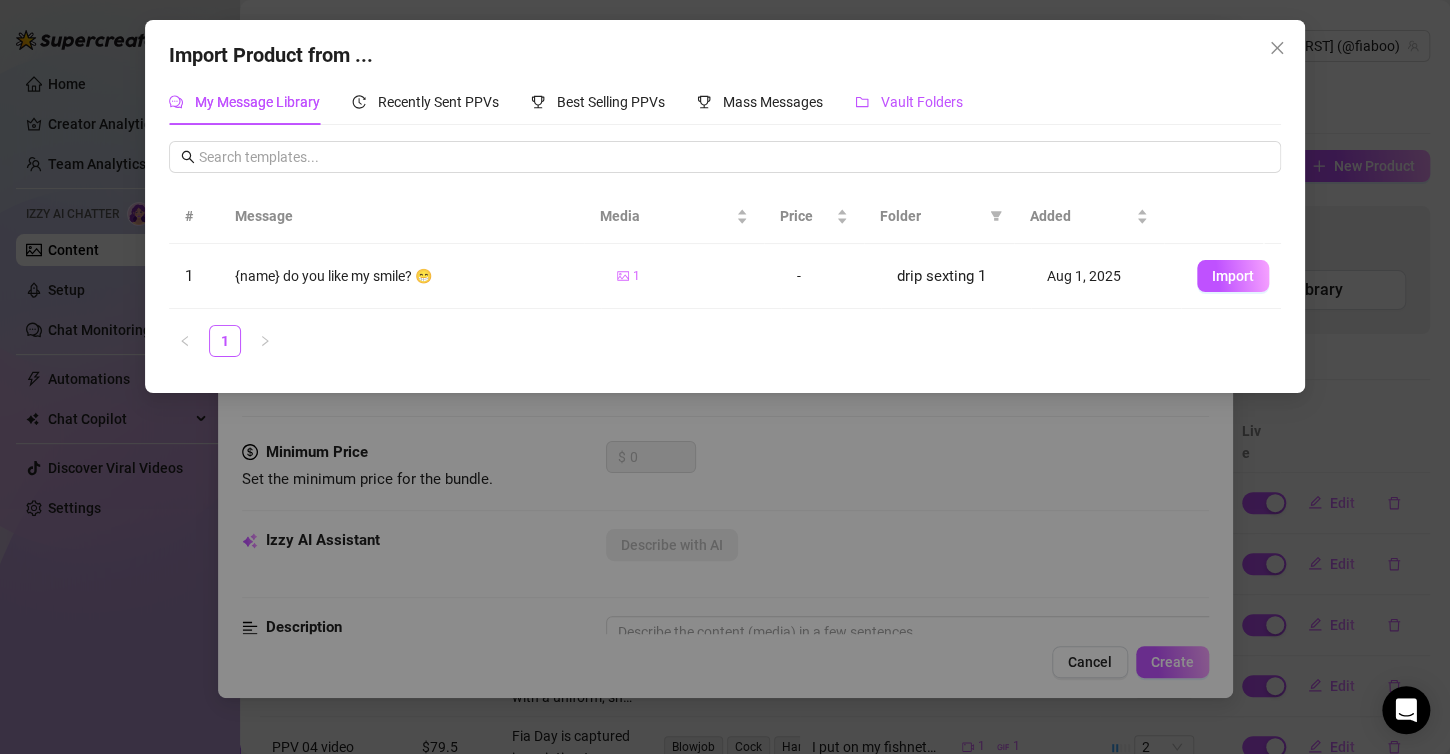 click on "Vault Folders" at bounding box center [922, 102] 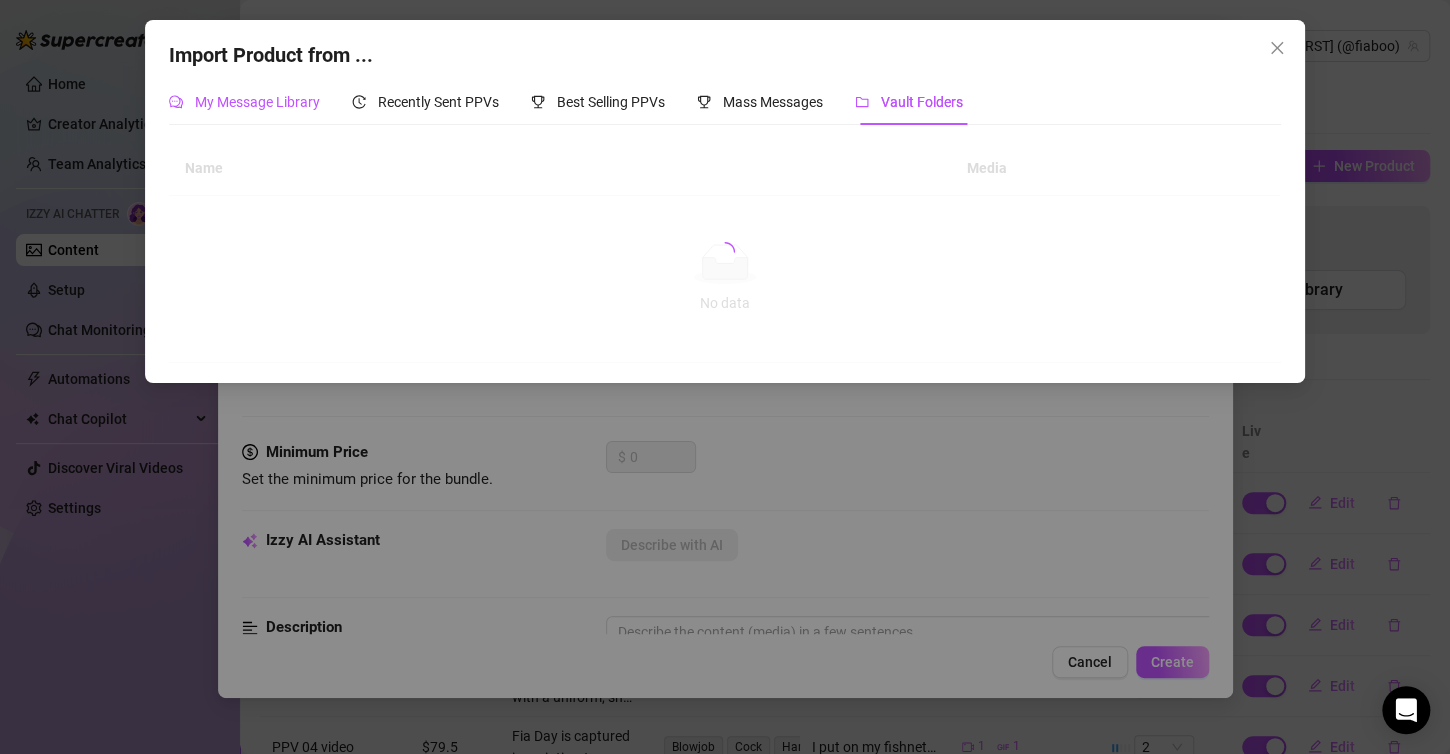 click on "My Message Library" at bounding box center [257, 102] 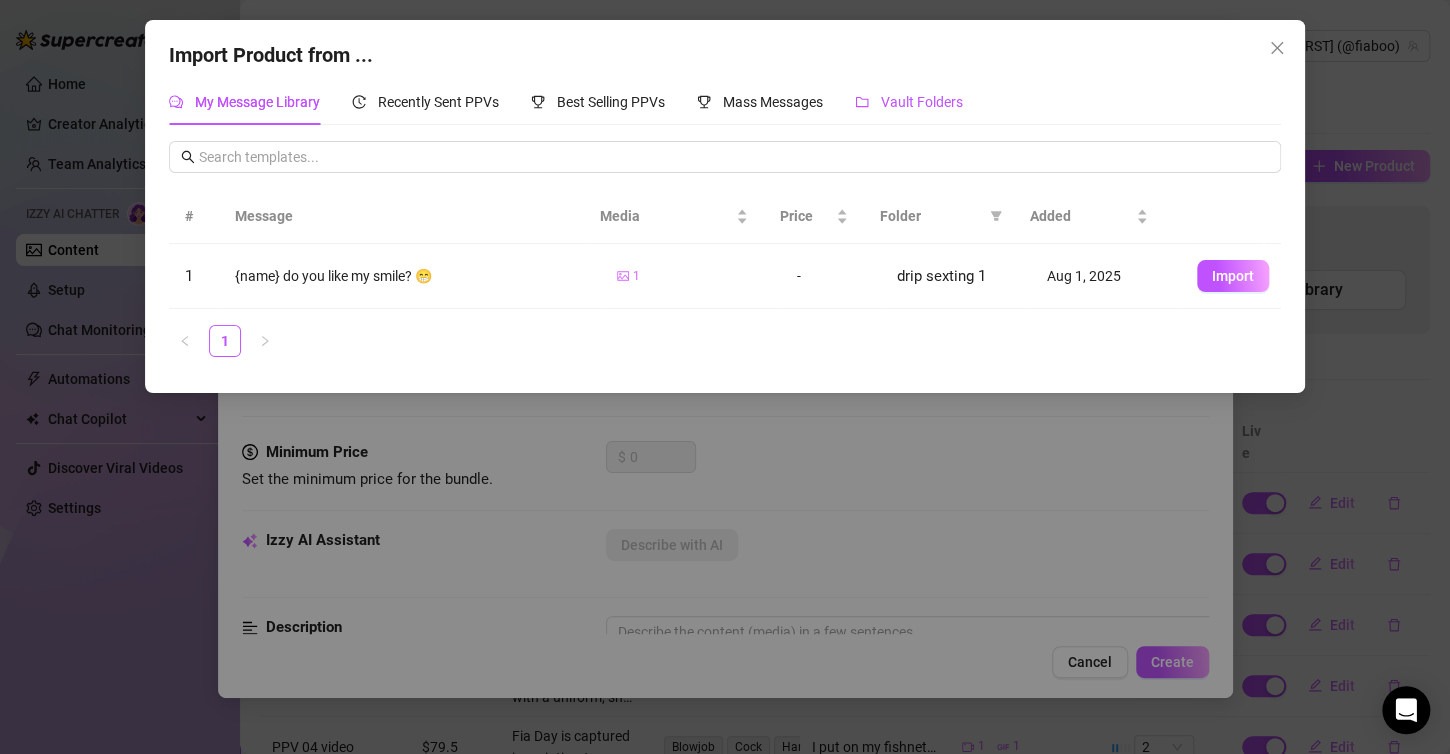 click on "Vault Folders" at bounding box center [922, 102] 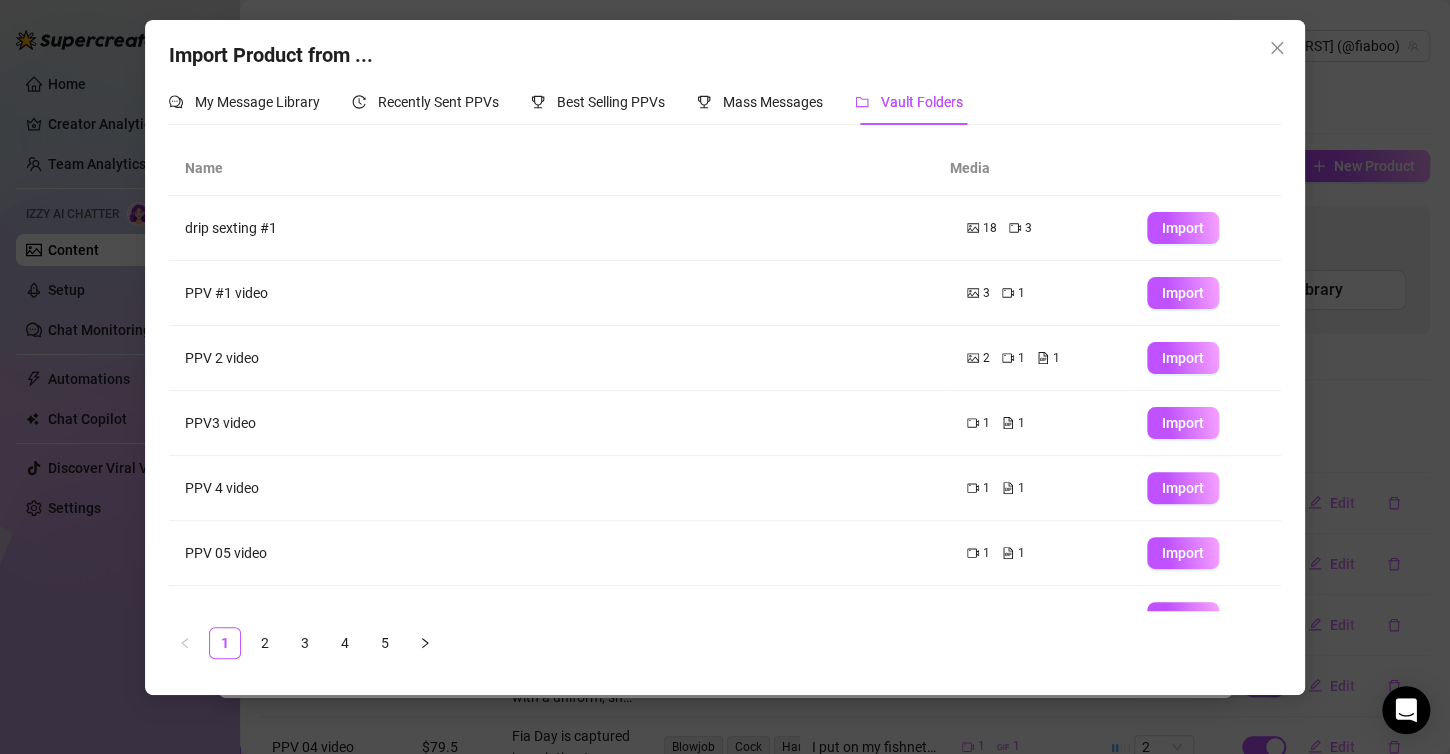 scroll, scrollTop: 233, scrollLeft: 0, axis: vertical 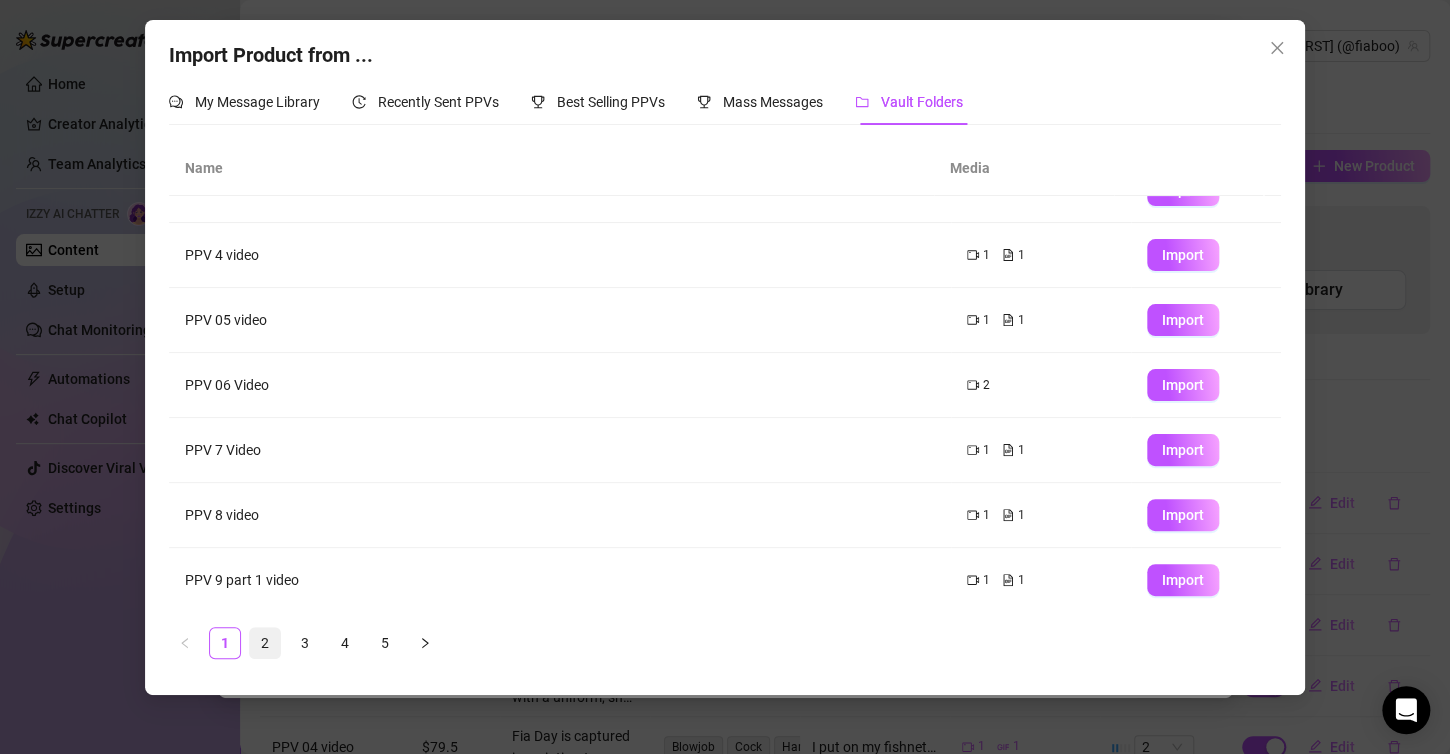 click on "2" at bounding box center (265, 643) 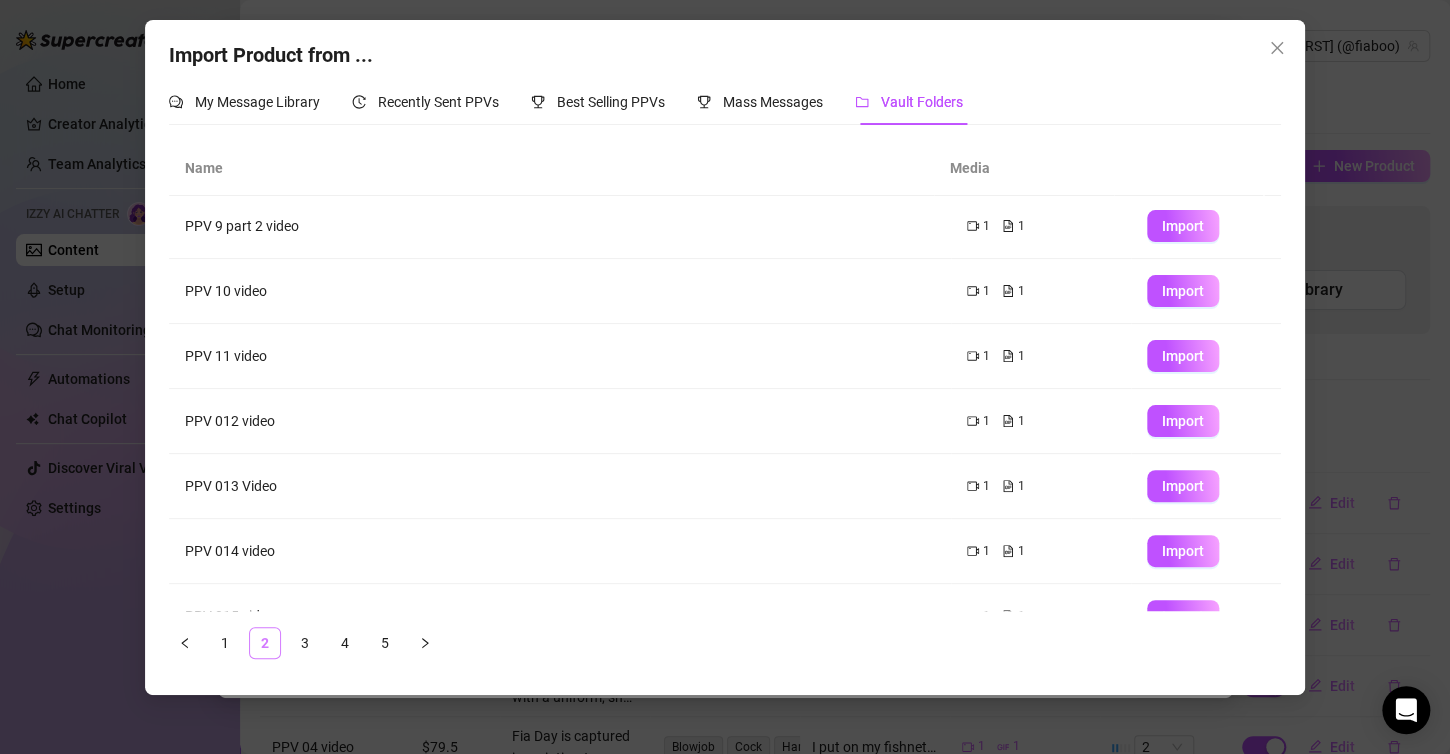 scroll, scrollTop: 0, scrollLeft: 0, axis: both 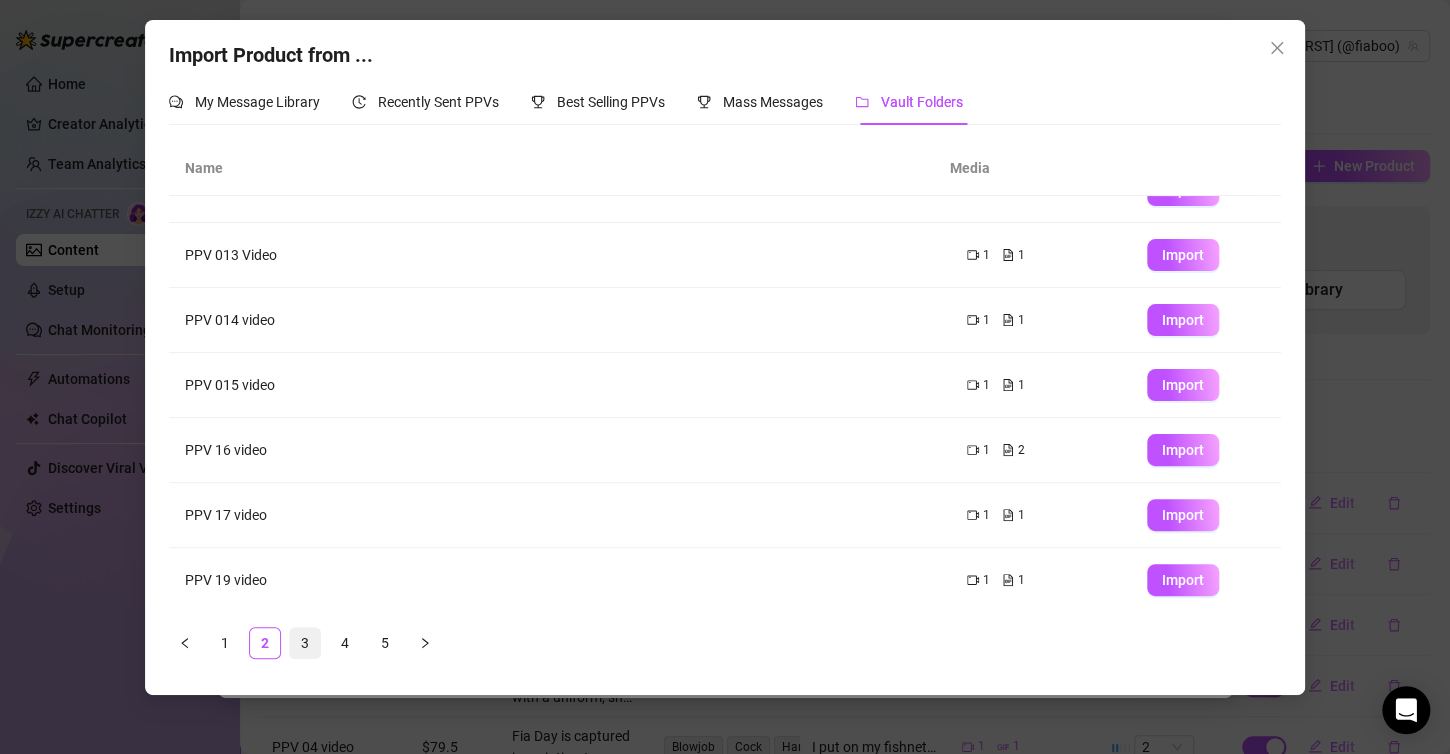 click on "3" at bounding box center (305, 643) 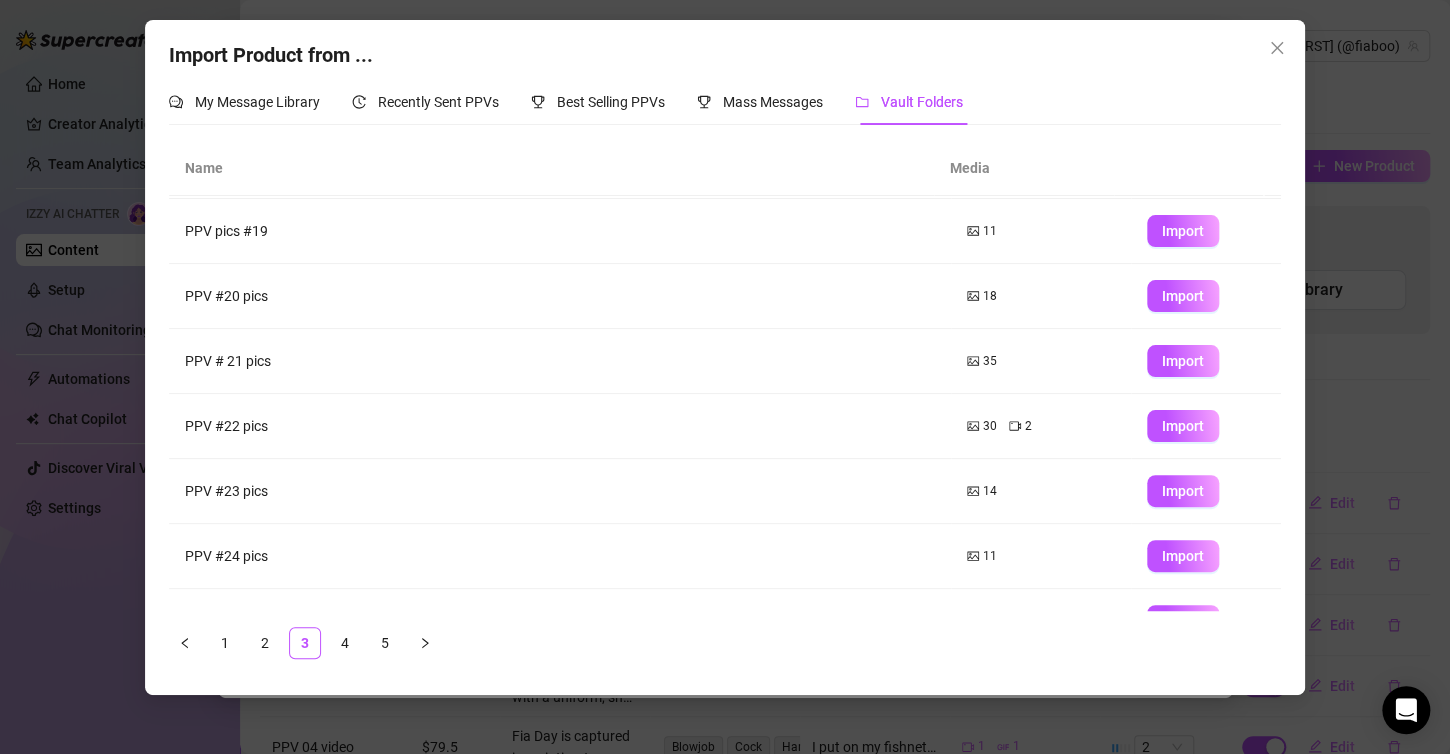 scroll, scrollTop: 200, scrollLeft: 0, axis: vertical 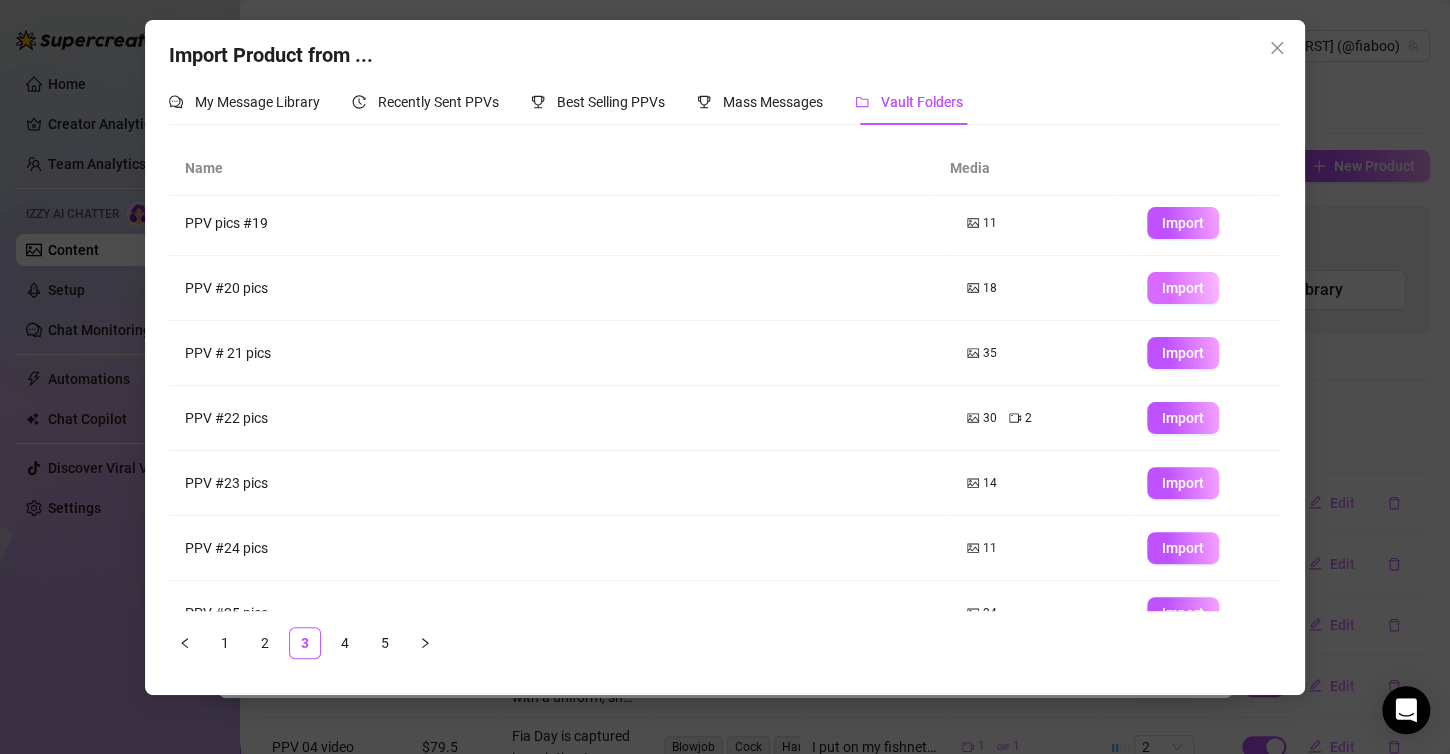 click on "Import" at bounding box center (1183, 288) 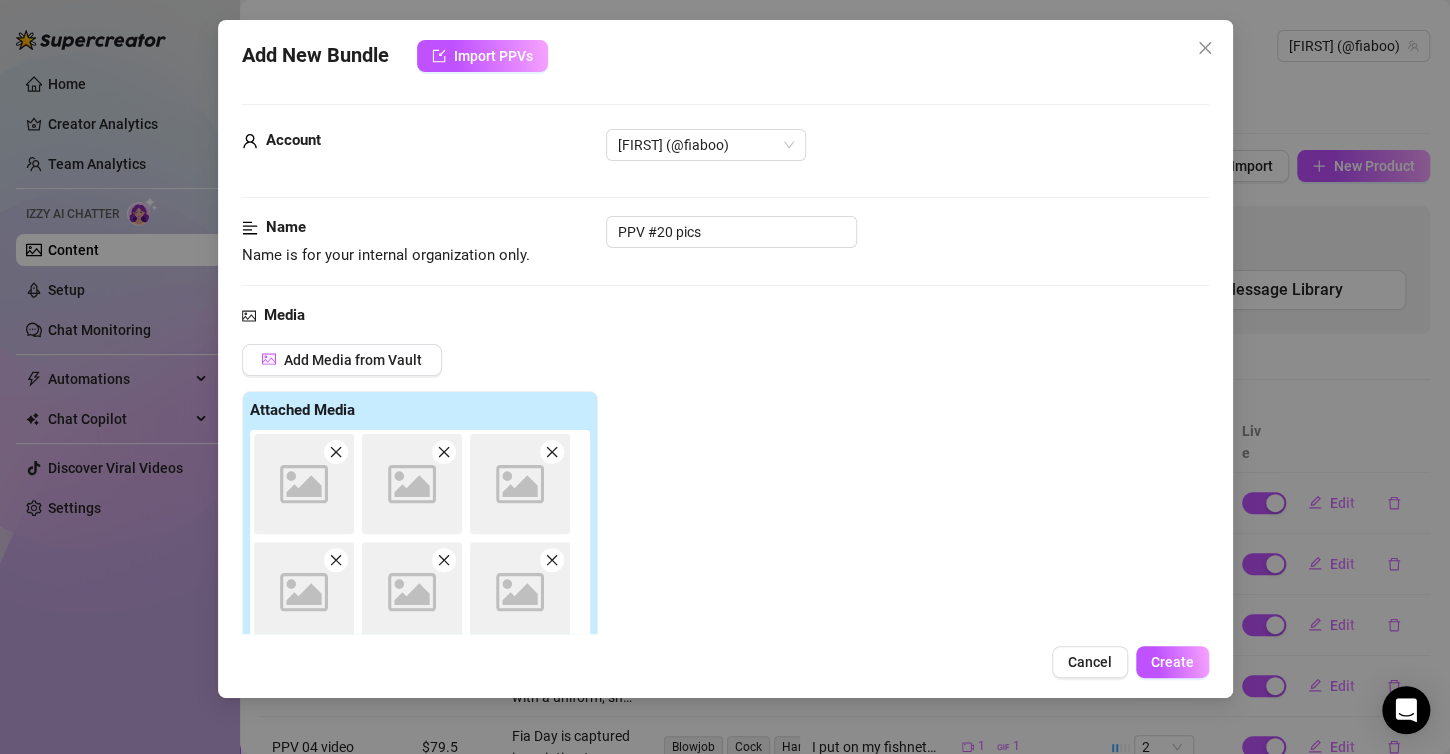 type on "Type your message here..." 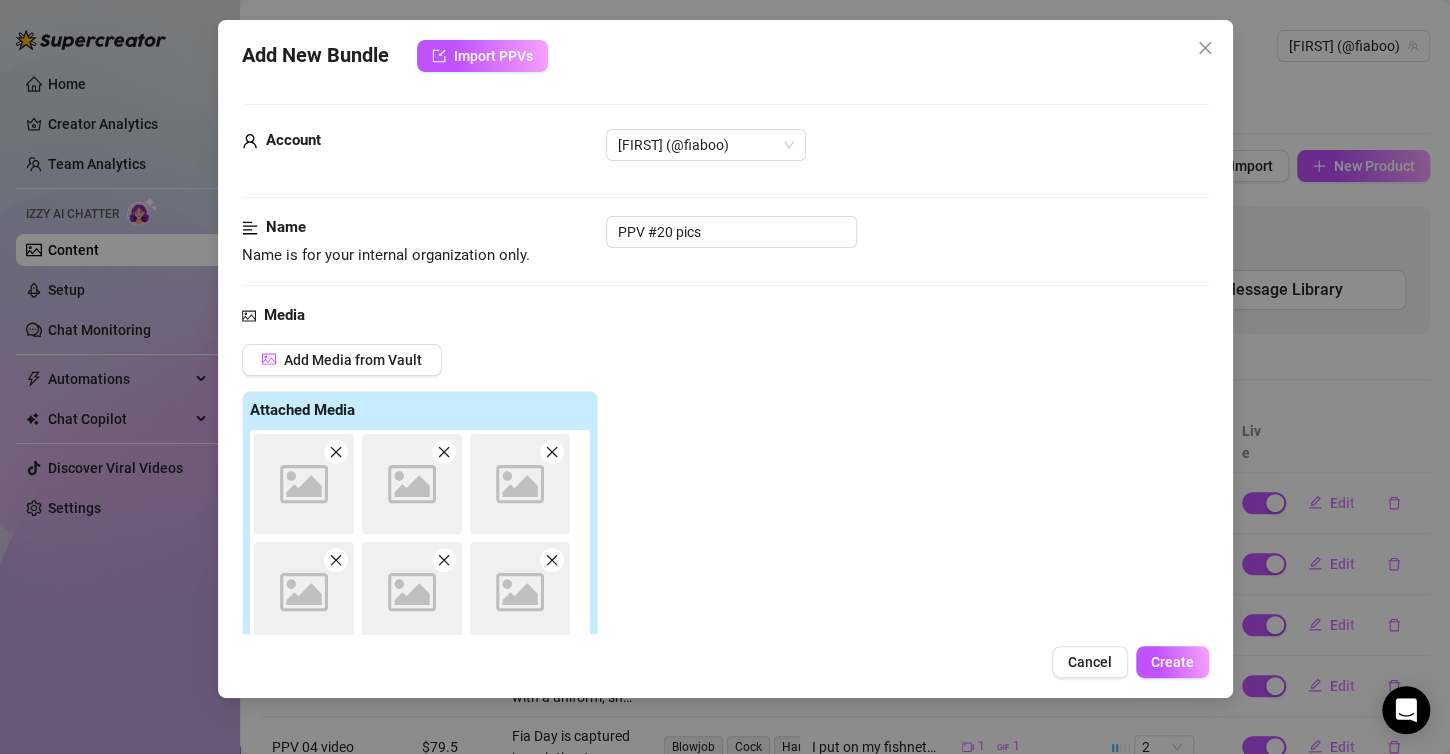 scroll, scrollTop: 280, scrollLeft: 0, axis: vertical 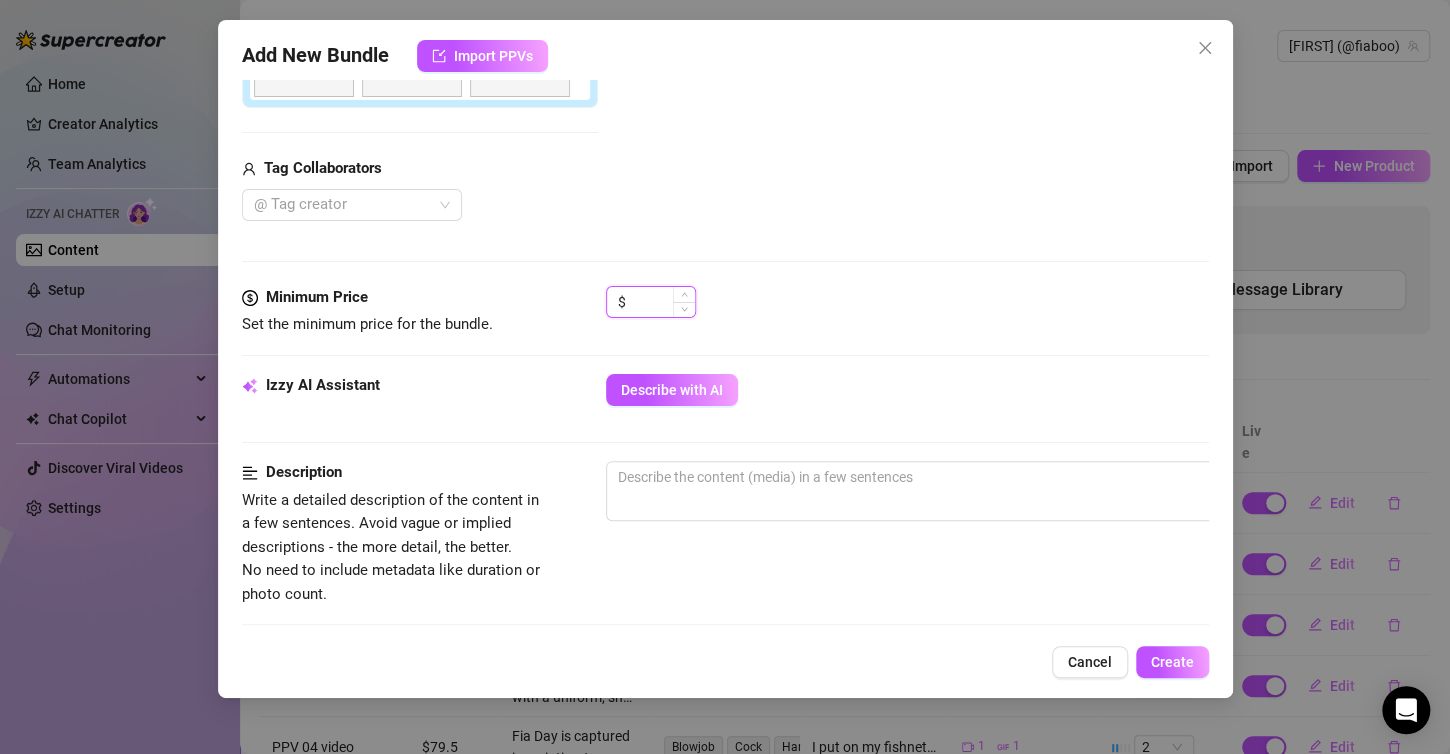 click at bounding box center [662, 302] 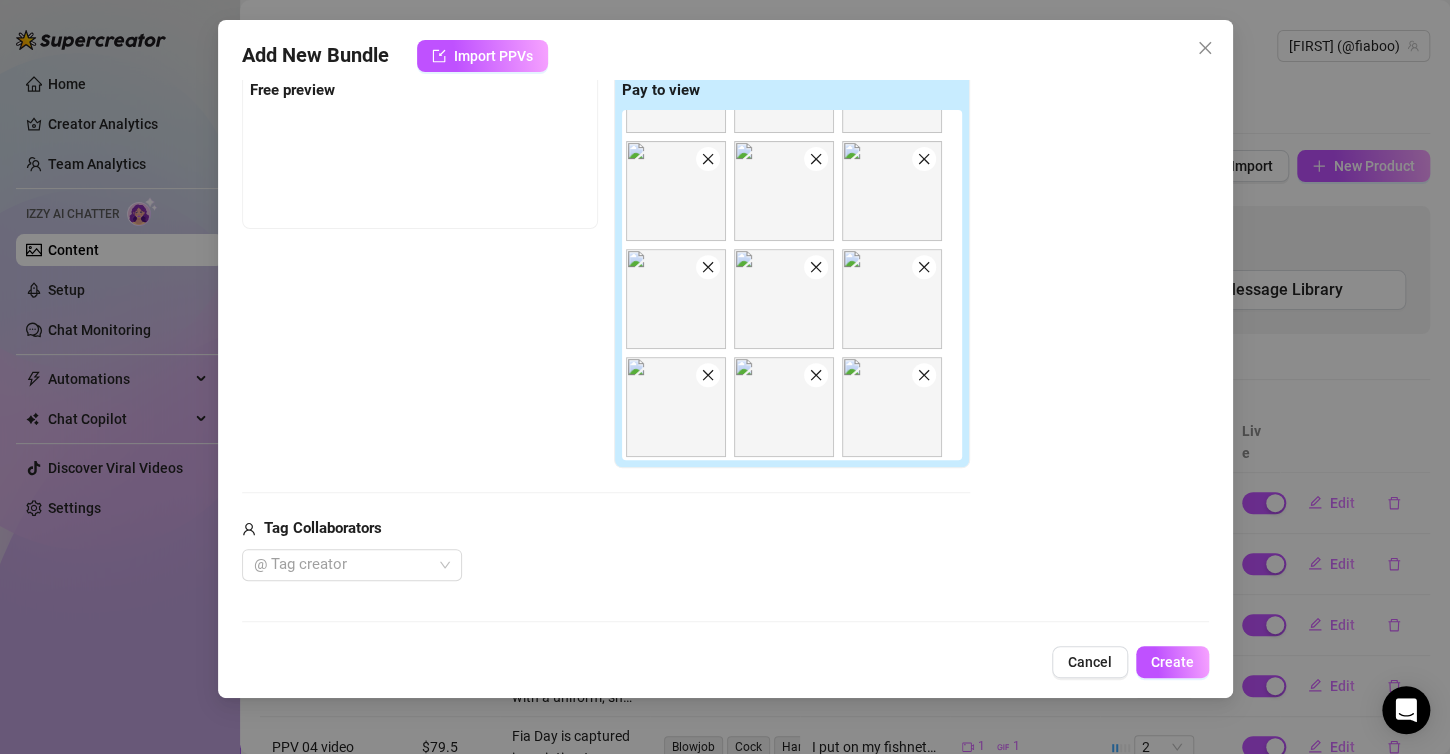 scroll, scrollTop: 280, scrollLeft: 0, axis: vertical 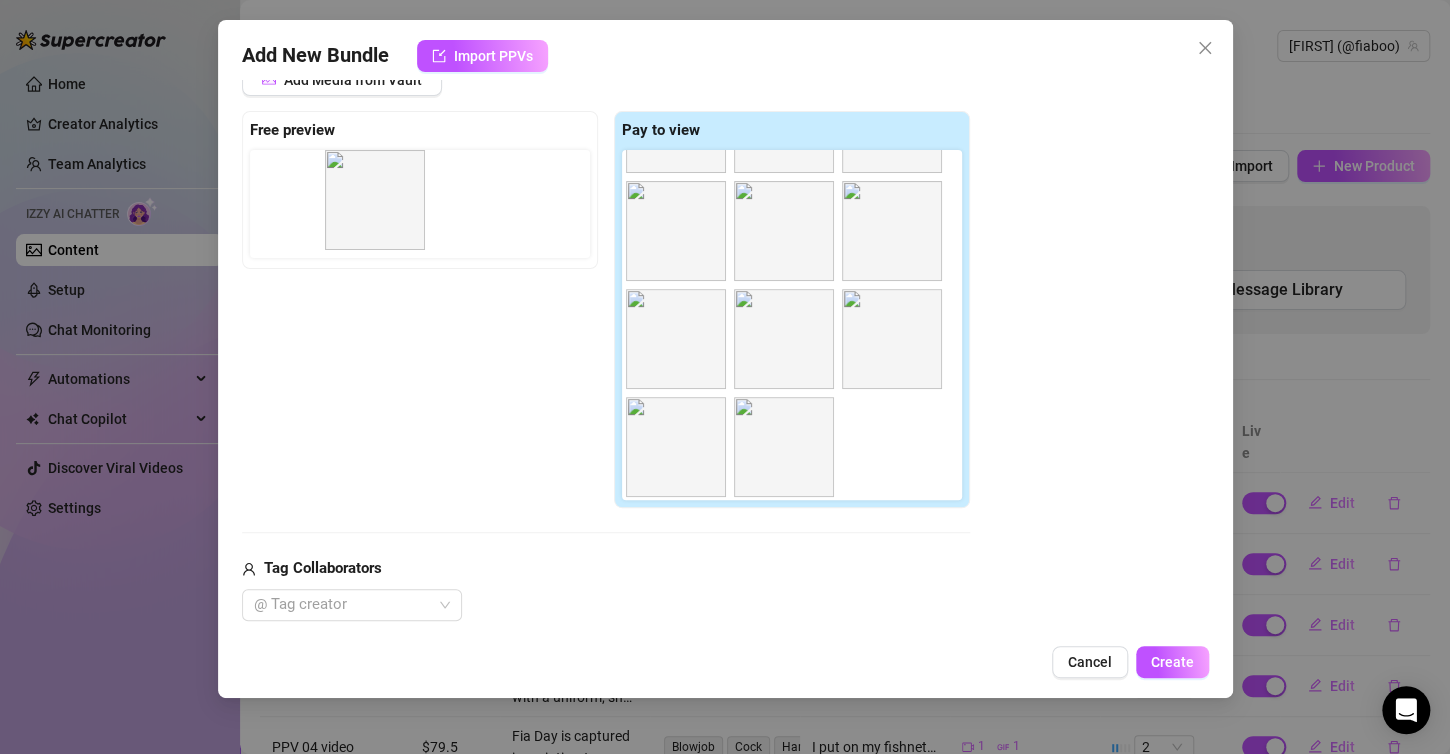 drag, startPoint x: 894, startPoint y: 460, endPoint x: 372, endPoint y: 217, distance: 575.789 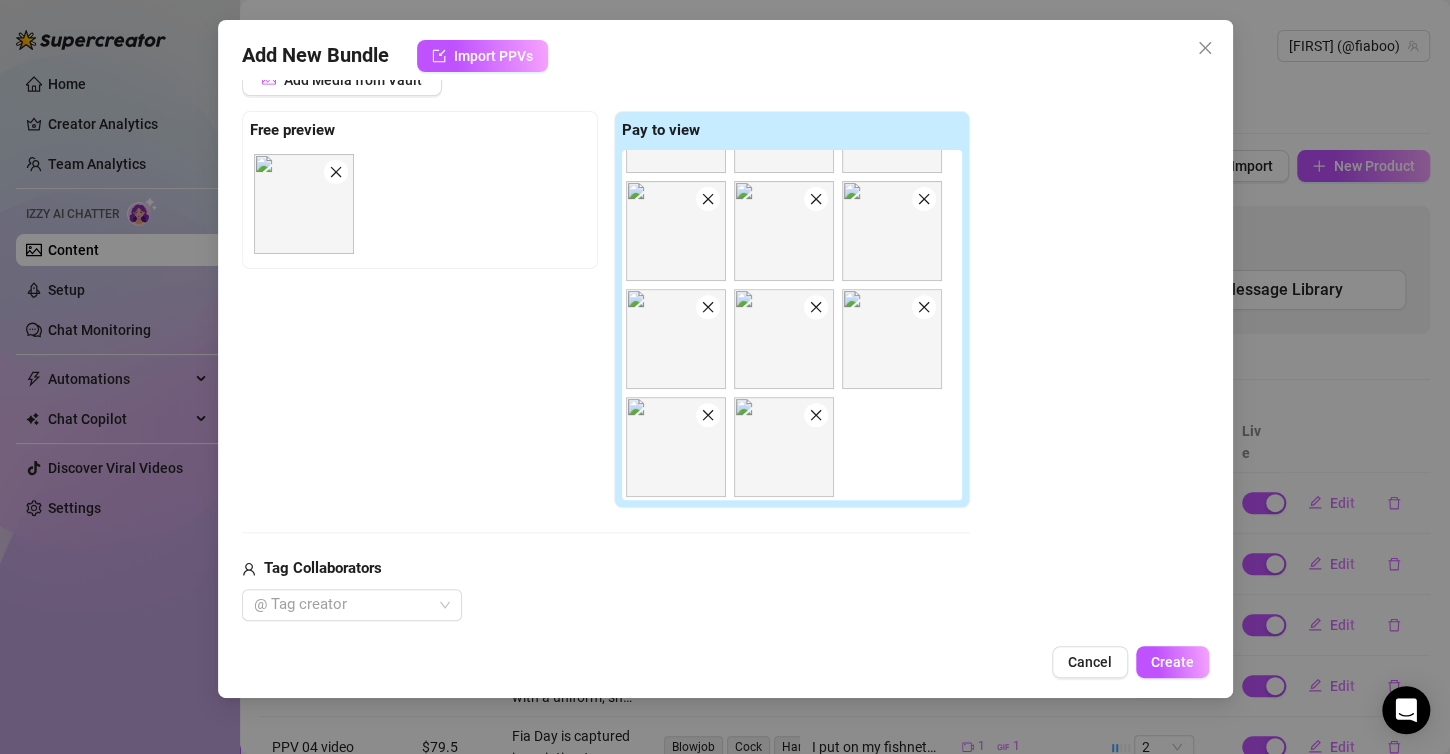 scroll, scrollTop: 0, scrollLeft: 0, axis: both 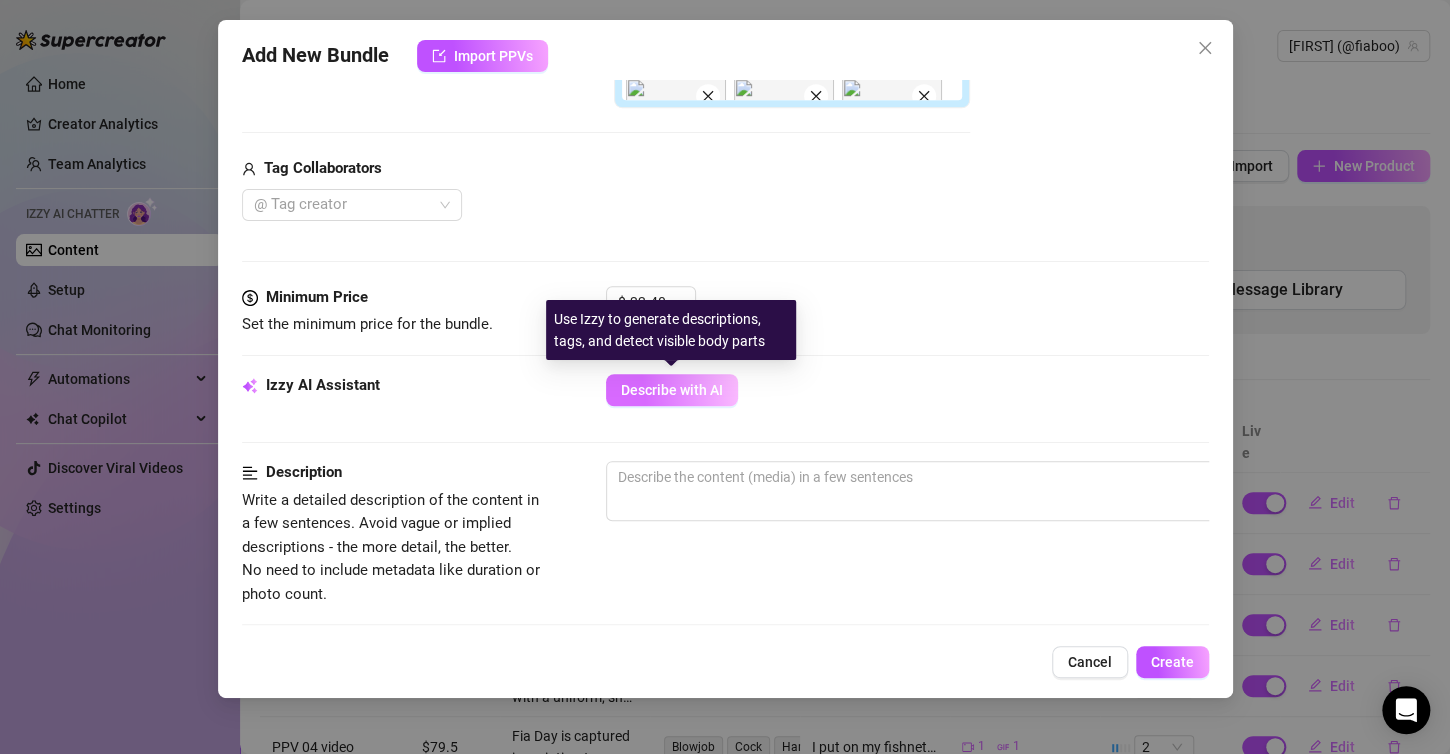 click on "Describe with AI" at bounding box center [672, 390] 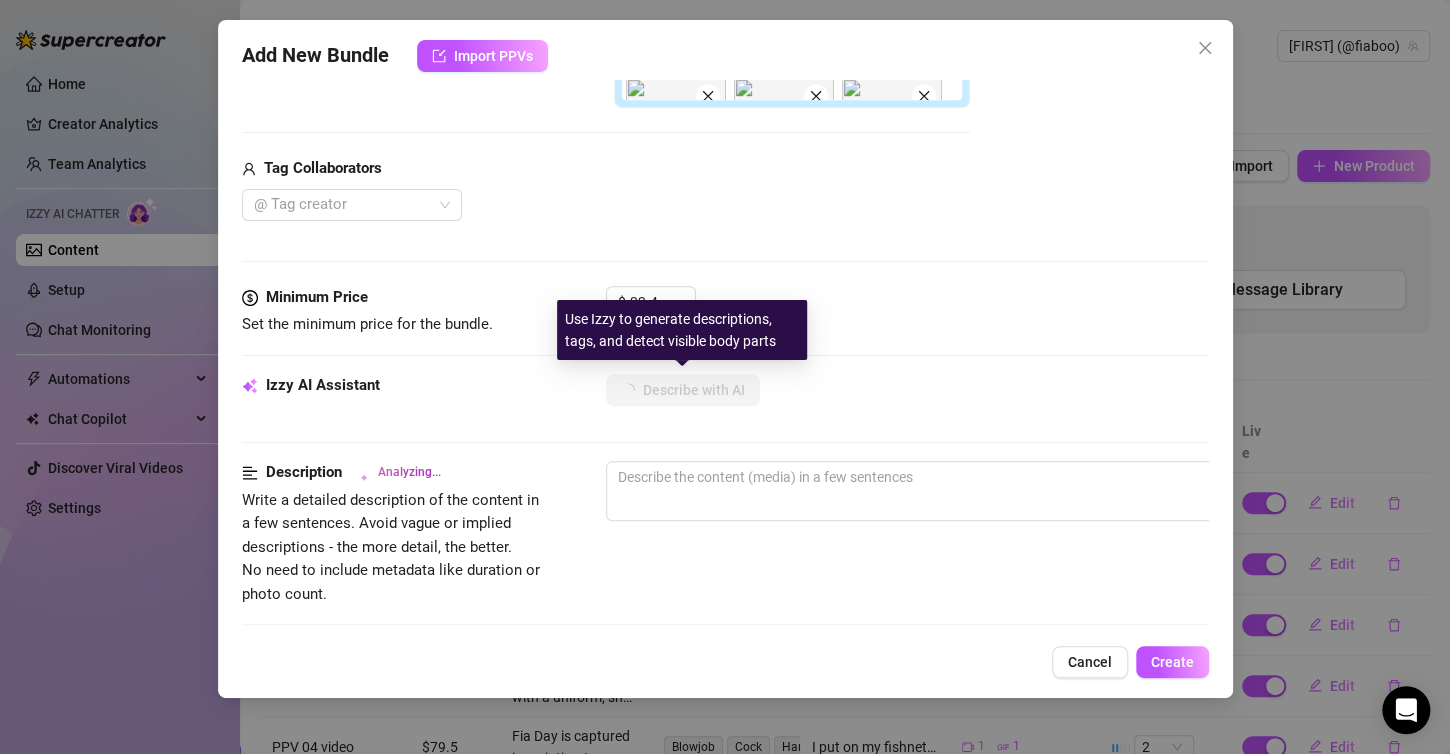 type on "Fia" 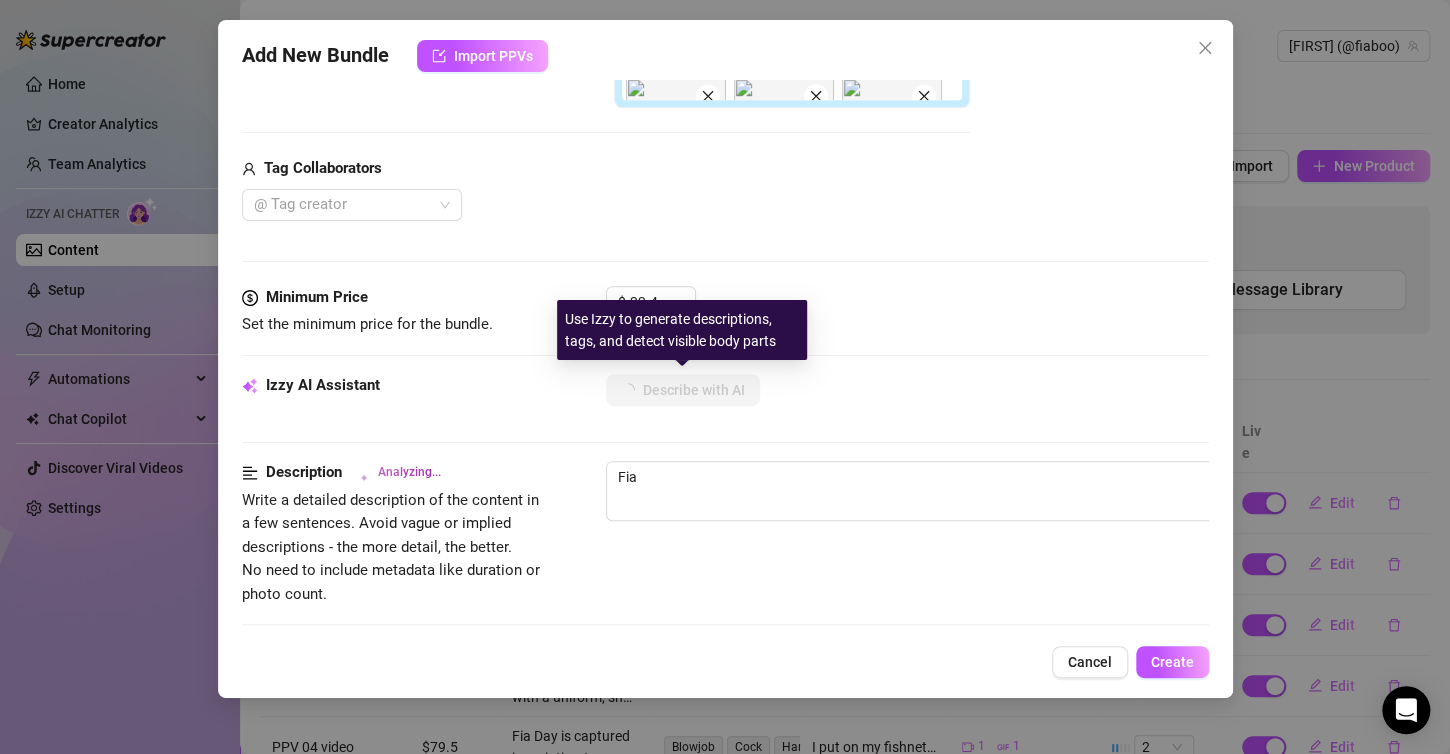 type on "Fia Day" 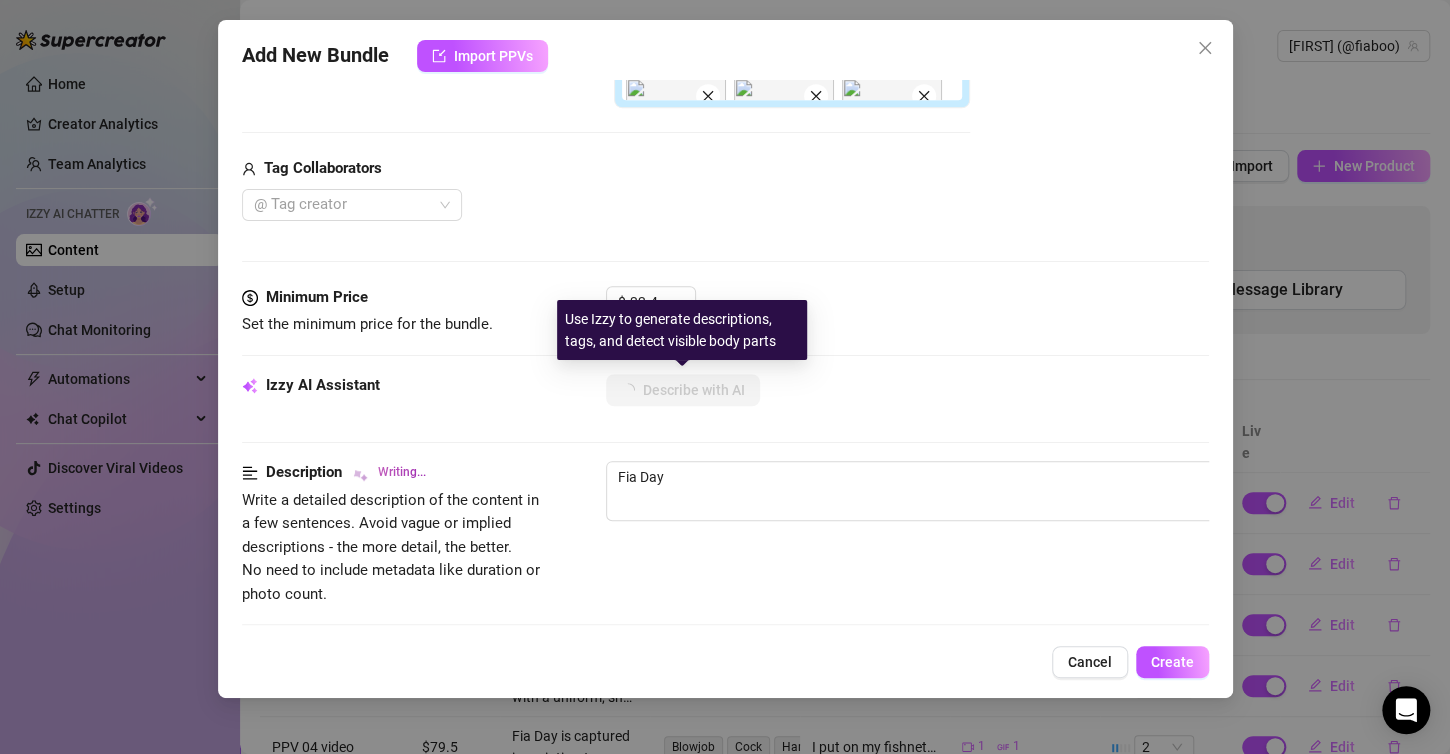type on "[PERSON] Day flaunts" 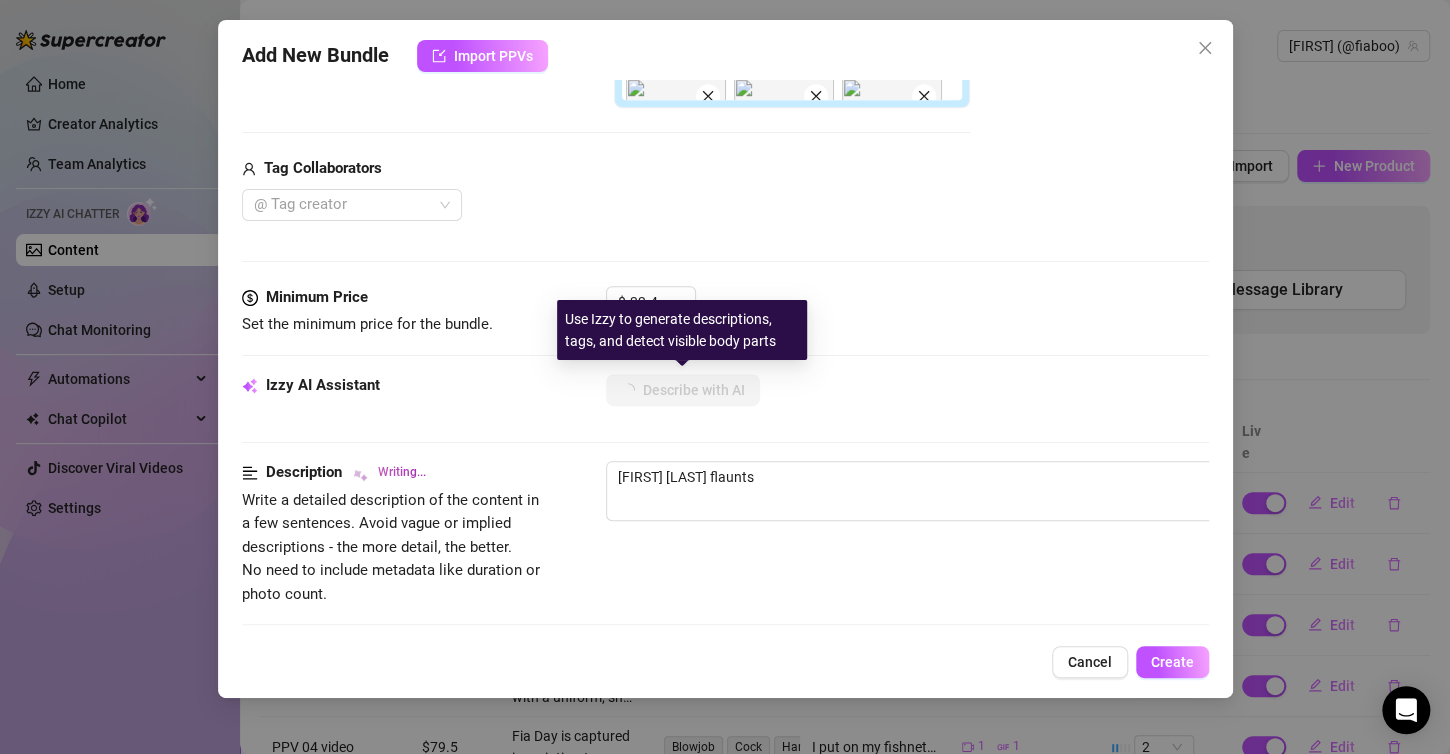 type on "Fia Day flaunts her" 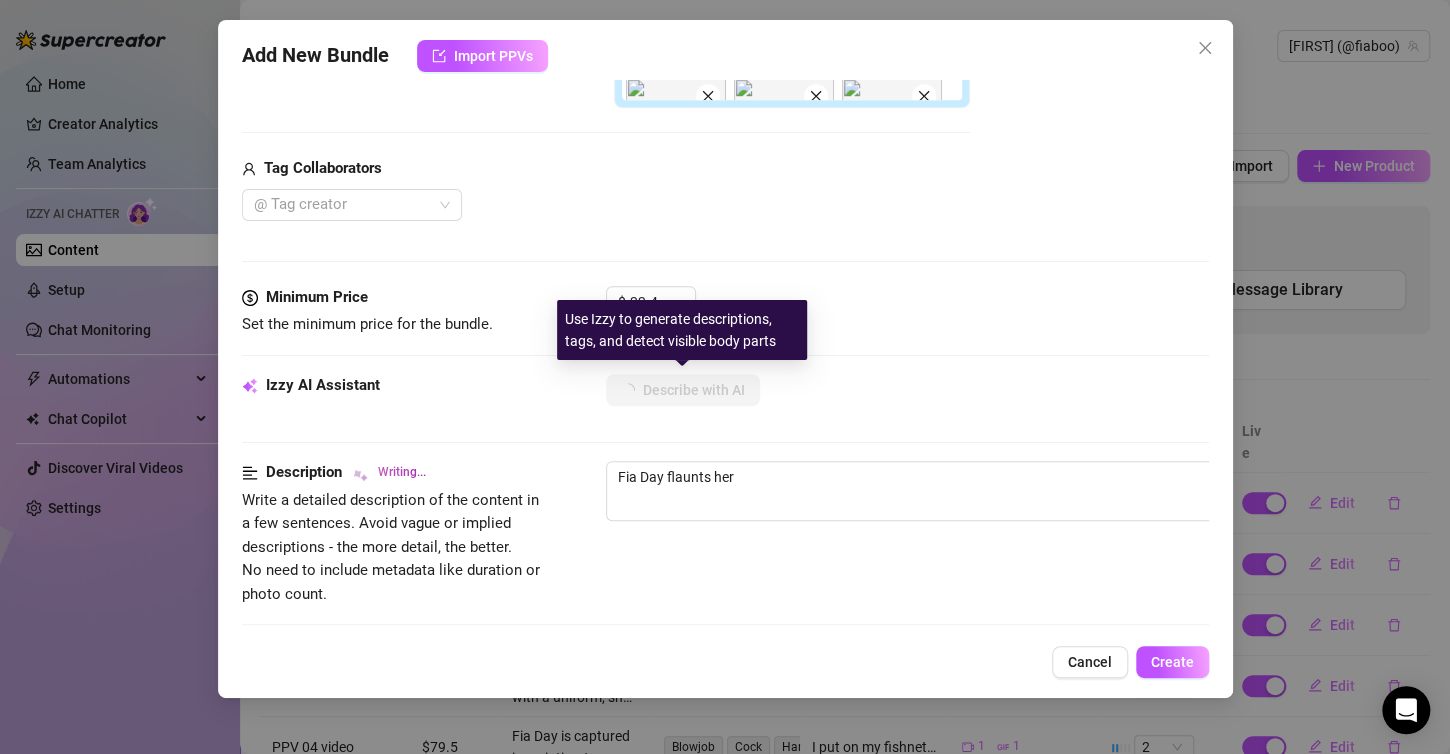 type on "Fia Day flaunts her busty" 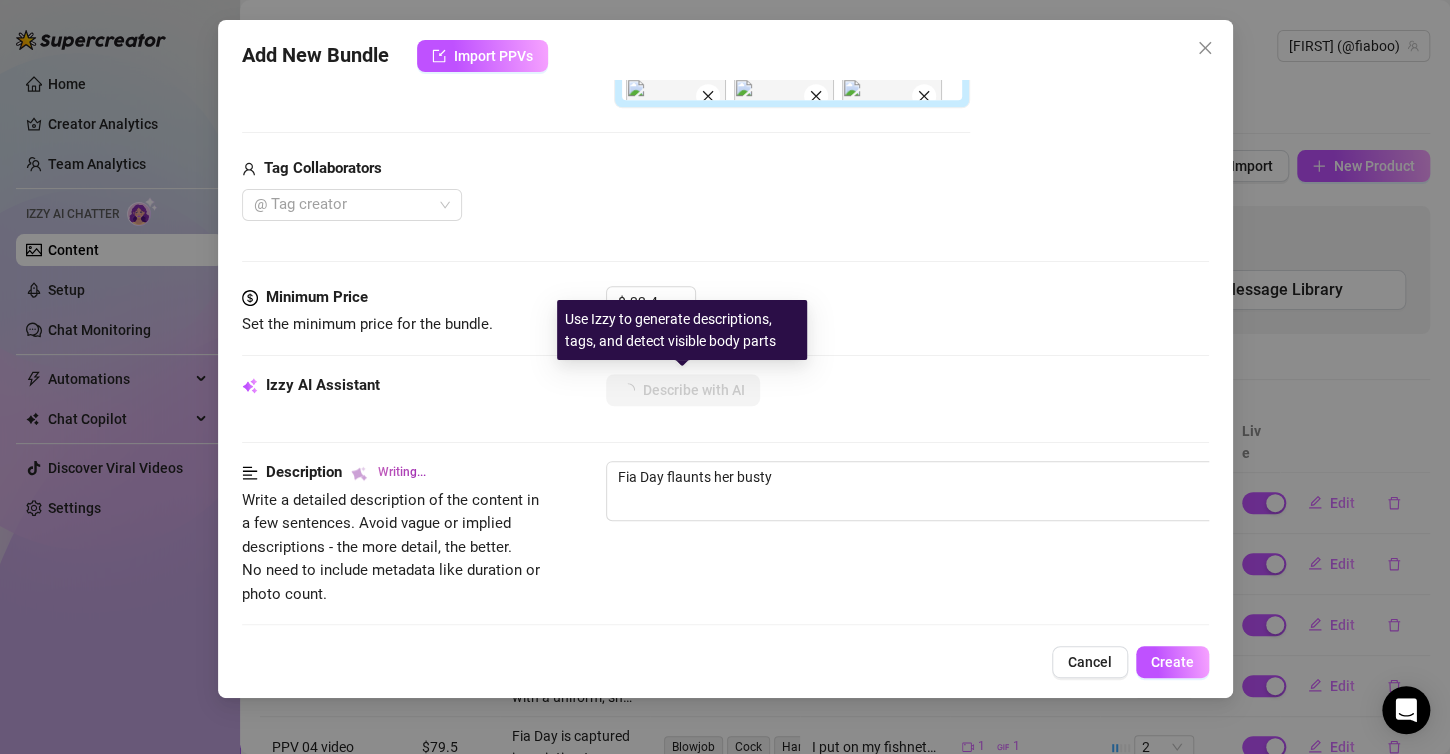 type on "Fia Day flaunts her busty tits" 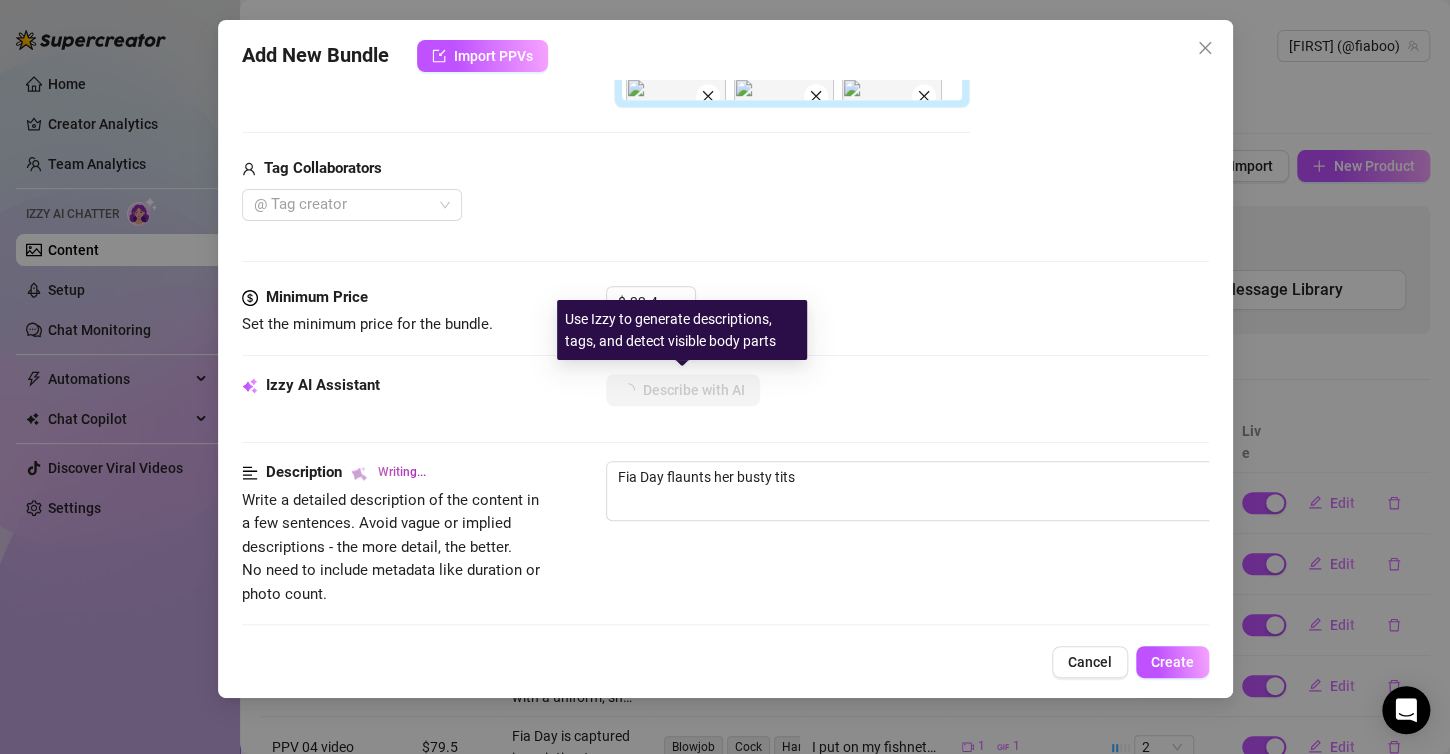 type on "Fia Day flaunts her busty tits in" 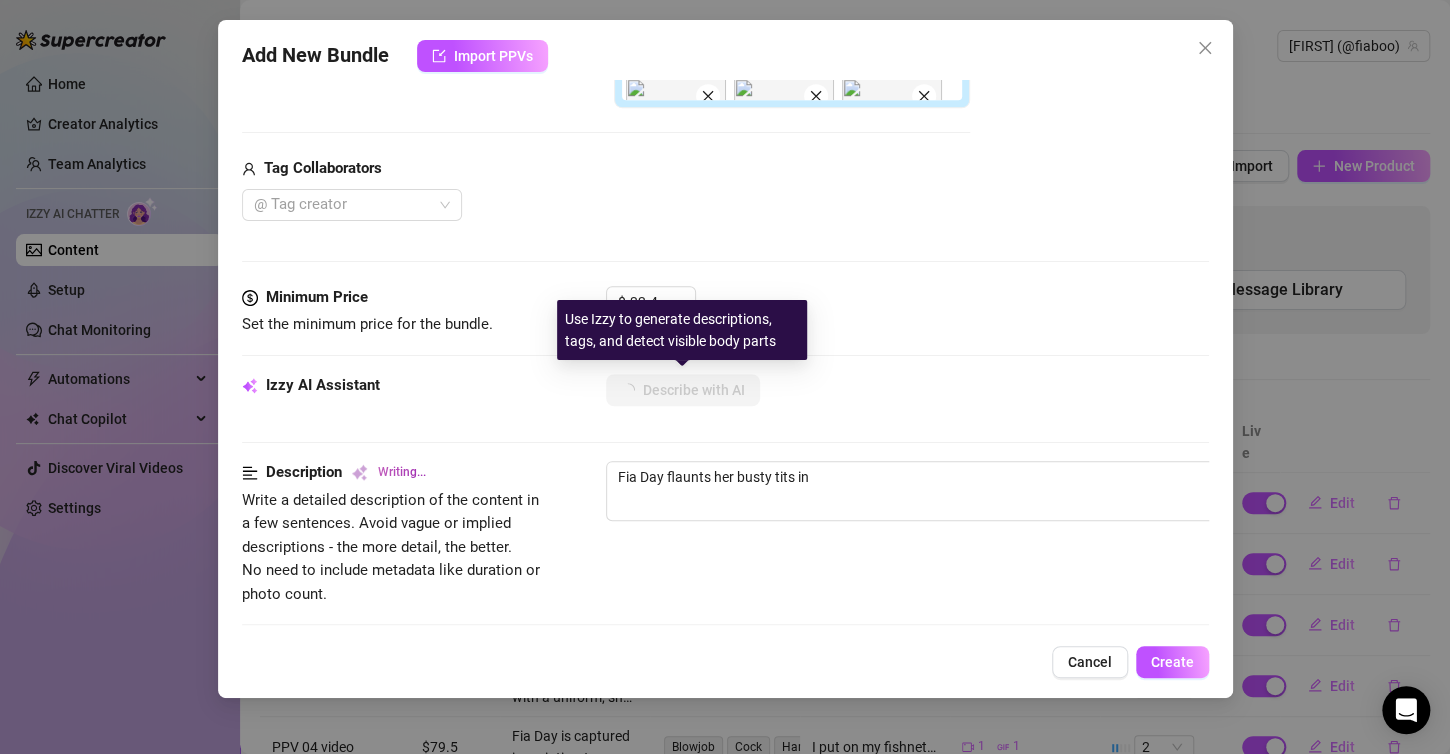 type on "Fia Day flaunts her busty tits in a" 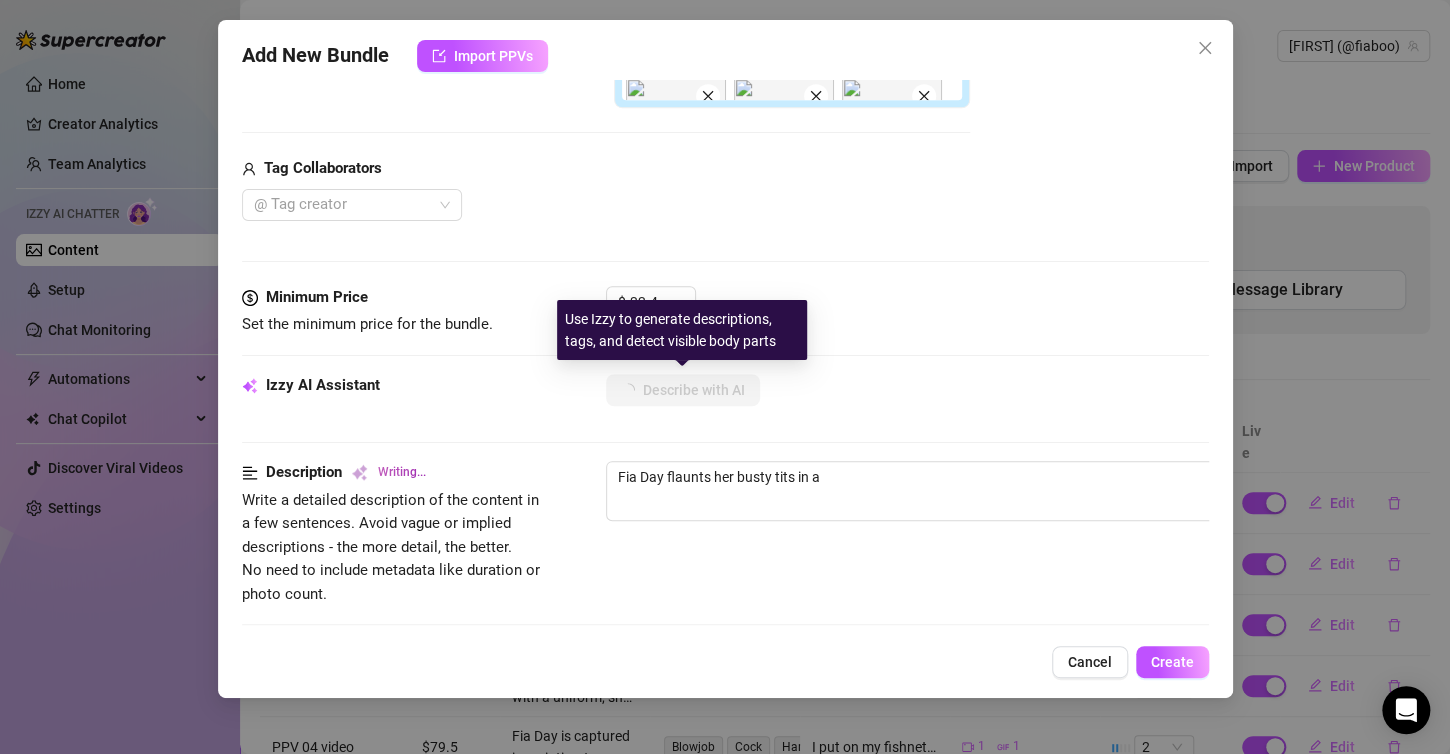 type on "Fia Day flaunts her busty tits in a tight" 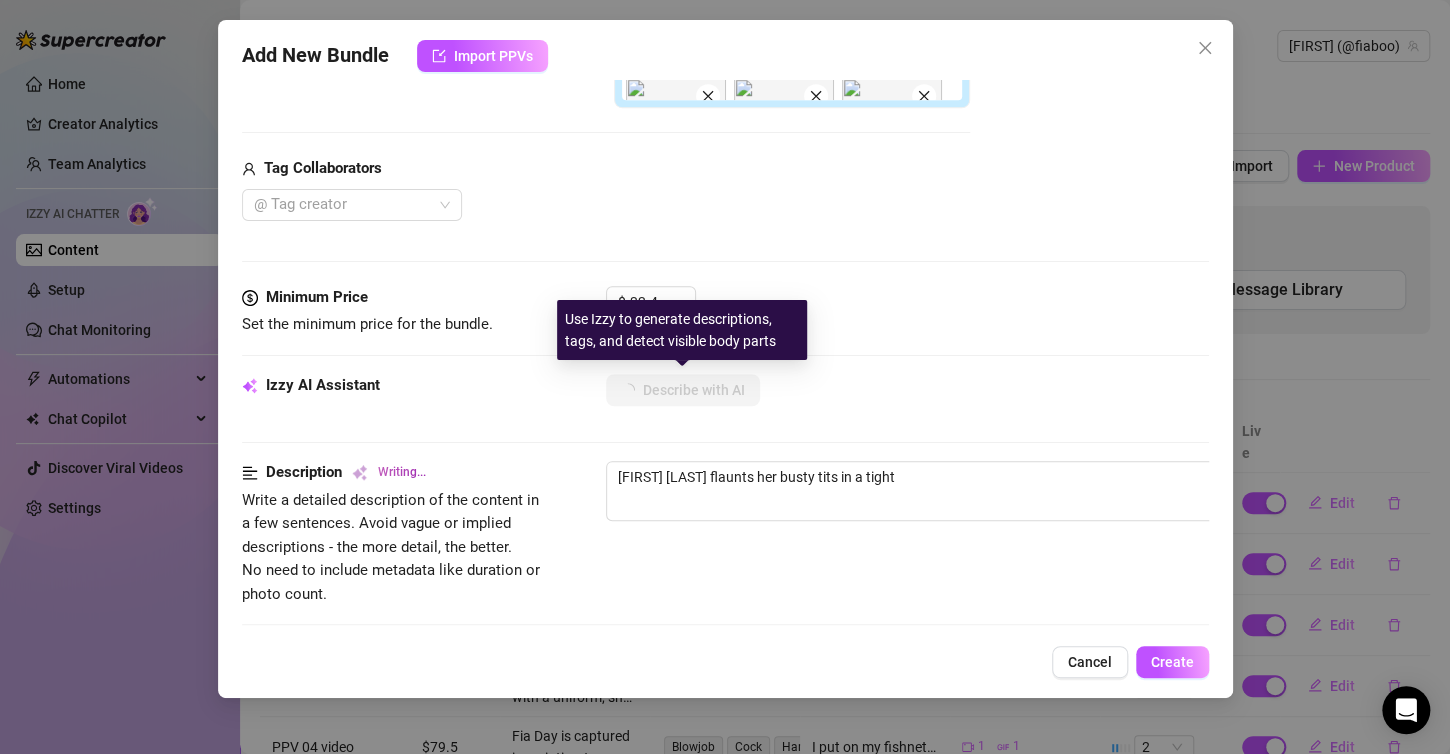 type on "Fia Day flaunts her busty tits in a tight white" 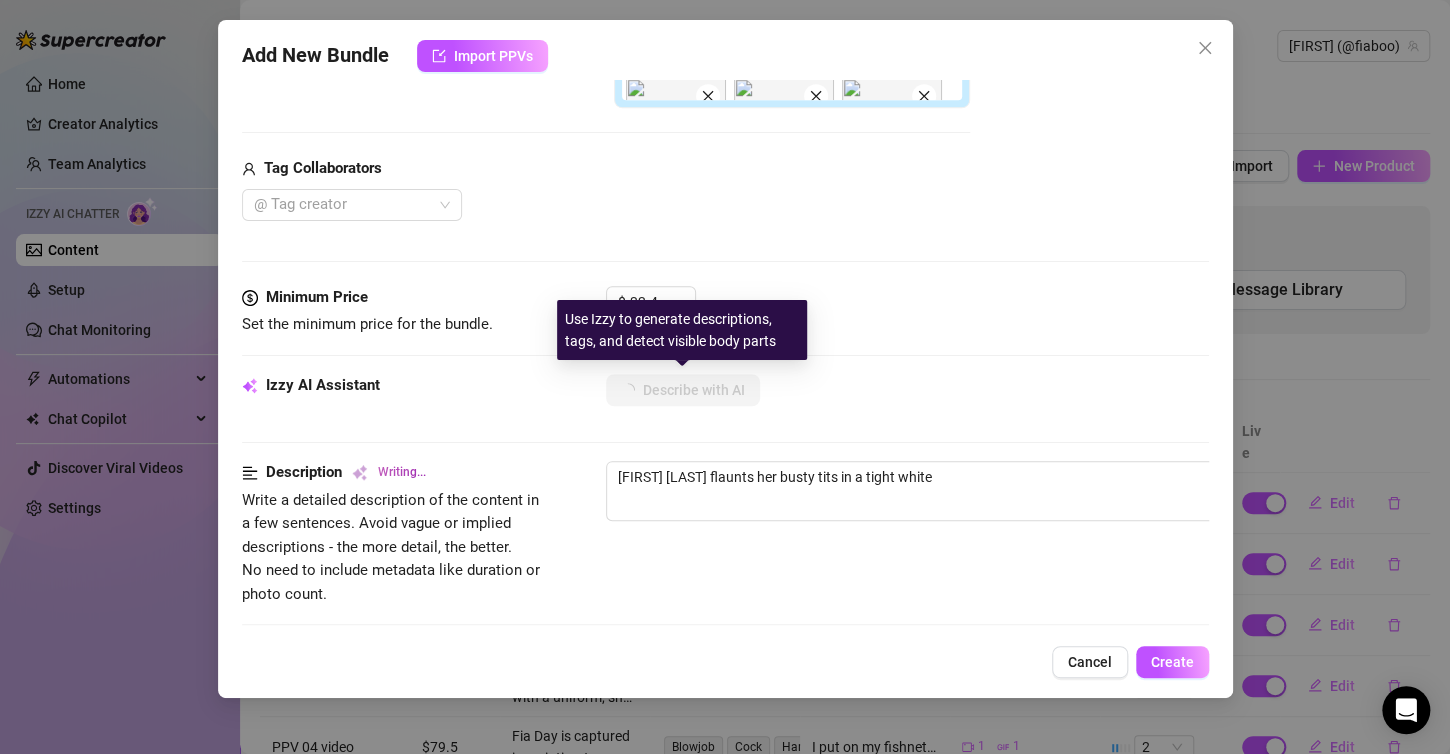 type on "Fia Day flaunts her busty tits in a tight white crop" 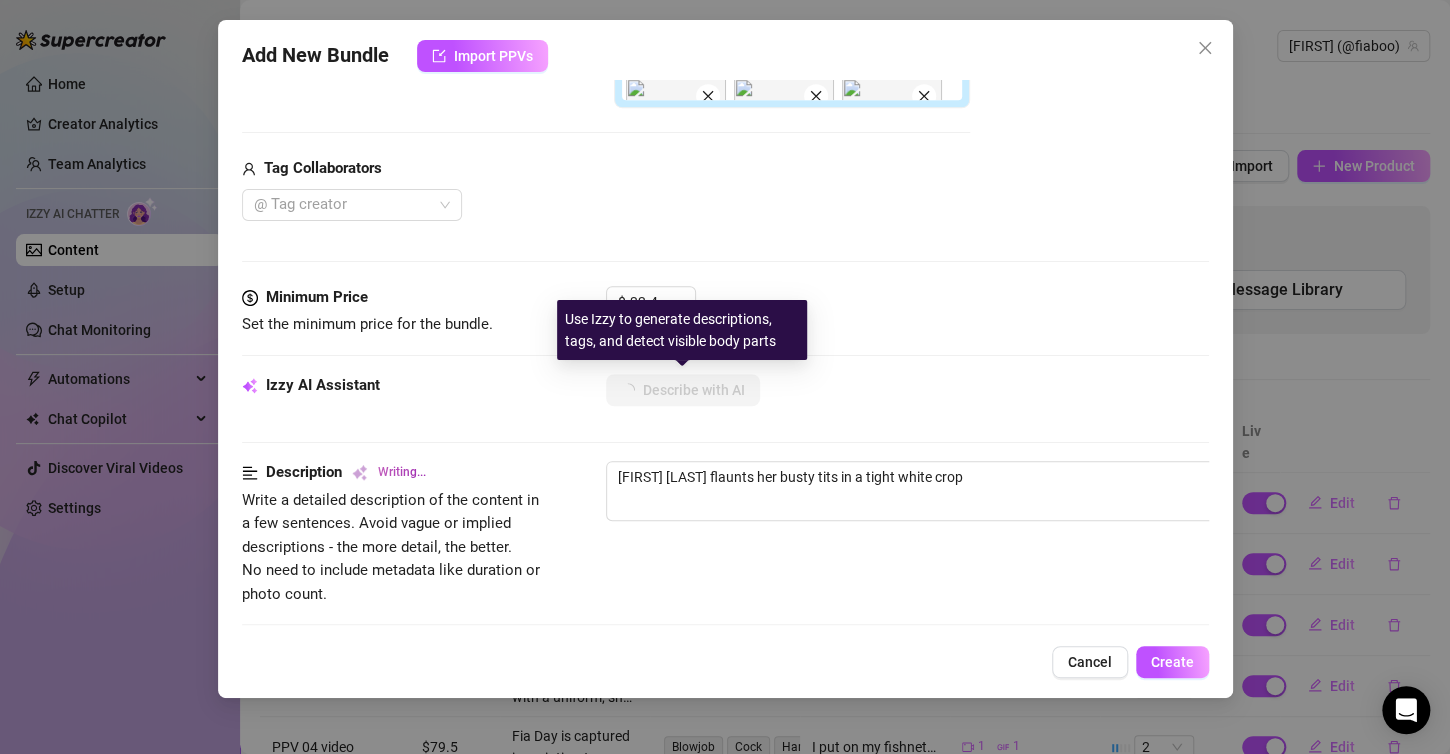 type on "Fia Day flaunts her busty tits in a tight white crop top," 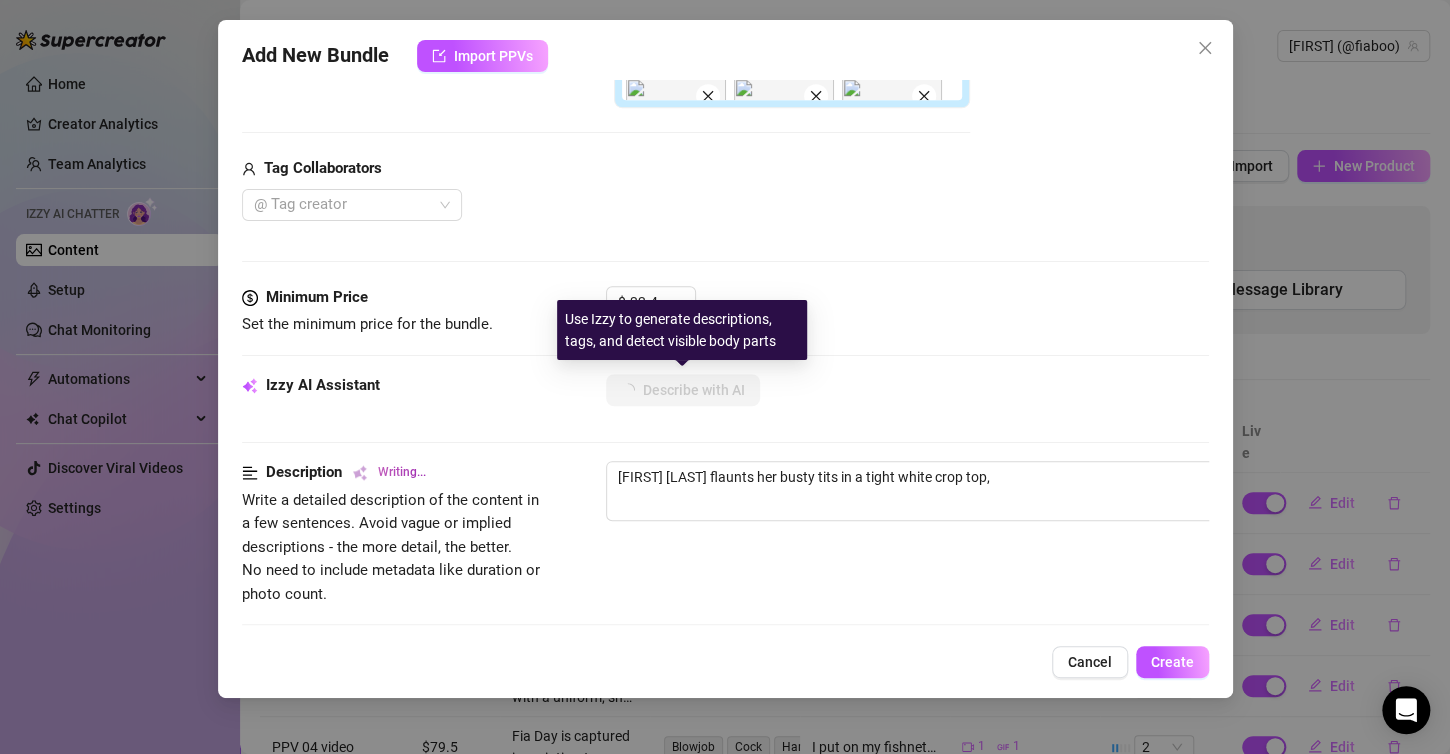 type on "Fia Day flaunts her busty tits in a tight white crop top, teasing" 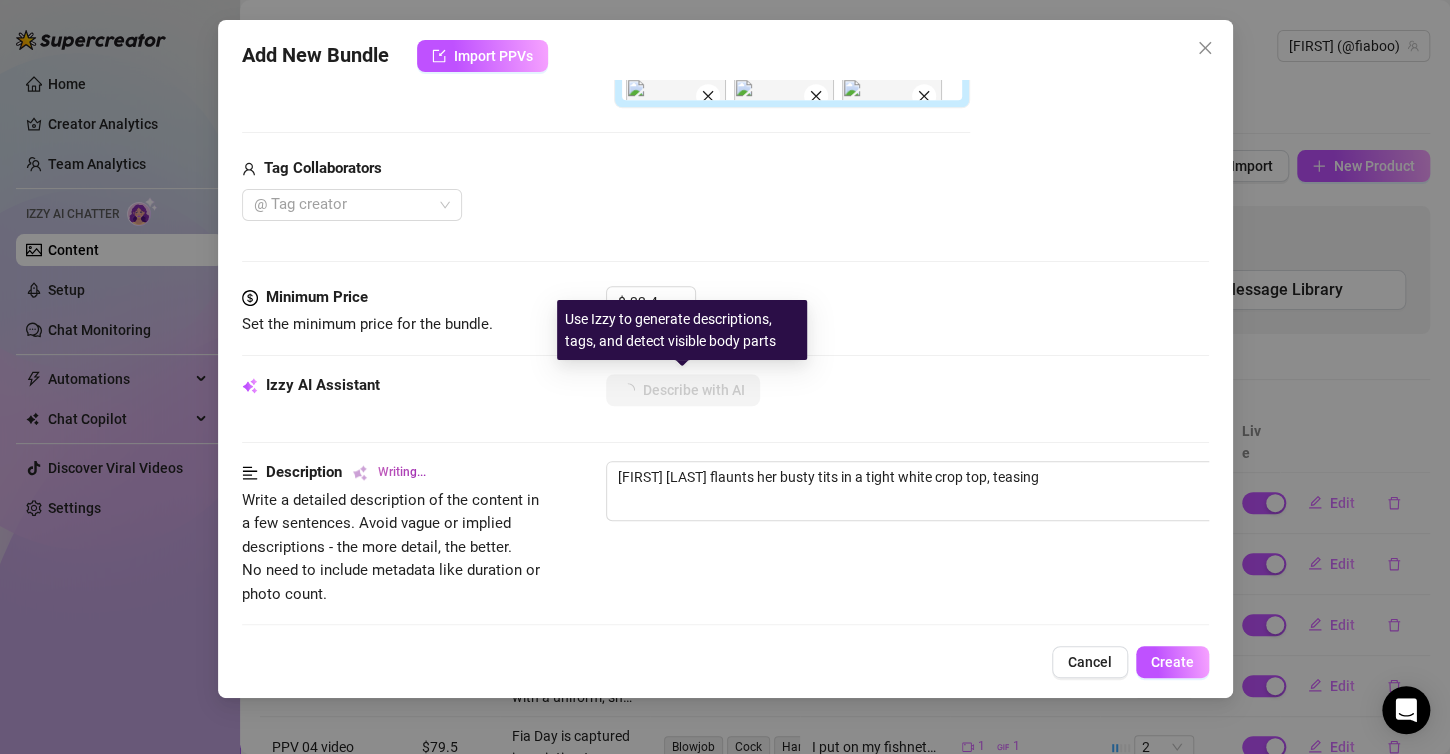 type on "Fia Day flaunts her busty tits in a tight white crop top, teasing with" 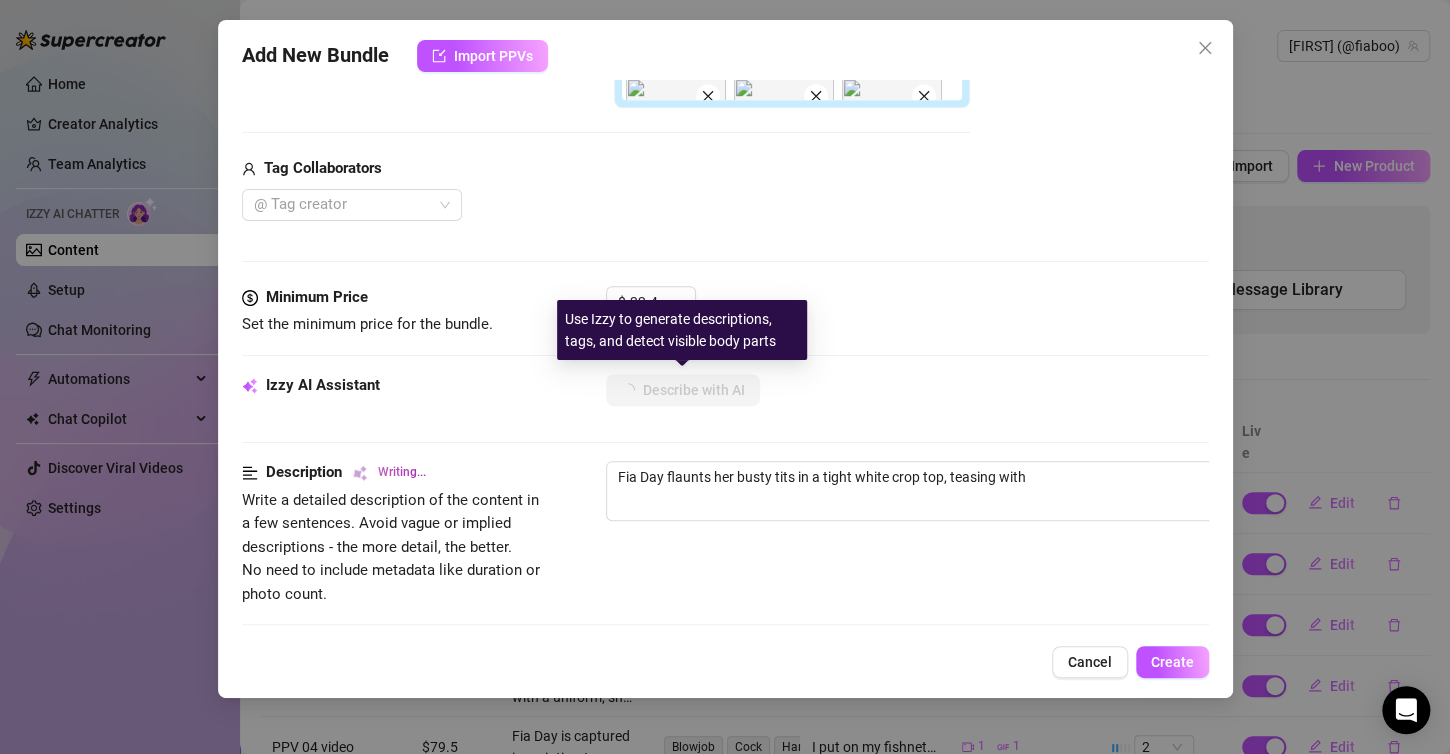 type on "Fia Day flaunts her busty tits in a tight white crop top, teasing with her" 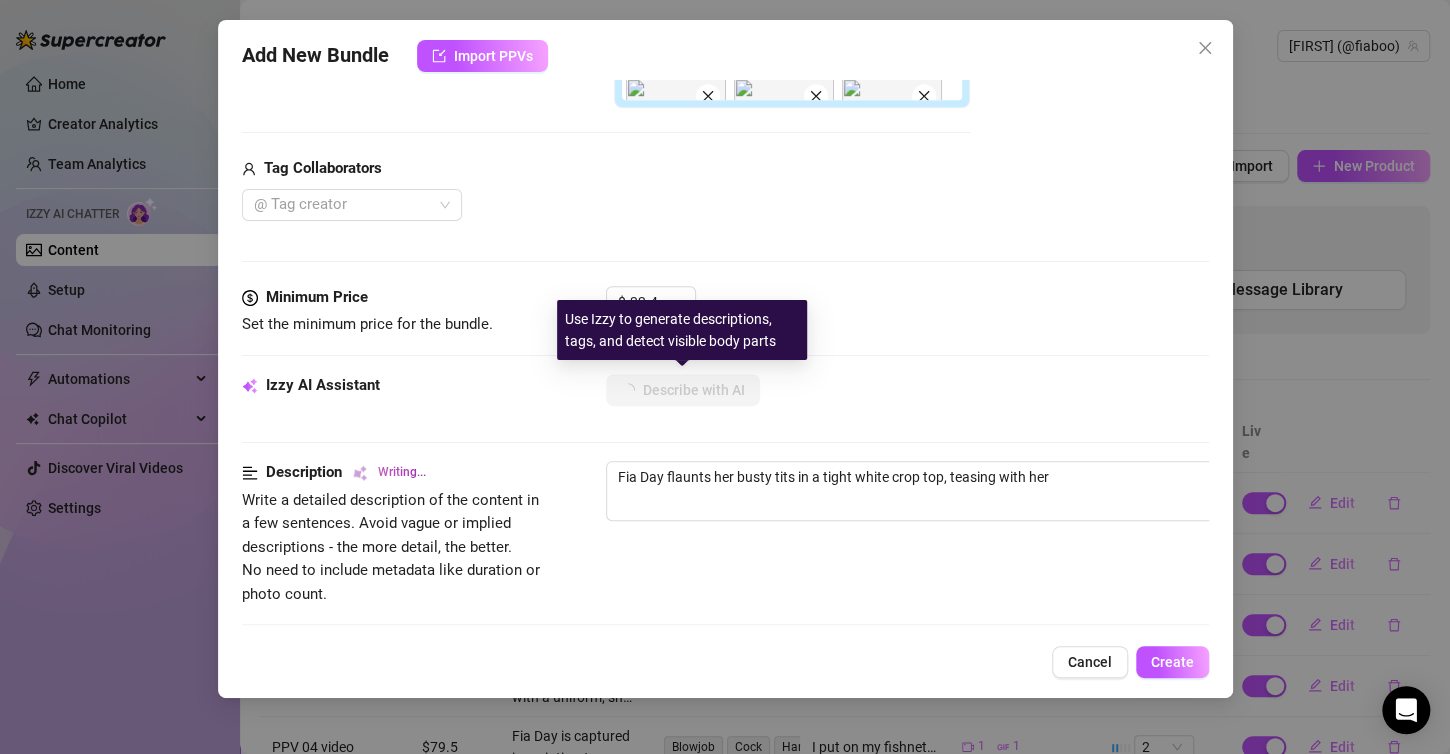 type on "Fia Day flaunts her busty tits in a tight white crop top, teasing with her nipples" 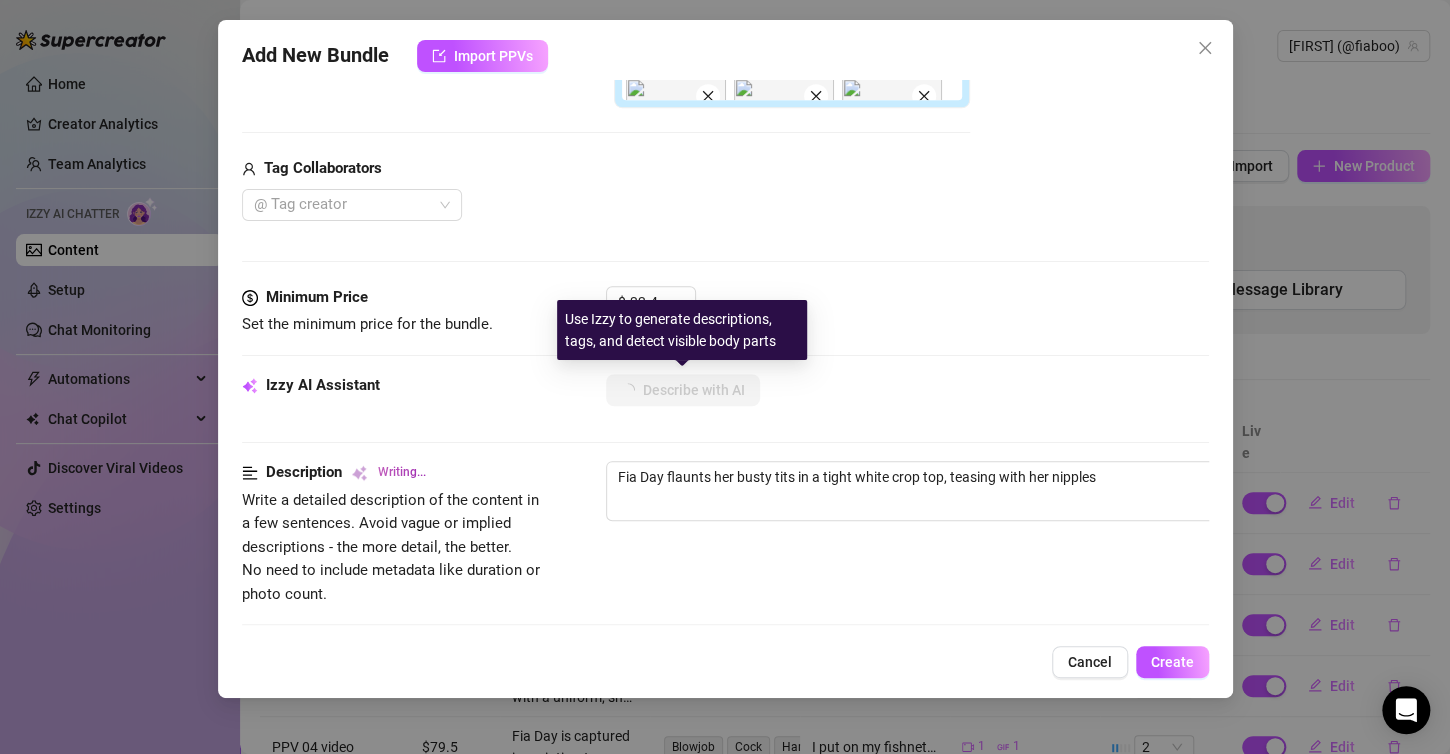 type on "Fia Day flaunts her busty tits in a tight white crop top, teasing with her nipples peeking" 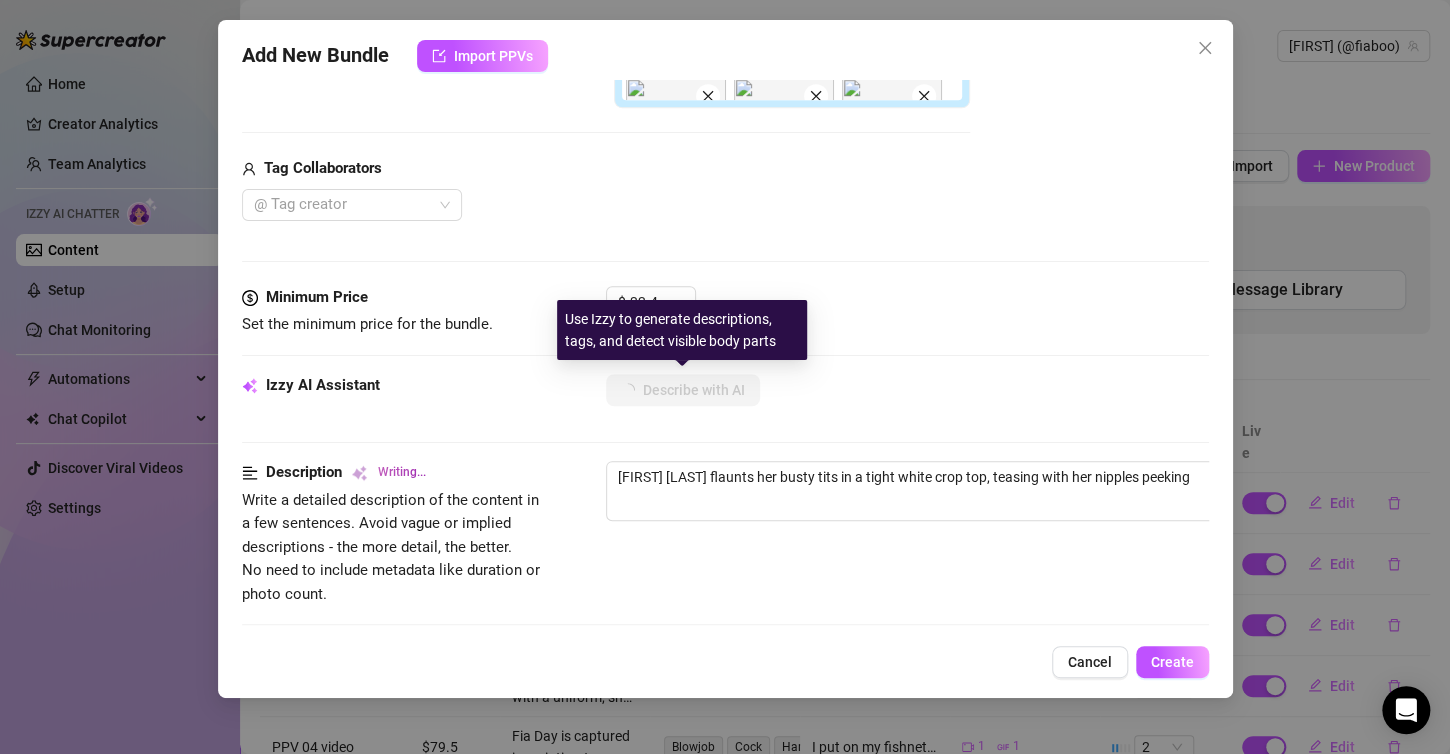 type on "Fia Day flaunts her busty tits in a tight white crop top, teasing with her nipples peeking through." 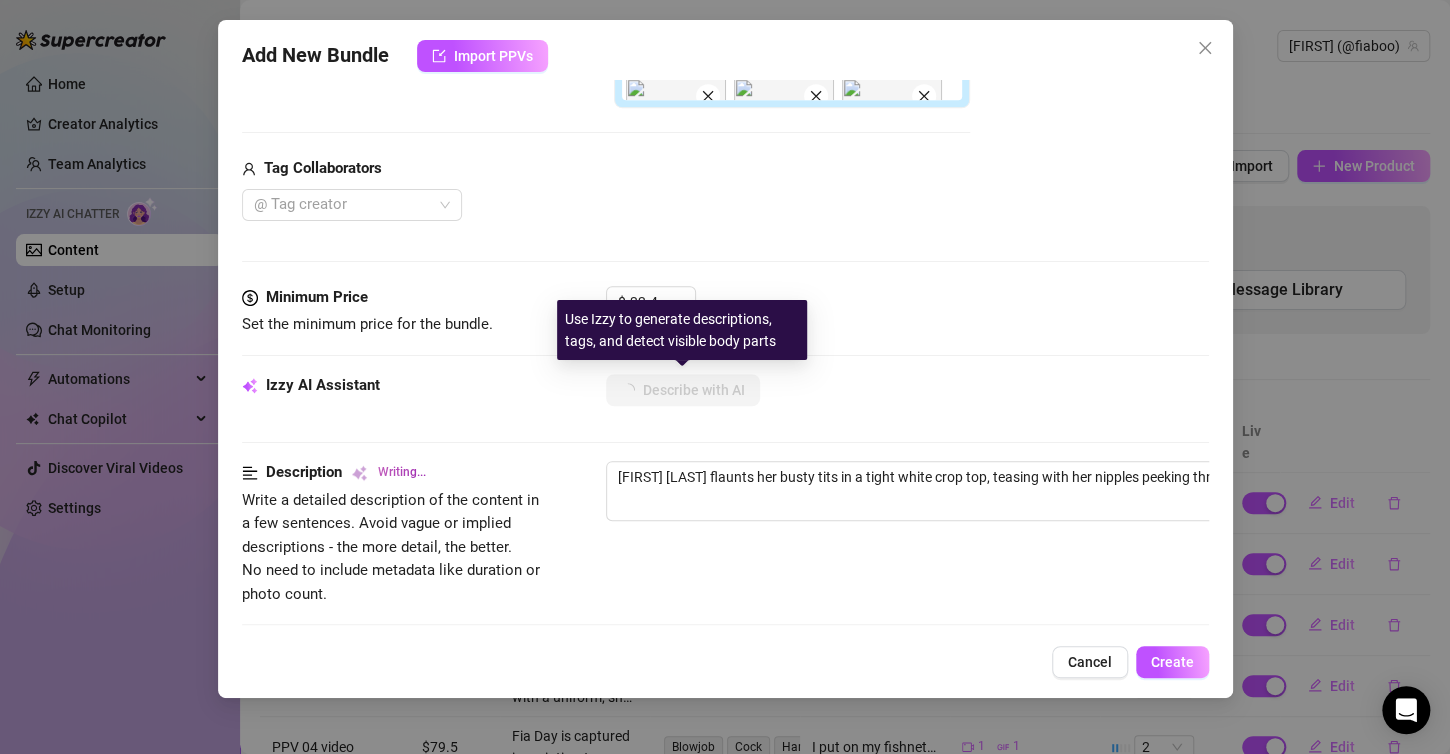 type on "Fia Day flaunts her busty tits in a tight white crop top, teasing with her nipples peeking through. Her" 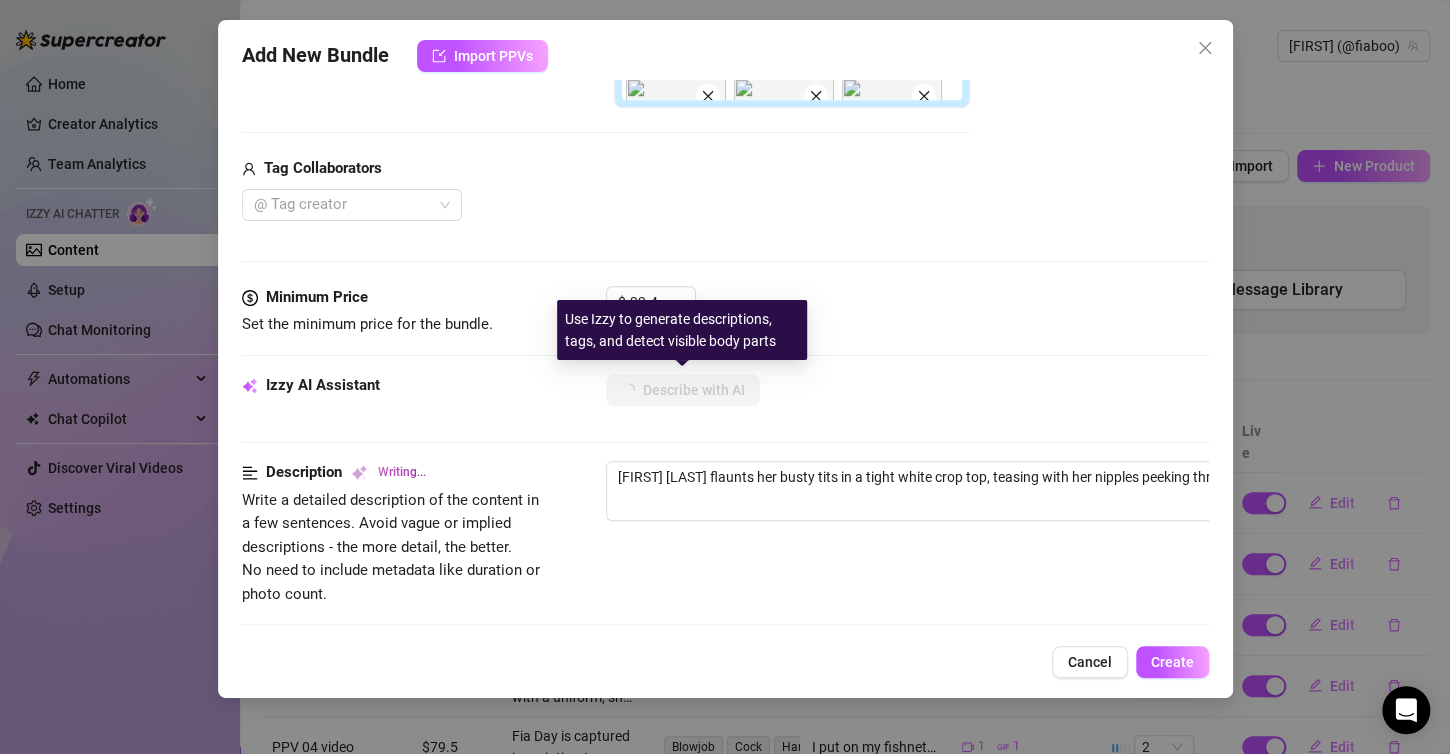 type on "Fia Day flaunts her busty tits in a tight white crop top, teasing with her nipples peeking through. Her curvy" 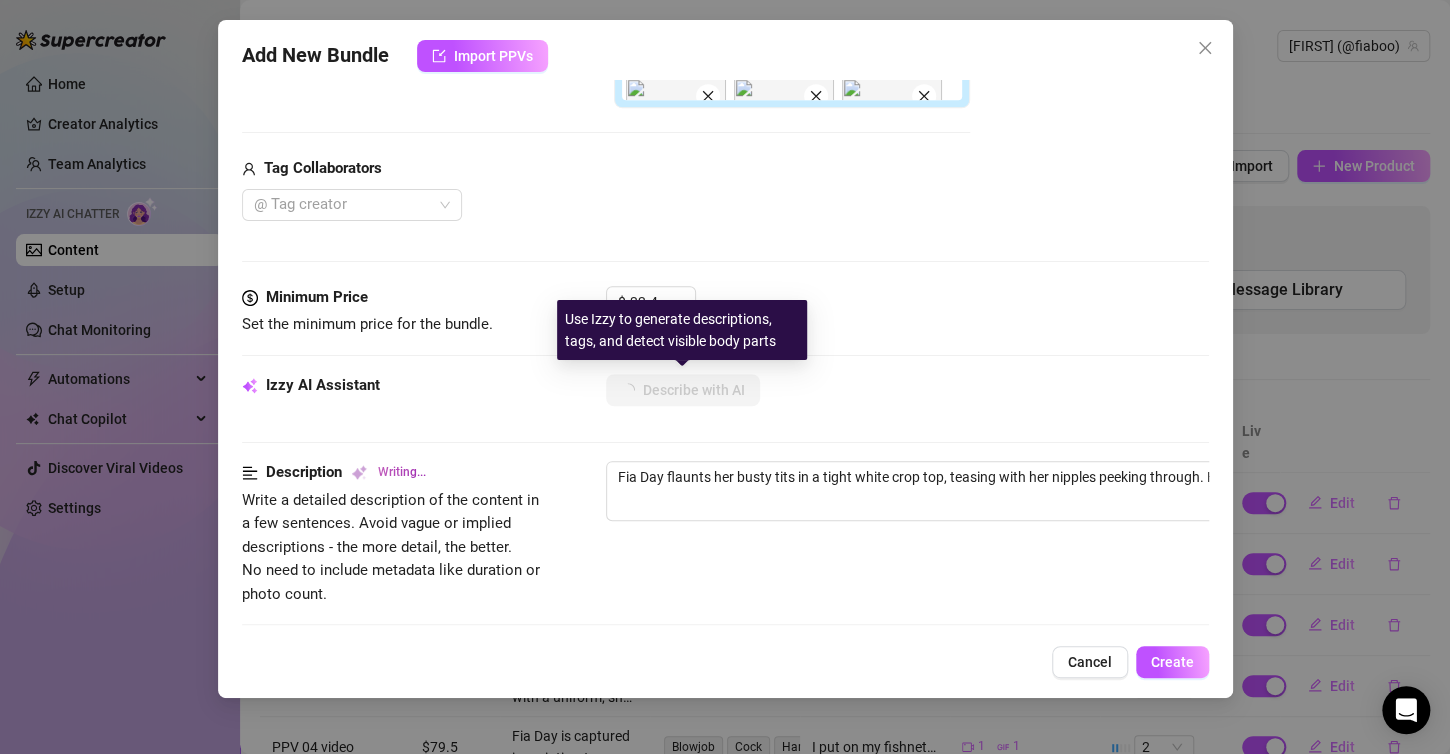 type on "Fia Day flaunts her busty tits in a tight white crop top, teasing with her nipples peeking through. Her curvy body" 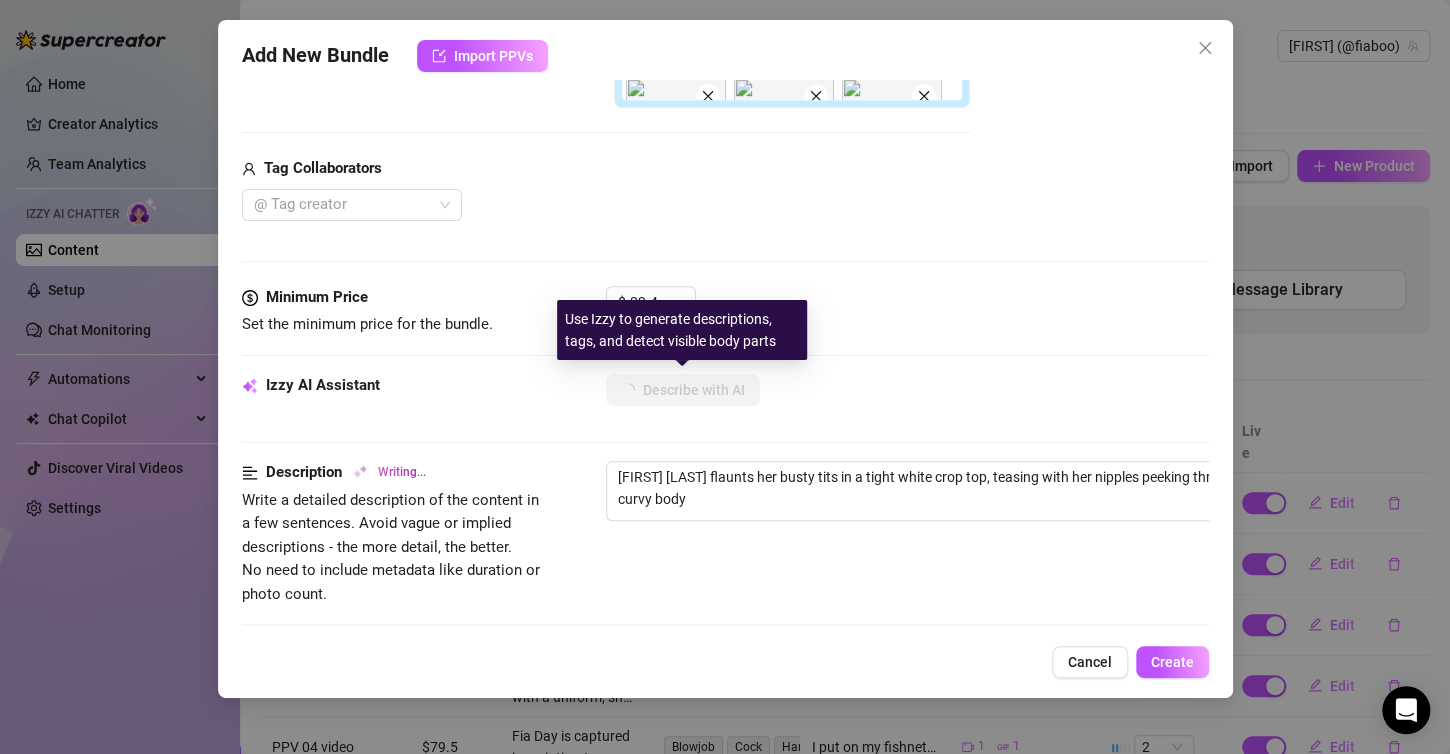 type on "Fia Day flaunts her busty tits in a tight white crop top, teasing with her nipples peeking through. Her curvy body is" 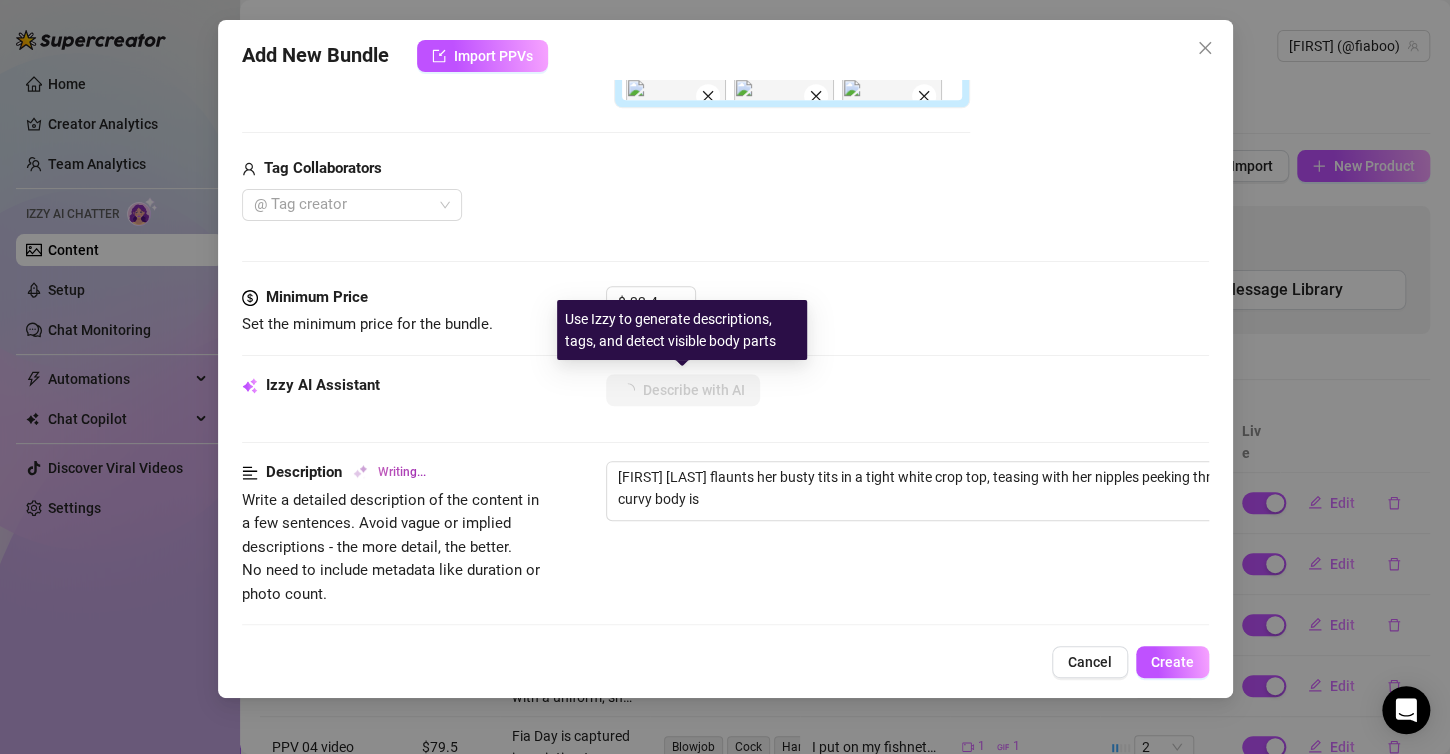 type on "Fia Day flaunts her busty tits in a tight white crop top, teasing with her nipples peeking through. Her curvy body is on" 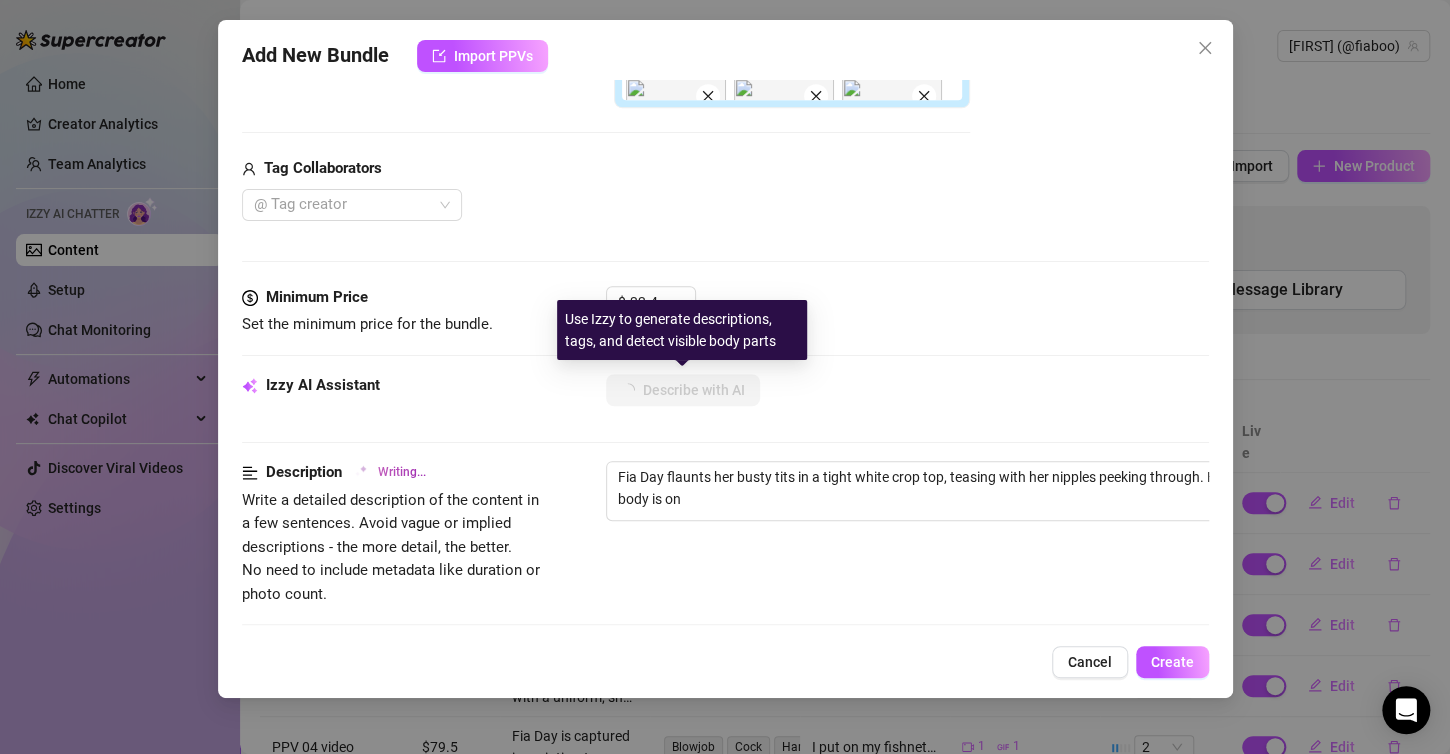 type on "Fia Day flaunts her busty tits in a tight white crop top, teasing with her nipples peeking through. Her curvy body is on full" 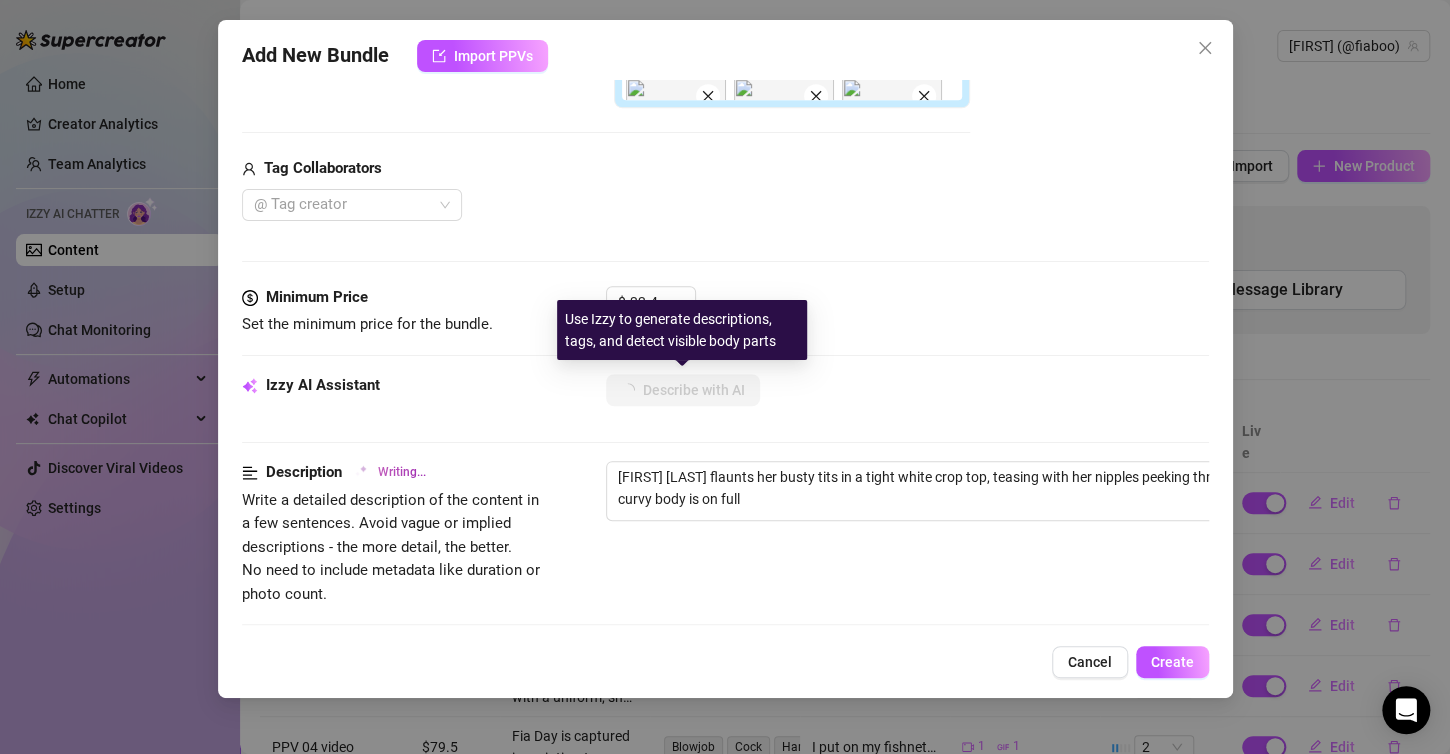 type on "Fia Day flaunts her busty tits in a tight white crop top, teasing with her nipples peeking through. Her curvy body is on full display" 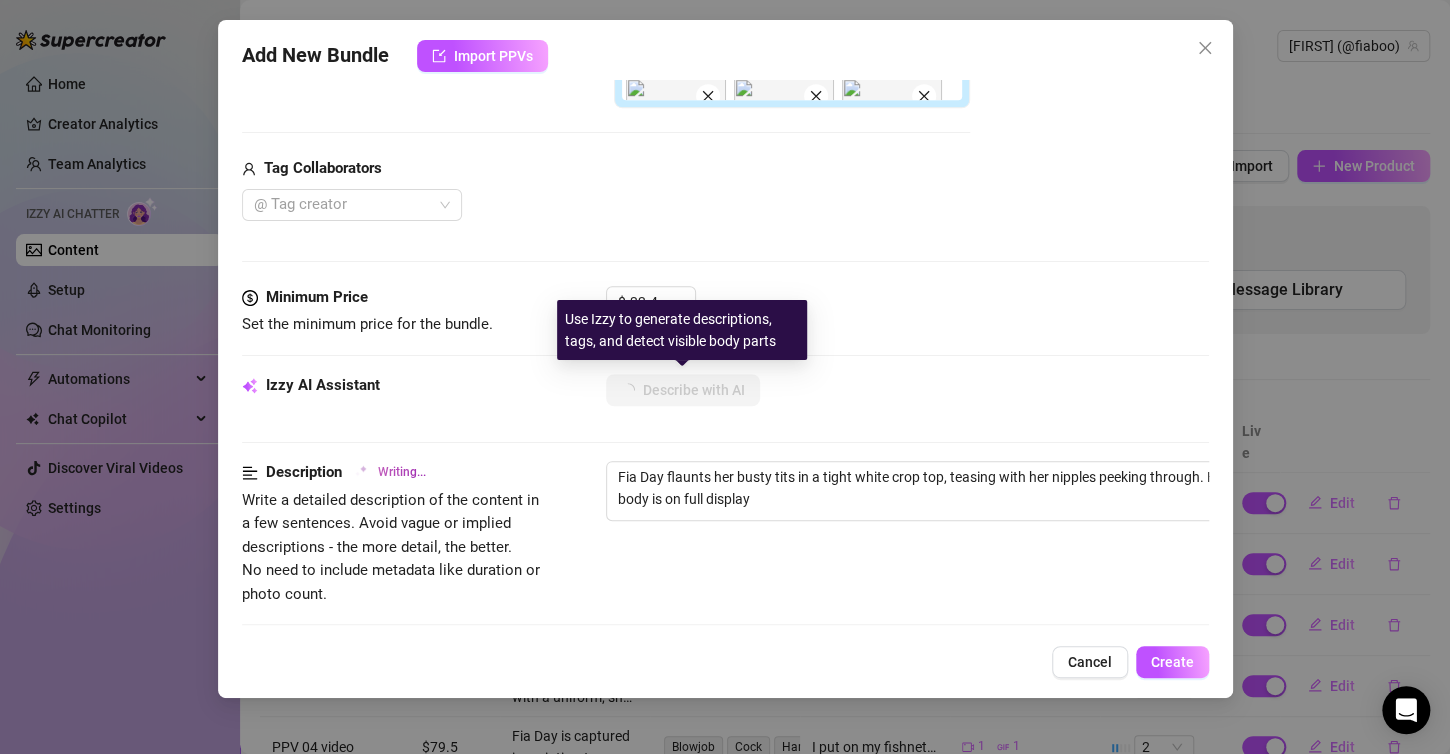 type on "Fia Day flaunts her busty tits in a tight white crop top, teasing with her nipples peeking through. Her curvy body is on full display as" 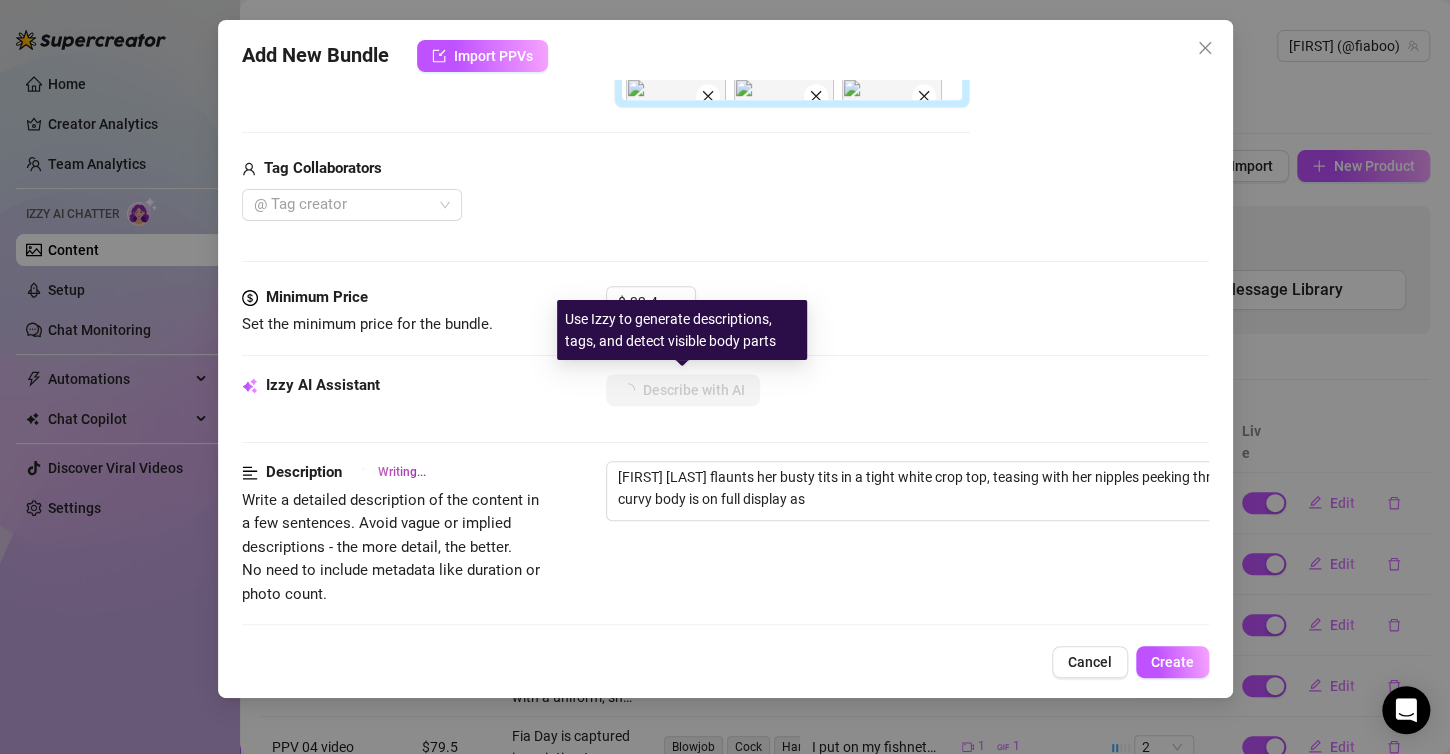 type on "Fia Day flaunts her busty tits in a tight white crop top, teasing with her nipples peeking through. Her curvy body is on full display as she" 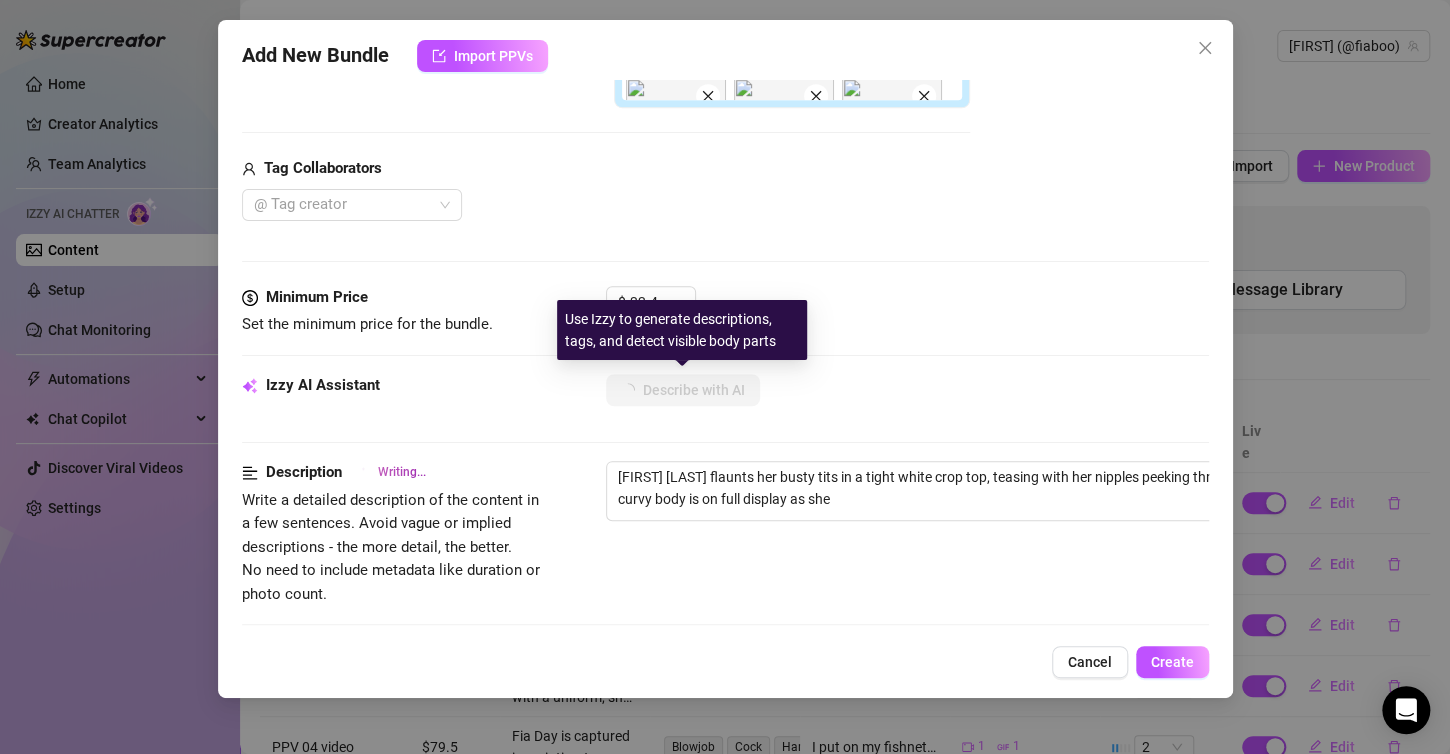 type on "Fia Day flaunts her busty tits in a tight white crop top, teasing with her nipples peeking through. Her curvy body is on full display as she poses" 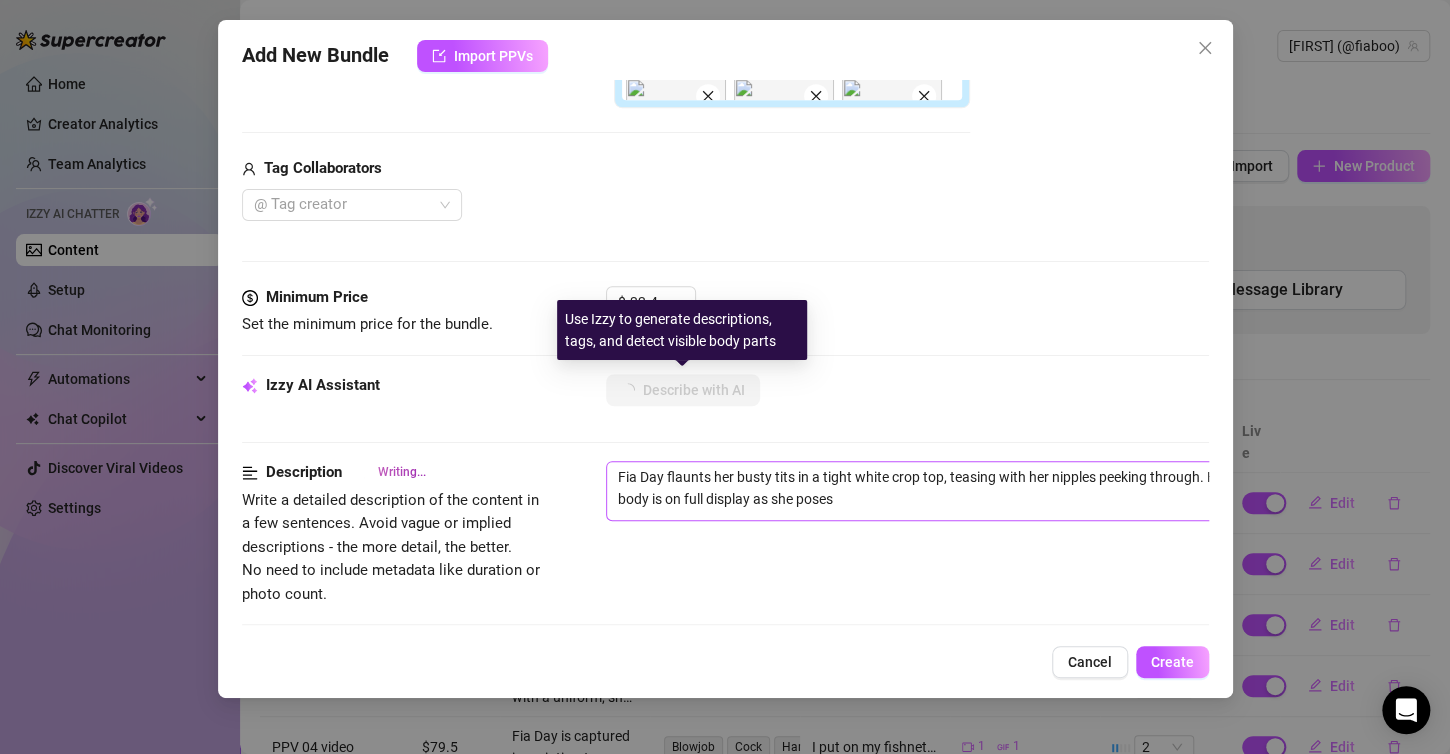 type on "Fia Day flaunts her busty tits in a tight white crop top, teasing with her nipples peeking through. Her curvy body is on full display as she poses seductively" 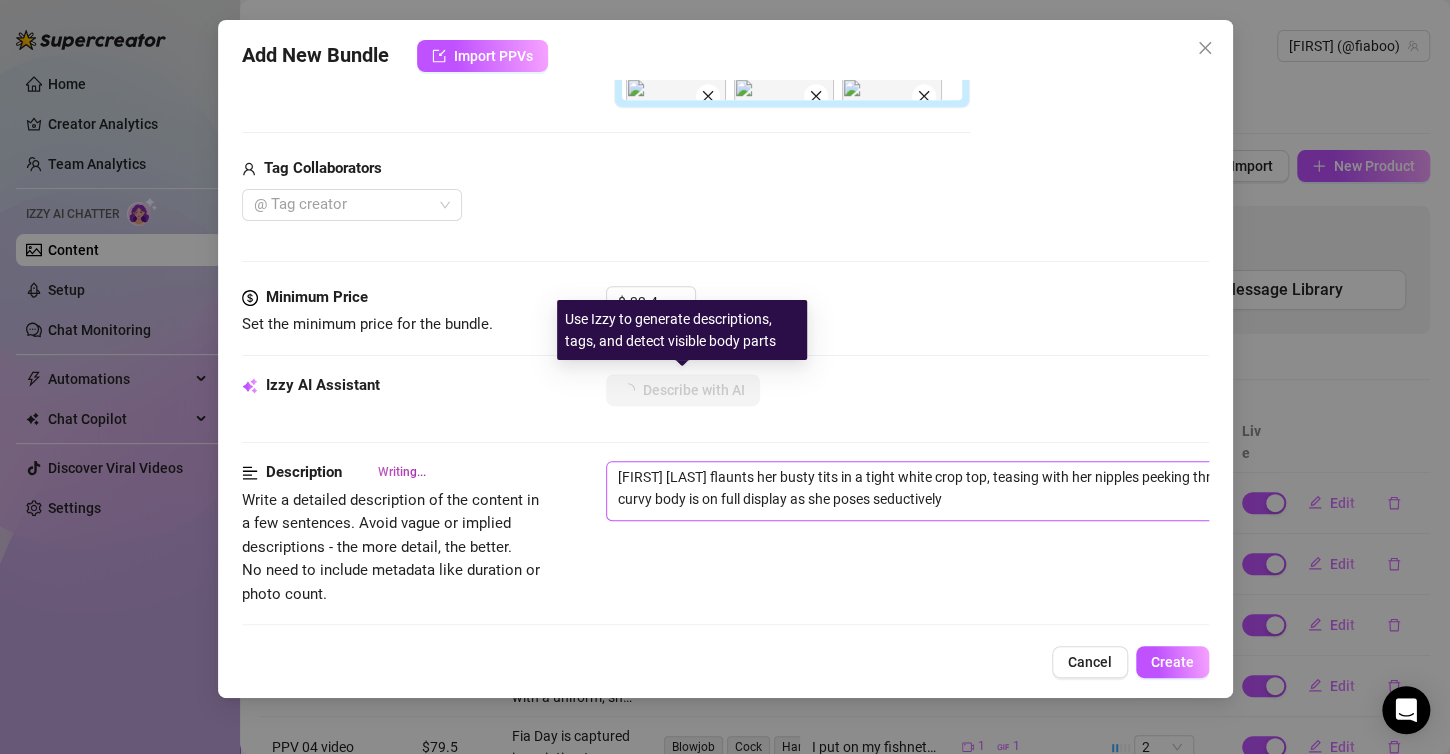 type on "Fia Day flaunts her busty tits in a tight white crop top, teasing with her nipples peeking through. Her curvy body is on full display as she poses seductively on" 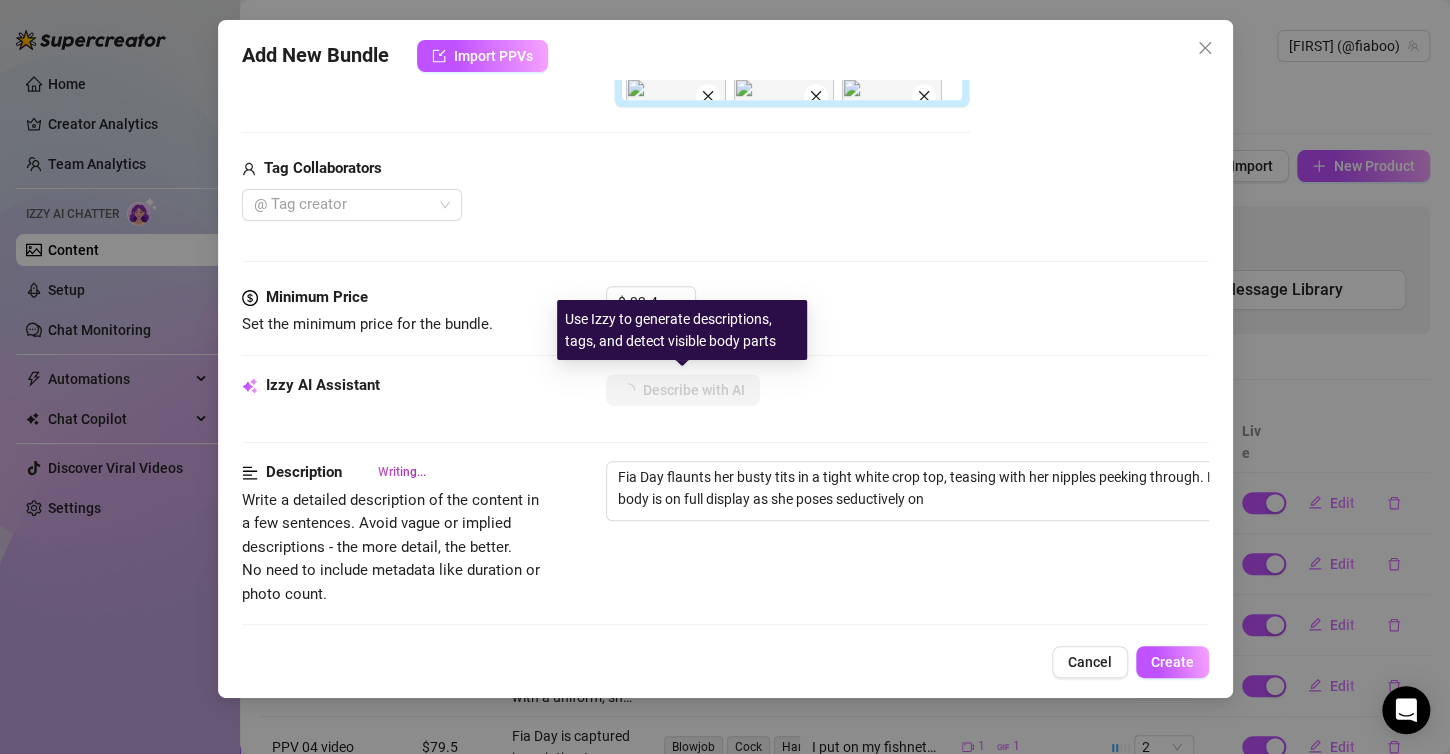 type on "Fia Day flaunts her busty tits in a tight white crop top, teasing with her nipples peeking through. Her curvy body is on full display as she poses seductively on a" 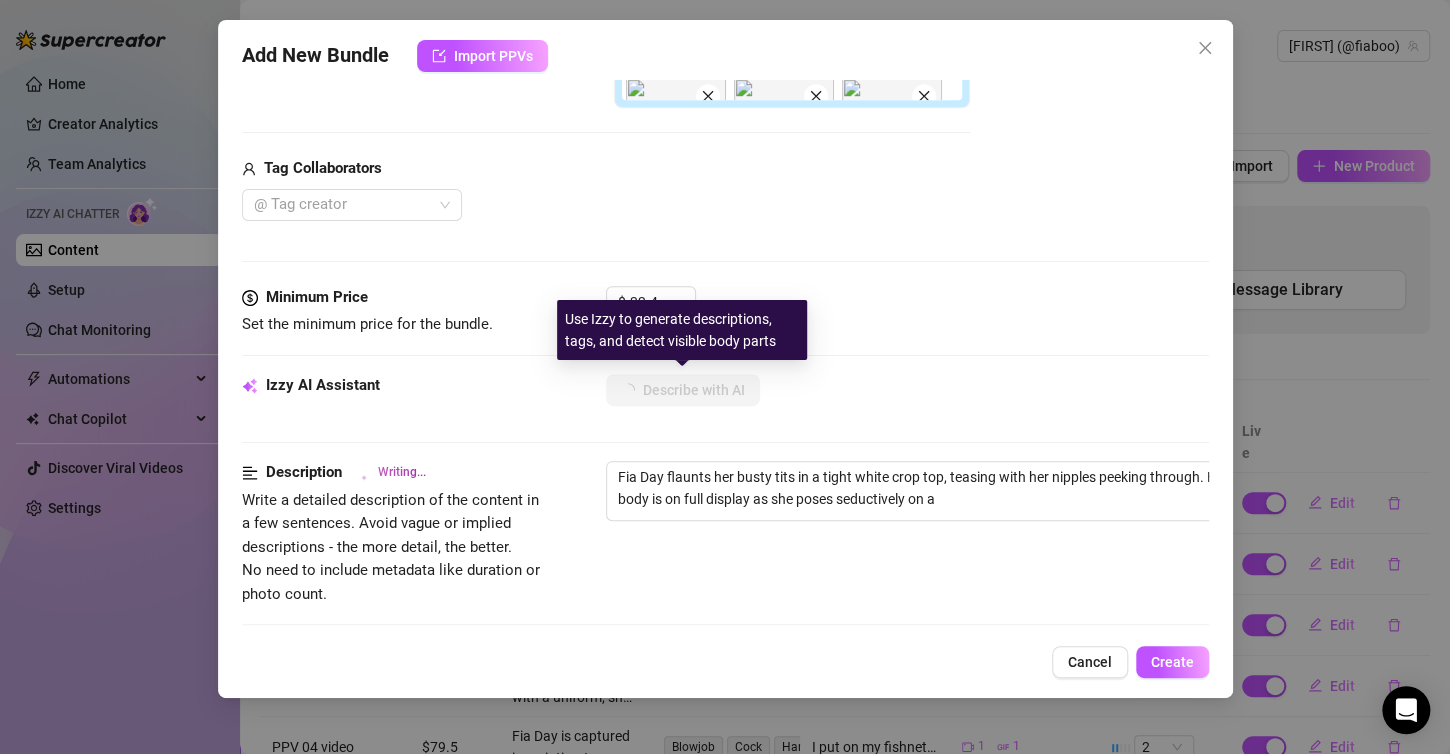 type on "Fia Day flaunts her busty tits in a tight white crop top, teasing with her nipples peeking through. Her curvy body is on full display as she poses seductively on a bed," 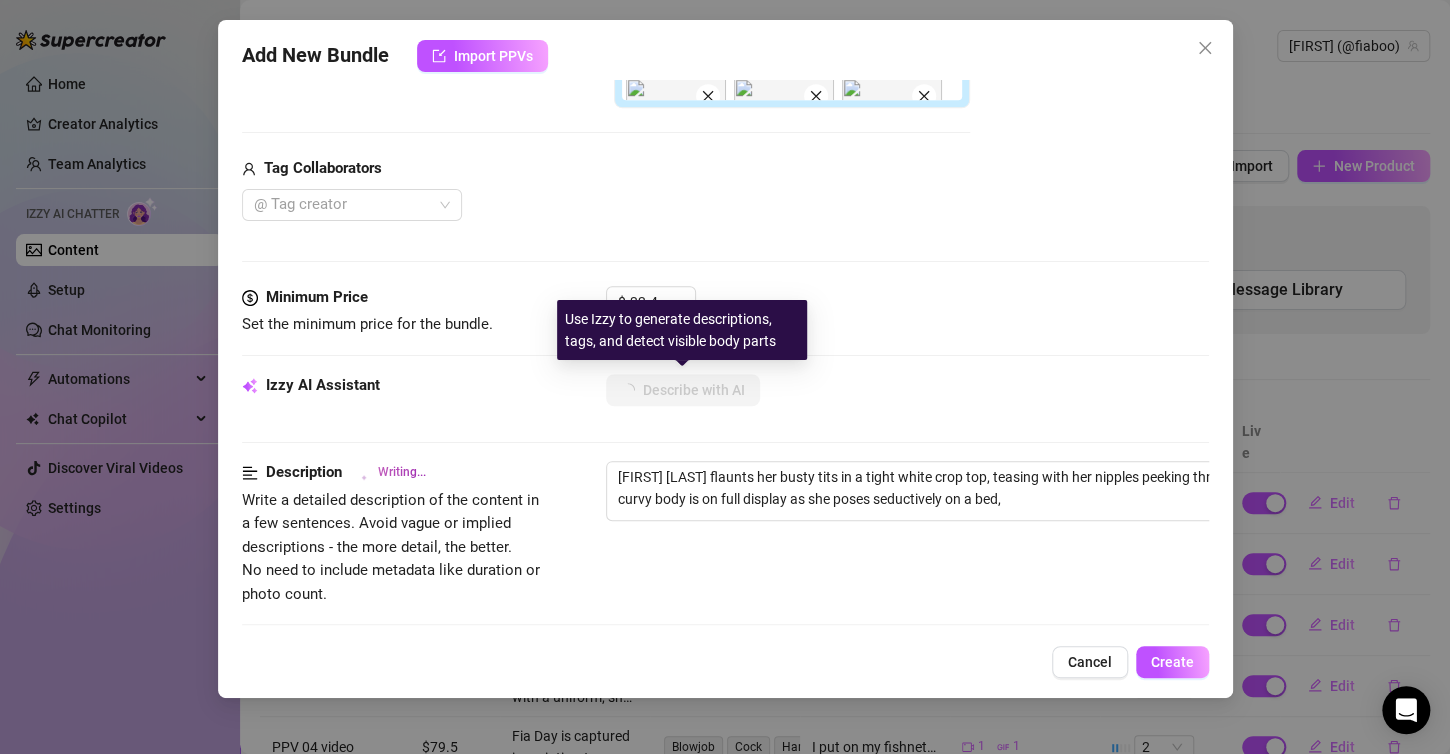 type on "Fia Day flaunts her busty tits in a tight white crop top, teasing with her nipples peeking through. Her curvy body is on full display as she poses seductively on a bed, showing" 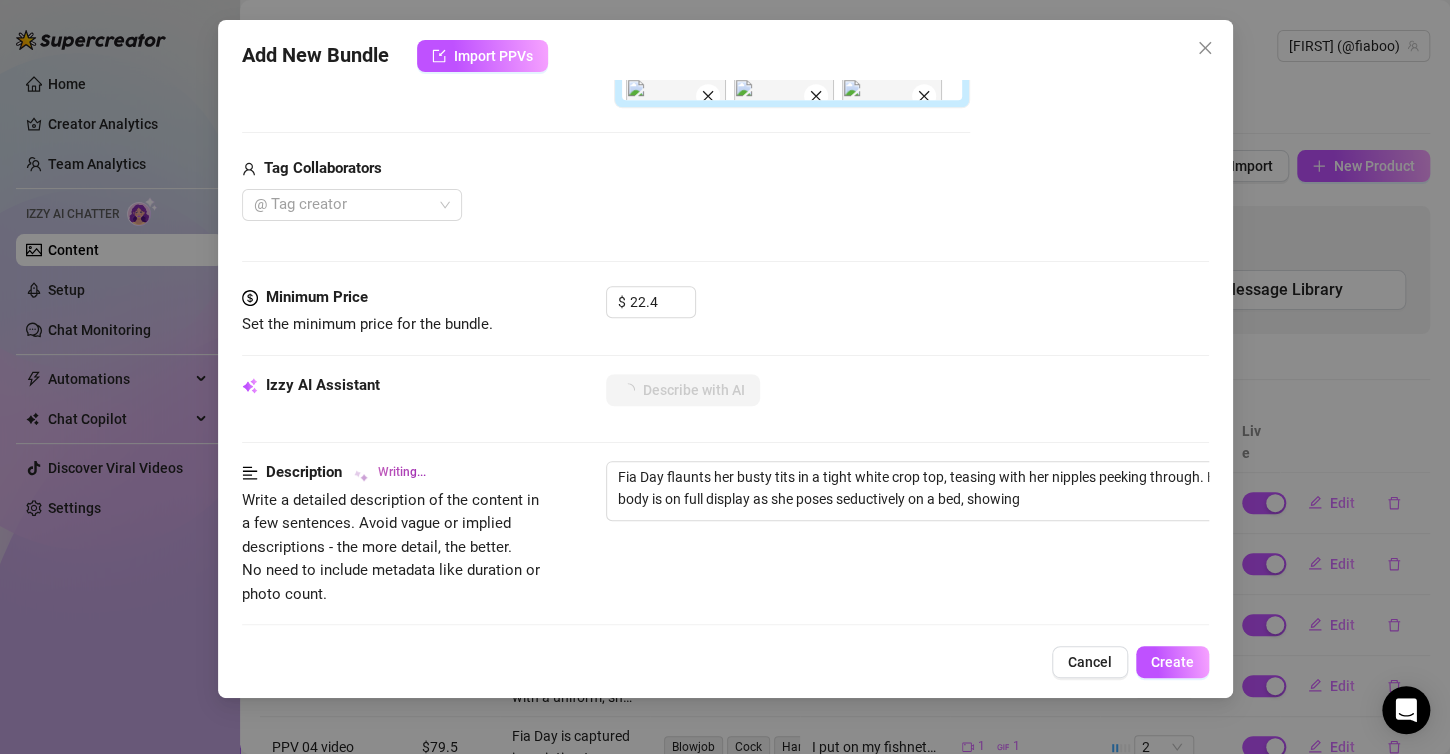 type on "Fia Day flaunts her busty tits in a tight white crop top, teasing with her nipples peeking through. Her curvy body is on full display as she poses seductively on a bed, showing off" 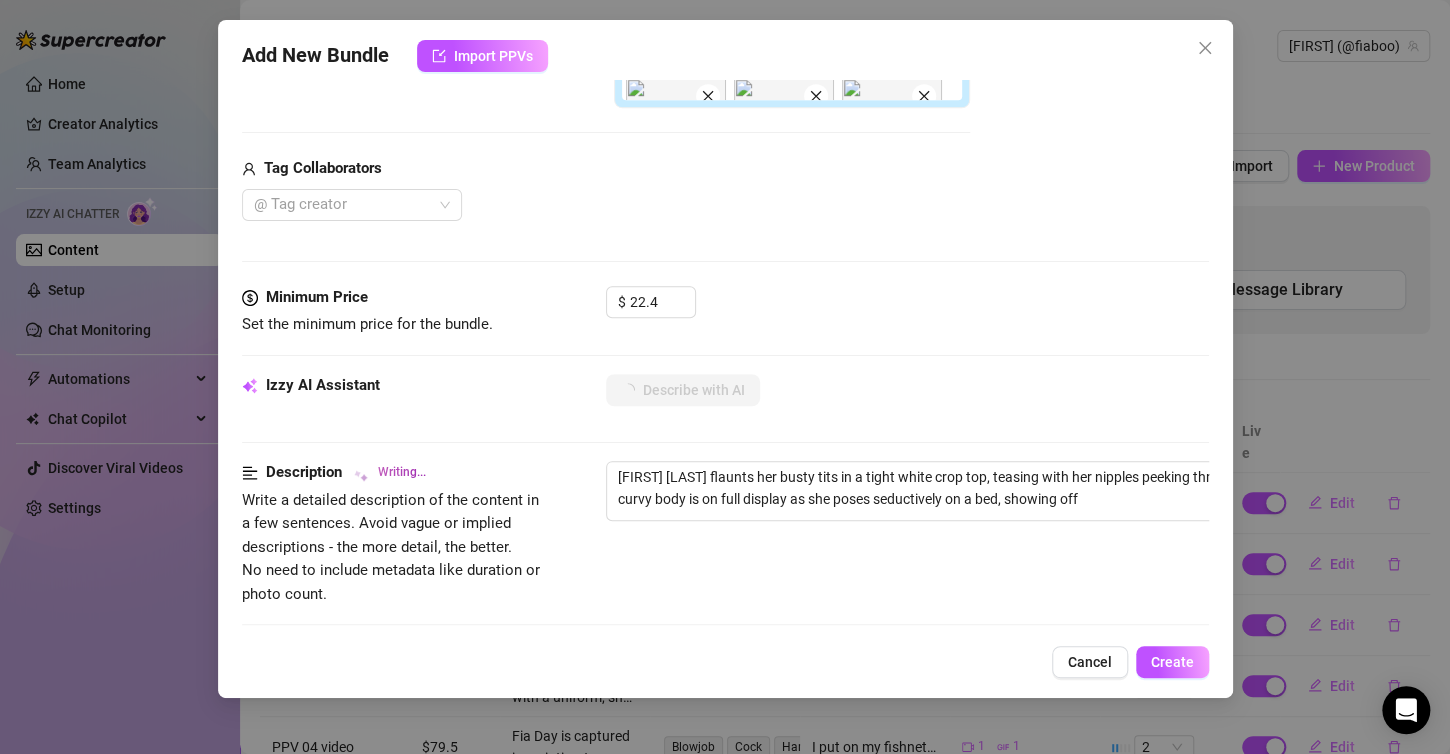 type on "Fia Day flaunts her busty tits in a tight white crop top, teasing with her nipples peeking through. Her curvy body is on full display as she poses seductively on a bed, showing off her" 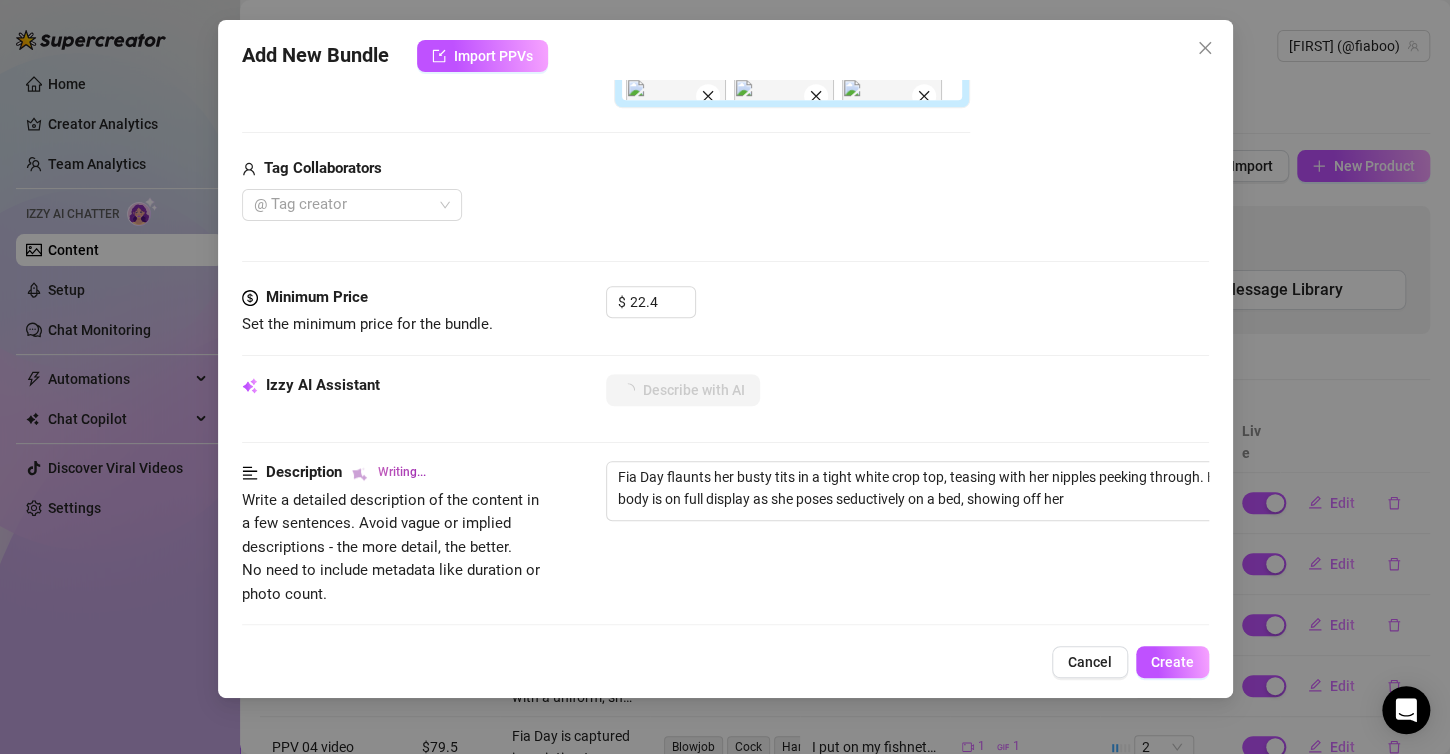 type on "Fia Day flaunts her busty tits in a tight white crop top, teasing with her nipples peeking through. Her curvy body is on full display as she poses seductively on a bed, showing off her thick" 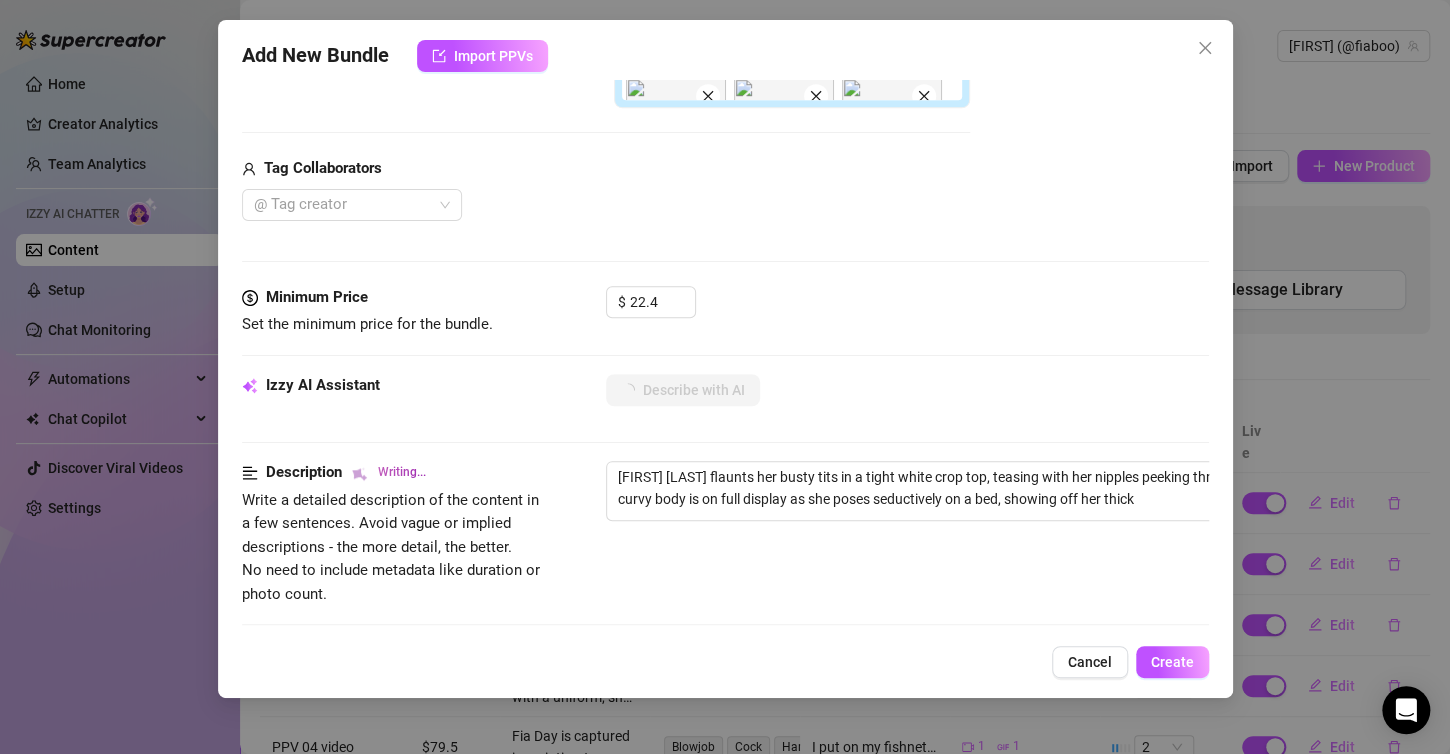 type on "Fia Day flaunts her busty tits in a tight white crop top, teasing with her nipples peeking through. Her curvy body is on full display as she poses seductively on a bed, showing off her thick thighs" 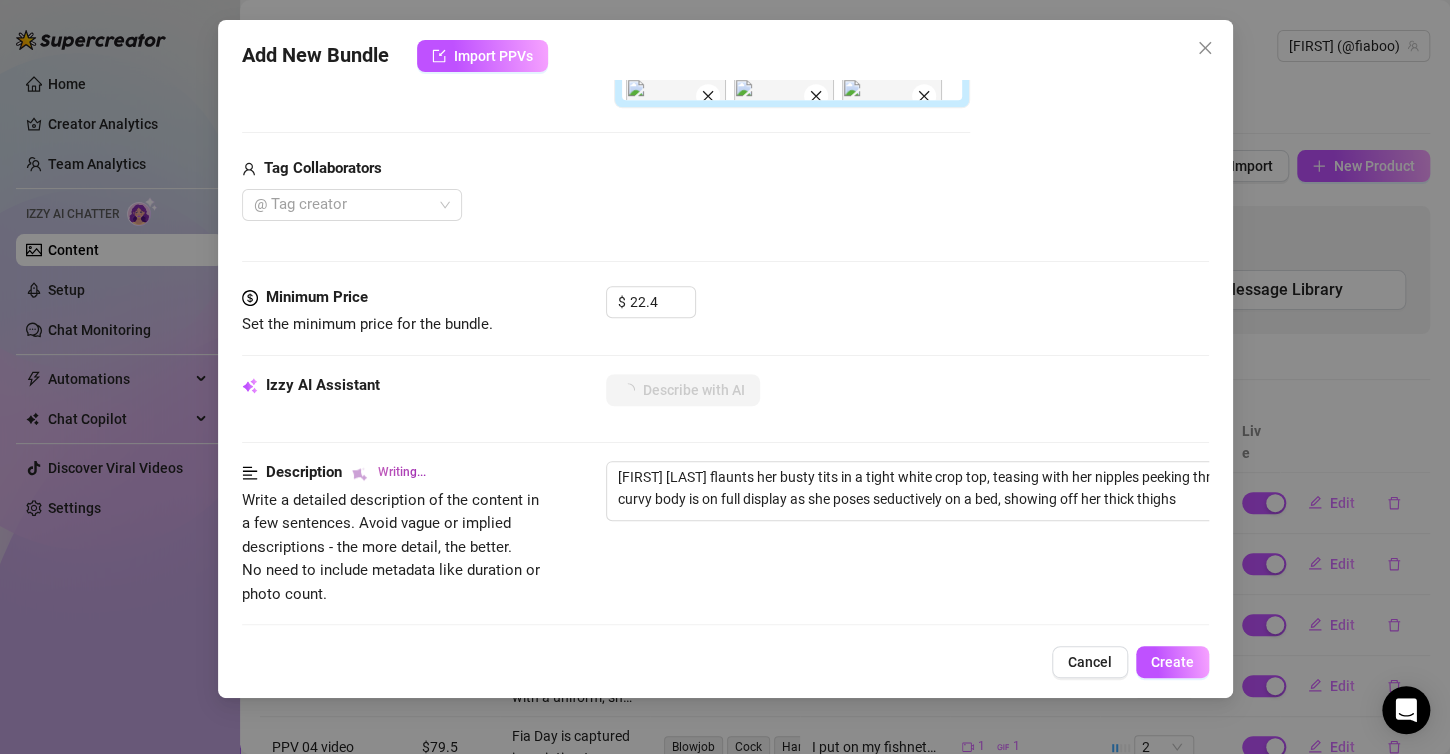 type on "Fia Day flaunts her busty tits in a tight white crop top, teasing with her nipples peeking through. Her curvy body is on full display as she poses seductively on a bed, showing off her thick thighs and" 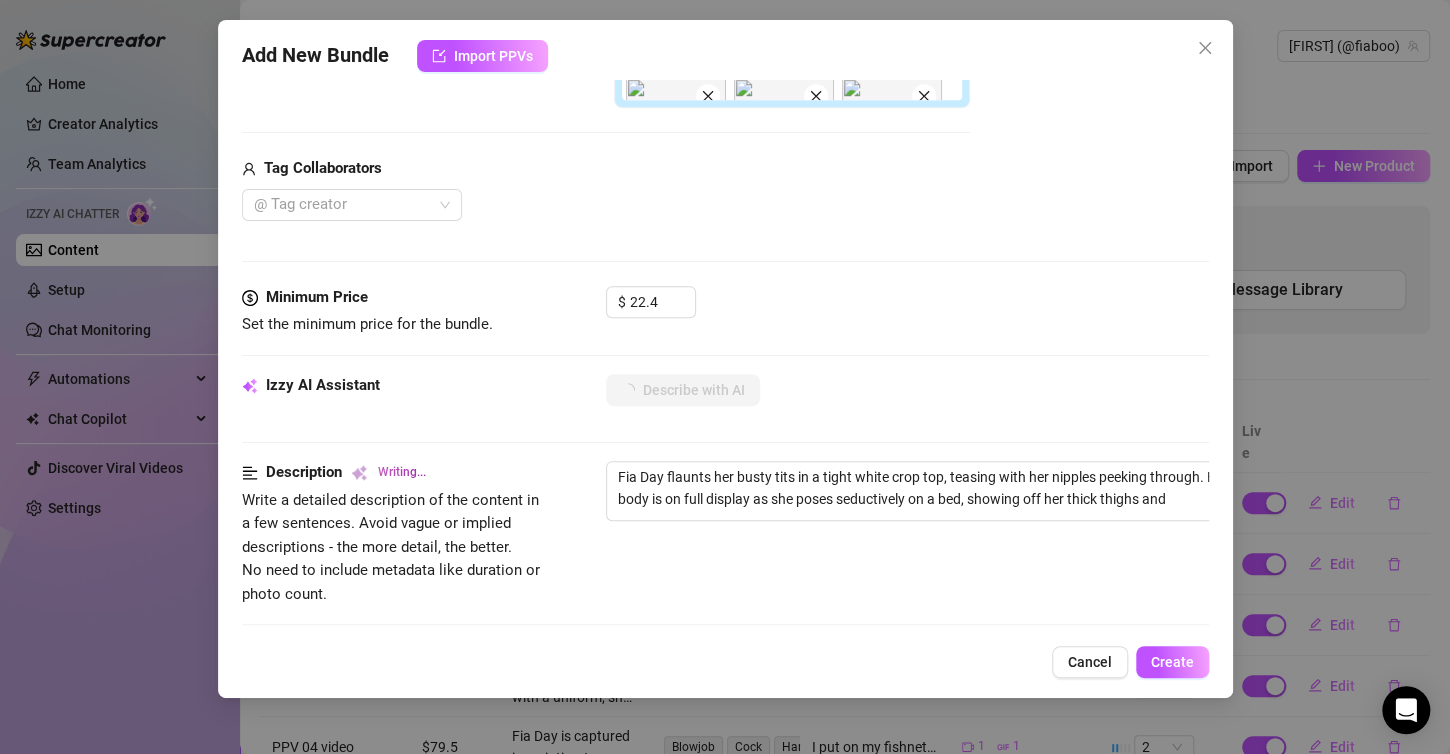 type on "Fia Day flaunts her busty tits in a tight white crop top, teasing with her nipples peeking through. Her curvy body is on full display as she poses seductively on a bed, showing off her thick thighs and bare" 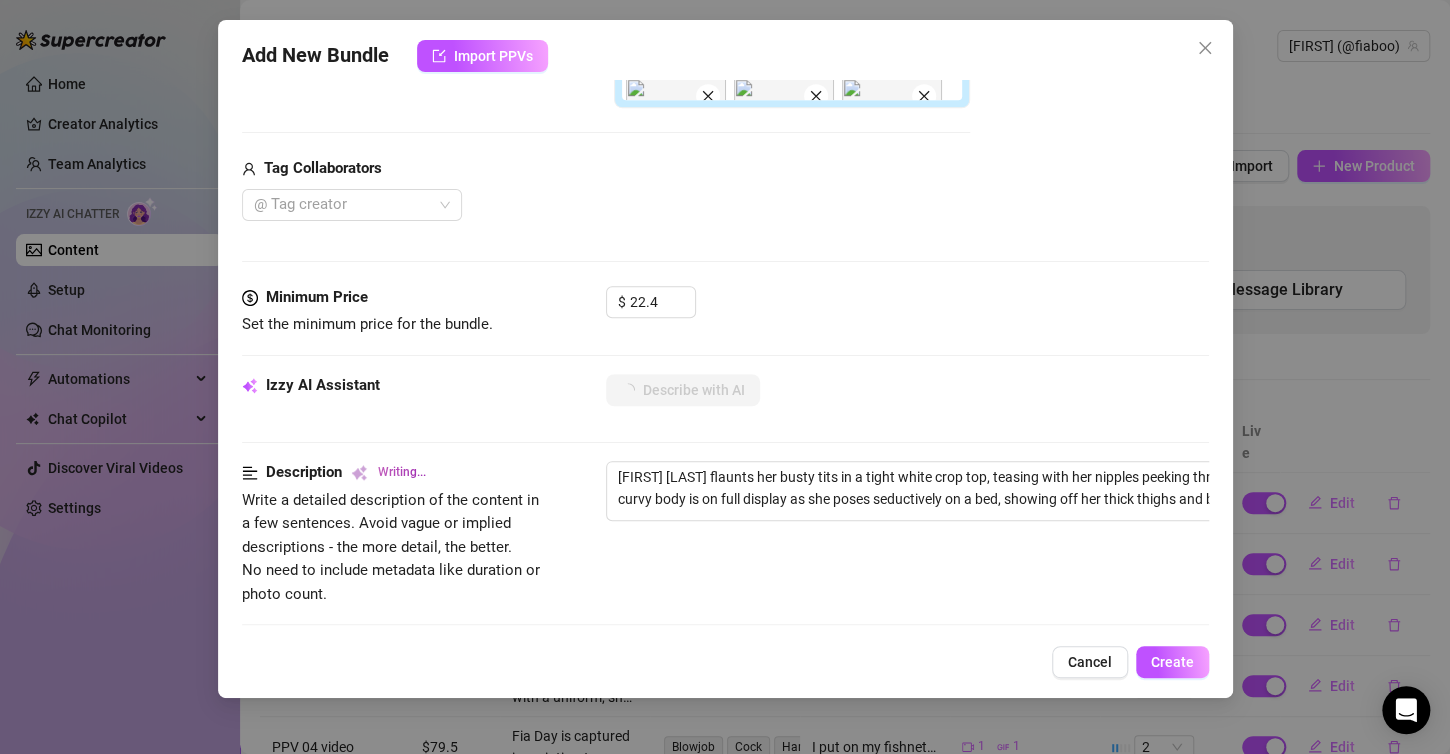 type on "Fia Day flaunts her busty tits in a tight white crop top, teasing with her nipples peeking through. Her curvy body is on full display as she poses seductively on a bed, showing off her thick thighs and bare ass." 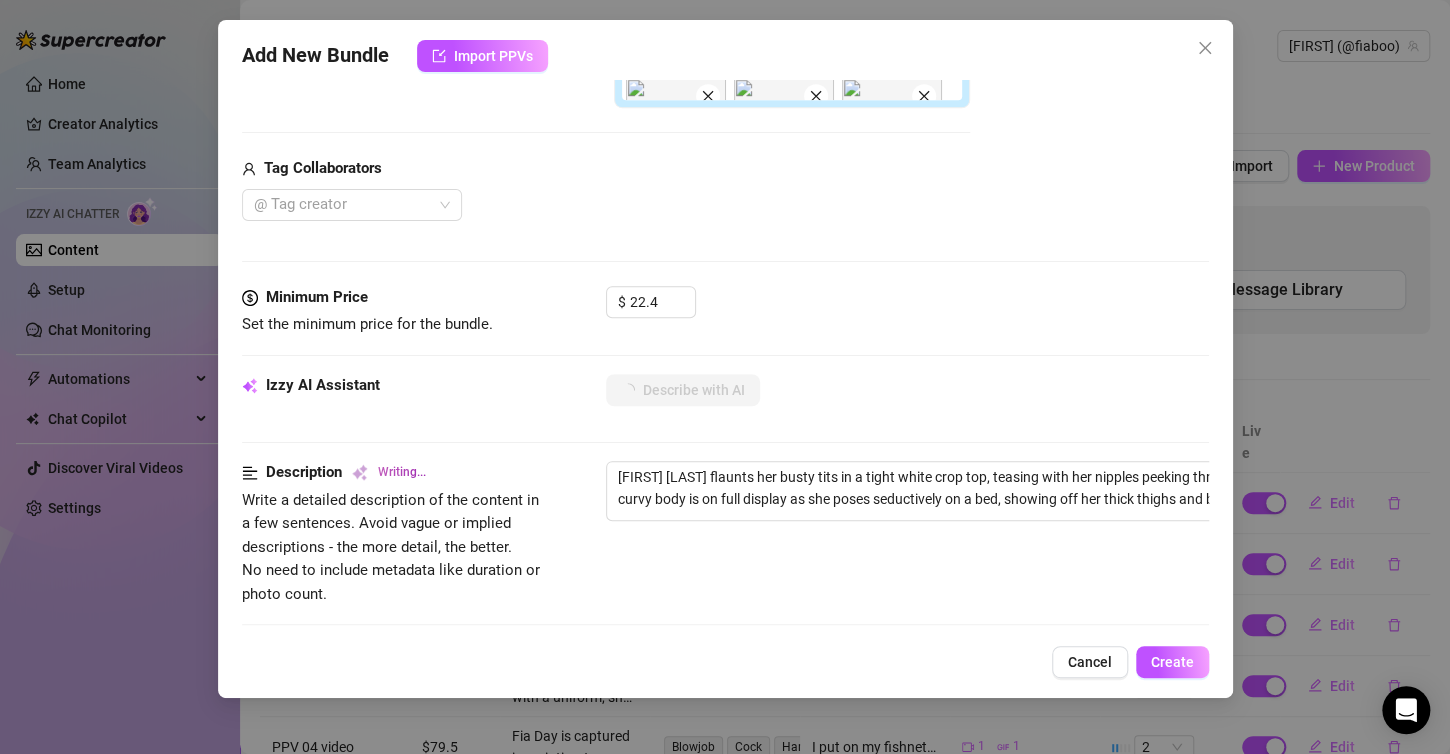 type on "Fia Day flaunts her busty tits in a tight white crop top, teasing with her nipples peeking through. Her curvy body is on full display as she poses seductively on a bed, showing off her thick thighs and bare ass. The" 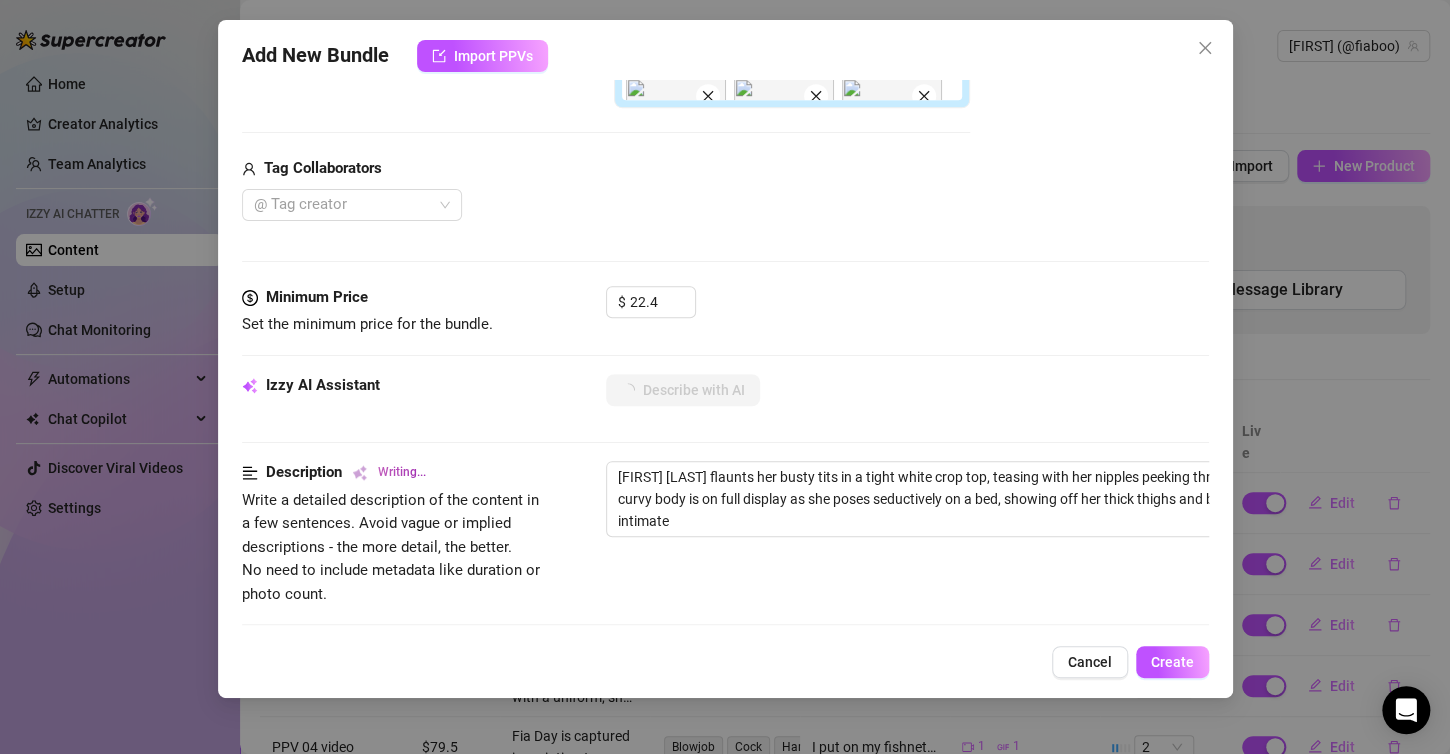 type on "Fia Day flaunts her busty tits in a tight white crop top, teasing with her nipples peeking through. Her curvy body is on full display as she poses seductively on a bed, showing off her thick thighs and bare ass. The intimate bedroom" 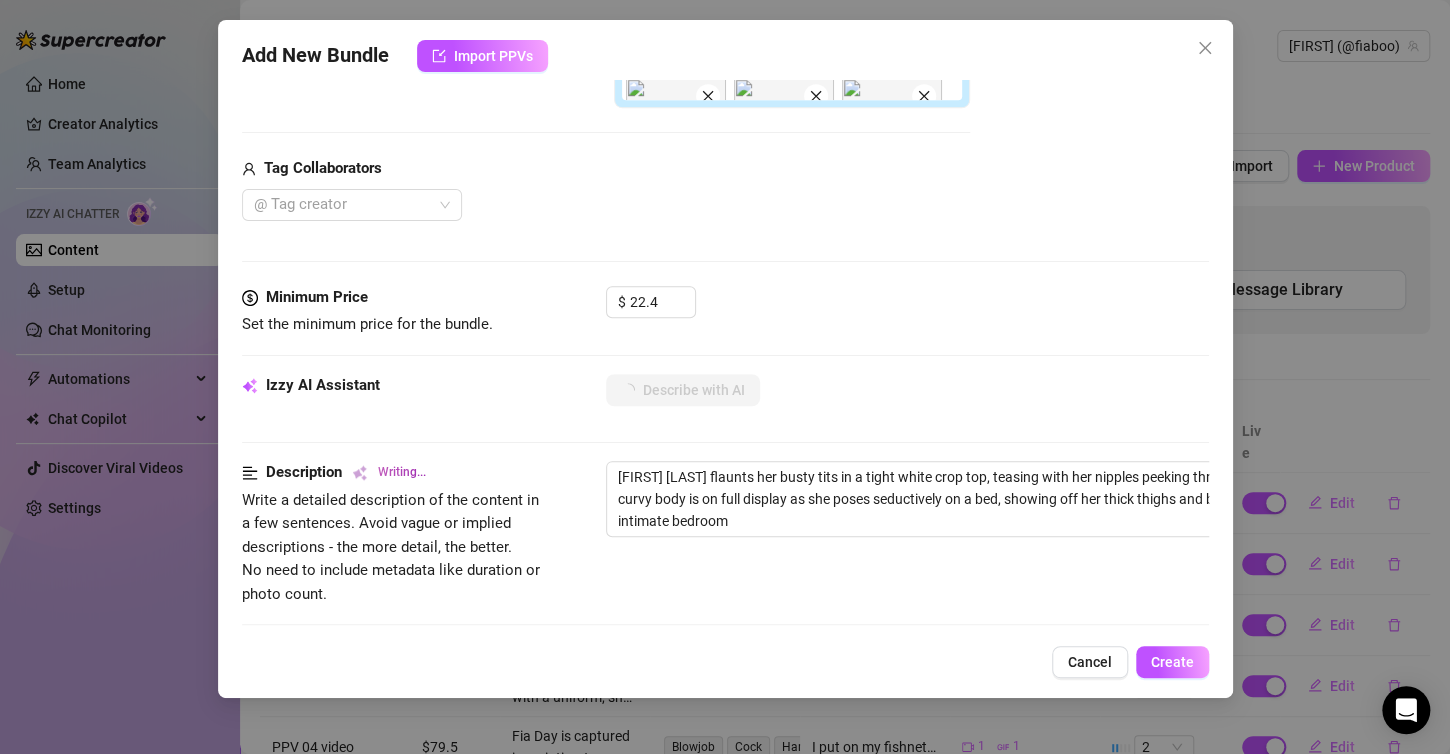 type on "Fia Day flaunts her busty tits in a tight white crop top, teasing with her nipples peeking through. Her curvy body is on full display as she poses seductively on a bed, showing off her thick thighs and bare ass. The intimate bedroom setting" 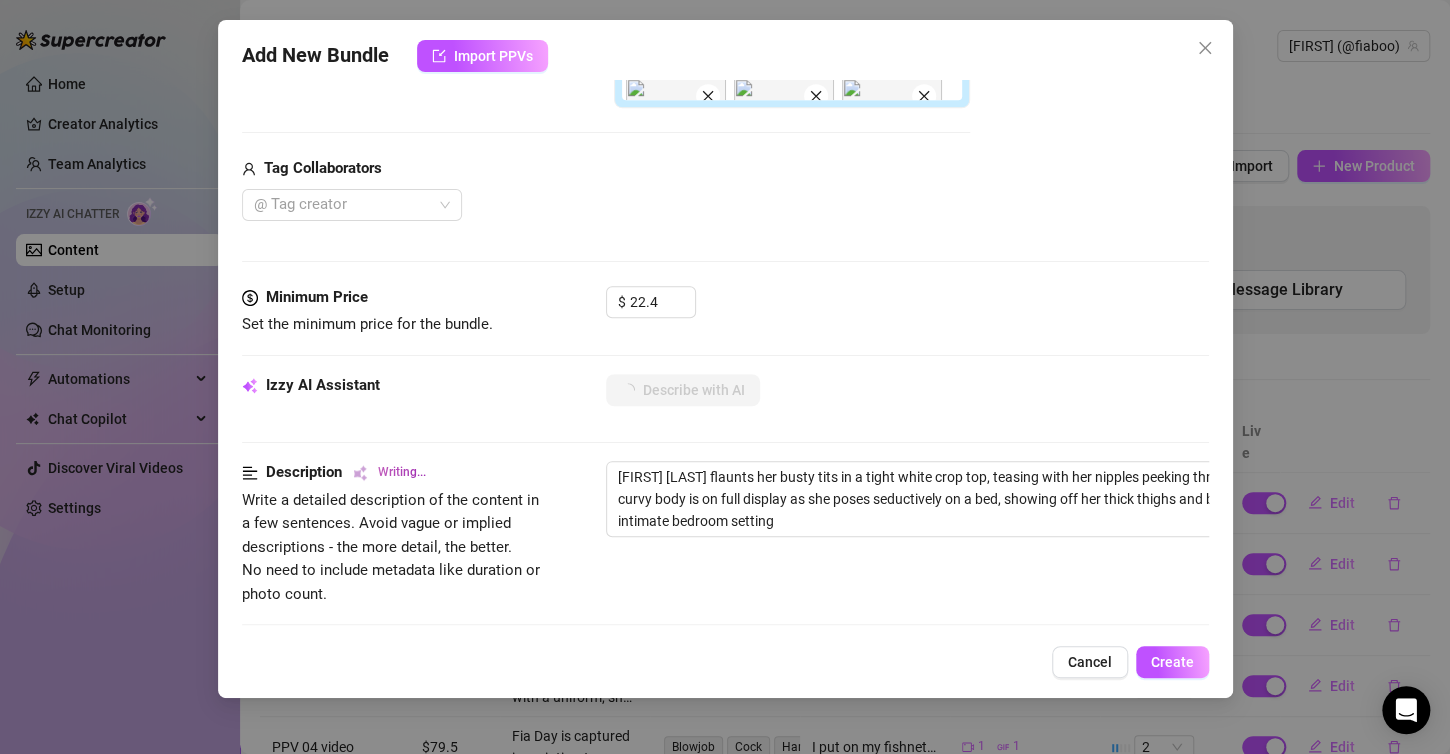 type on "Fia Day flaunts her busty tits in a tight white crop top, teasing with her nipples peeking through. Her curvy body is on full display as she poses seductively on a bed, showing off her thick thighs and bare ass. The intimate bedroom setting adds" 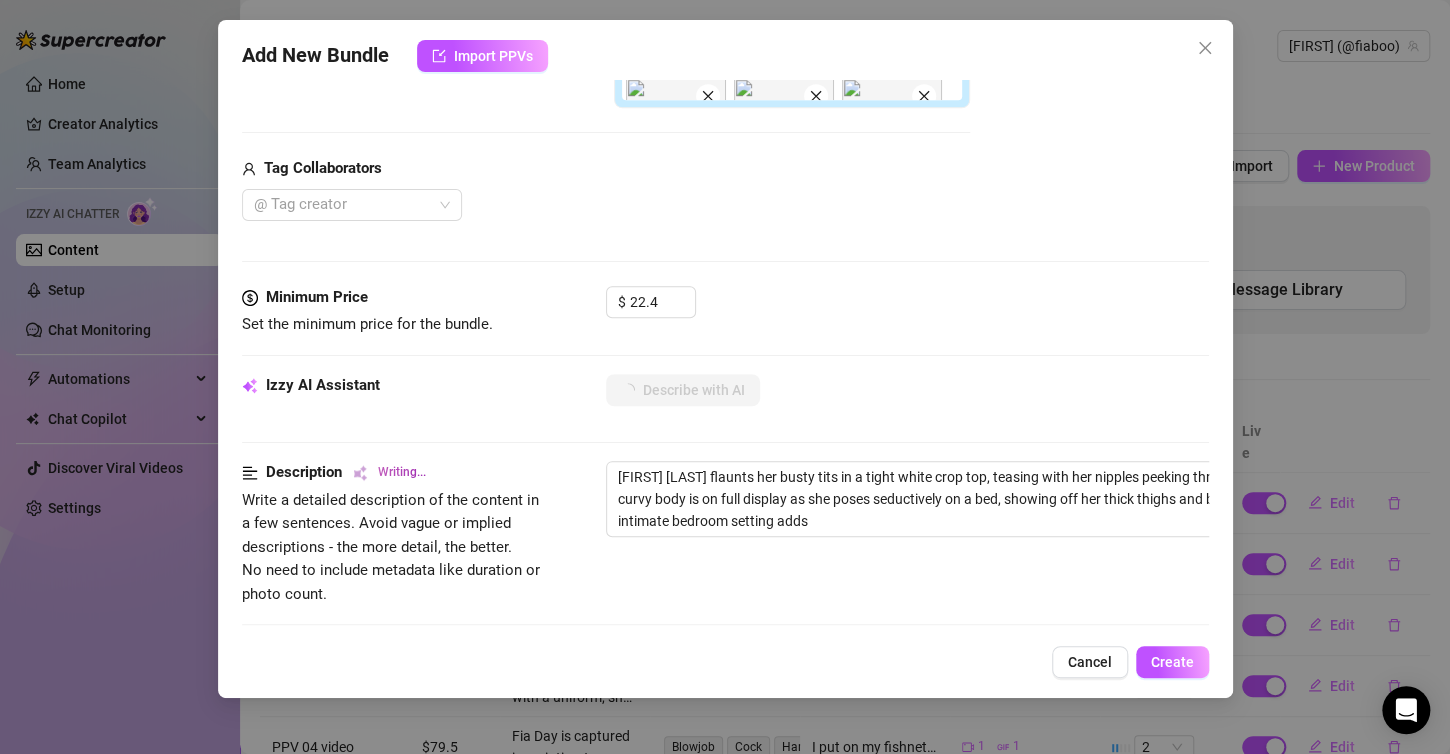 type on "Fia Day flaunts her busty tits in a tight white crop top, teasing with her nipples peeking through. Her curvy body is on full display as she poses seductively on a bed, showing off her thick thighs and bare ass. The intimate bedroom setting adds a" 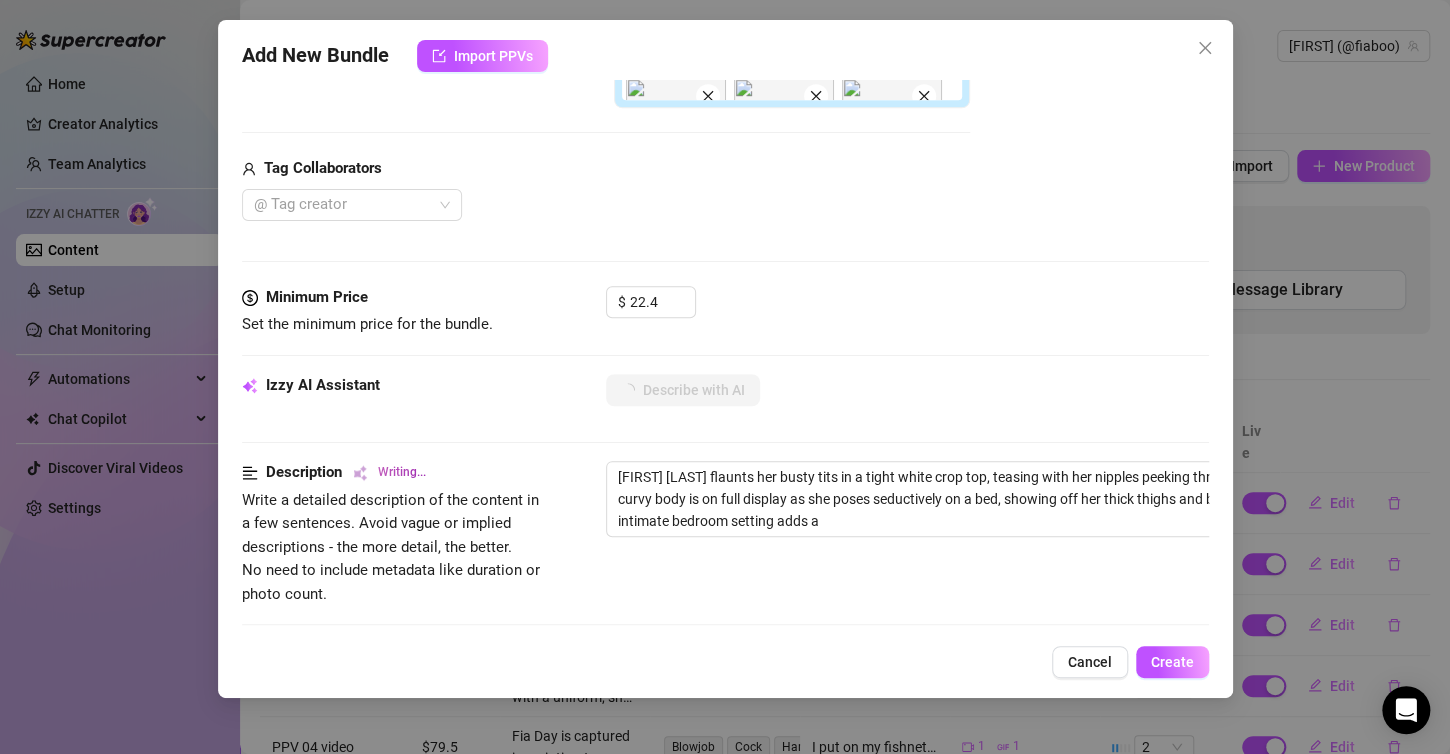 type on "Fia Day flaunts her busty tits in a tight white crop top, teasing with her nipples peeking through. Her curvy body is on full display as she poses seductively on a bed, showing off her thick thighs and bare ass. The intimate bedroom setting adds a personal" 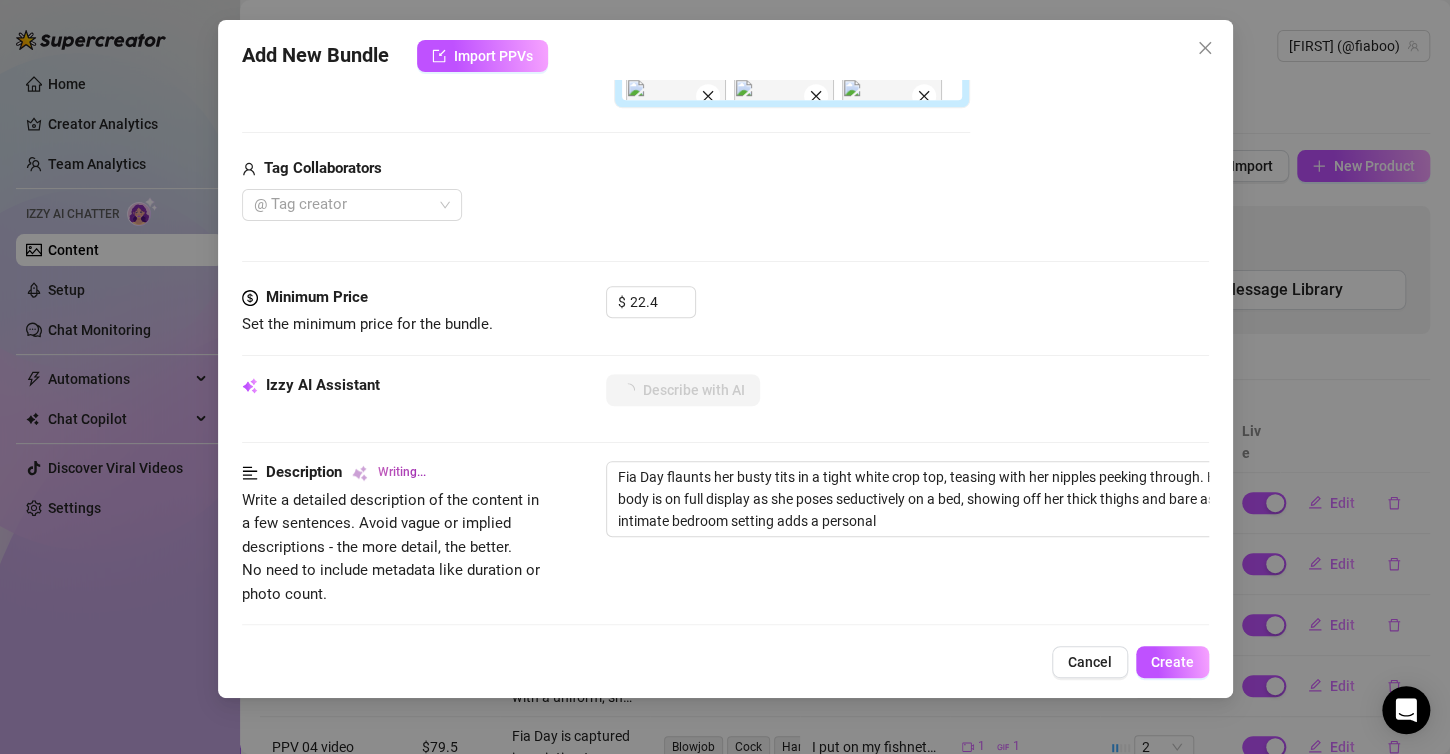 type on "Fia Day flaunts her busty tits in a tight white crop top, teasing with her nipples peeking through. Her curvy body is on full display as she poses seductively on a bed, showing off her thick thighs and bare ass. The intimate bedroom setting adds a personal touch" 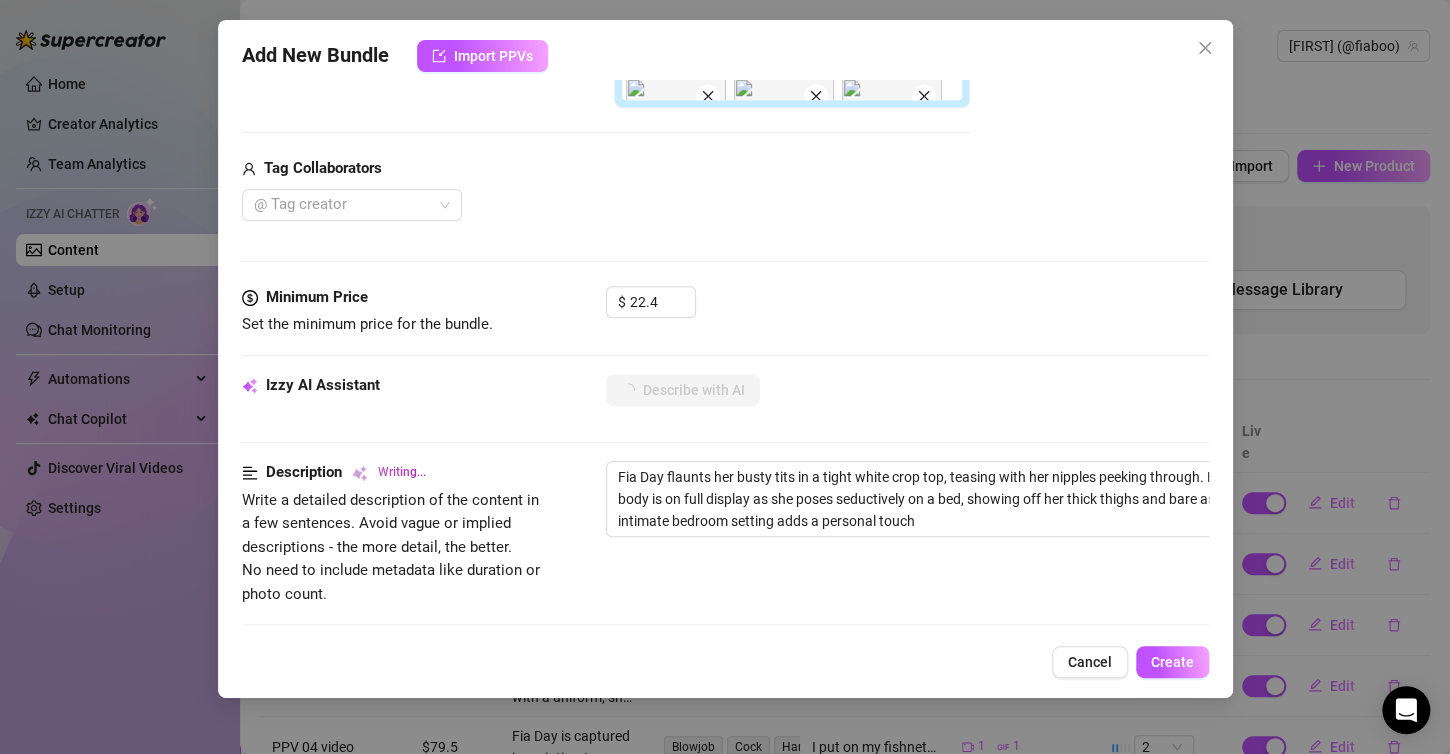 type on "Fia Day flaunts her busty tits in a tight white crop top, teasing with her nipples peeking through. Her curvy body is on full display as she poses seductively on a bed, showing off her thick thighs and bare ass. The intimate bedroom setting adds a personal touch to" 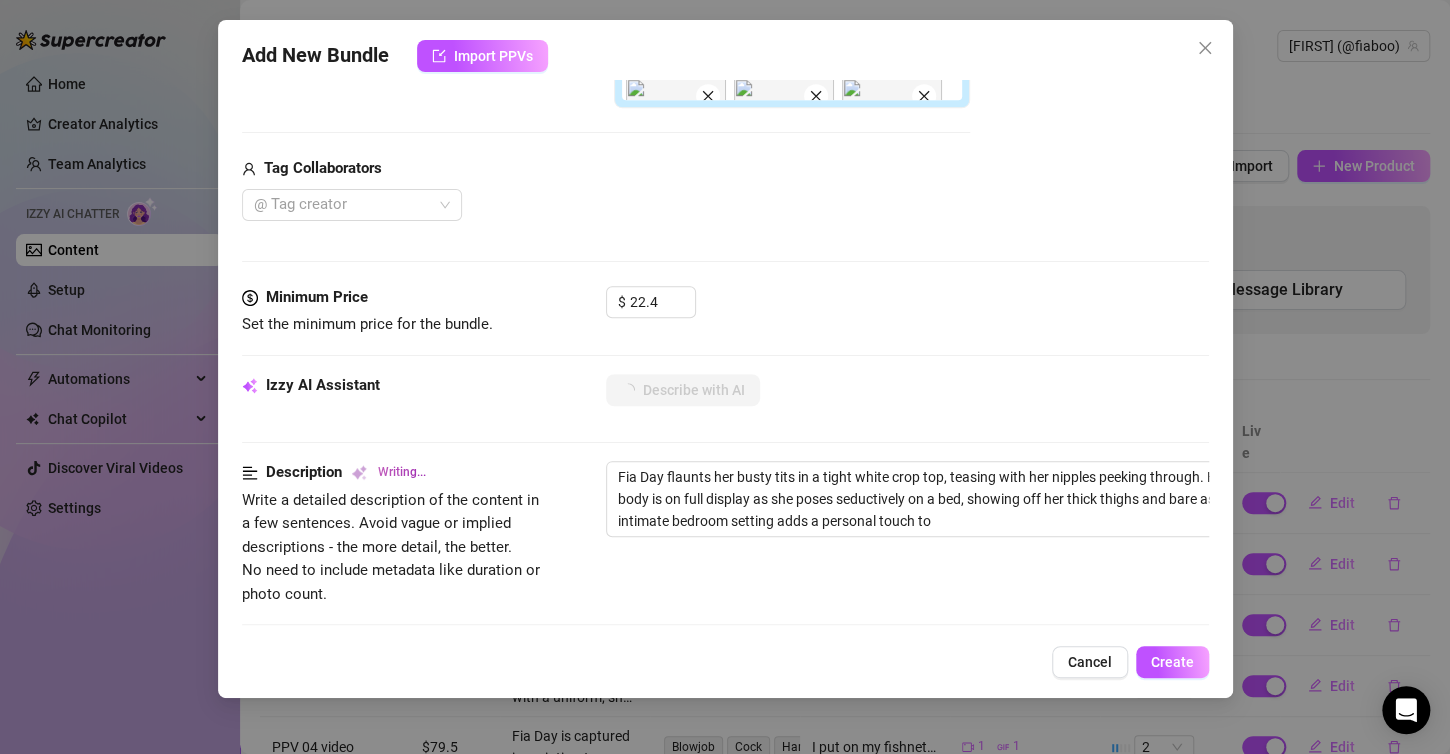 type on "Fia Day flaunts her busty tits in a tight white crop top, teasing with her nipples peeking through. Her curvy body is on full display as she poses seductively on a bed, showing off her thick thighs and bare ass. The intimate bedroom setting adds a personal touch to this" 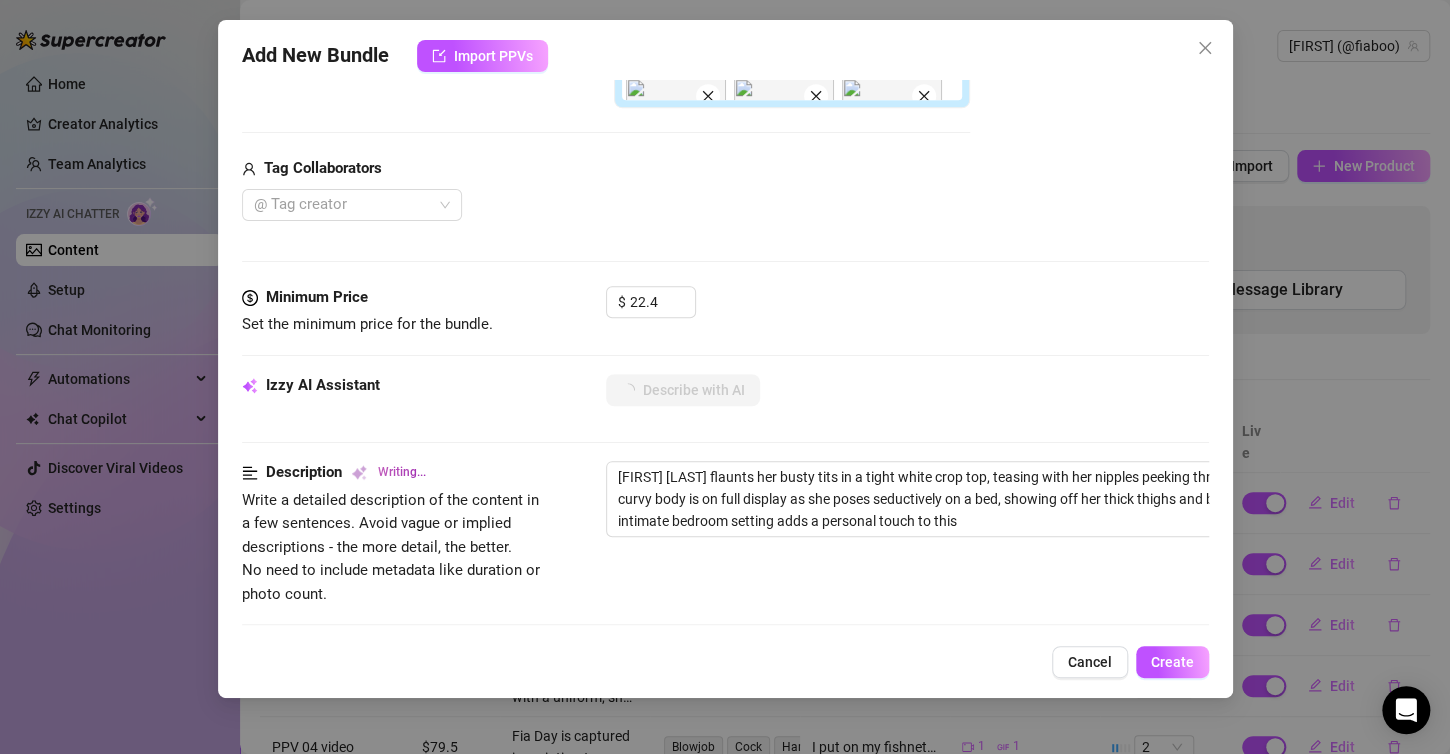 type on "Fia Day flaunts her busty tits in a tight white crop top, teasing with her nipples peeking through. Her curvy body is on full display as she poses seductively on a bed, showing off her thick thighs and bare ass. The intimate bedroom setting adds a personal touch to this tantalizing" 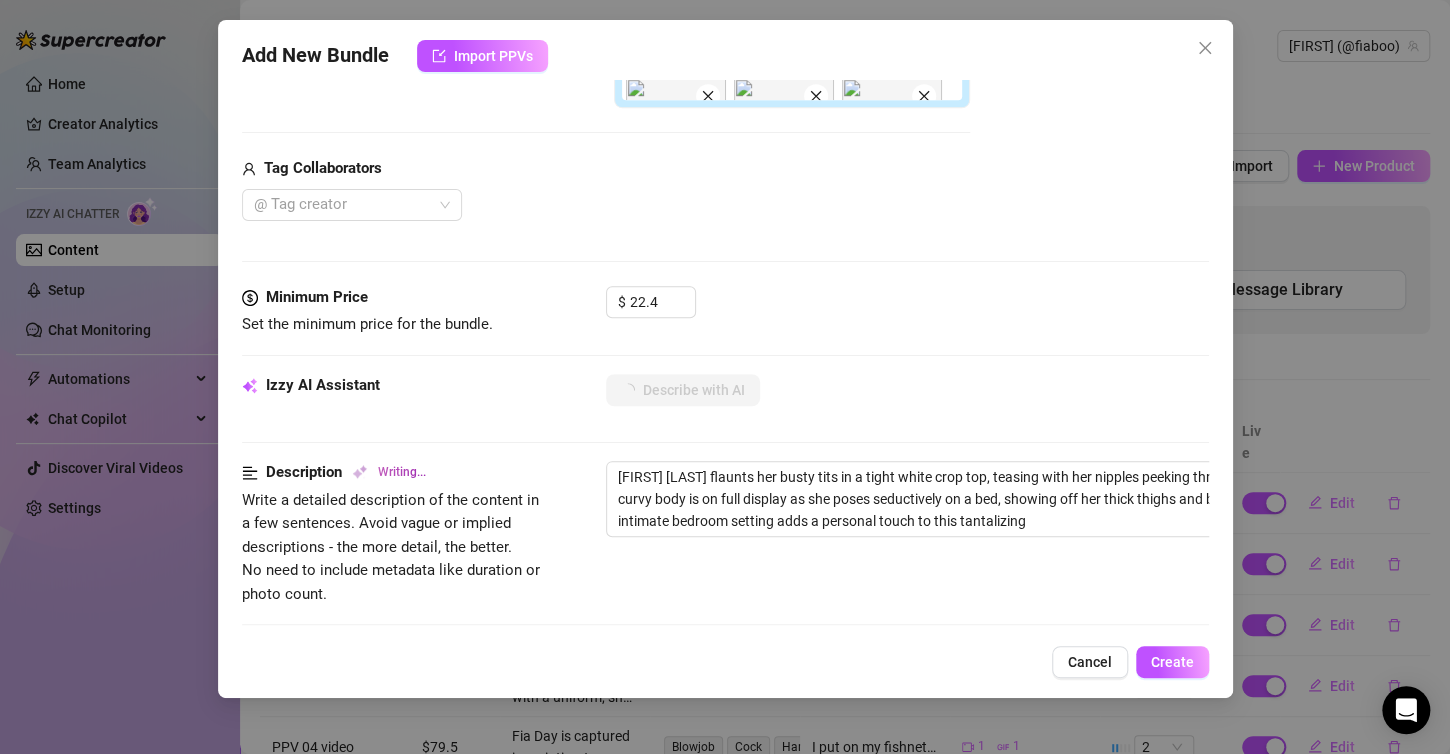 type on "Fia Day flaunts her busty tits in a tight white crop top, teasing with her nipples peeking through. Her curvy body is on full display as she poses seductively on a bed, showing off her thick thighs and bare ass. The intimate bedroom setting adds a personal touch to this tantalizing photo" 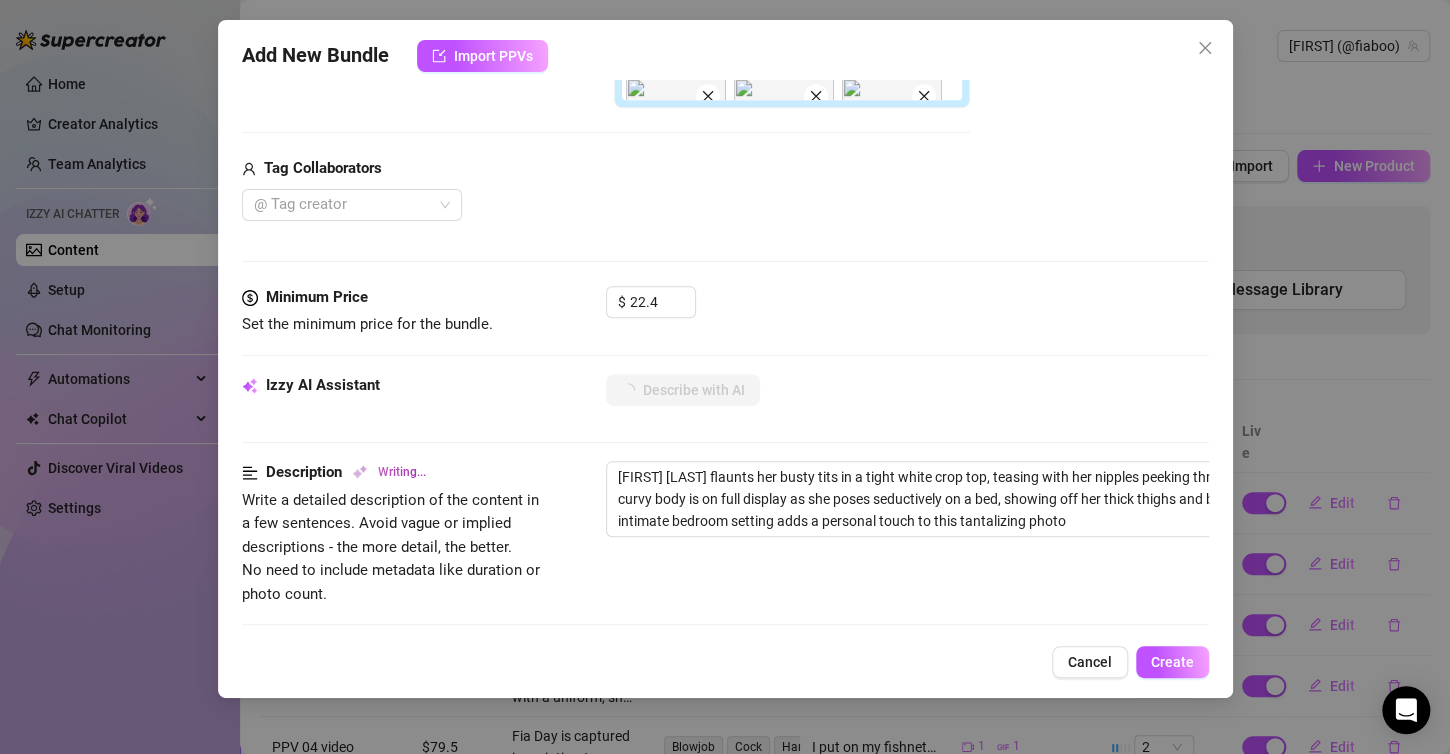 type on "Fia Day flaunts her busty tits in a tight white crop top, teasing with her nipples peeking through. Her curvy body is on full display as she poses seductively on a bed, showing off her thick thighs and bare ass. The intimate bedroom setting adds a personal touch to this tantalizing photo set." 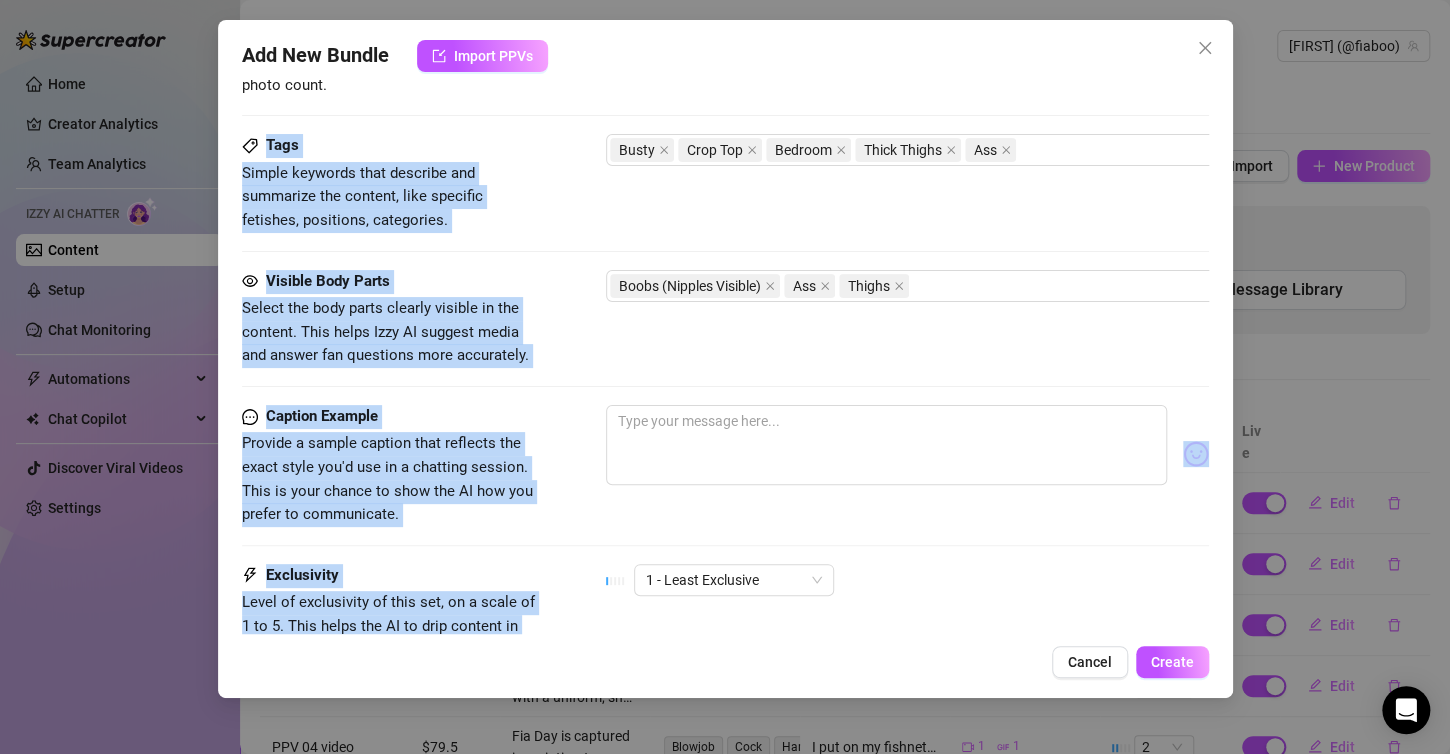 scroll, scrollTop: 1379, scrollLeft: 0, axis: vertical 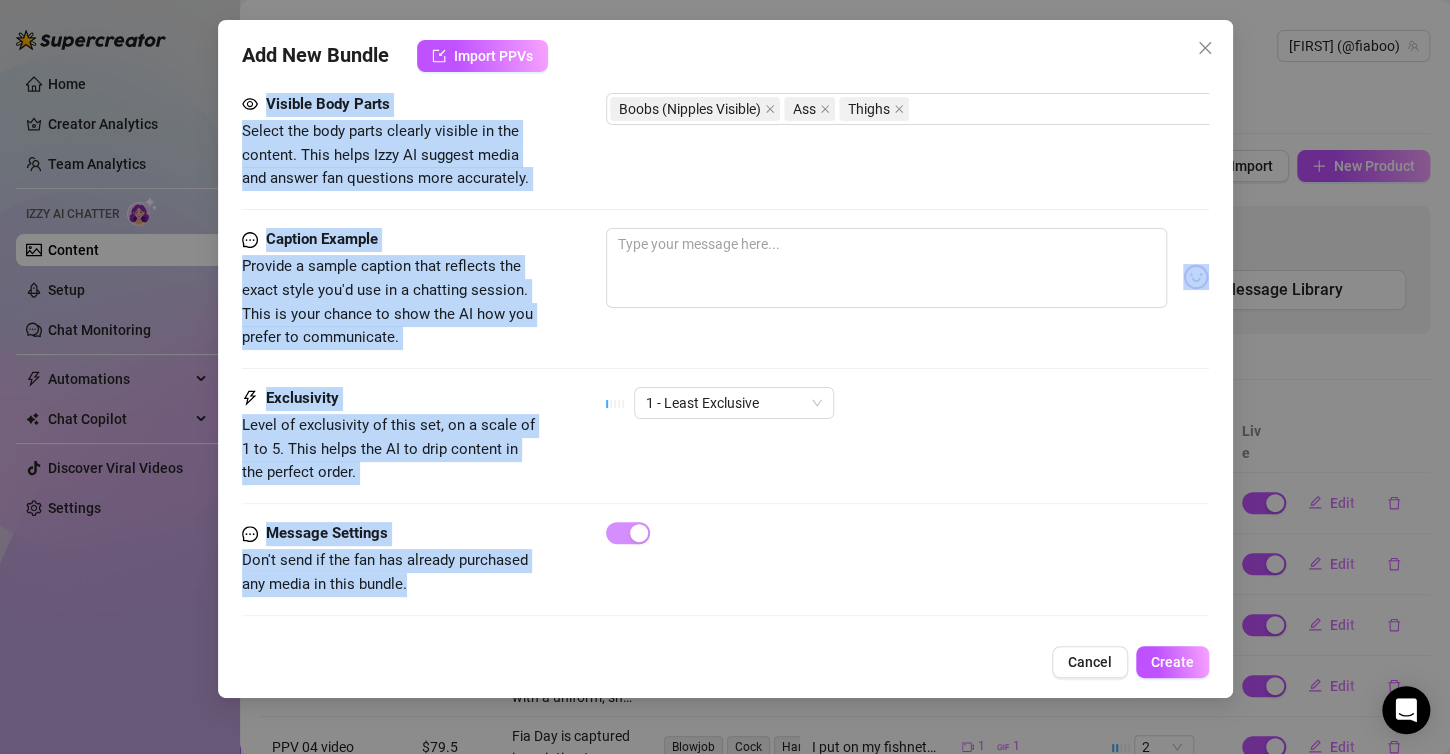 drag, startPoint x: 975, startPoint y: 608, endPoint x: 1060, endPoint y: 616, distance: 85.37564 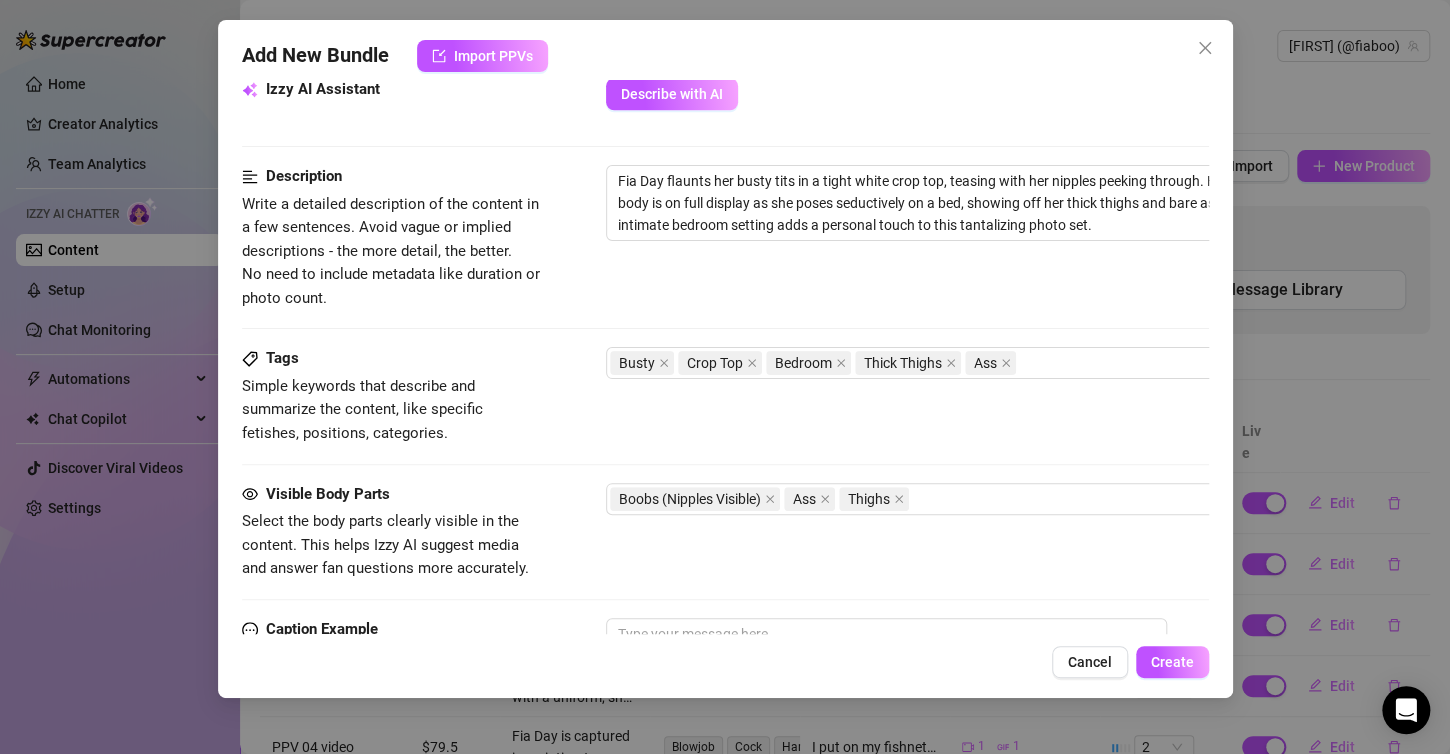 scroll, scrollTop: 979, scrollLeft: 0, axis: vertical 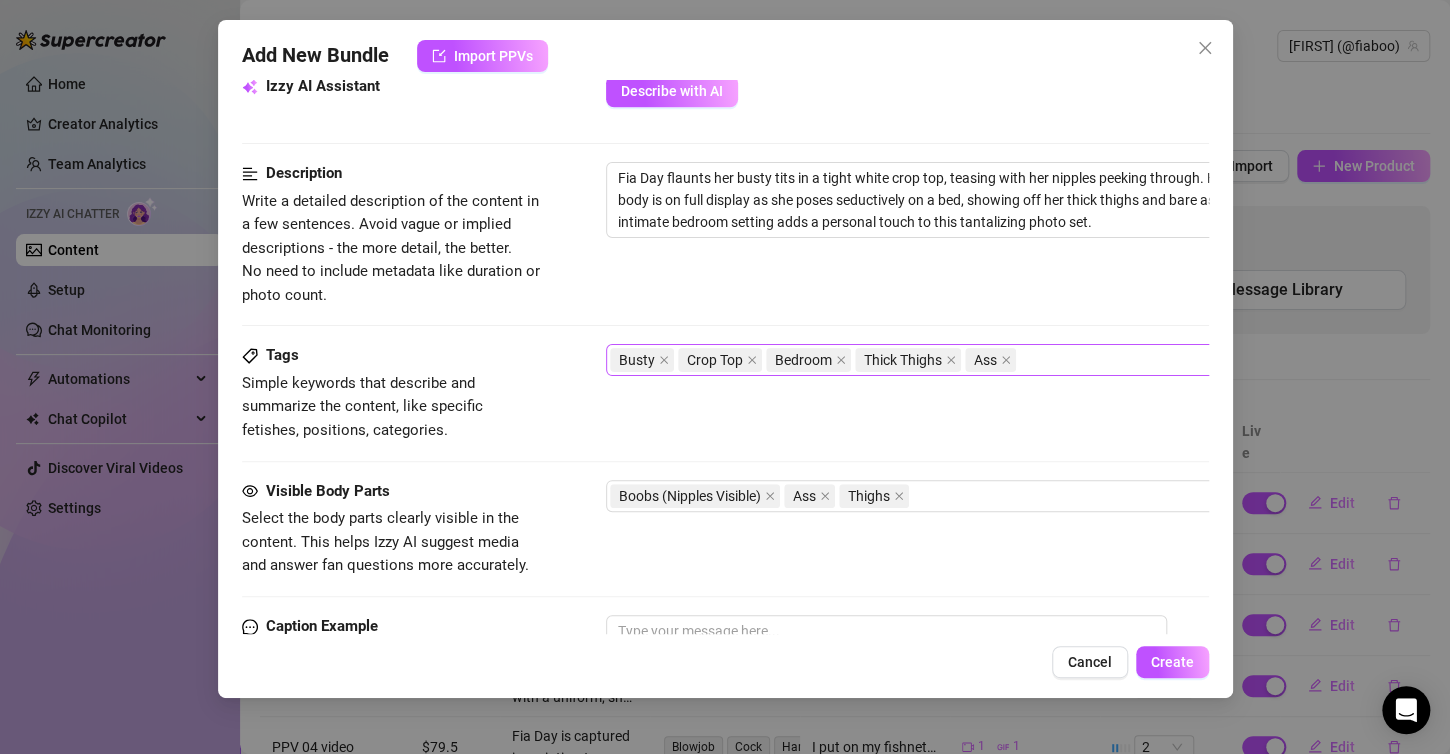click on "Busty Crop Top Bedroom Thick Thighs Ass" at bounding box center (945, 360) 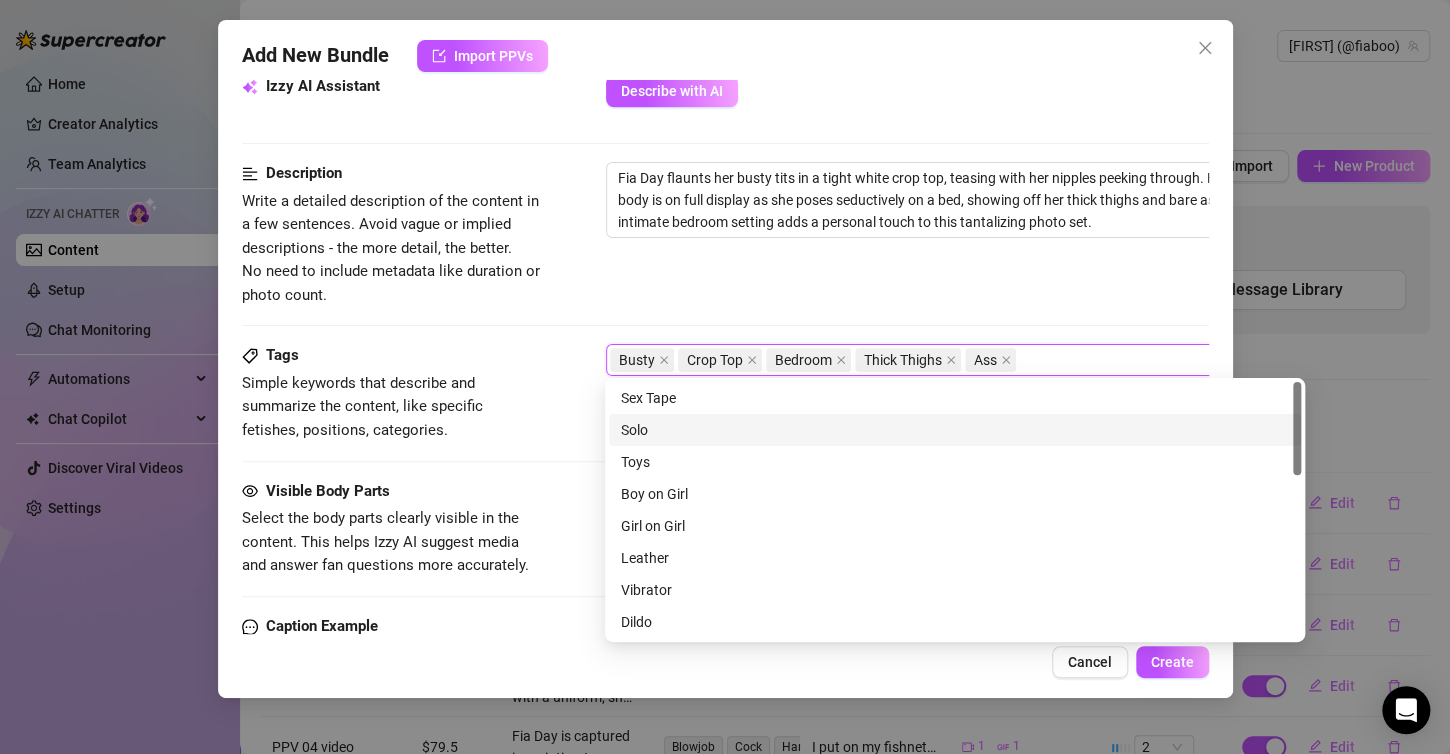click on "Solo" at bounding box center (955, 430) 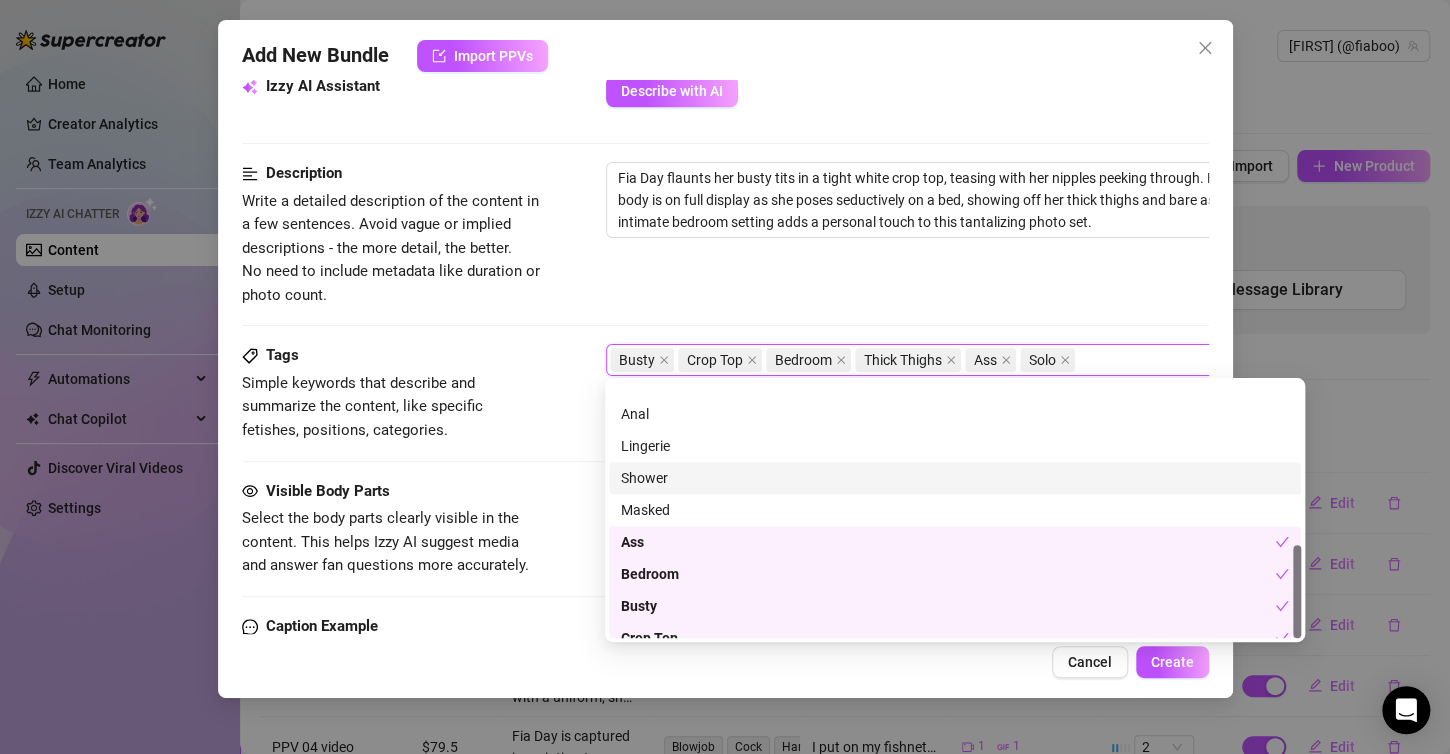 scroll, scrollTop: 448, scrollLeft: 0, axis: vertical 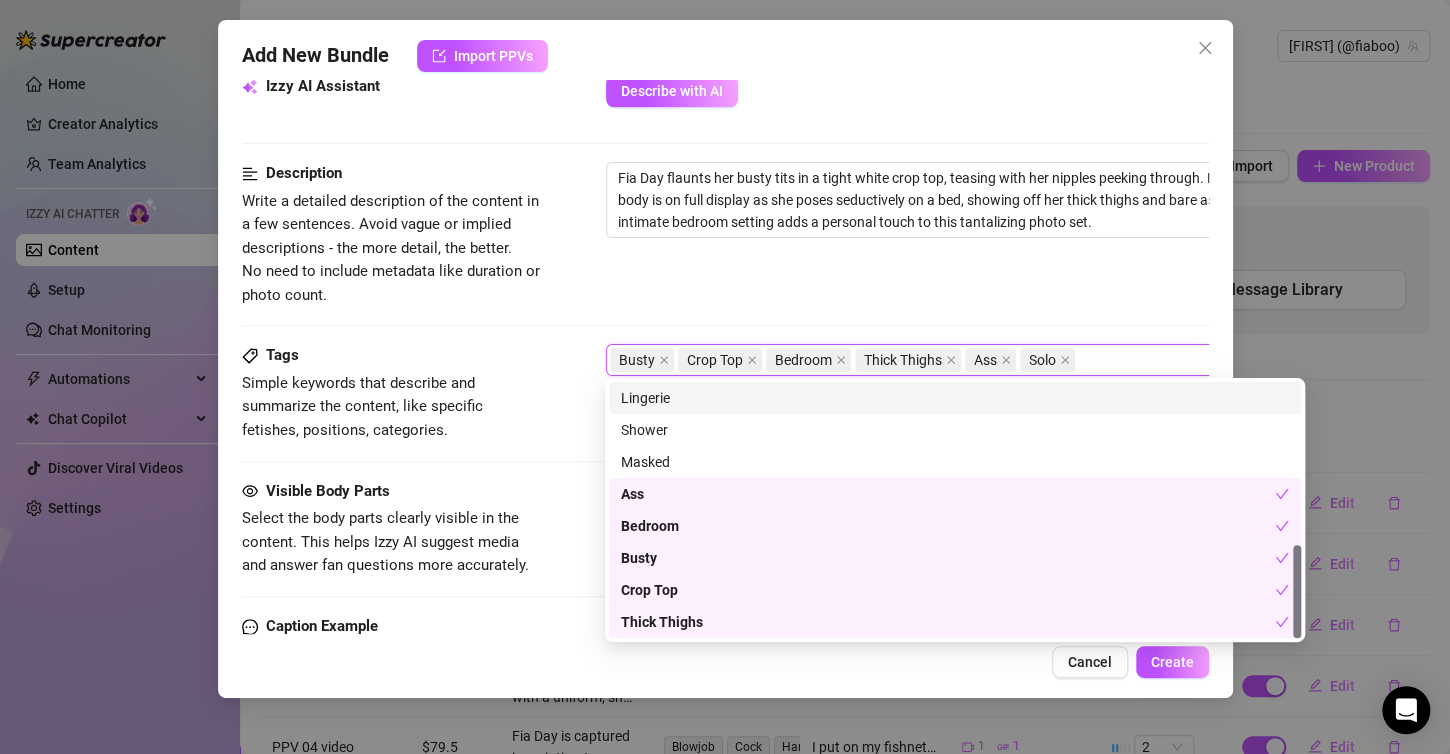 click on "Busty Crop Top Bedroom Thick Thighs Ass Solo" at bounding box center (945, 360) 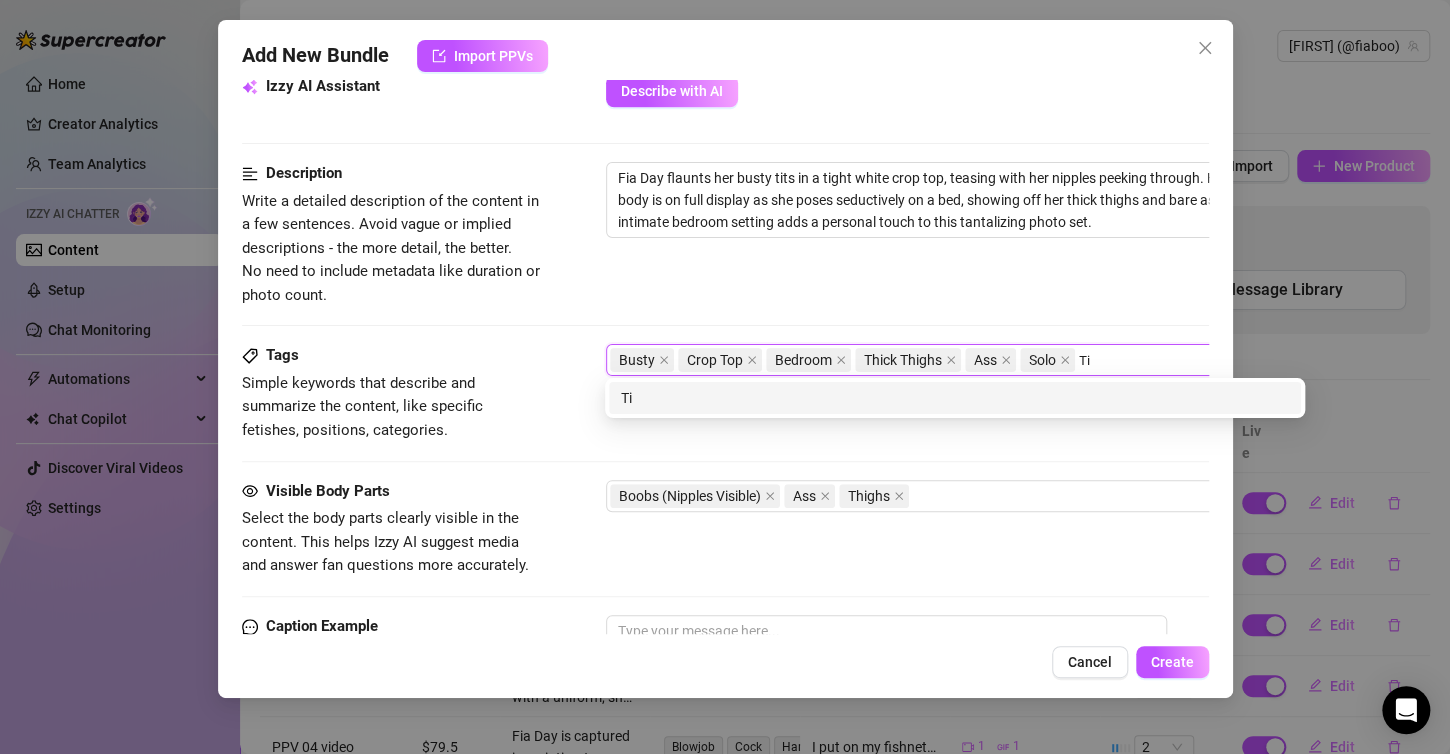 scroll, scrollTop: 0, scrollLeft: 0, axis: both 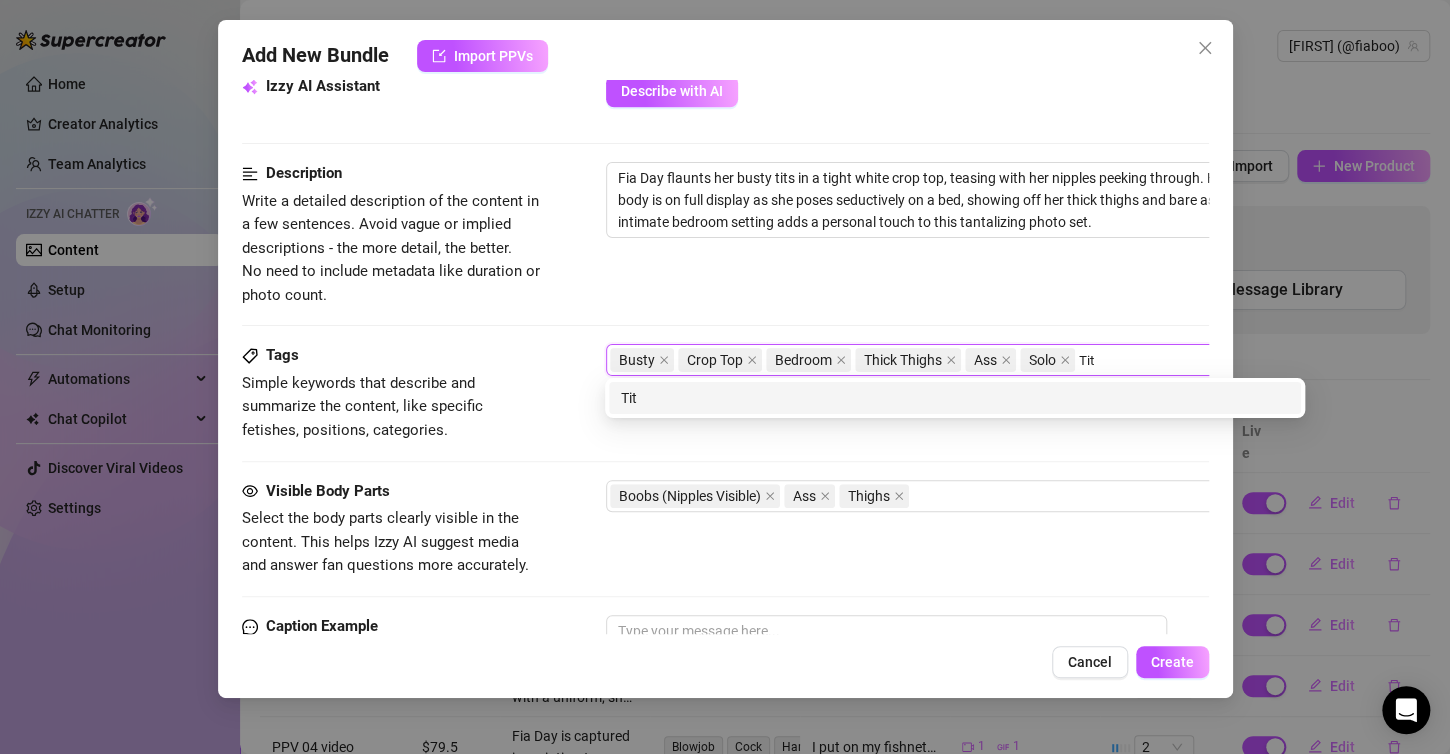 type on "Tits" 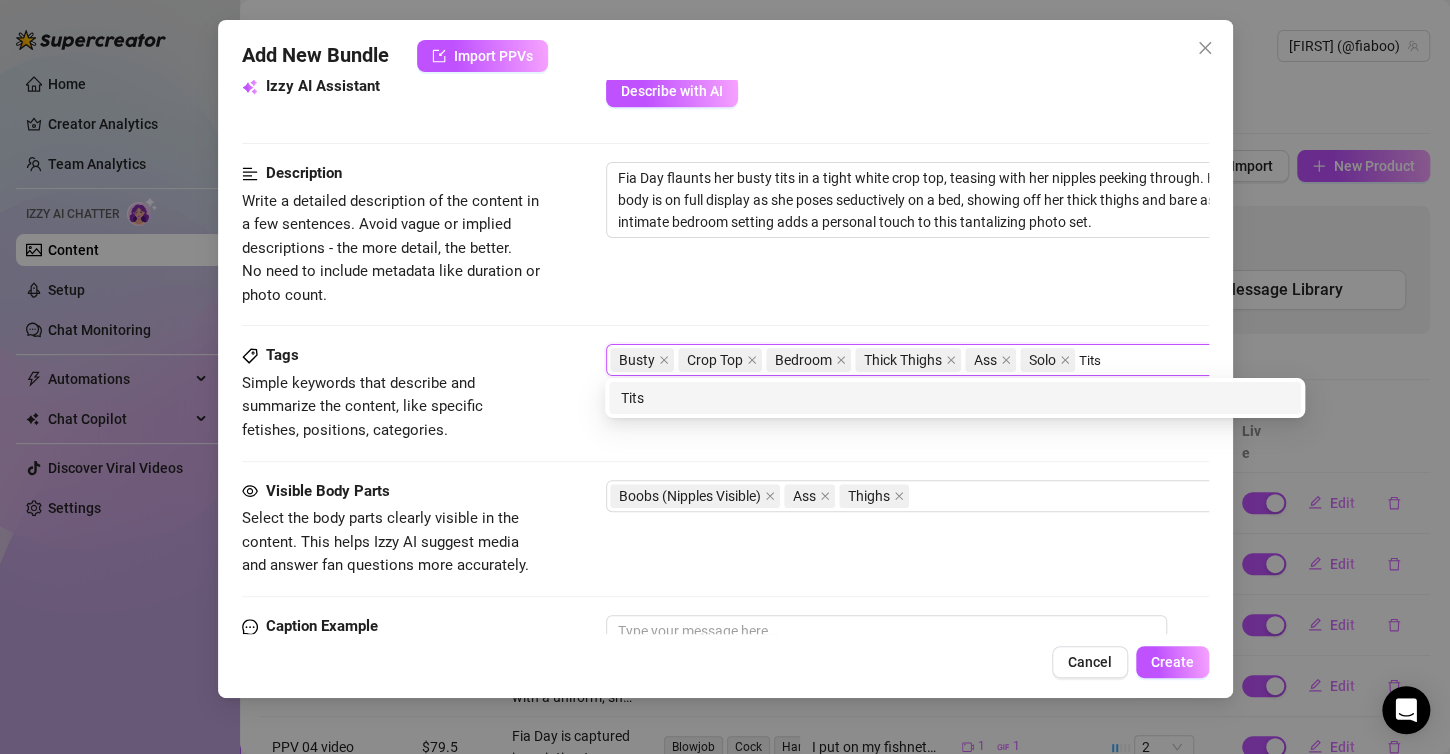click on "Tits" at bounding box center (955, 398) 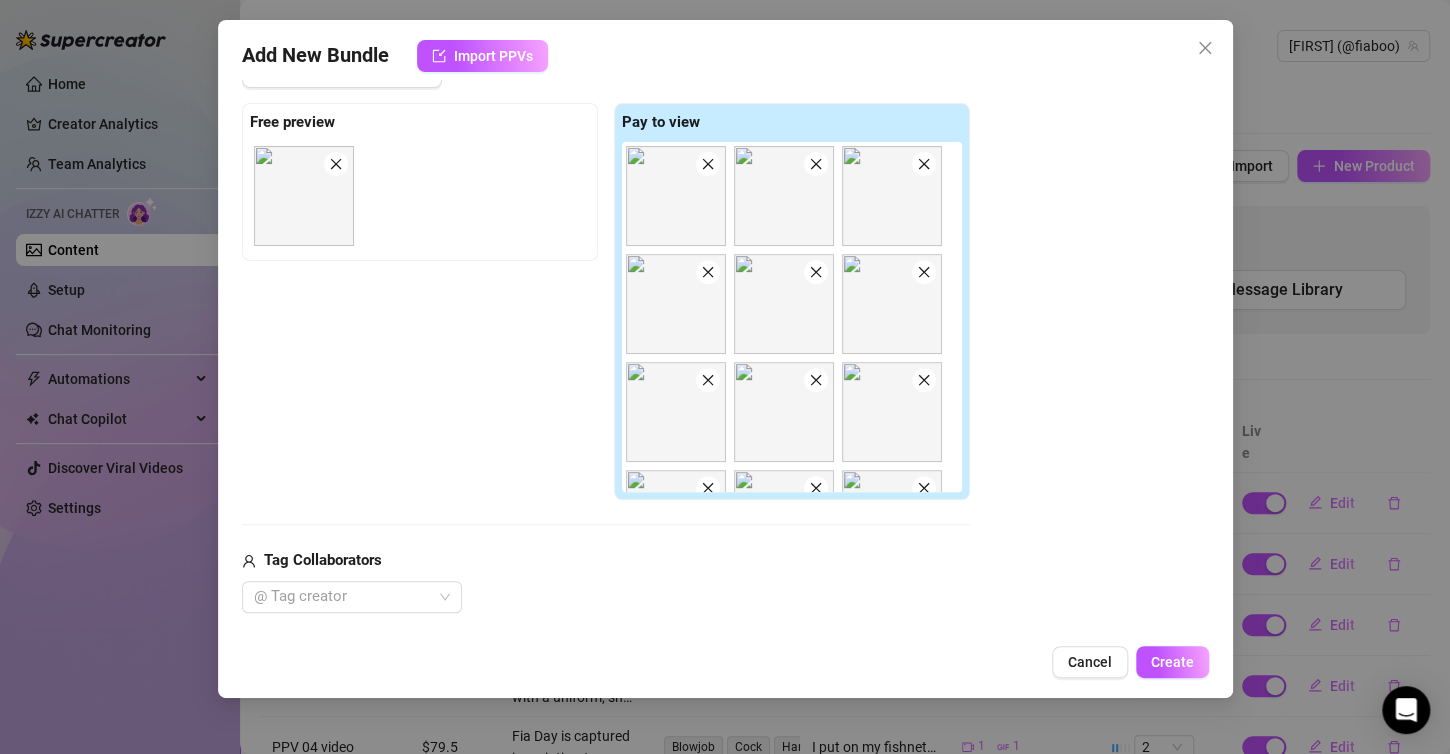 scroll, scrollTop: 279, scrollLeft: 0, axis: vertical 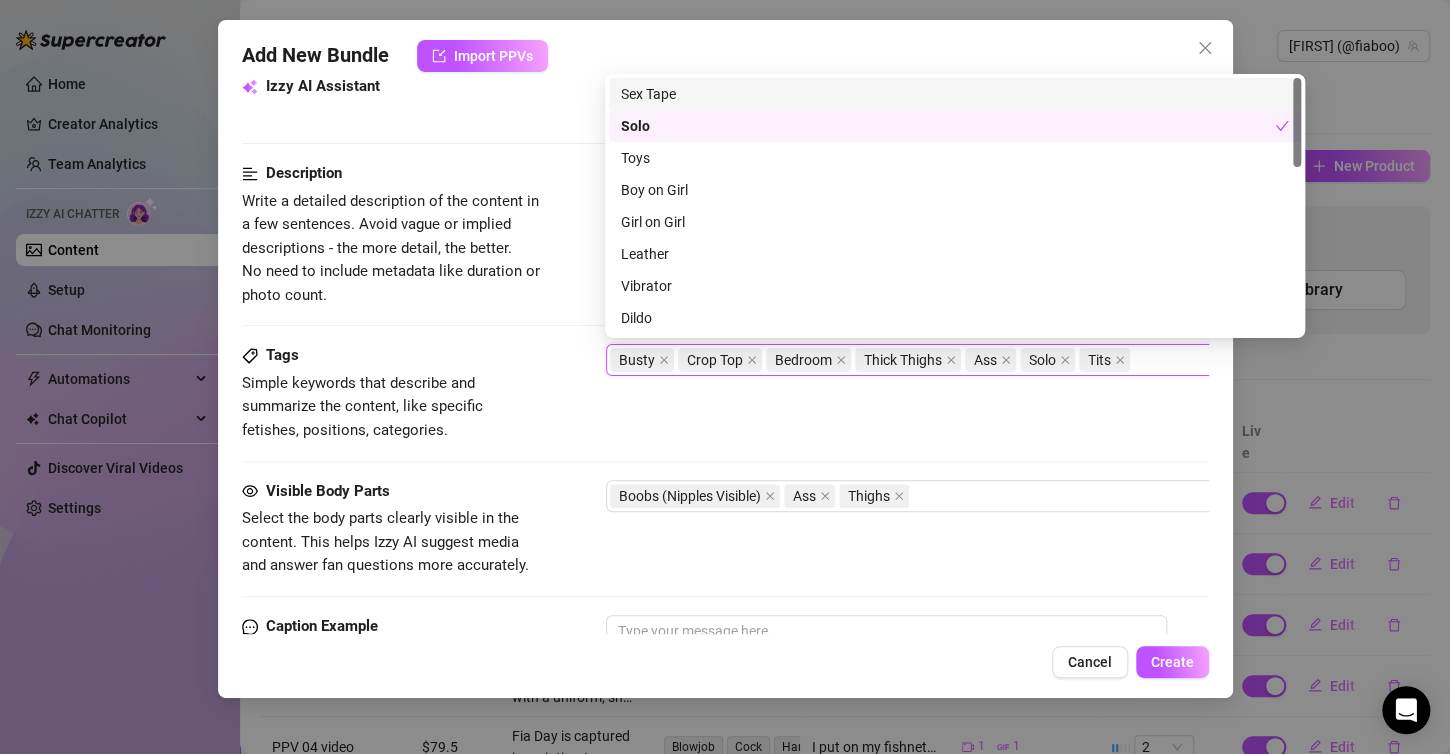 click on "Tags Simple keywords that describe and summarize the content, like specific fetishes, positions, categories. Busty Crop Top Bedroom Thick Thighs Ass Solo Tits" at bounding box center [725, 411] 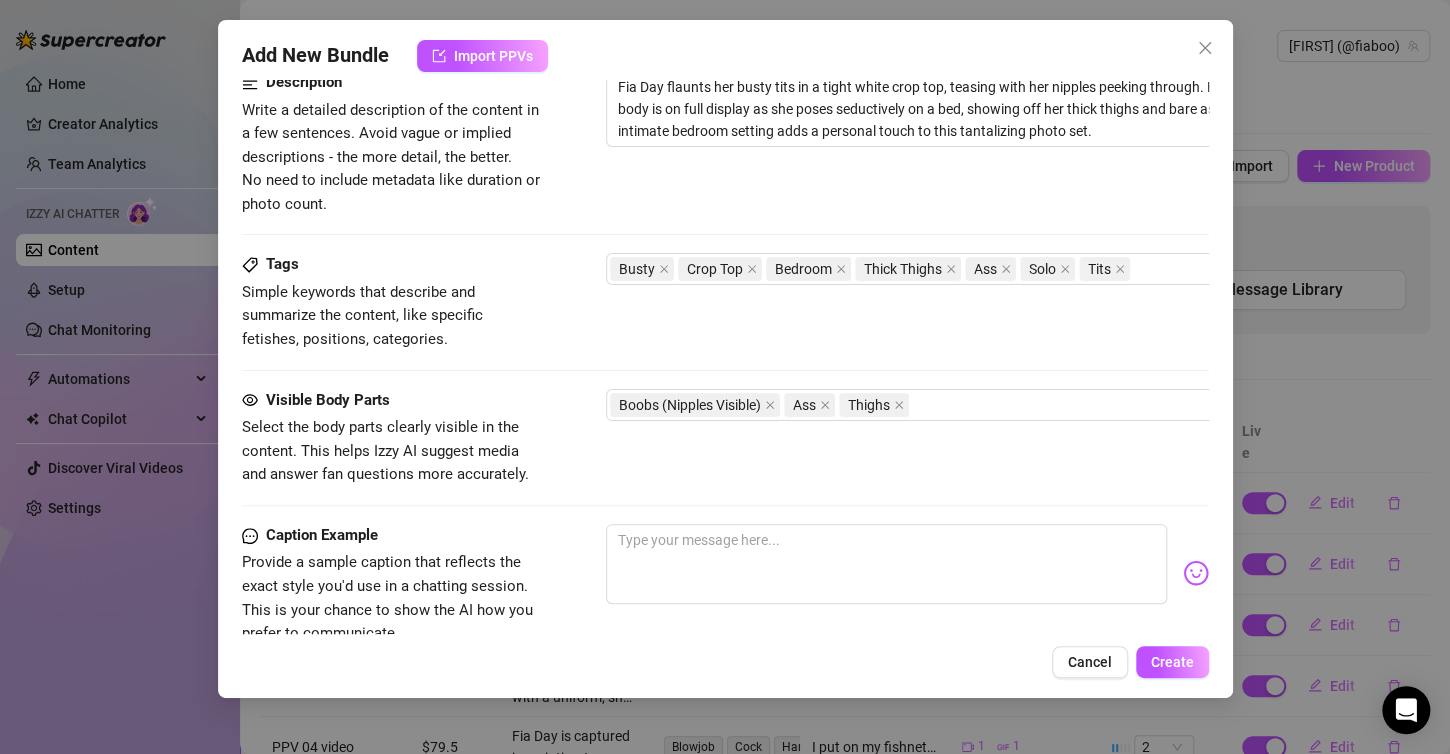 scroll, scrollTop: 1079, scrollLeft: 0, axis: vertical 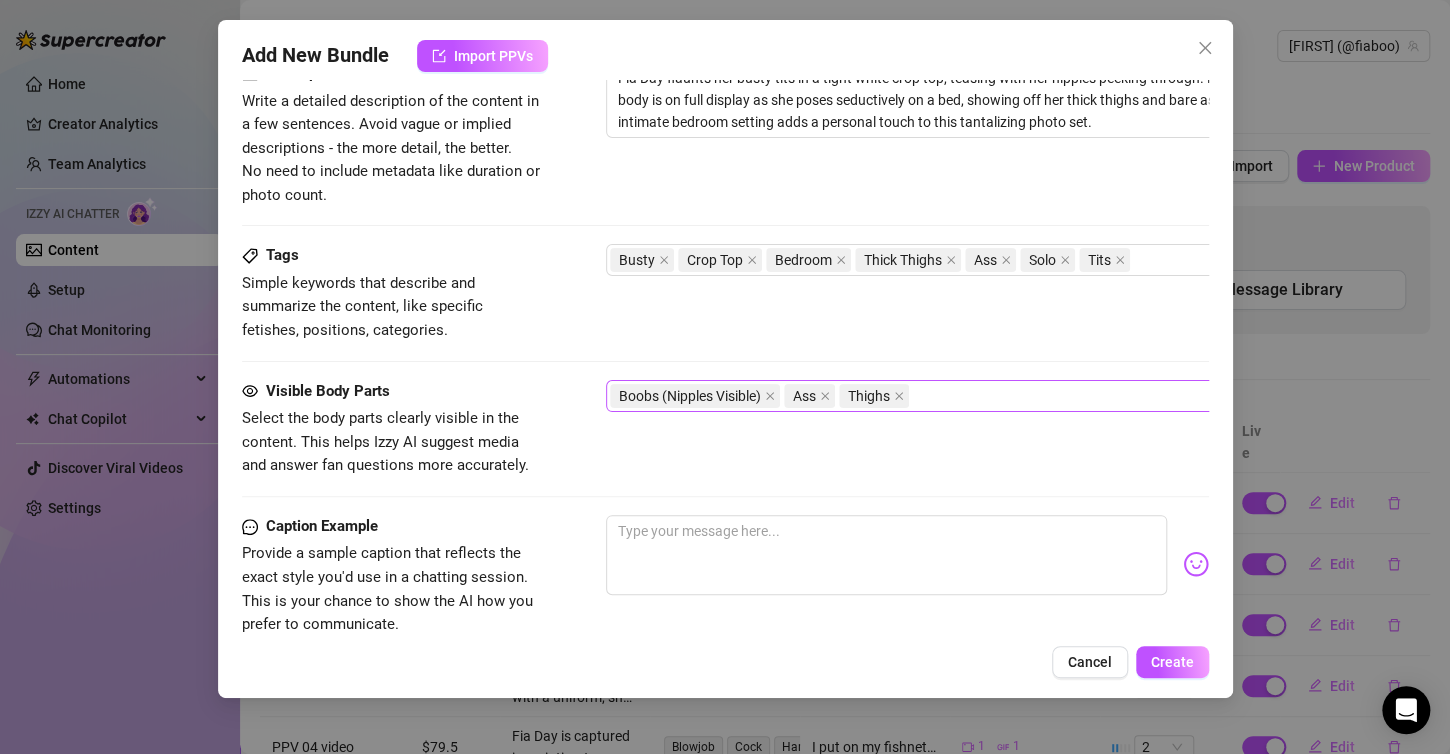 click on "Boobs (Nipples Visible) Ass Thighs" at bounding box center [945, 396] 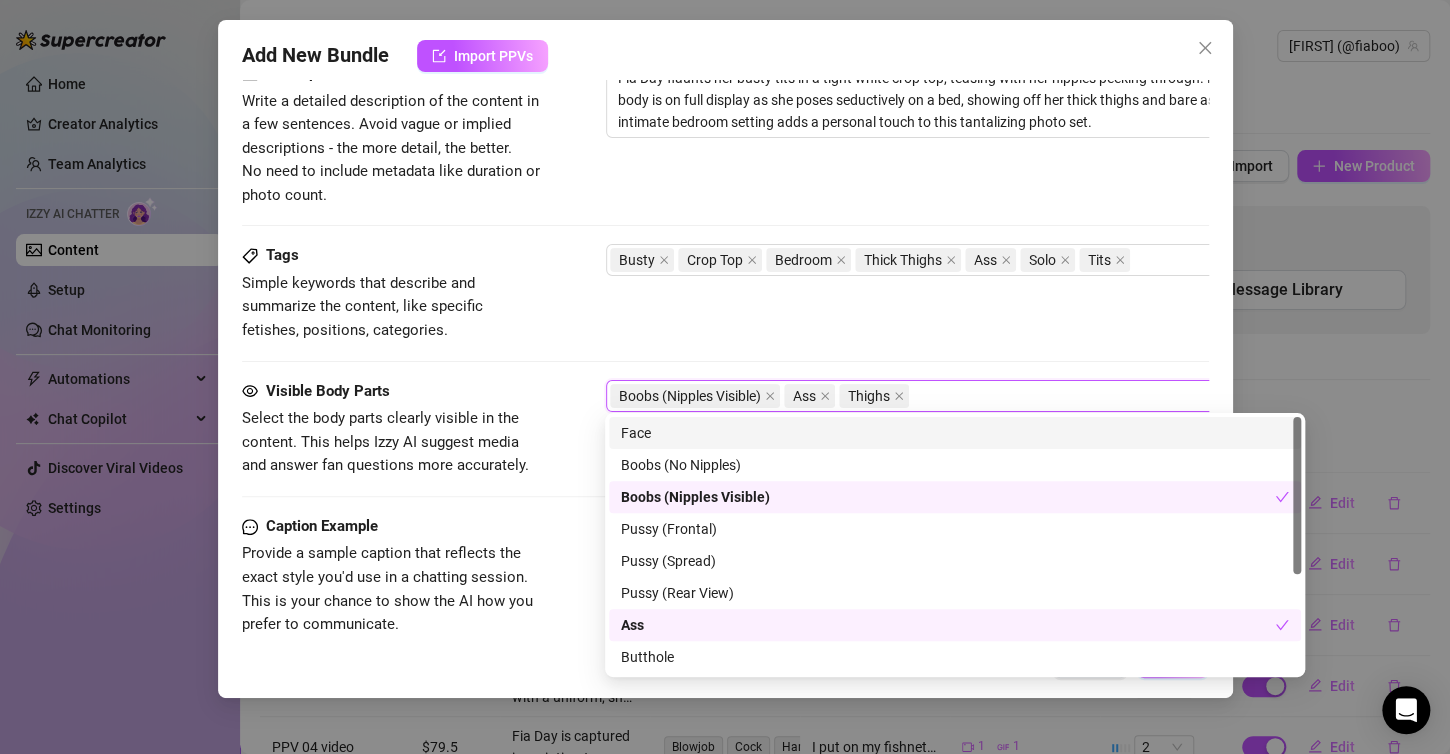 click on "Face" at bounding box center [955, 433] 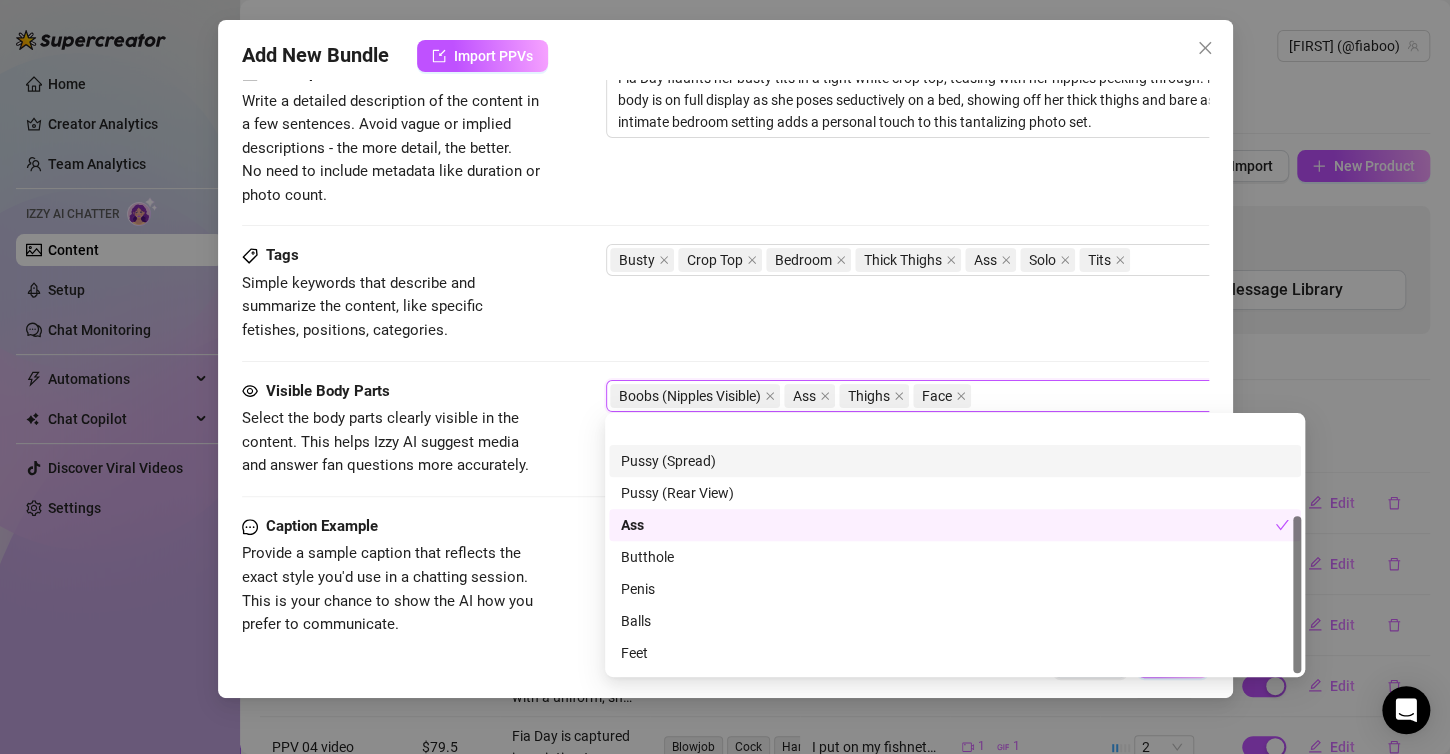 scroll, scrollTop: 160, scrollLeft: 0, axis: vertical 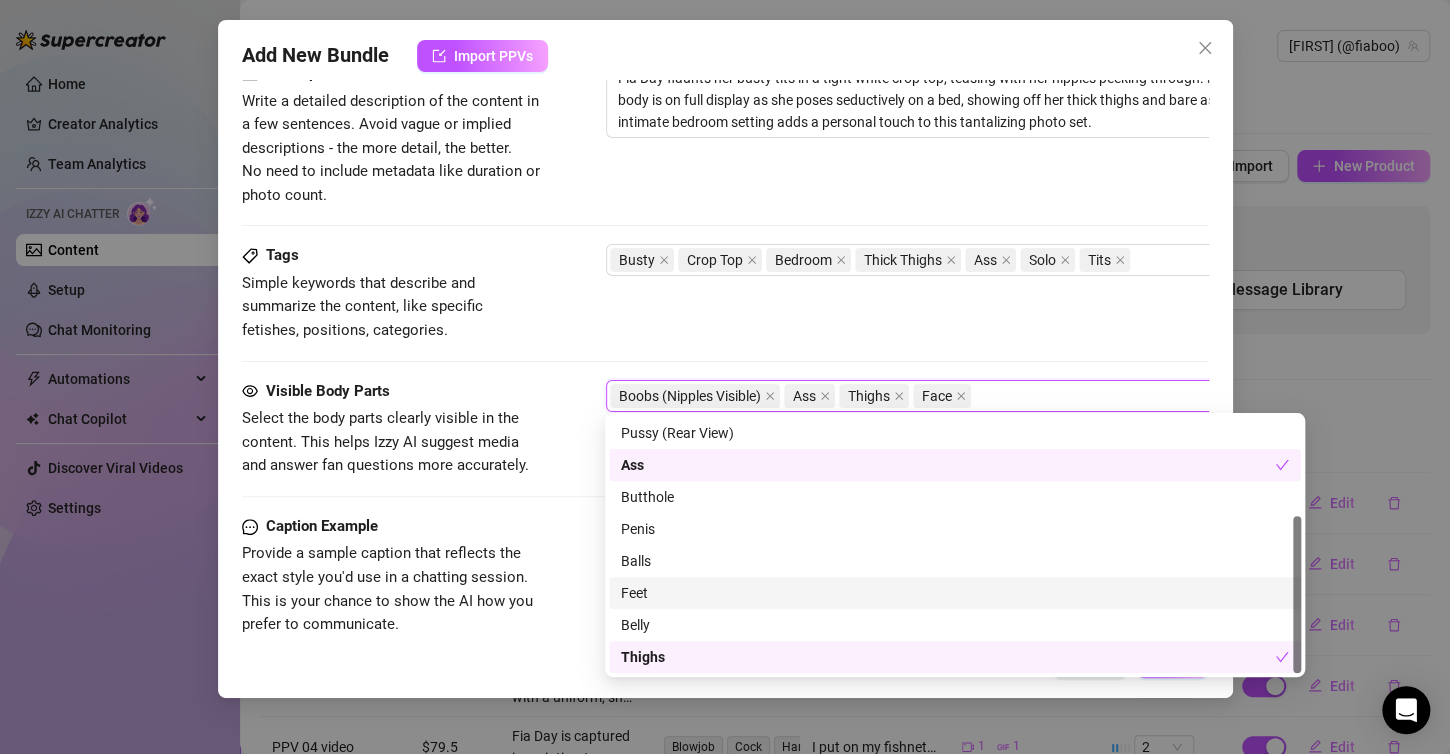 click on "Feet" at bounding box center (955, 593) 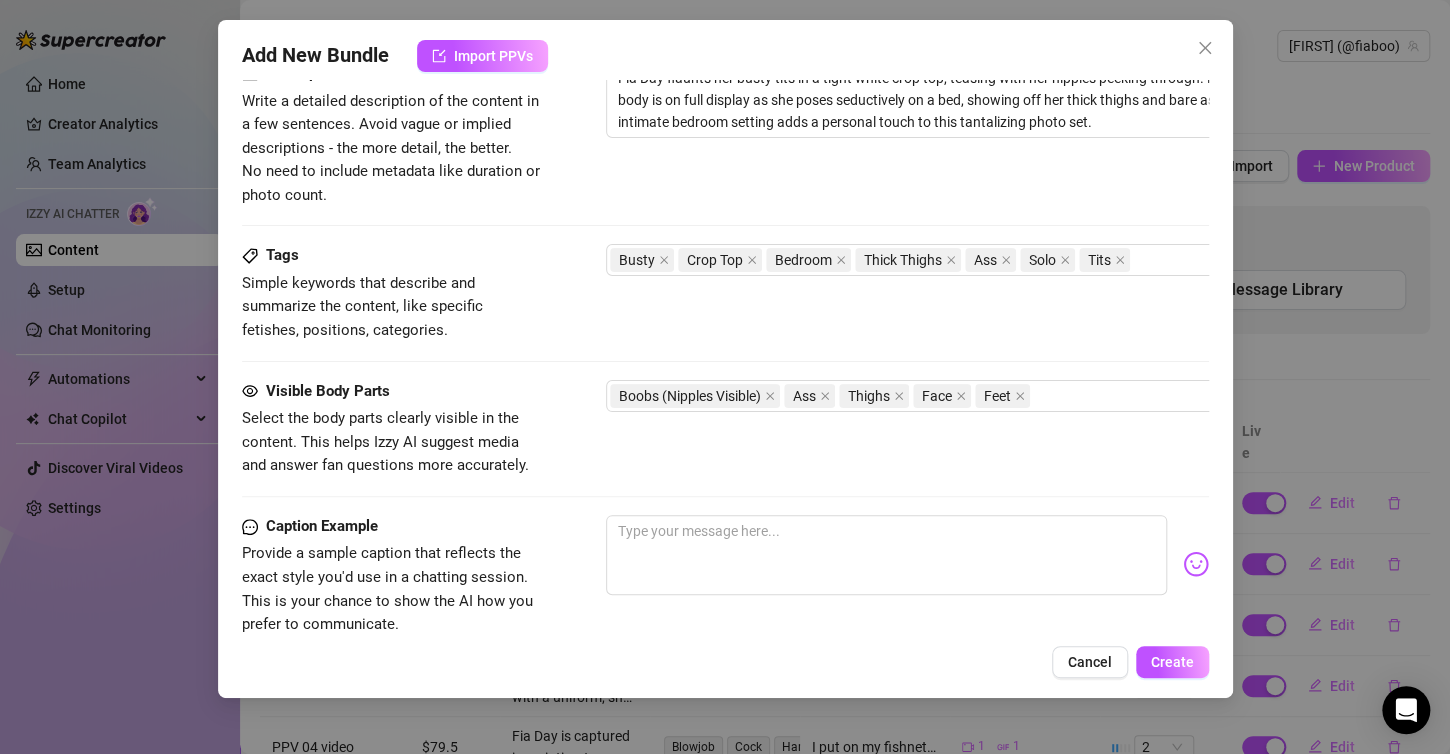click on "Visible Body Parts Select the body parts clearly visible in the content. This helps Izzy AI suggest media and answer fan questions more accurately. Boobs (Nipples Visible) Ass Thighs Face Feet" at bounding box center [725, 447] 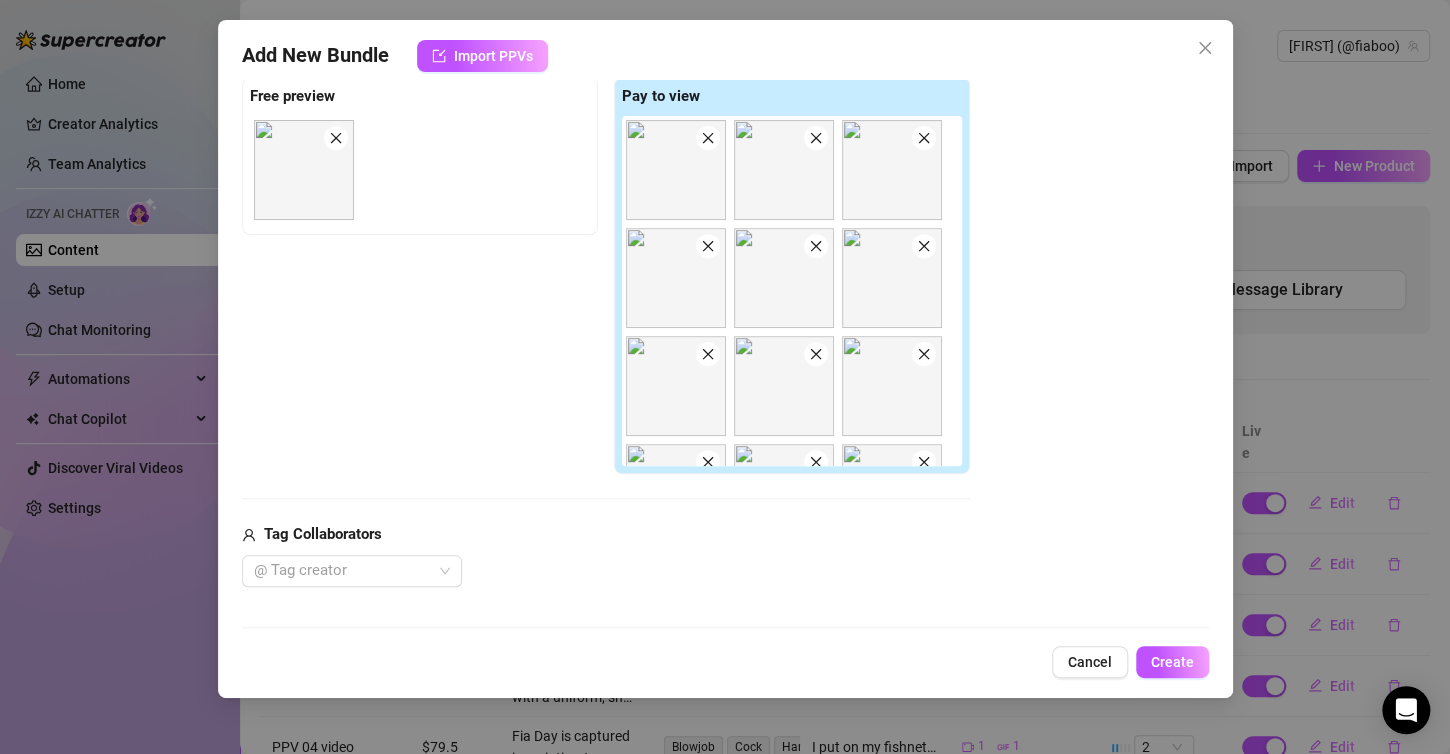 scroll, scrollTop: 279, scrollLeft: 0, axis: vertical 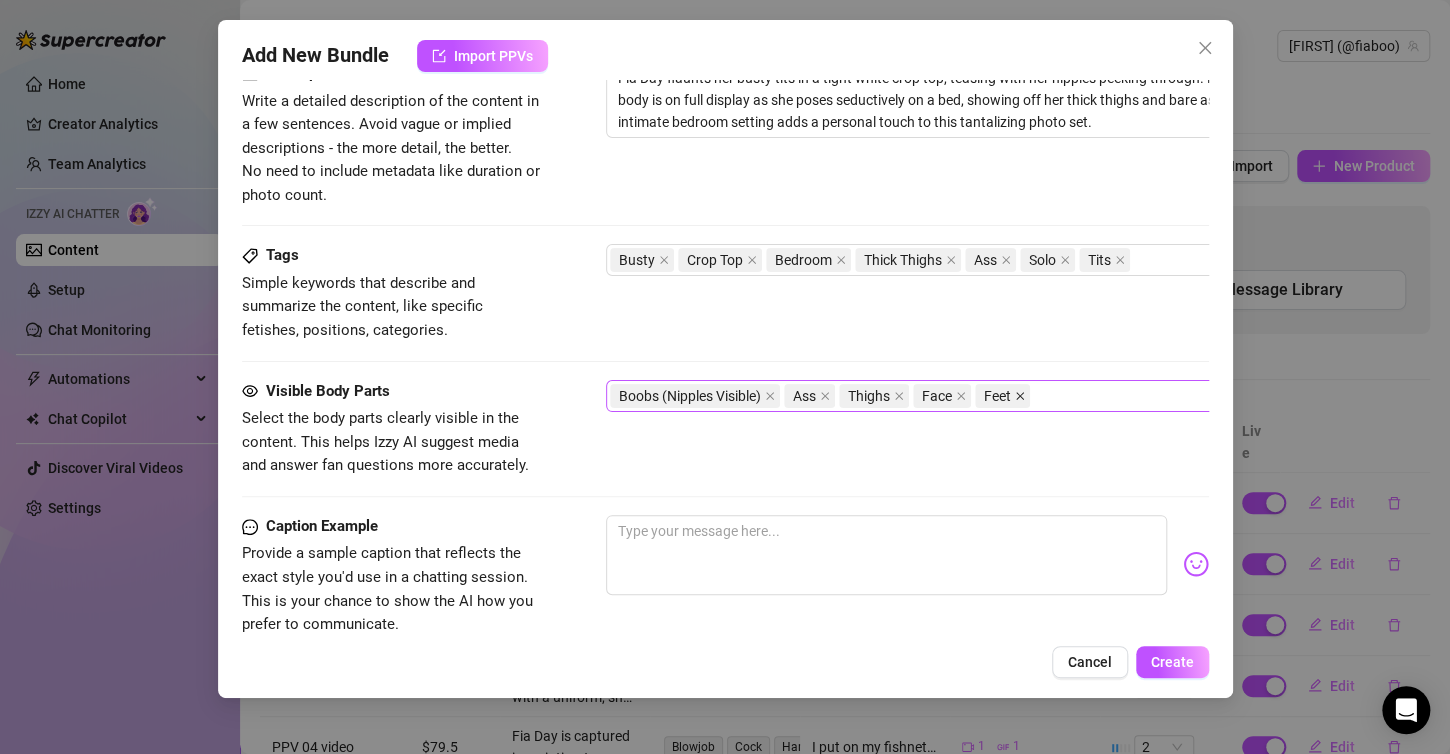 click 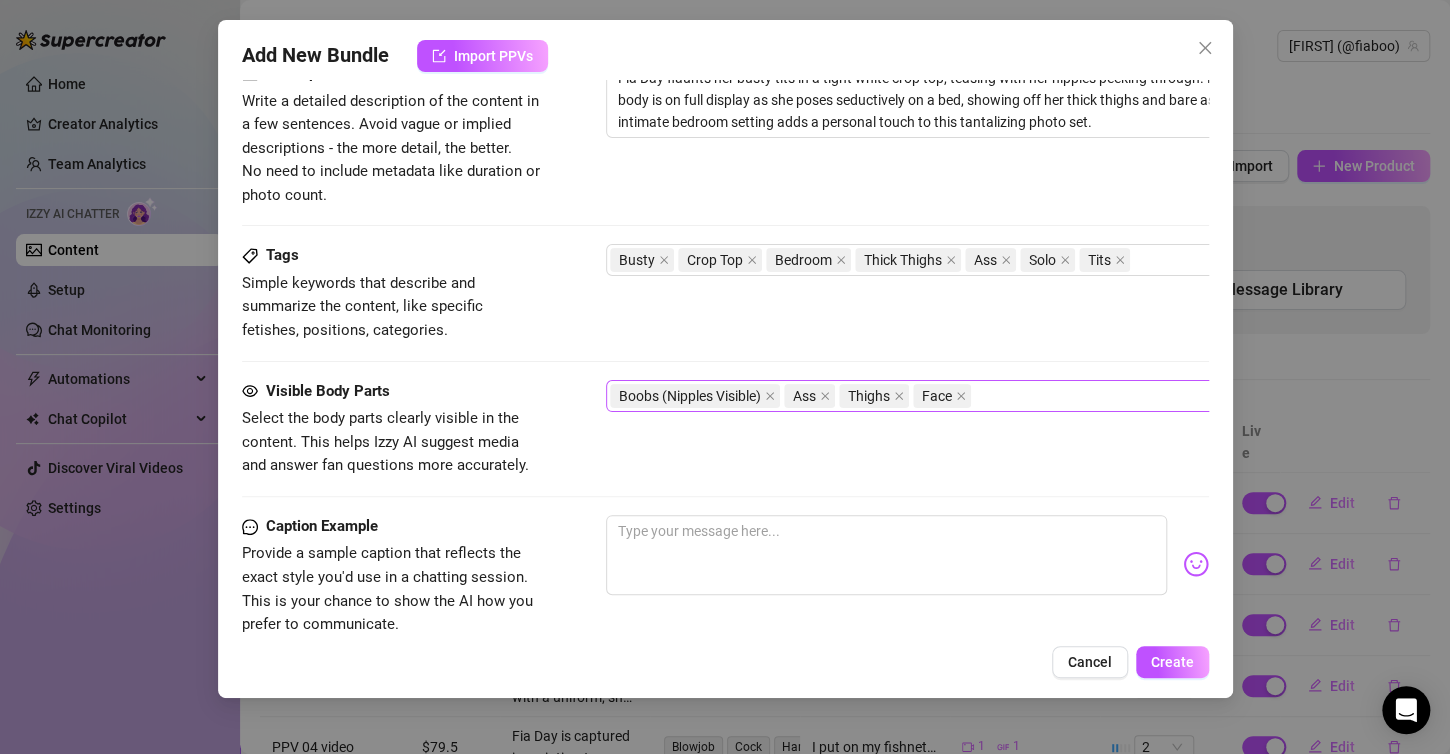click on "Boobs (Nipples Visible) Ass Thighs Face" at bounding box center [945, 396] 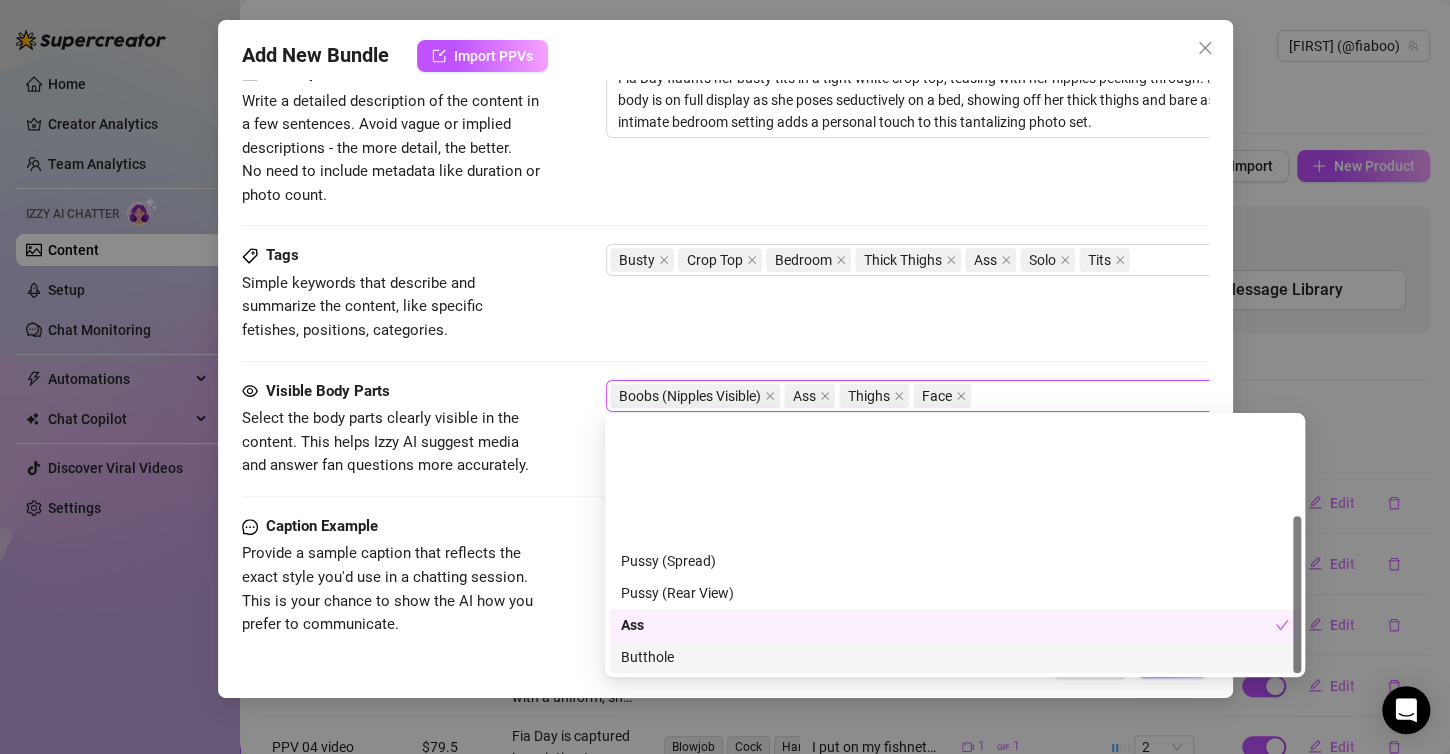 scroll, scrollTop: 160, scrollLeft: 0, axis: vertical 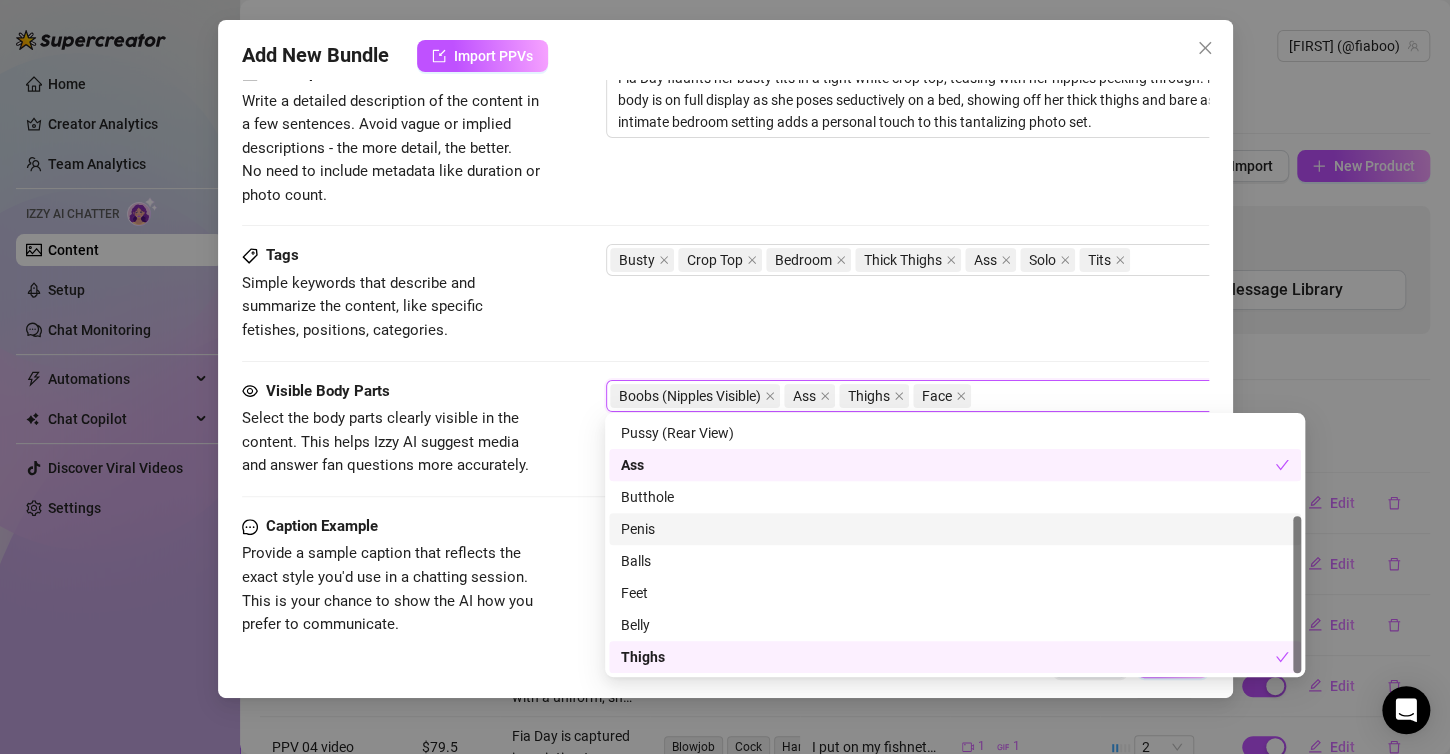 click on "Caption Example" at bounding box center (392, 527) 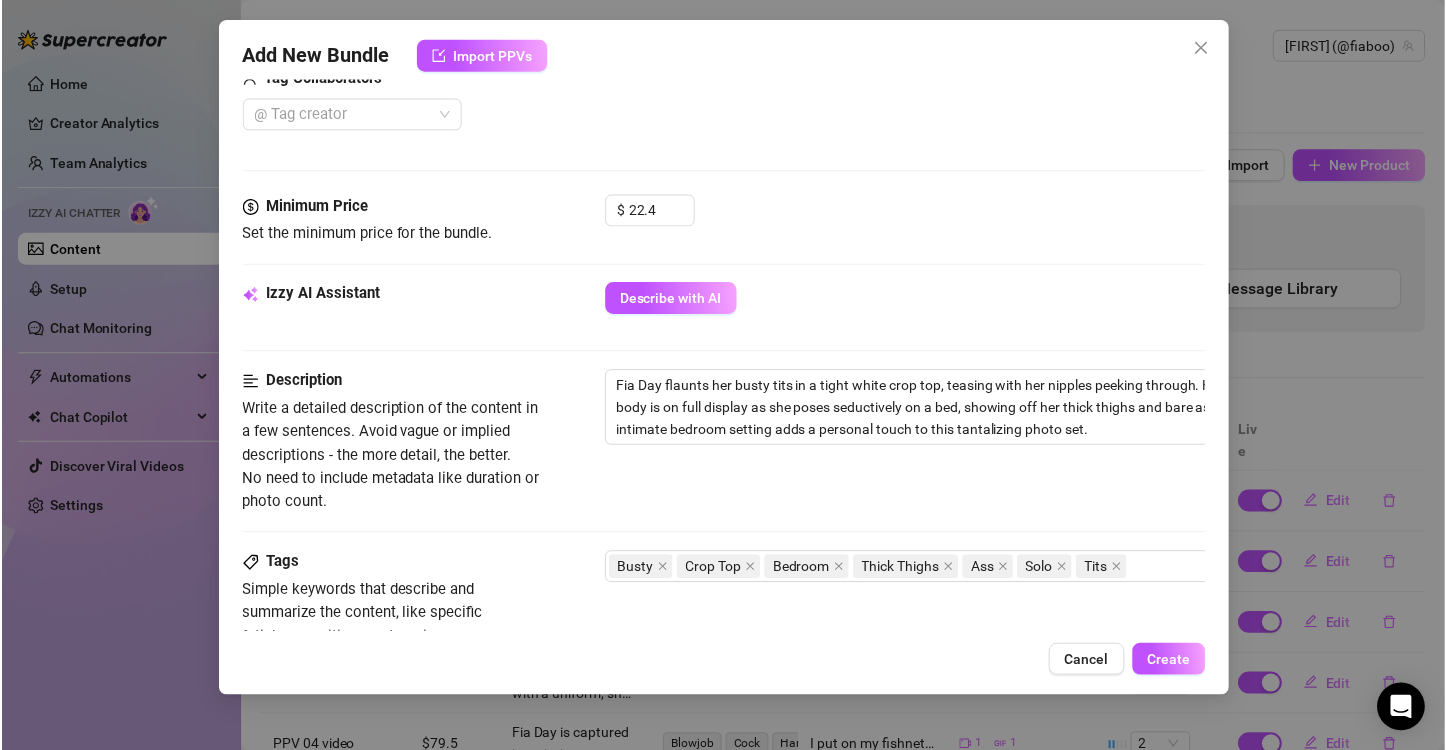 scroll, scrollTop: 779, scrollLeft: 0, axis: vertical 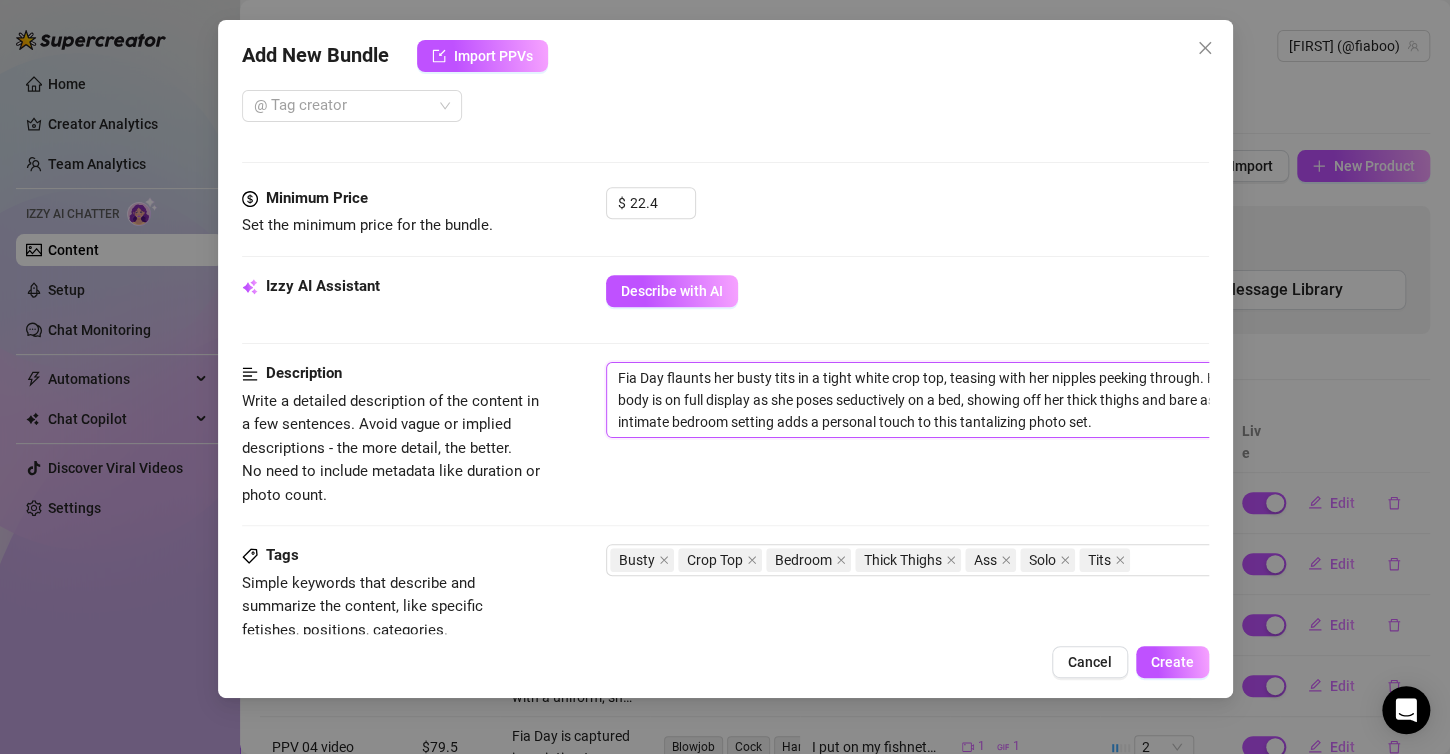drag, startPoint x: 619, startPoint y: 365, endPoint x: 1041, endPoint y: 412, distance: 424.60922 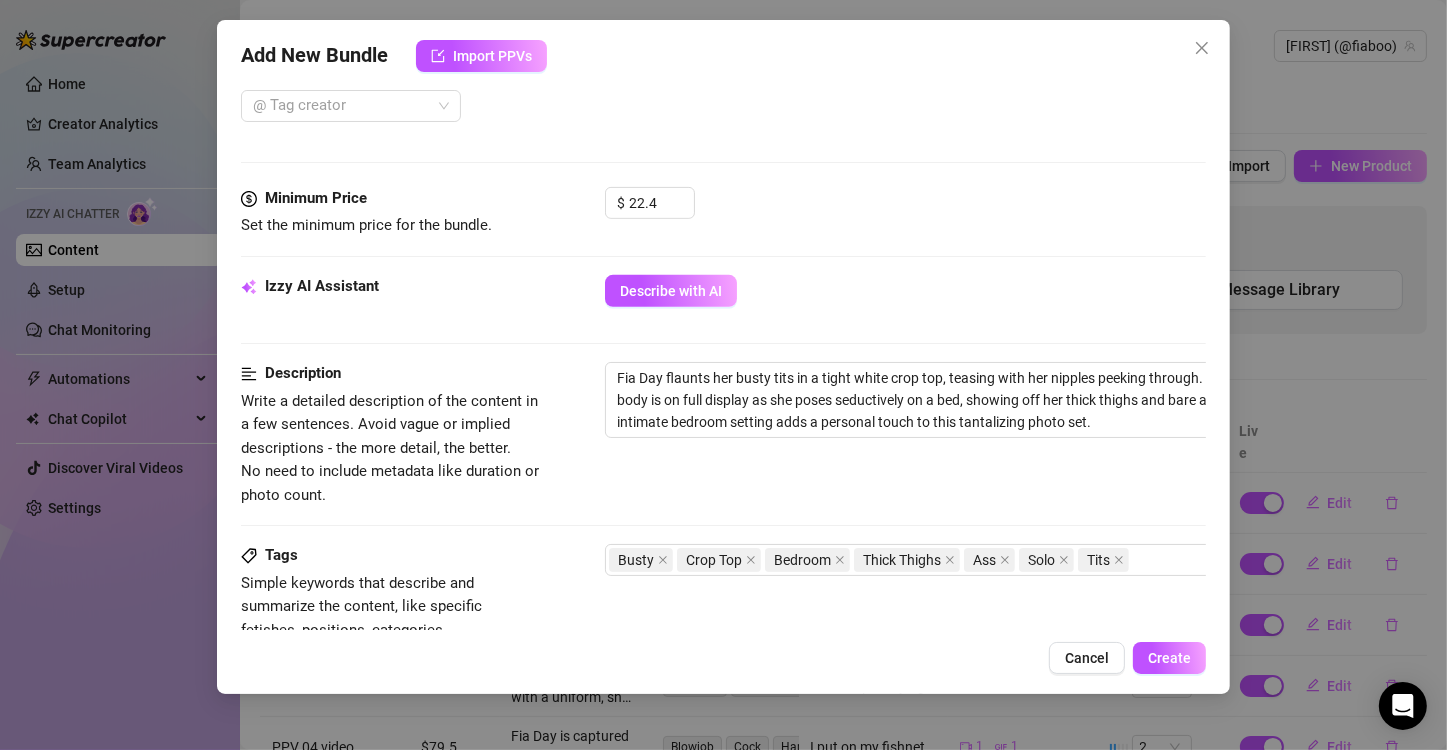 scroll, scrollTop: 1179, scrollLeft: 0, axis: vertical 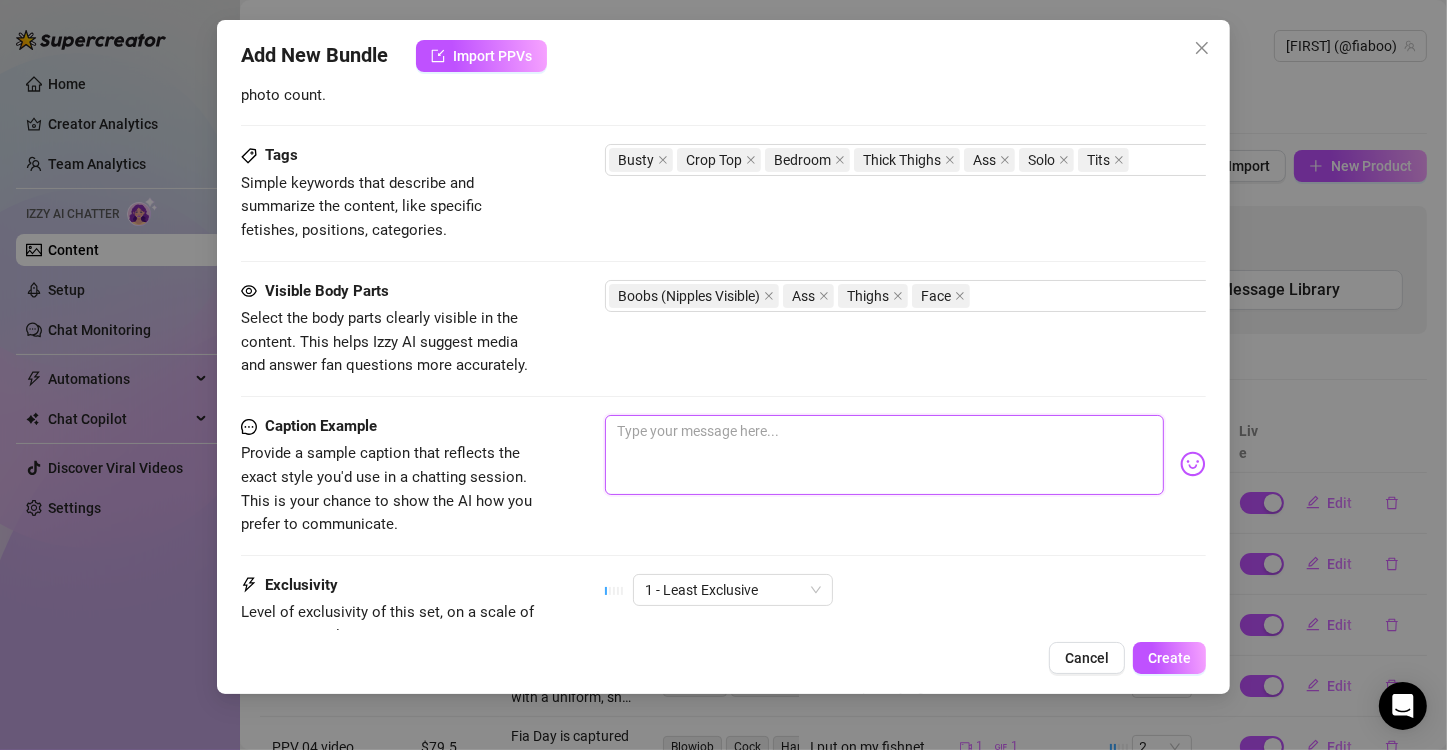 click at bounding box center (884, 455) 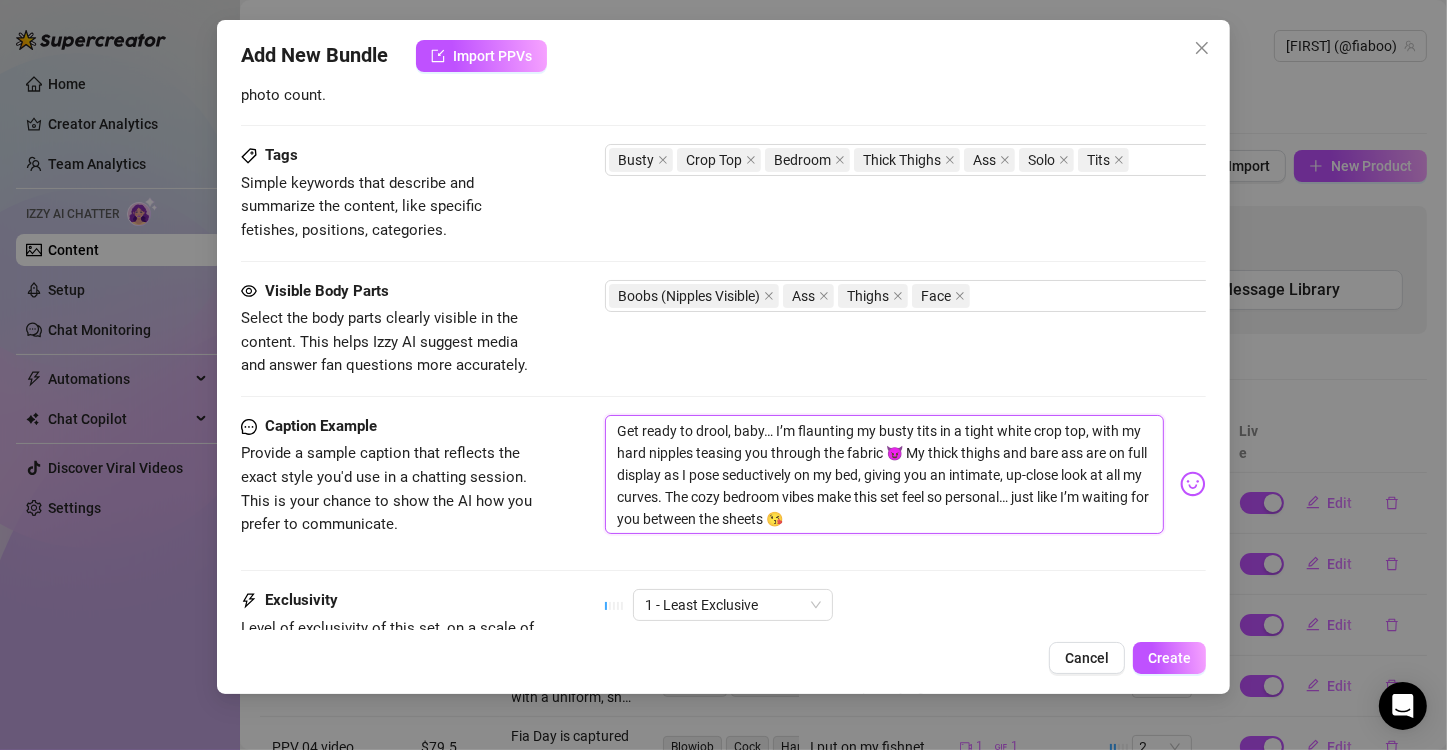 scroll, scrollTop: 0, scrollLeft: 0, axis: both 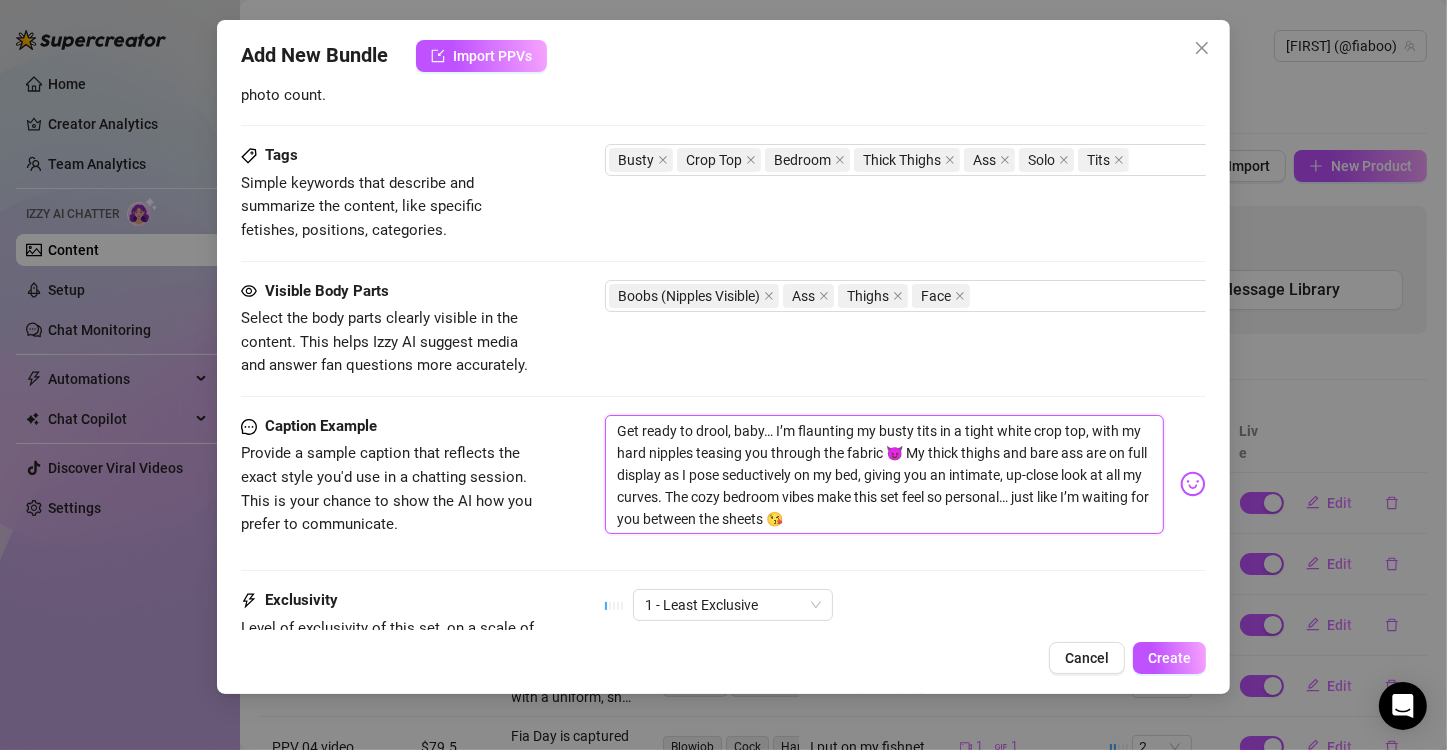 type on "Get ready to drool, baby… I’m flaunting my busty tits in a tight white crop top, with my hard nipples teasing you through the fabric 😈 My thick thighs and bare ass are on full display as I pose seductively on my bed, giving you an intimate, up-close look at all my curves. The cozy bedroom vibes make this set feel so personal… just like I’m waiting for you between the sheets" 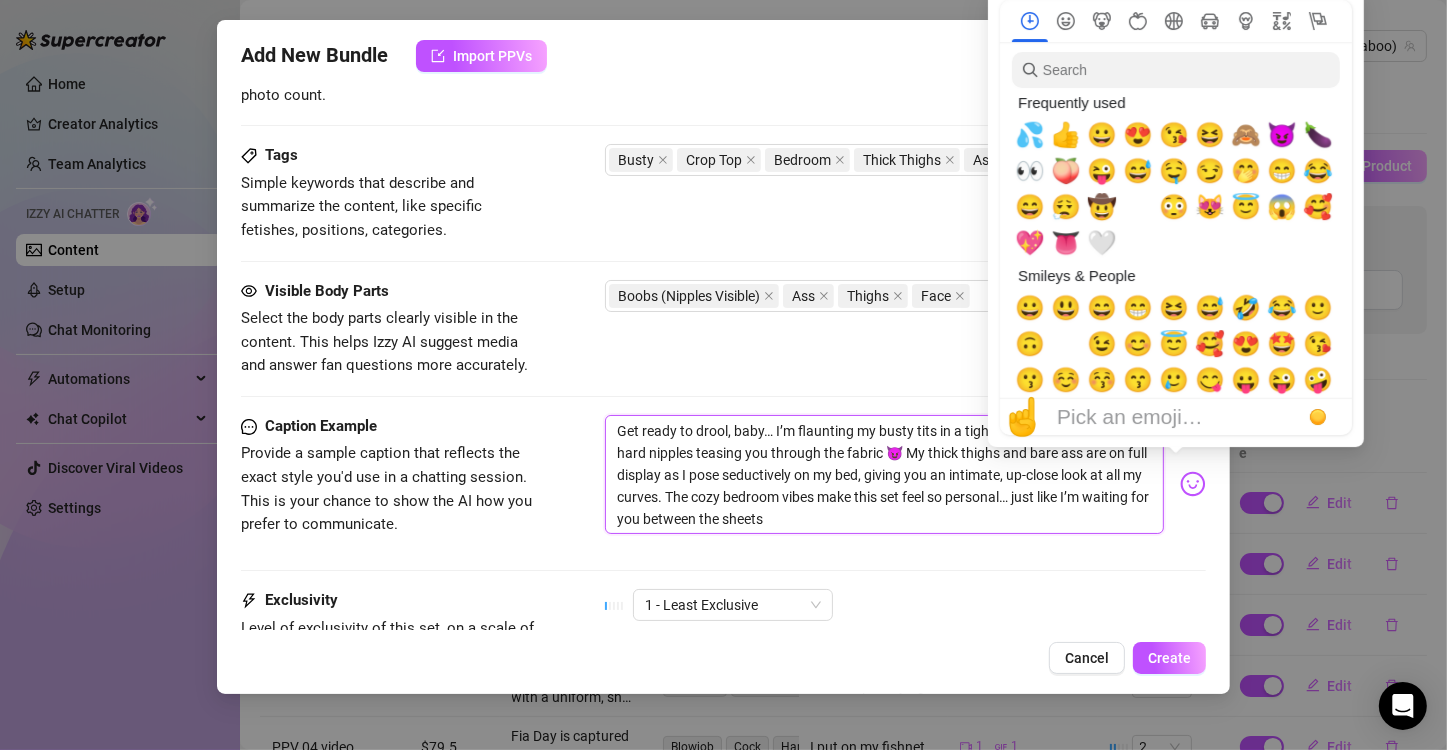 type on "Get ready to drool, baby… I’m flaunting my busty tits in a tight white crop top, with my hard nipples teasing you through the fabric 😈 My thick thighs and bare ass are on full display as I pose seductively on my bed, giving you an intimate, up-close look at all my curves. The cozy bedroom vibes make this set feel so personal… just like I’m waiting for you between the sheets" 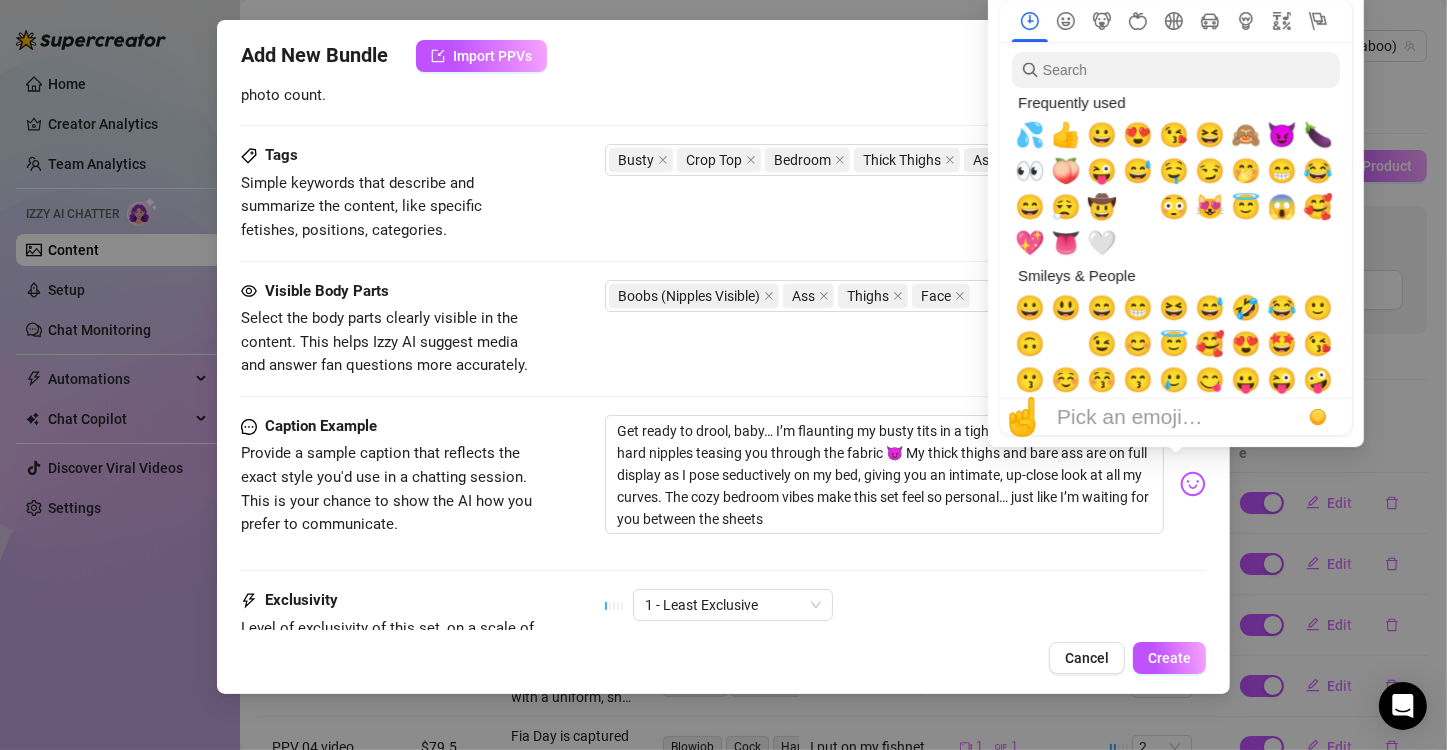click at bounding box center (1193, 484) 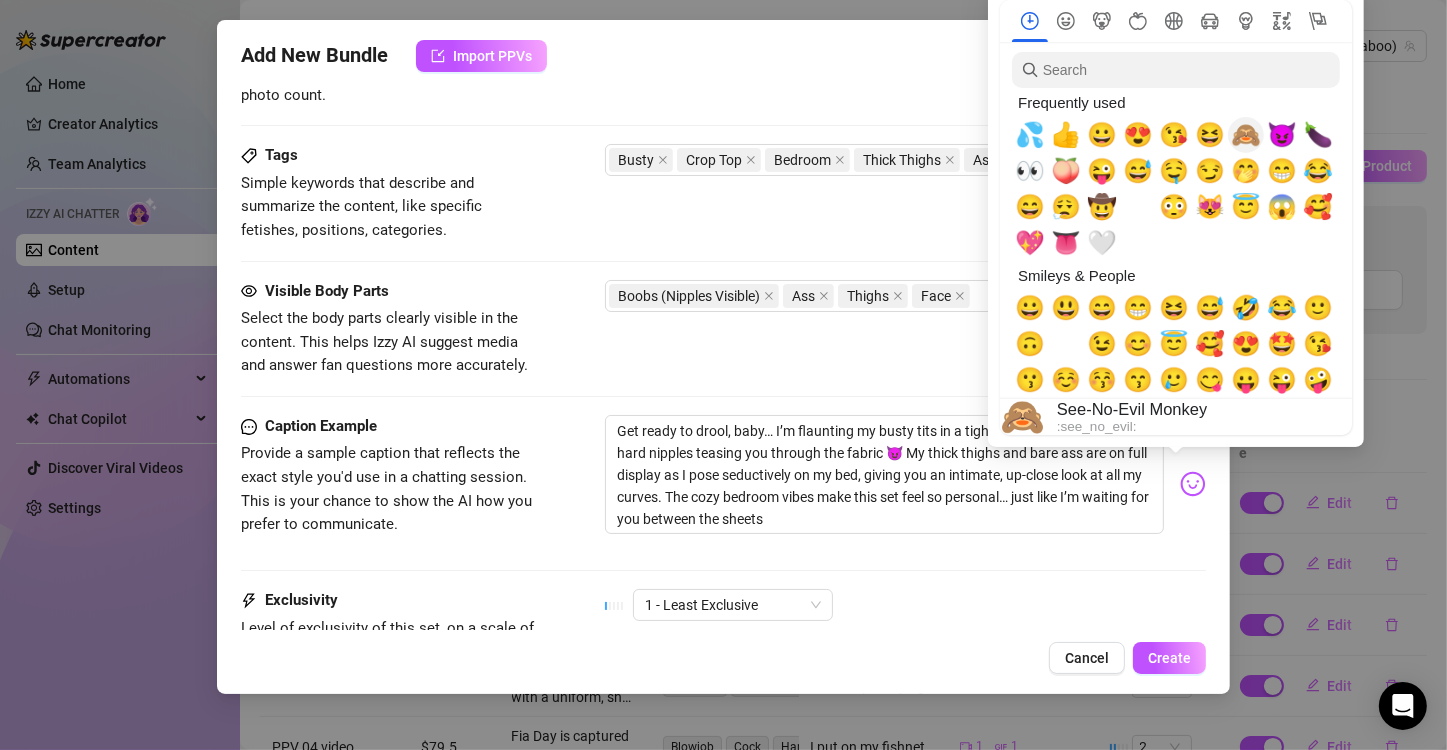 click on "🙈" at bounding box center [1246, 135] 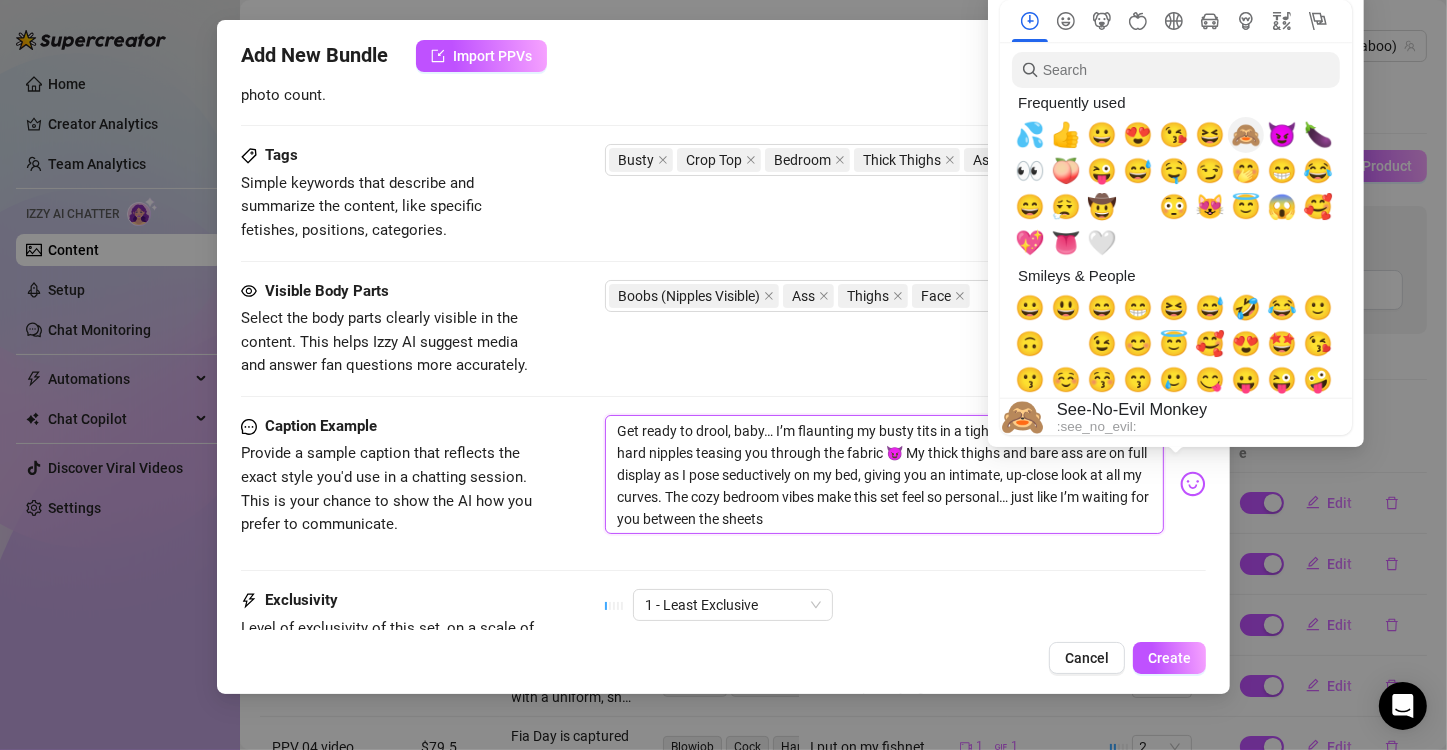 type on "Get ready to drool, baby… I’m flaunting my busty tits in a tight white crop top, with my hard nipples teasing you through the fabric 😈 My thick thighs and bare ass are on full display as I pose seductively on my bed, giving you an intimate, up-close look at all my curves. The cozy bedroom vibes make this set feel so personal… just like I’m waiting for you between the sheets 🙈" 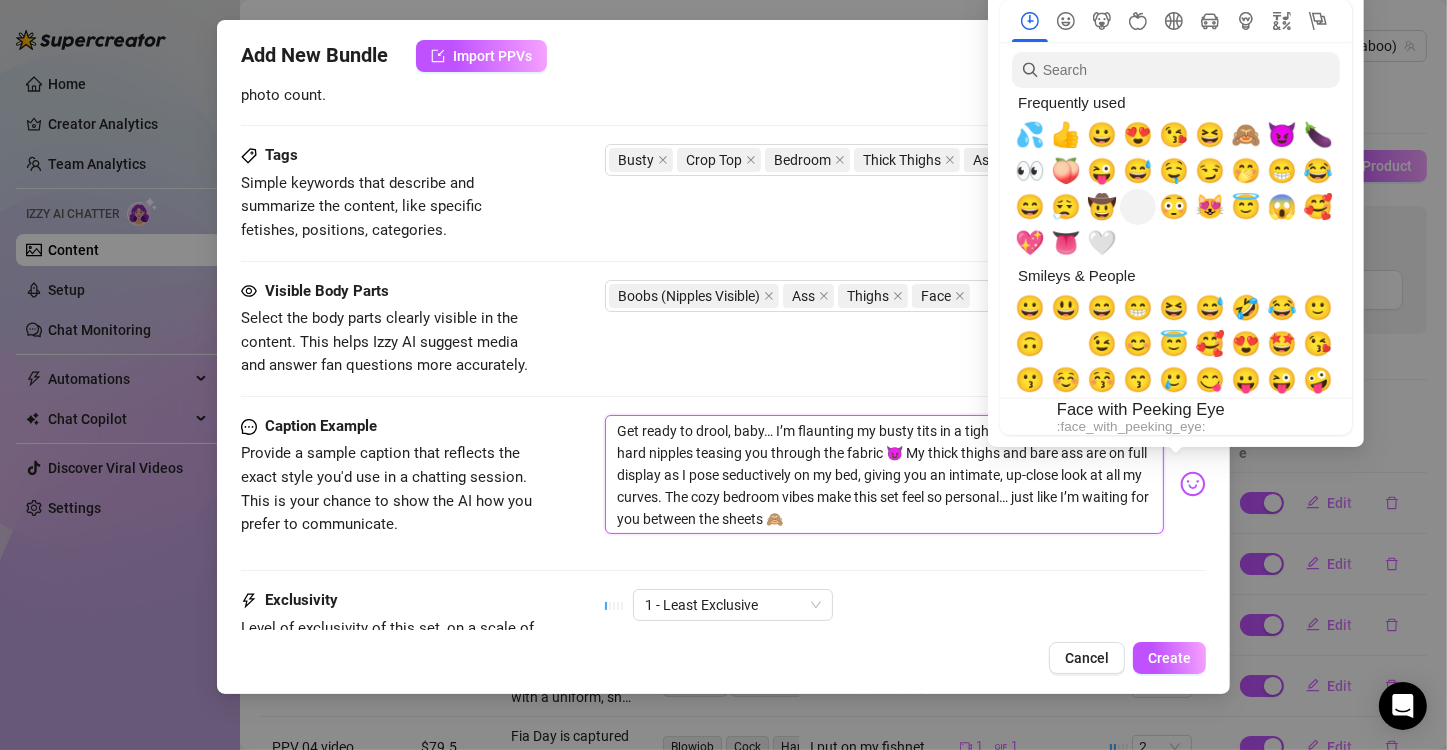 type on "Get ready to drool, baby… I’m flaunting my busty tits in a tight white crop top, with my hard nipples teasing you through the fabric 😈 My thick thighs and bare ass are on full display as I pose seductively on my bed, giving you an intimate, up-close look at all my curves. The cozy bedroom vibes make this set feel so personal… just like I’m waiting for you between the sheets 🙈" 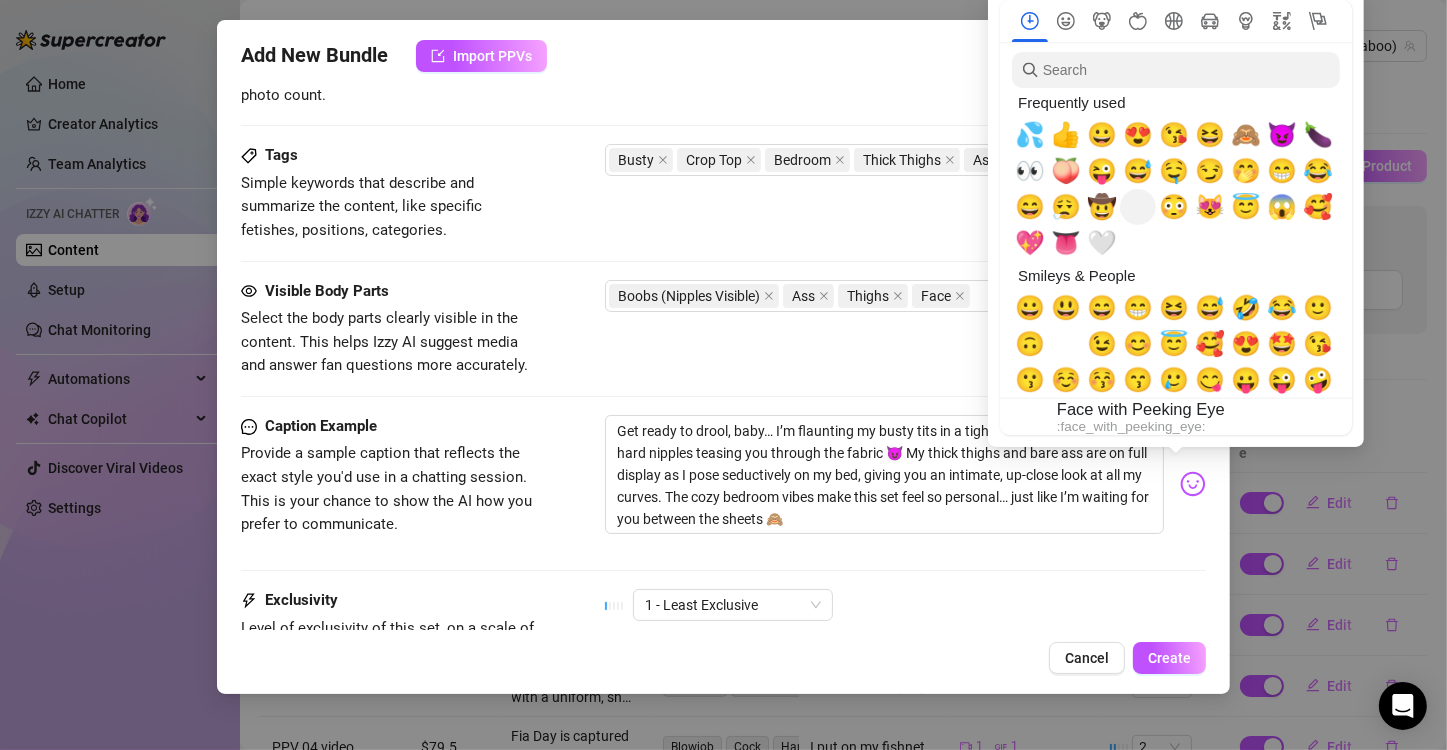 click on "🫣" at bounding box center [1138, 207] 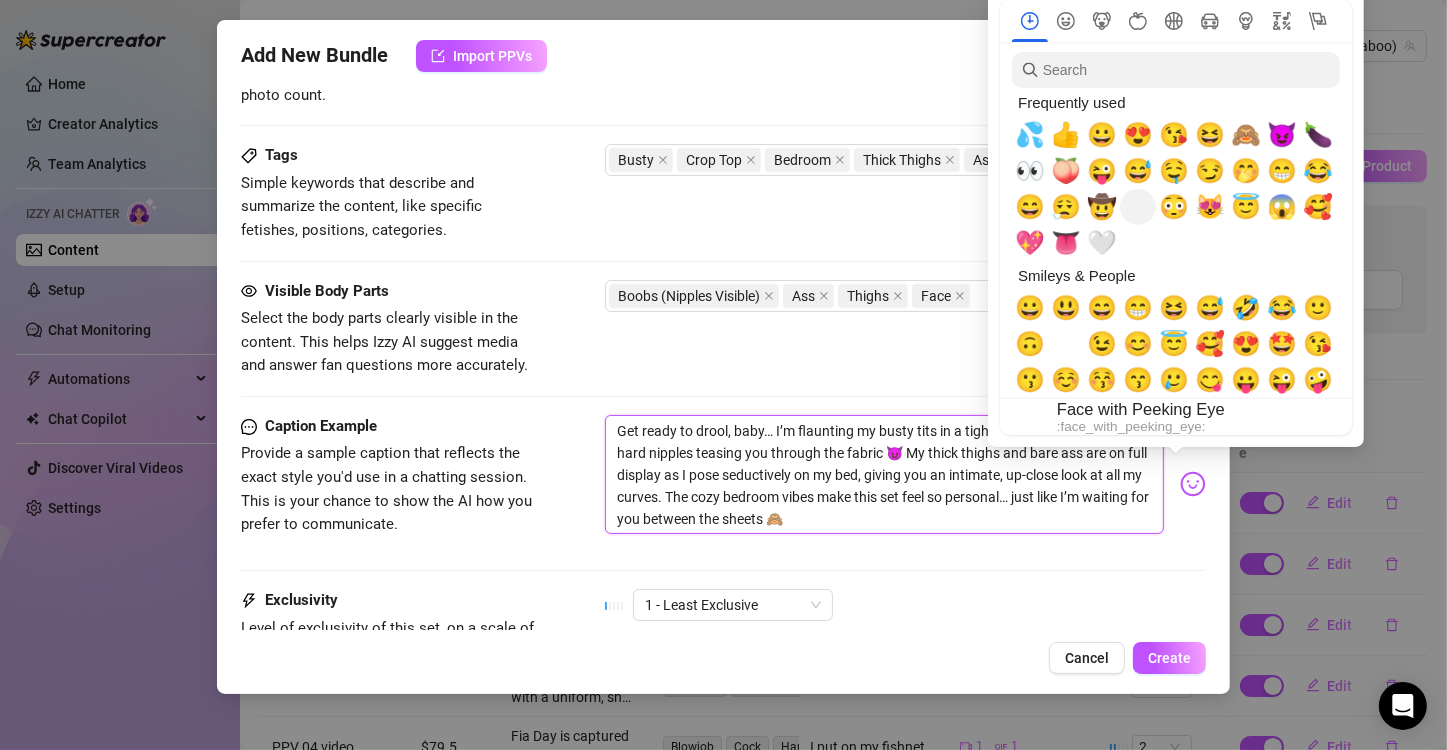 type on "Get ready to drool, baby… I’m flaunting my busty tits in a tight white crop top, with my hard nipples teasing you through the fabric 😈 My thick thighs and bare ass are on full display as I pose seductively on my bed, giving you an intimate, up-close look at all my curves. The cozy bedroom vibes make this set feel so personal… just like I’m waiting for you between the sheets 🙈🫣" 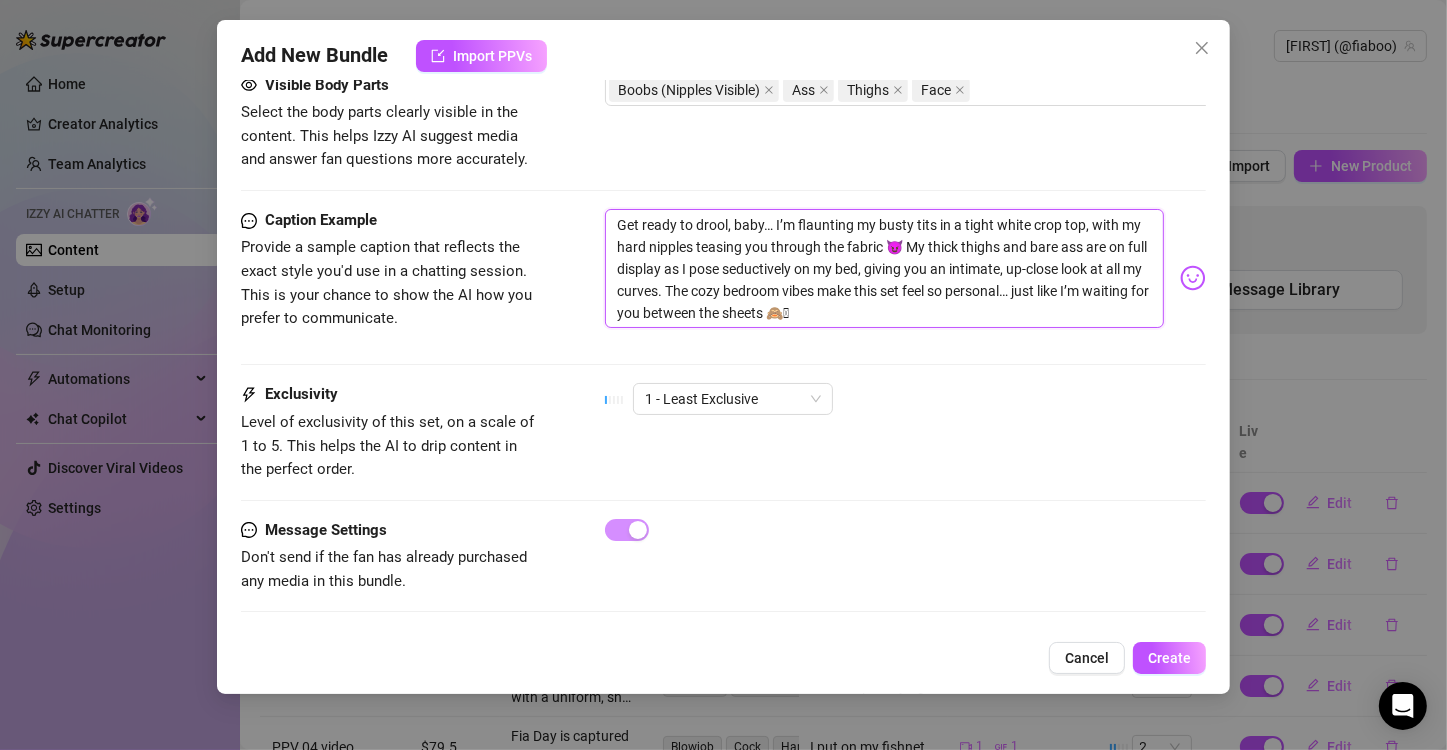 scroll, scrollTop: 1398, scrollLeft: 0, axis: vertical 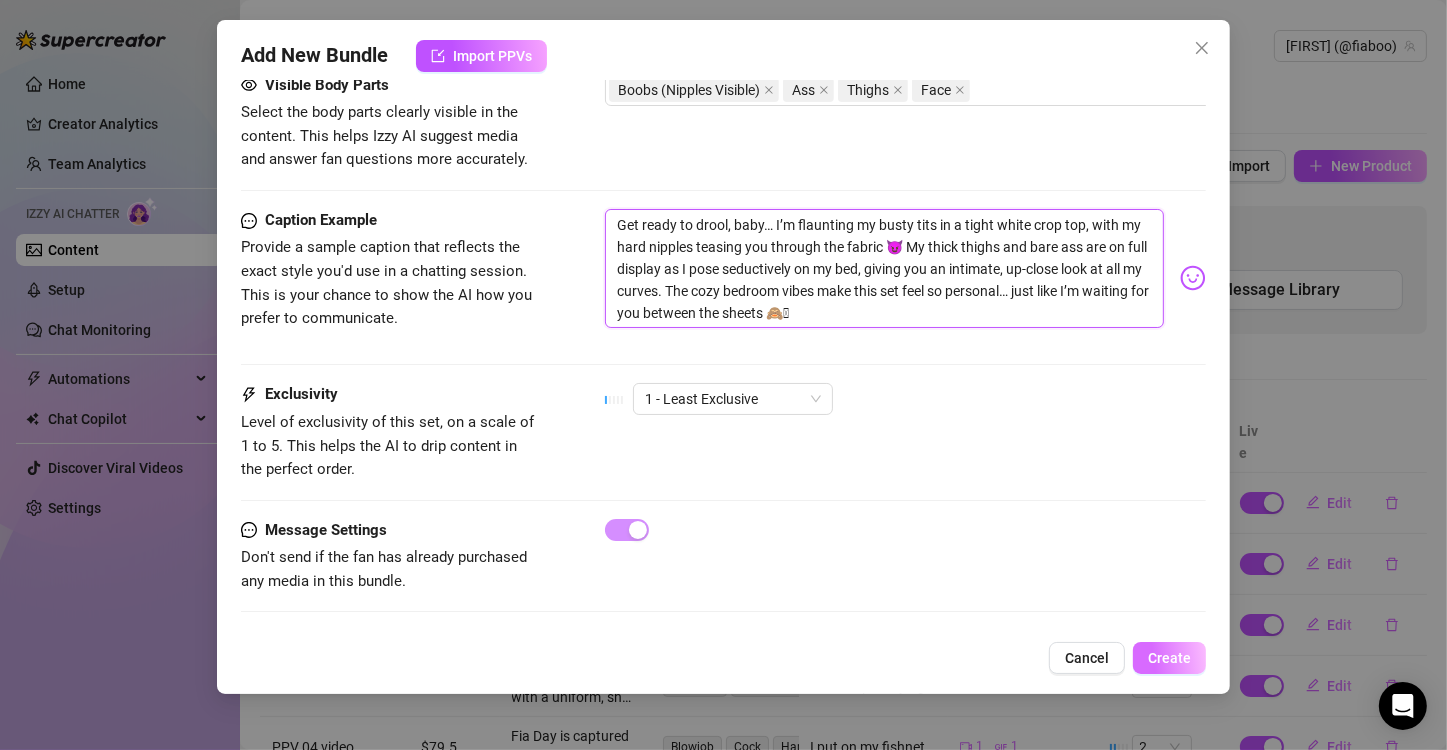 type on "Get ready to drool, baby… I’m flaunting my busty tits in a tight white crop top, with my hard nipples teasing you through the fabric 😈 My thick thighs and bare ass are on full display as I pose seductively on my bed, giving you an intimate, up-close look at all my curves. The cozy bedroom vibes make this set feel so personal… just like I’m waiting for you between the sheets 🙈🫣" 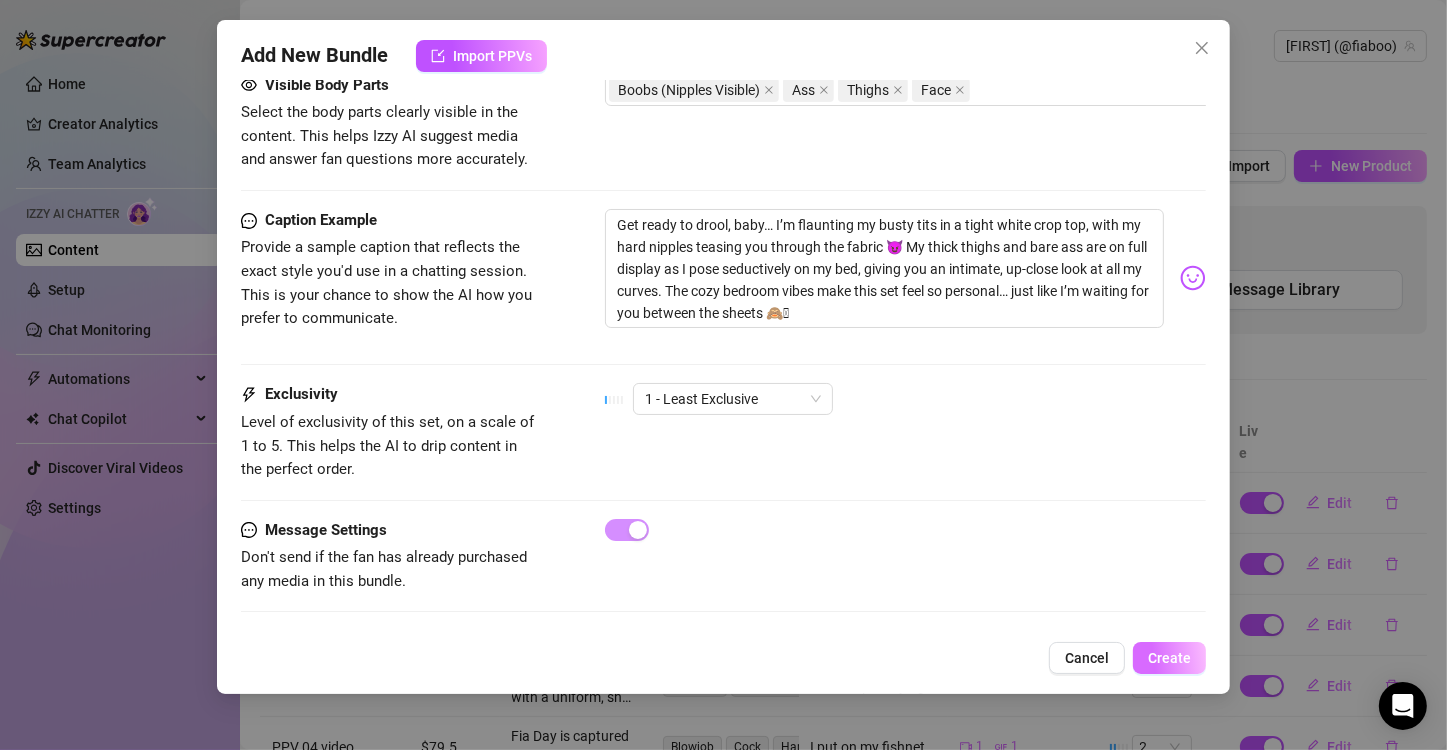 click on "Create" at bounding box center (1169, 658) 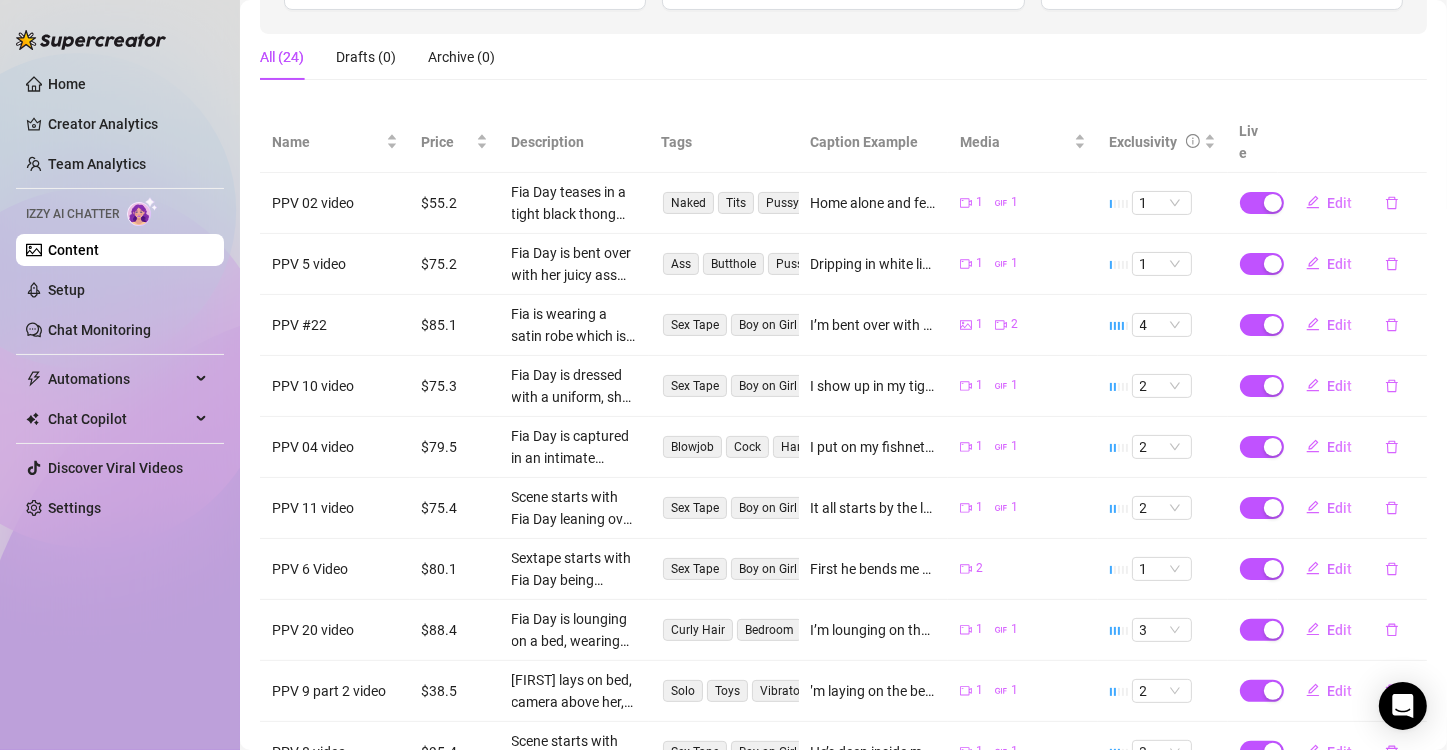 scroll, scrollTop: 424, scrollLeft: 0, axis: vertical 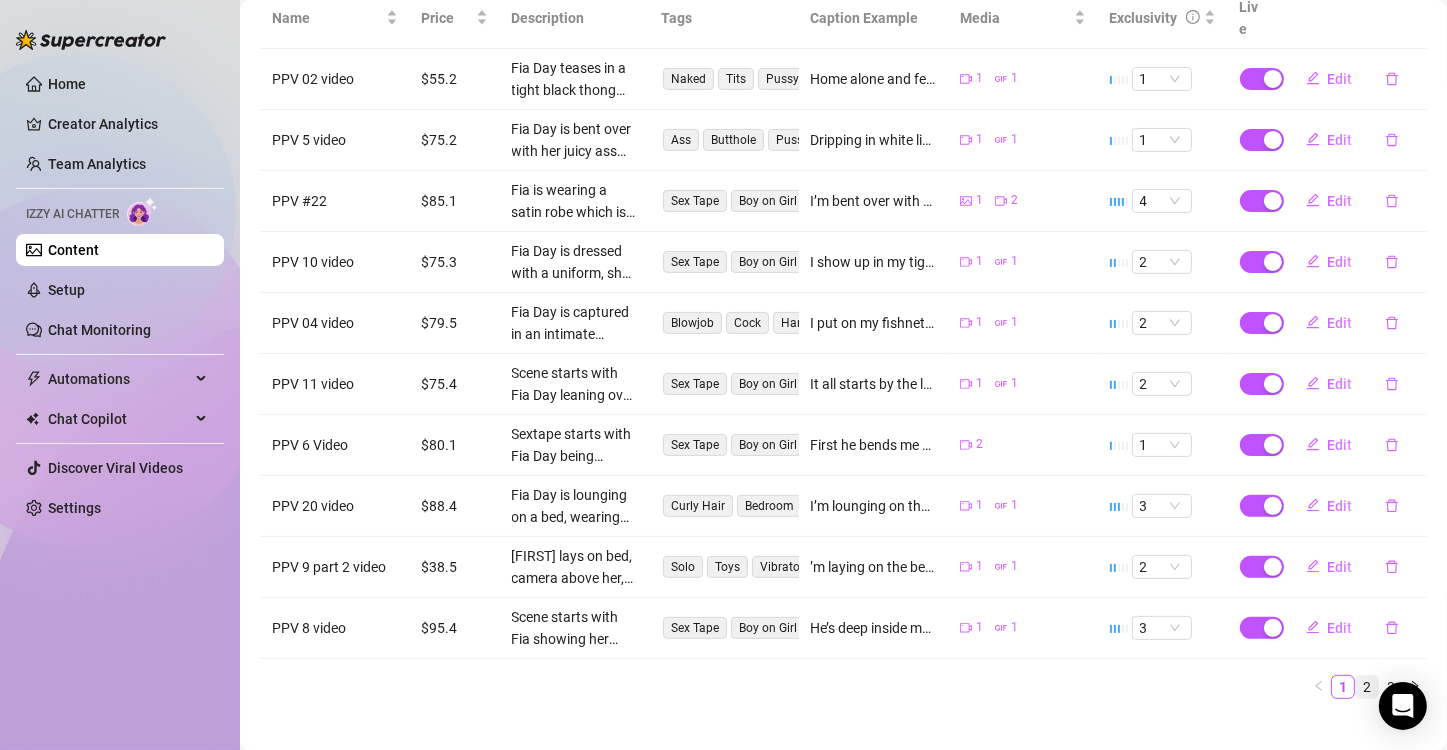 click on "2" at bounding box center (1367, 687) 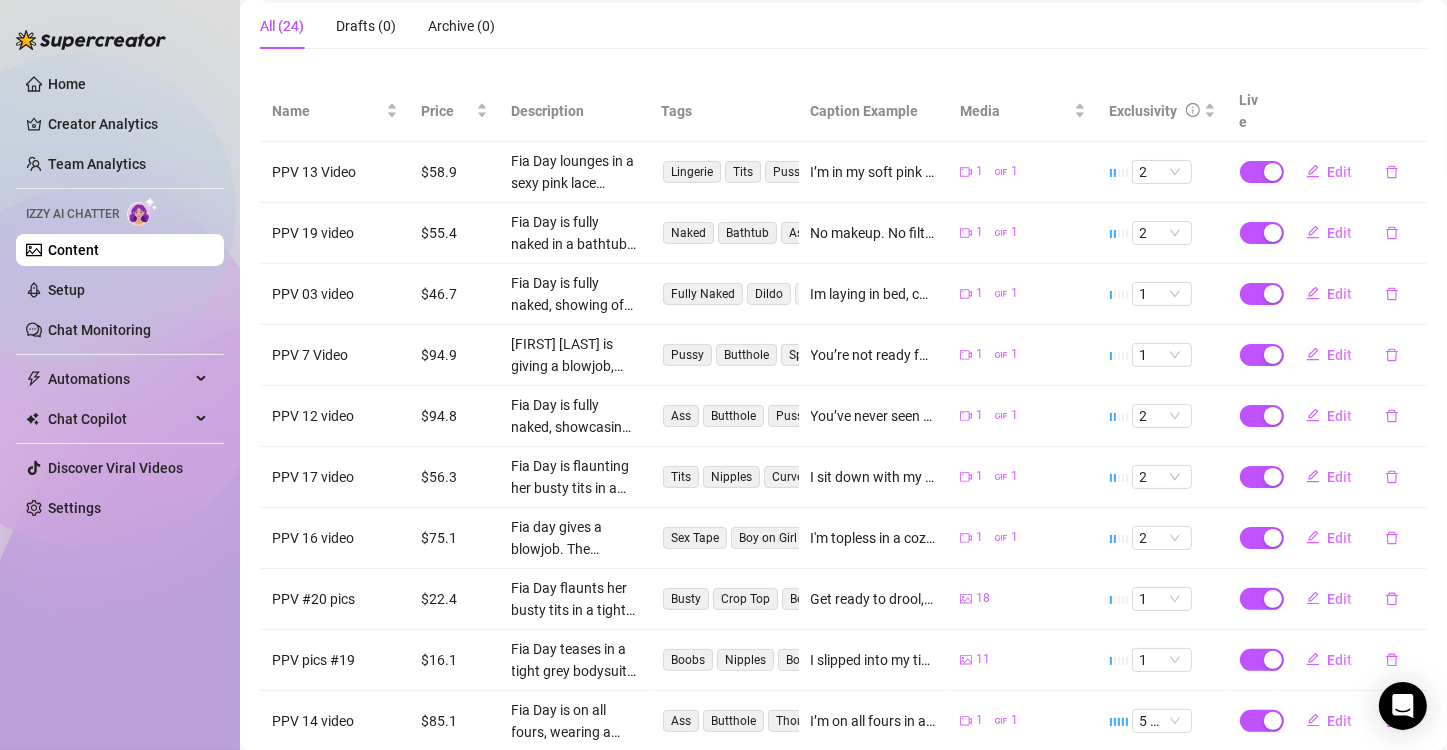 scroll, scrollTop: 324, scrollLeft: 0, axis: vertical 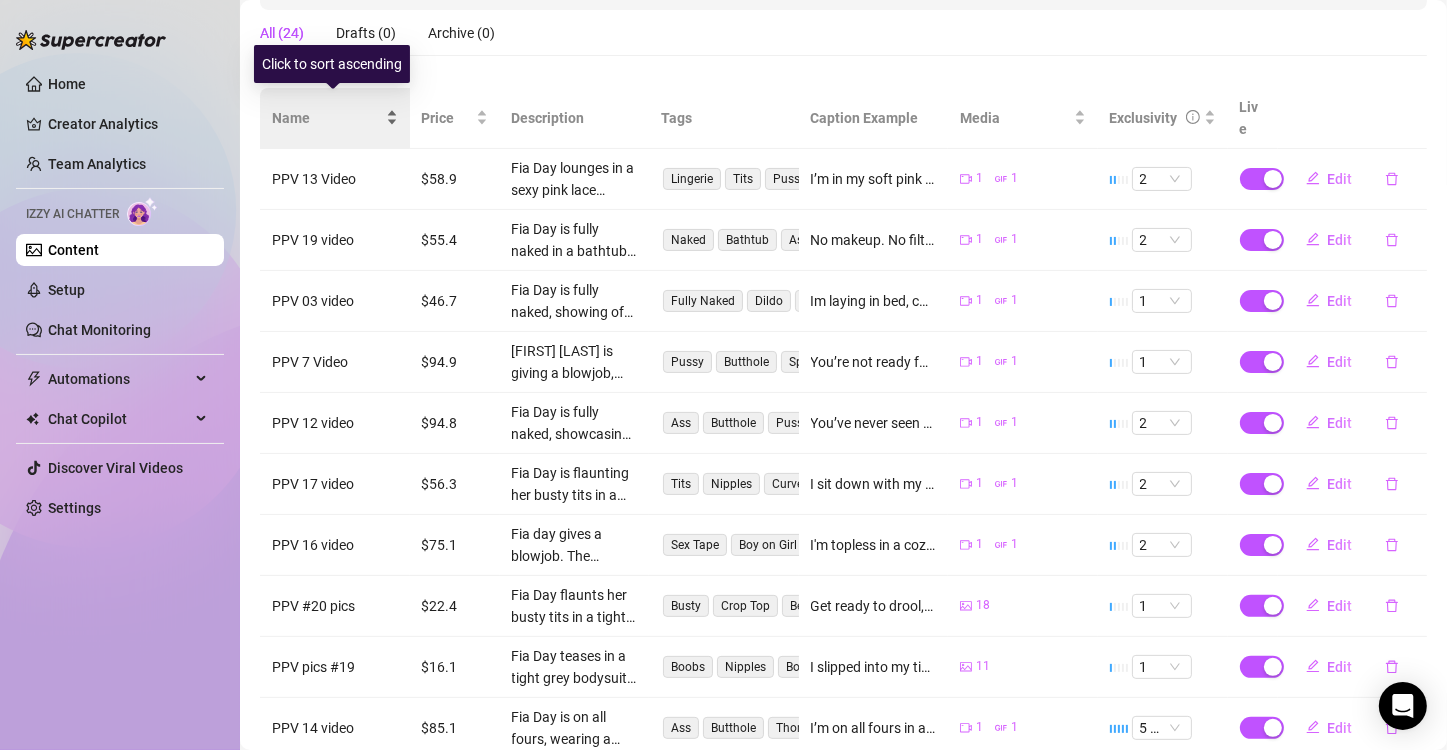 click on "Name" at bounding box center (335, 118) 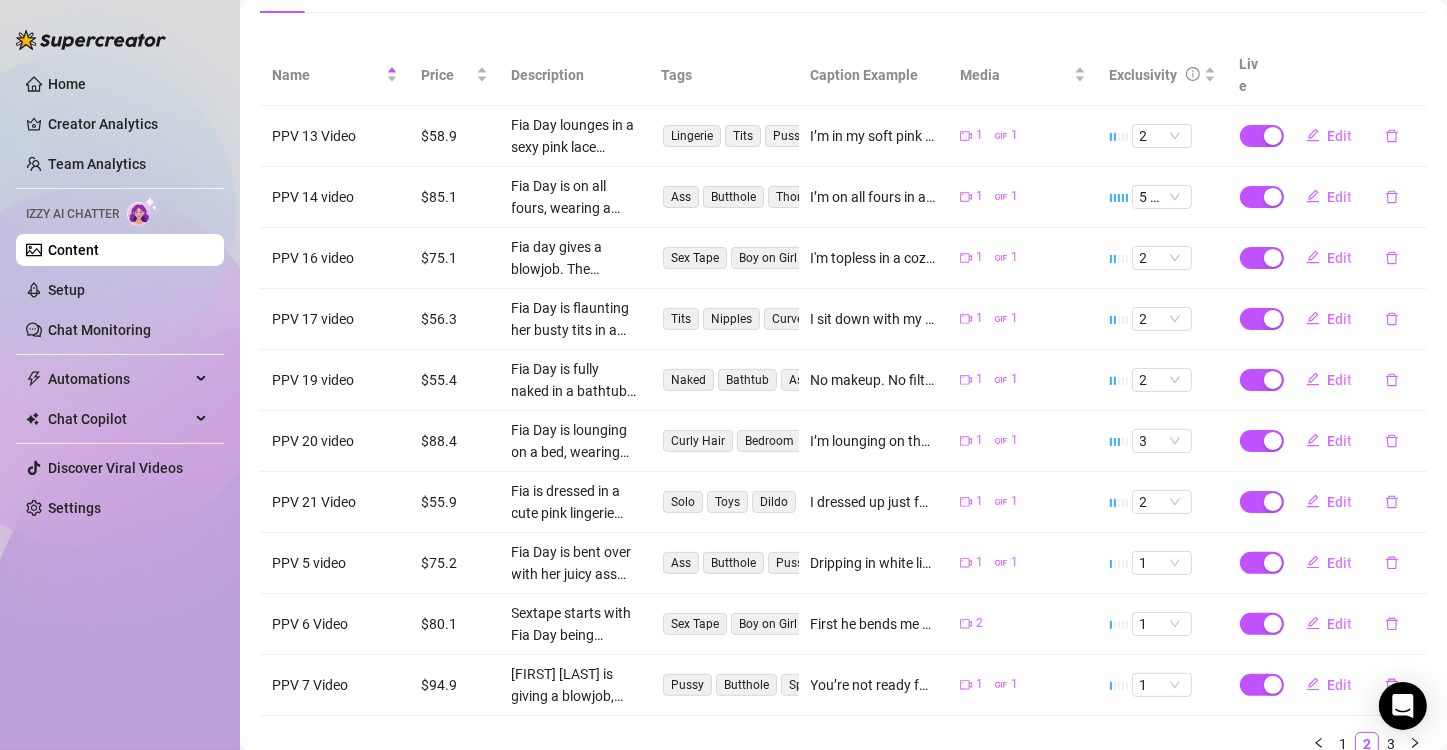 scroll, scrollTop: 424, scrollLeft: 0, axis: vertical 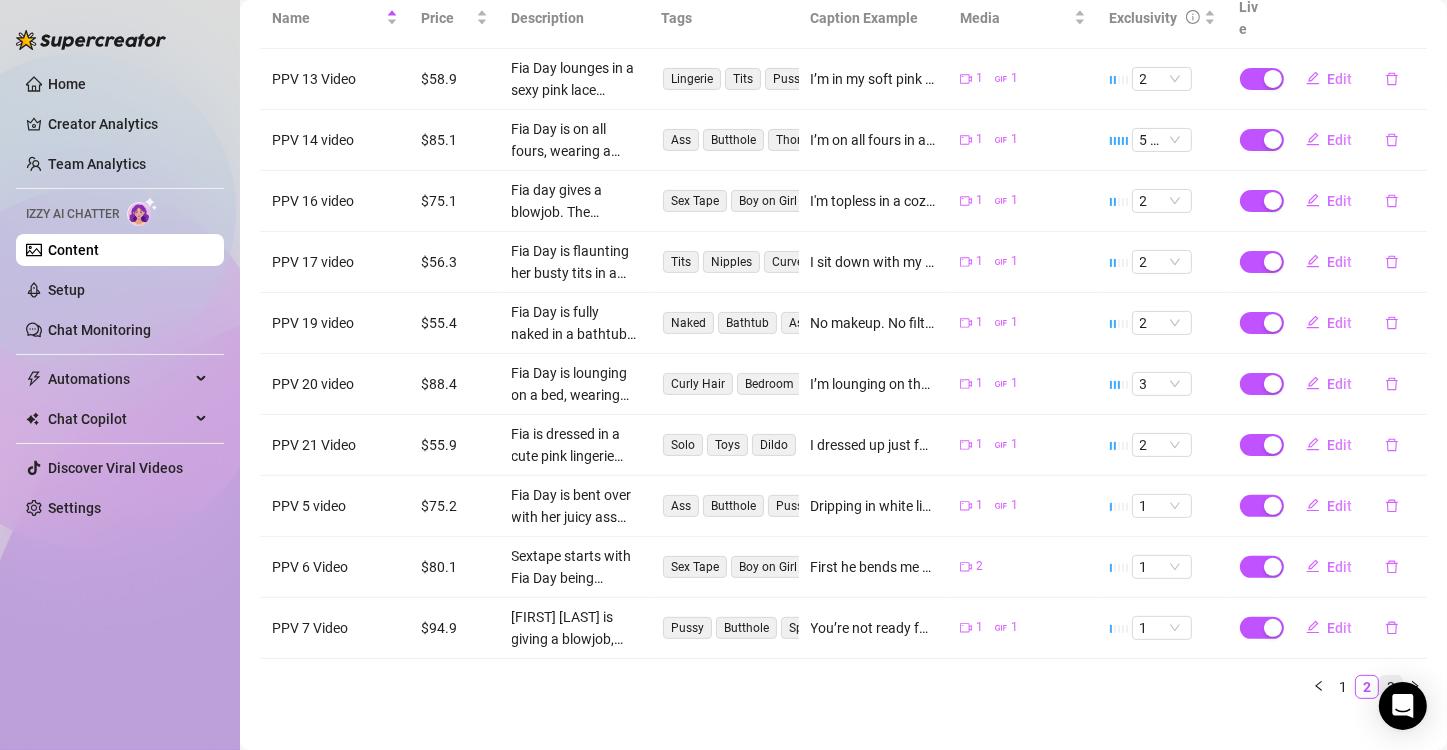 click on "3" at bounding box center (1391, 687) 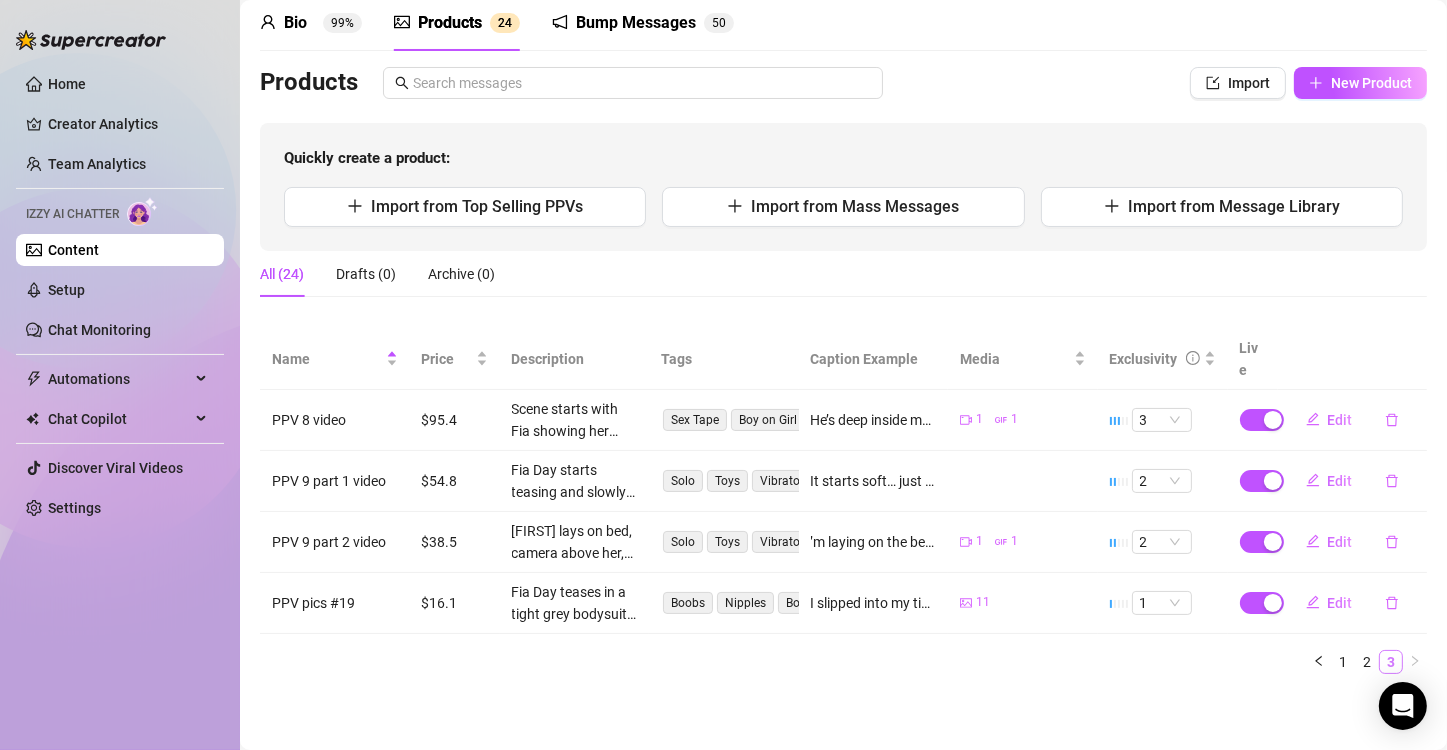 scroll, scrollTop: 59, scrollLeft: 0, axis: vertical 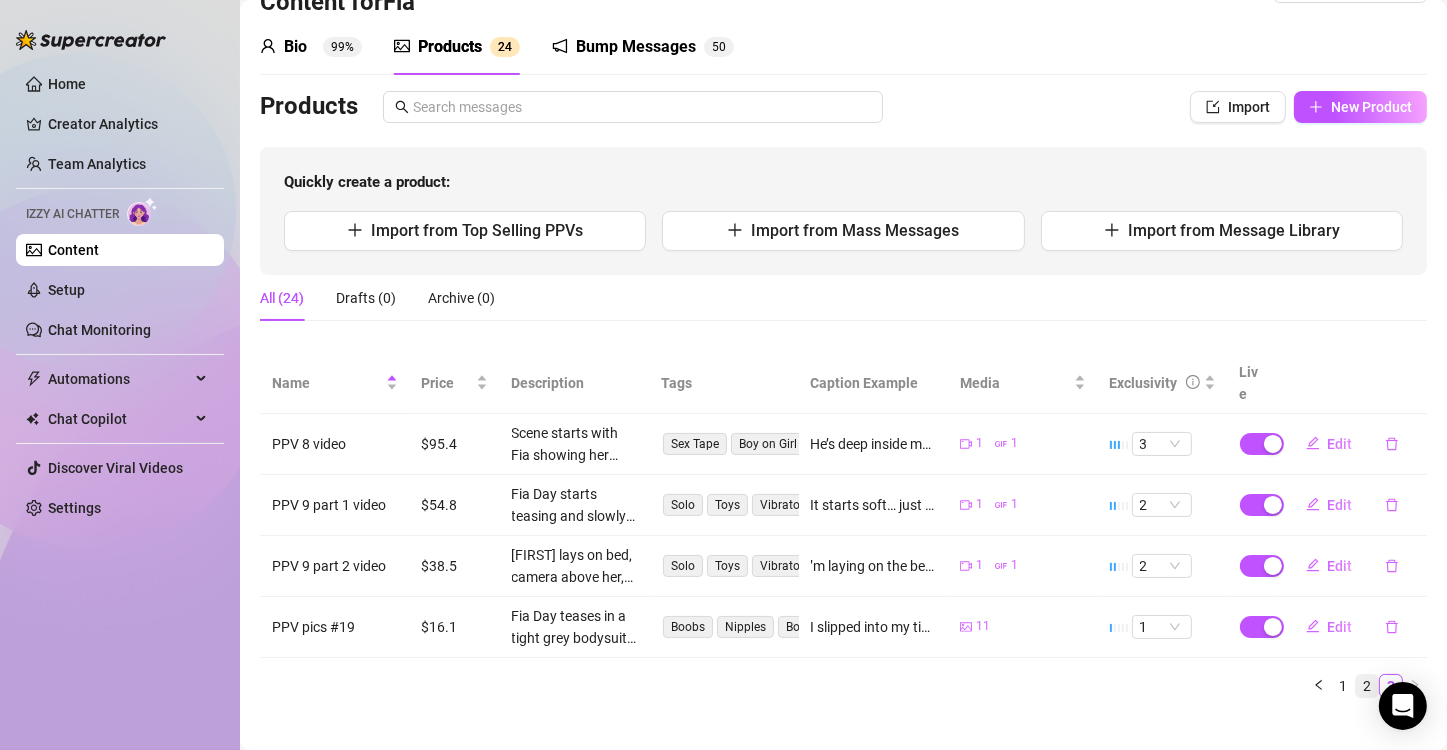 click on "2" at bounding box center (1367, 686) 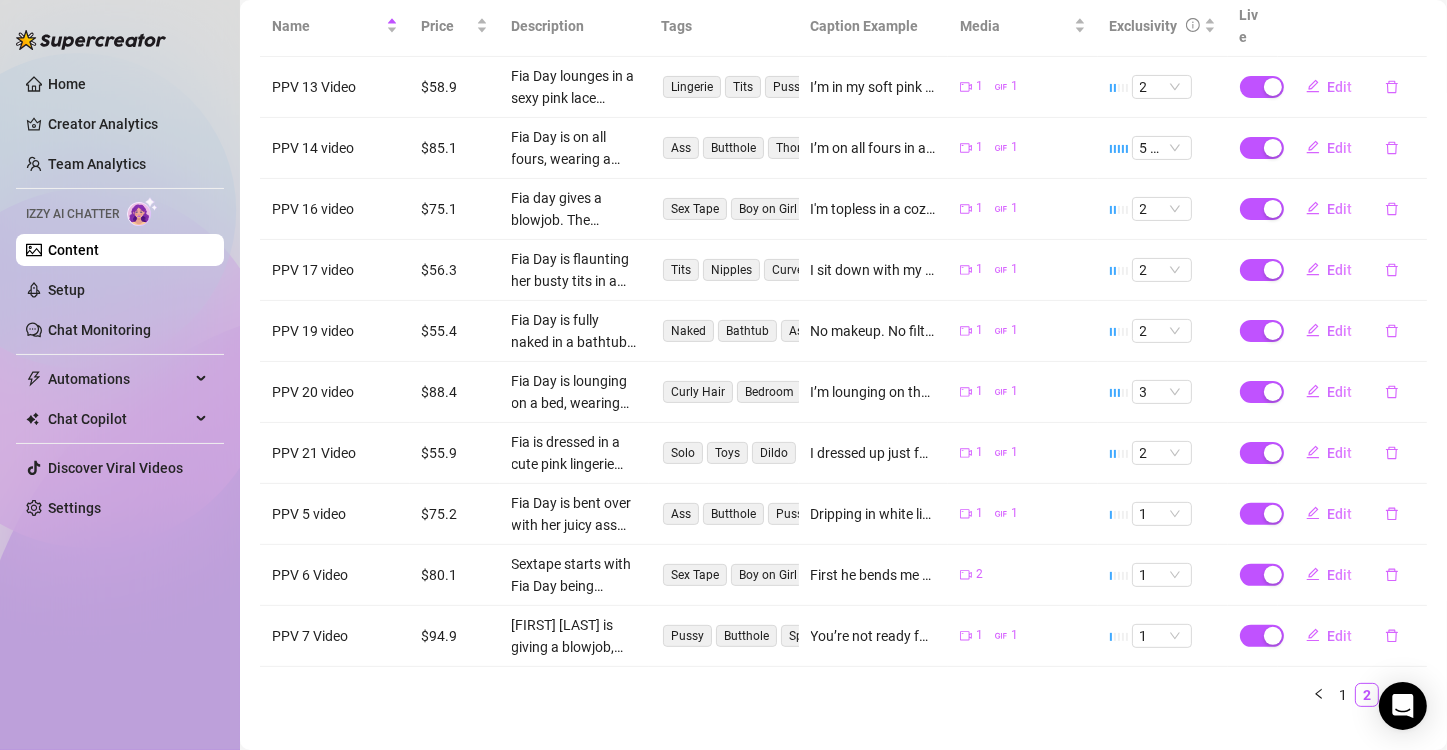 scroll, scrollTop: 424, scrollLeft: 0, axis: vertical 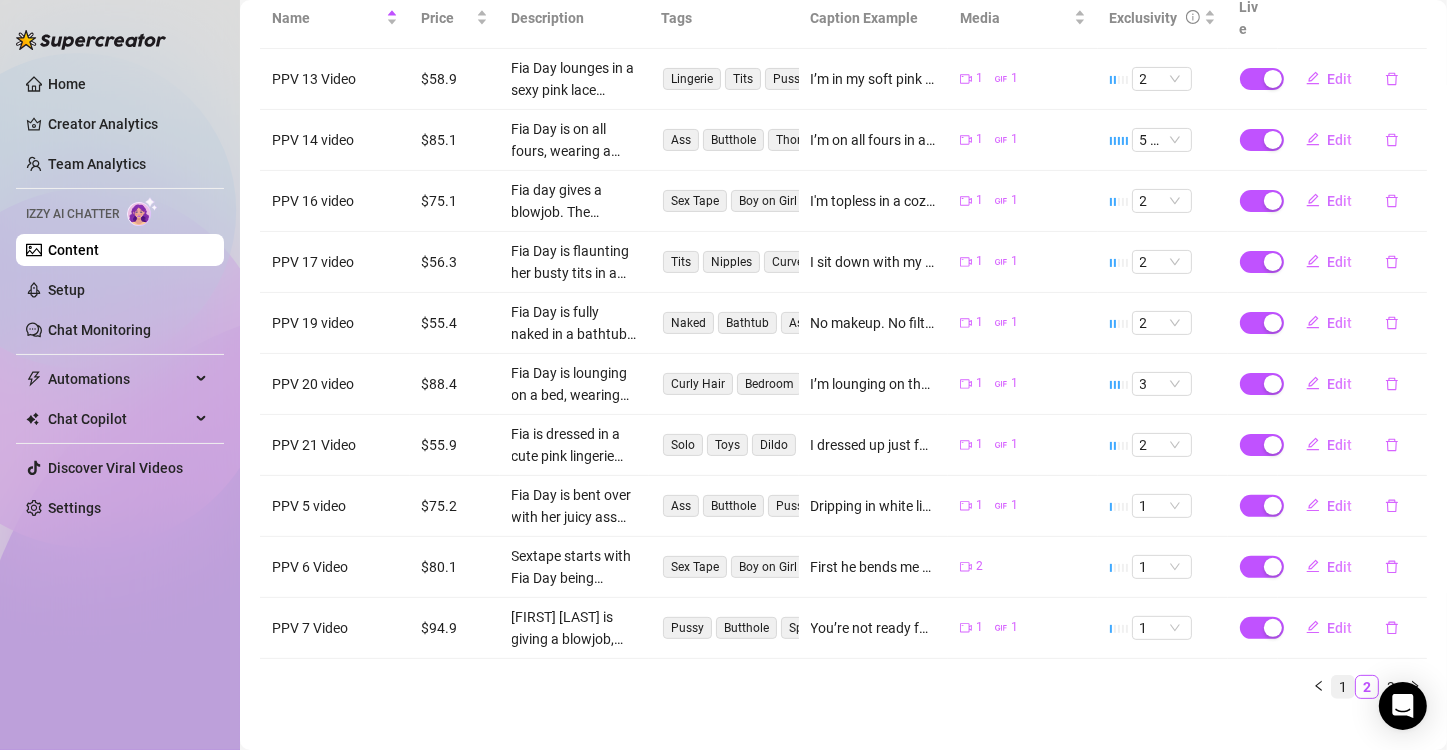 click on "1" at bounding box center (1343, 687) 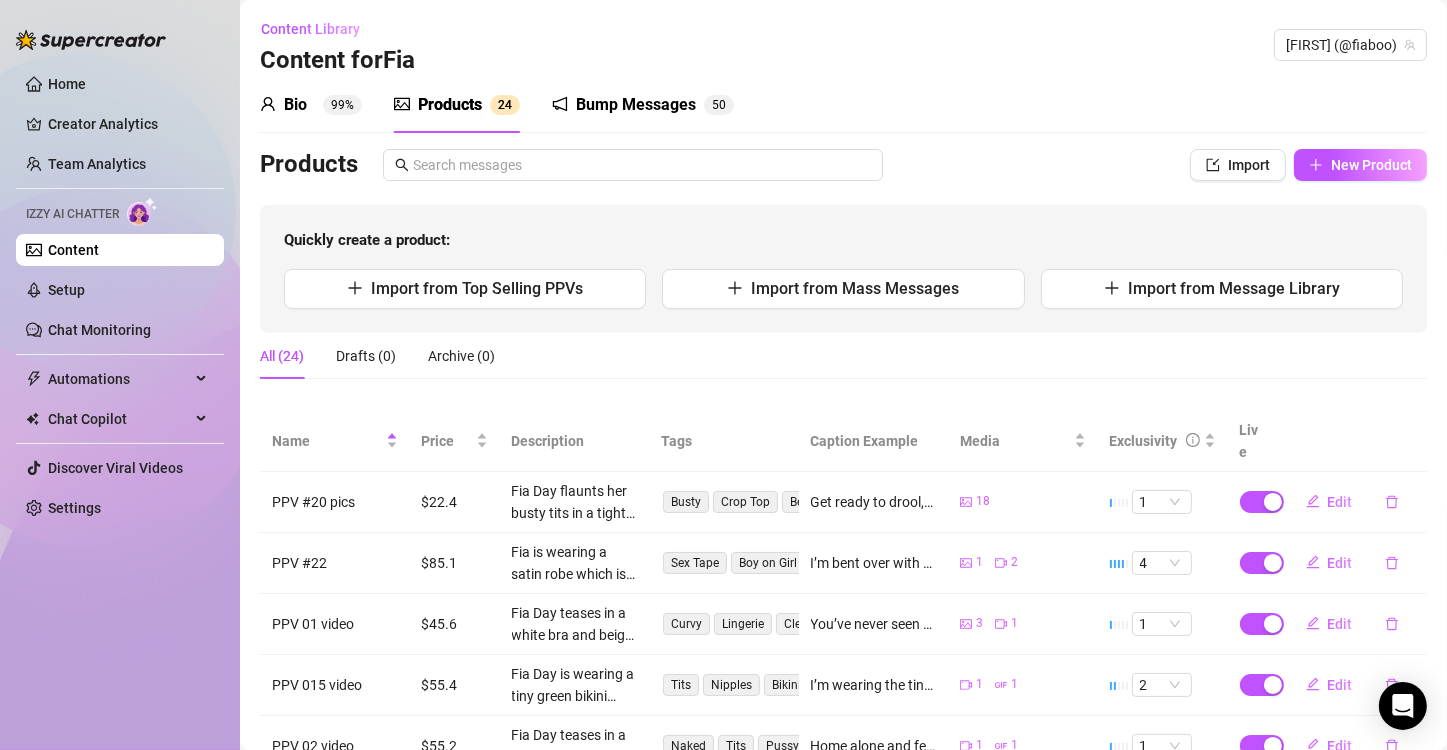 scroll, scrollTop: 0, scrollLeft: 0, axis: both 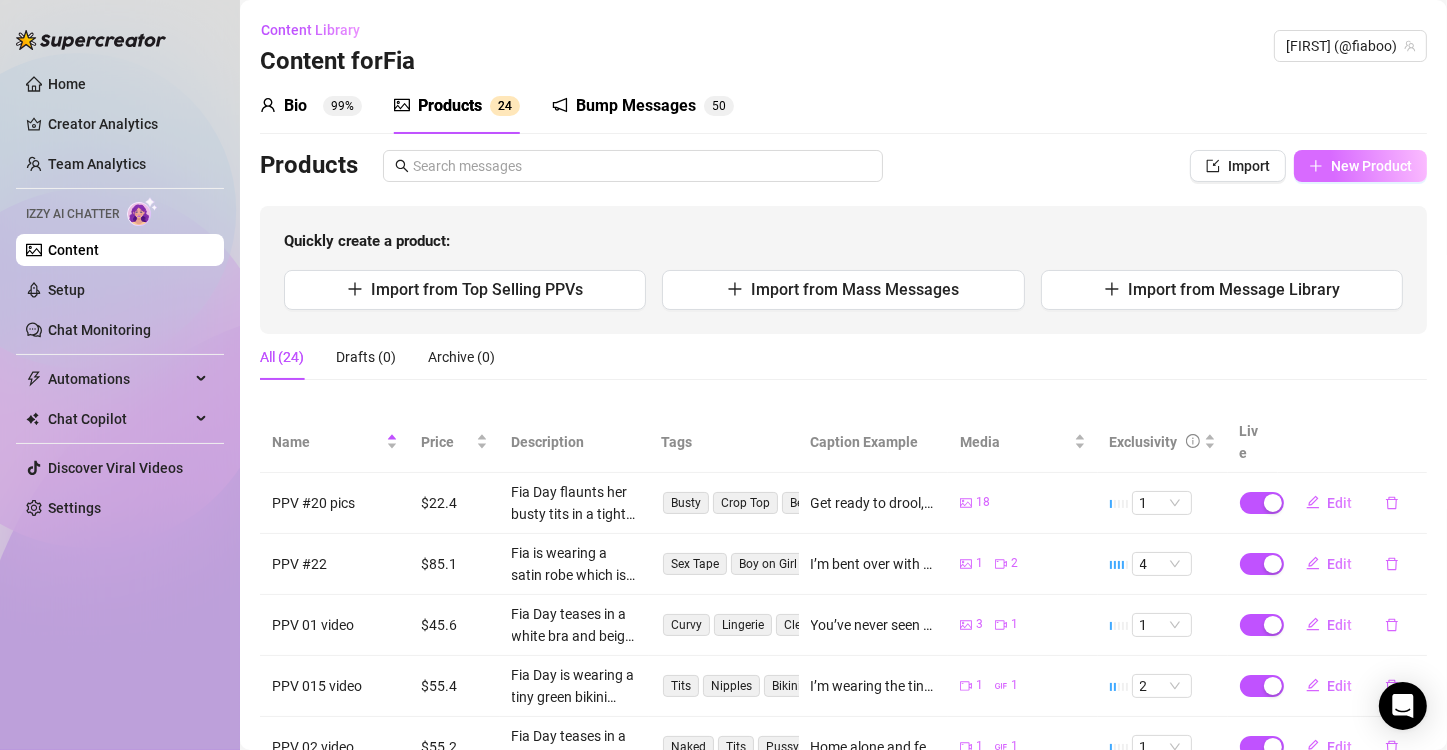 click on "New Product" at bounding box center [1371, 166] 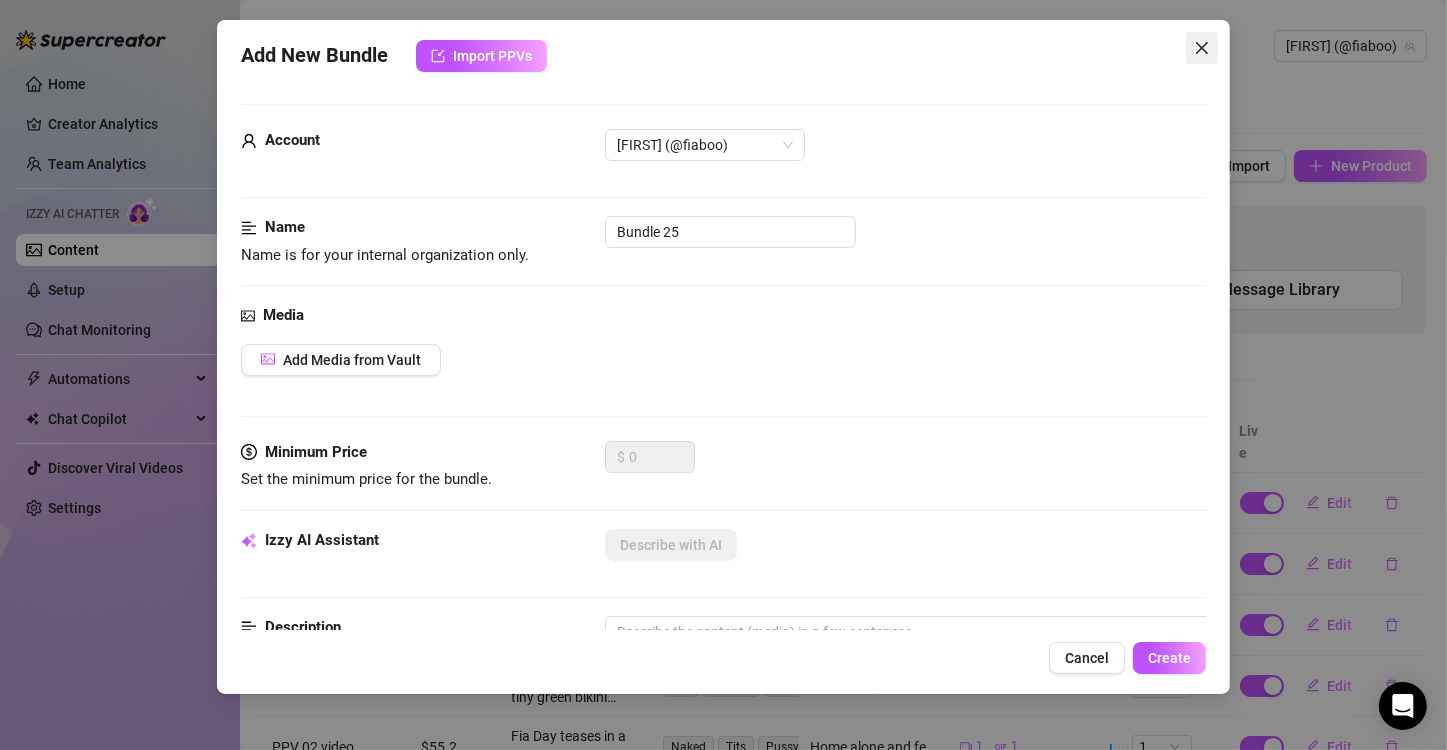 click 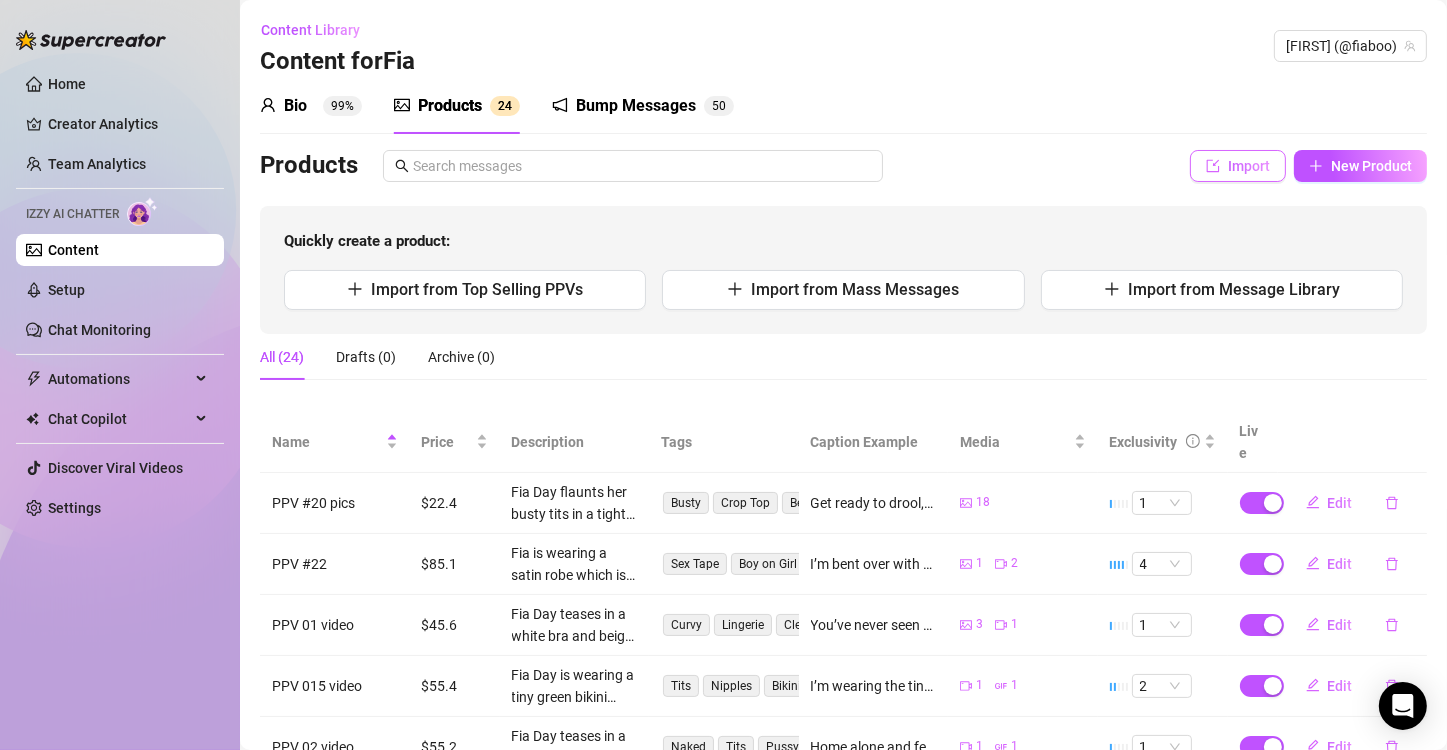 click on "Import" at bounding box center [1238, 166] 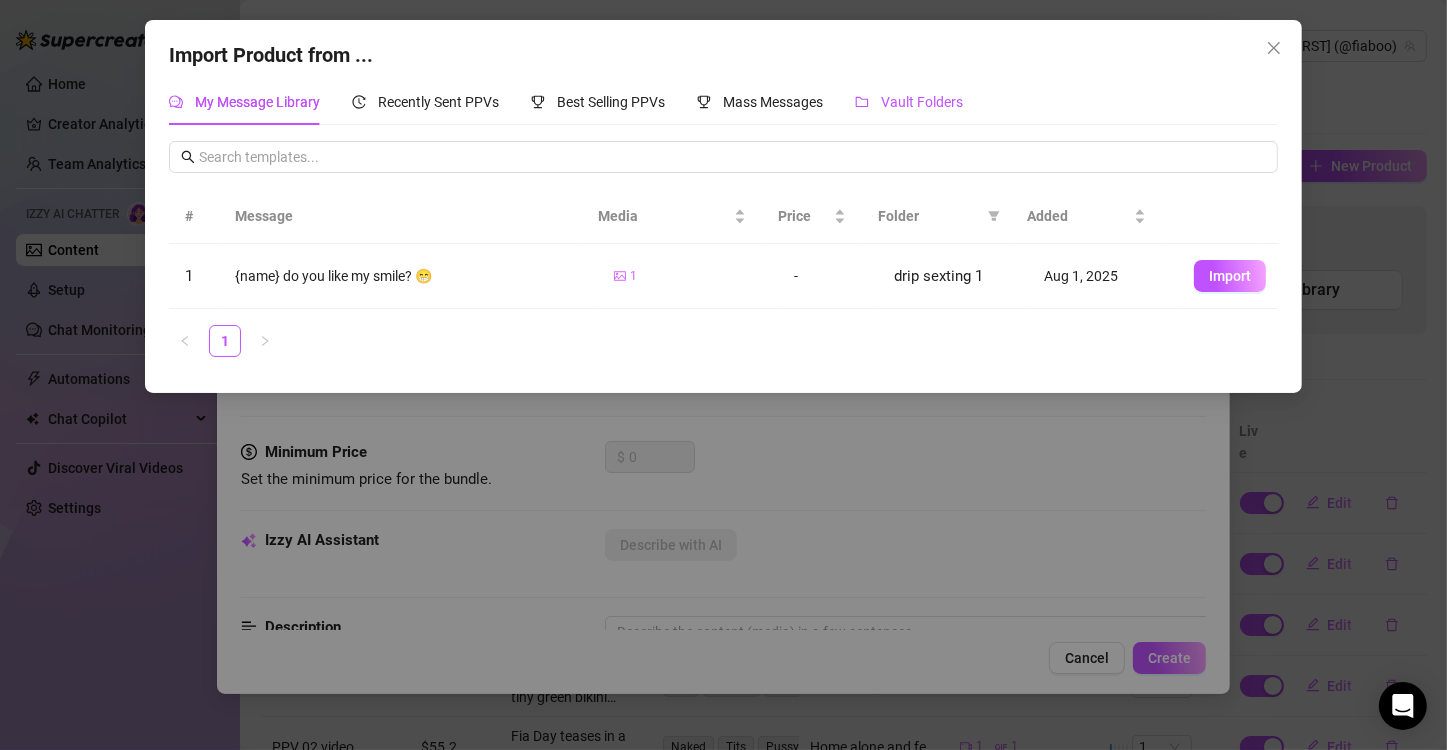 click on "Vault Folders" at bounding box center (909, 102) 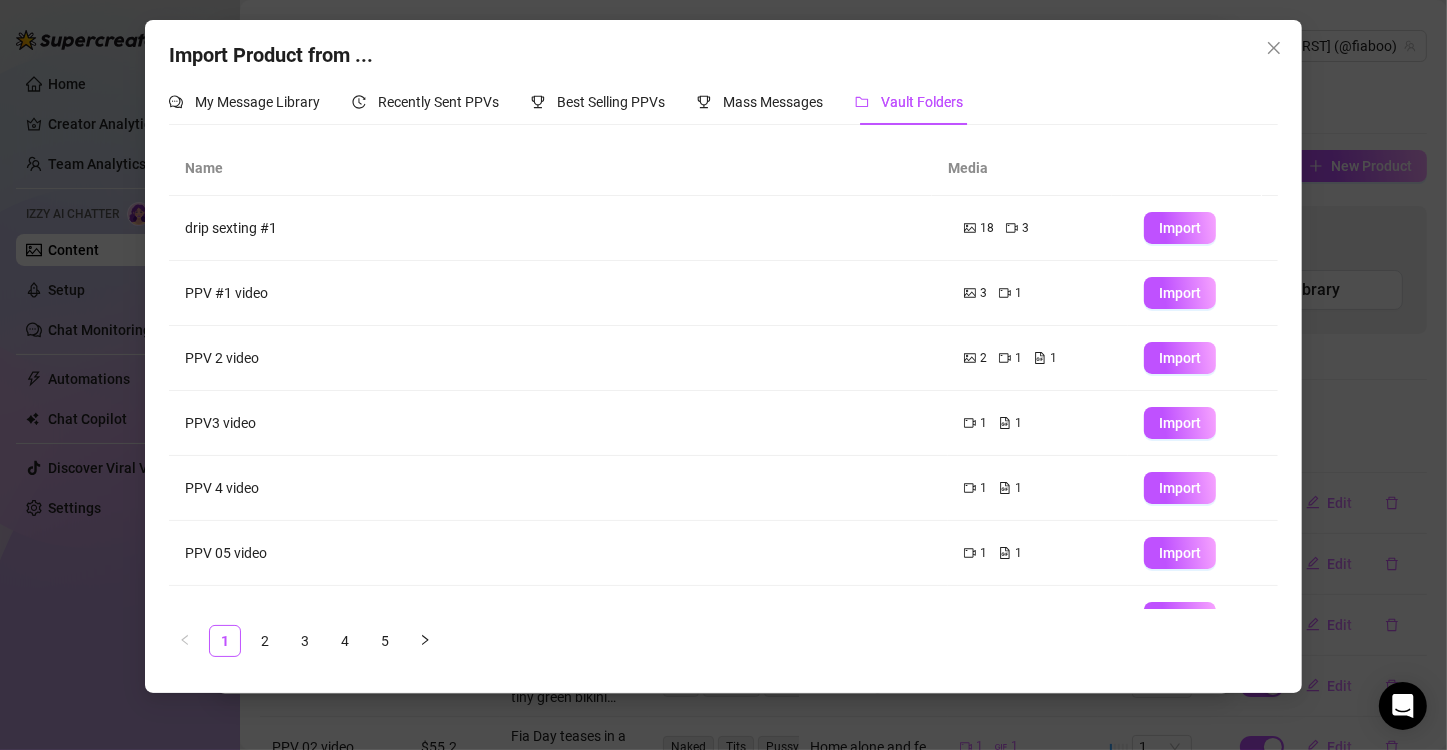 scroll, scrollTop: 235, scrollLeft: 0, axis: vertical 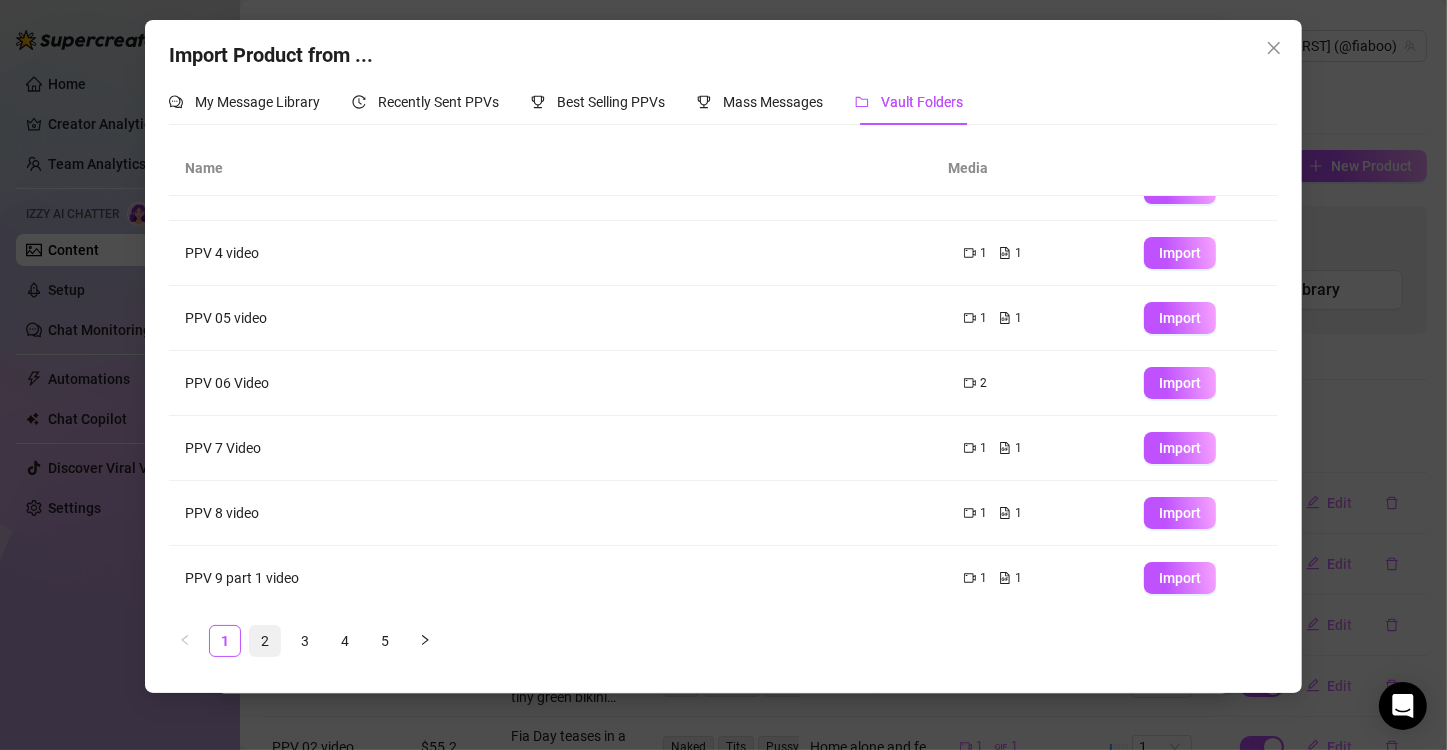 click on "2" at bounding box center (265, 641) 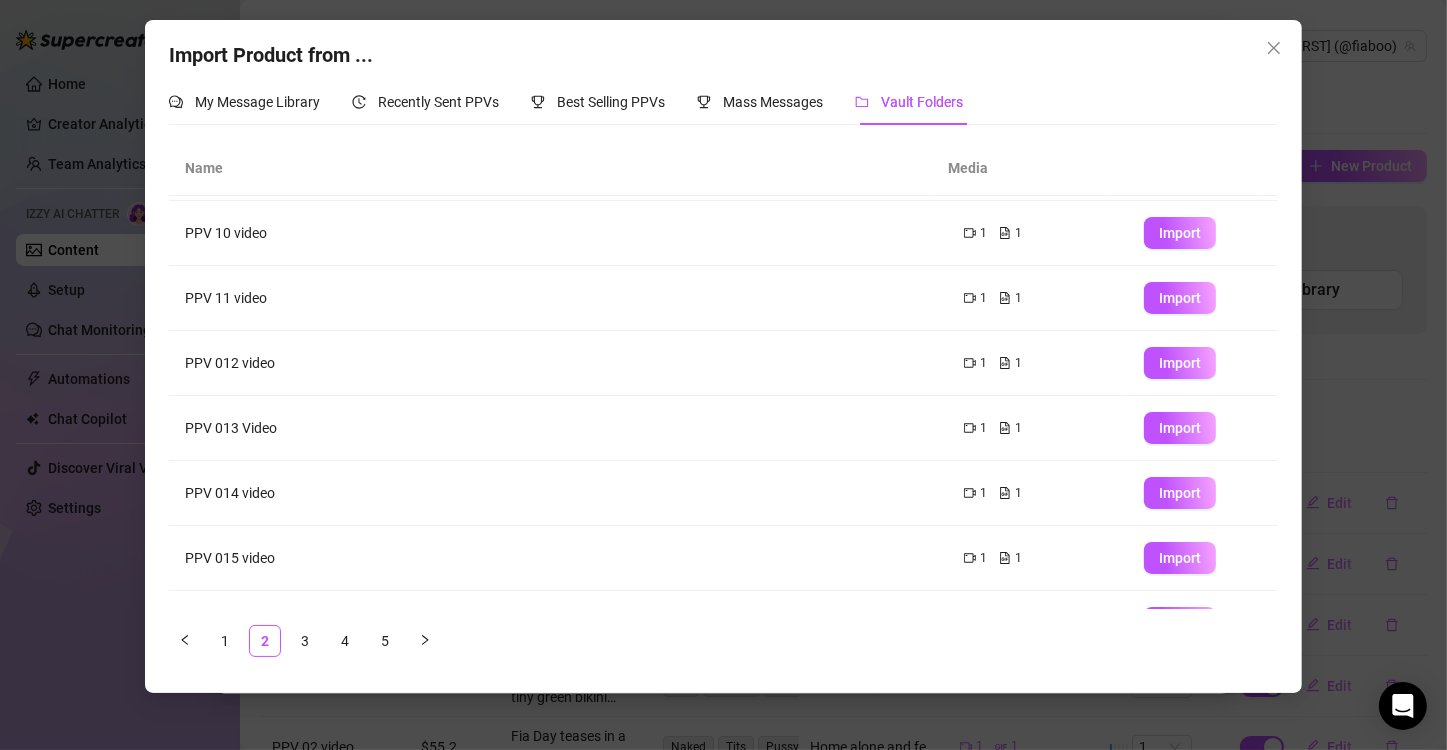 scroll, scrollTop: 235, scrollLeft: 0, axis: vertical 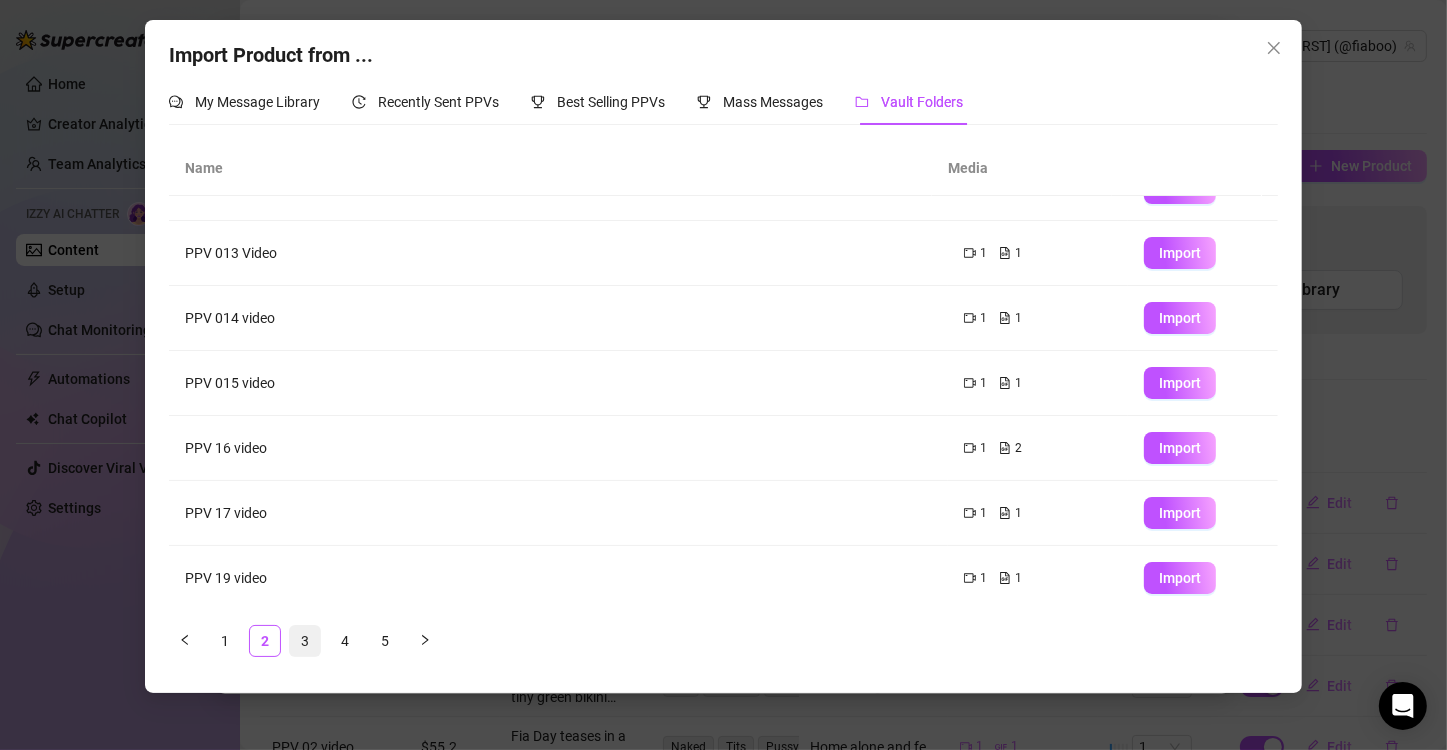 click on "3" at bounding box center (305, 641) 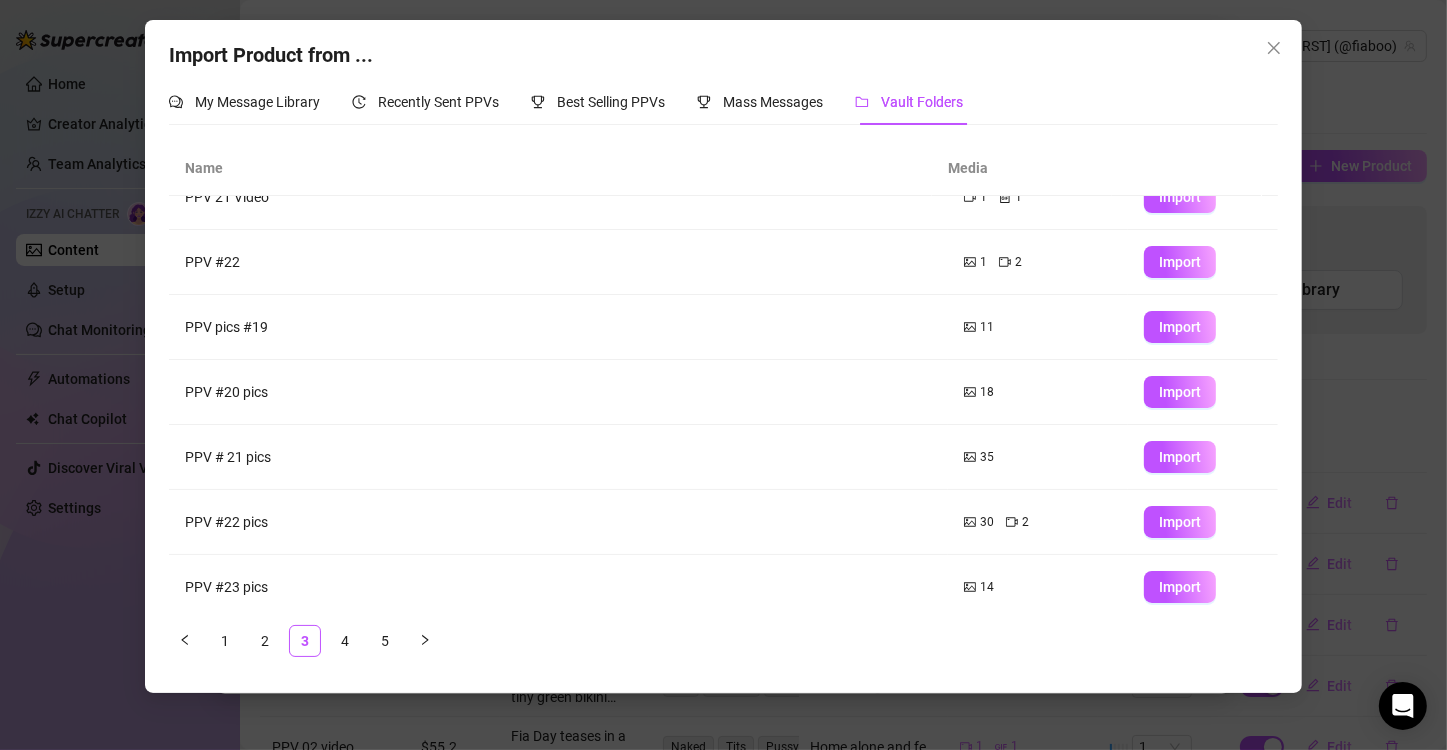 scroll, scrollTop: 100, scrollLeft: 0, axis: vertical 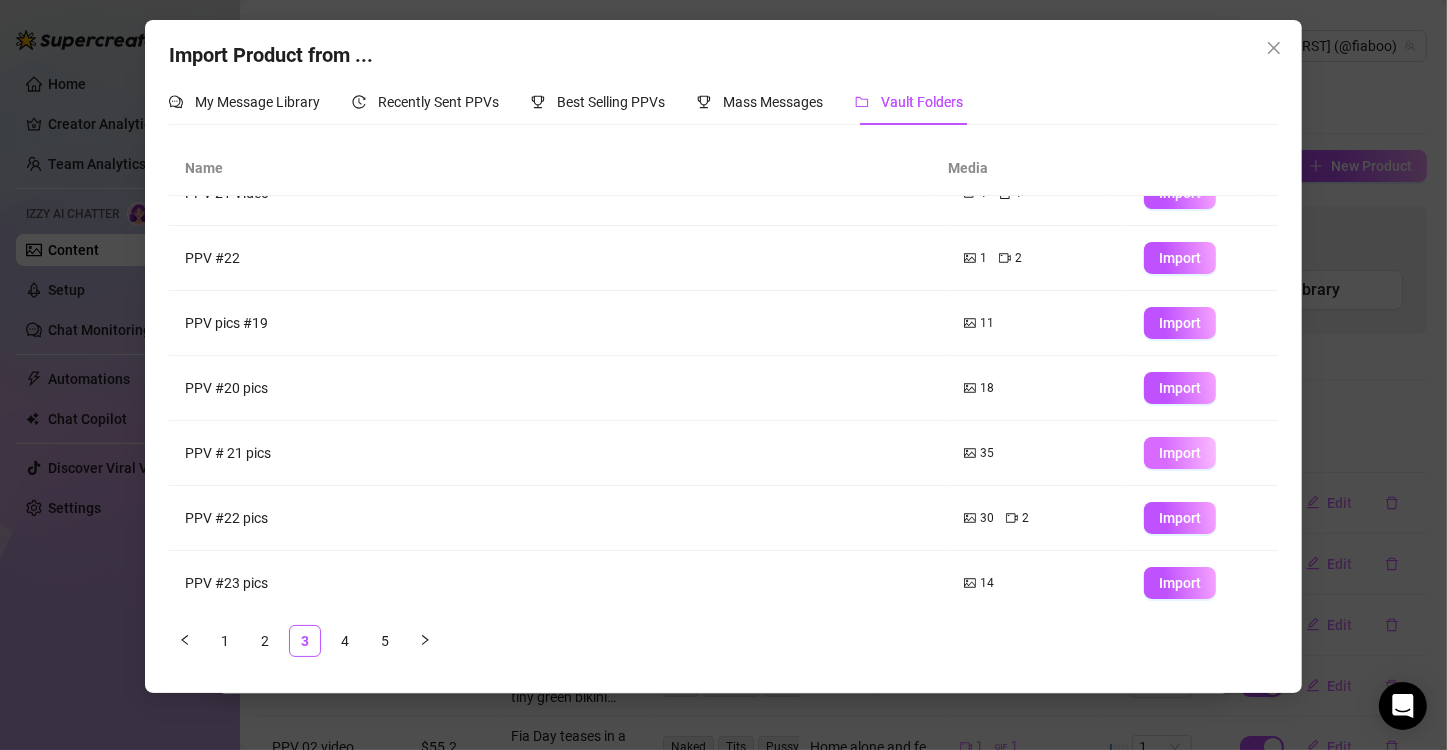 click on "Import" at bounding box center [1180, 453] 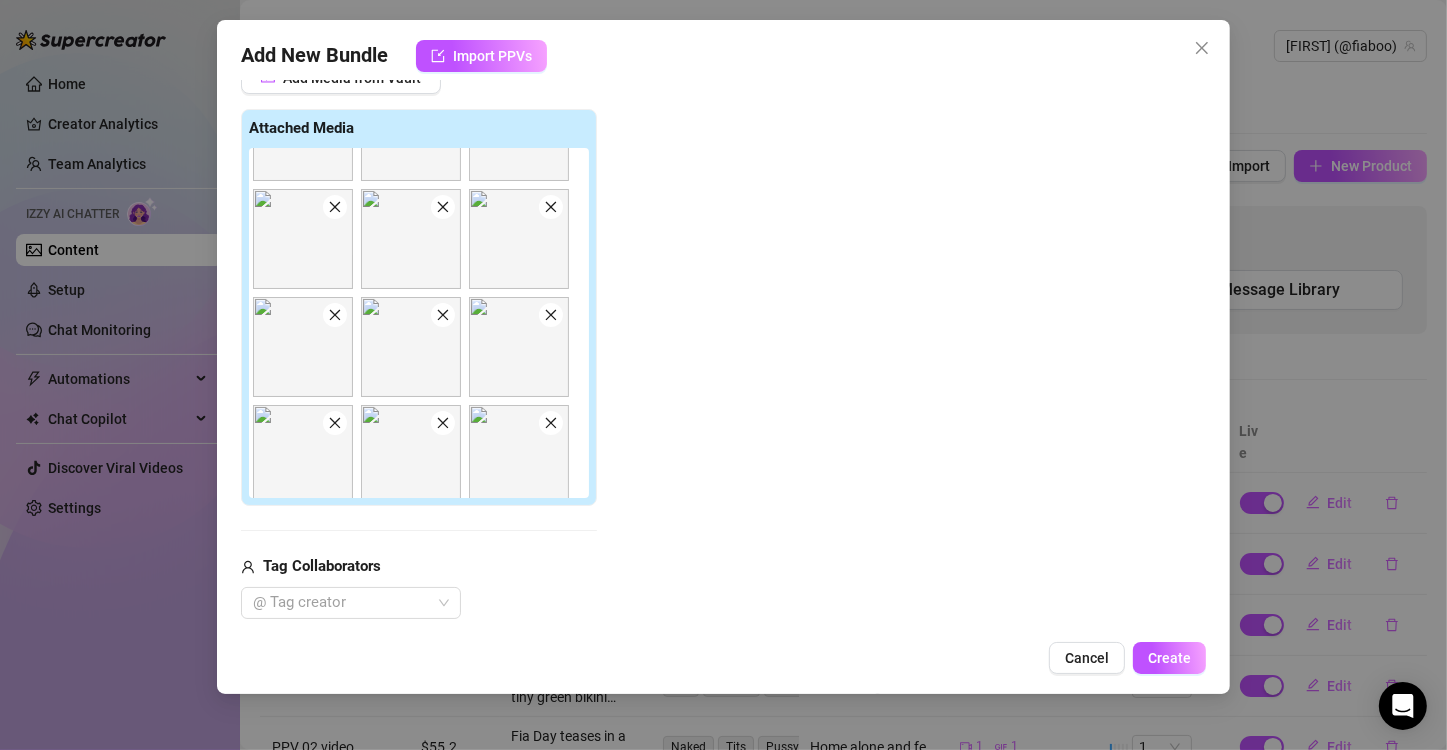 scroll, scrollTop: 513, scrollLeft: 0, axis: vertical 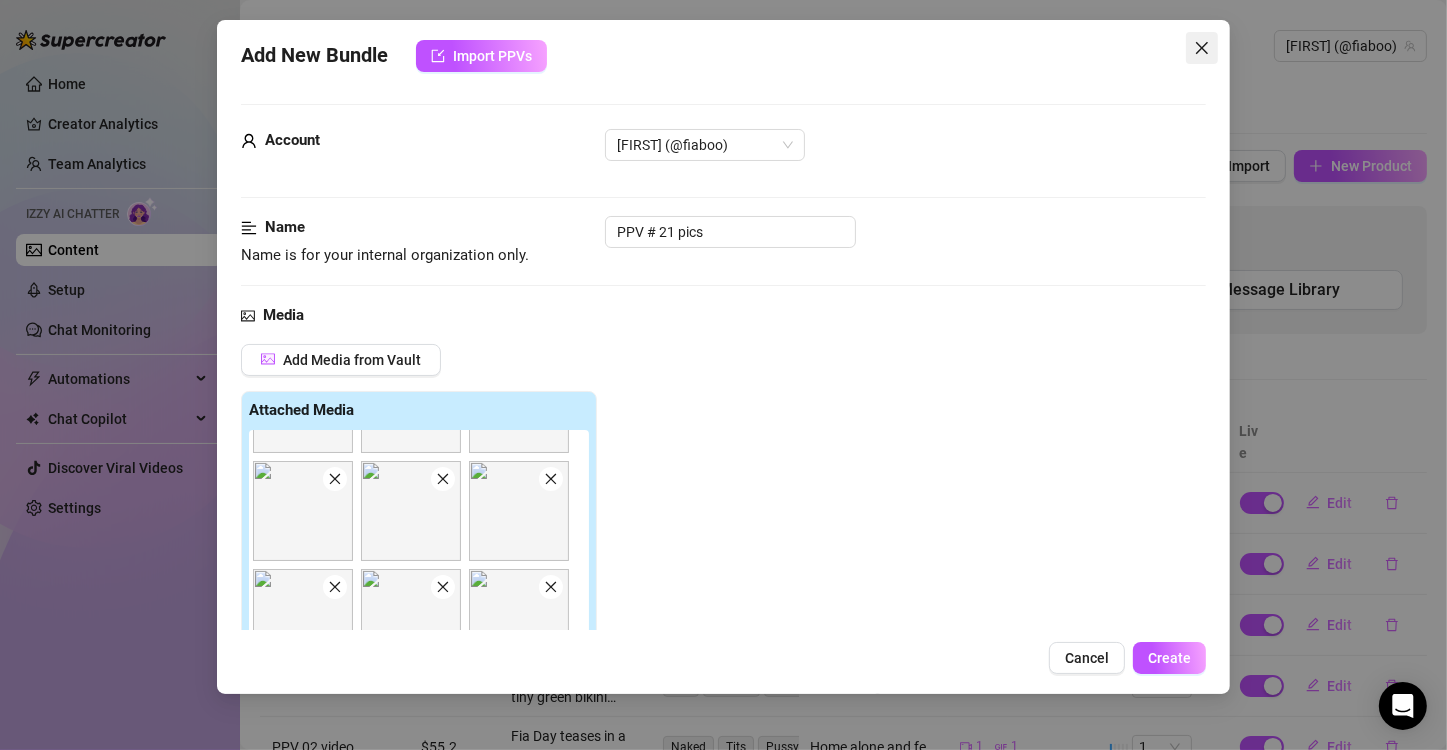 click 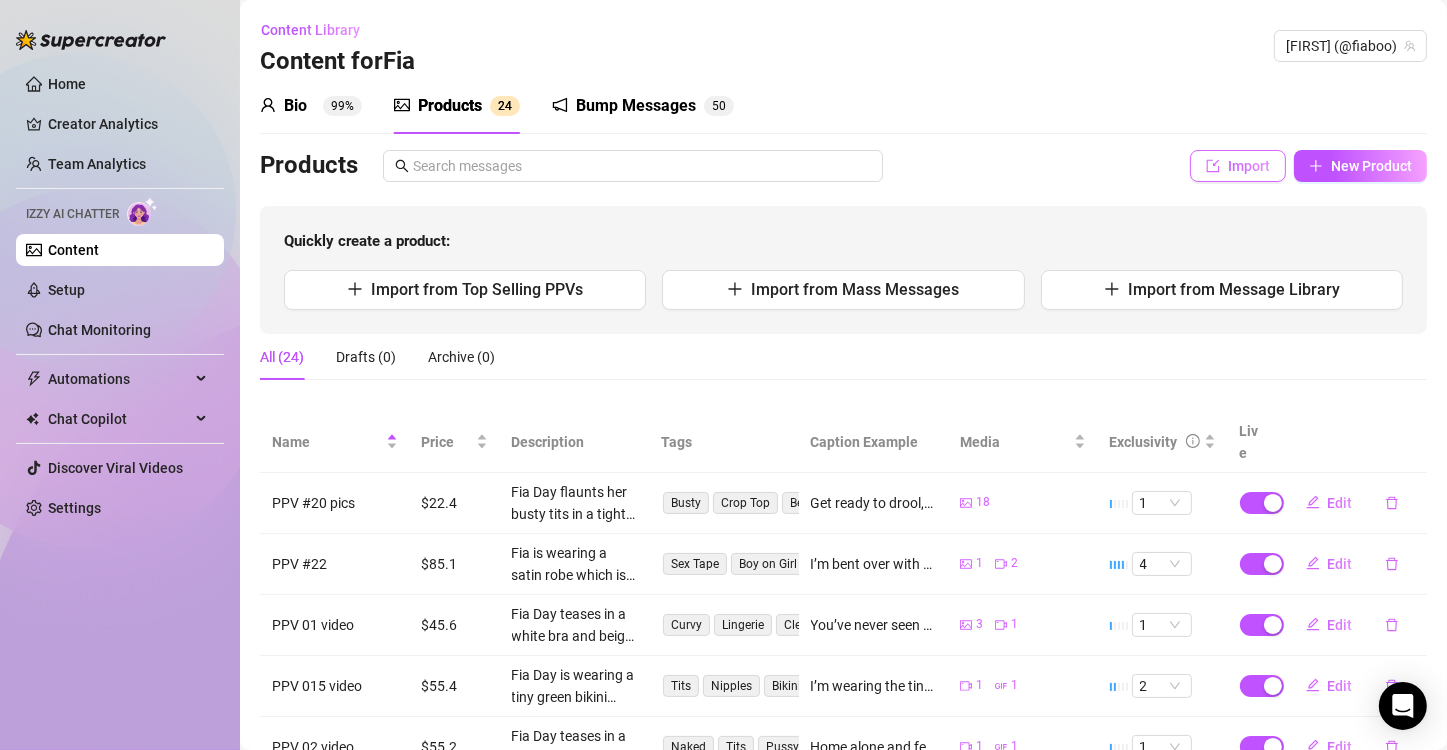 click on "Import" at bounding box center [1238, 166] 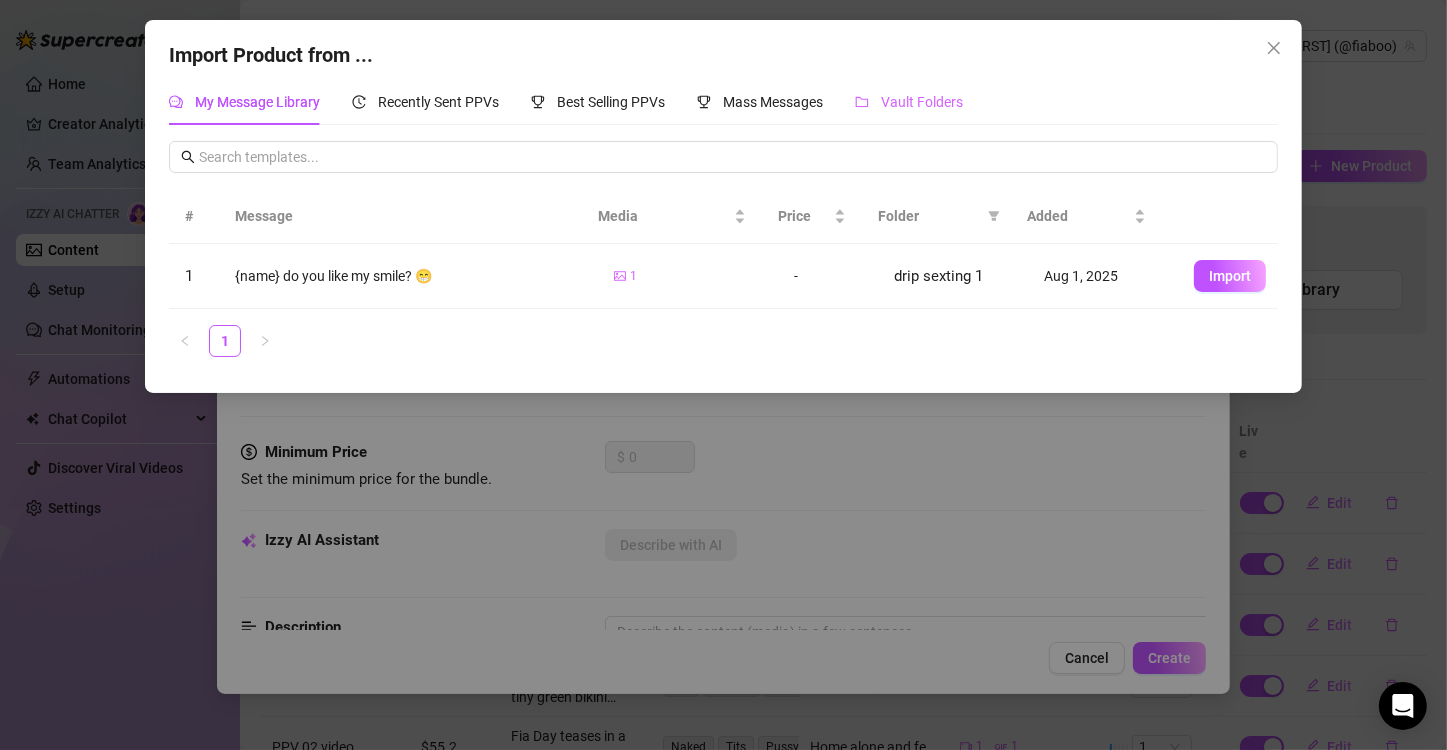 click on "Vault Folders" at bounding box center [909, 102] 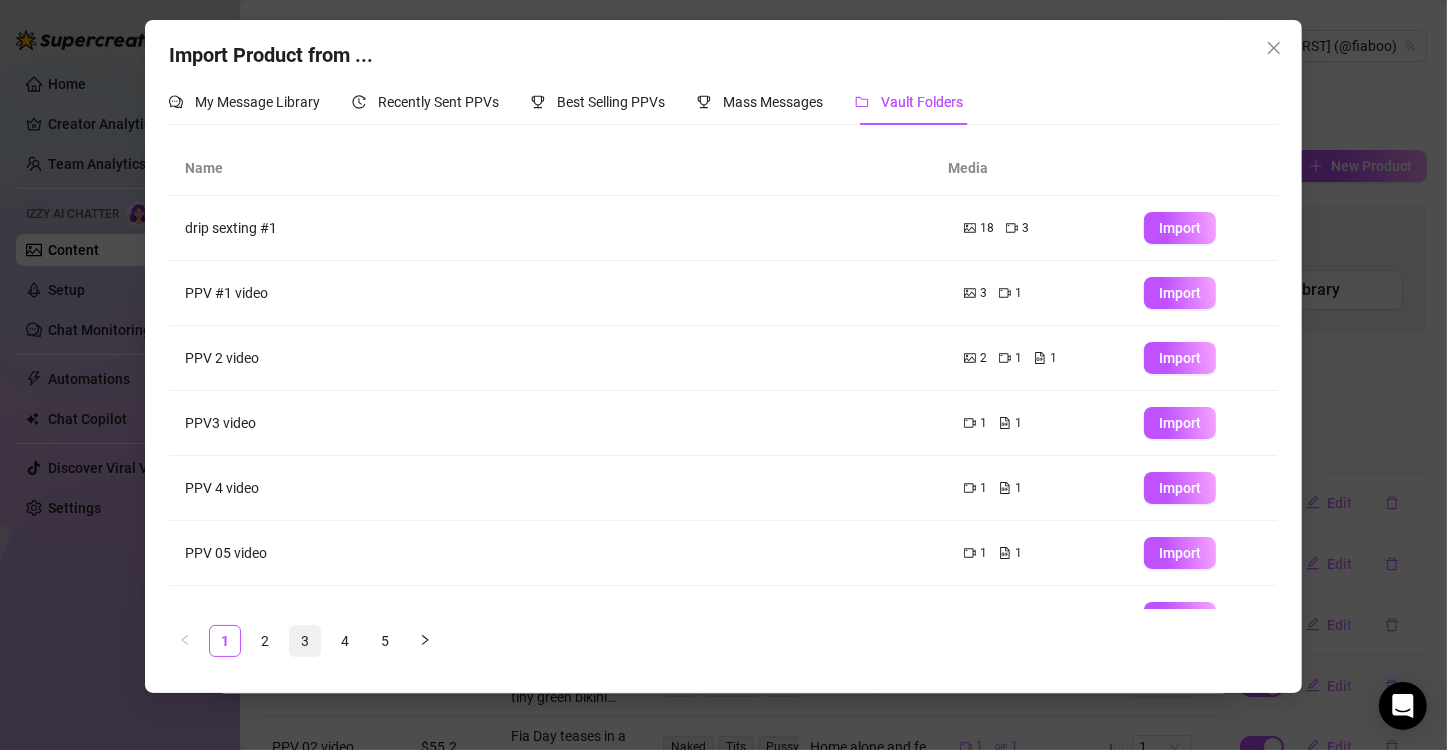 click on "3" at bounding box center [305, 641] 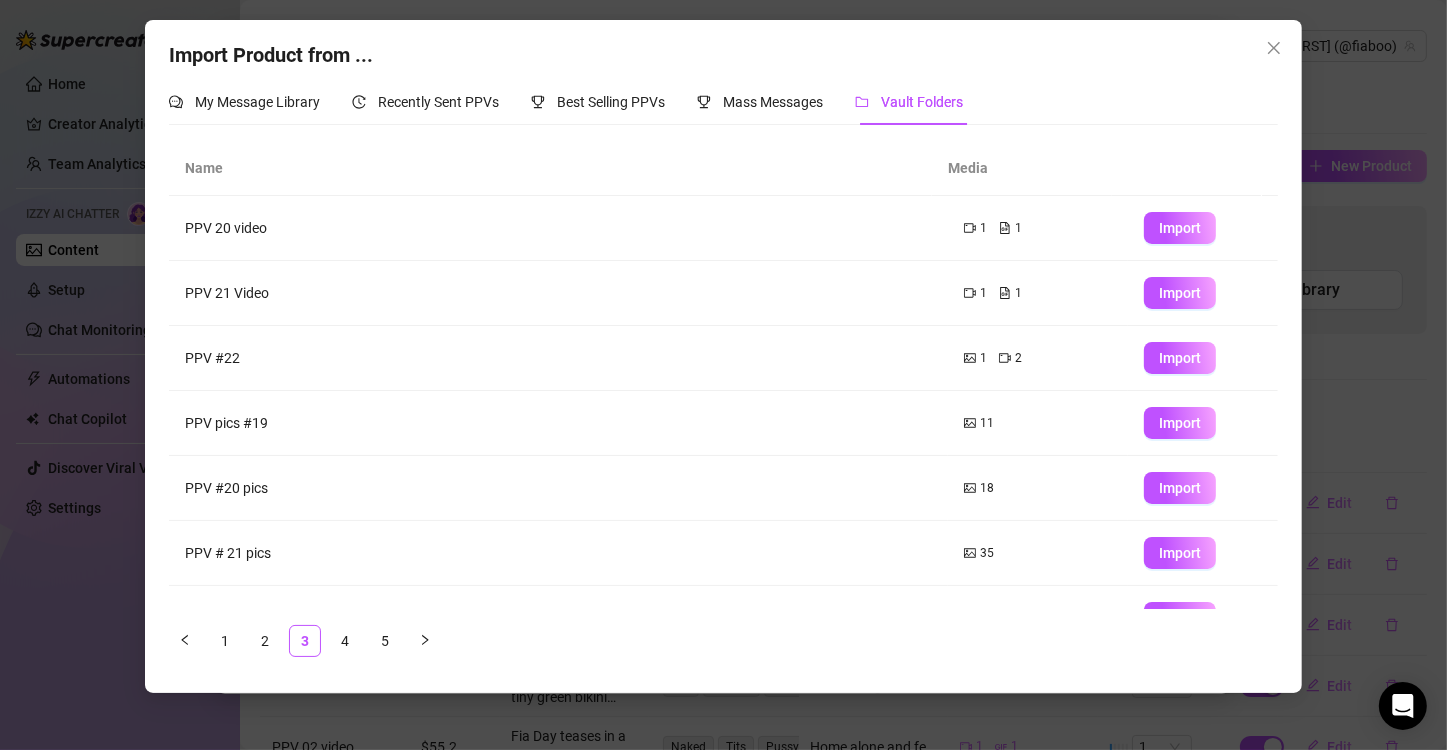 scroll, scrollTop: 100, scrollLeft: 0, axis: vertical 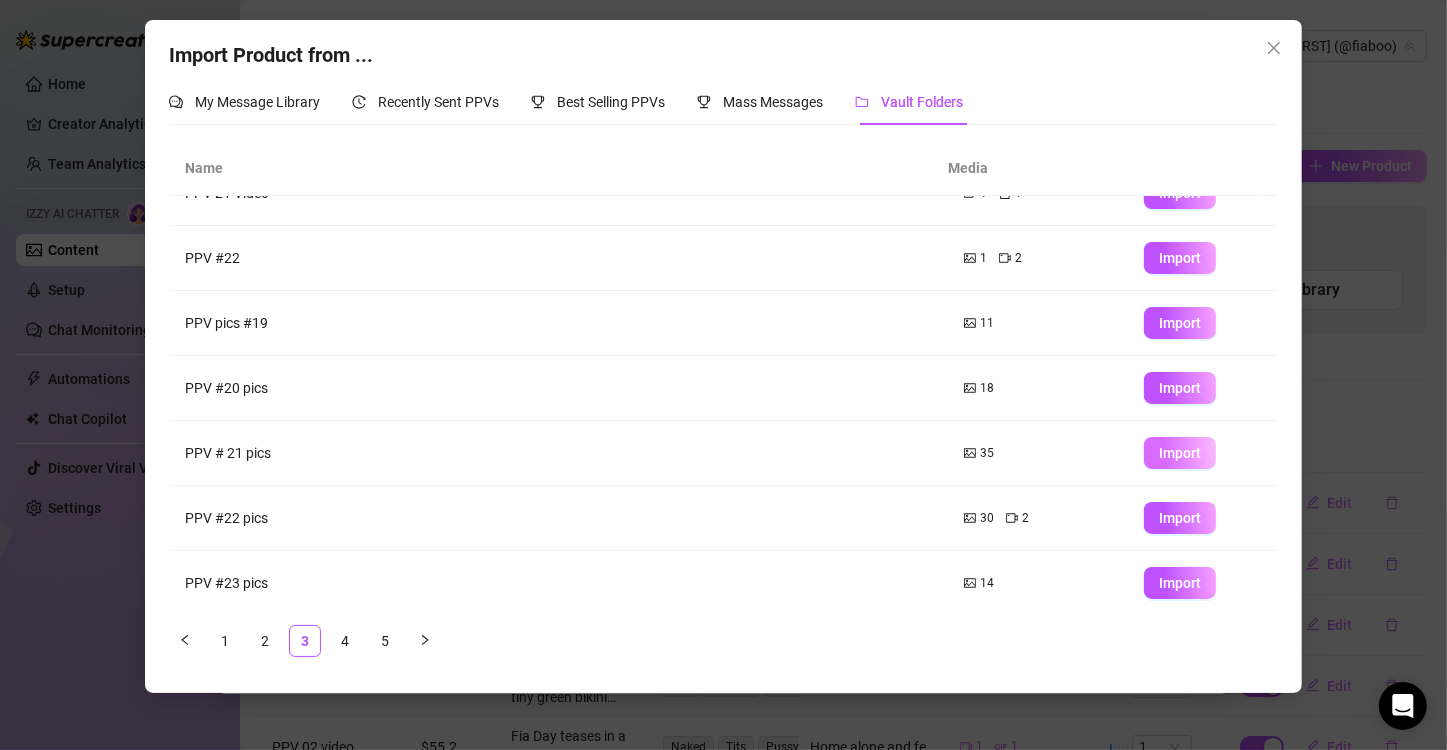 click on "Import" at bounding box center [1180, 453] 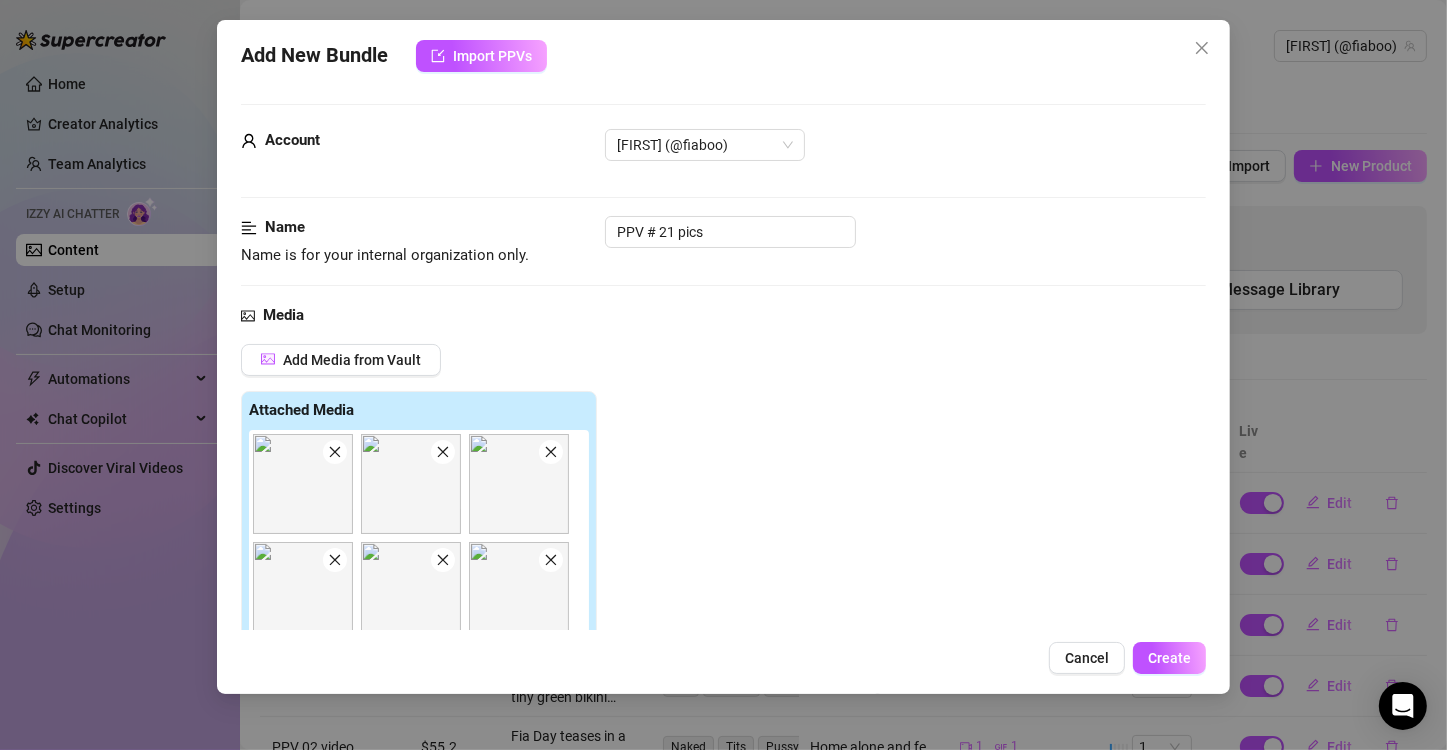 type on "Type your message here..." 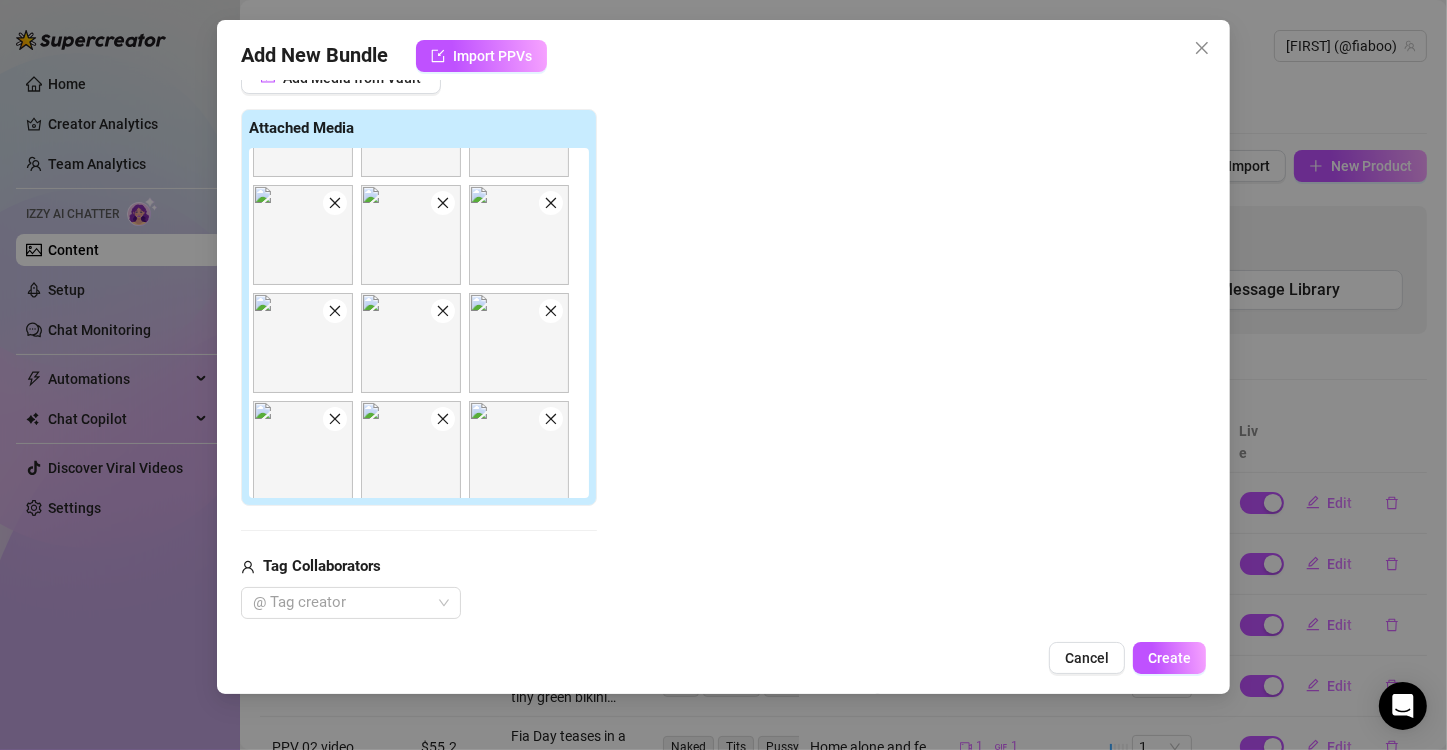 scroll, scrollTop: 513, scrollLeft: 0, axis: vertical 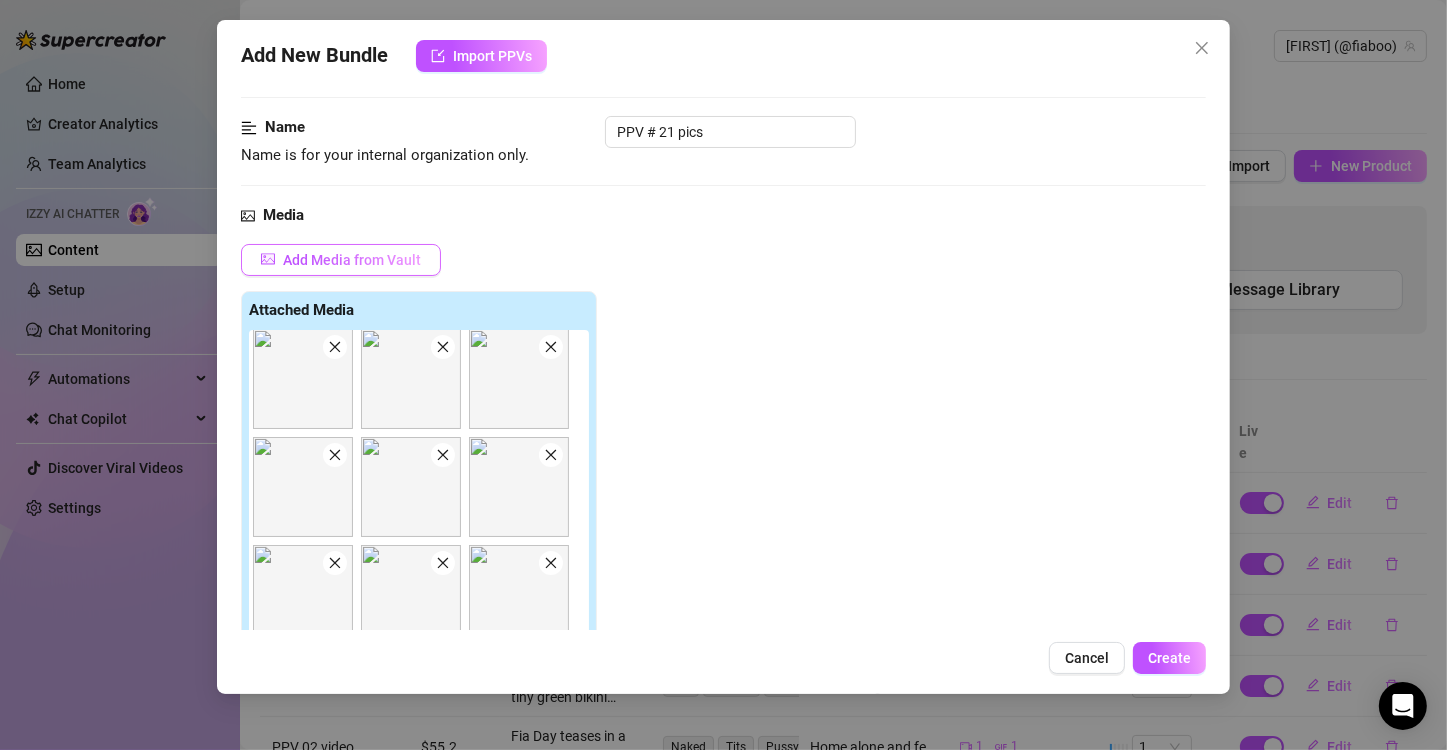 click on "Add Media from Vault" at bounding box center (352, 260) 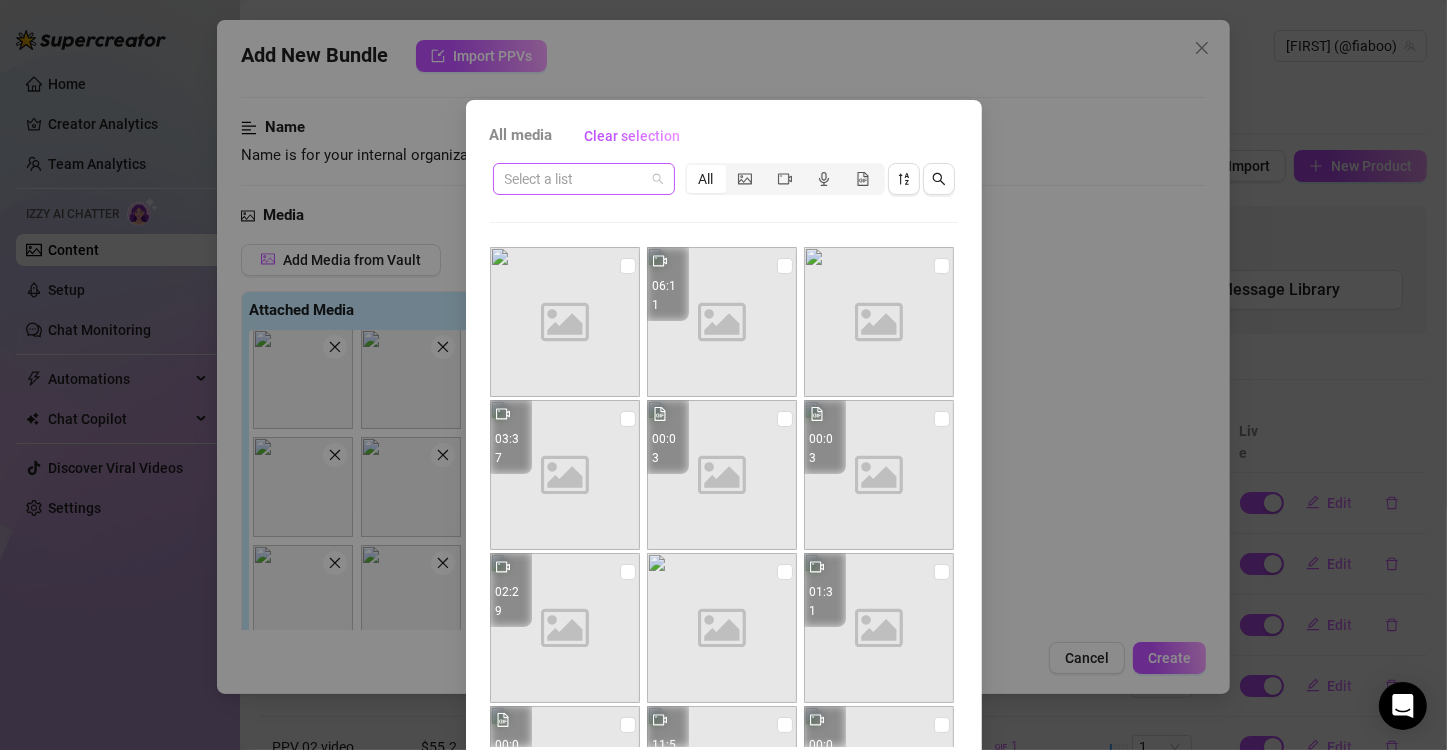 click at bounding box center (575, 179) 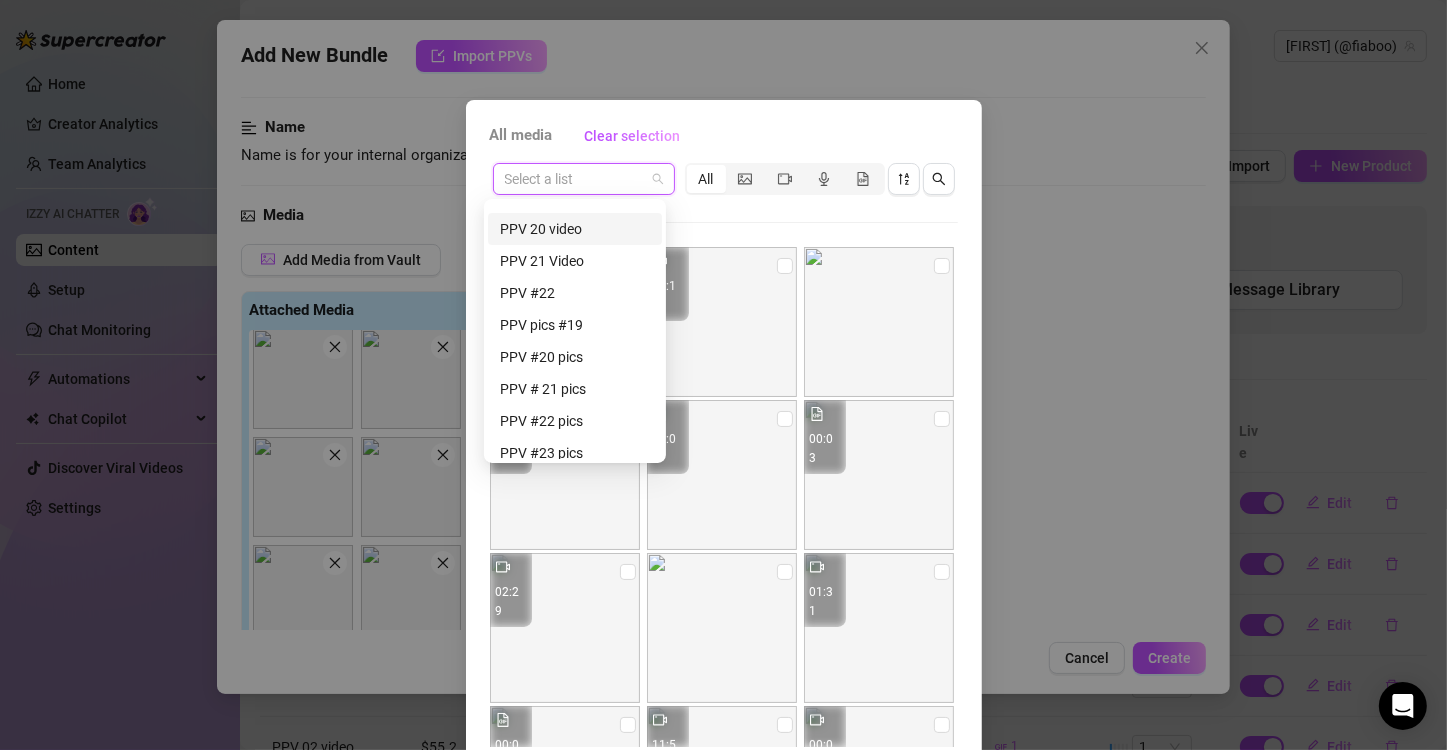 scroll, scrollTop: 704, scrollLeft: 0, axis: vertical 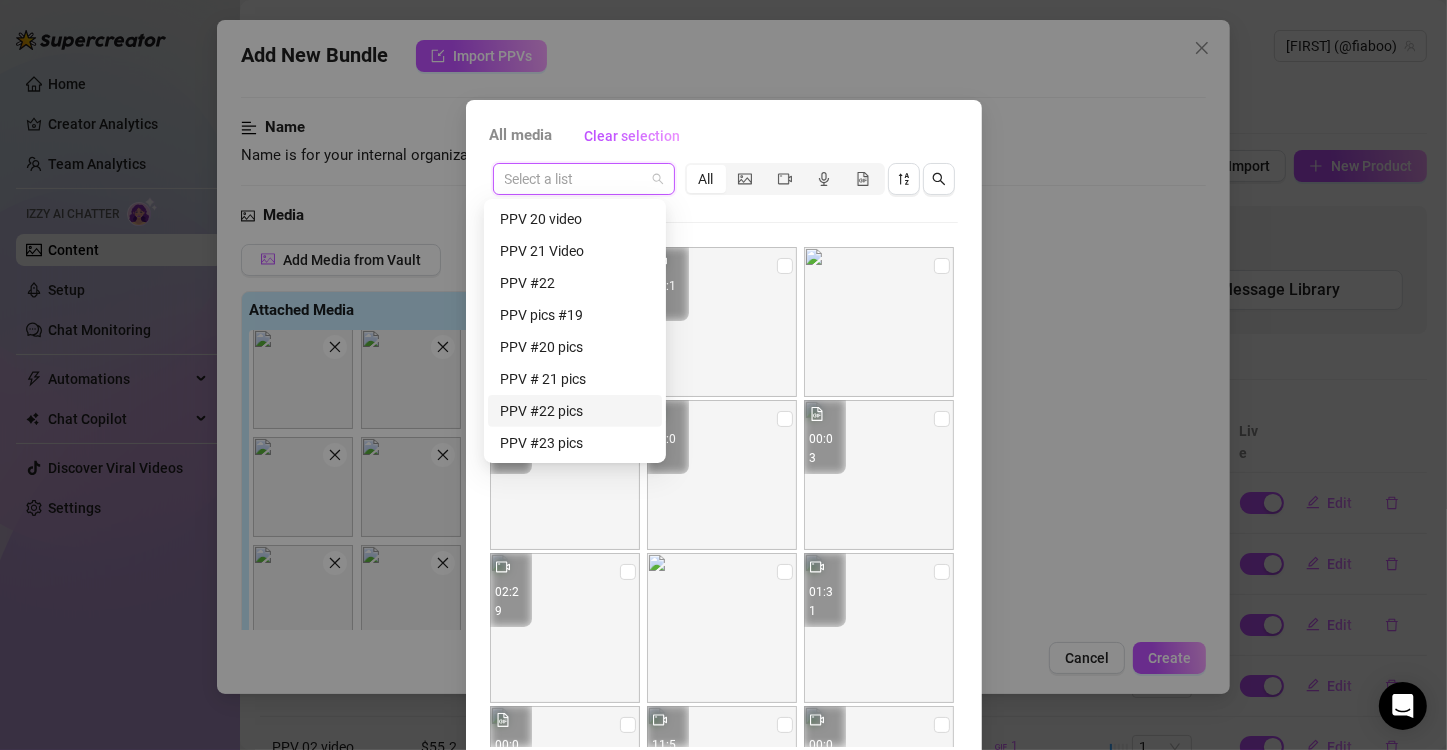 click on "PPV #22 pics" at bounding box center [575, 411] 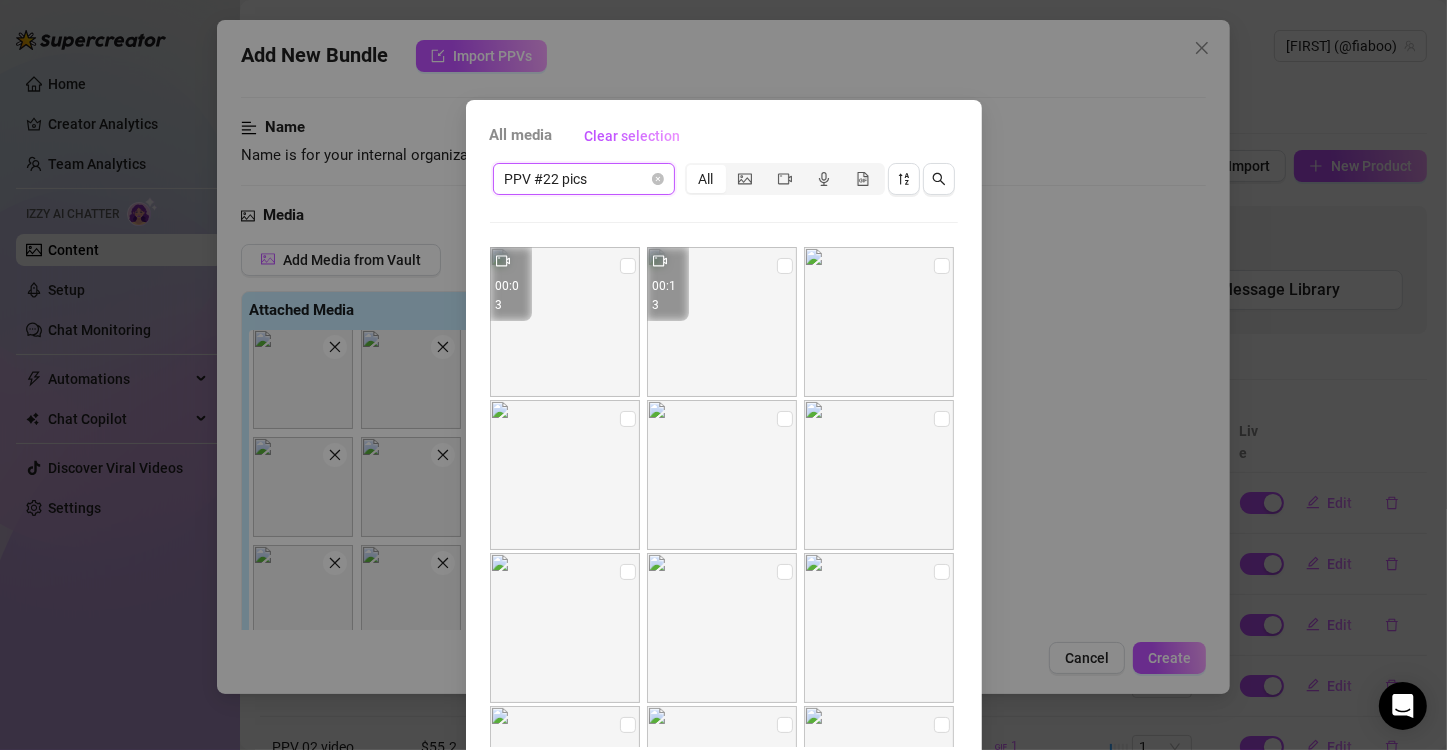 click on "PPV #22 pics" at bounding box center (584, 179) 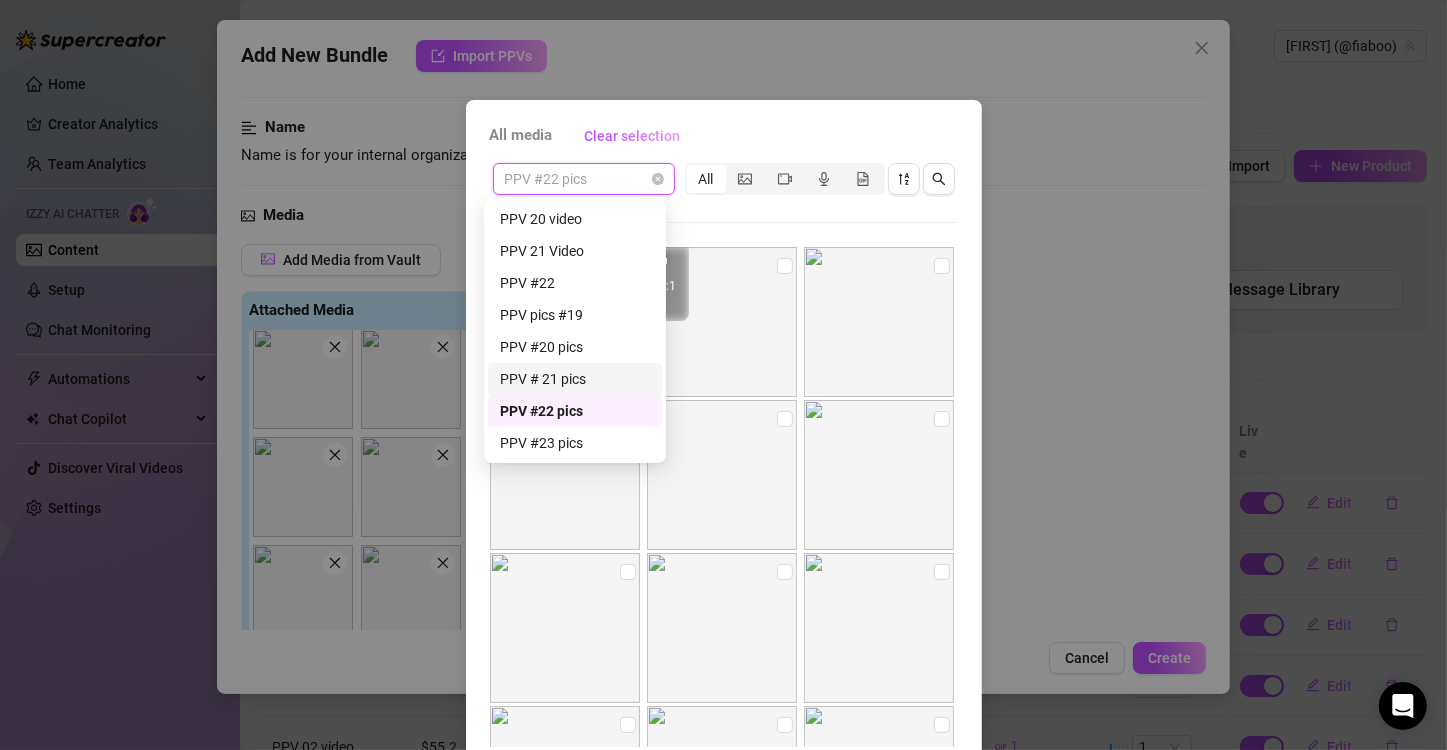 click on "PPV # 21 pics" at bounding box center [575, 379] 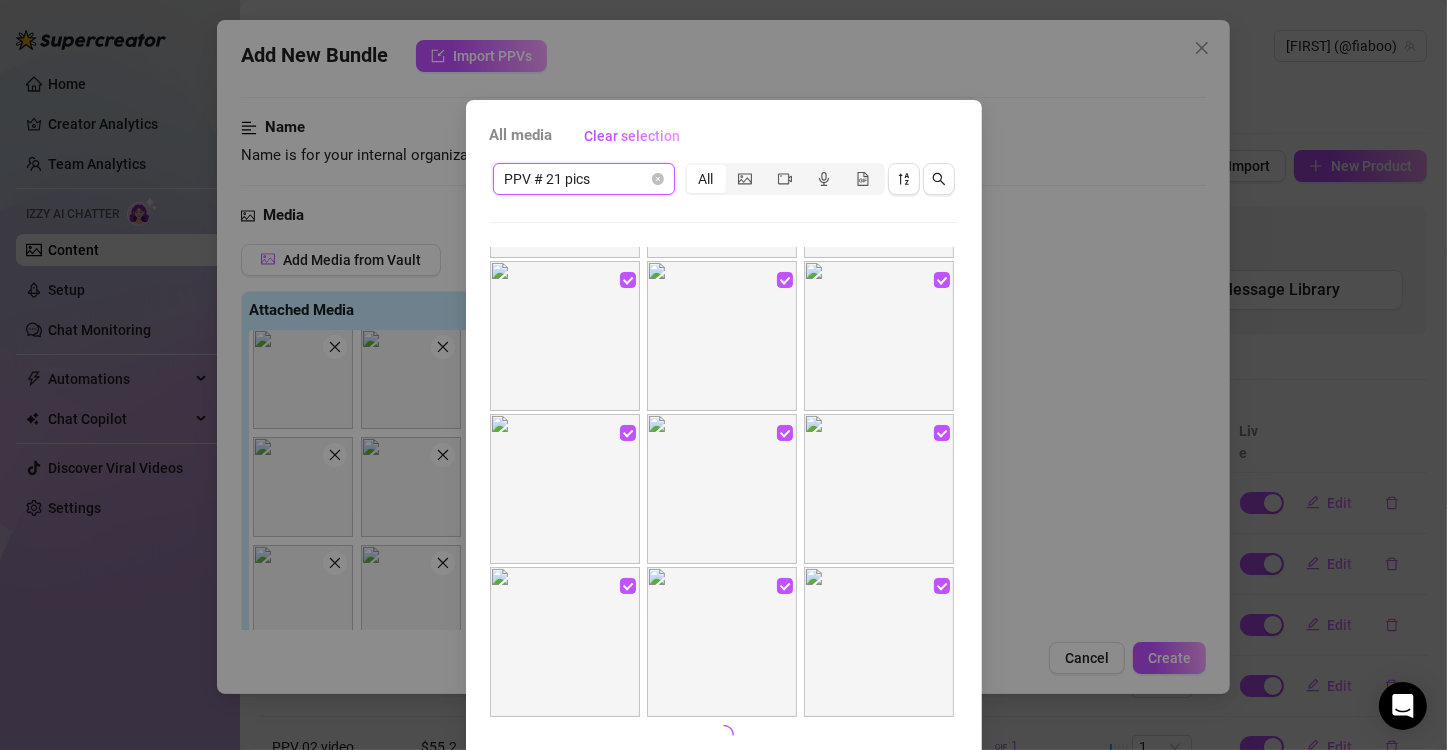 scroll, scrollTop: 753, scrollLeft: 0, axis: vertical 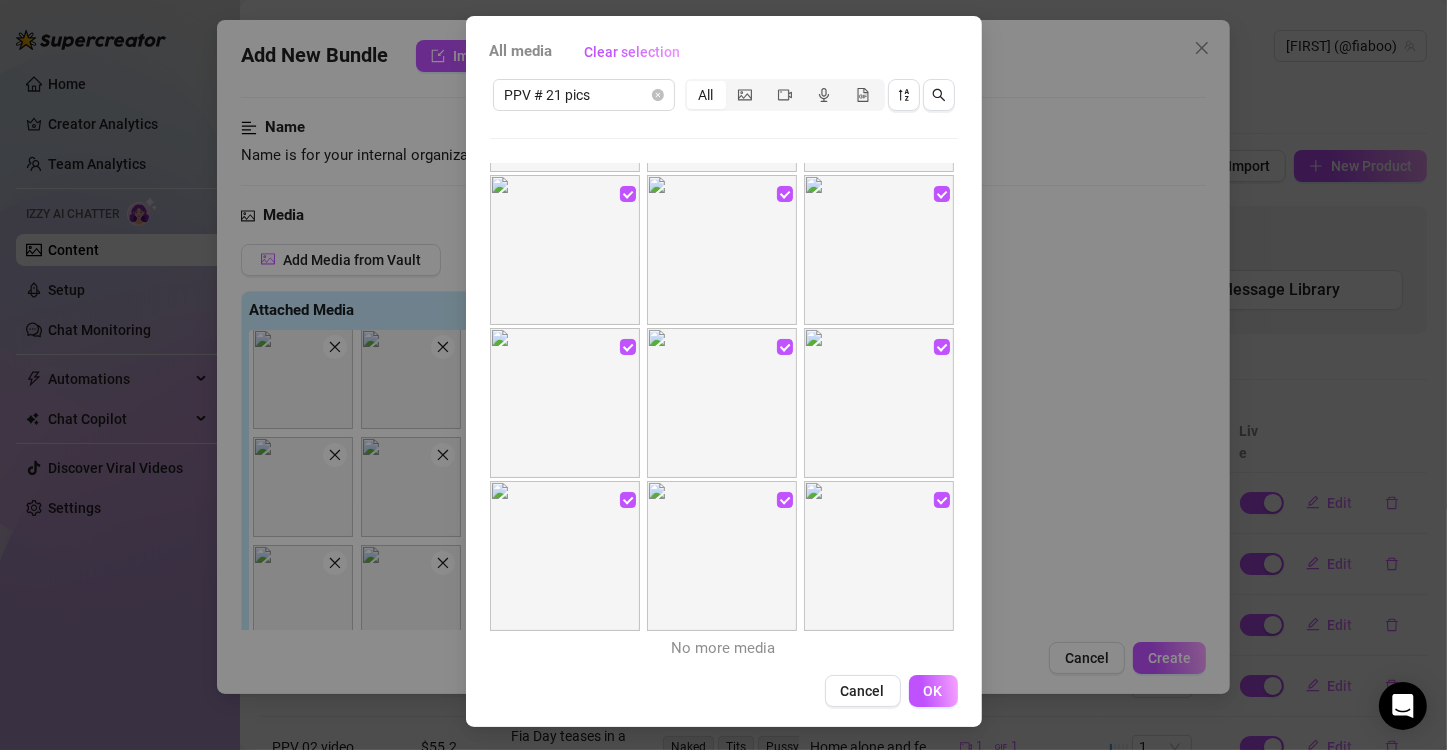 click on "No more media" at bounding box center [724, 649] 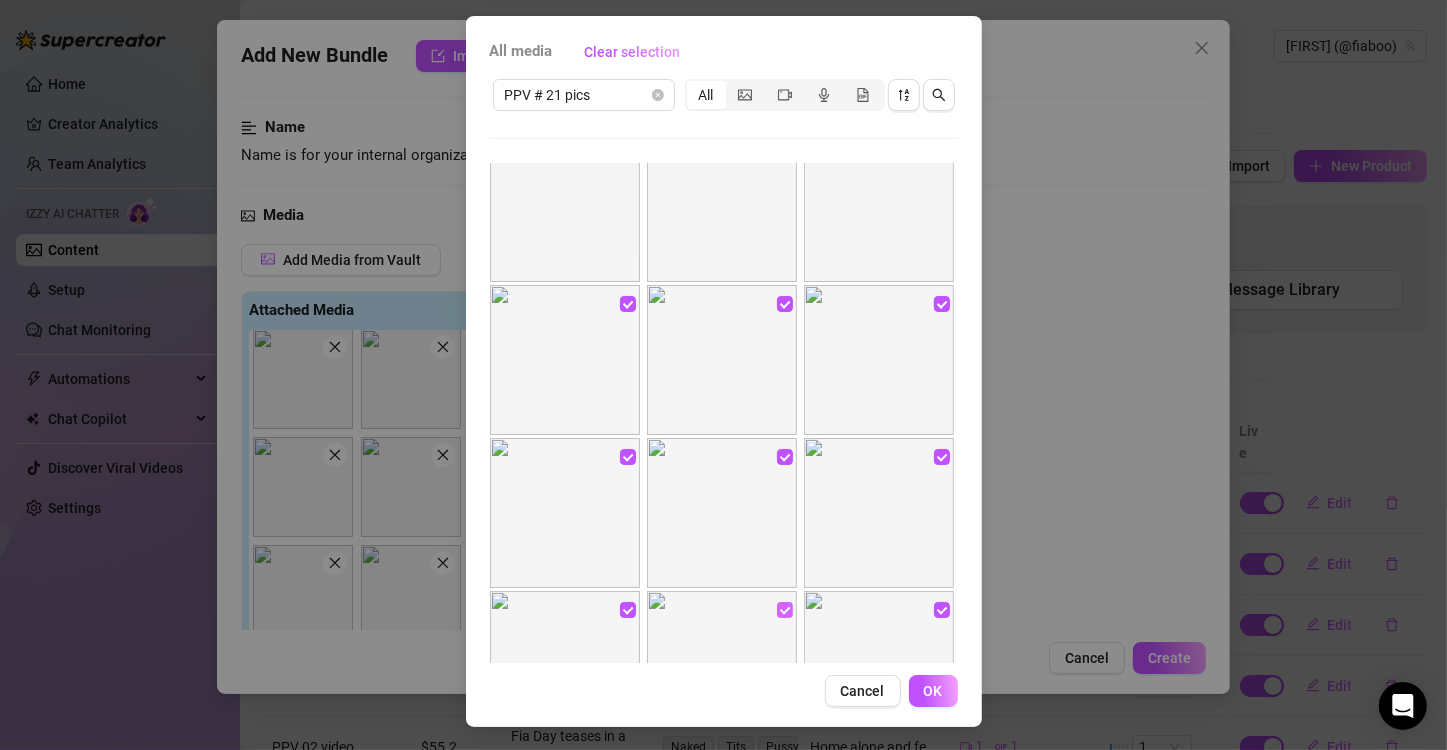 scroll, scrollTop: 0, scrollLeft: 0, axis: both 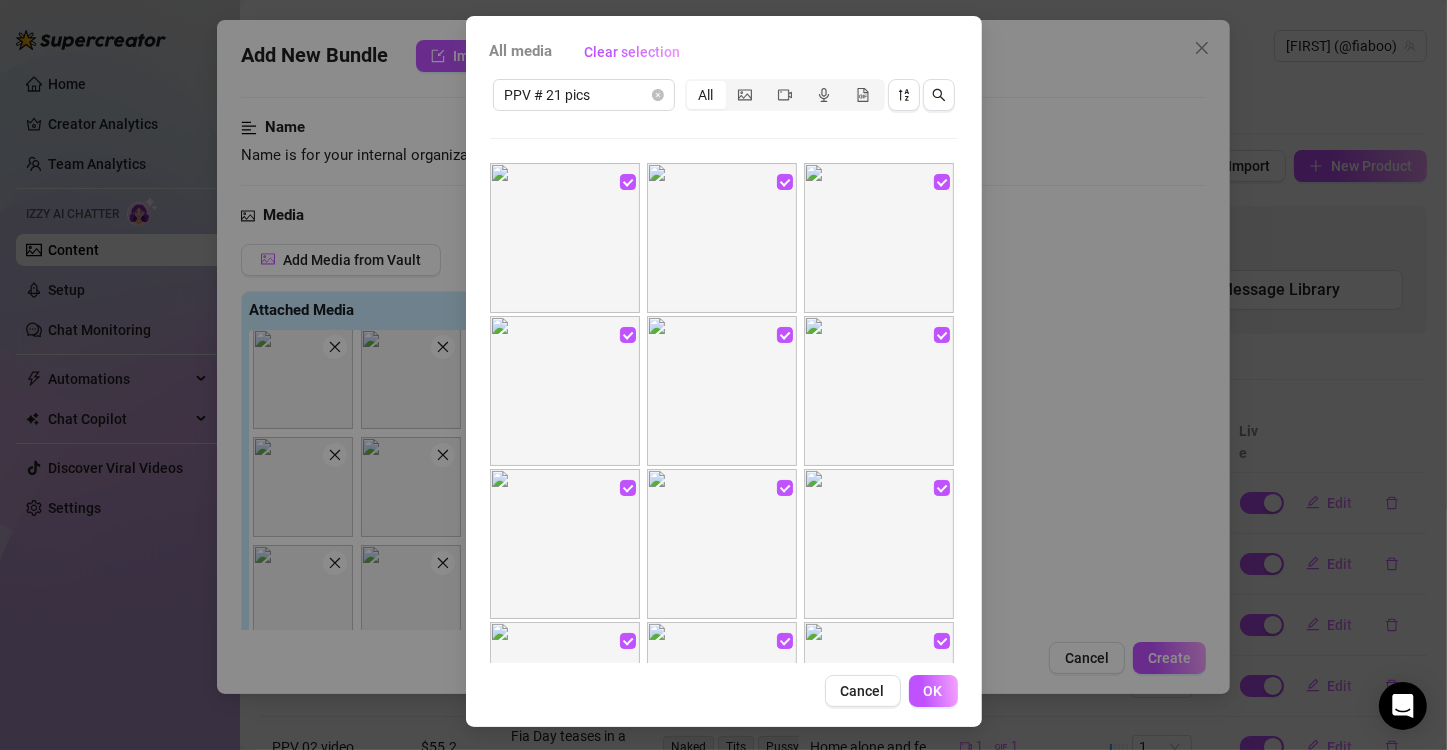 click on "All" at bounding box center [706, 95] 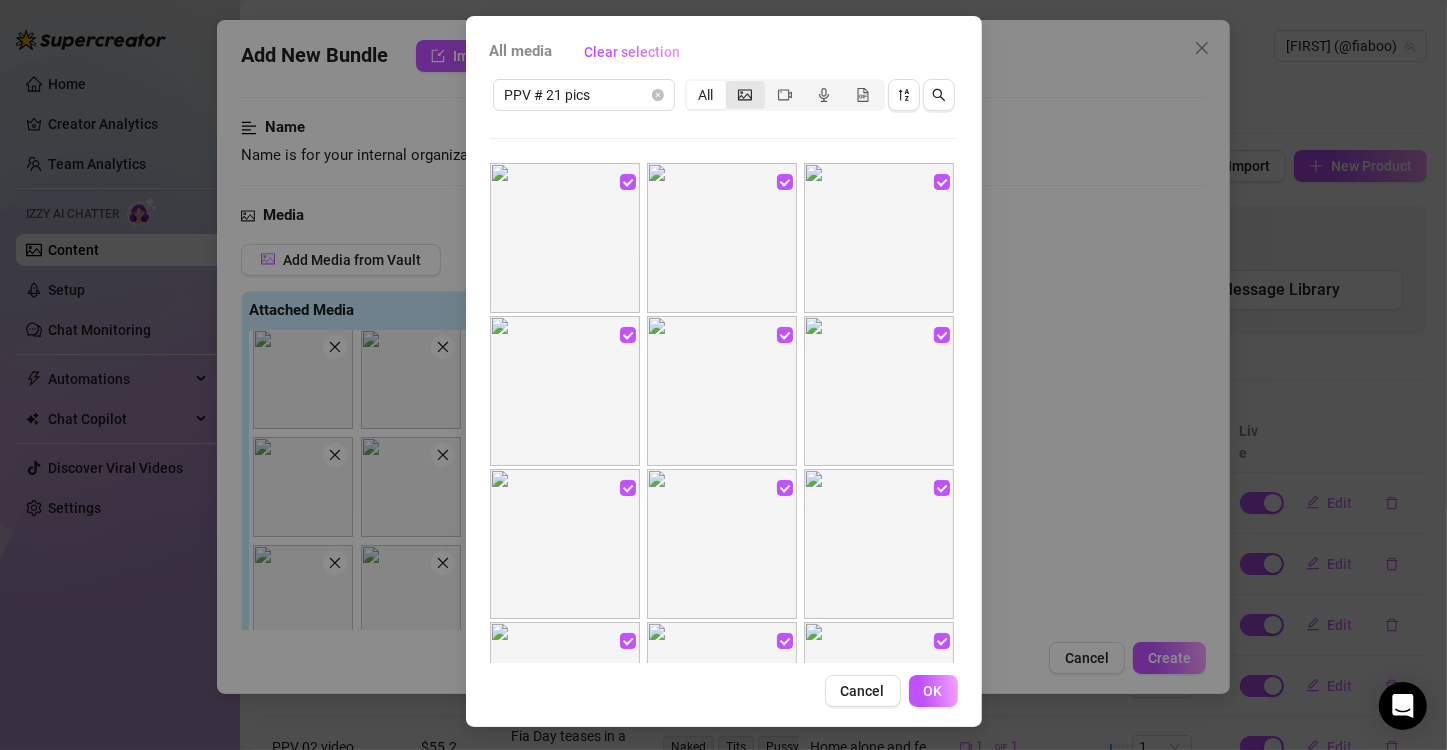 click at bounding box center (745, 95) 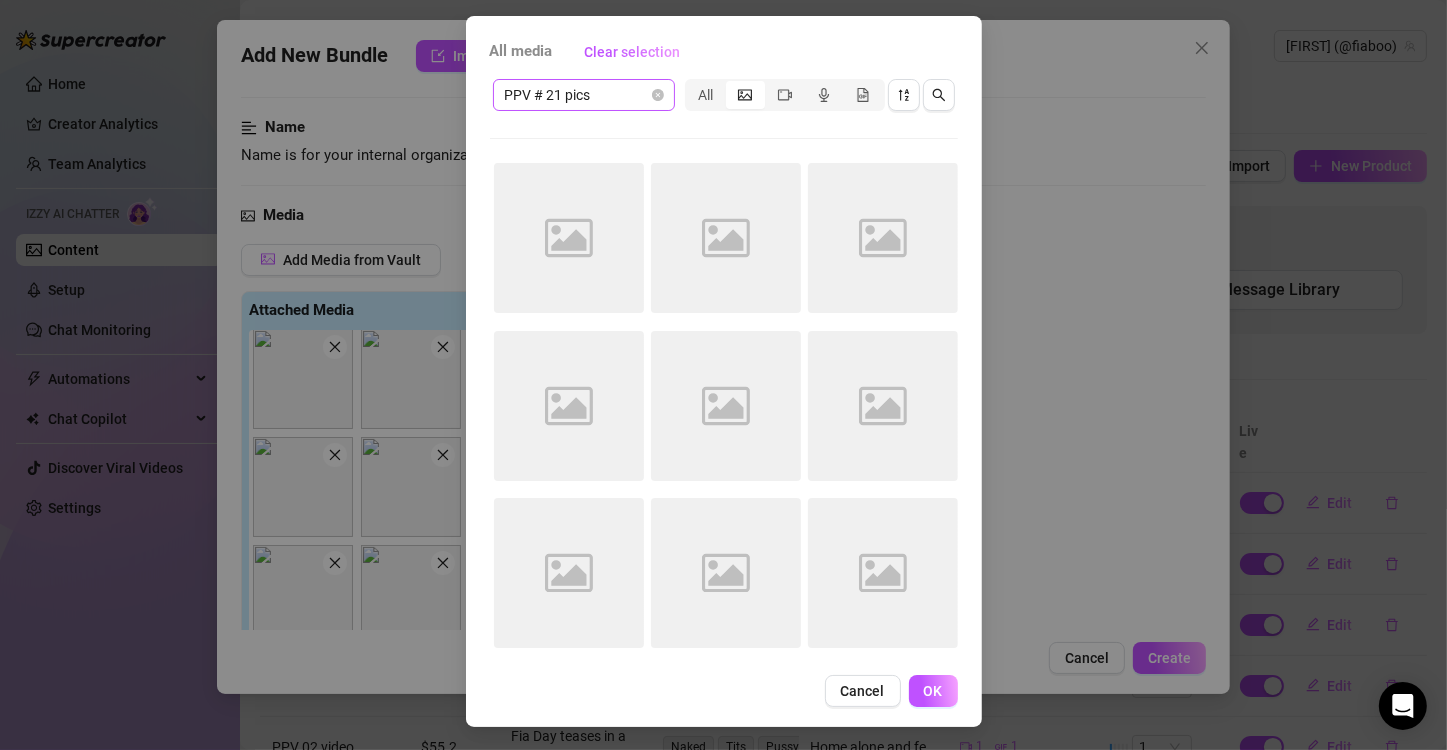click on "PPV # 21 pics" at bounding box center (584, 95) 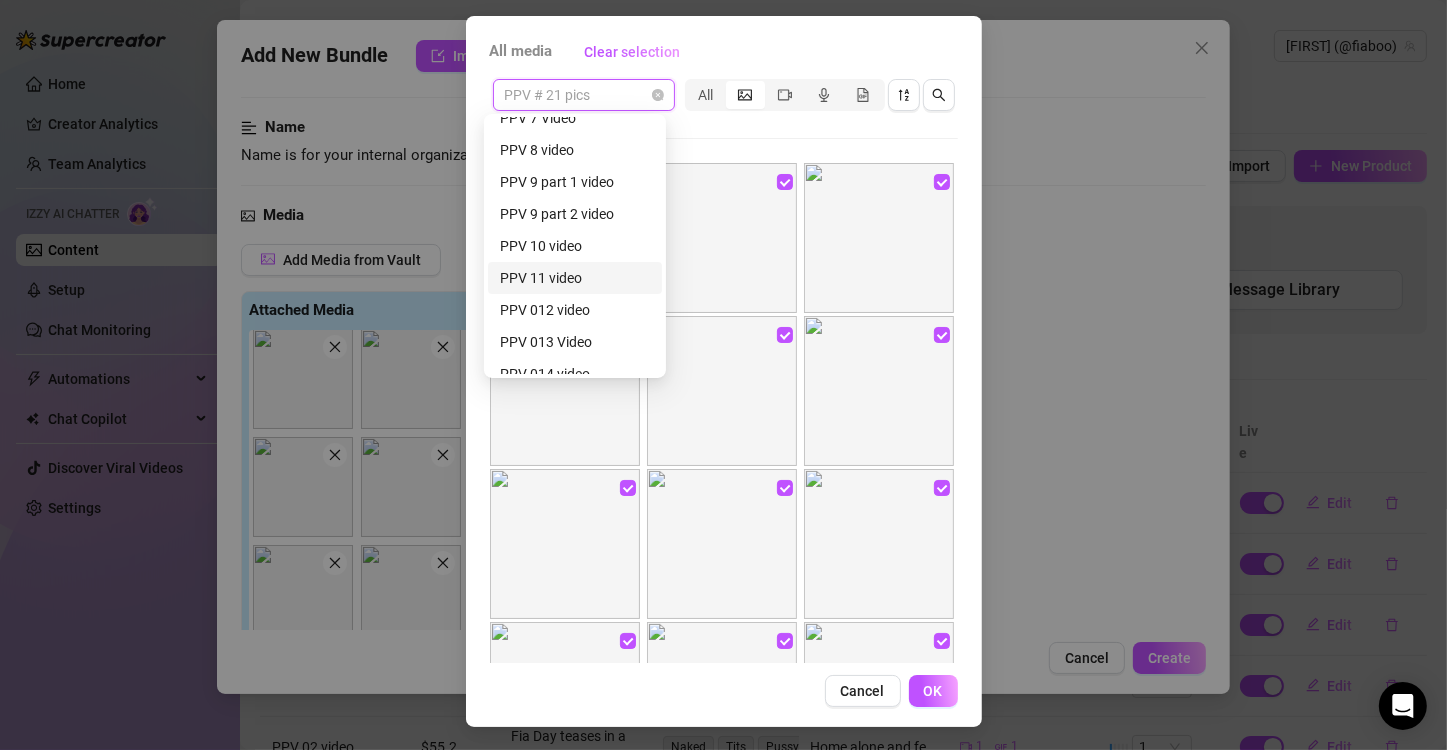 scroll, scrollTop: 0, scrollLeft: 0, axis: both 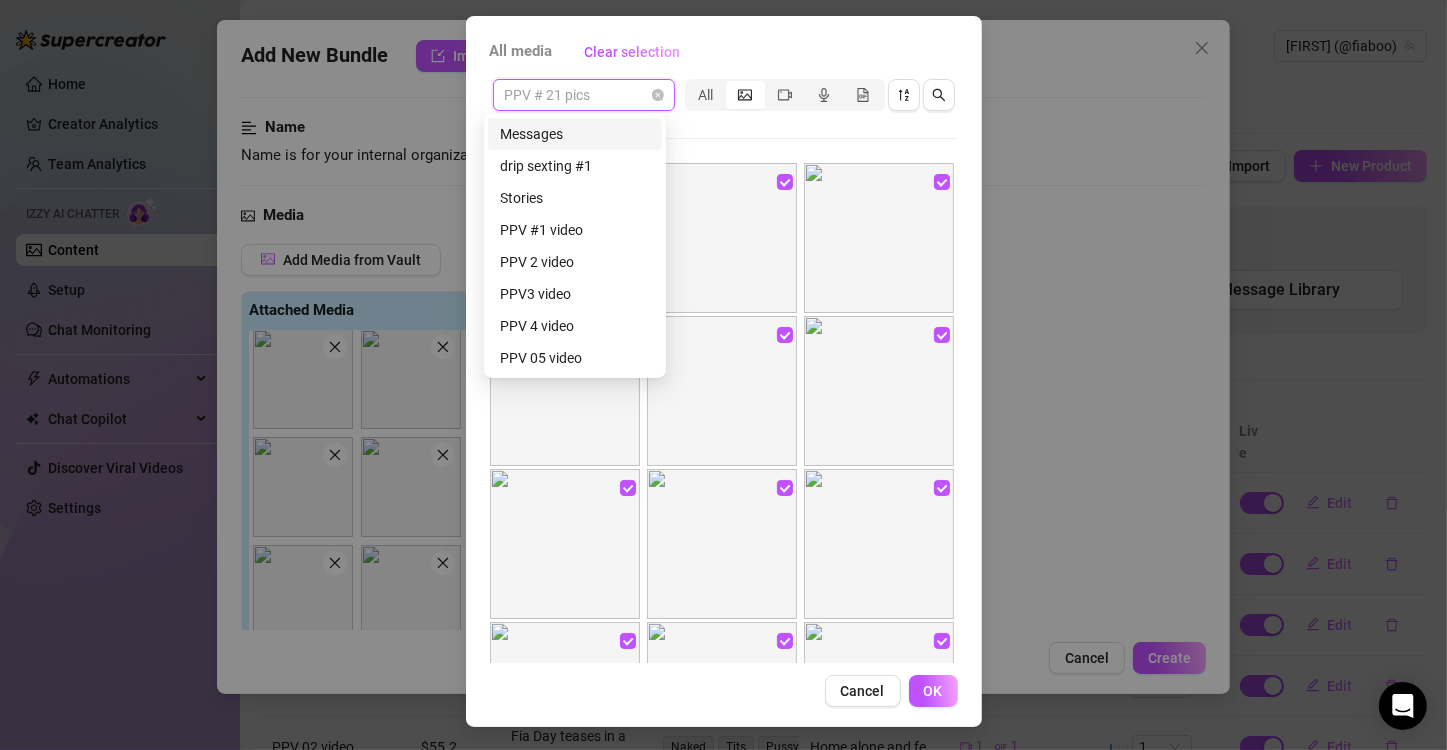 click on "Messages" at bounding box center (575, 134) 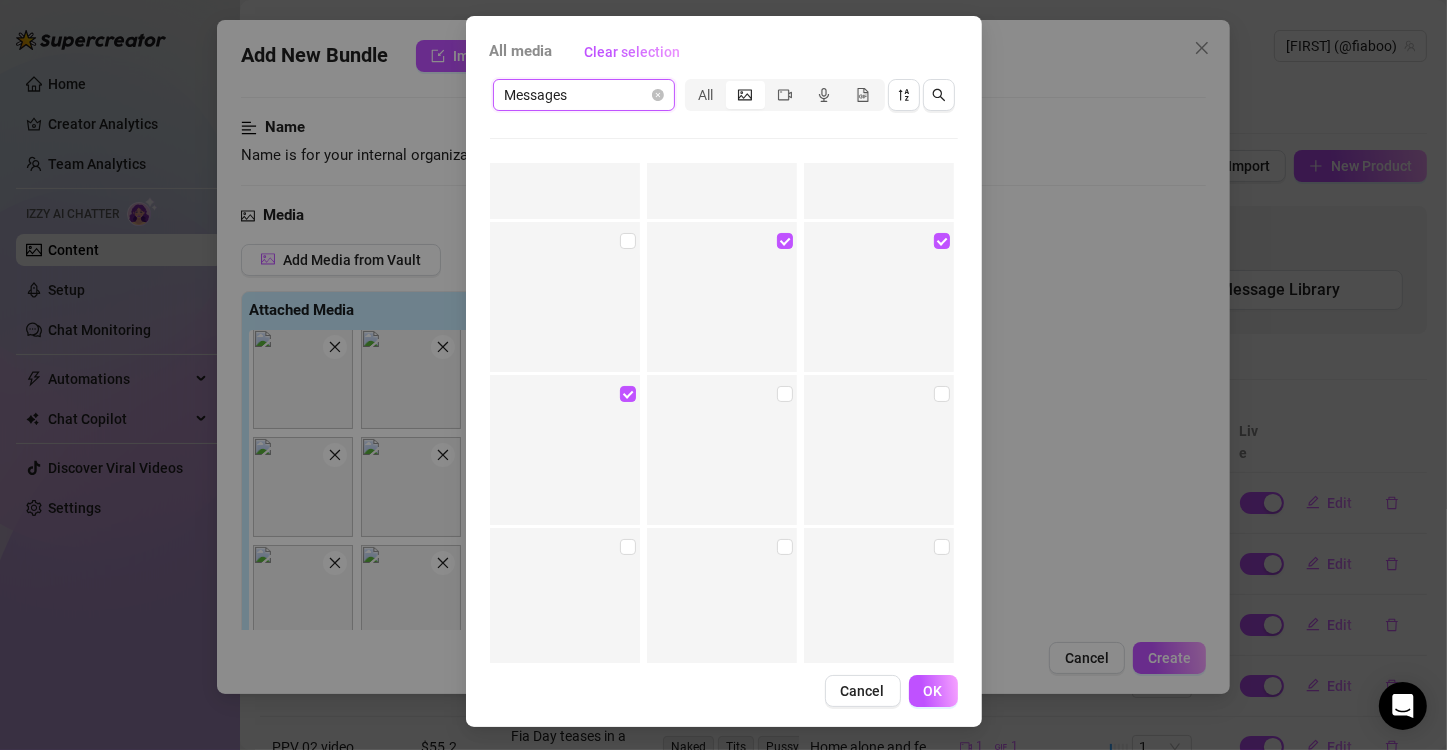 scroll, scrollTop: 9897, scrollLeft: 0, axis: vertical 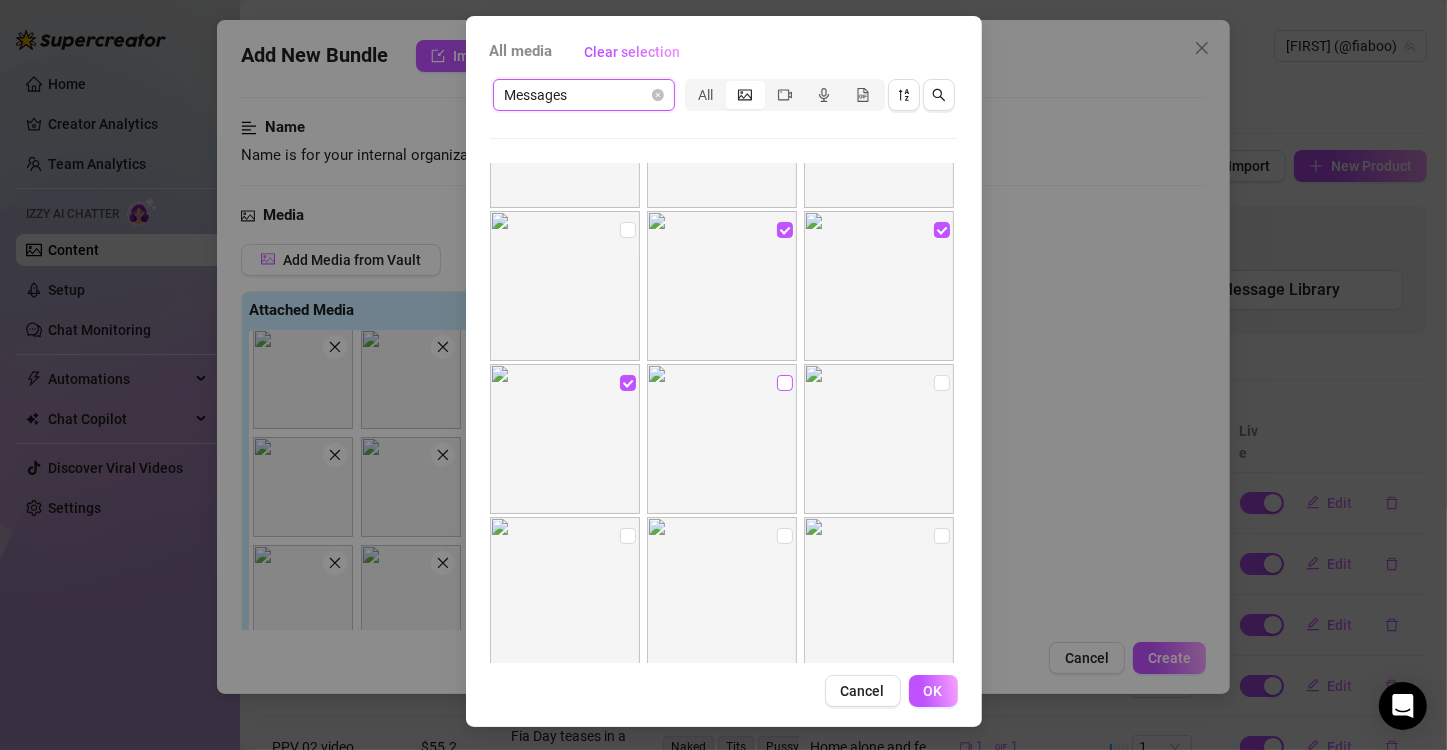click at bounding box center [785, 383] 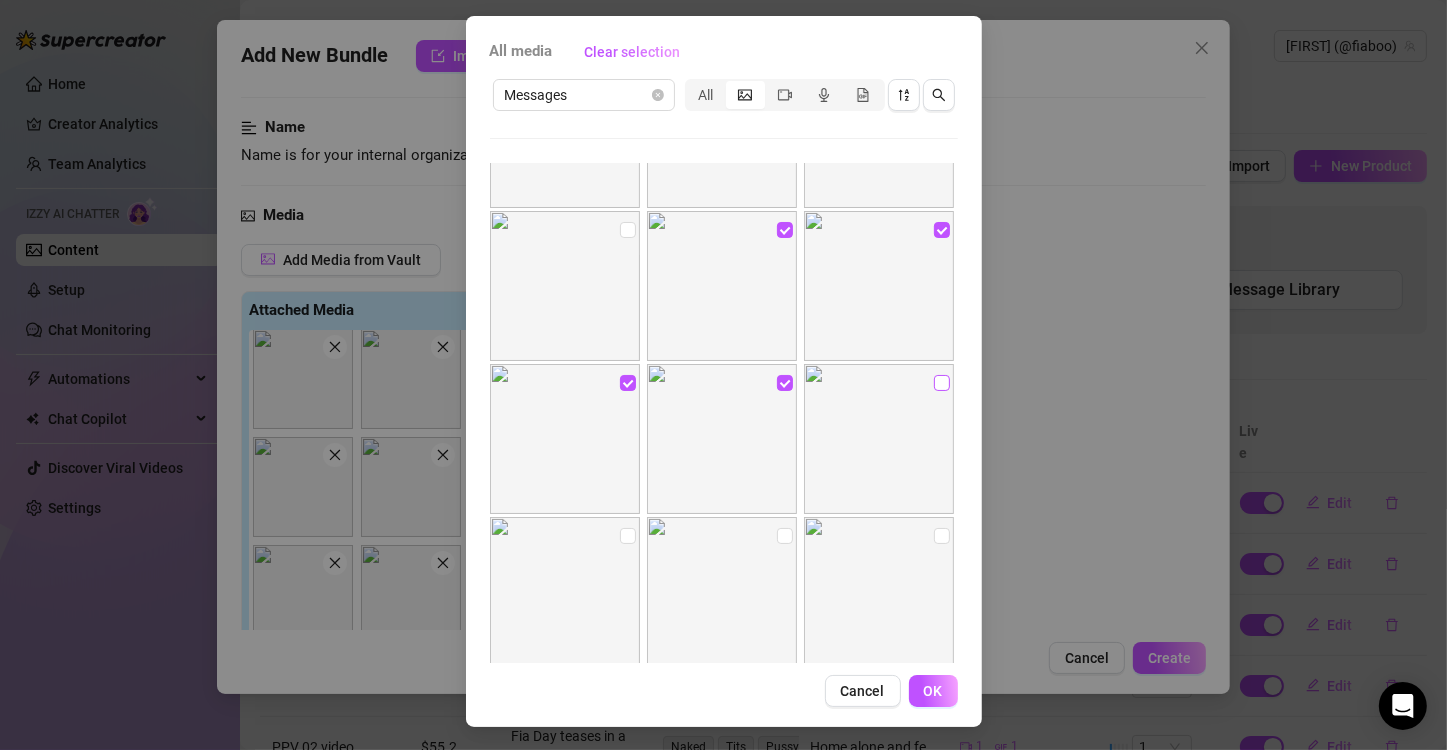 click at bounding box center [942, 383] 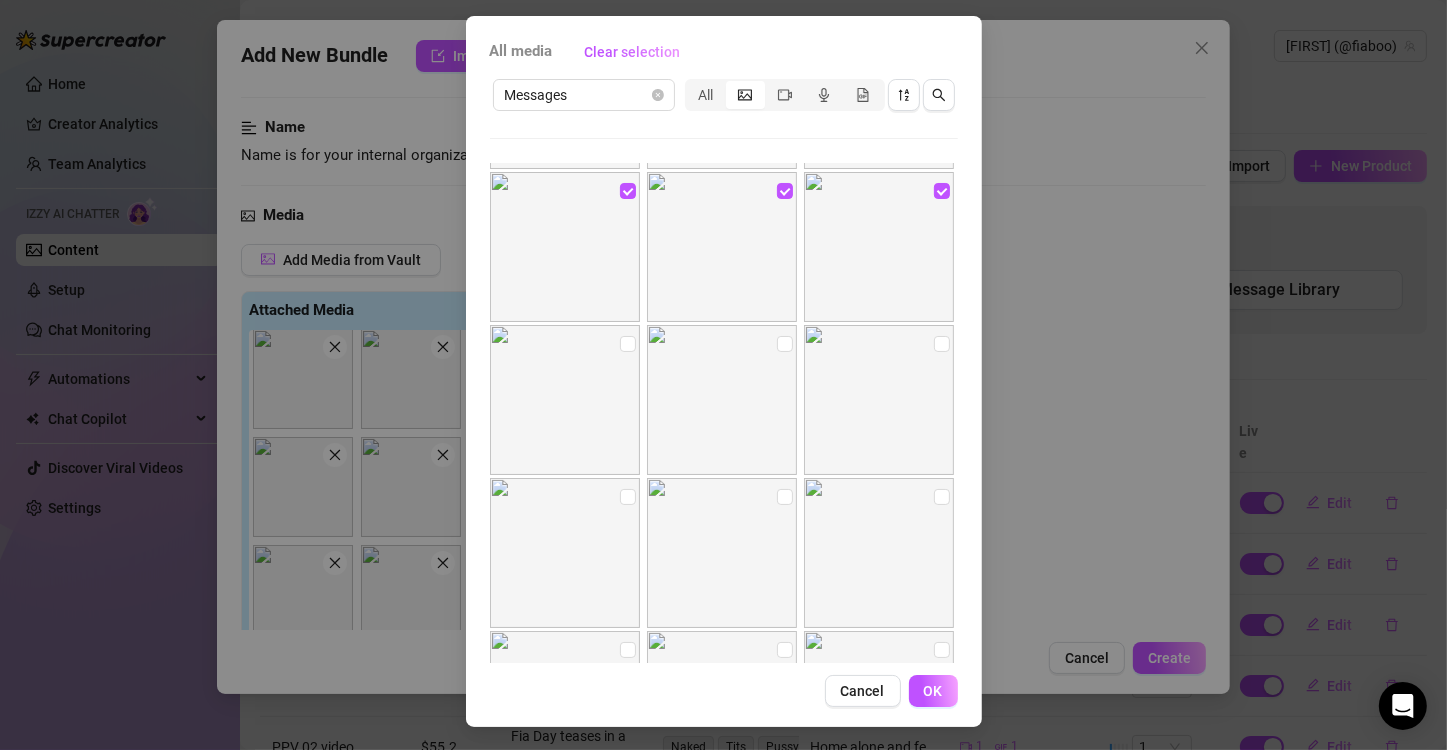 scroll, scrollTop: 10097, scrollLeft: 0, axis: vertical 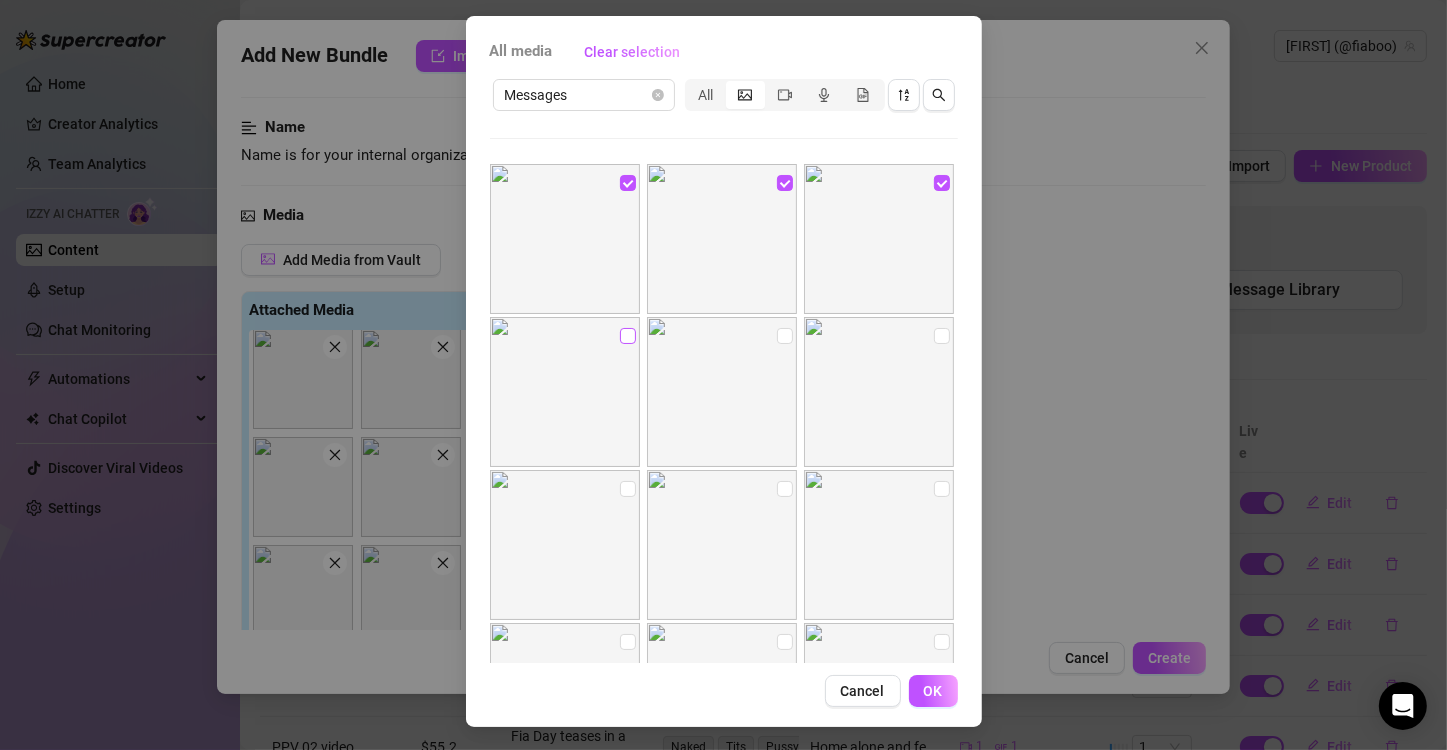 click at bounding box center [628, 336] 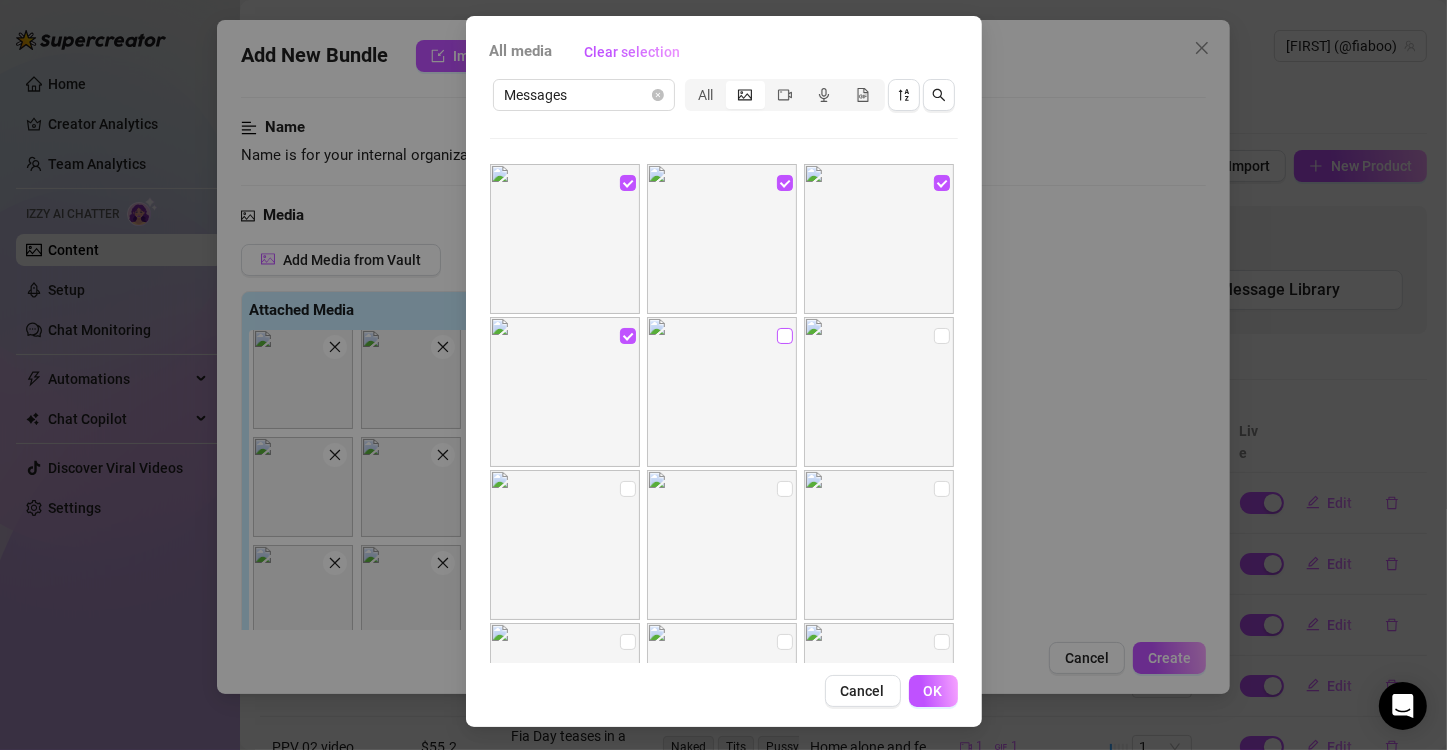 click at bounding box center [785, 336] 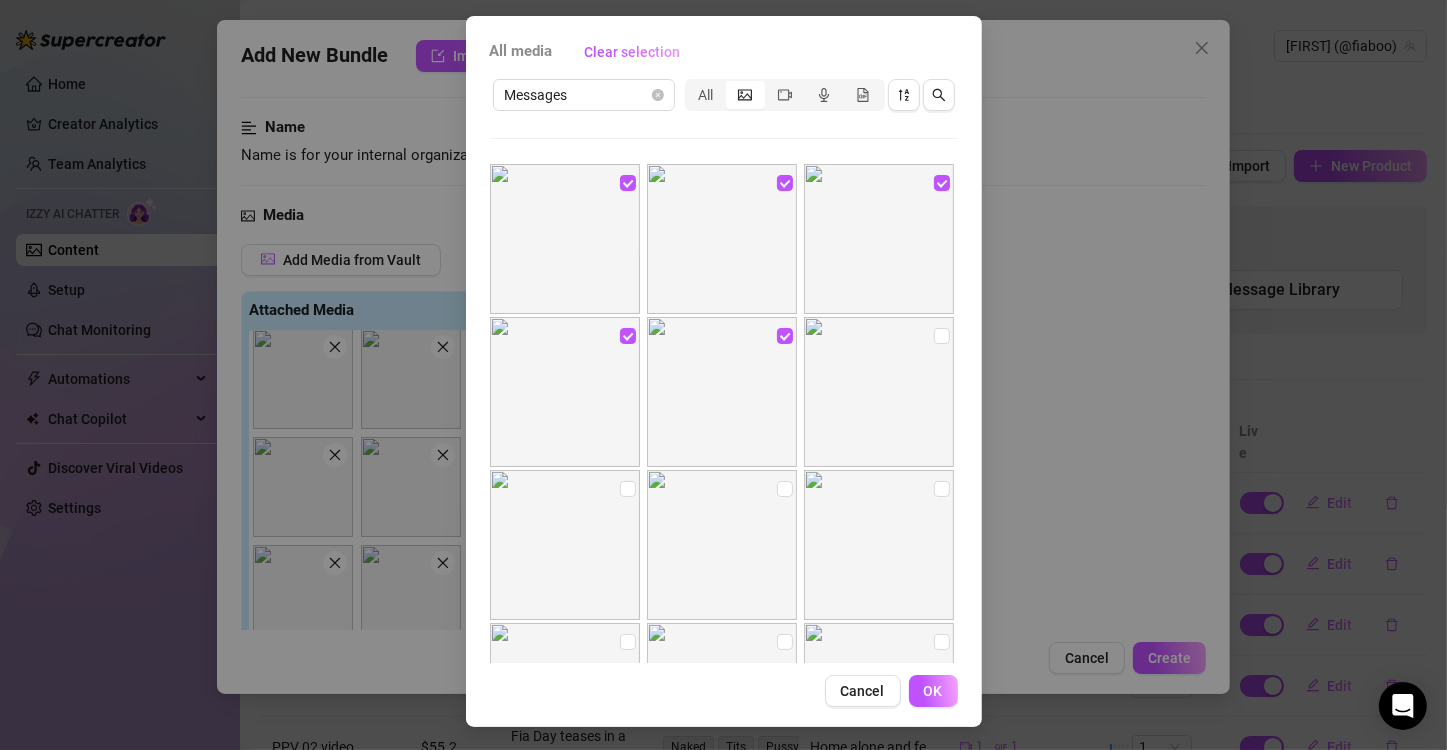 drag, startPoint x: 916, startPoint y: 333, endPoint x: 900, endPoint y: 352, distance: 24.839485 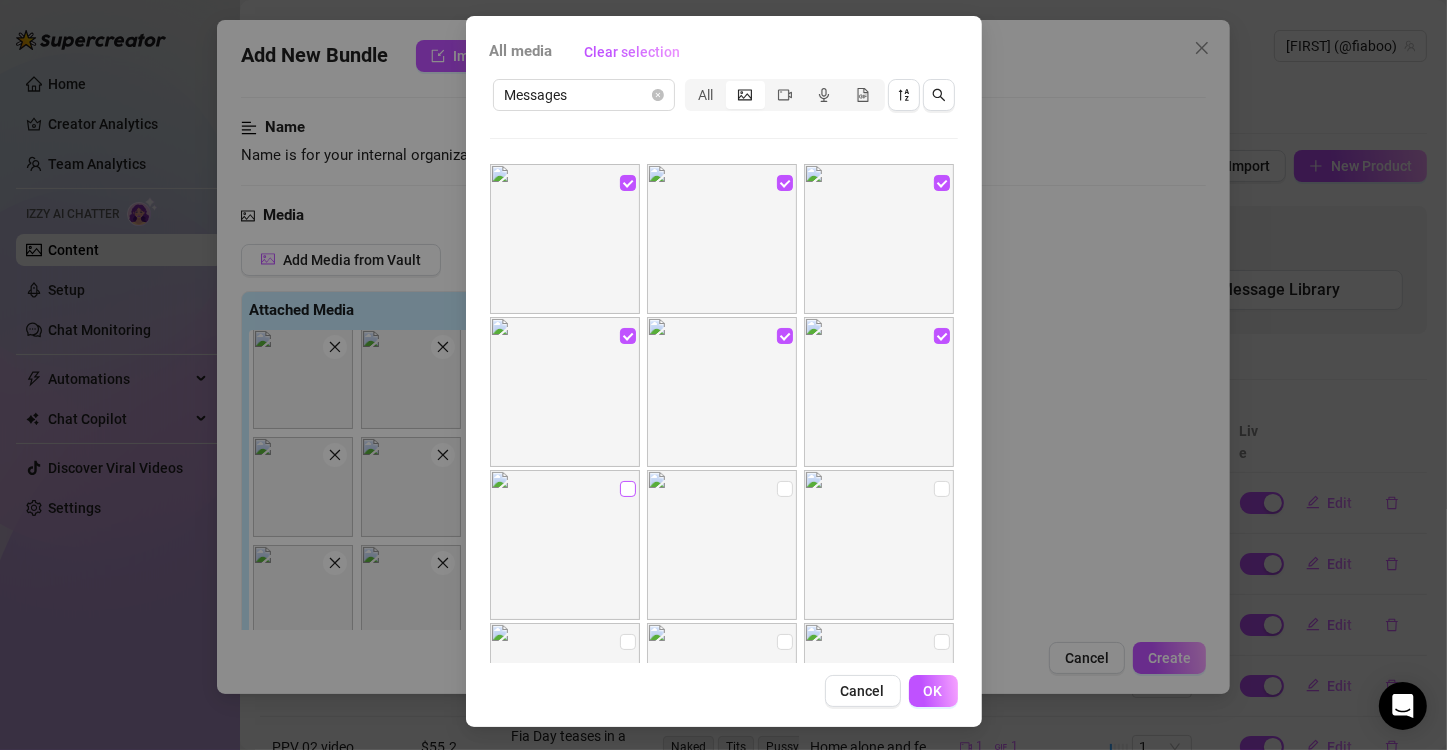 click at bounding box center (628, 489) 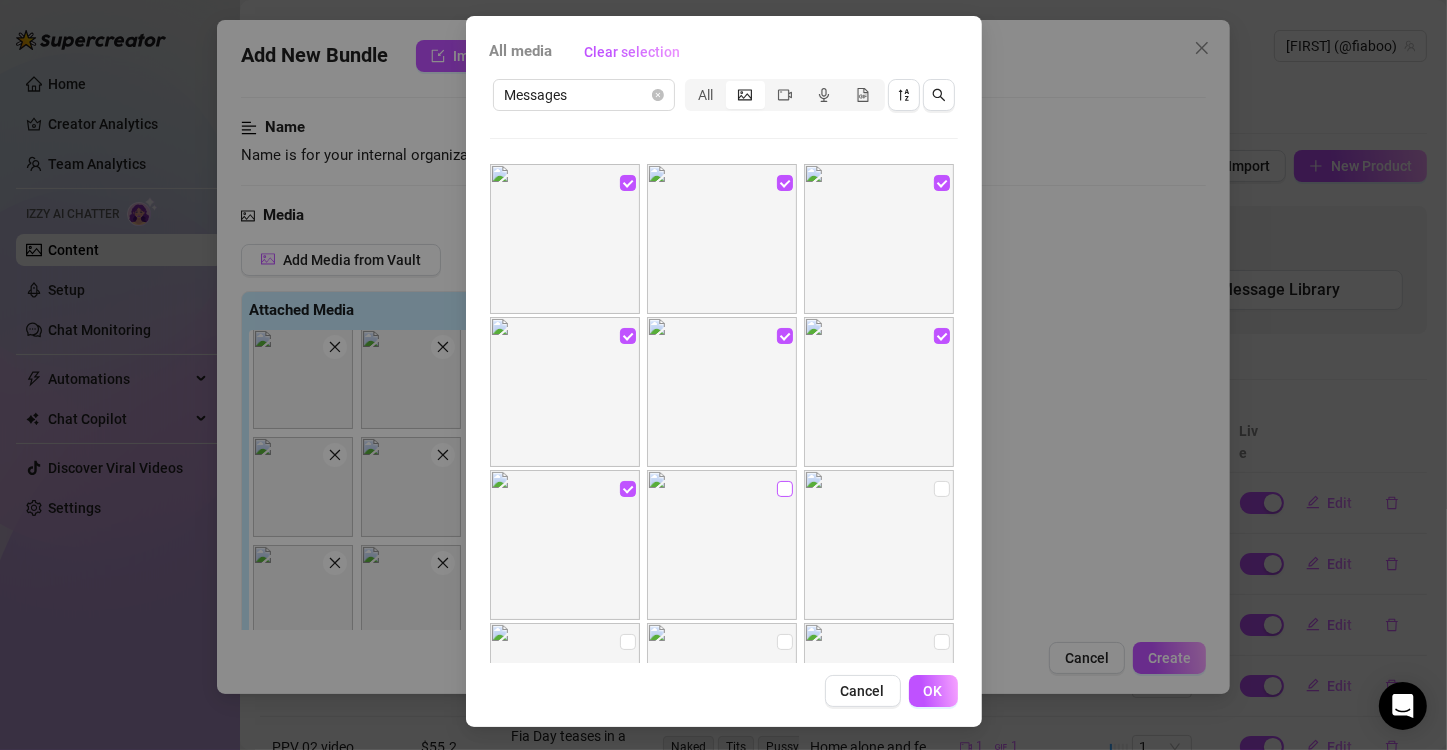 click at bounding box center (785, 489) 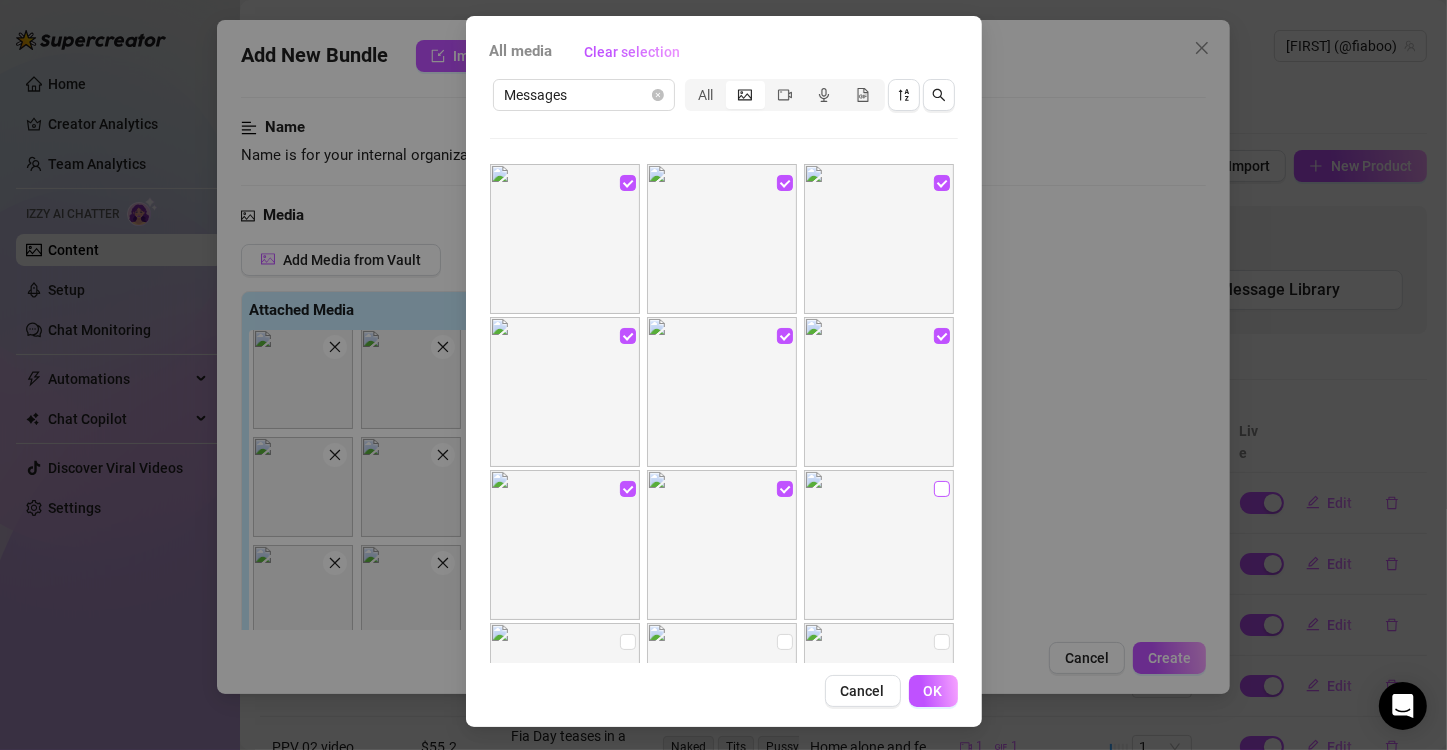 click at bounding box center (942, 489) 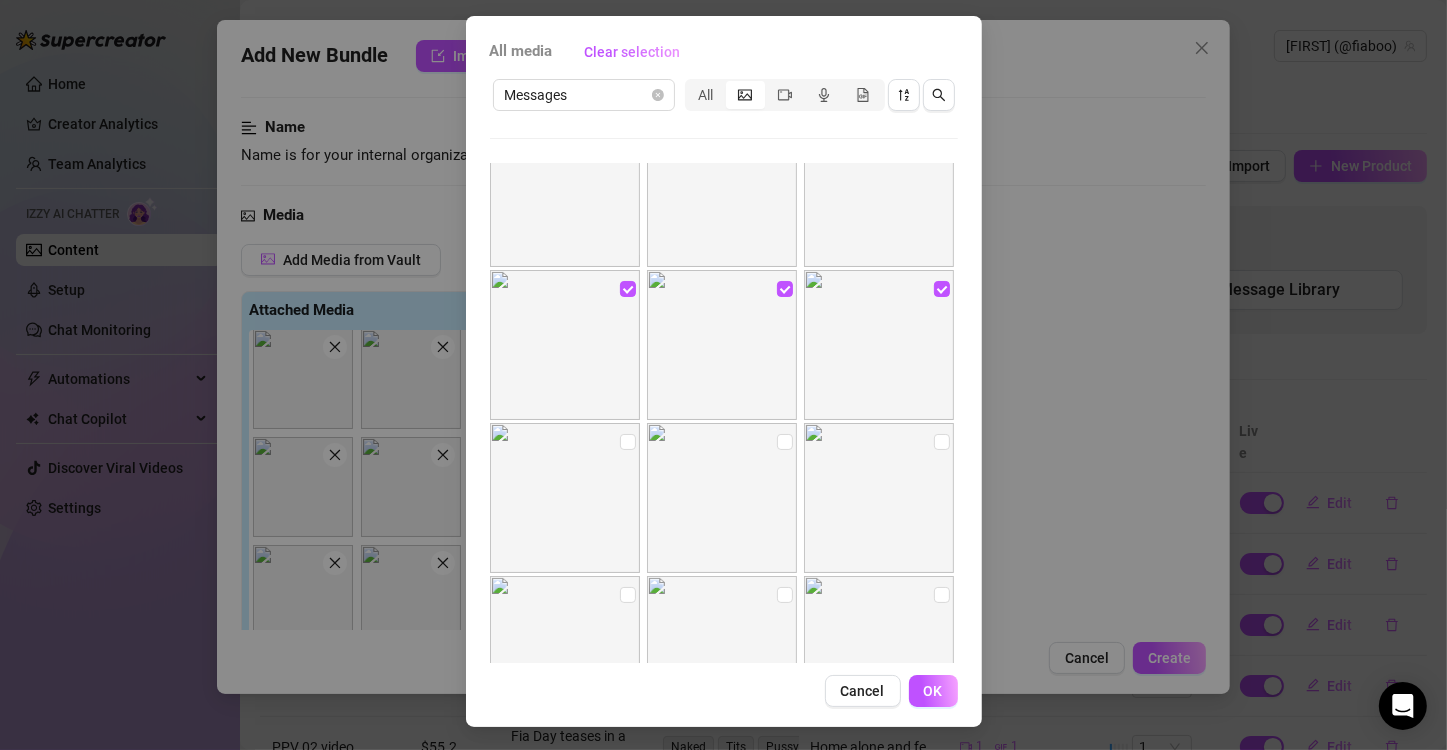 scroll, scrollTop: 10397, scrollLeft: 0, axis: vertical 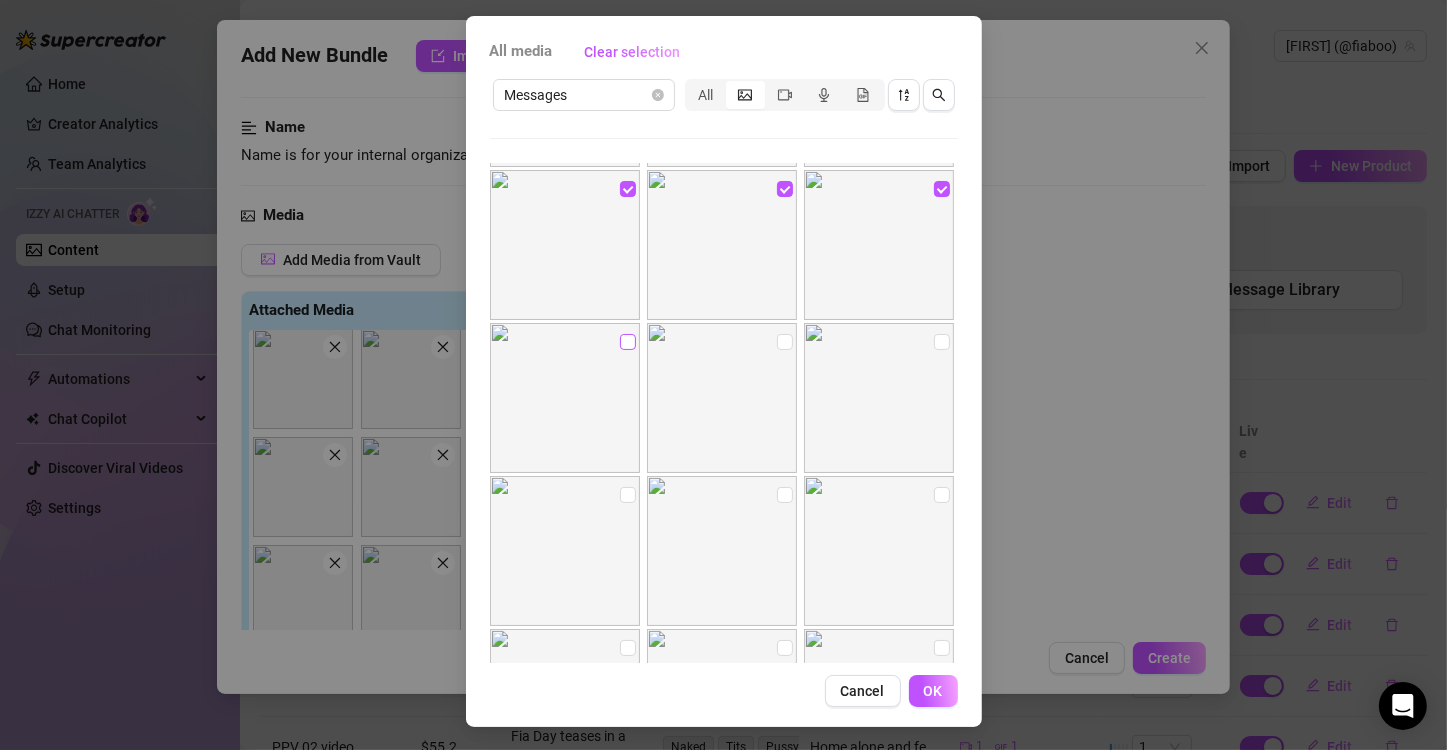 click at bounding box center [628, 342] 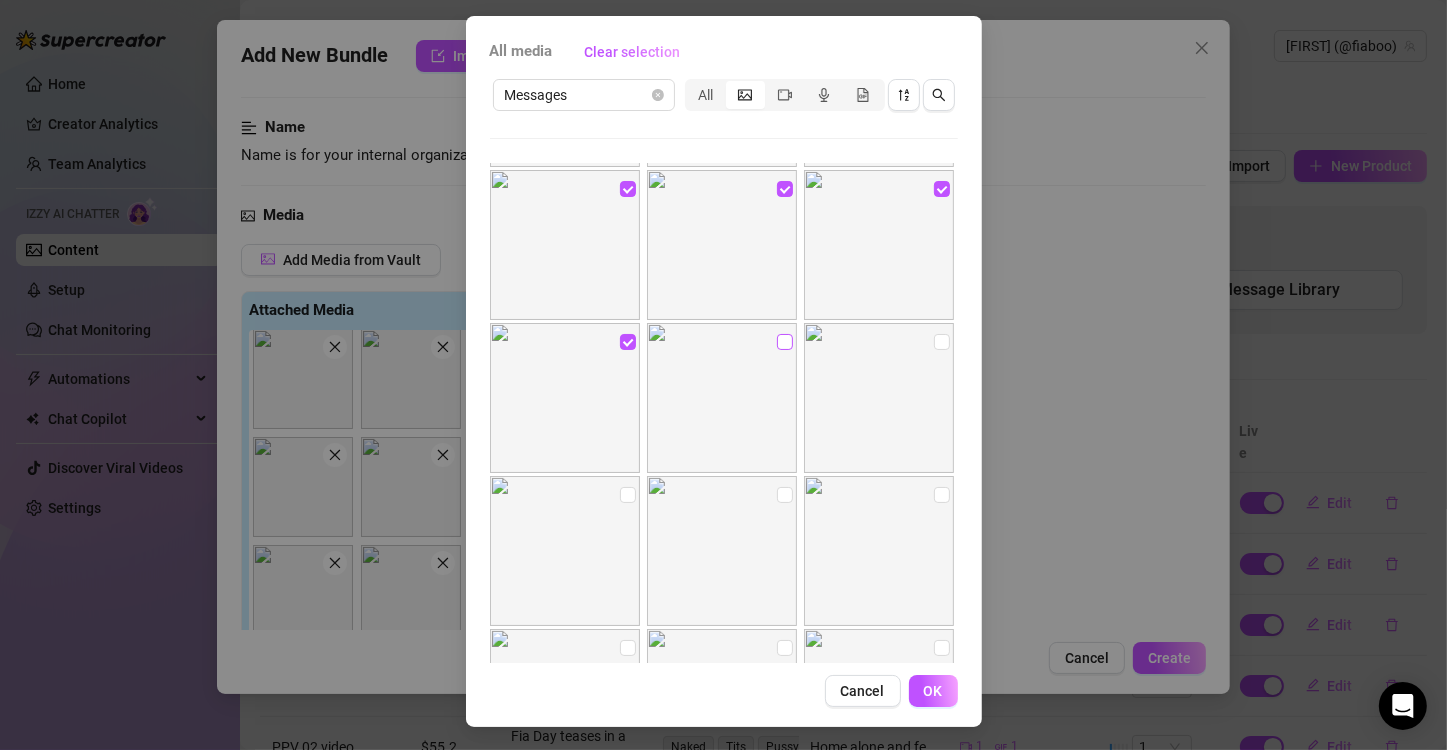 click at bounding box center [785, 342] 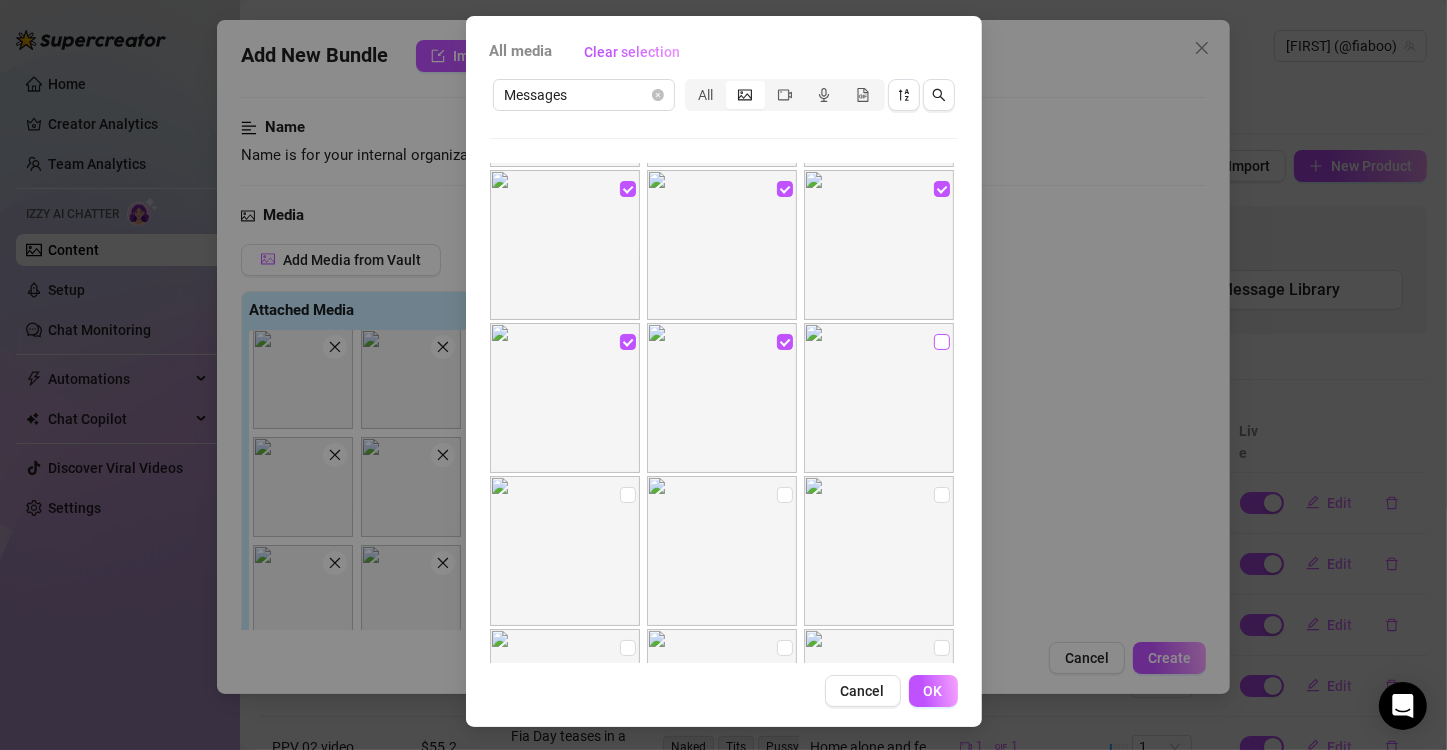 click at bounding box center (942, 342) 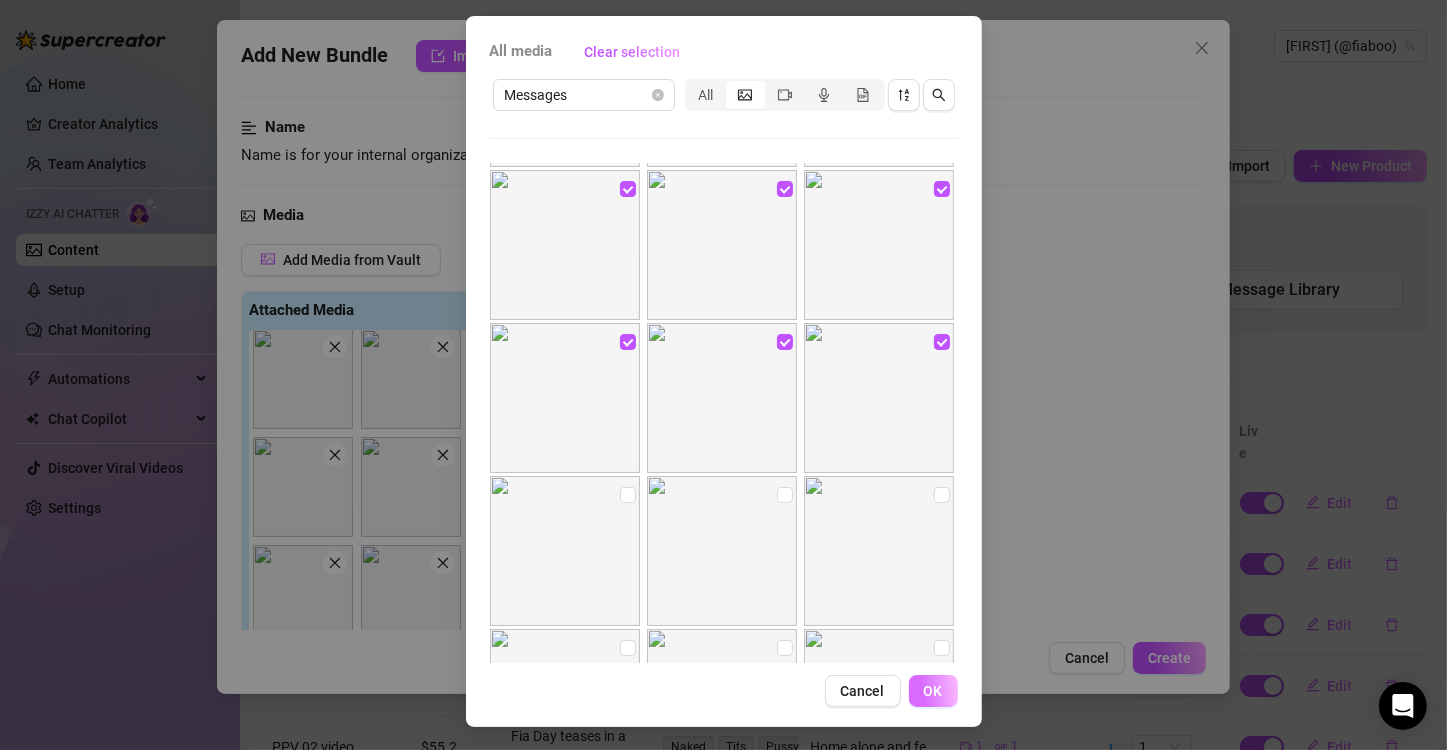 click on "OK" at bounding box center (933, 691) 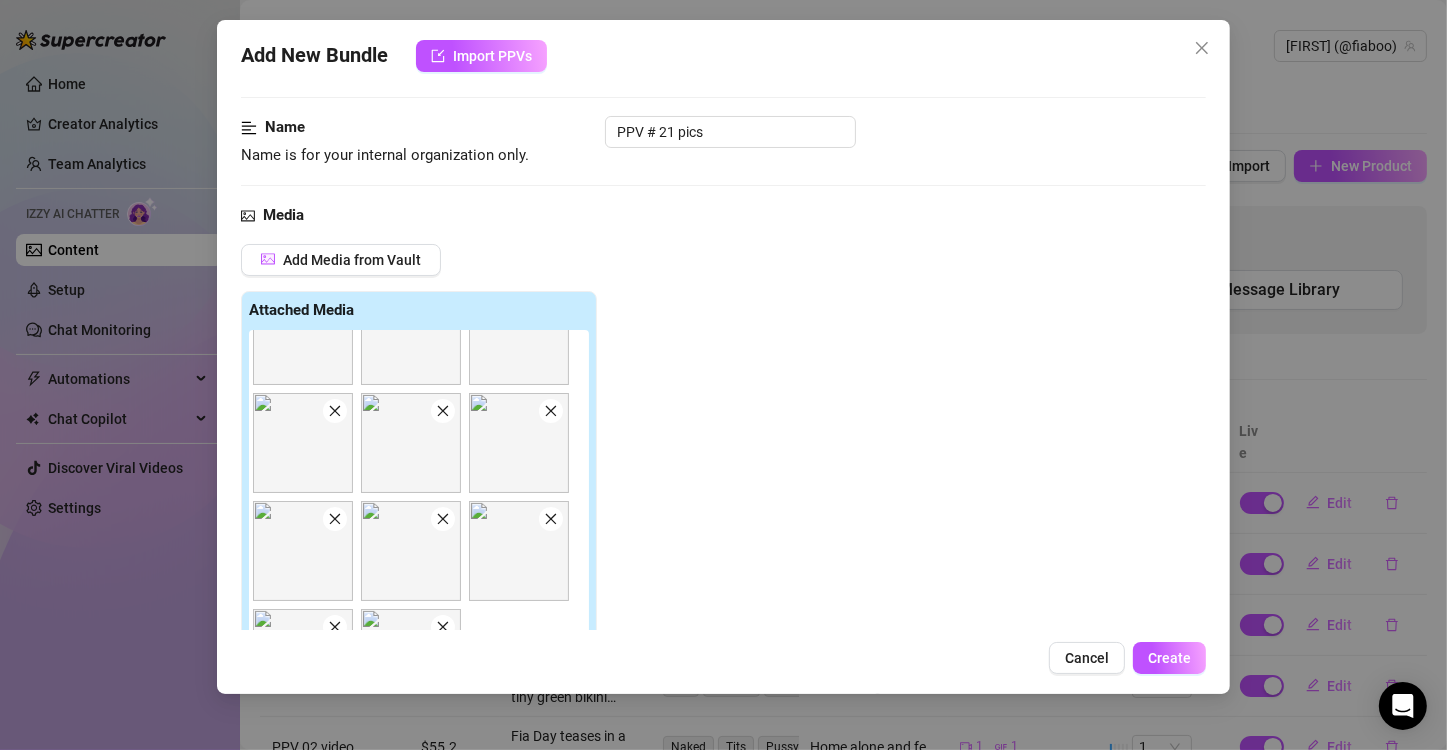 scroll, scrollTop: 945, scrollLeft: 0, axis: vertical 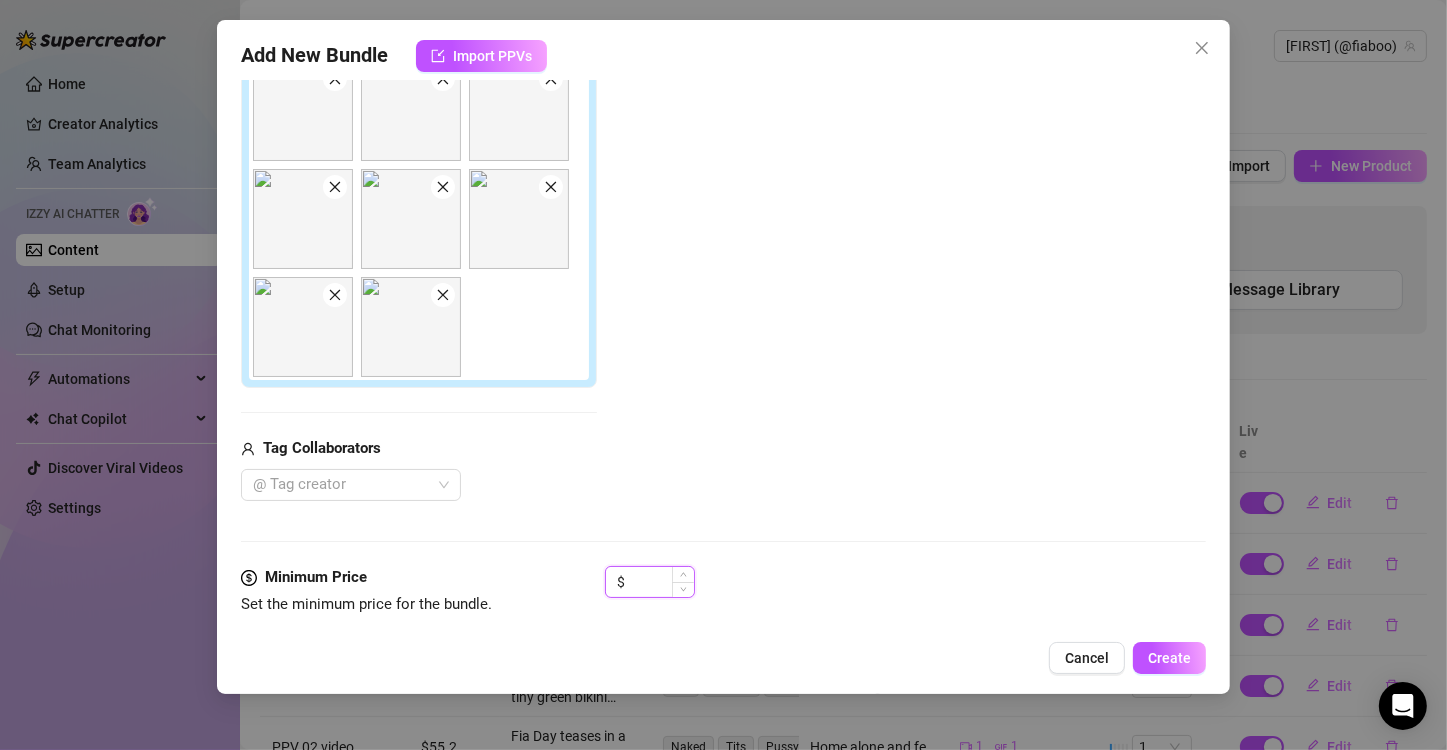 click at bounding box center [661, 582] 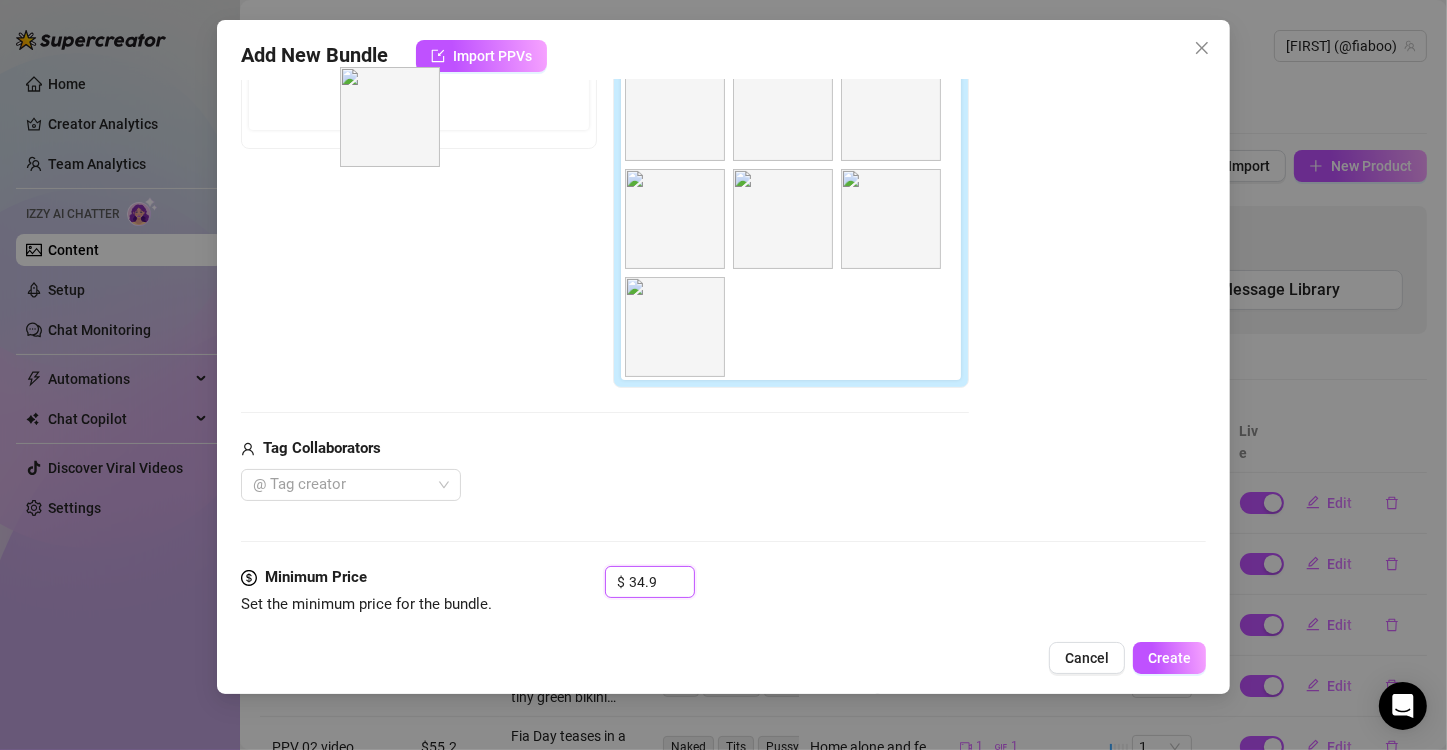 drag, startPoint x: 786, startPoint y: 345, endPoint x: 387, endPoint y: 136, distance: 450.42426 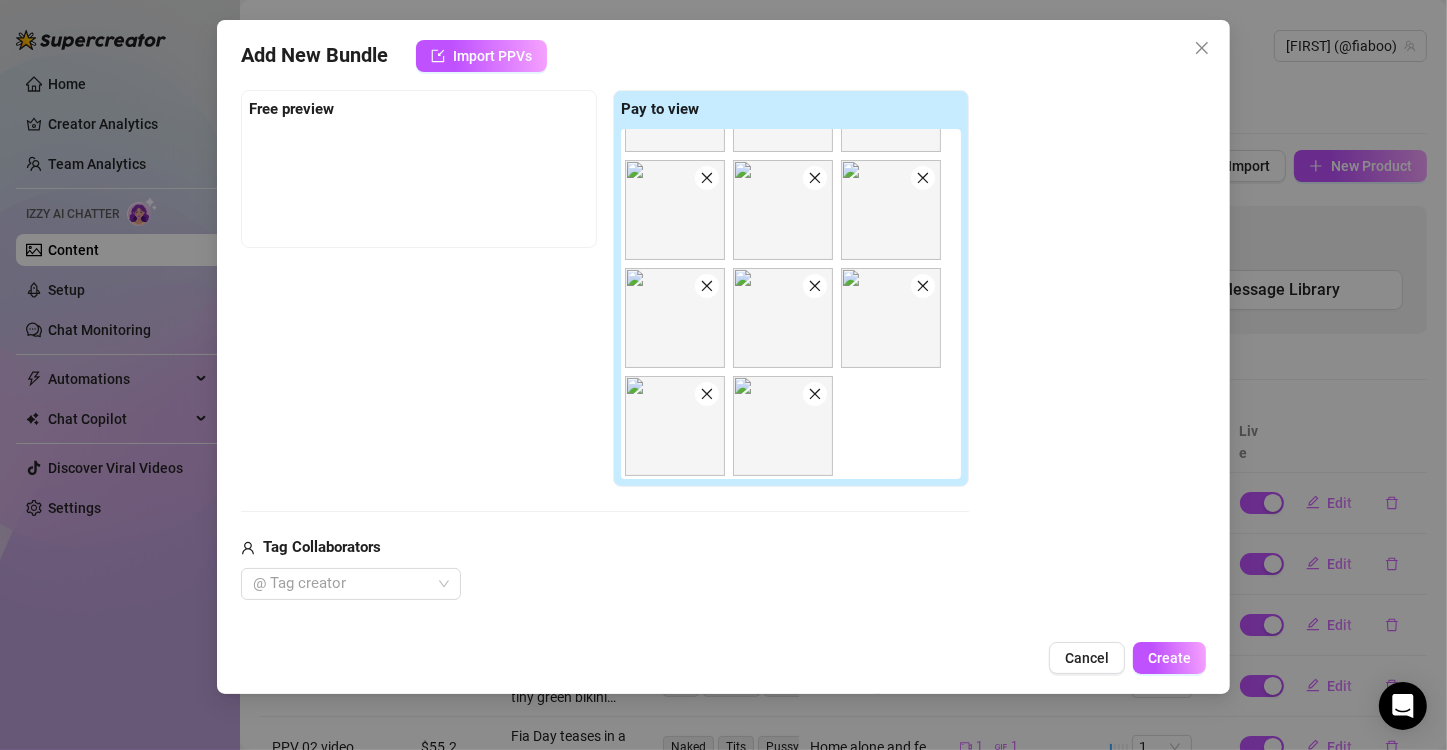 scroll, scrollTop: 100, scrollLeft: 0, axis: vertical 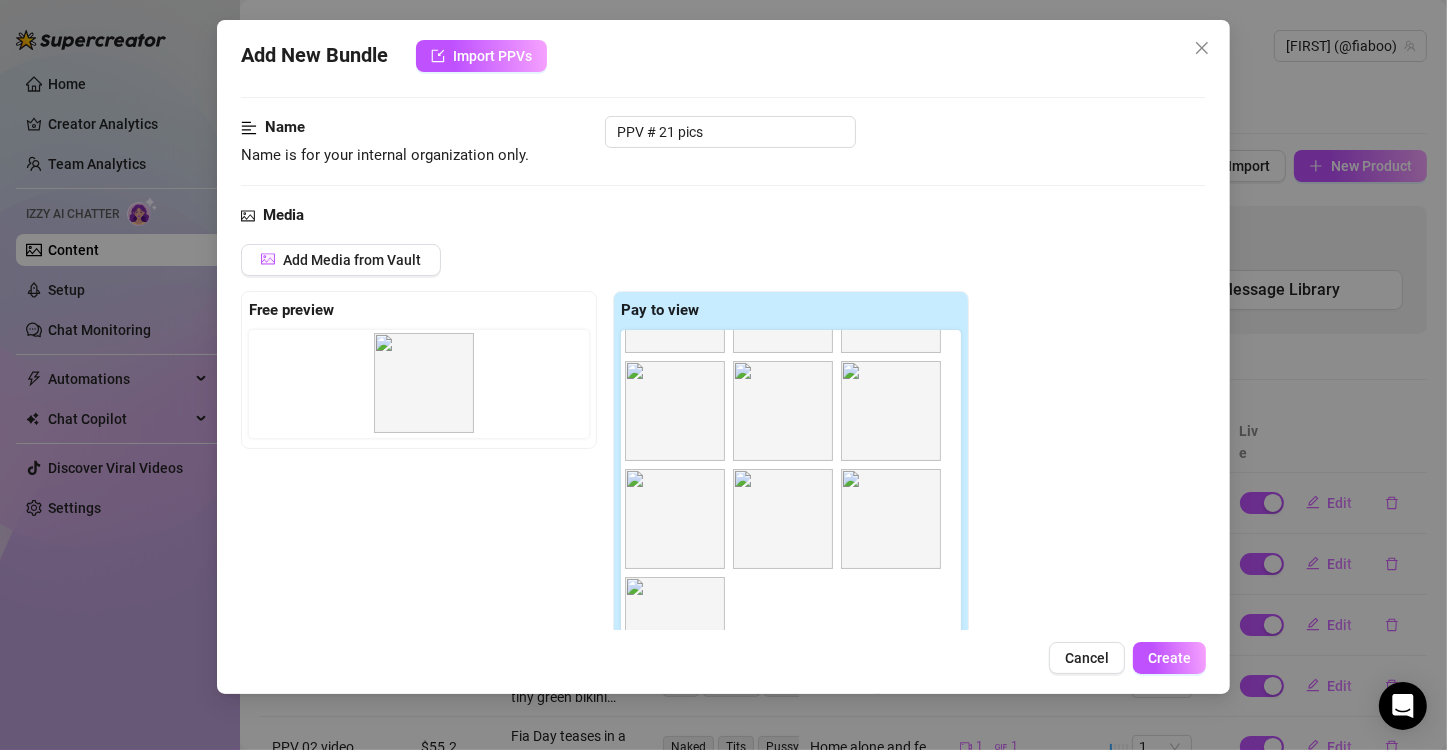 drag, startPoint x: 777, startPoint y: 596, endPoint x: 412, endPoint y: 353, distance: 438.4906 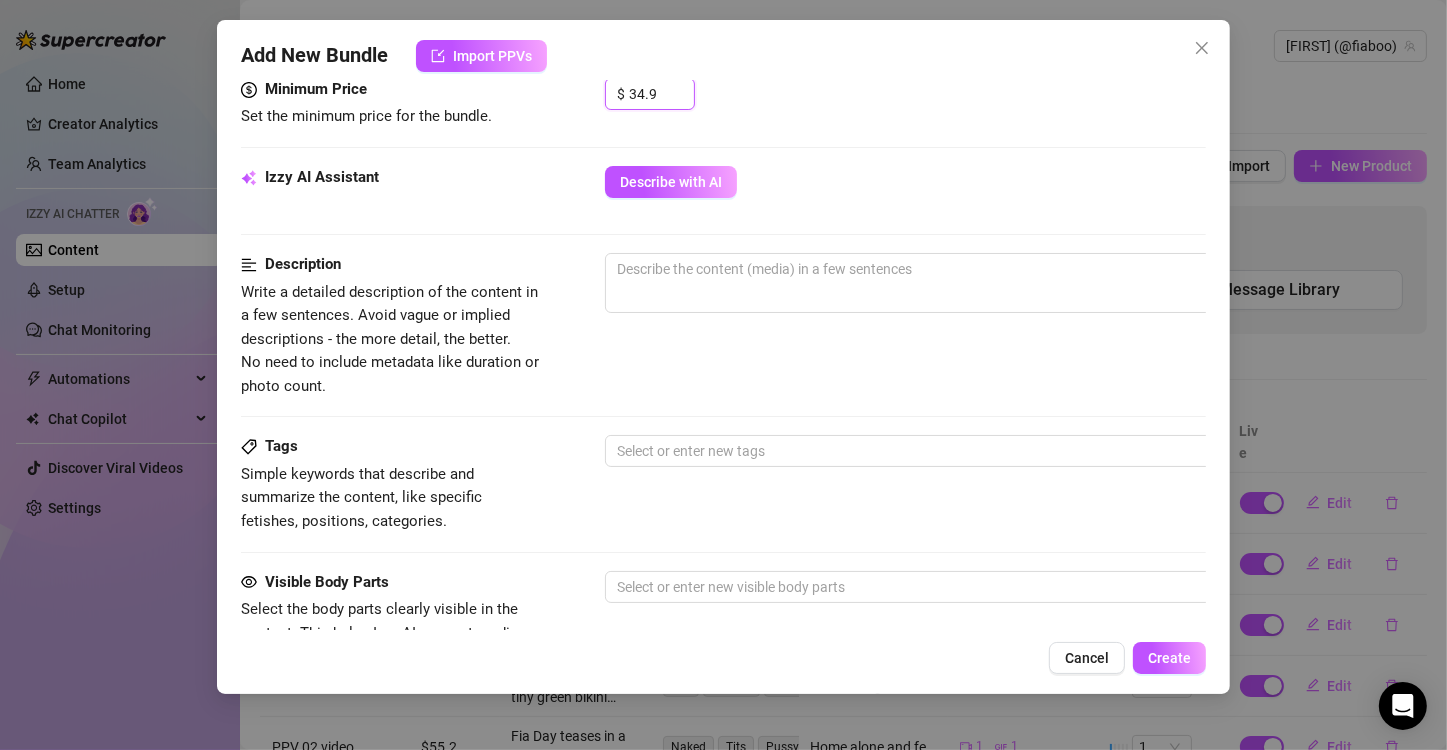 scroll, scrollTop: 900, scrollLeft: 0, axis: vertical 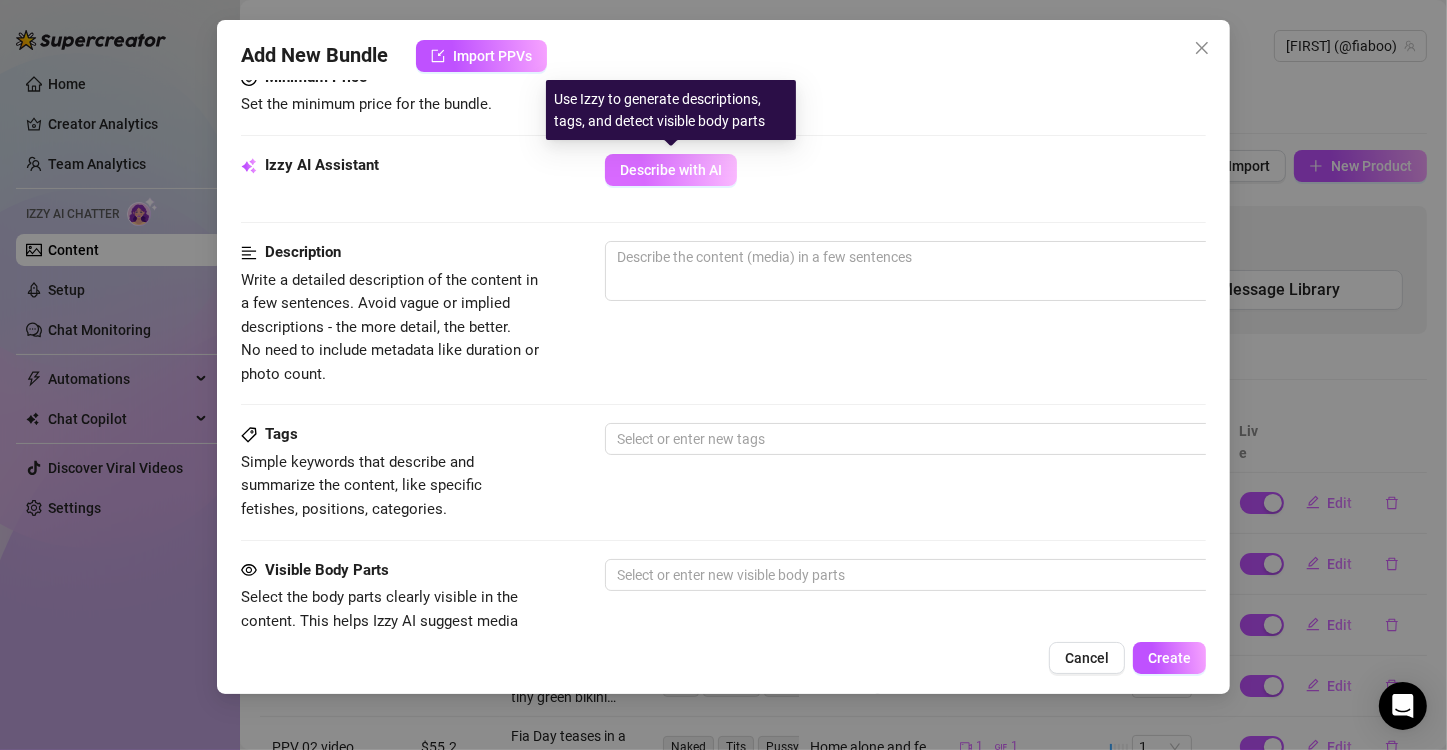type on "34.9" 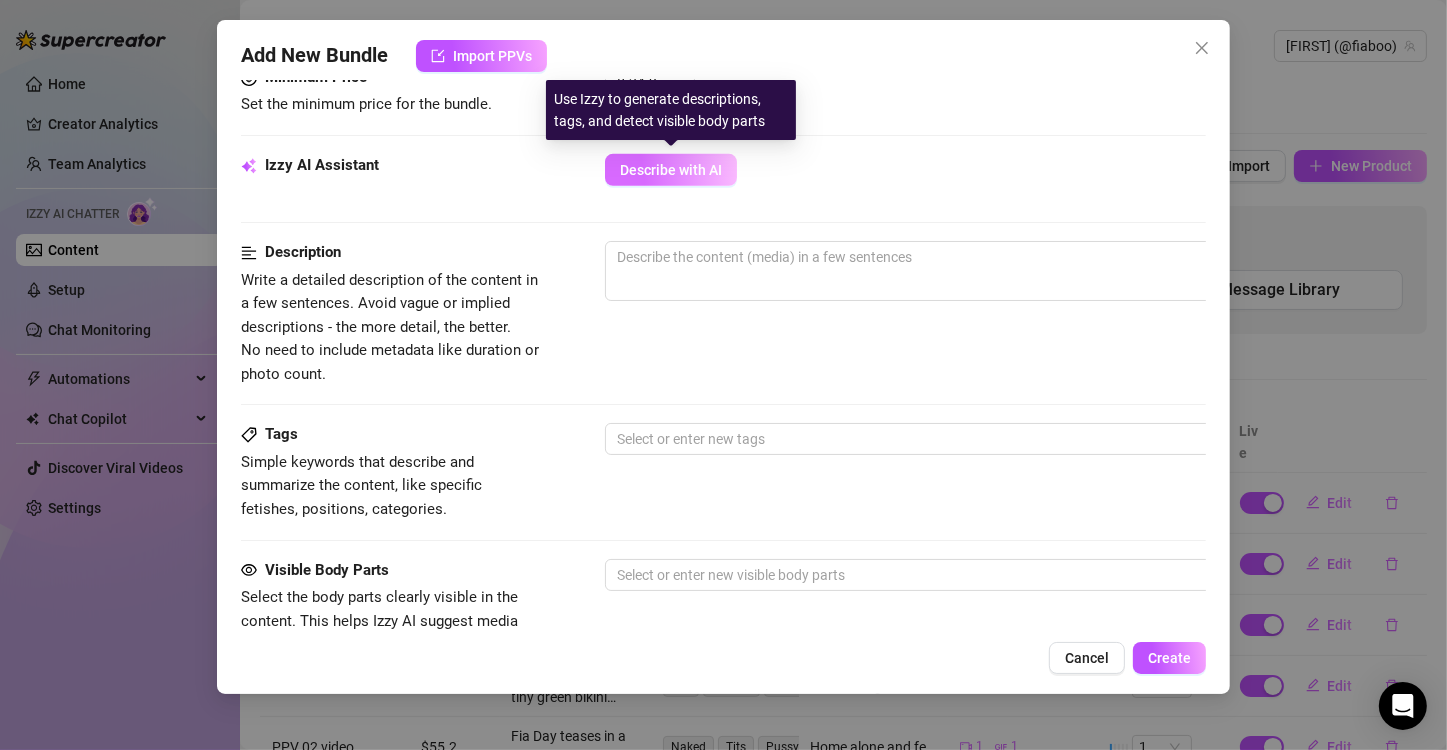 click on "Describe with AI" at bounding box center [671, 170] 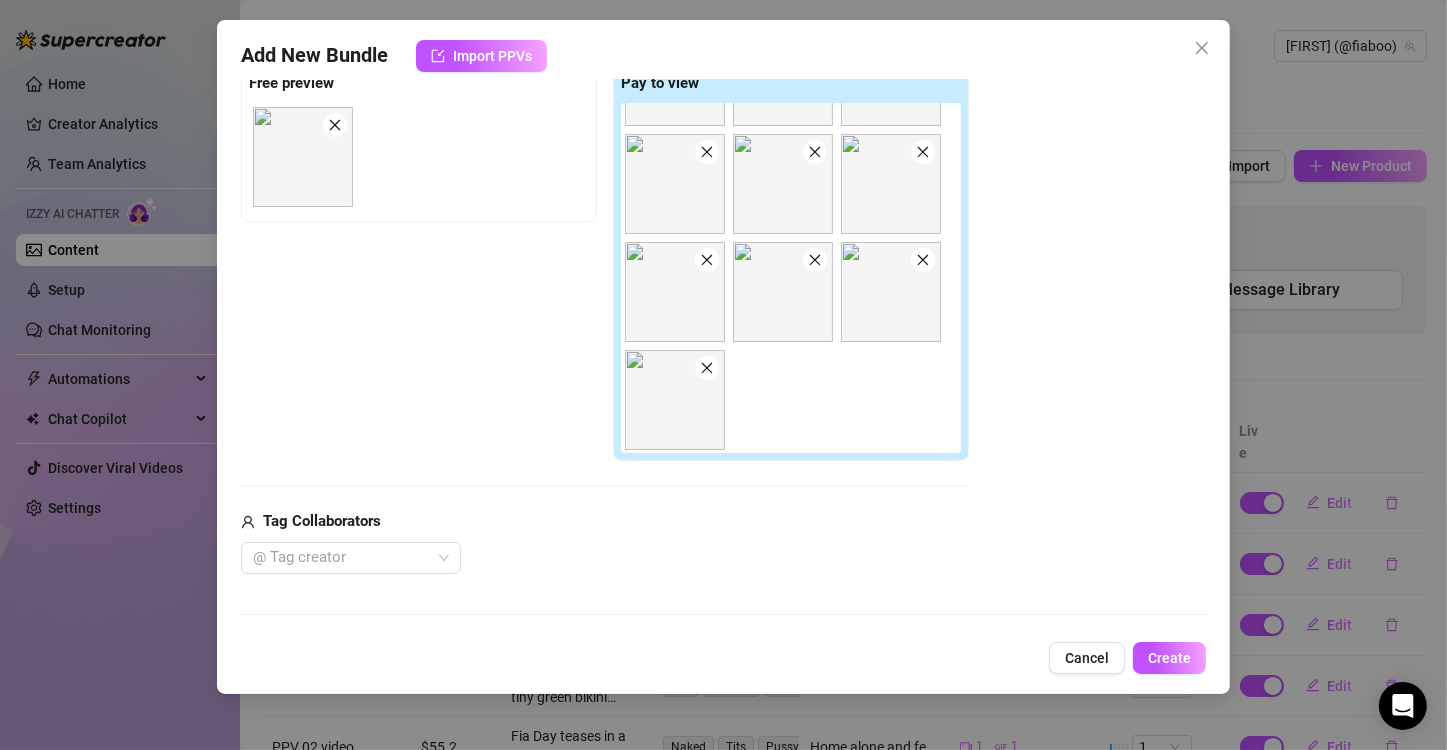 scroll, scrollTop: 100, scrollLeft: 0, axis: vertical 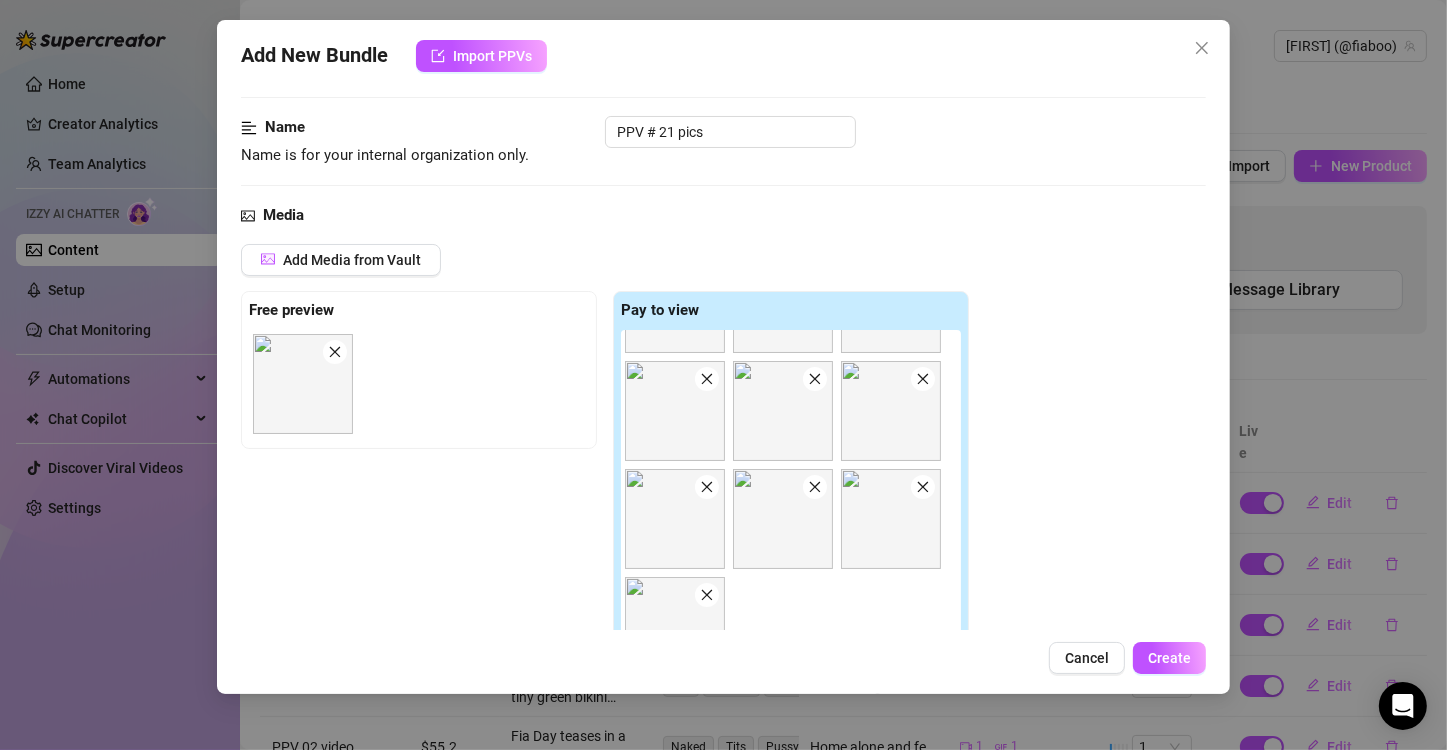 click at bounding box center (923, 487) 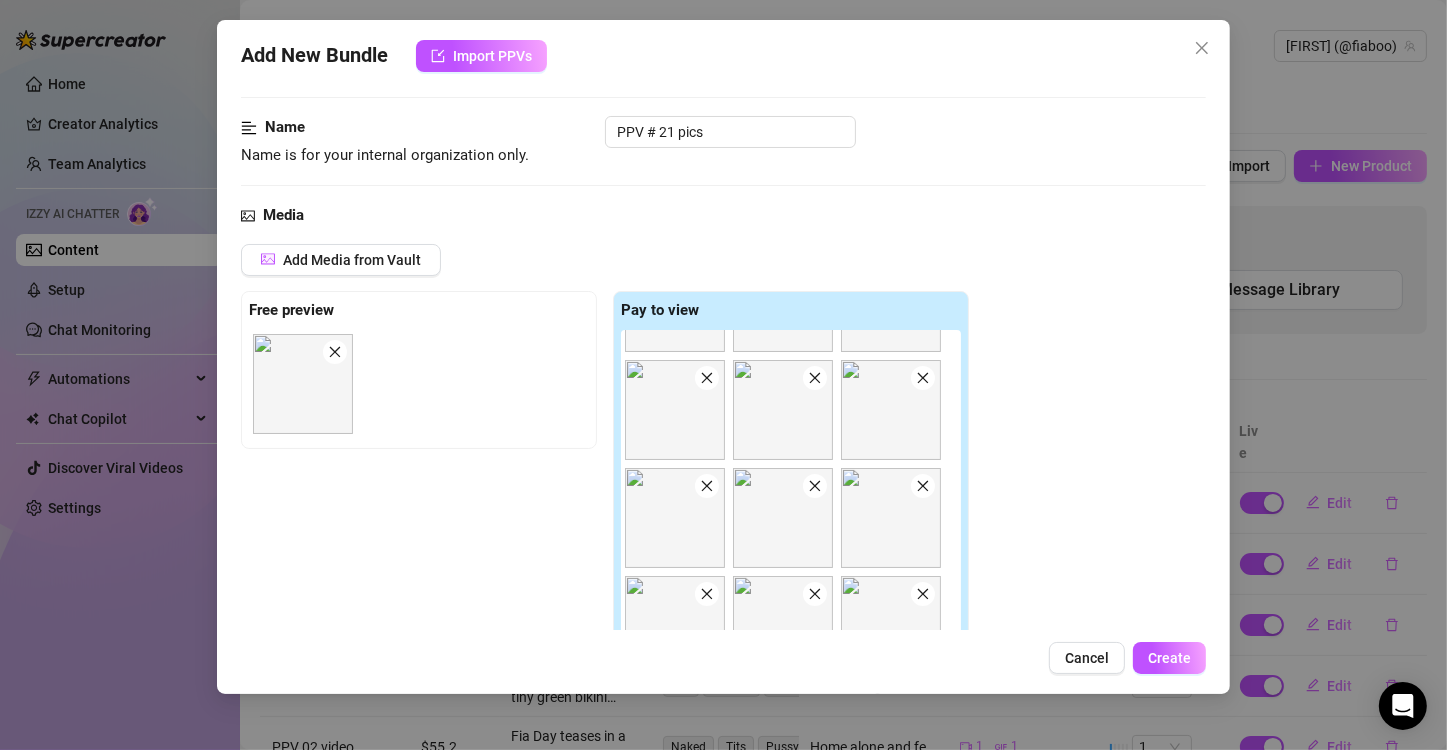 scroll, scrollTop: 837, scrollLeft: 0, axis: vertical 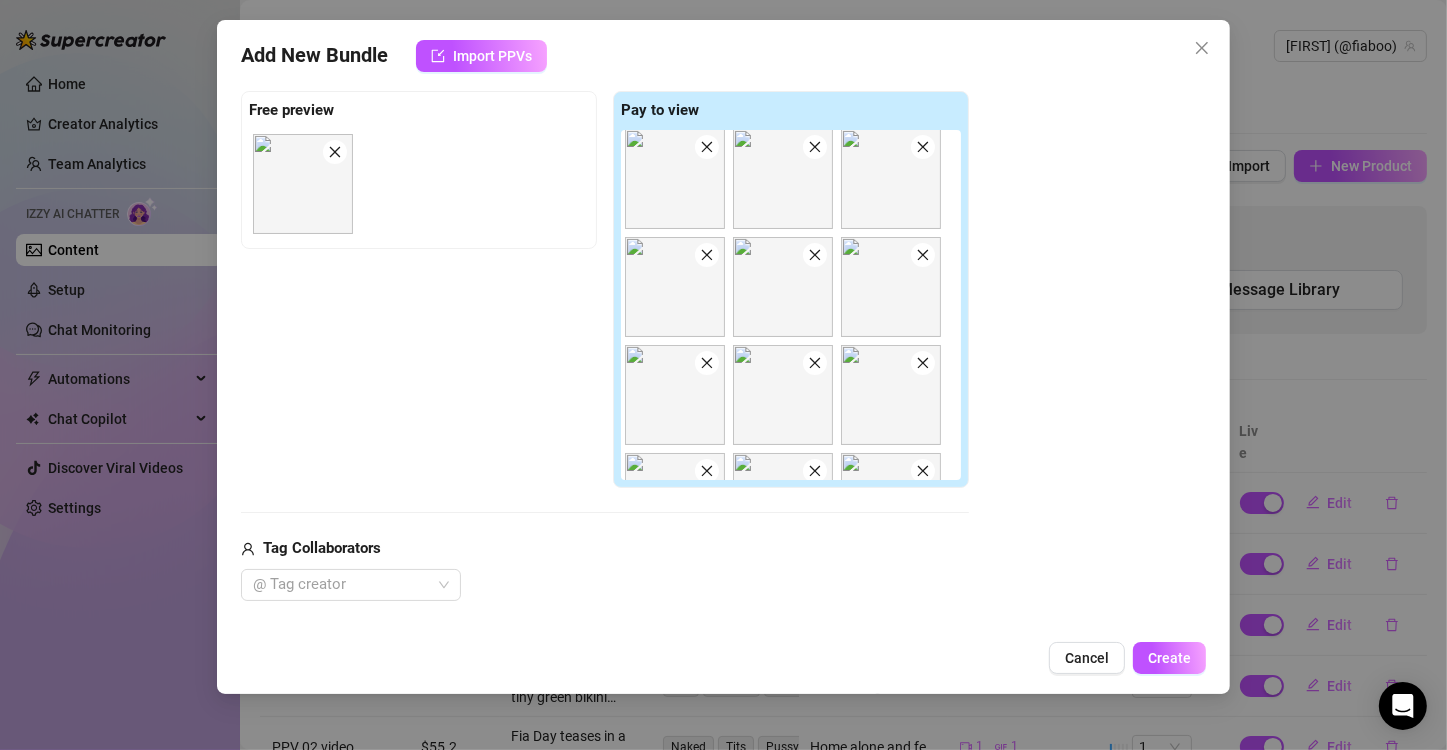 type on "Fia" 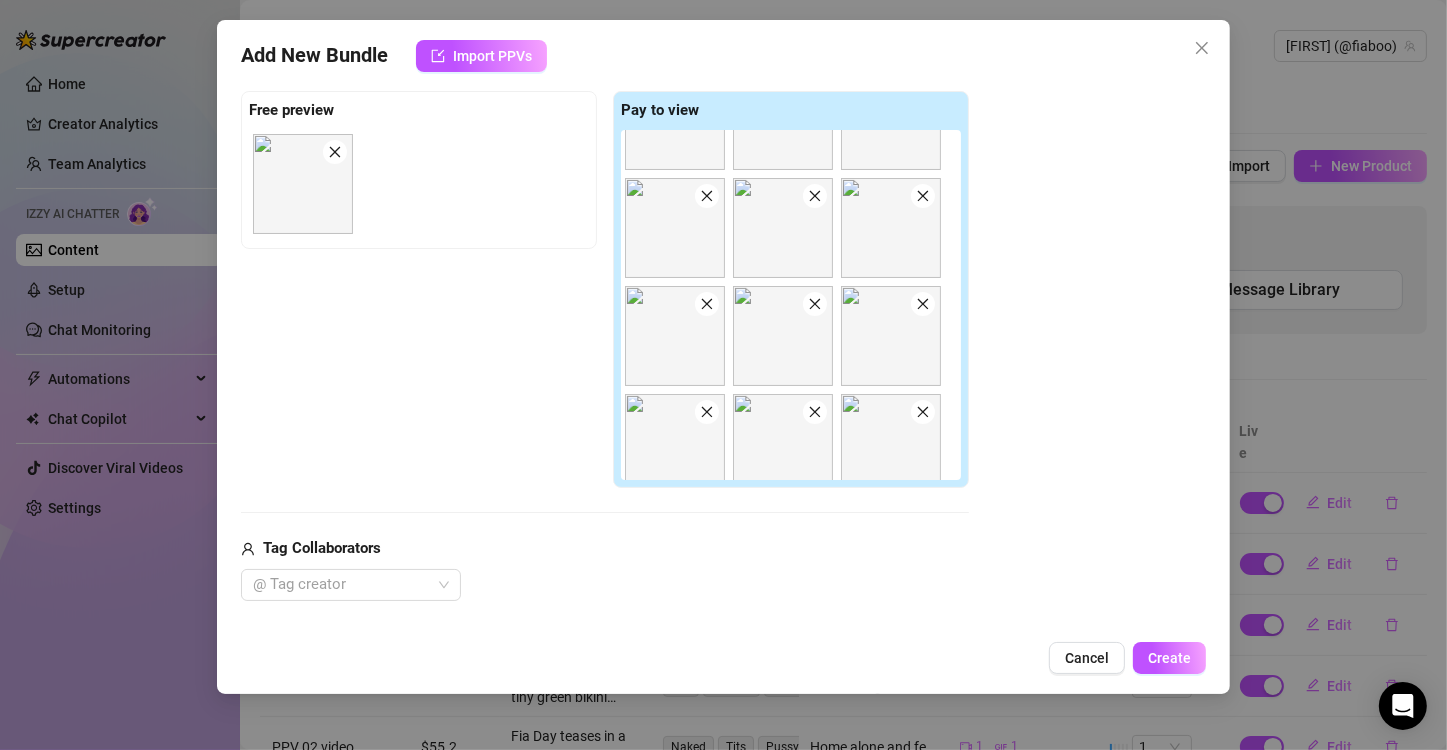 scroll, scrollTop: 837, scrollLeft: 0, axis: vertical 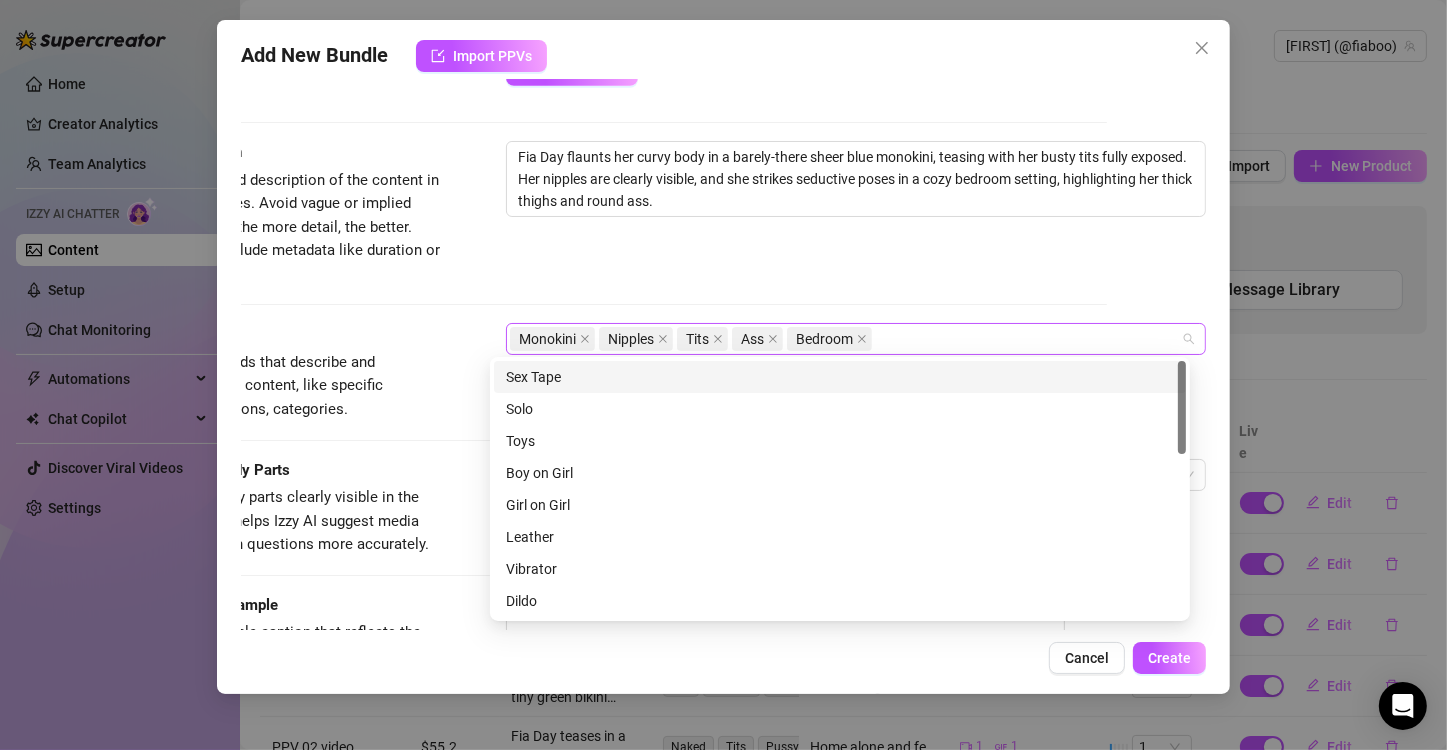 click on "Monokini Nipples Tits Ass Bedroom" at bounding box center [845, 339] 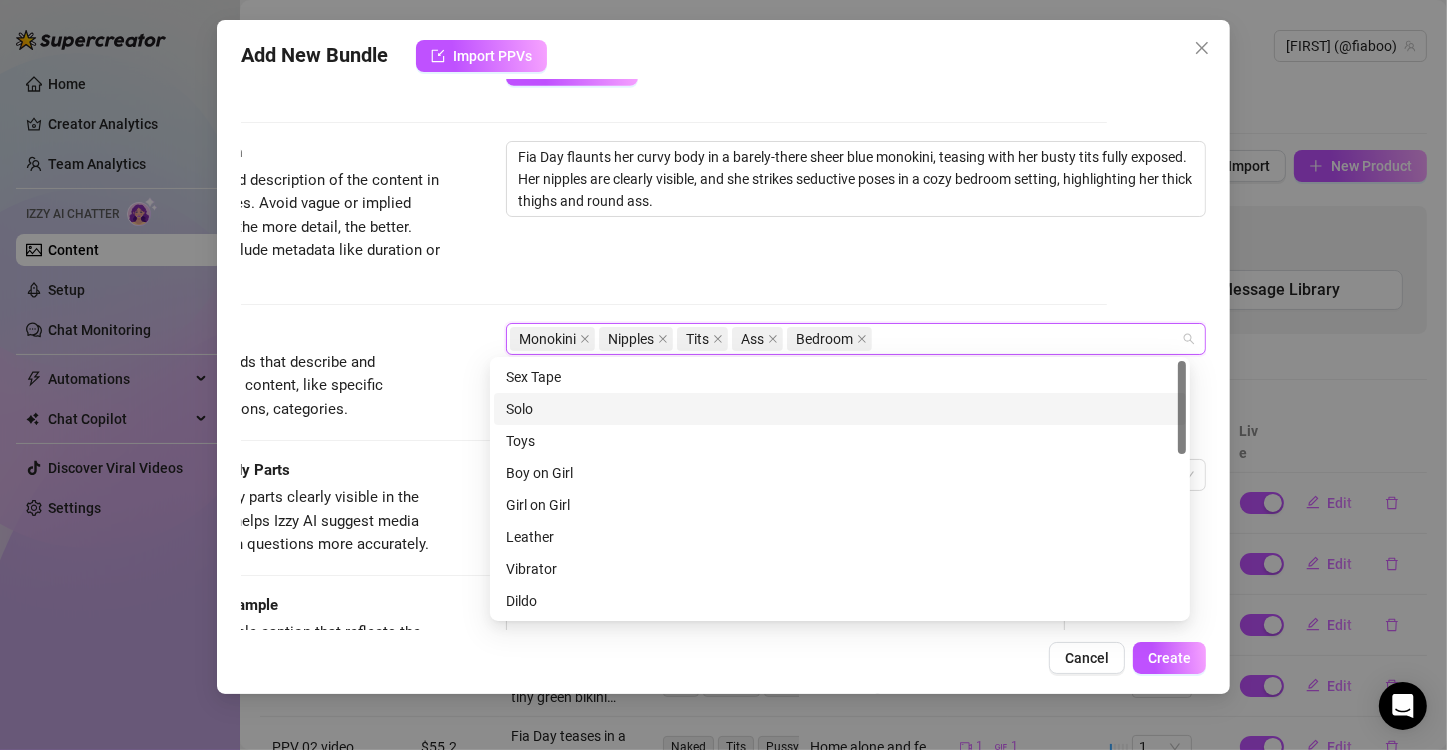 click on "Solo" at bounding box center [840, 409] 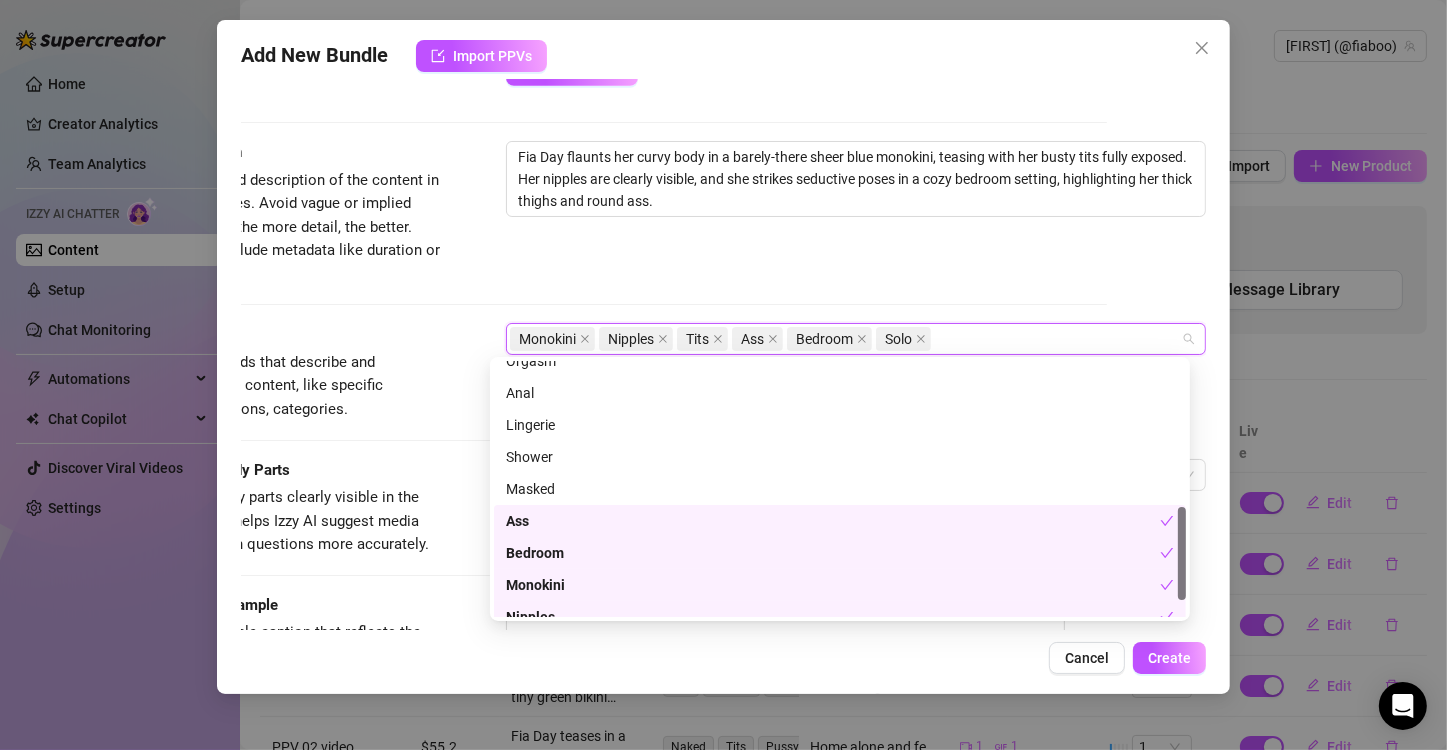 scroll, scrollTop: 448, scrollLeft: 0, axis: vertical 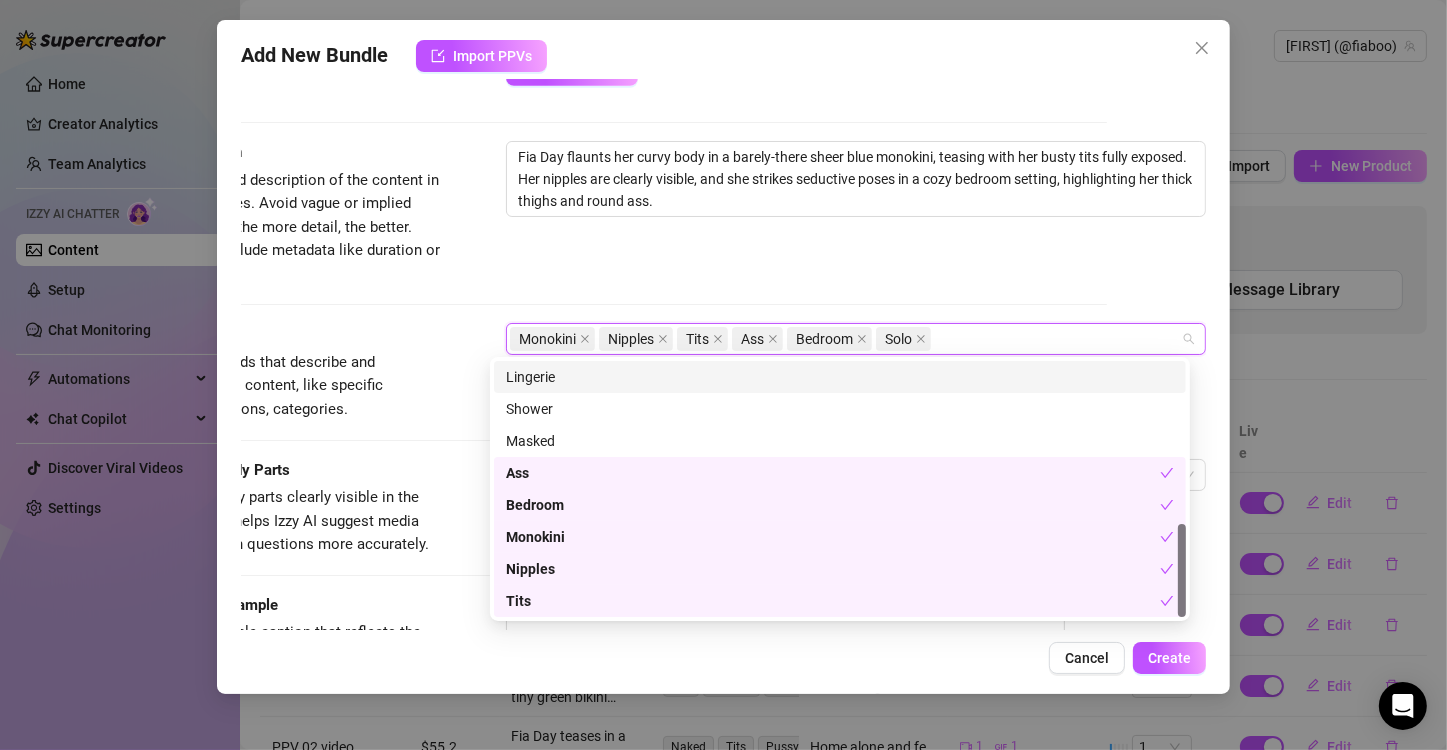 click on "Monokini Nipples Tits Ass Bedroom Solo" at bounding box center [845, 339] 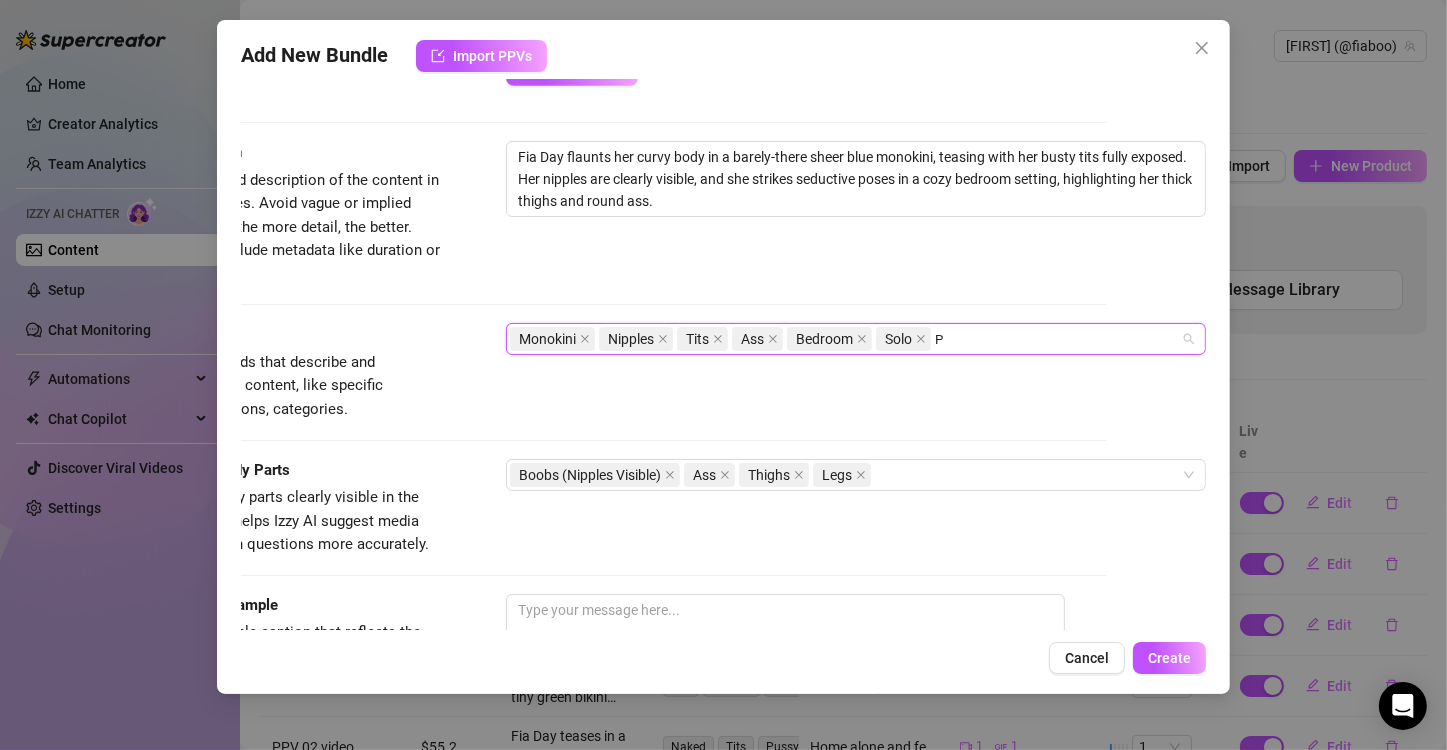 scroll, scrollTop: 0, scrollLeft: 0, axis: both 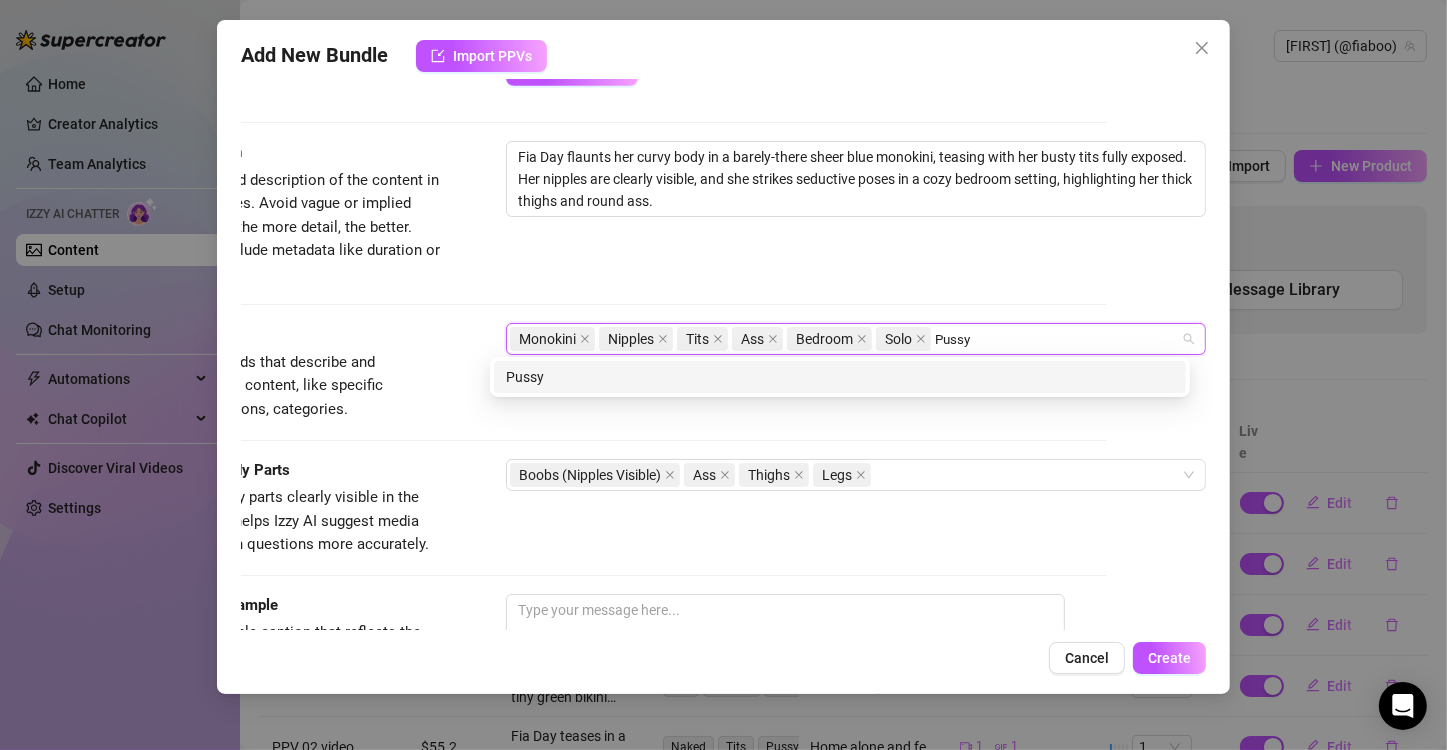 click on "Pussy" at bounding box center [840, 377] 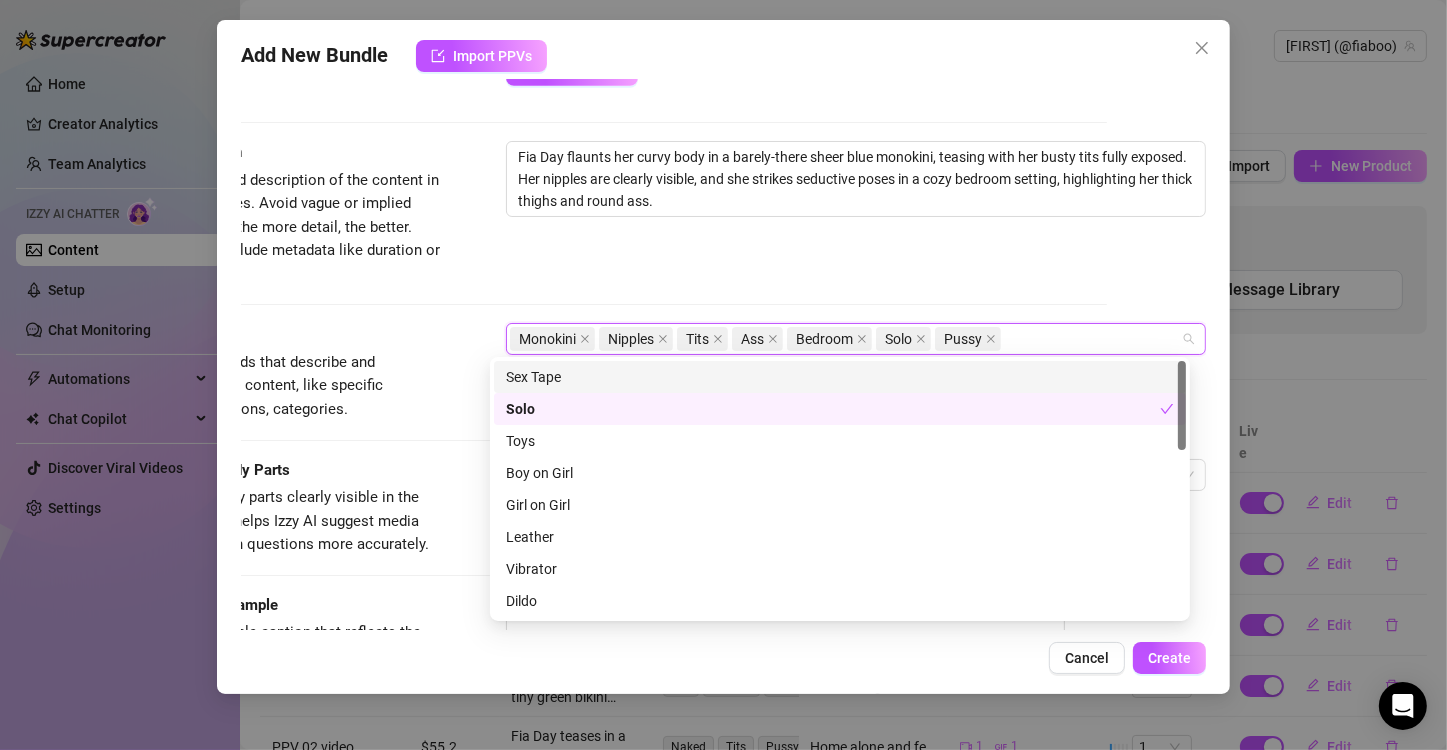 click on "Description Write a detailed description of the content in a few sentences. Avoid vague or implied descriptions - the more detail, the better.  No need to include metadata like duration or photo count. Fia Day flaunts her curvy body in a barely-there sheer blue monokini, teasing with her busty tits fully exposed. Her nipples are clearly visible, and she strikes seductive poses in a cozy bedroom setting, highlighting her thick thighs and round ass." at bounding box center (624, 213) 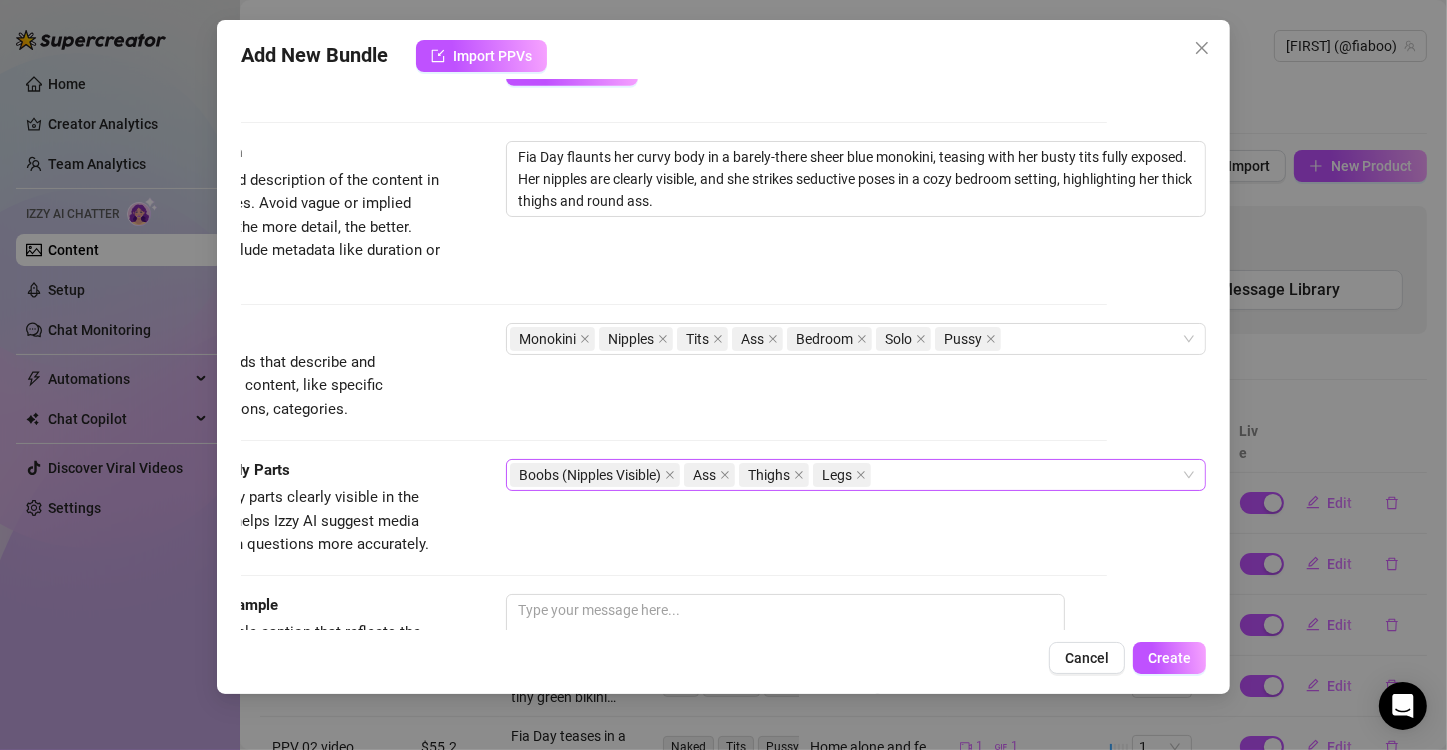 click on "Boobs (Nipples Visible) Ass Thighs Legs" at bounding box center (845, 475) 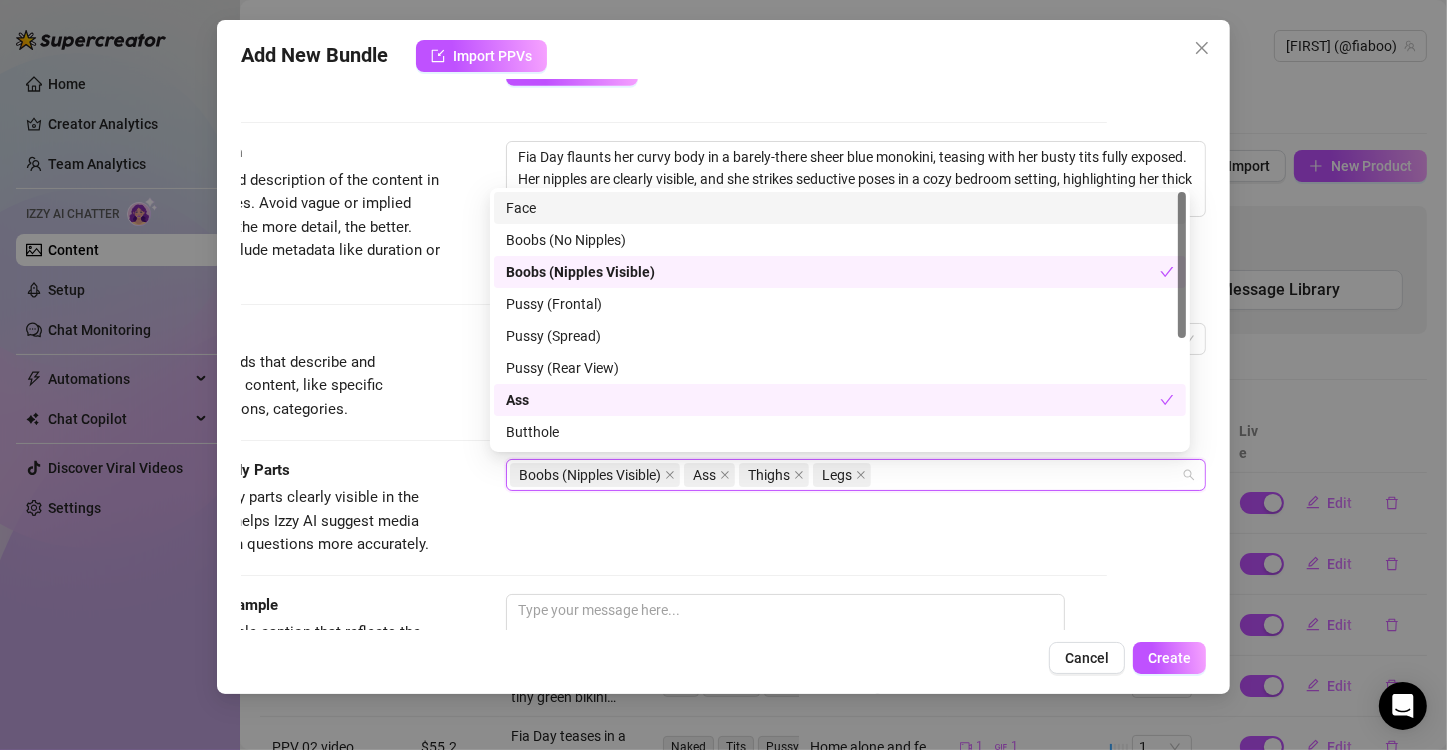 click on "Face" at bounding box center [840, 208] 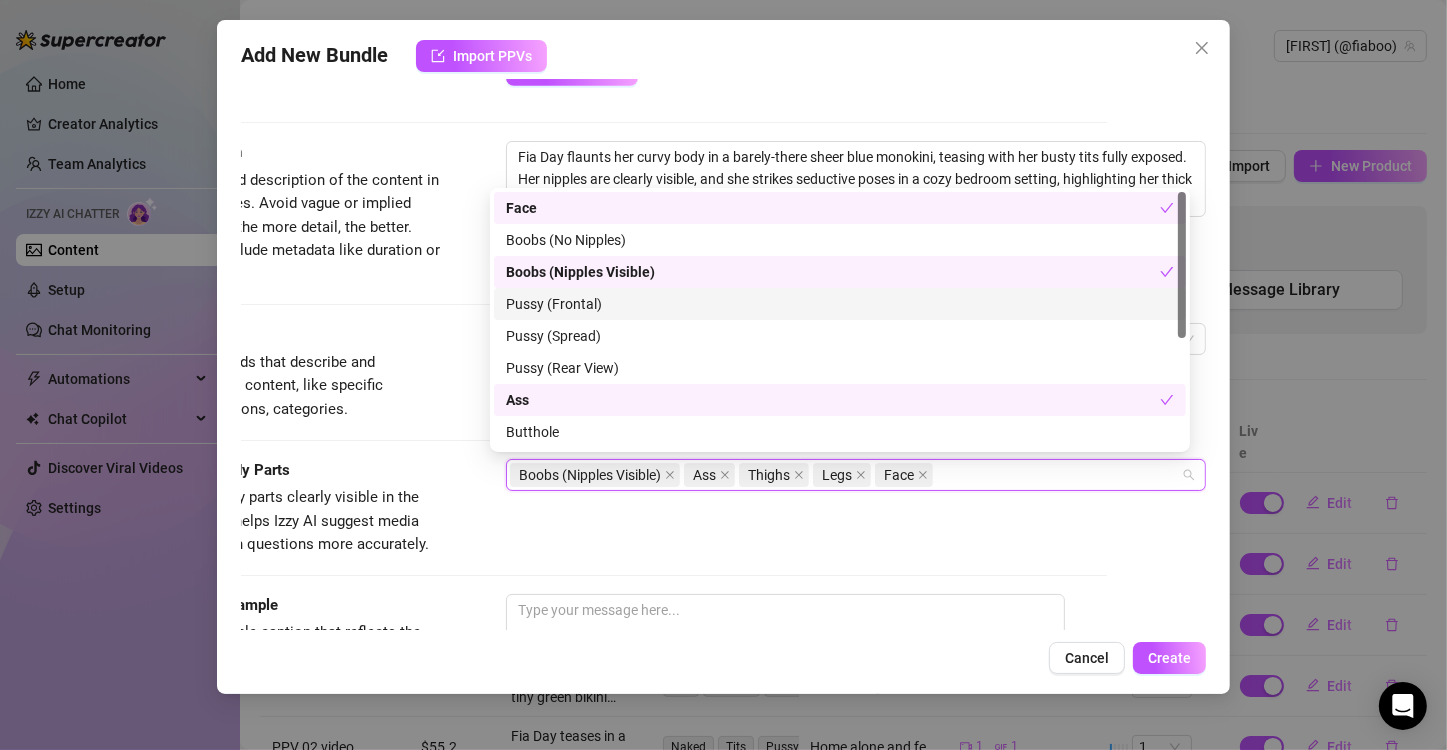 click on "Pussy (Frontal)" at bounding box center (840, 304) 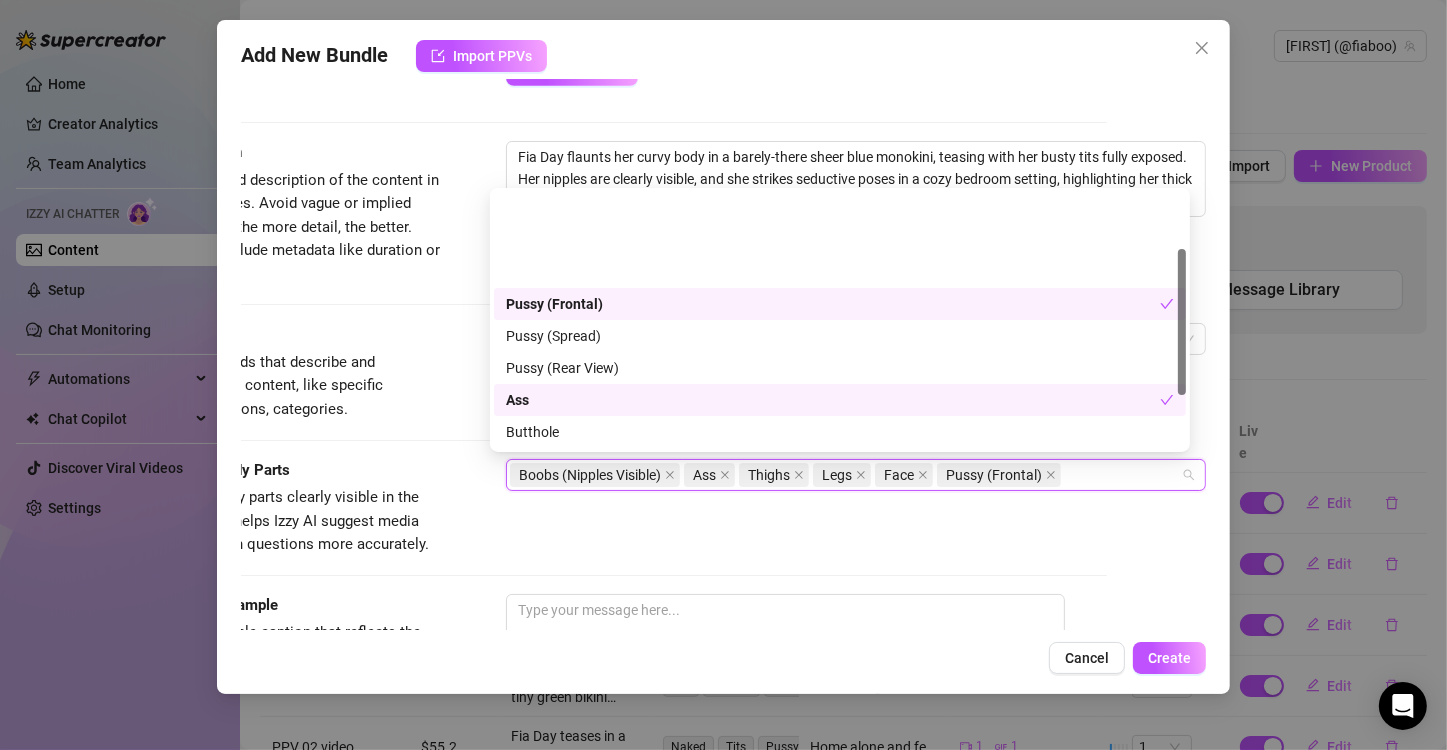 scroll, scrollTop: 100, scrollLeft: 0, axis: vertical 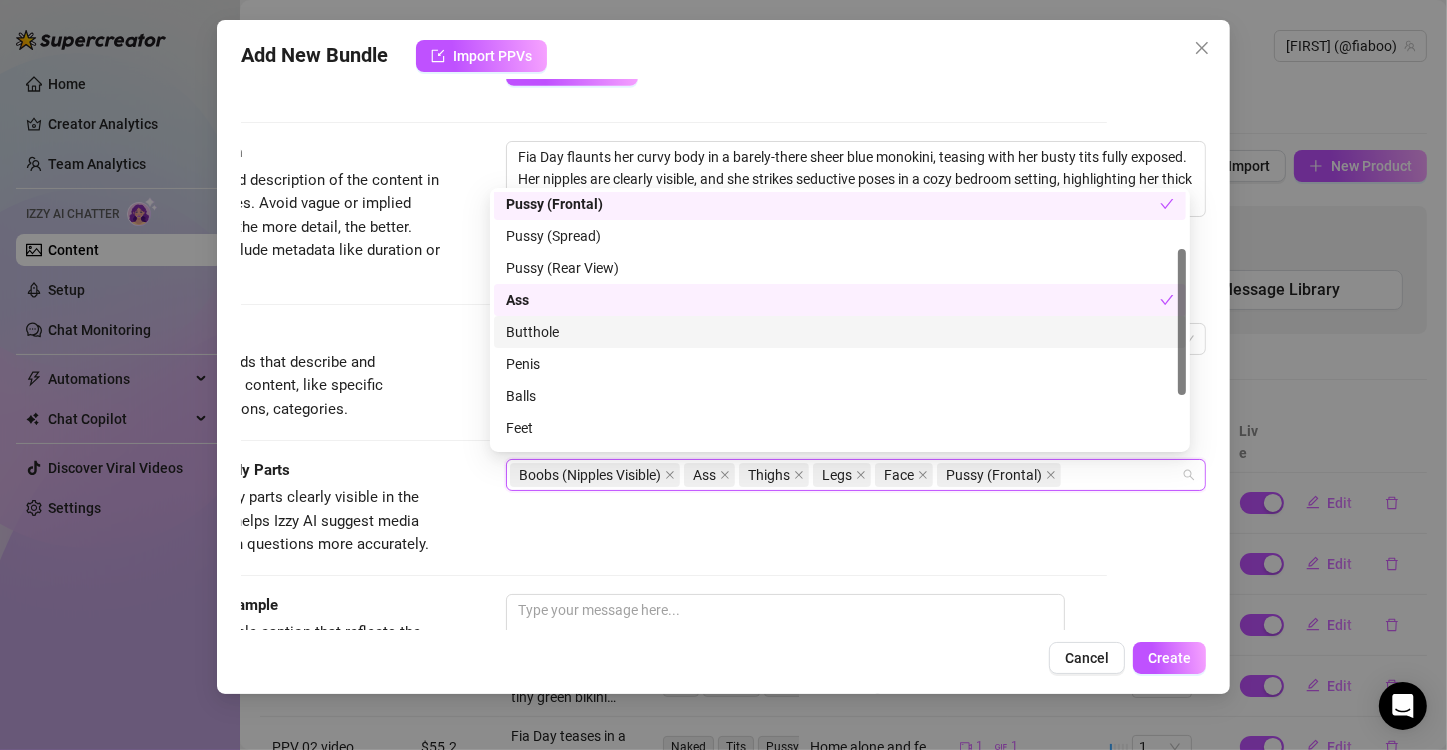 click on "Butthole" at bounding box center (840, 332) 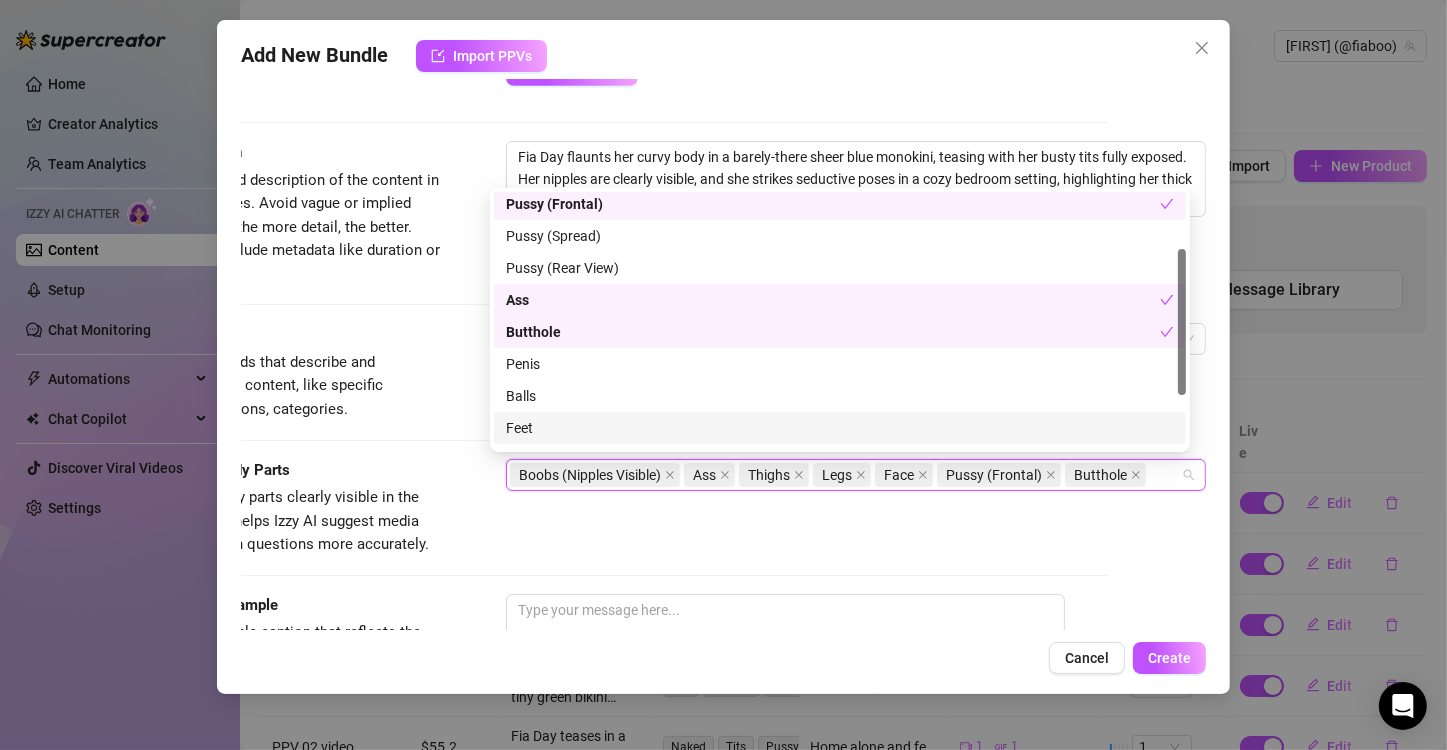 click on "Visible Body Parts Select the body parts clearly visible in the content. This helps Izzy AI suggest media and answer fan questions more accurately. Boobs (Nipples Visible) Ass Thighs Legs Face Pussy (Frontal) Butthole" at bounding box center (624, 508) 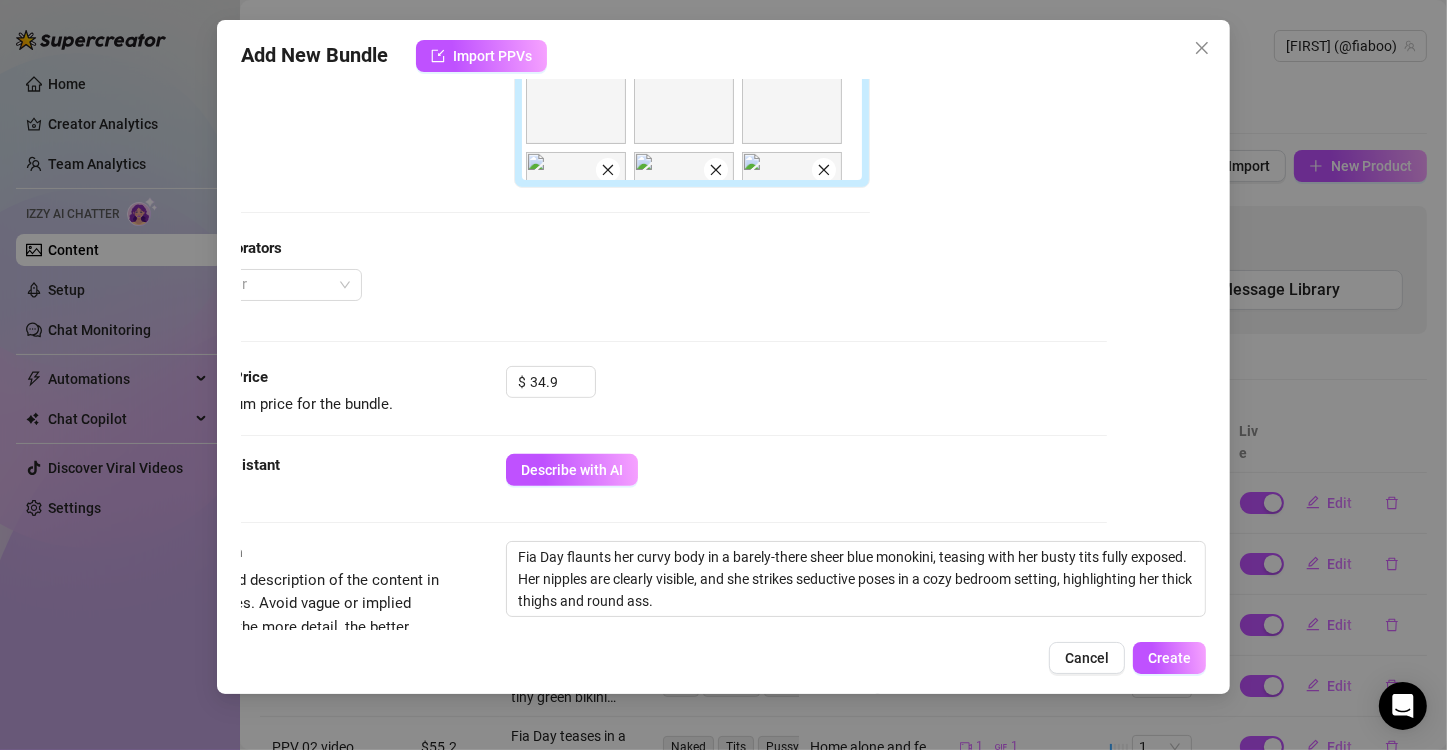scroll, scrollTop: 300, scrollLeft: 115, axis: both 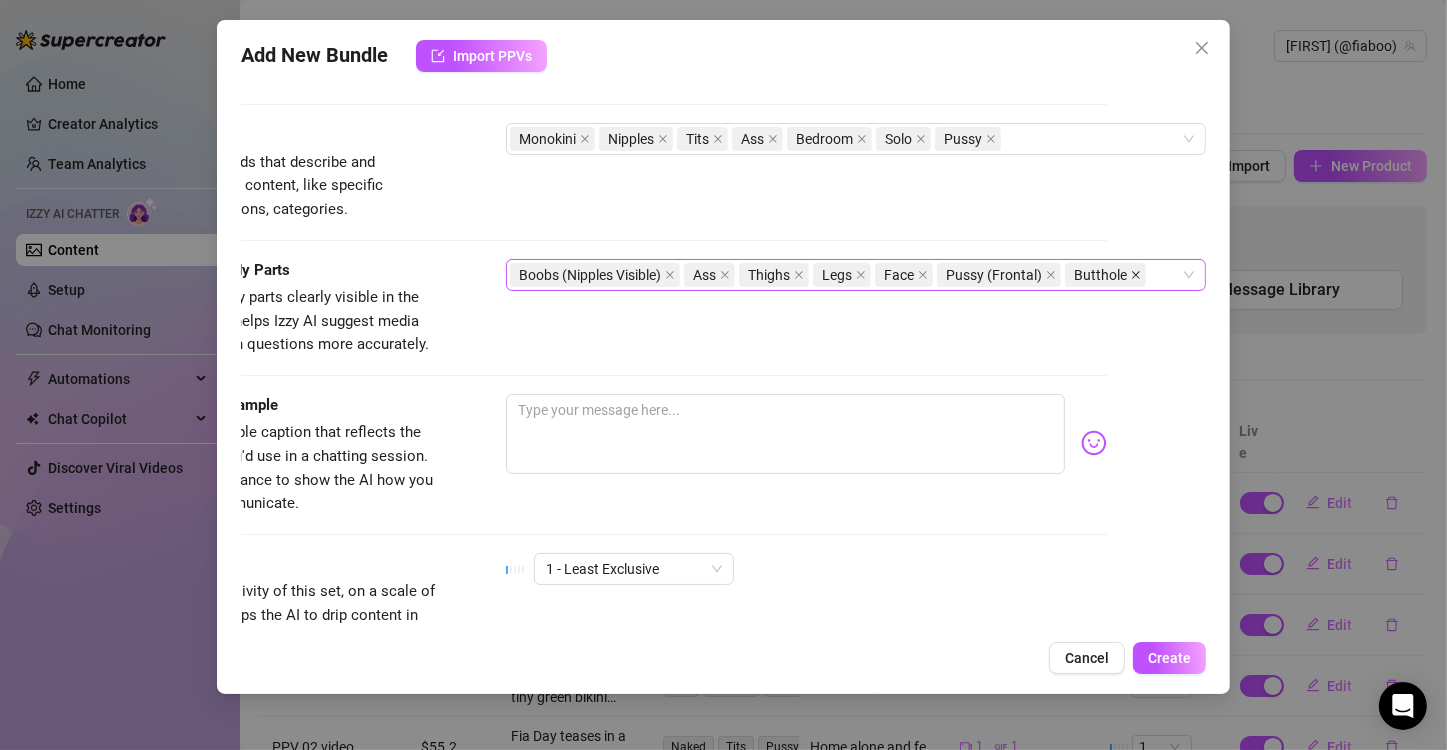 click 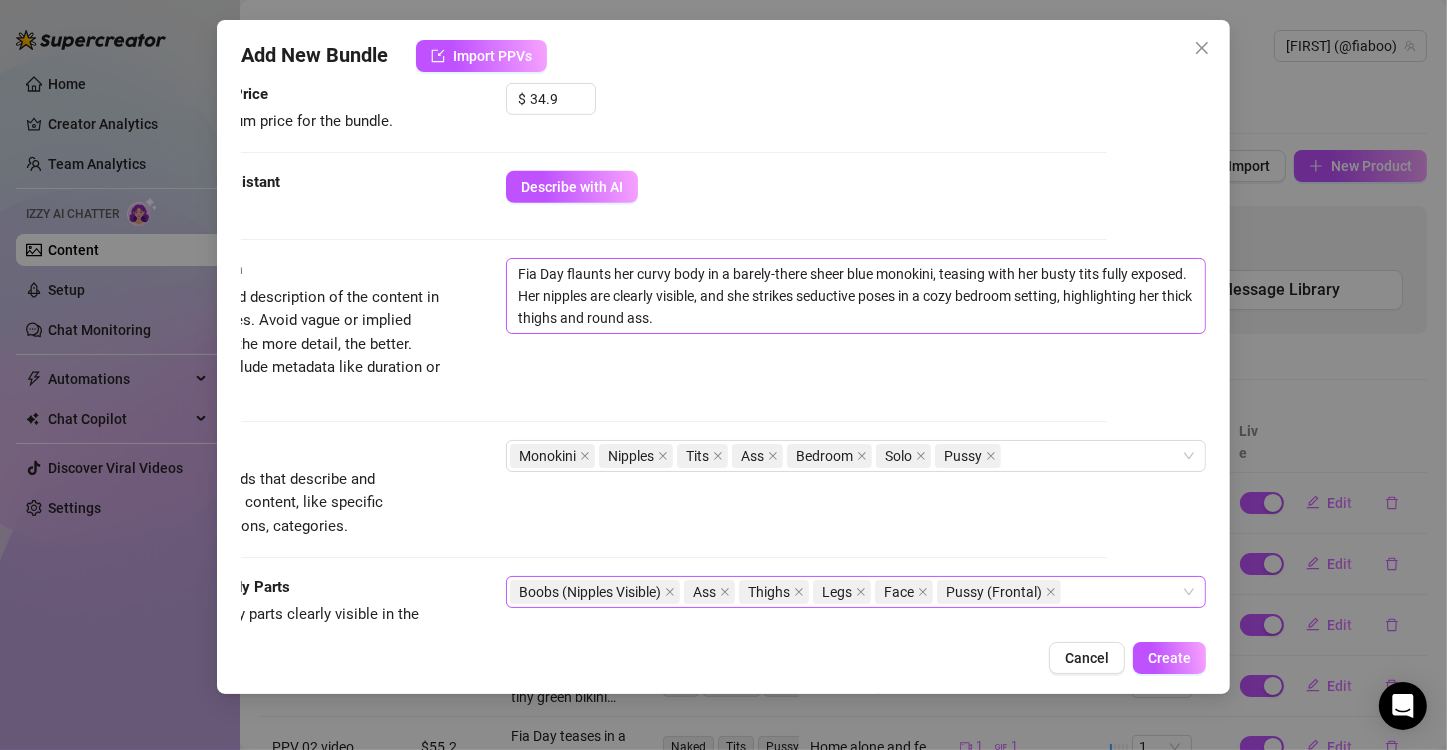 scroll, scrollTop: 882, scrollLeft: 115, axis: both 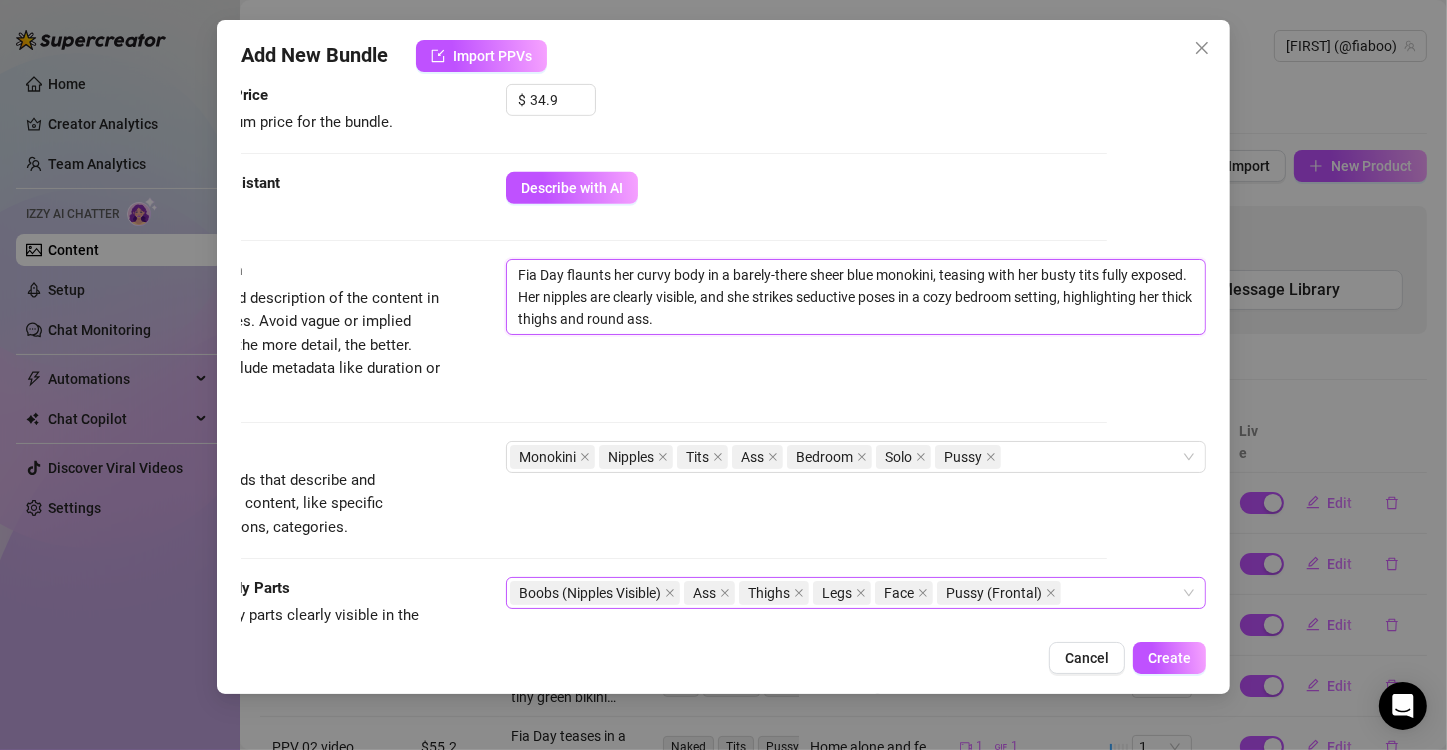 drag, startPoint x: 503, startPoint y: 272, endPoint x: 693, endPoint y: 319, distance: 195.72685 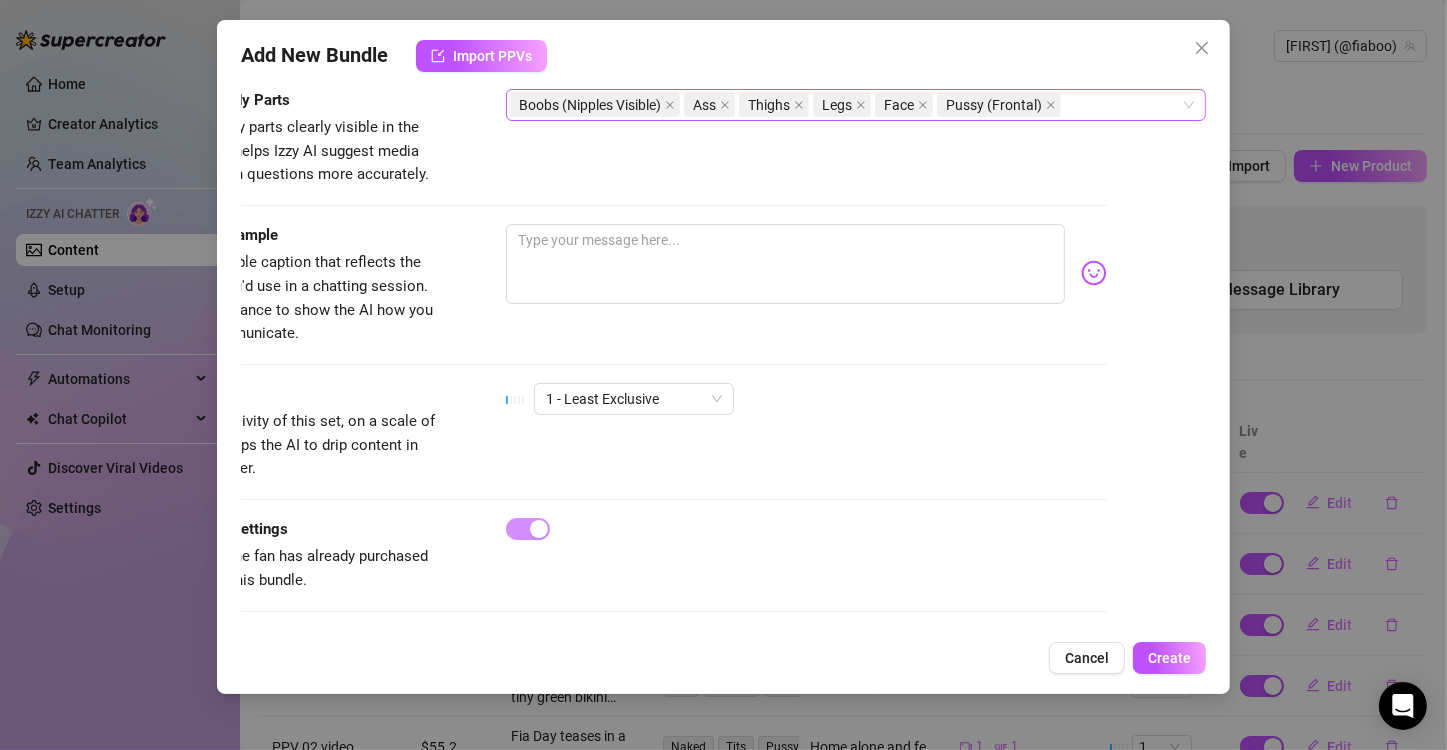 scroll, scrollTop: 1382, scrollLeft: 115, axis: both 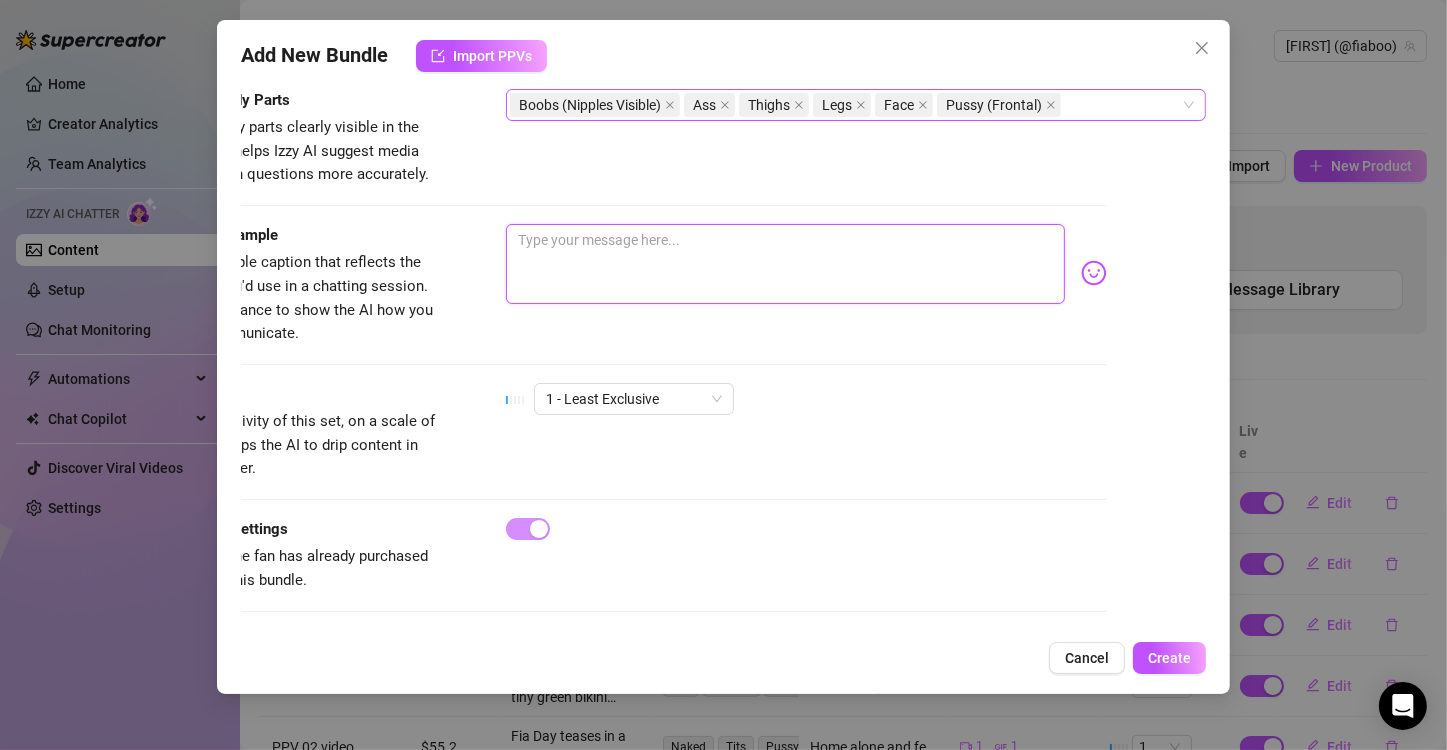 click at bounding box center (785, 264) 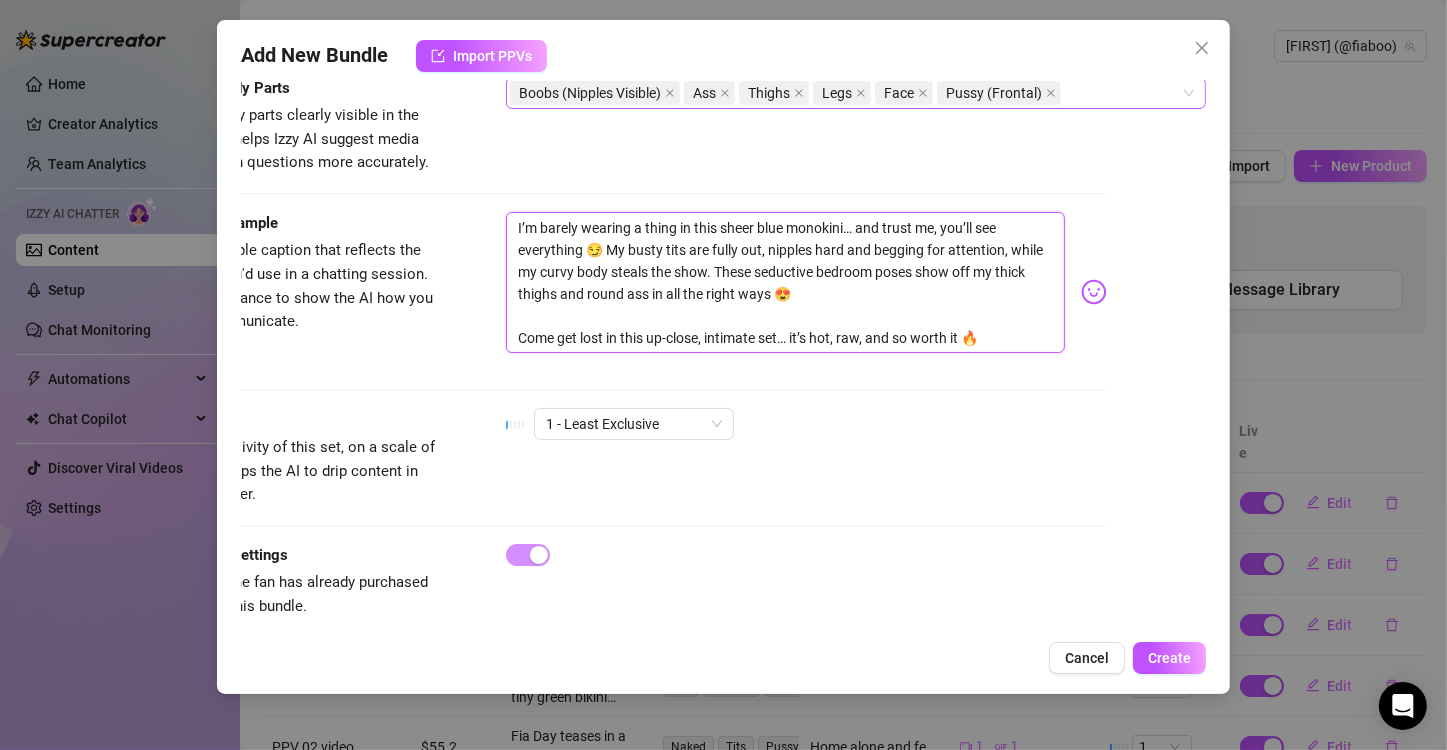 scroll, scrollTop: 0, scrollLeft: 0, axis: both 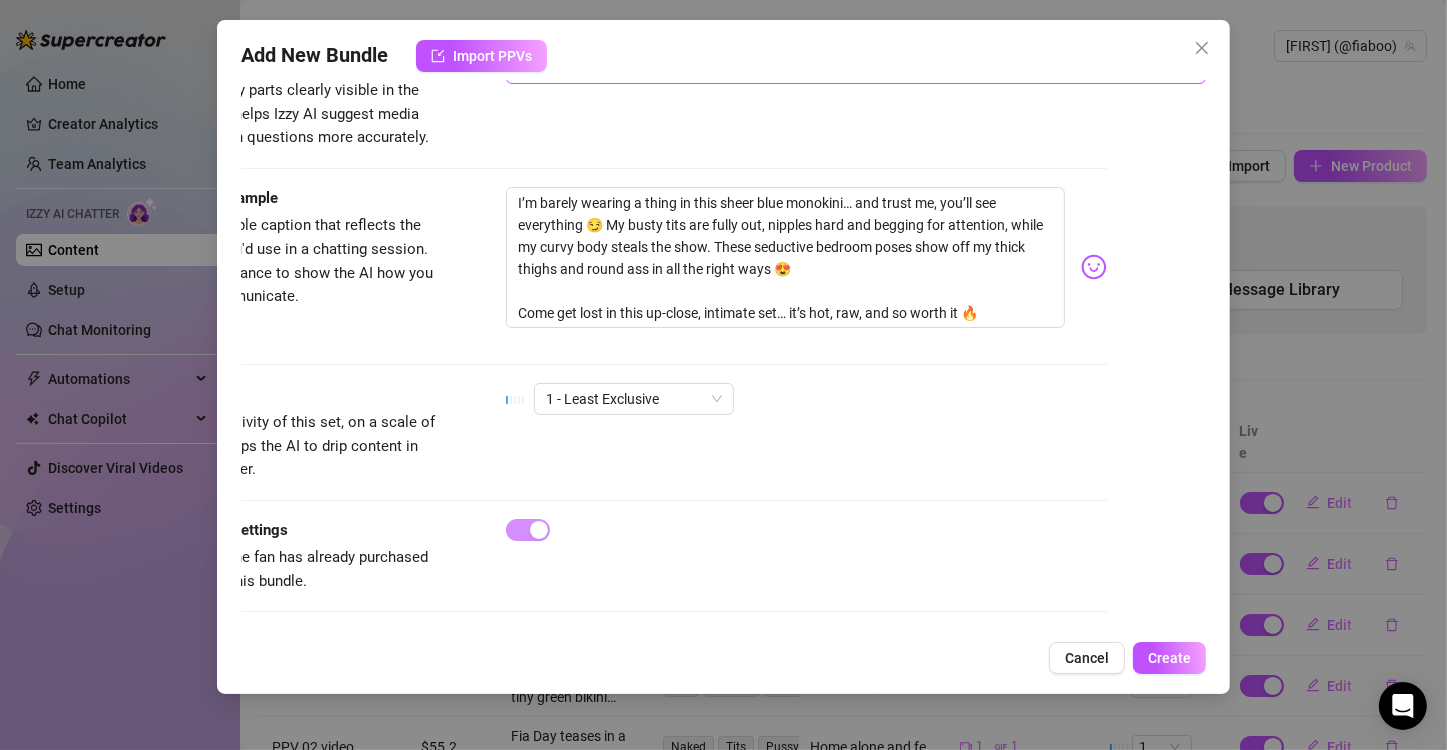 drag, startPoint x: 770, startPoint y: 630, endPoint x: 512, endPoint y: 627, distance: 258.01746 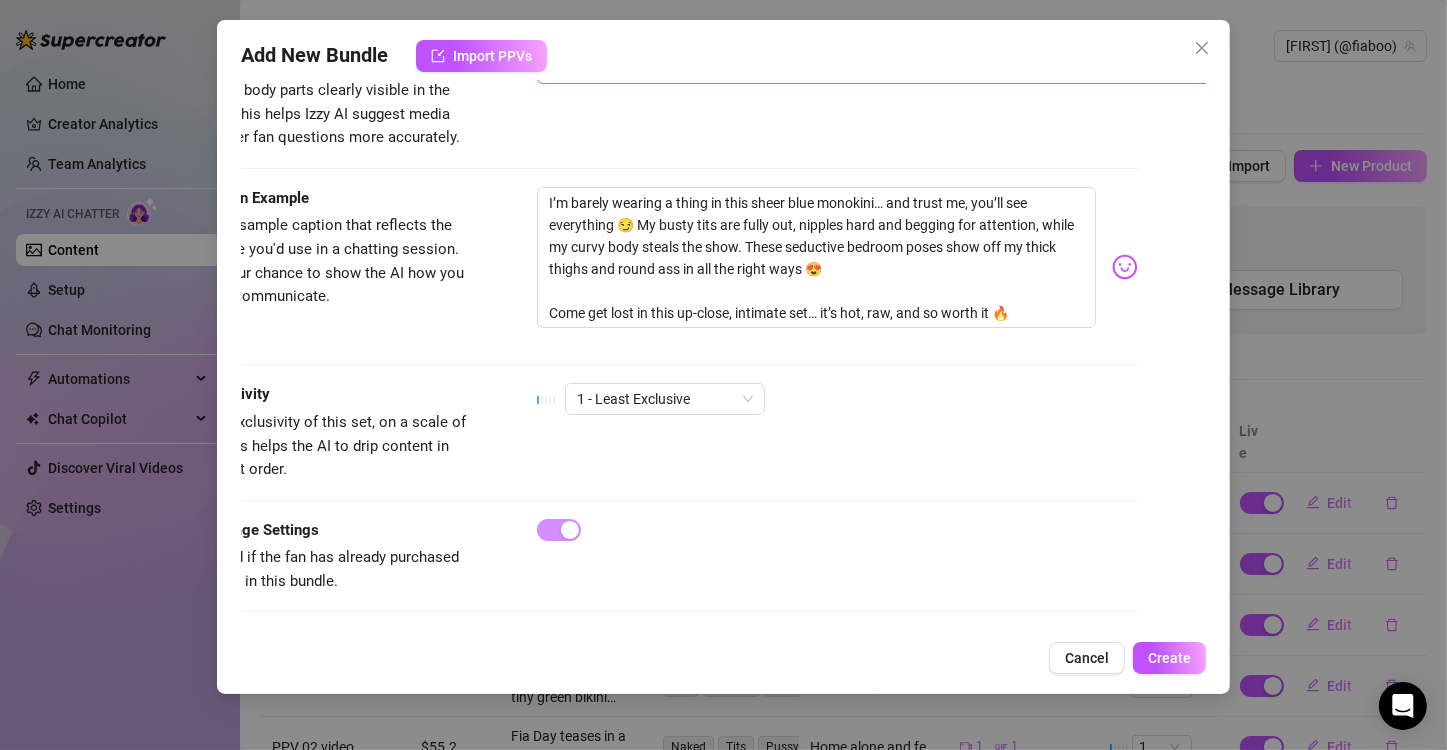 scroll, scrollTop: 1420, scrollLeft: 25, axis: both 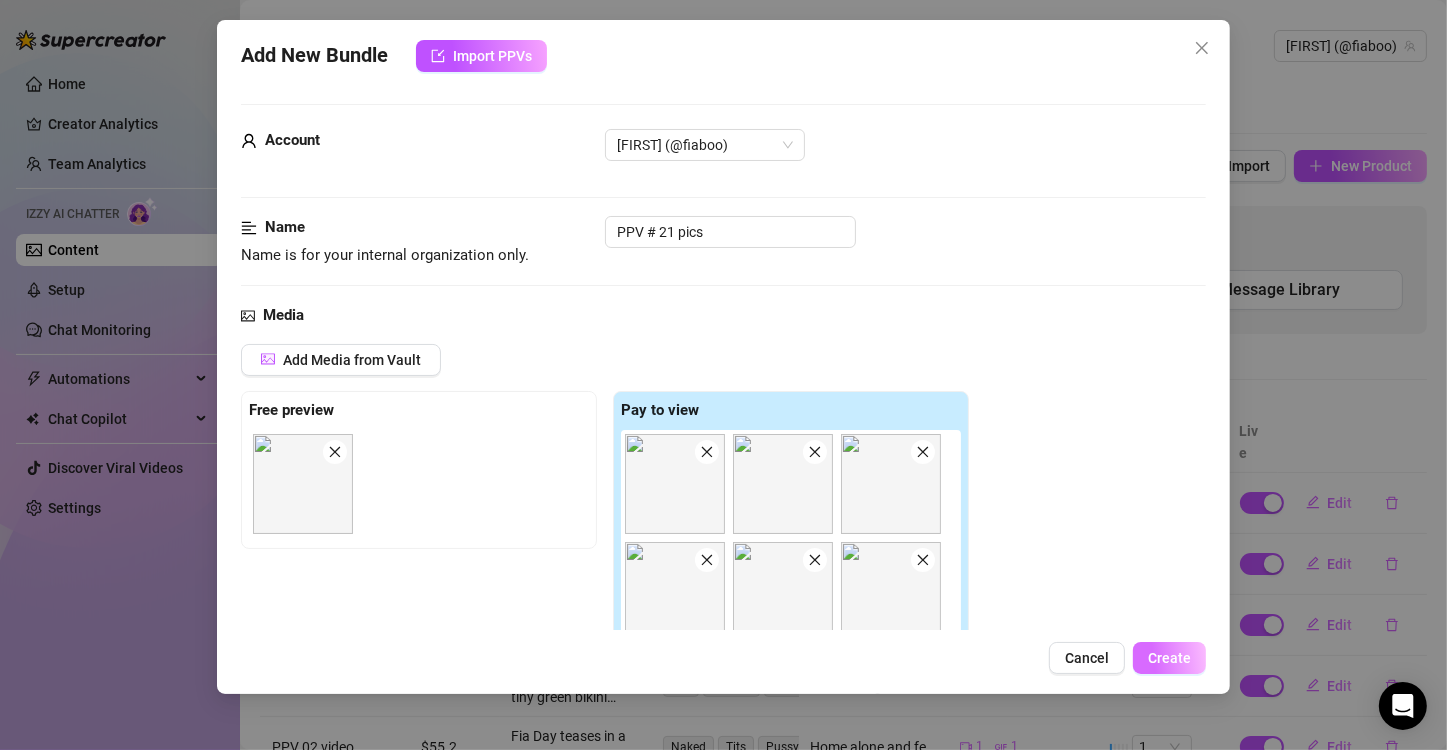 click on "Create" at bounding box center (1169, 658) 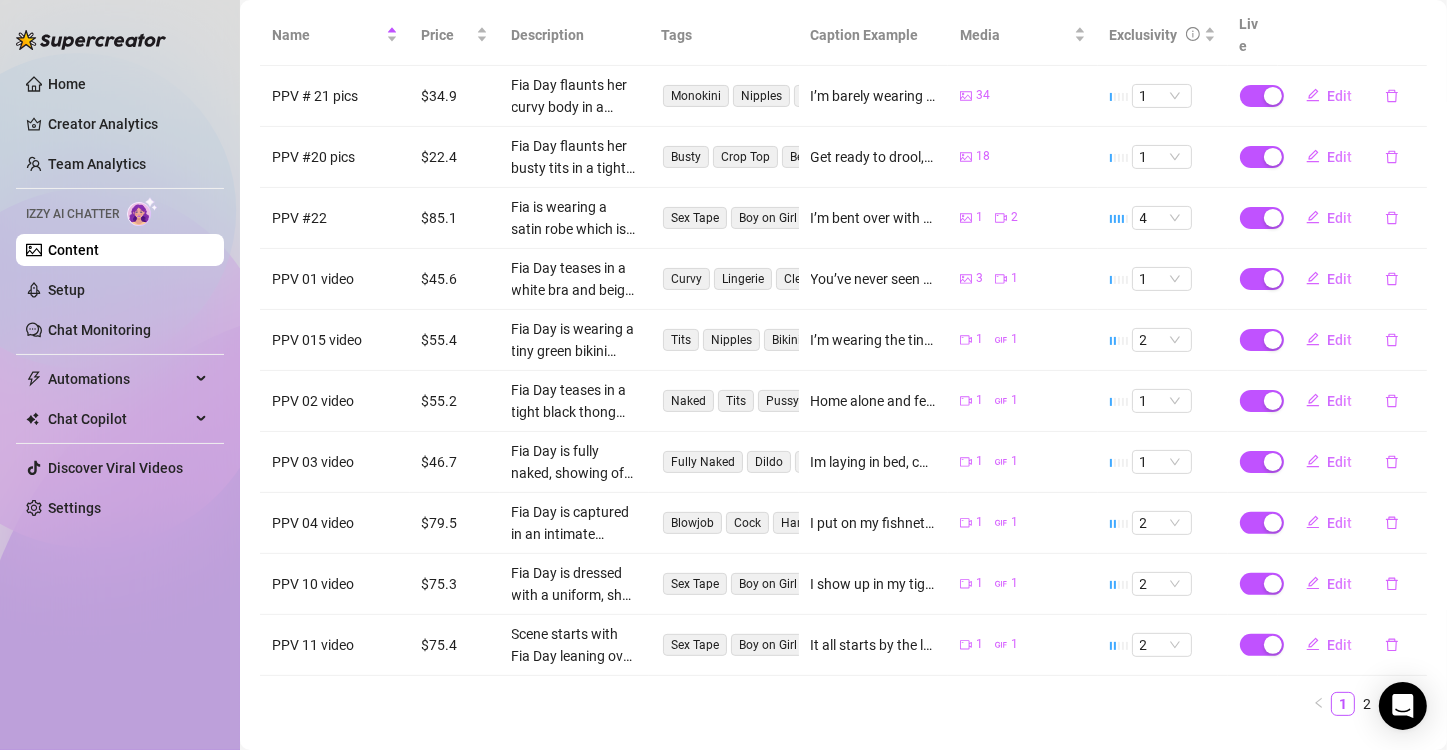 scroll, scrollTop: 424, scrollLeft: 0, axis: vertical 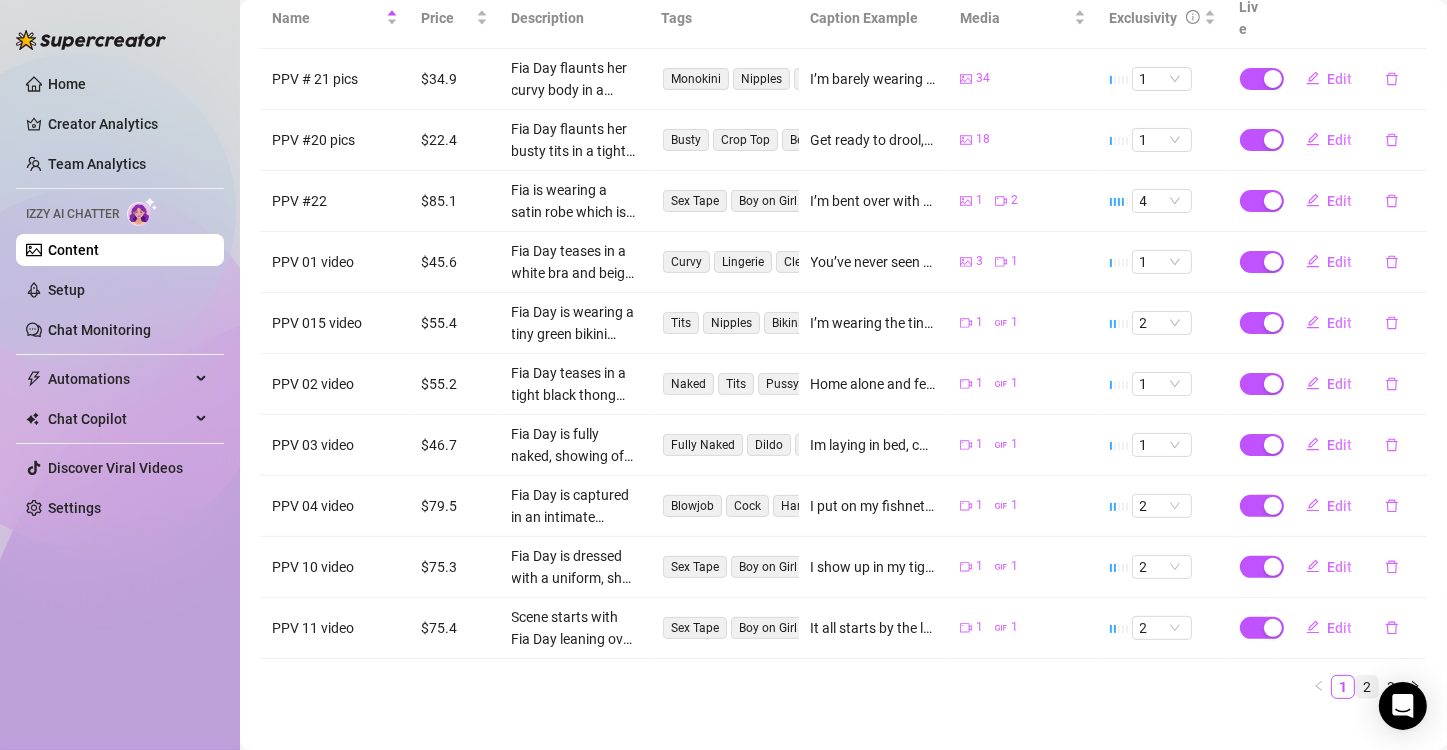 click on "2" at bounding box center [1367, 687] 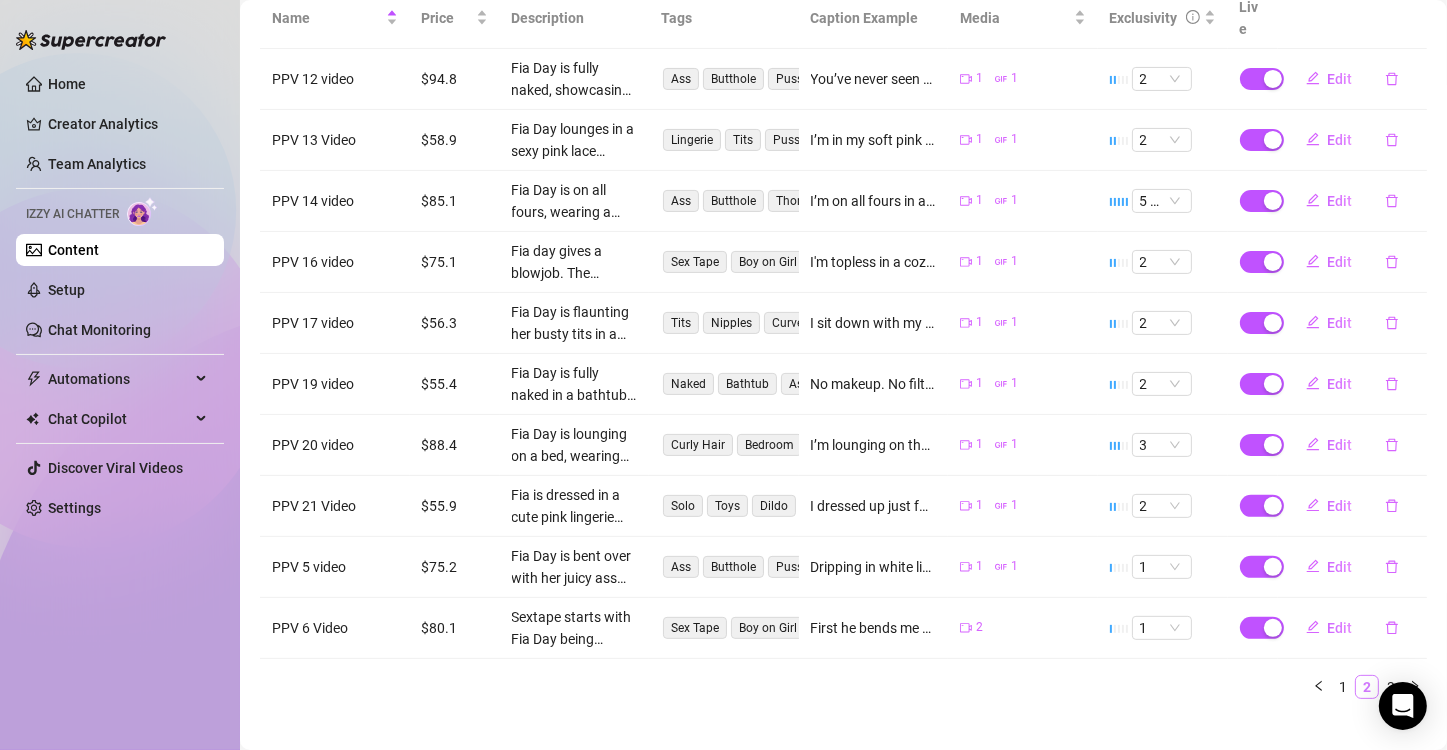click on "2" at bounding box center [1367, 687] 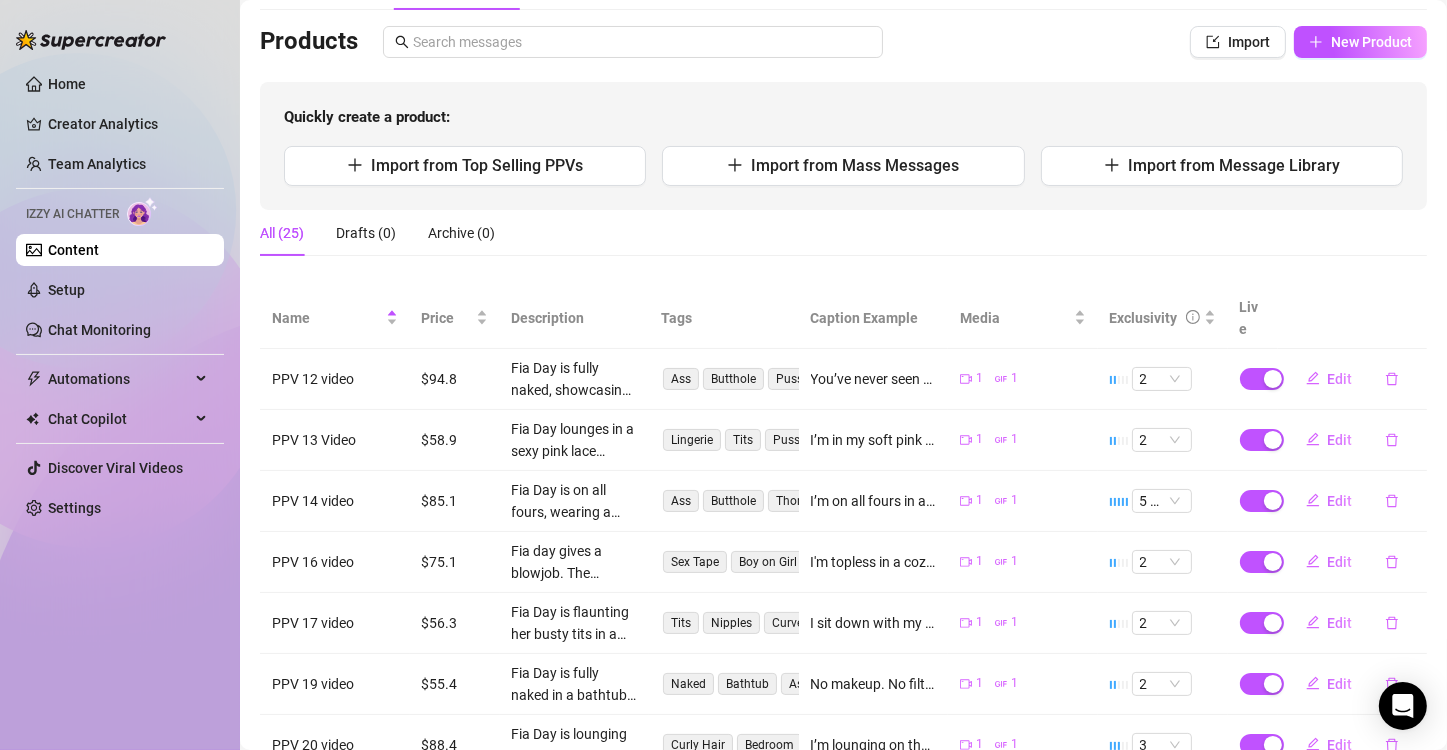 scroll, scrollTop: 424, scrollLeft: 0, axis: vertical 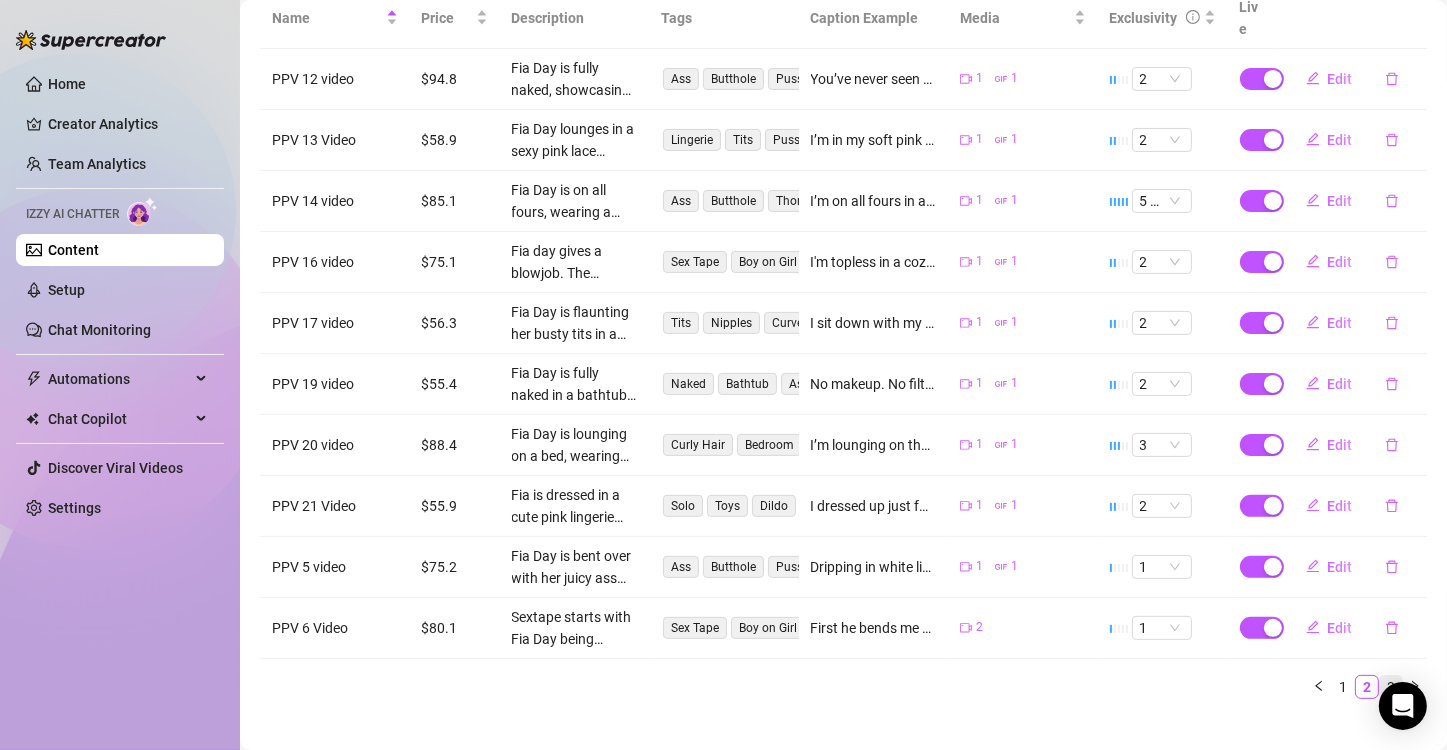 click on "3" at bounding box center [1391, 687] 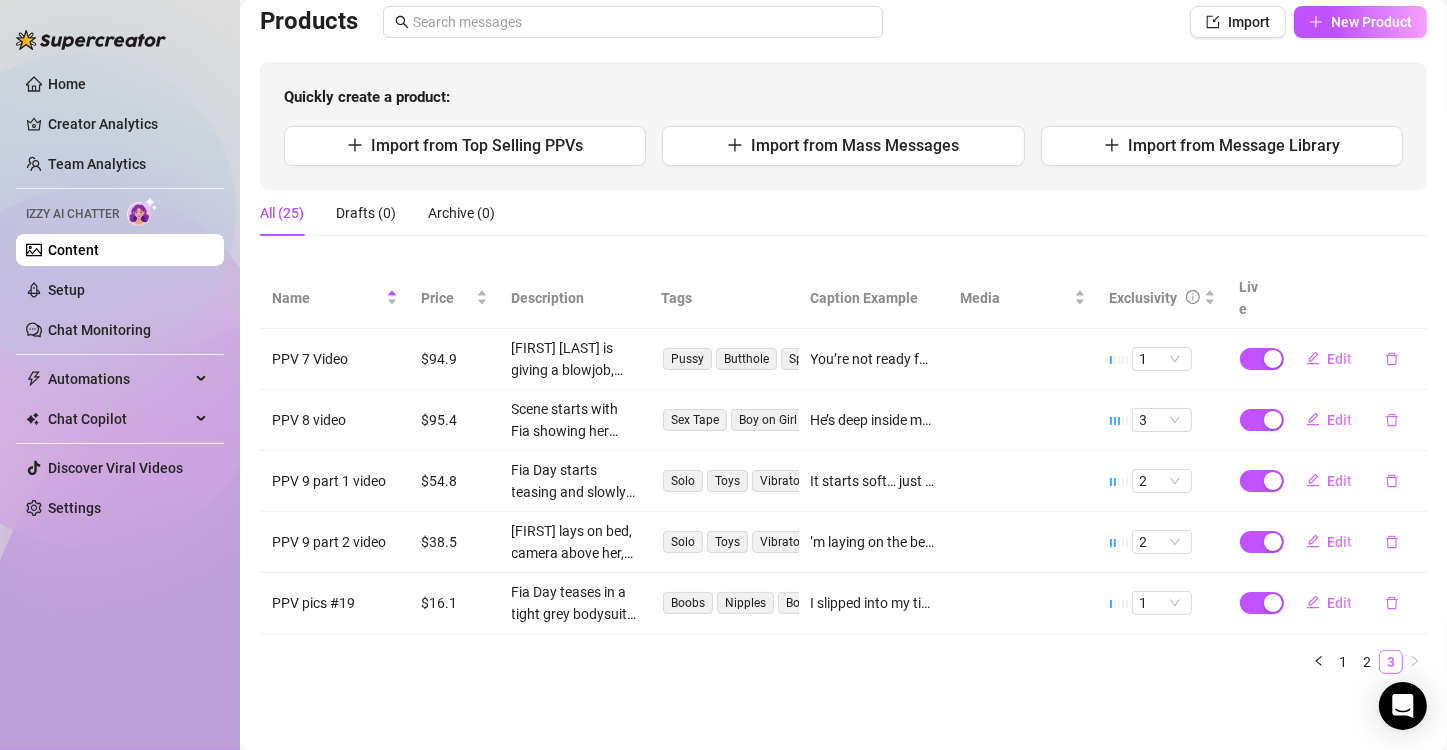 scroll, scrollTop: 120, scrollLeft: 0, axis: vertical 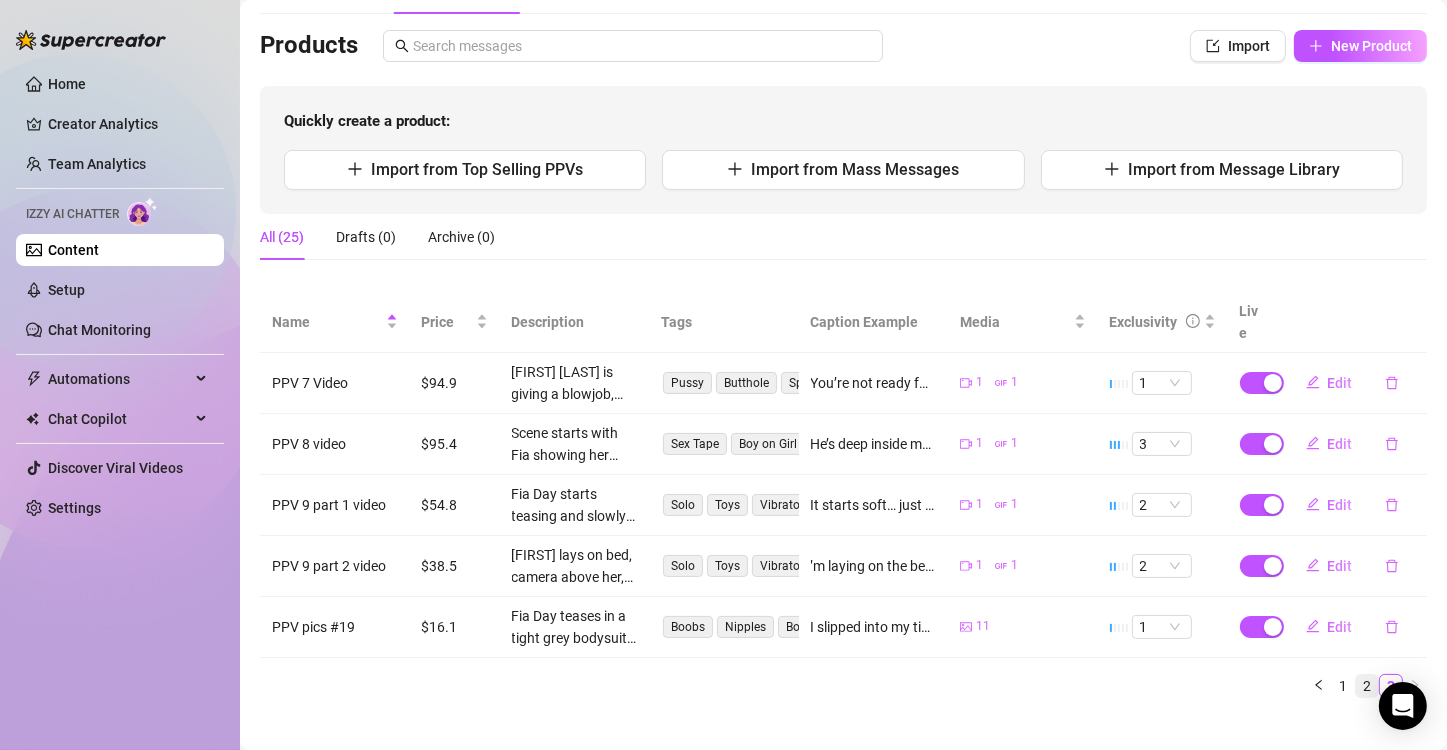 click on "2" at bounding box center [1367, 686] 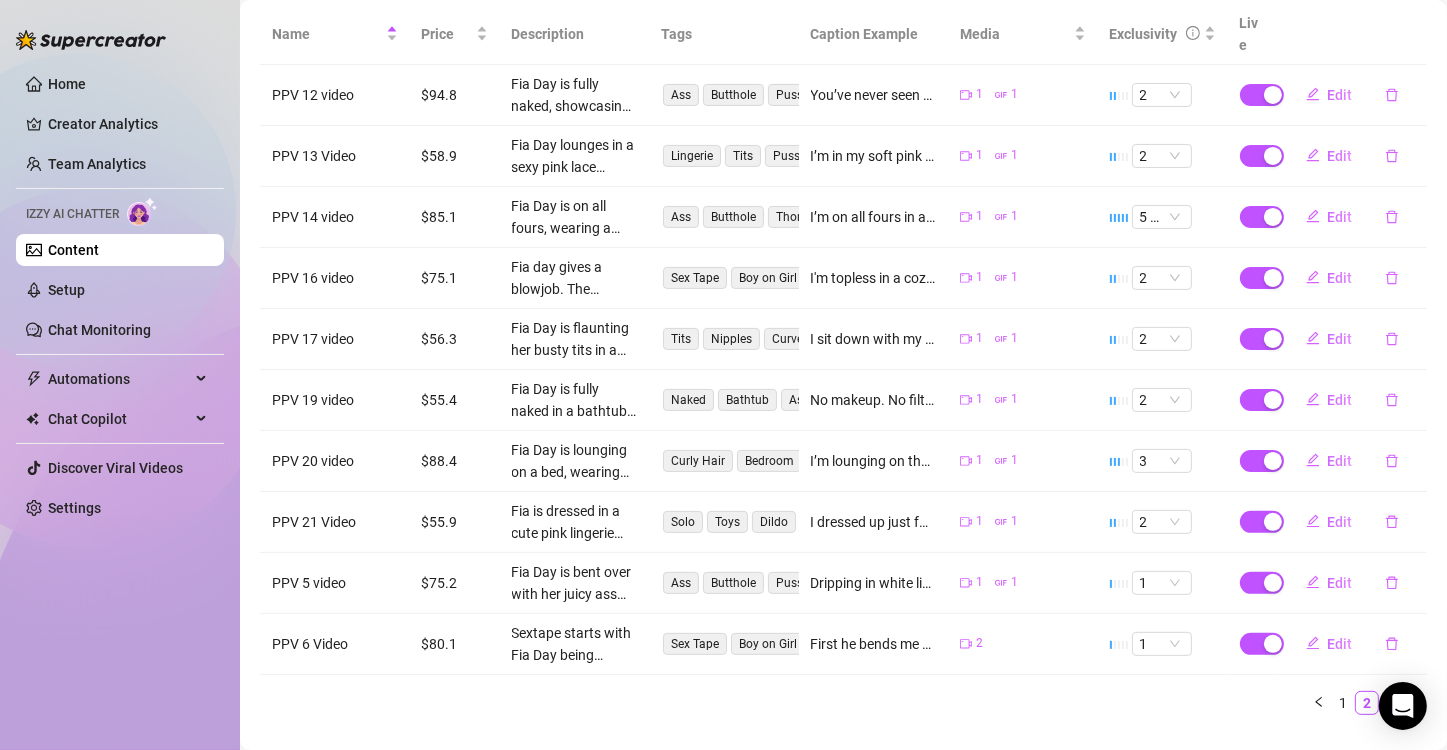 scroll, scrollTop: 424, scrollLeft: 0, axis: vertical 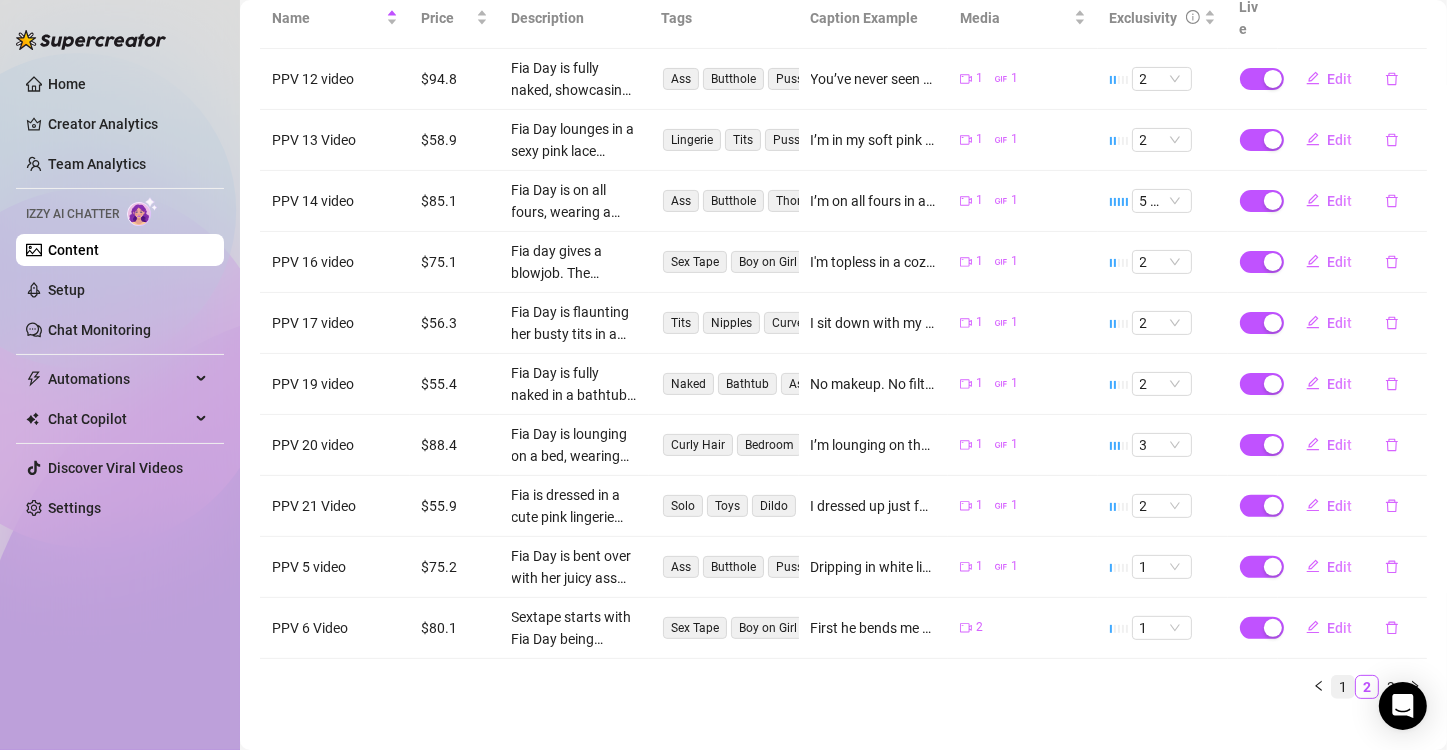 click on "1" at bounding box center (1343, 687) 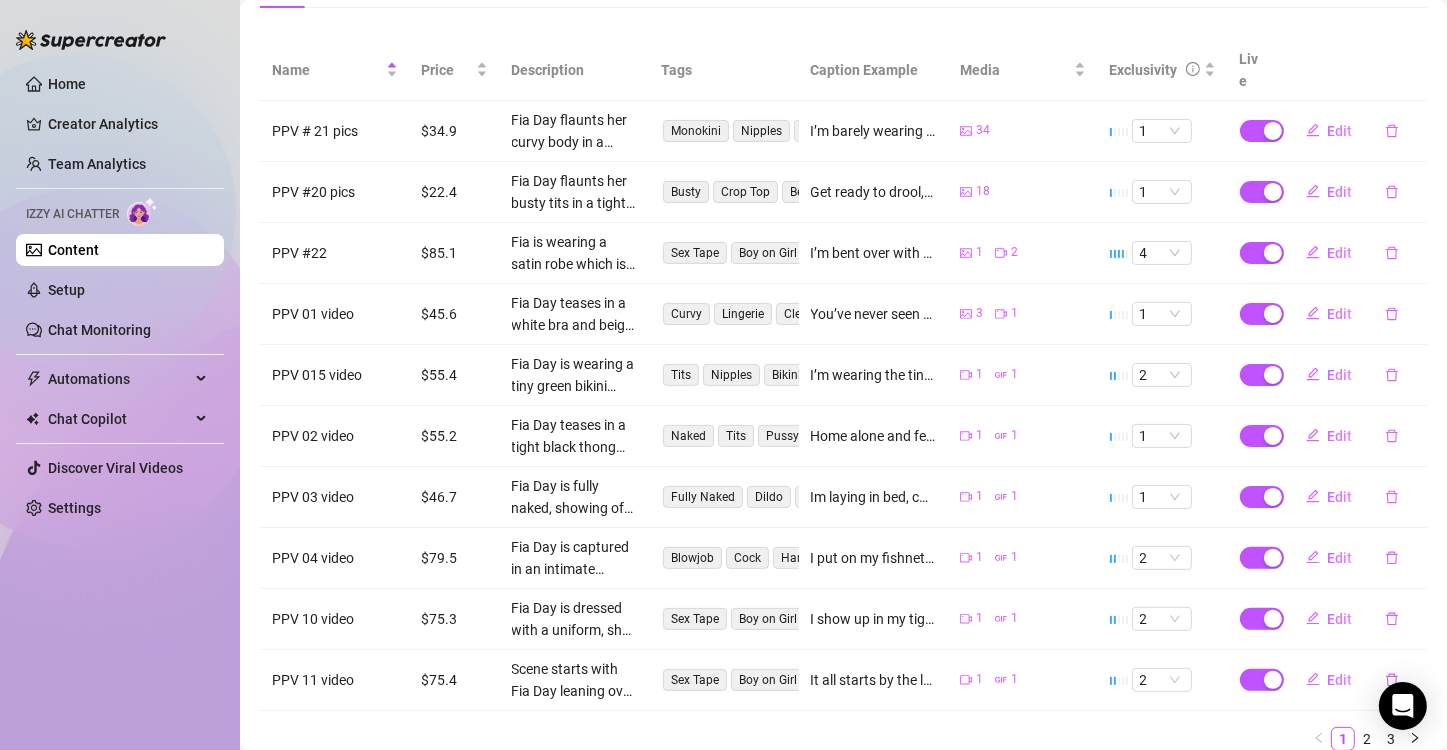 scroll, scrollTop: 224, scrollLeft: 0, axis: vertical 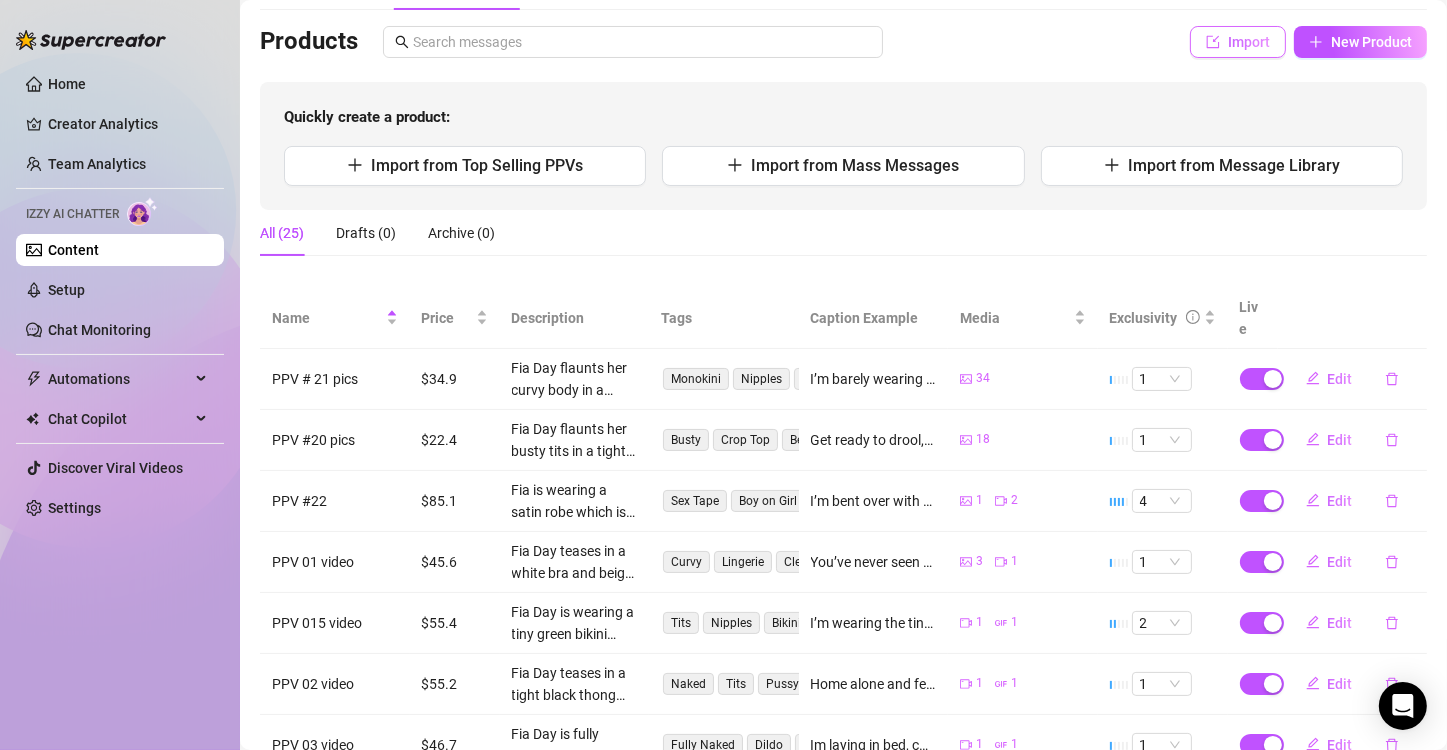 click on "Import" at bounding box center (1249, 42) 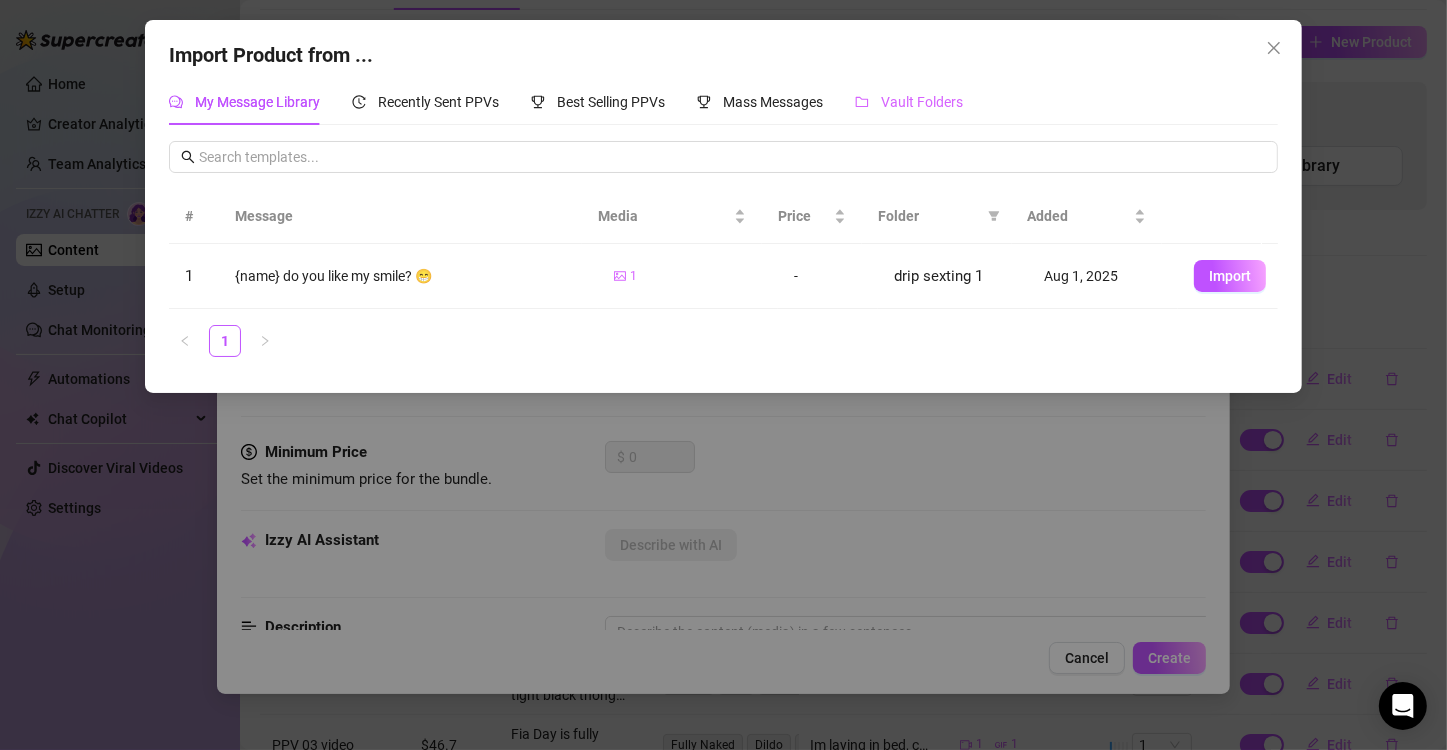 click on "Vault Folders" at bounding box center (909, 102) 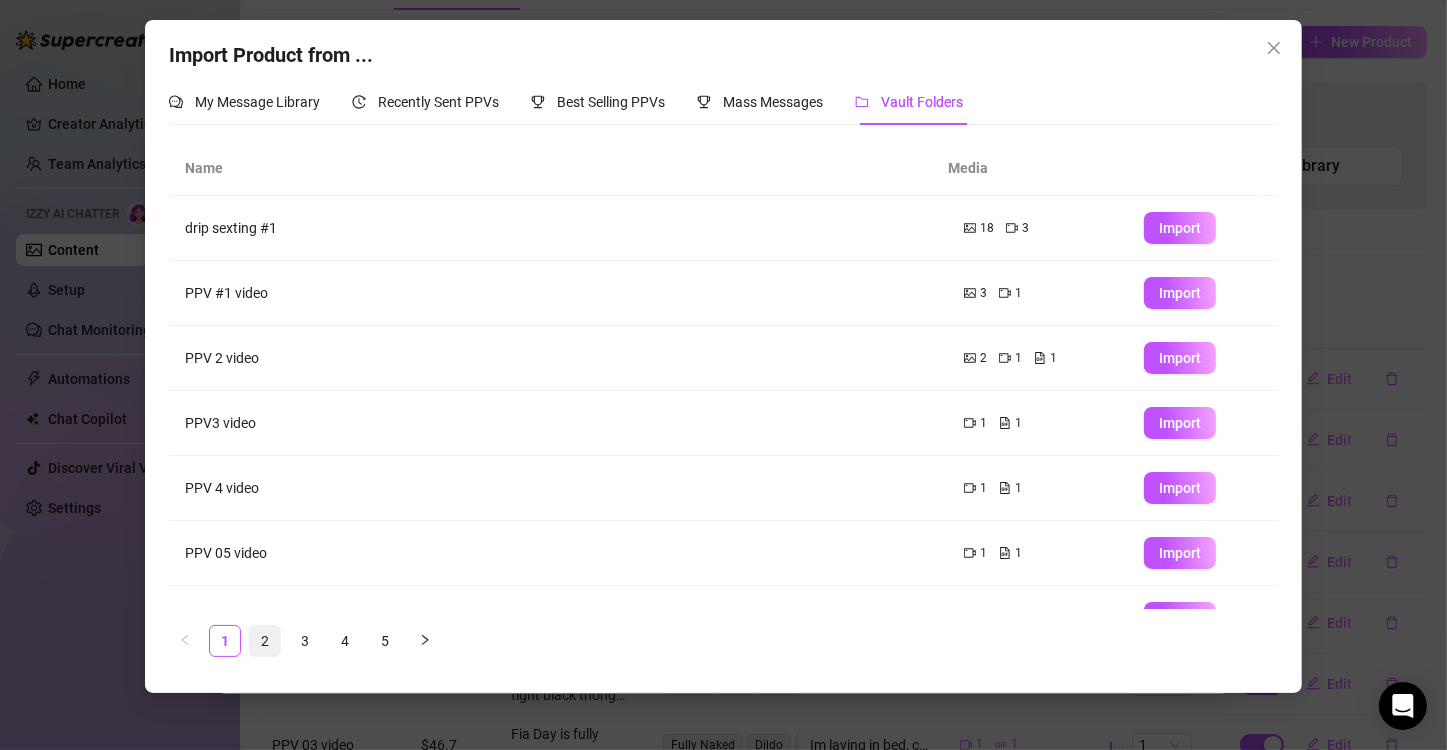 click on "2" at bounding box center (265, 641) 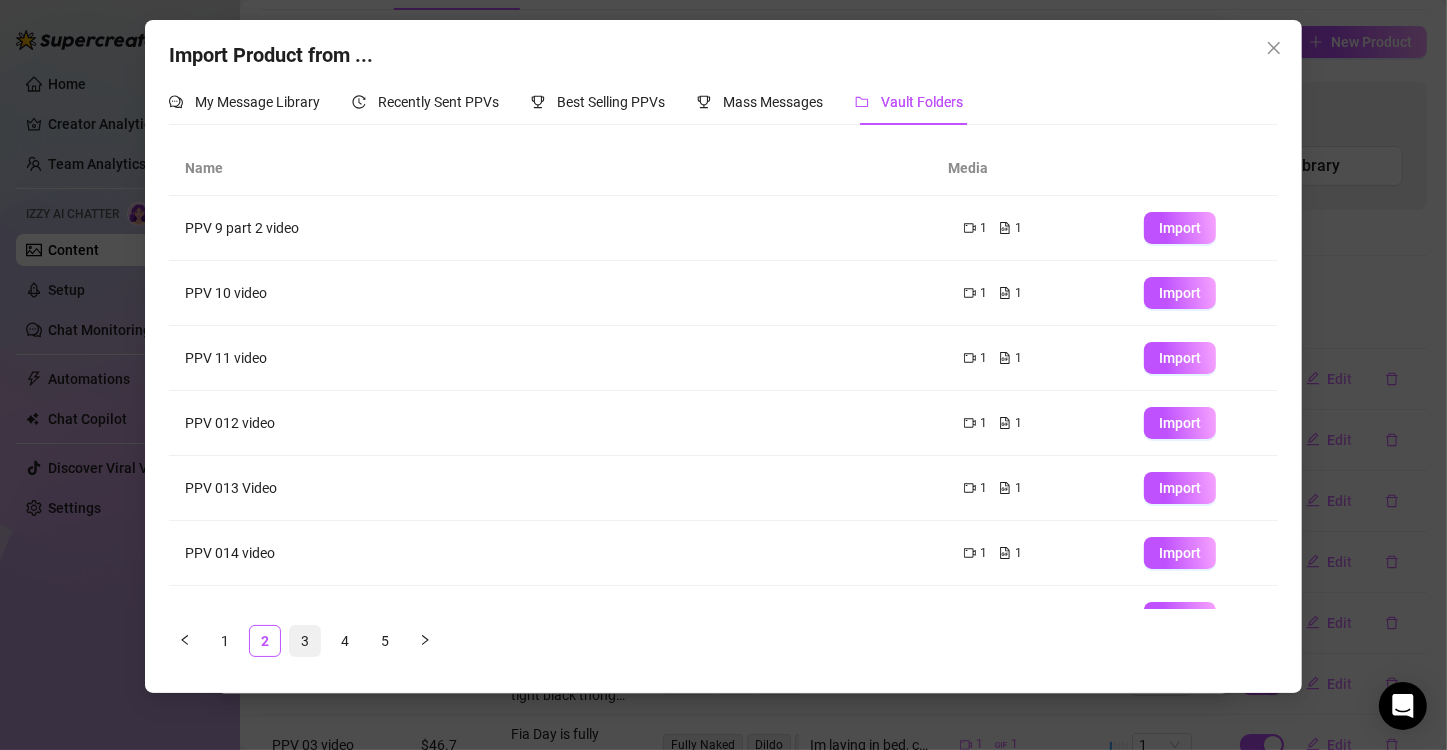 click on "3" at bounding box center (305, 641) 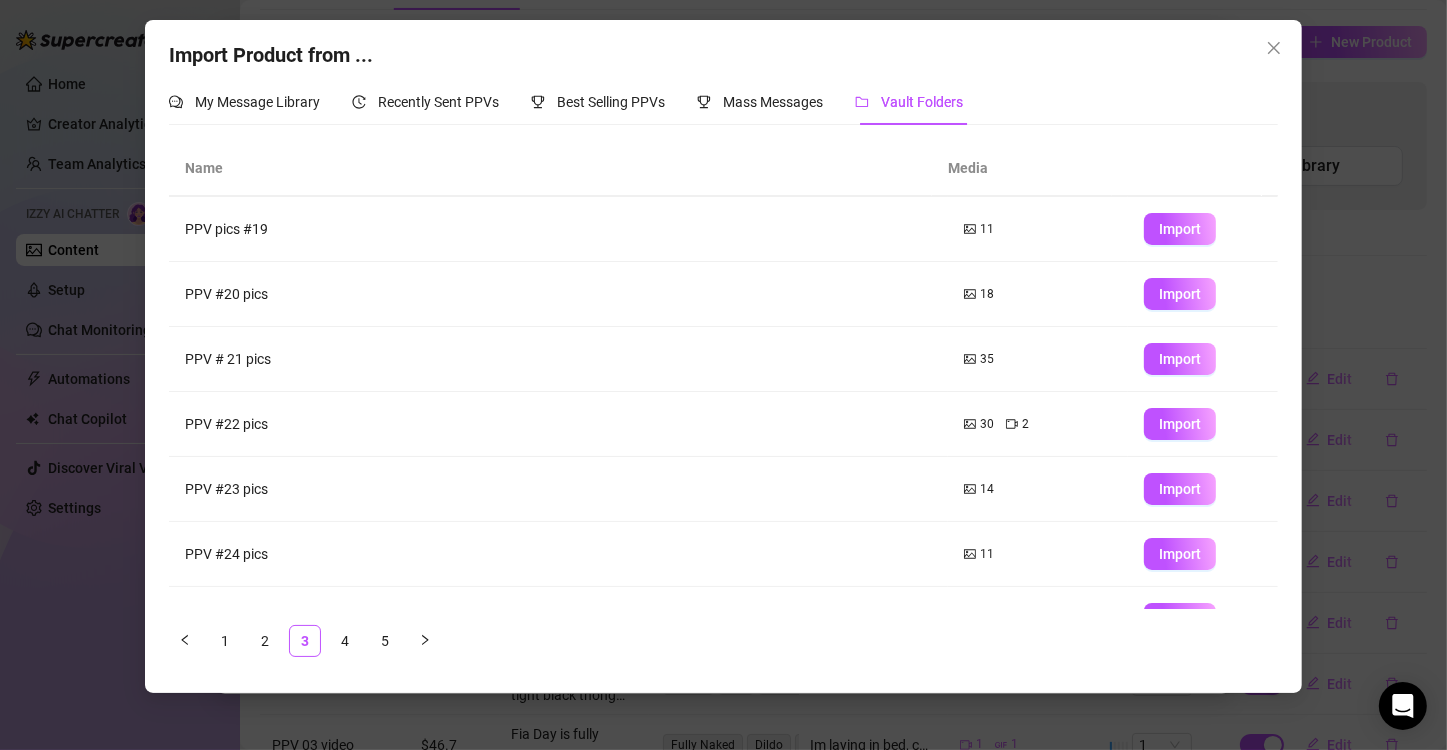 scroll, scrollTop: 200, scrollLeft: 0, axis: vertical 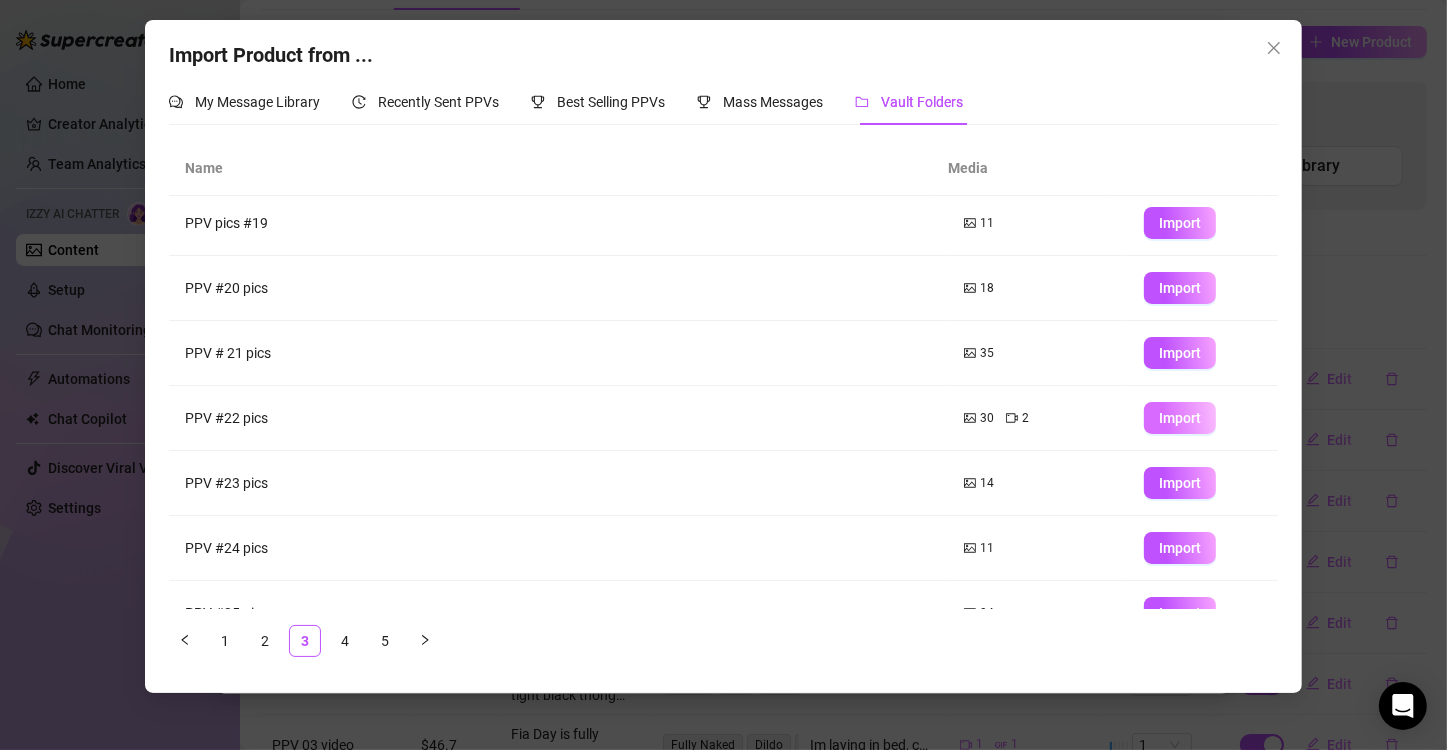 click on "Import" at bounding box center (1180, 418) 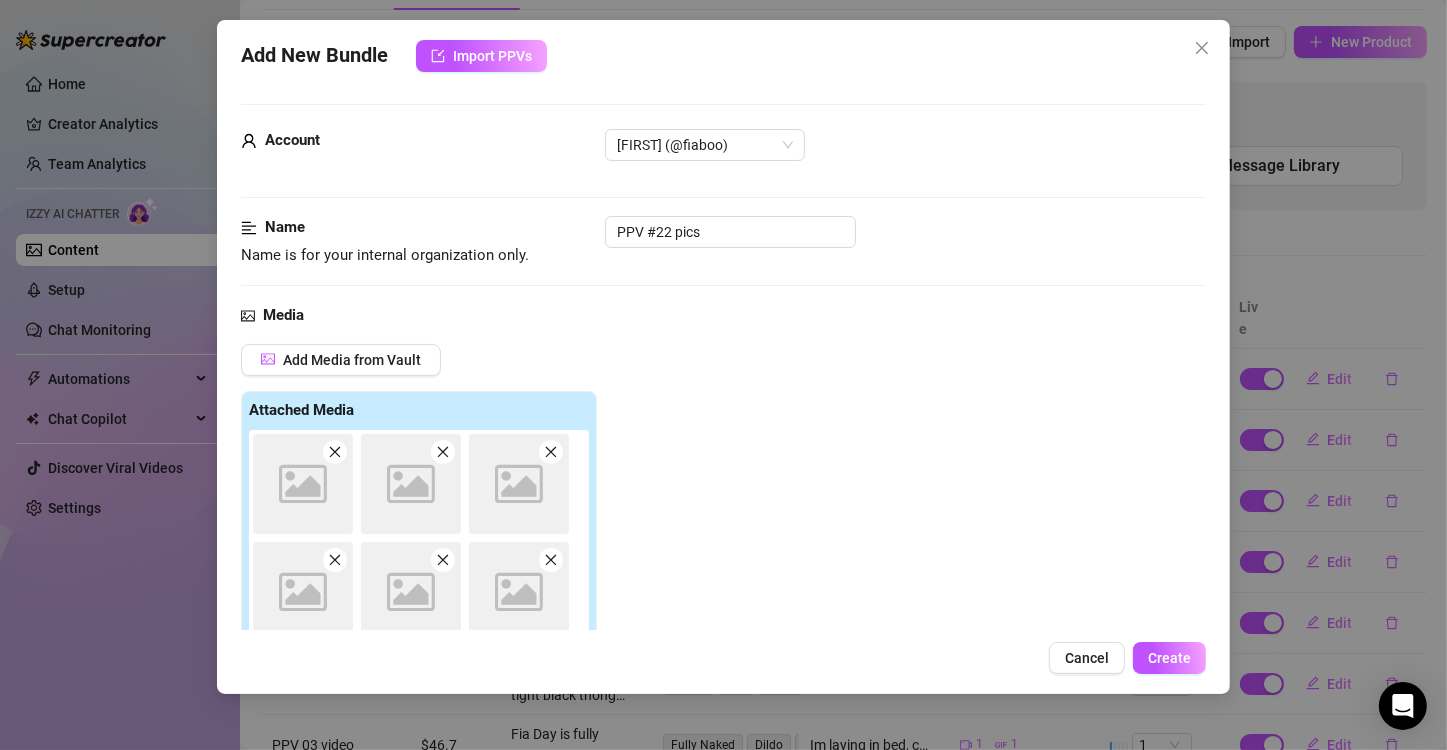 scroll, scrollTop: 282, scrollLeft: 0, axis: vertical 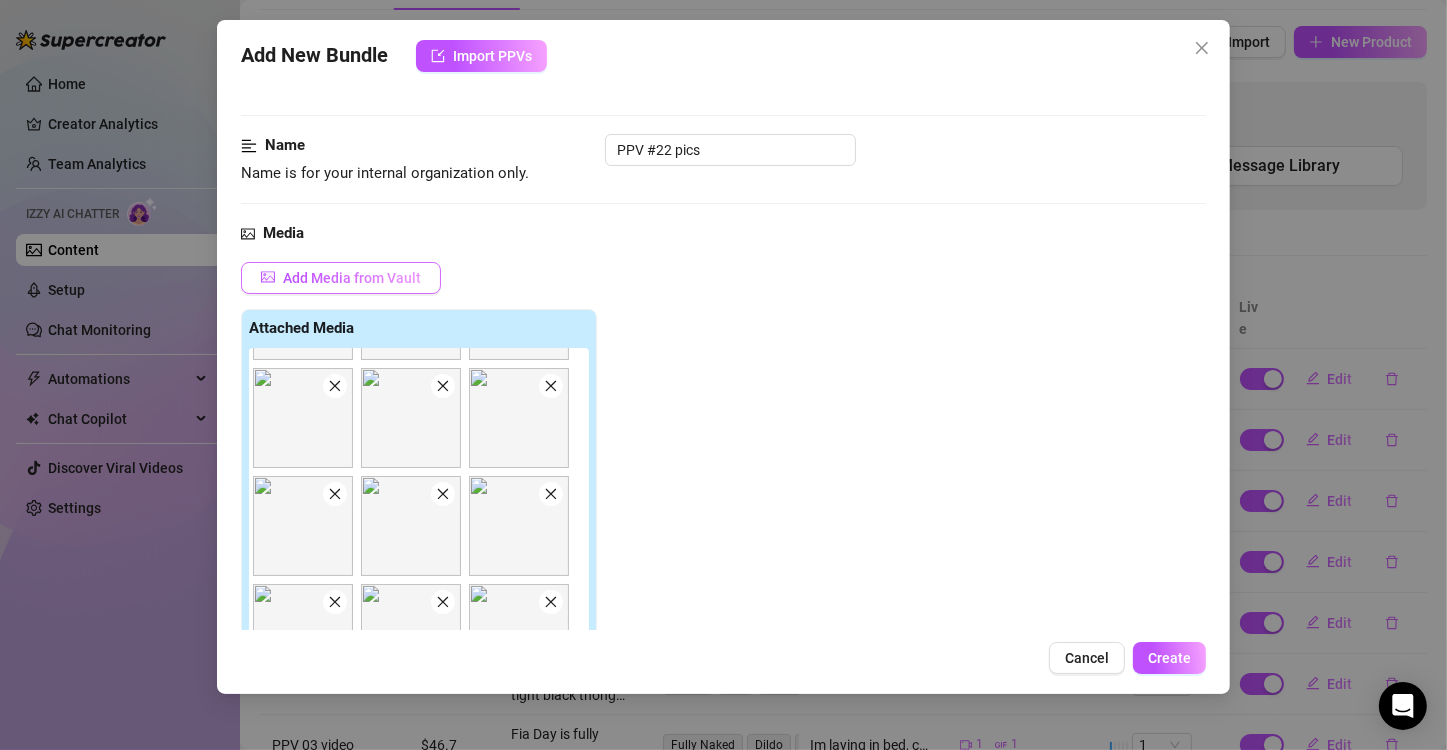 click on "Add Media from Vault" at bounding box center [352, 278] 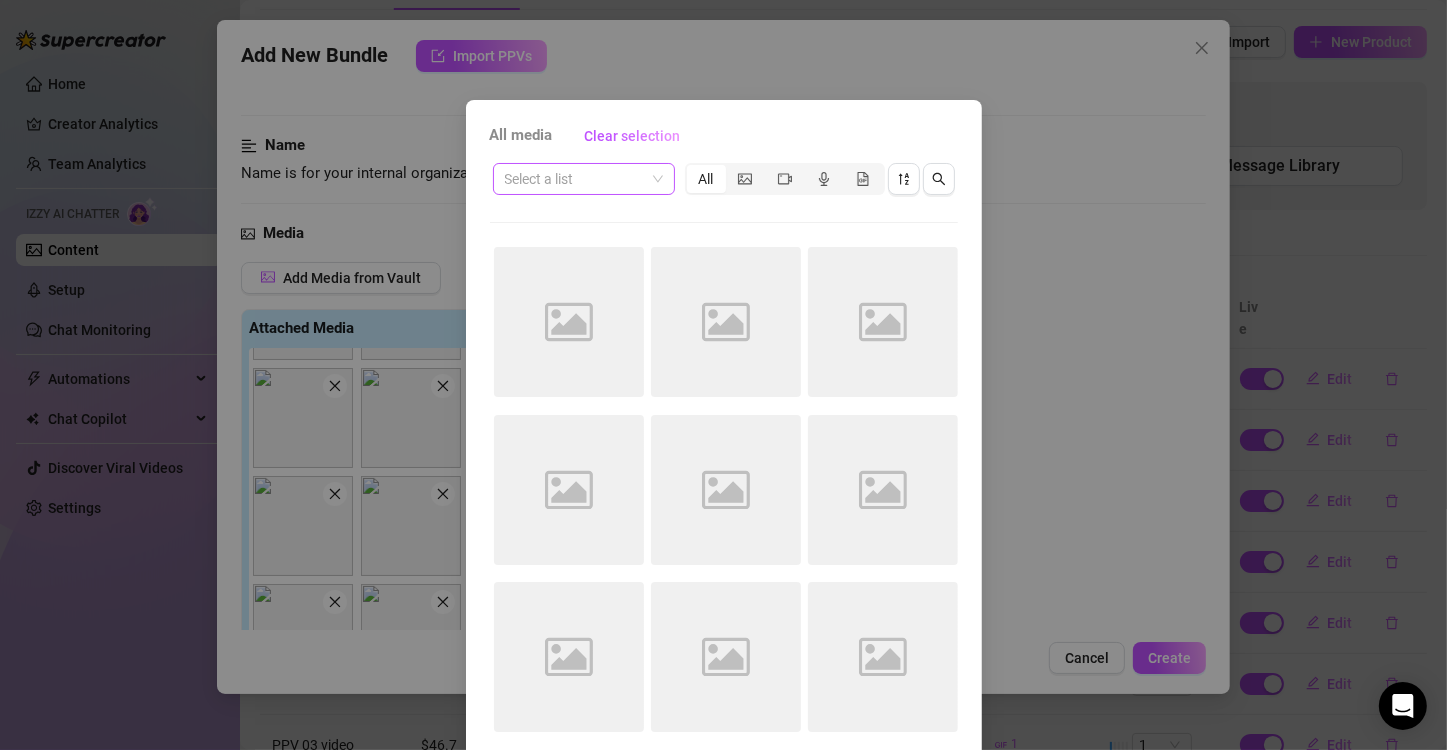 click at bounding box center [575, 179] 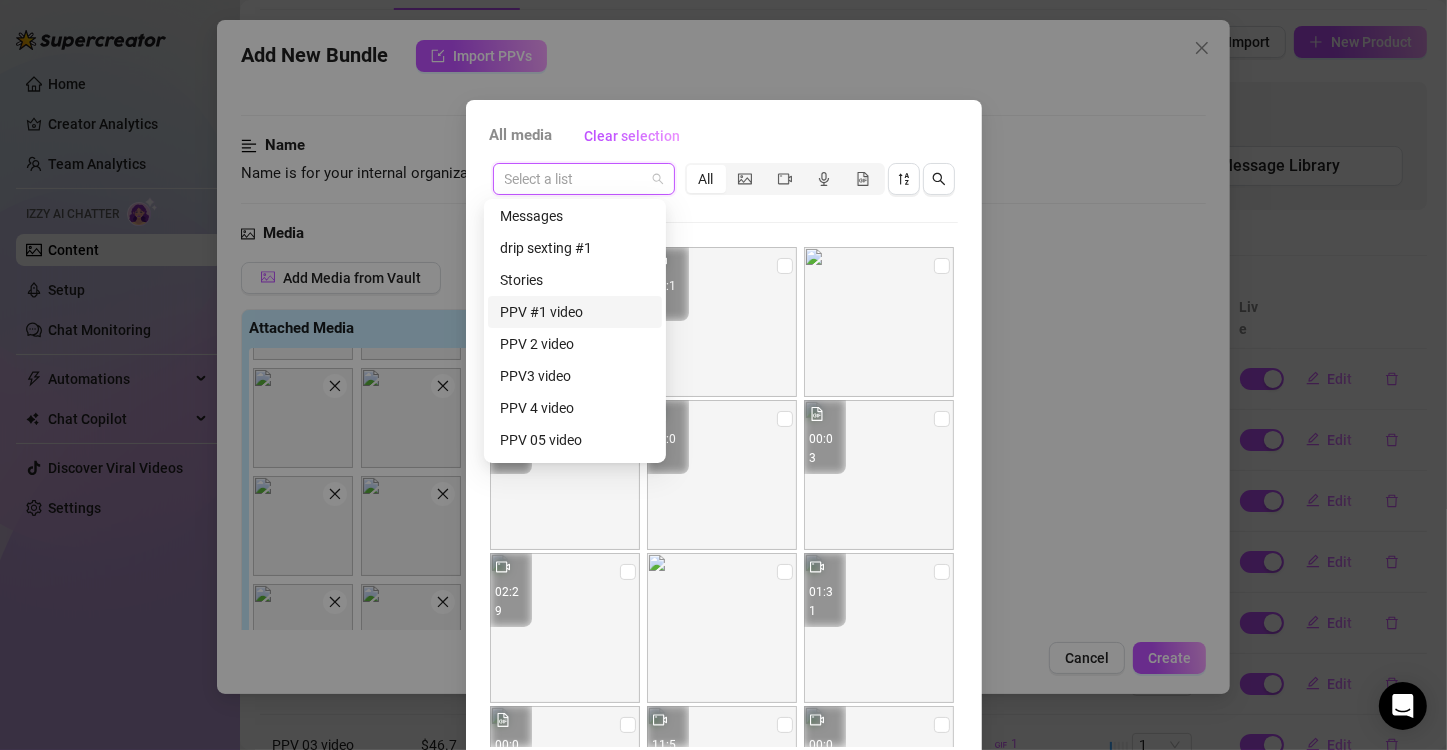 scroll, scrollTop: 0, scrollLeft: 0, axis: both 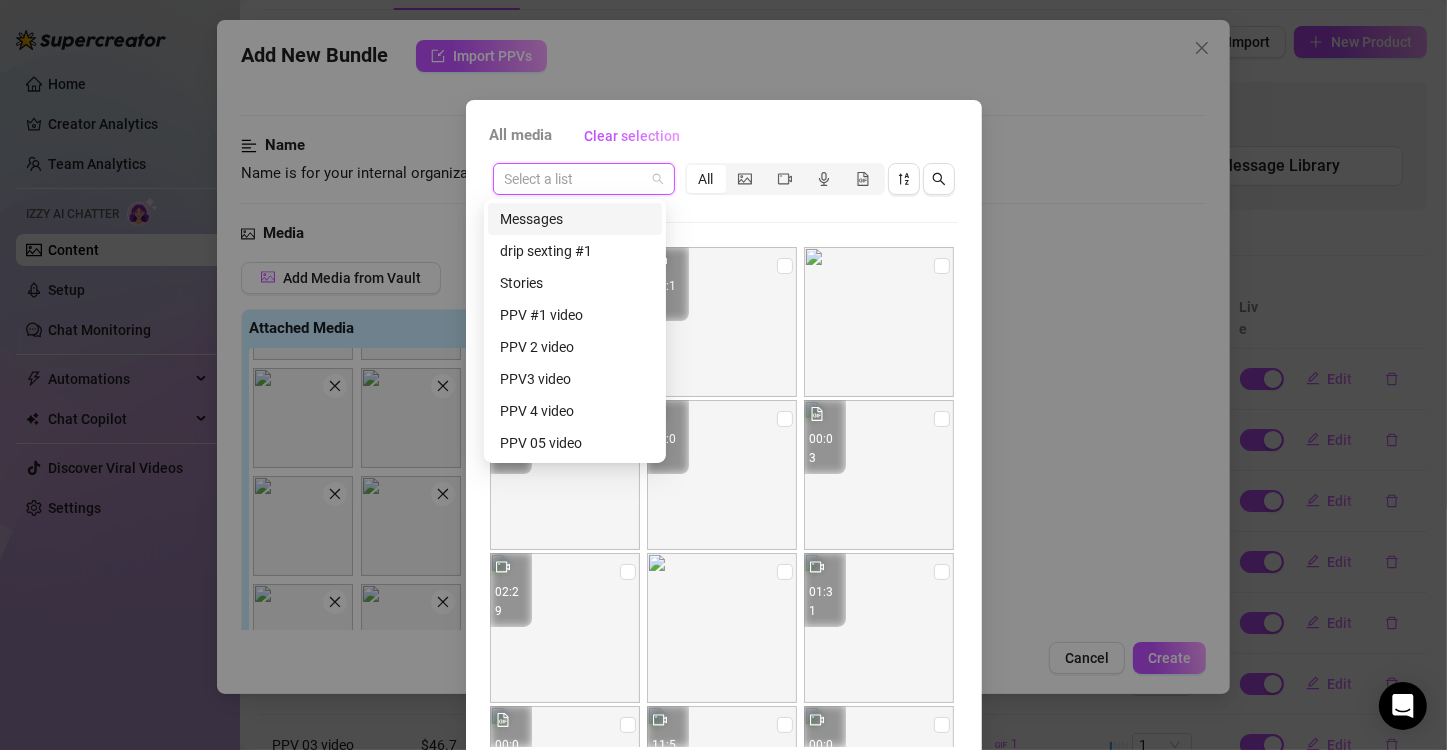 click on "Messages" at bounding box center [575, 219] 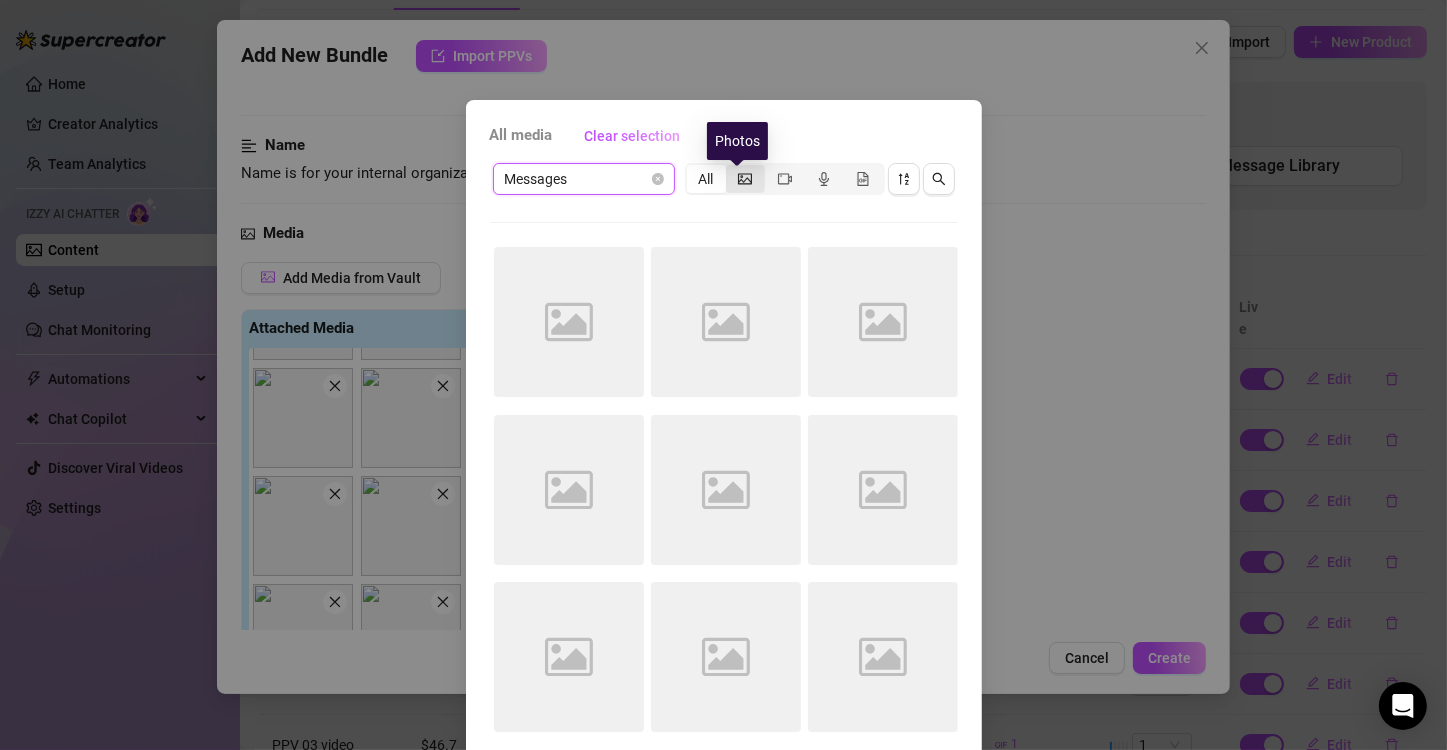 click 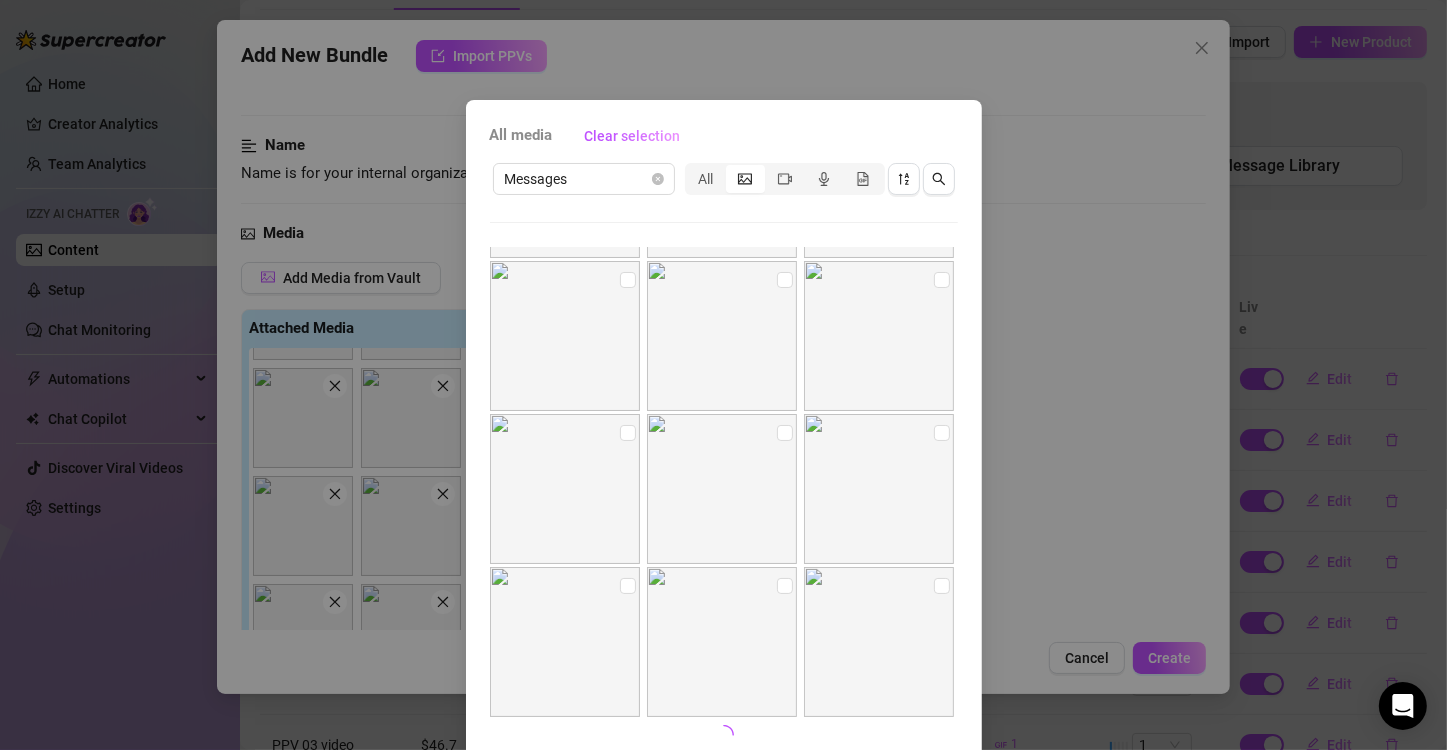 scroll, scrollTop: 753, scrollLeft: 0, axis: vertical 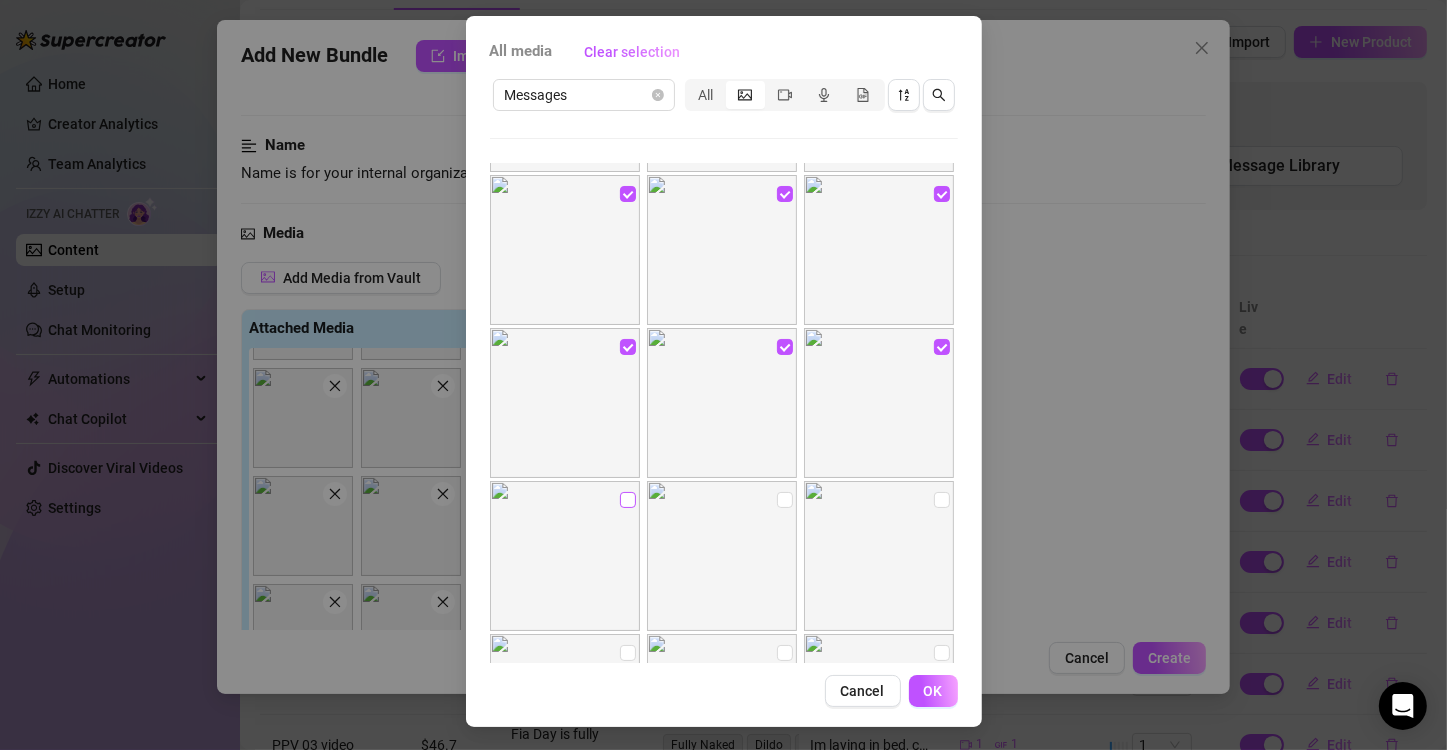 click at bounding box center (628, 500) 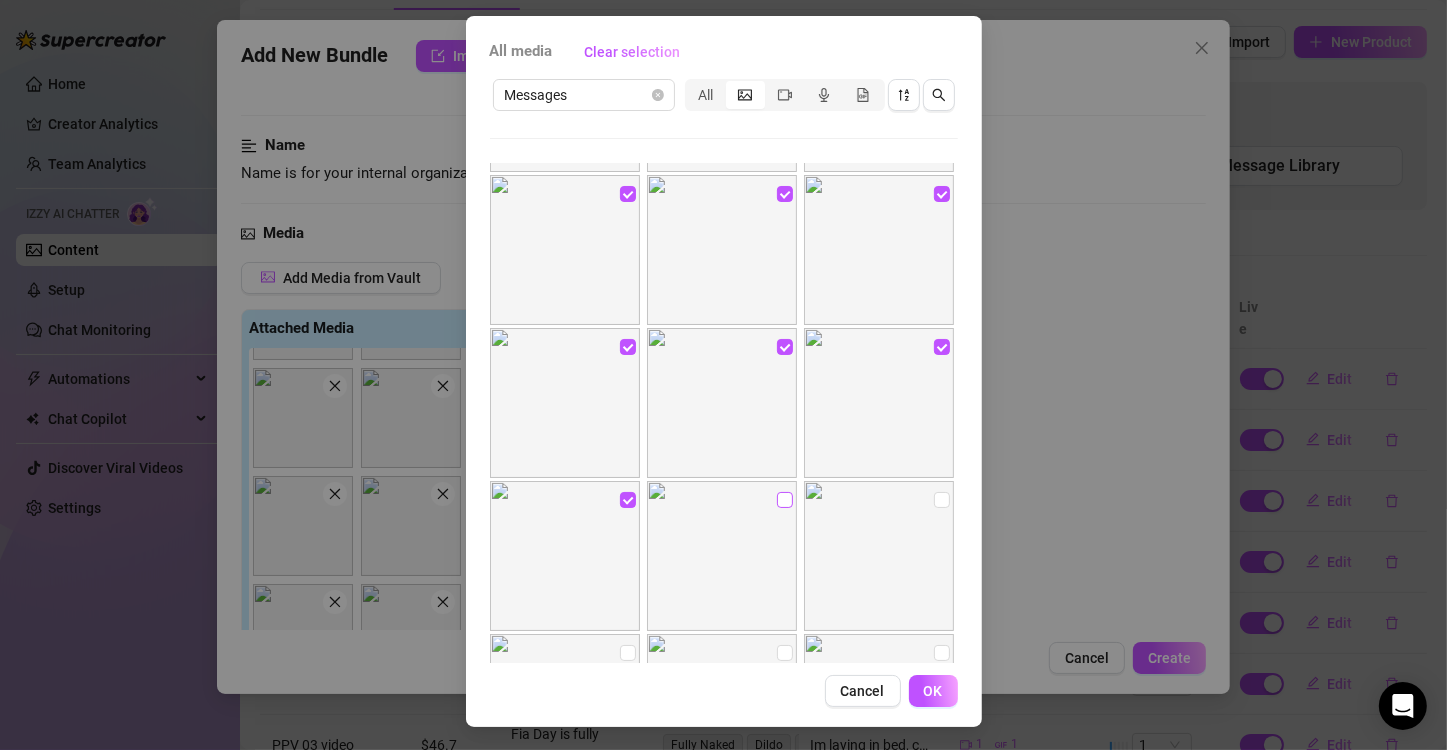 click at bounding box center (785, 500) 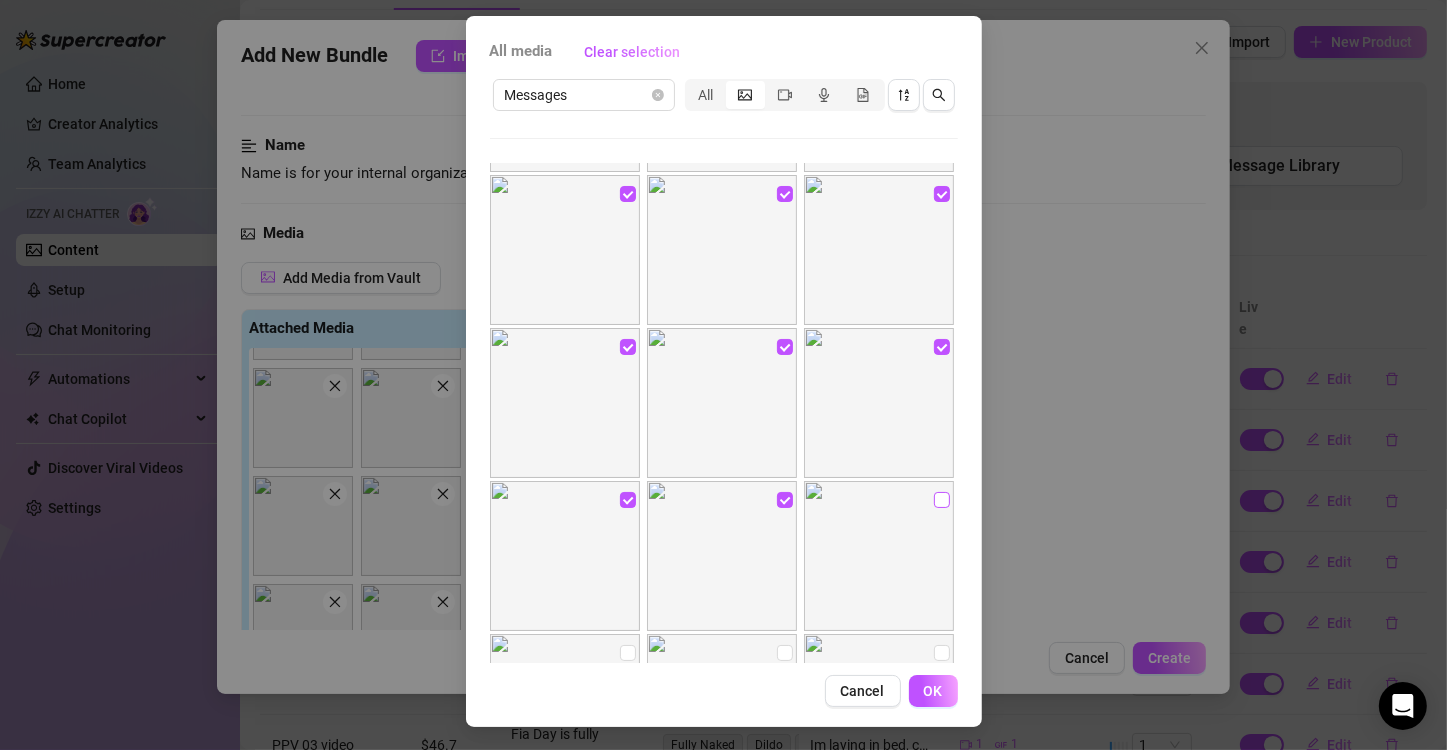 click at bounding box center [942, 500] 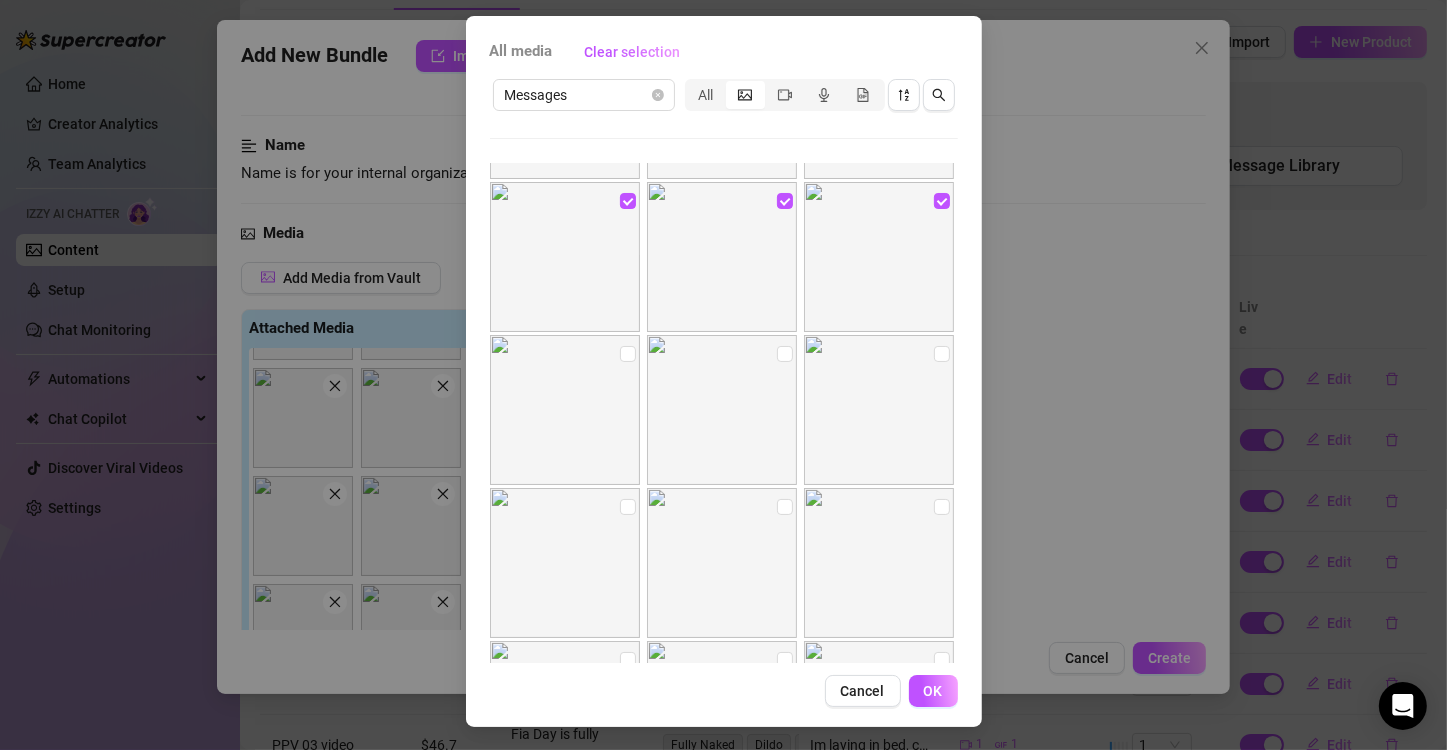 scroll, scrollTop: 8397, scrollLeft: 0, axis: vertical 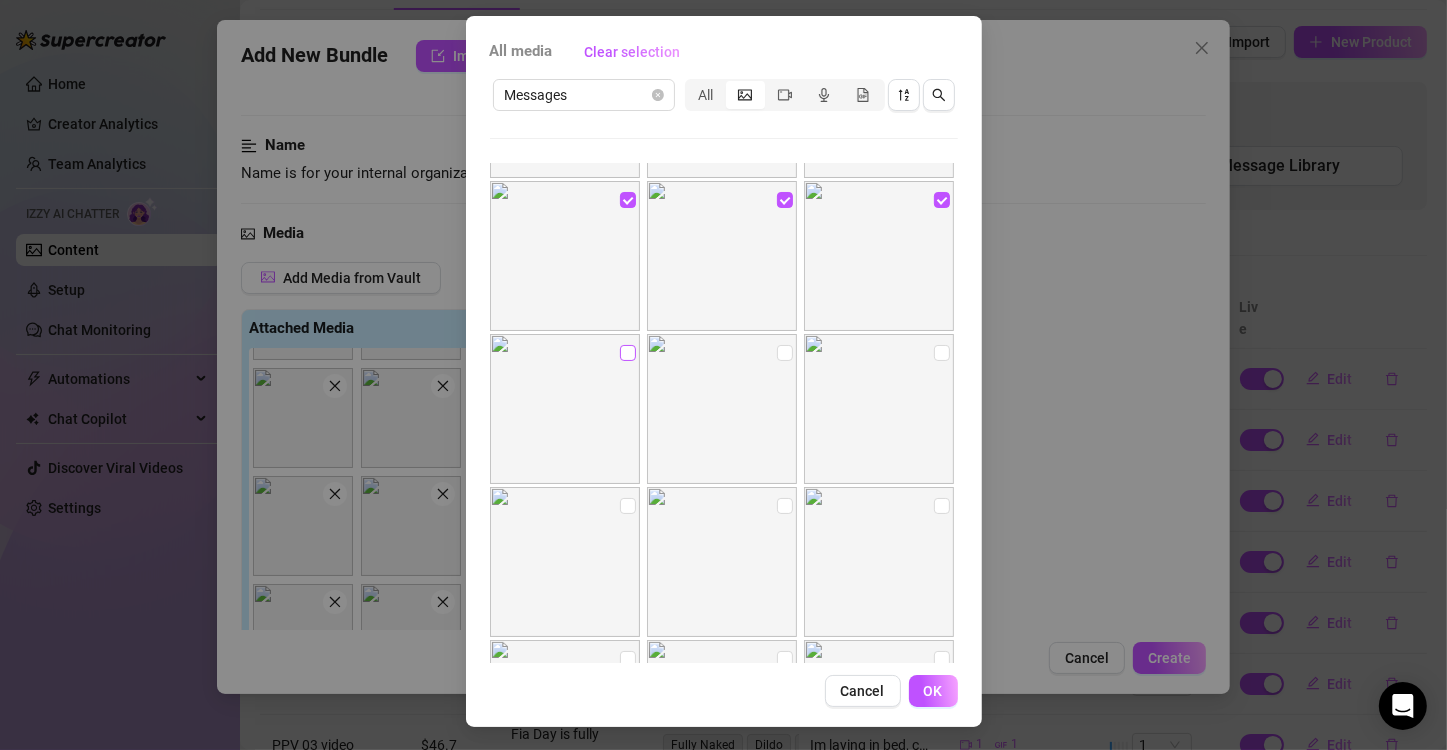 click at bounding box center [628, 353] 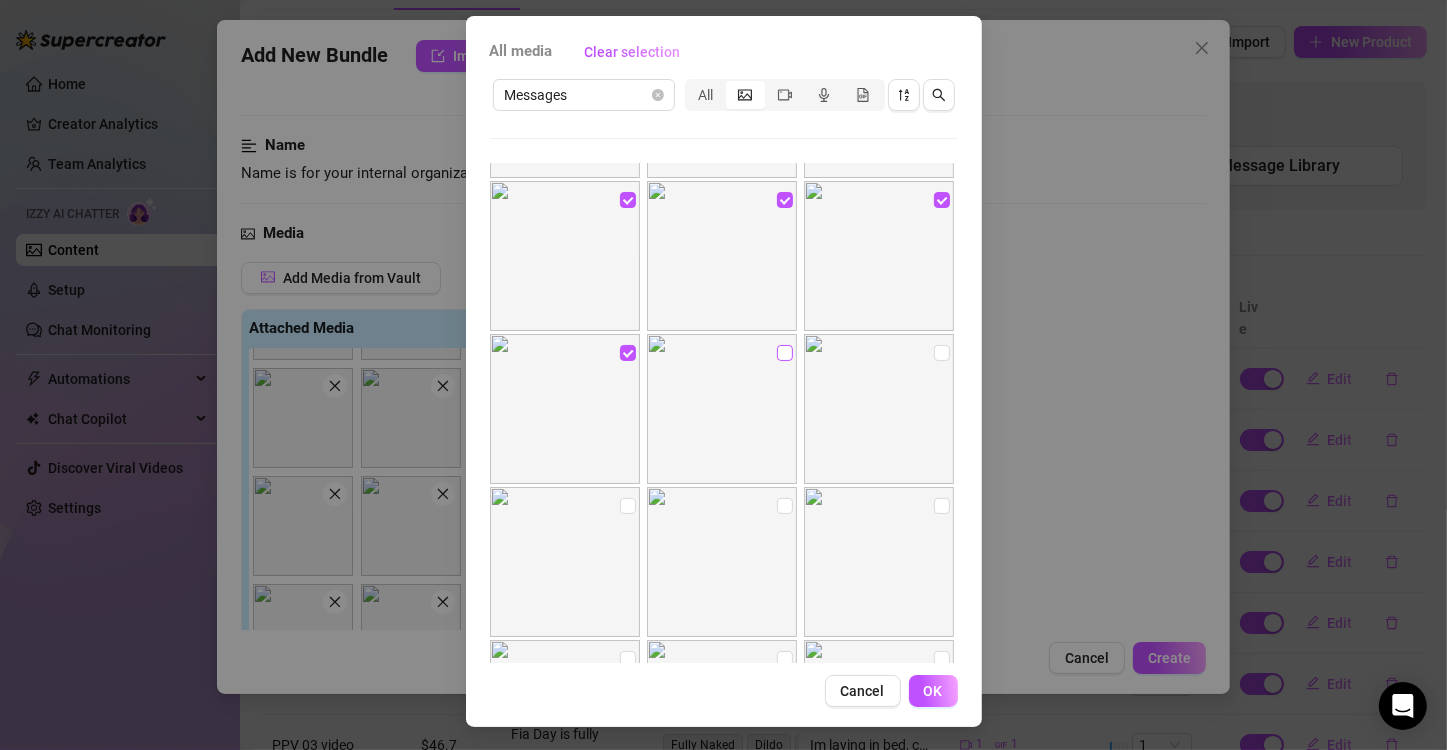 click at bounding box center [785, 353] 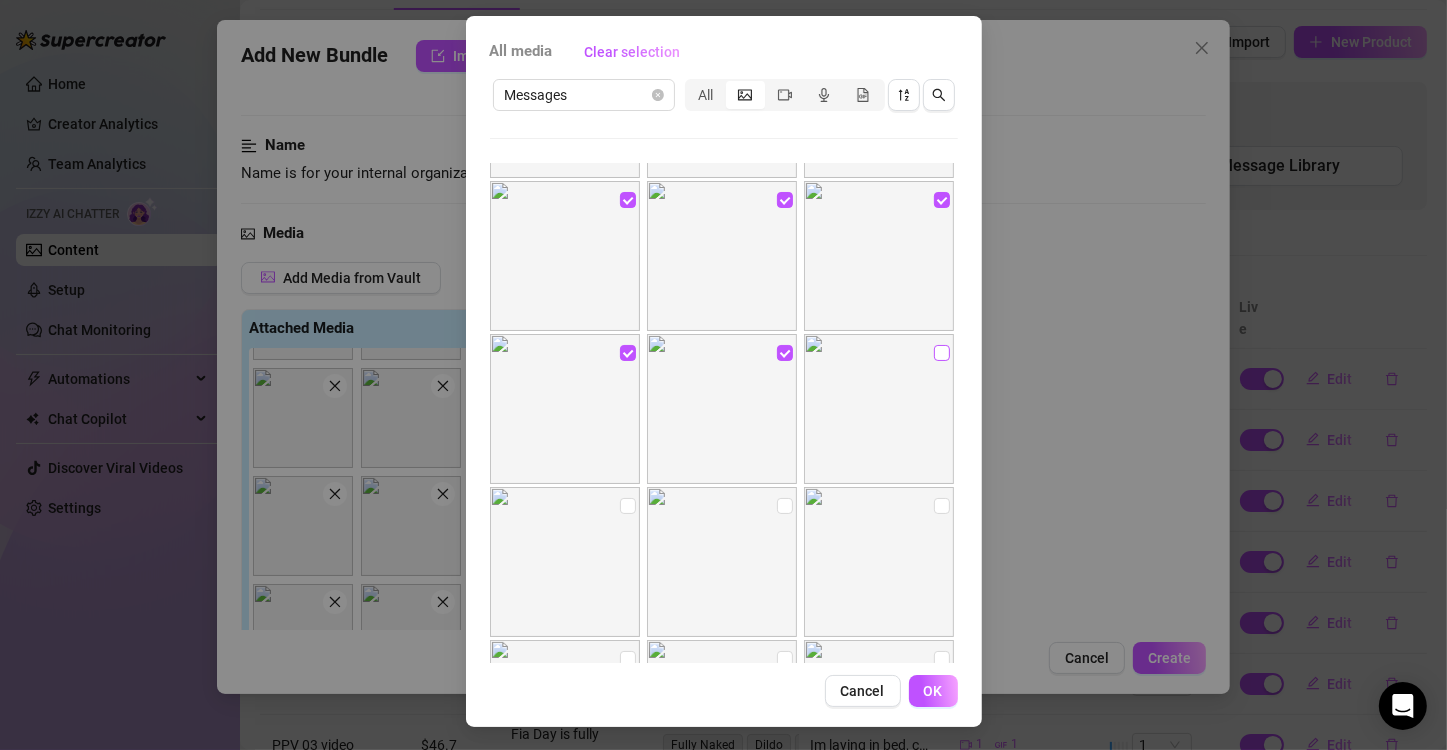 click at bounding box center (942, 353) 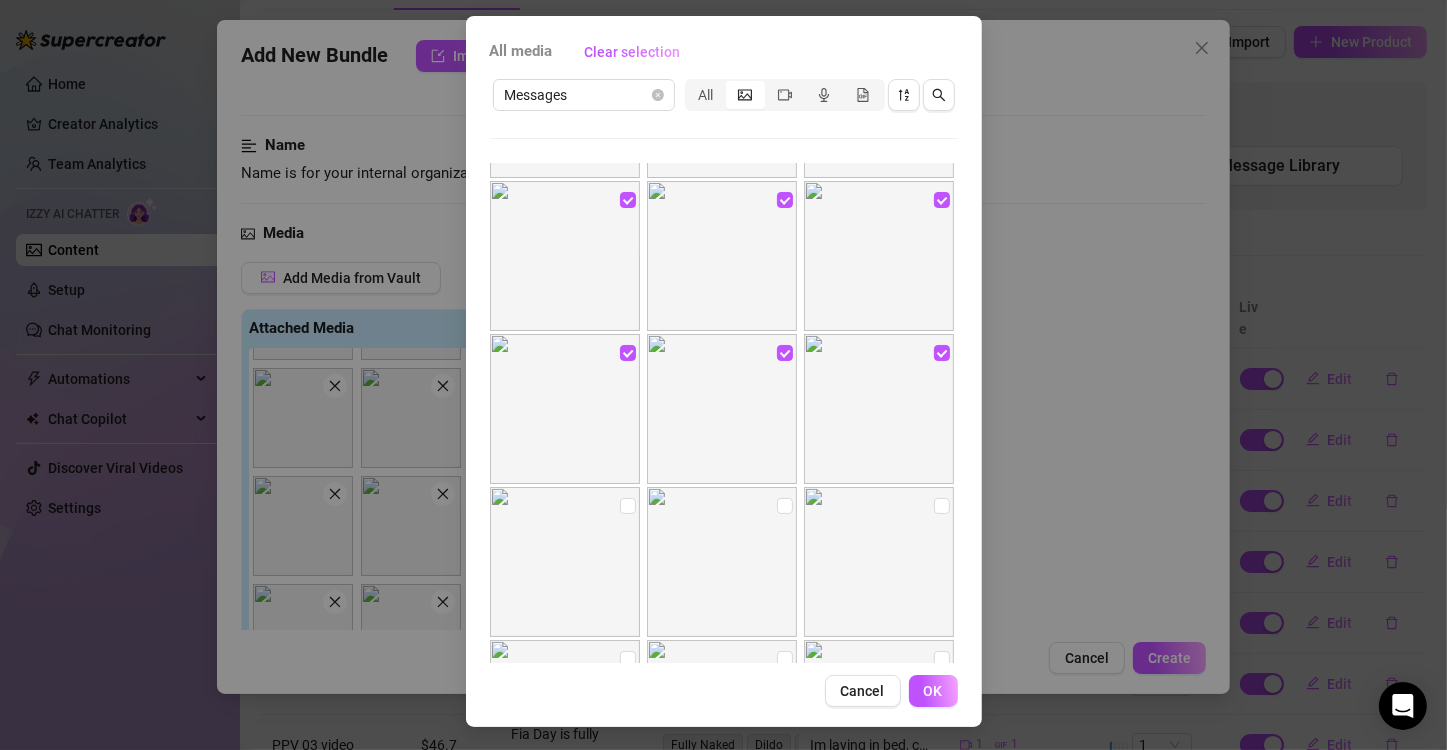 scroll, scrollTop: 8597, scrollLeft: 0, axis: vertical 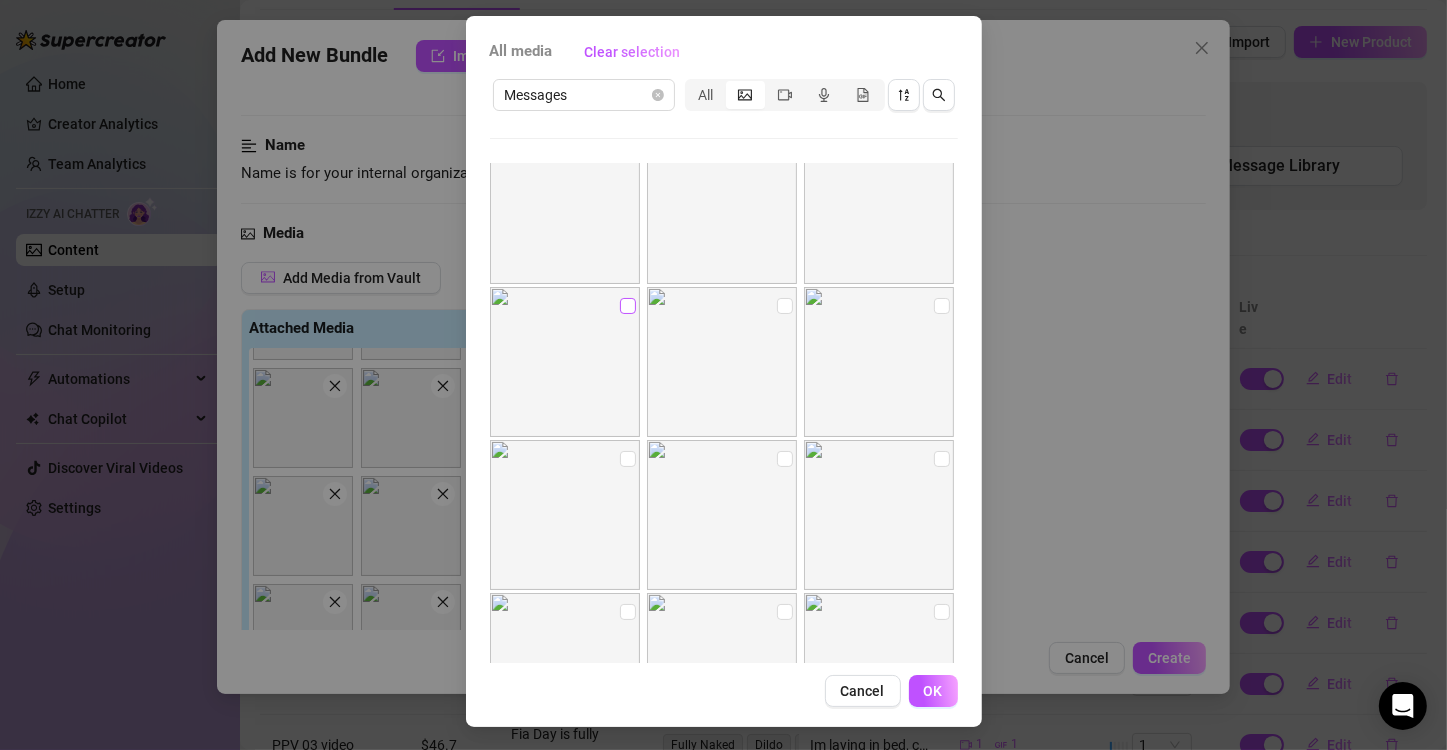 click at bounding box center [628, 306] 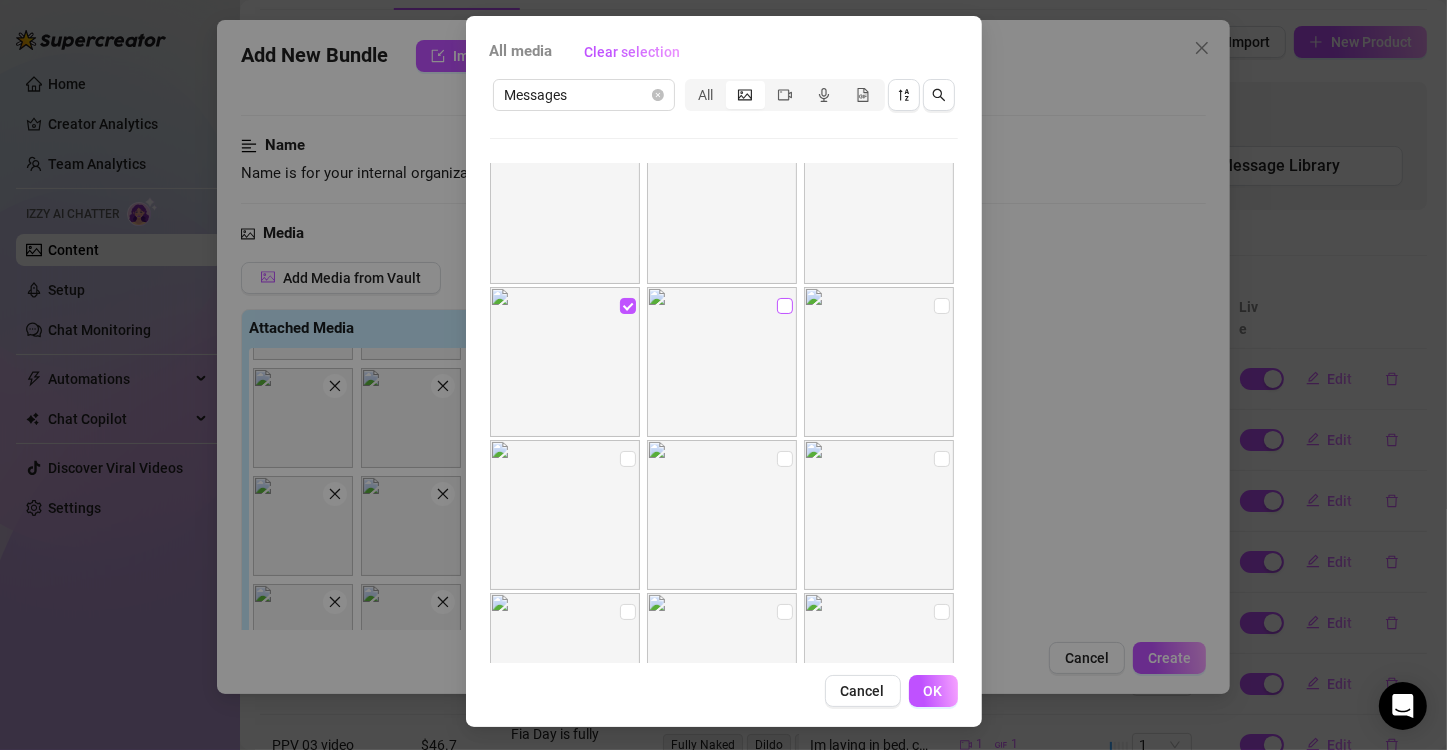 click at bounding box center (785, 306) 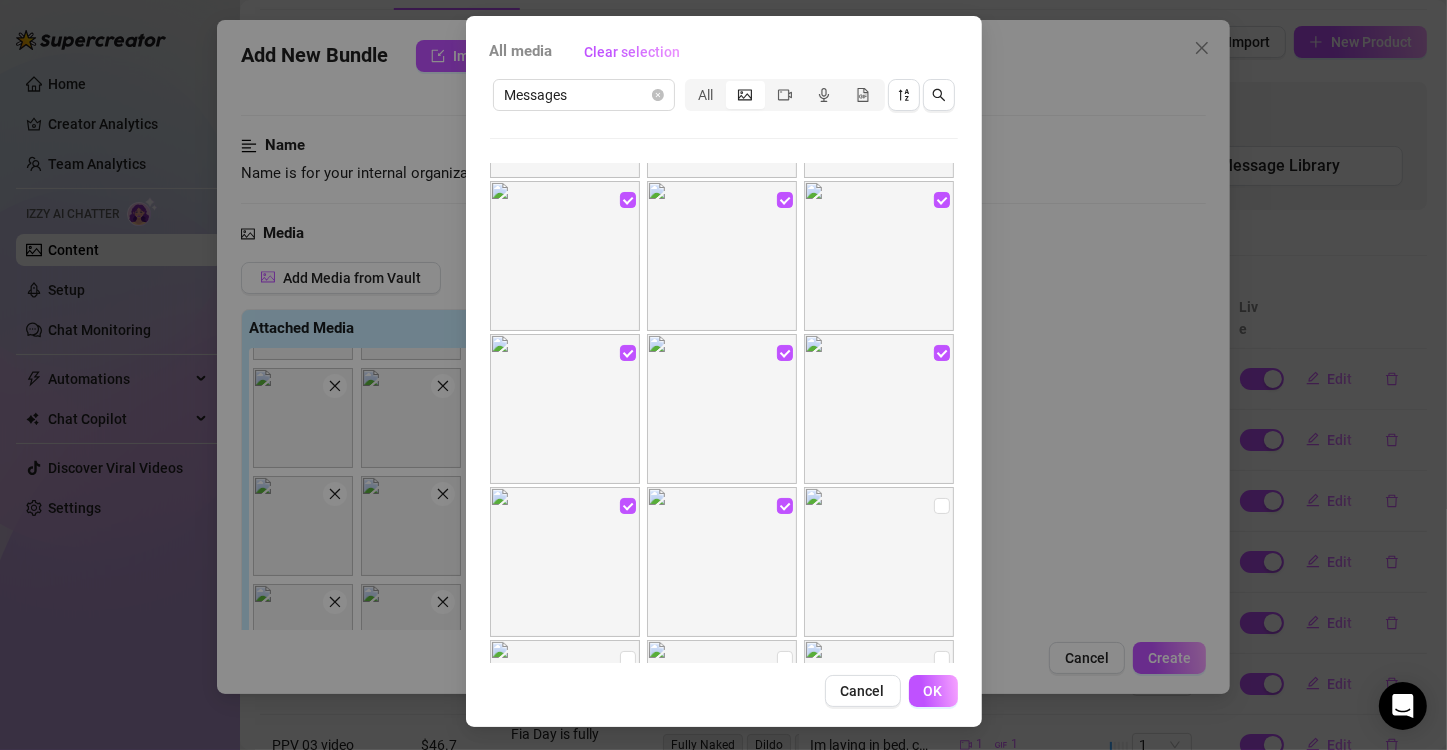 scroll, scrollTop: 8597, scrollLeft: 0, axis: vertical 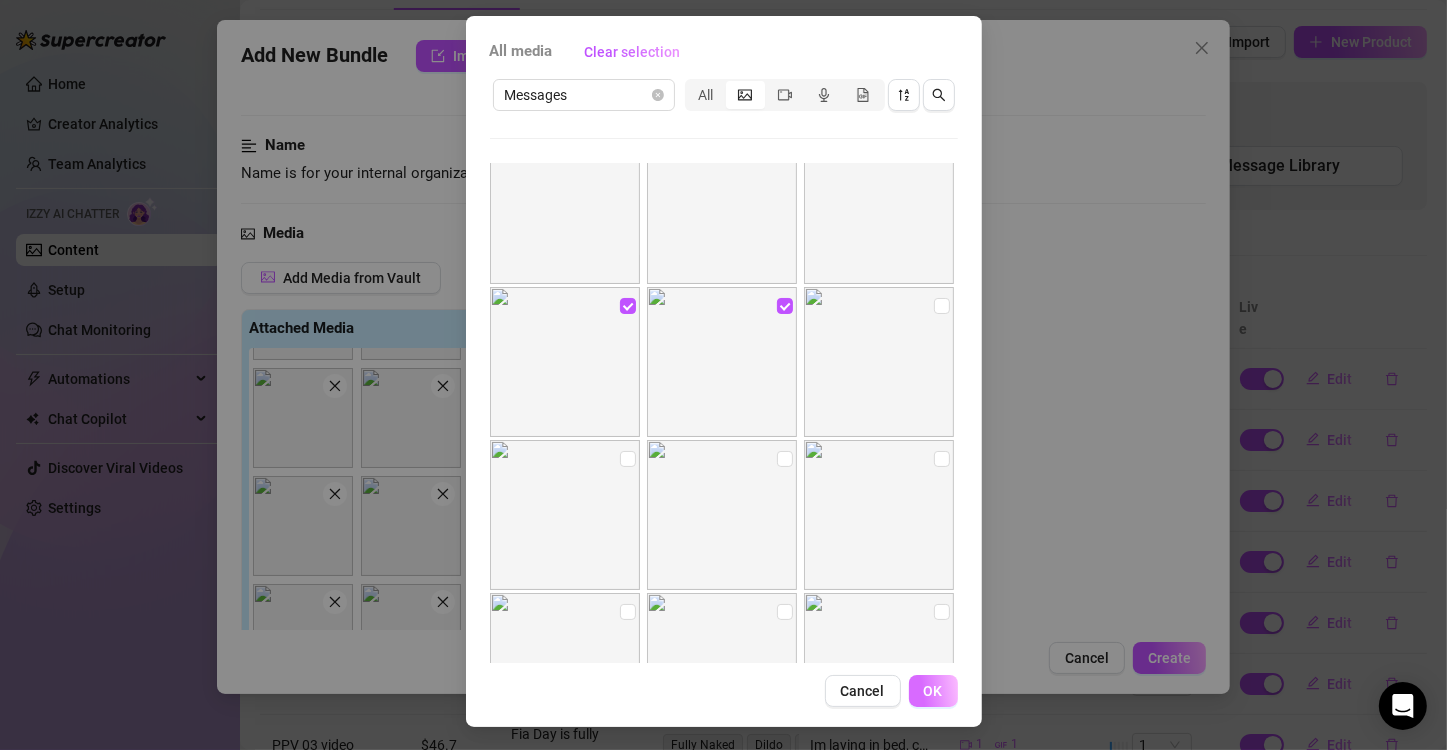 click on "OK" at bounding box center [933, 691] 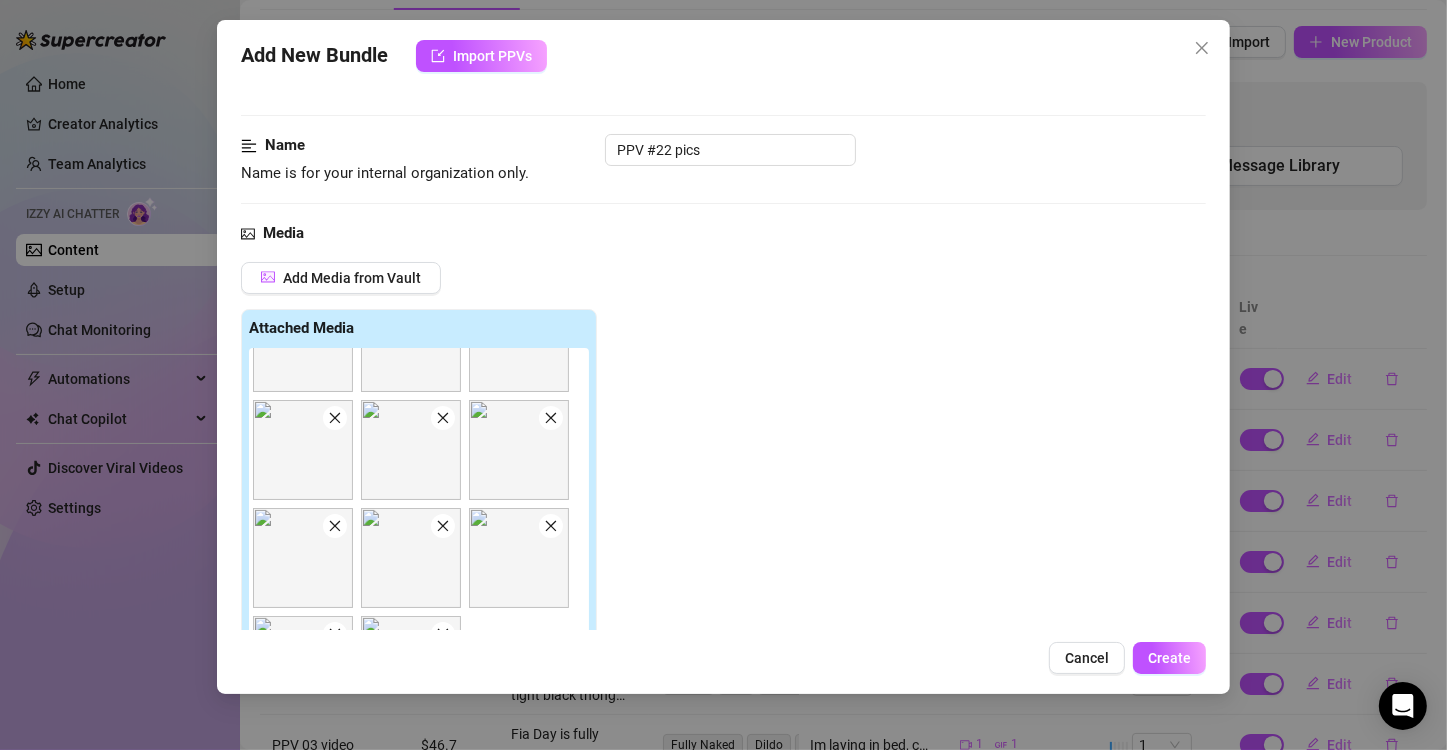 scroll, scrollTop: 837, scrollLeft: 0, axis: vertical 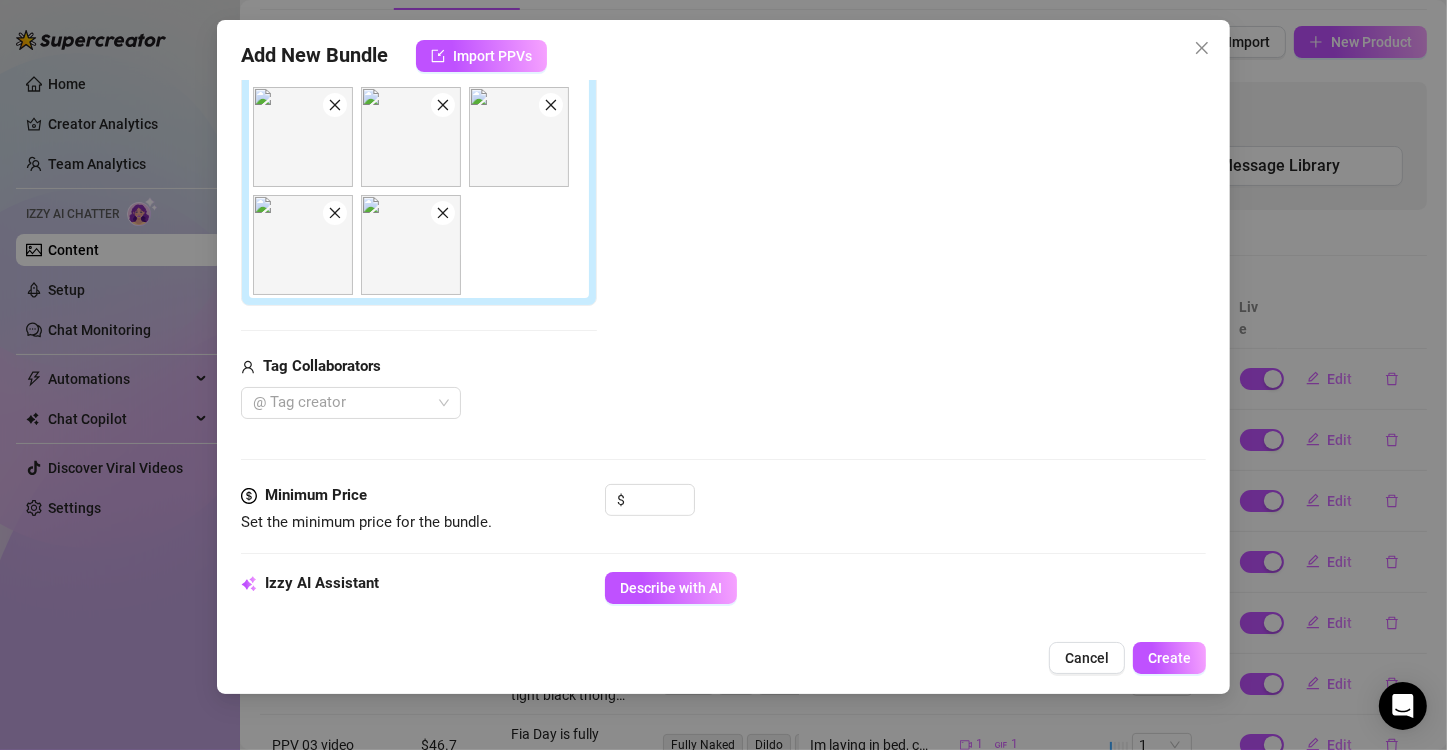 click on "Media Add Media from Vault Attached Media Tag Collaborators   @ Tag creator" at bounding box center [723, 153] 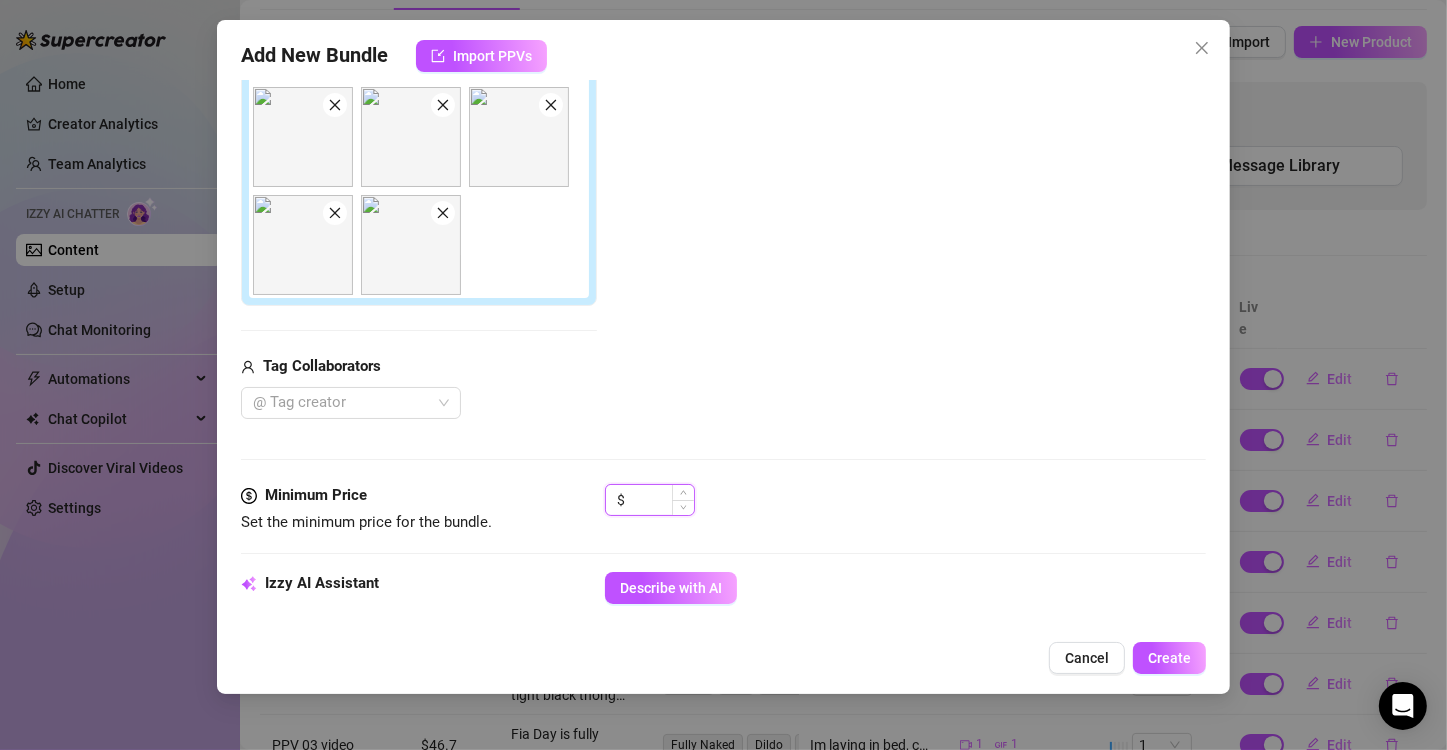click at bounding box center (661, 500) 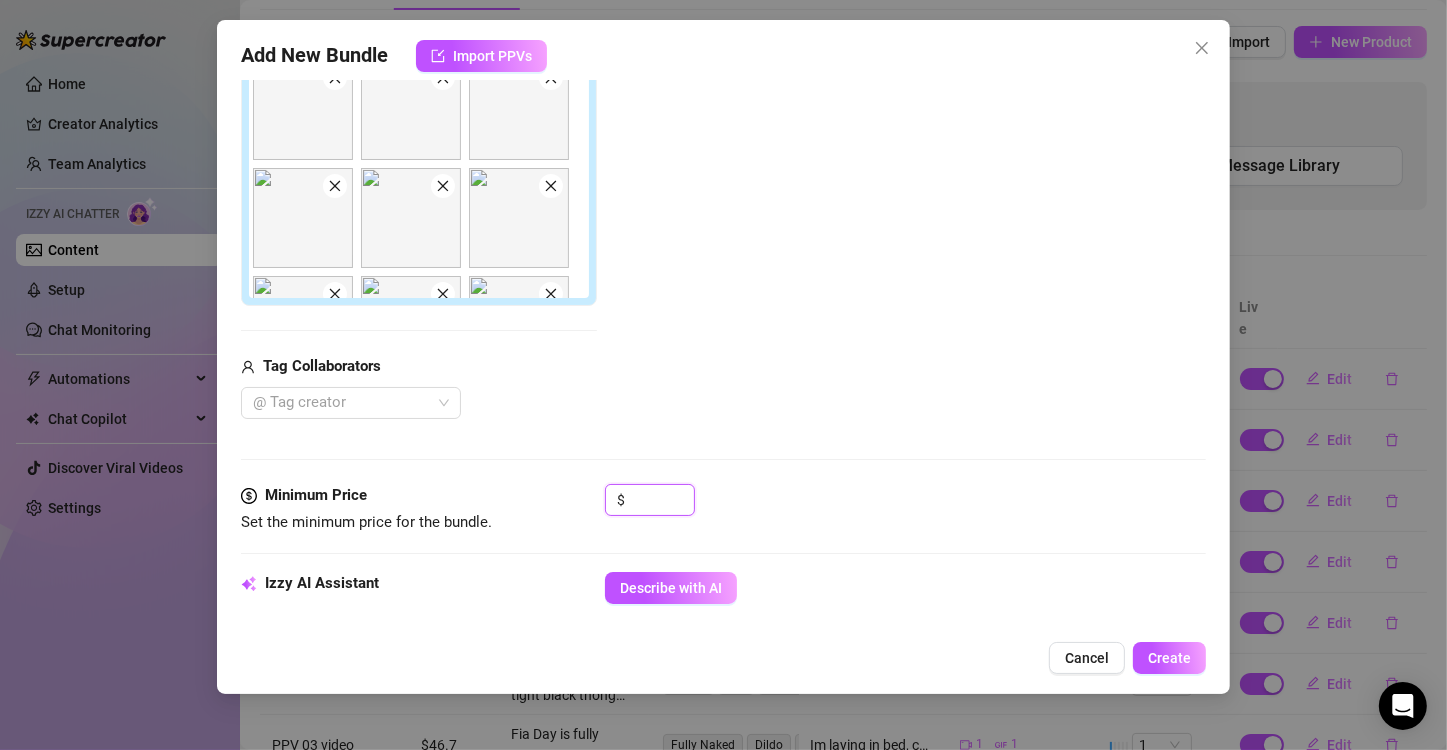 scroll, scrollTop: 0, scrollLeft: 0, axis: both 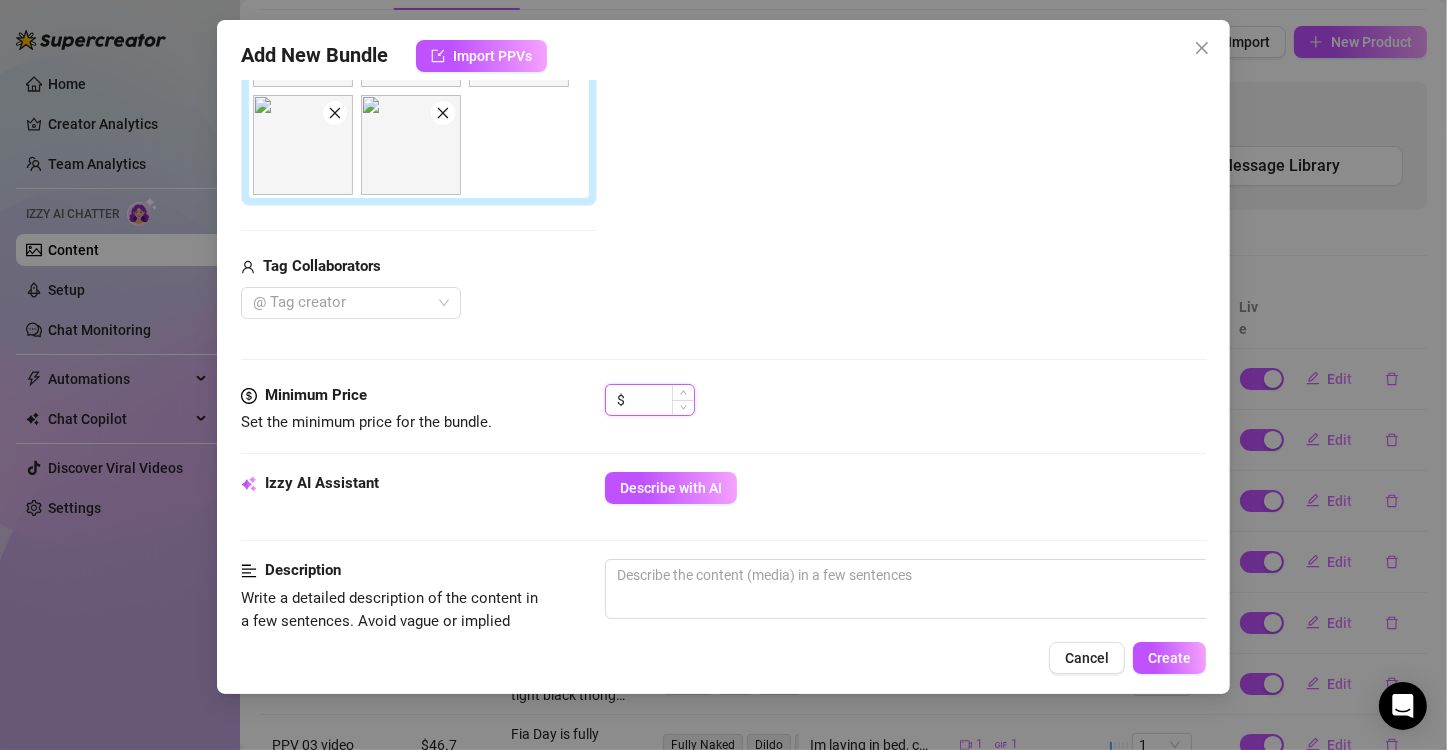 click at bounding box center [661, 400] 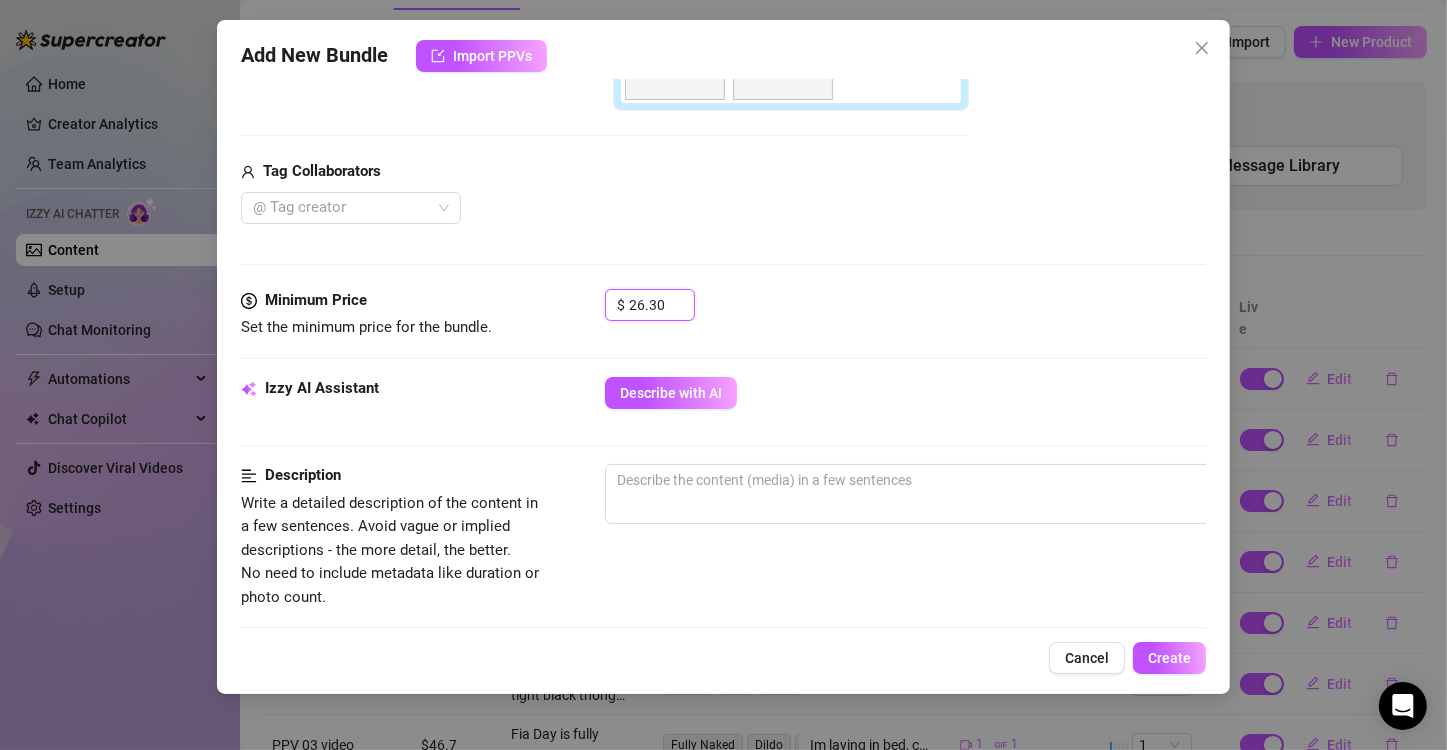 scroll, scrollTop: 682, scrollLeft: 0, axis: vertical 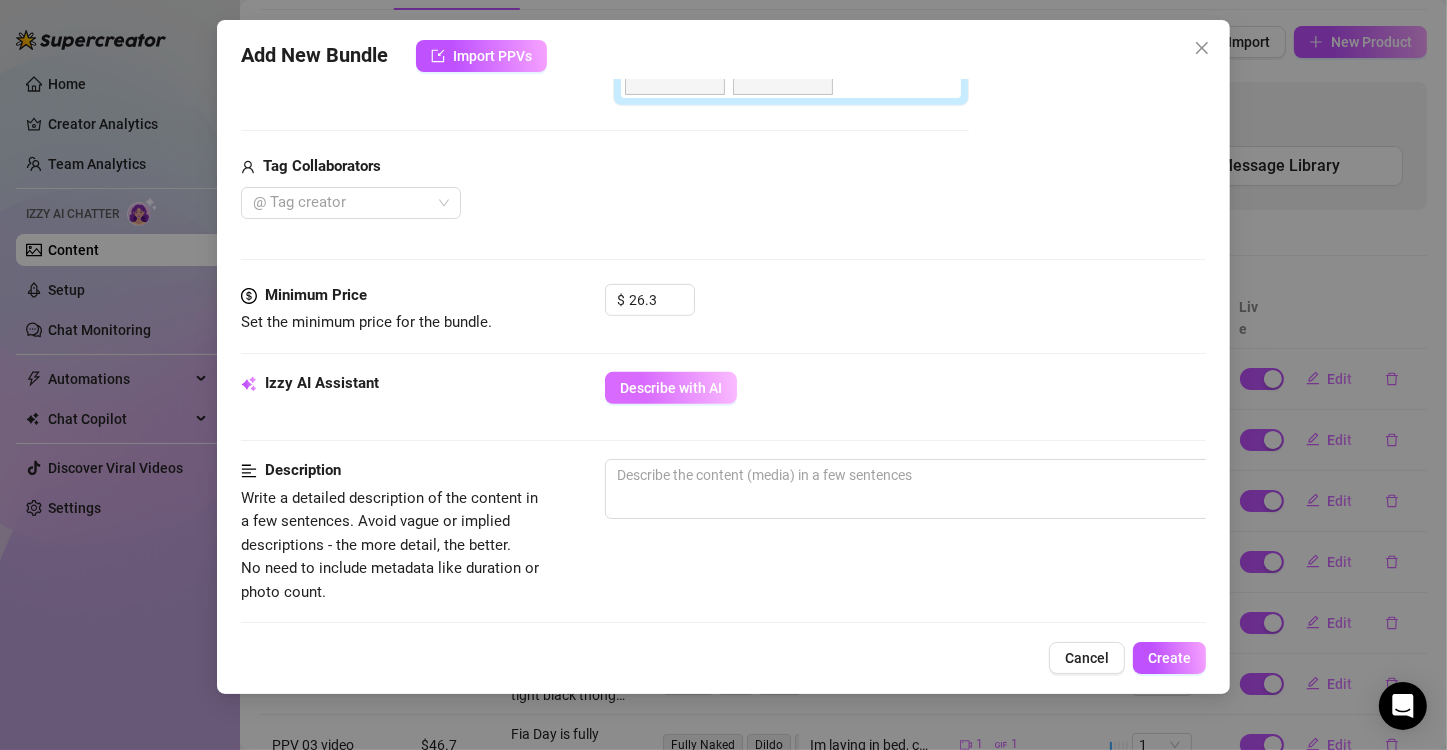 click on "Describe with AI" at bounding box center (671, 388) 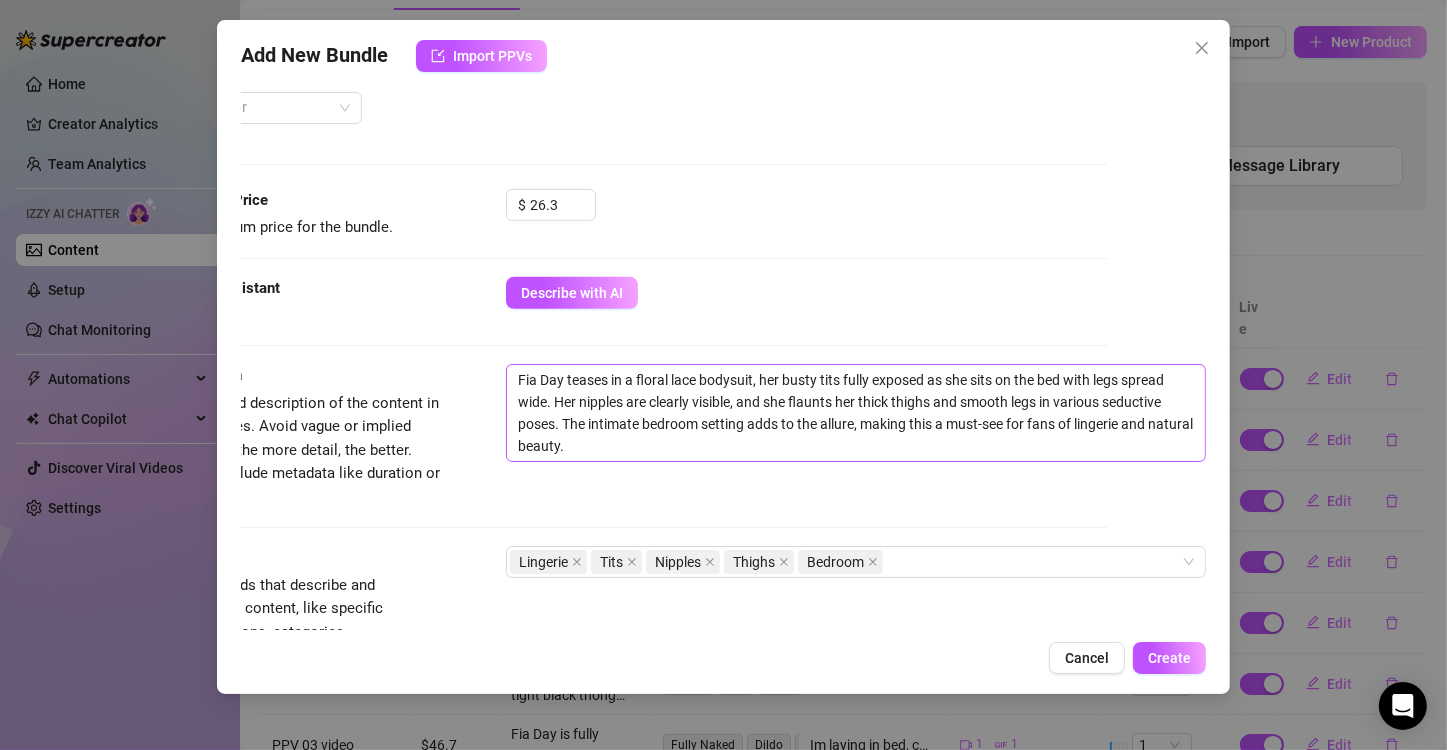 scroll, scrollTop: 782, scrollLeft: 111, axis: both 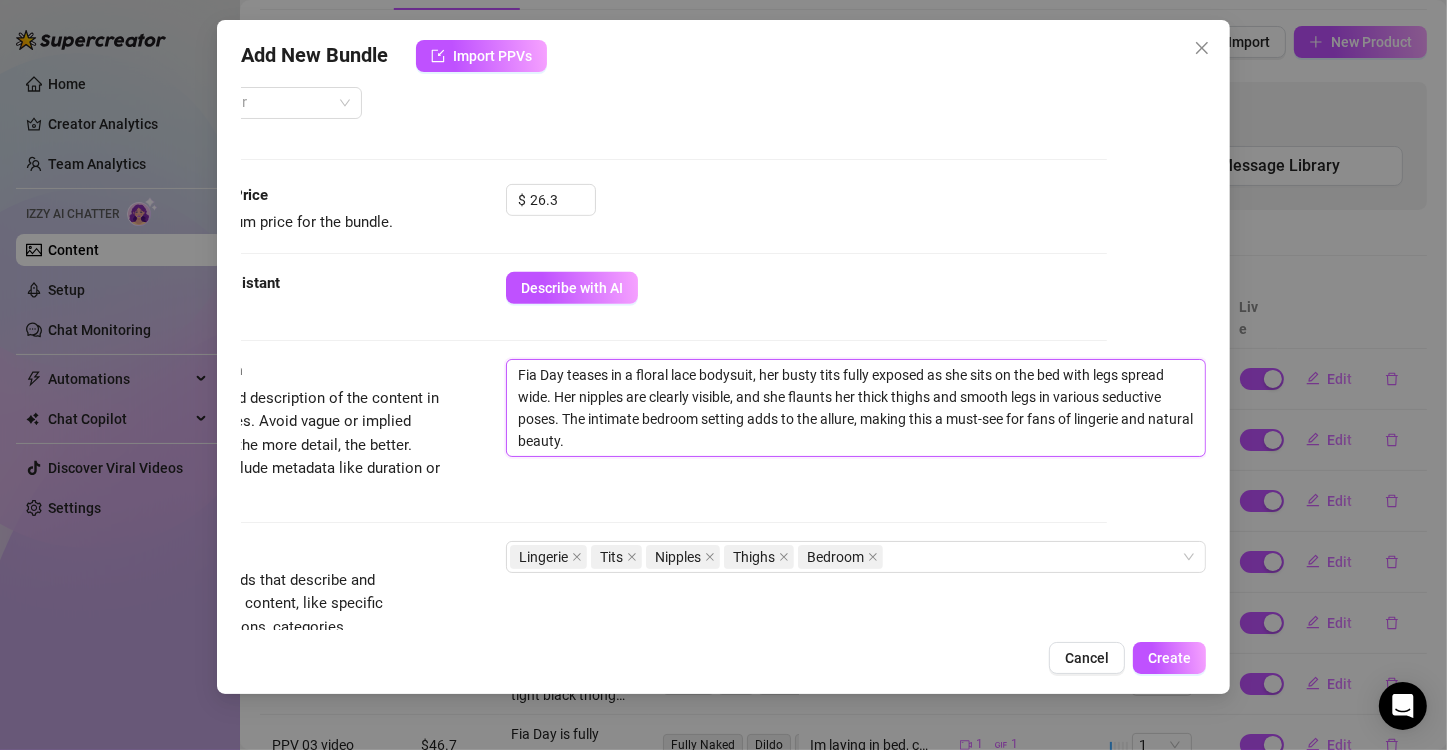 drag, startPoint x: 493, startPoint y: 372, endPoint x: 555, endPoint y: 414, distance: 74.88658 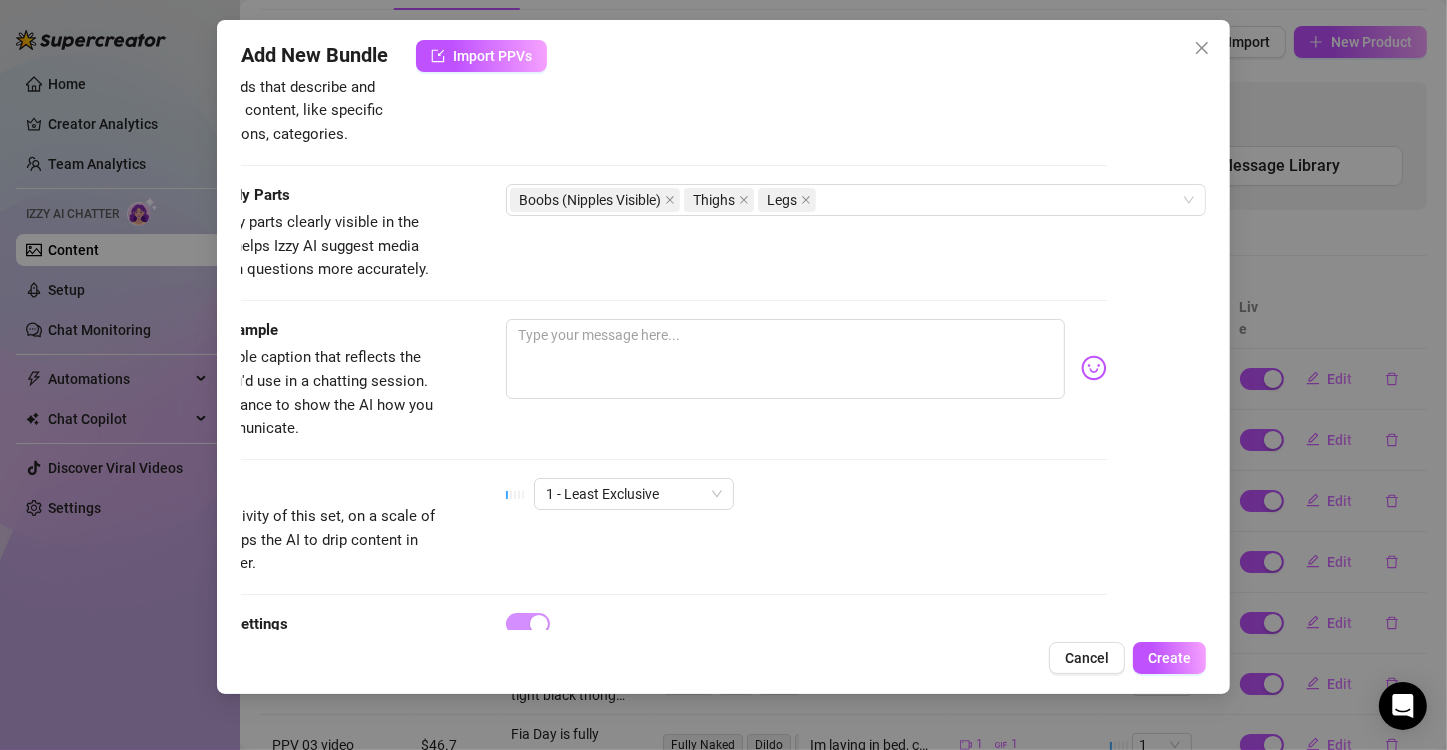 scroll, scrollTop: 1282, scrollLeft: 111, axis: both 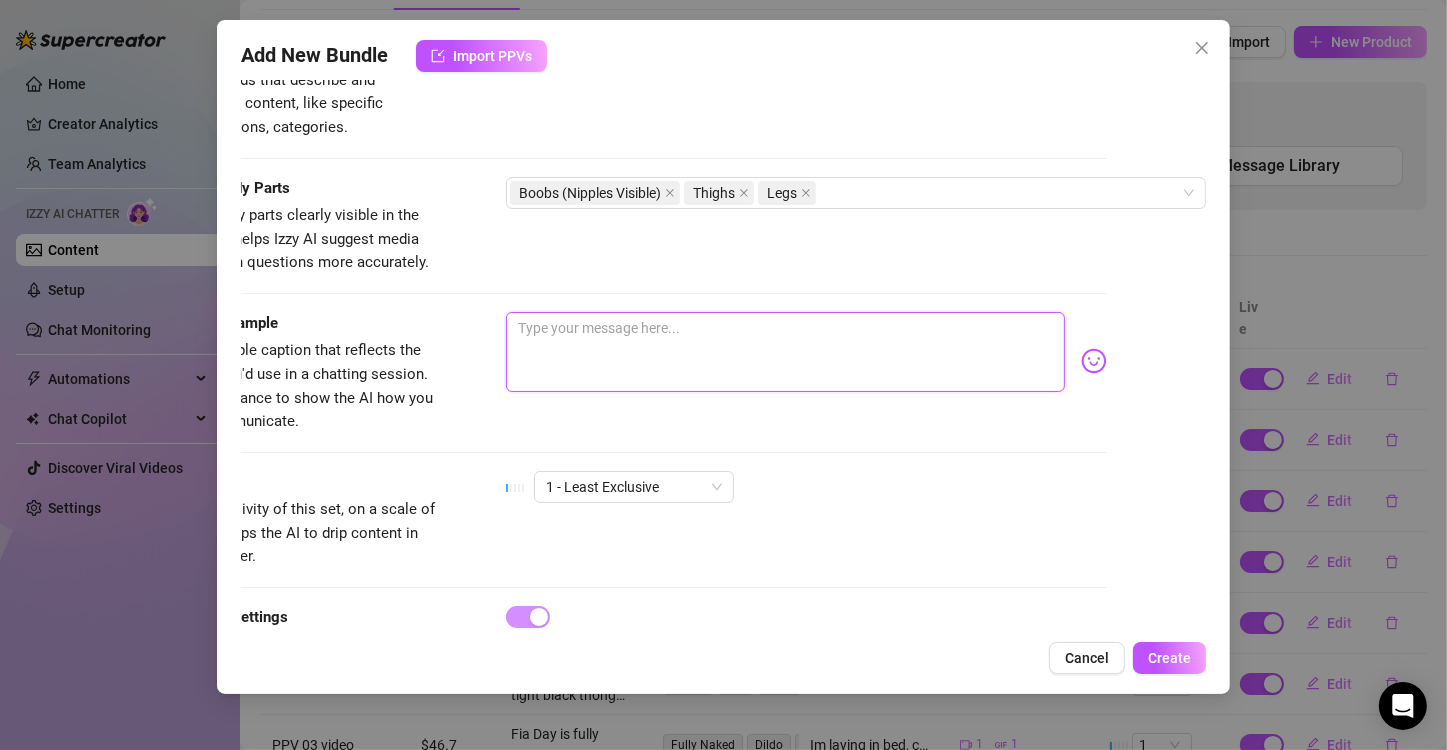 click at bounding box center [785, 352] 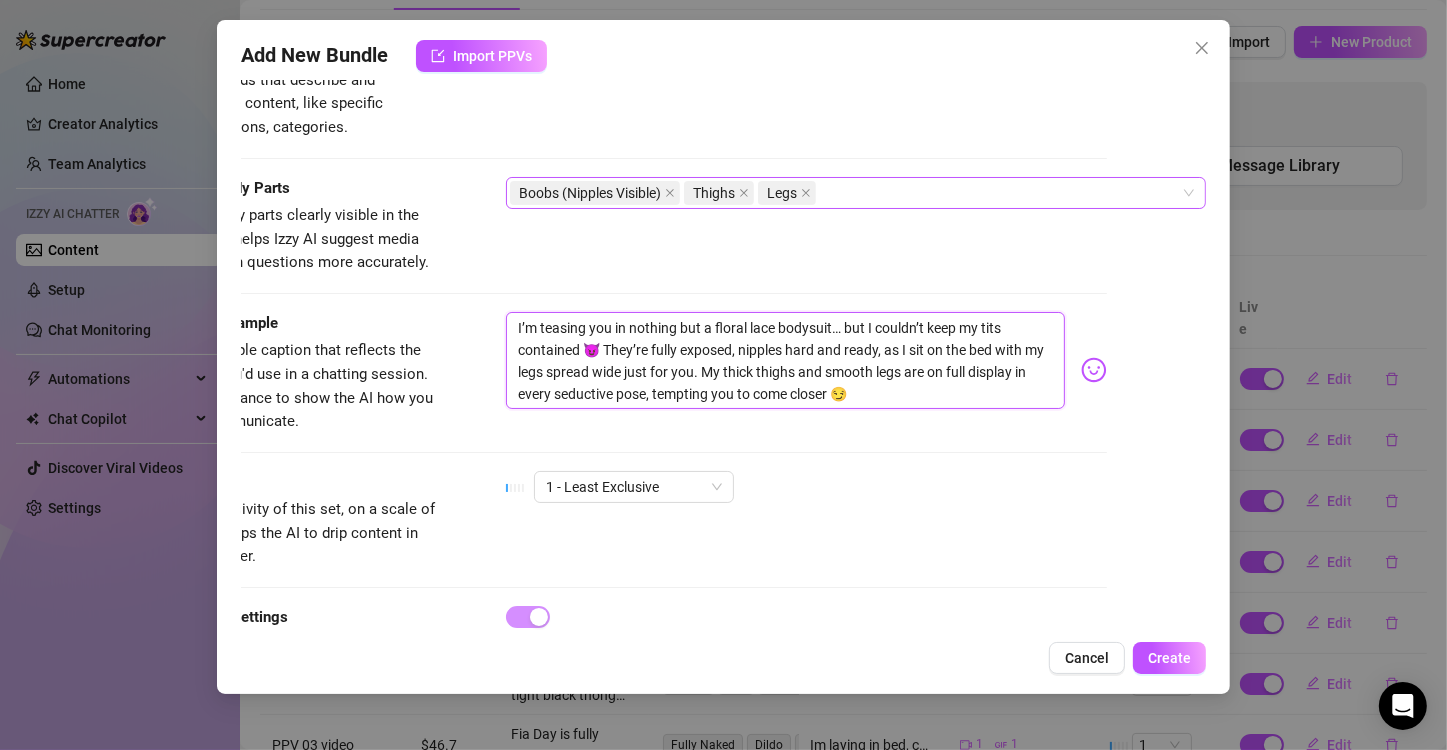 scroll, scrollTop: 0, scrollLeft: 0, axis: both 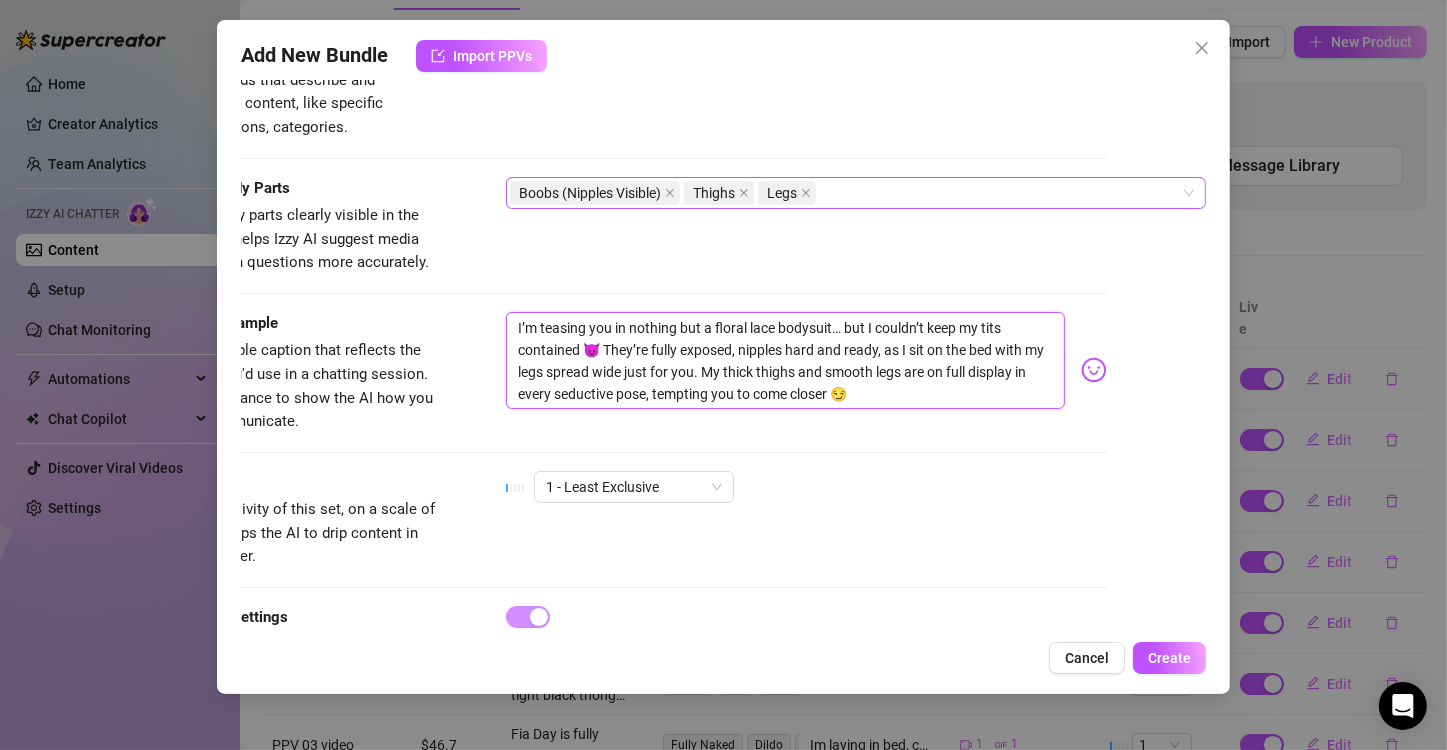 click on "Boobs (Nipples Visible) Thighs Legs" at bounding box center [845, 193] 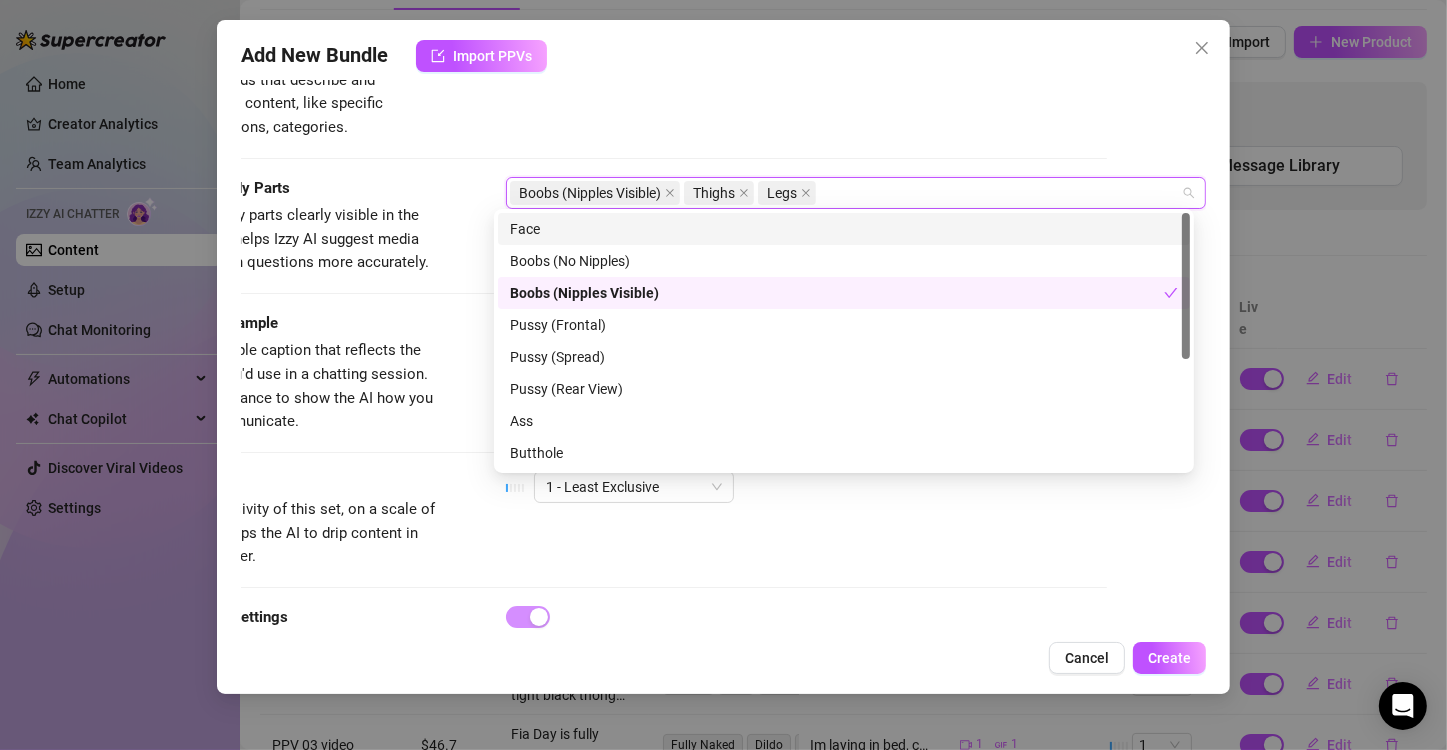 click on "Face" at bounding box center (844, 229) 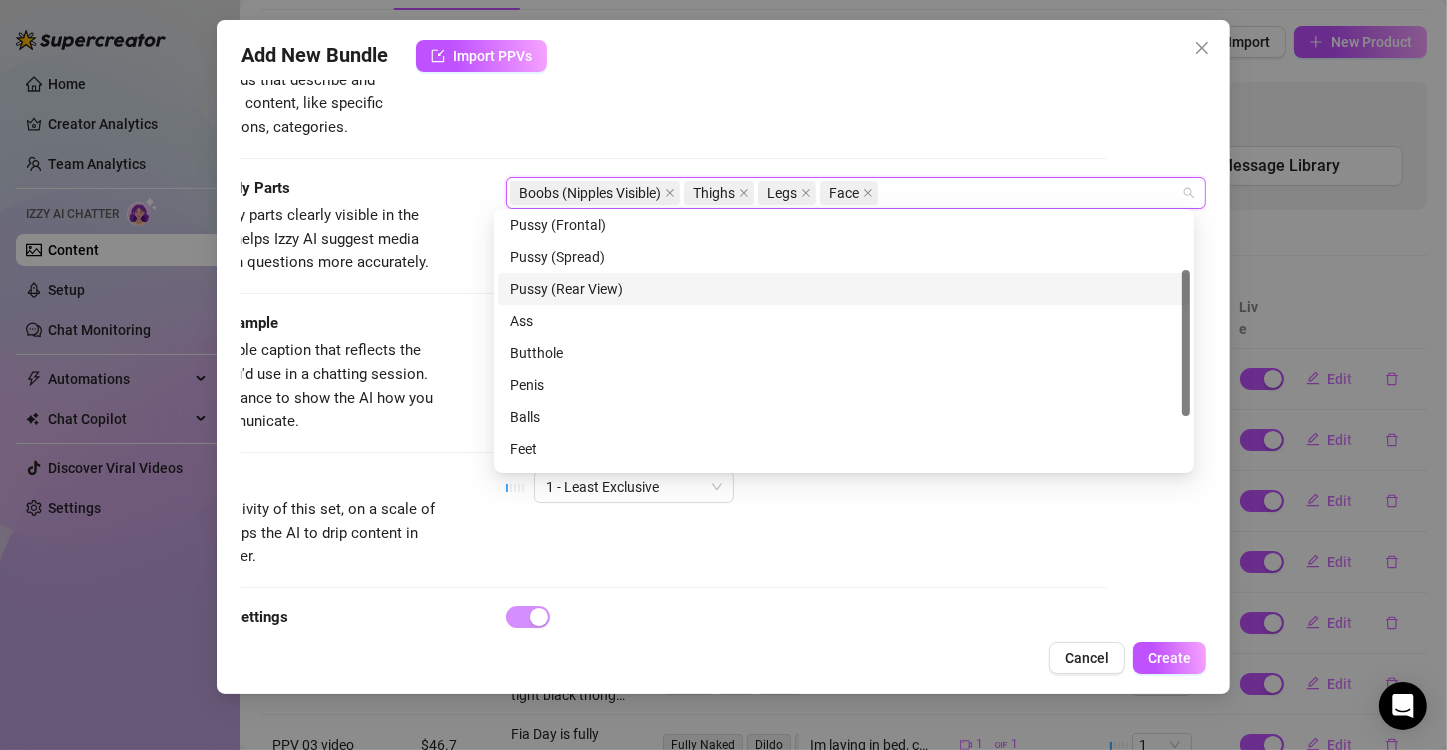 scroll, scrollTop: 192, scrollLeft: 0, axis: vertical 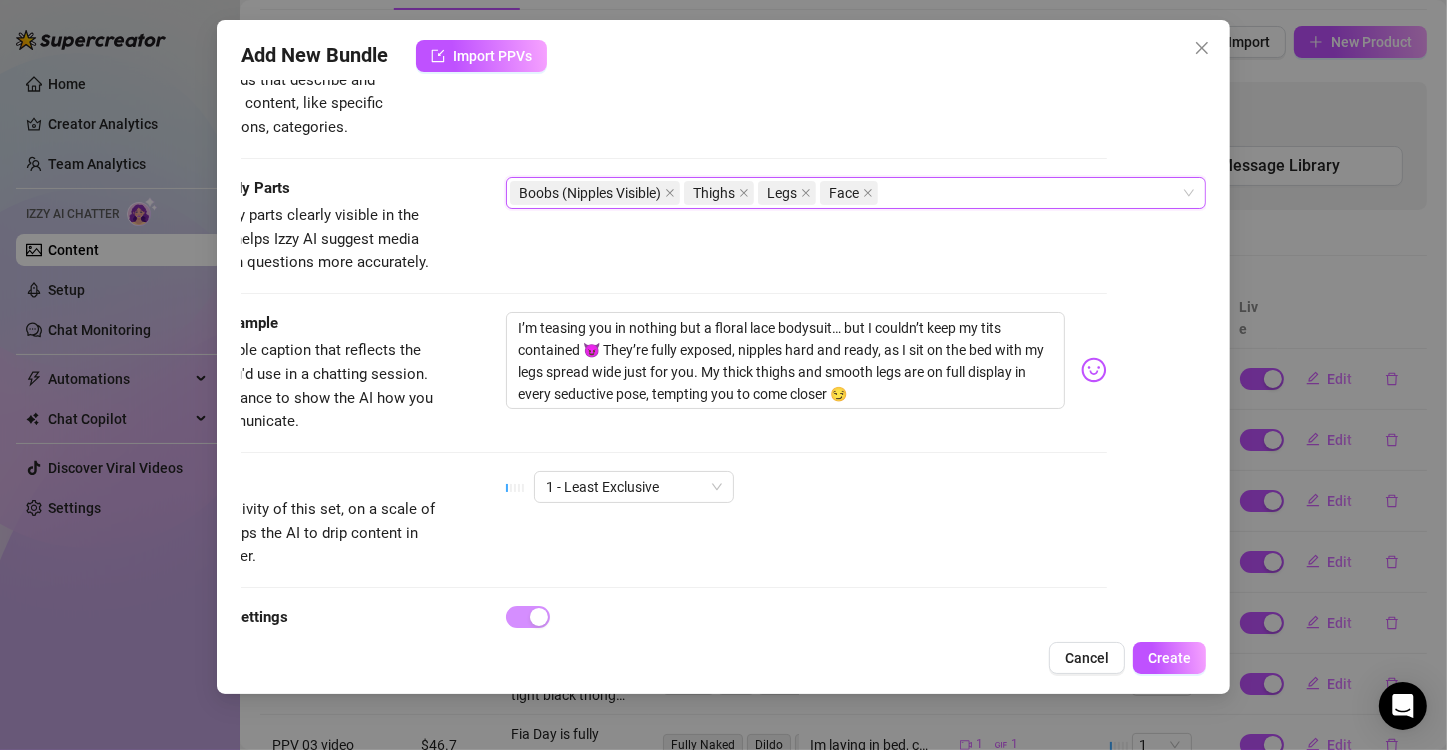 click on "Caption Example Provide a sample caption that reflects the exact style you'd use in a chatting session. This is your chance to show the AI how you prefer to communicate. I’m teasing you in nothing but a floral lace bodysuit… but I couldn’t keep my tits contained 😈 They’re fully exposed, nipples hard and ready, as I sit on the bed with my legs spread wide just for you. My thick thighs and smooth legs are on full display in every seductive pose, tempting you to come closer 😏" at bounding box center (624, 373) 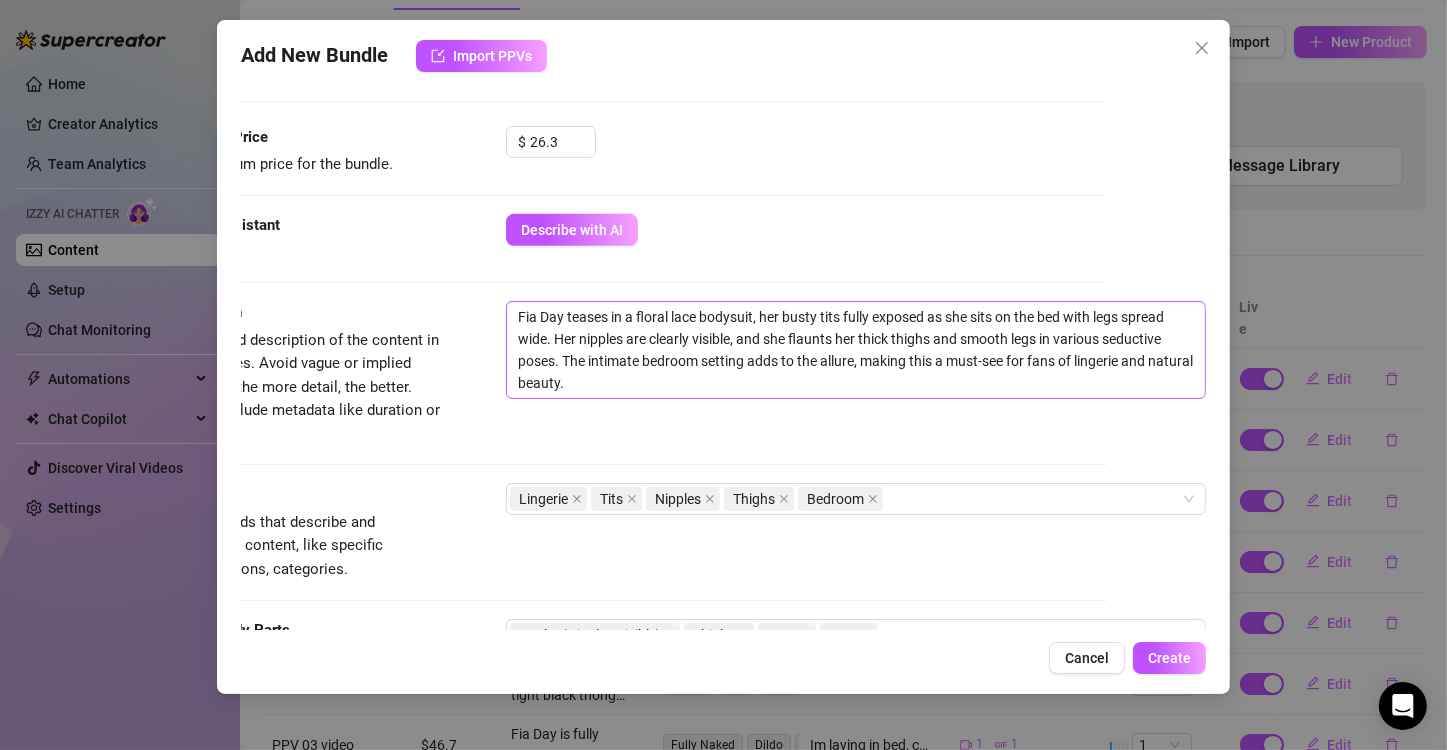 scroll, scrollTop: 982, scrollLeft: 111, axis: both 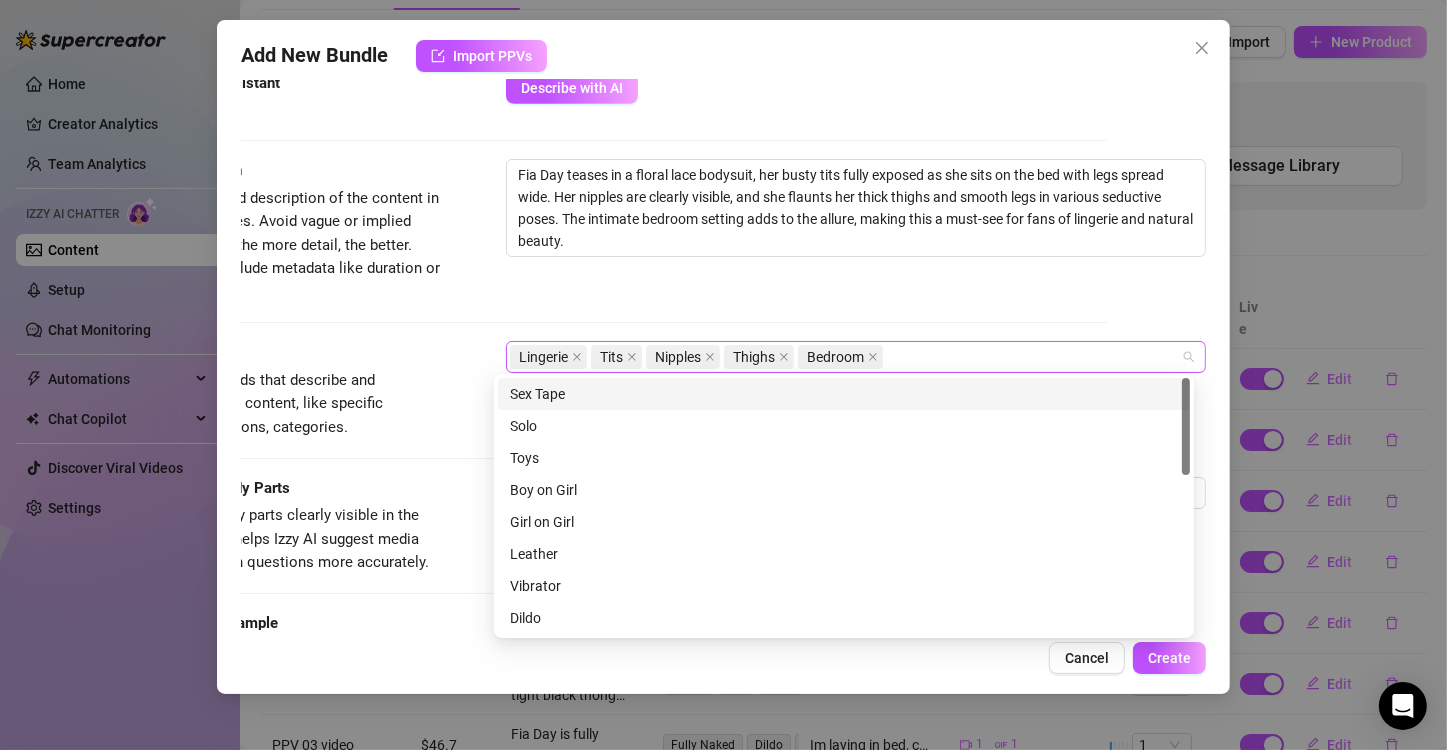 click on "Lingerie Tits Nipples Thighs Bedroom" at bounding box center (845, 357) 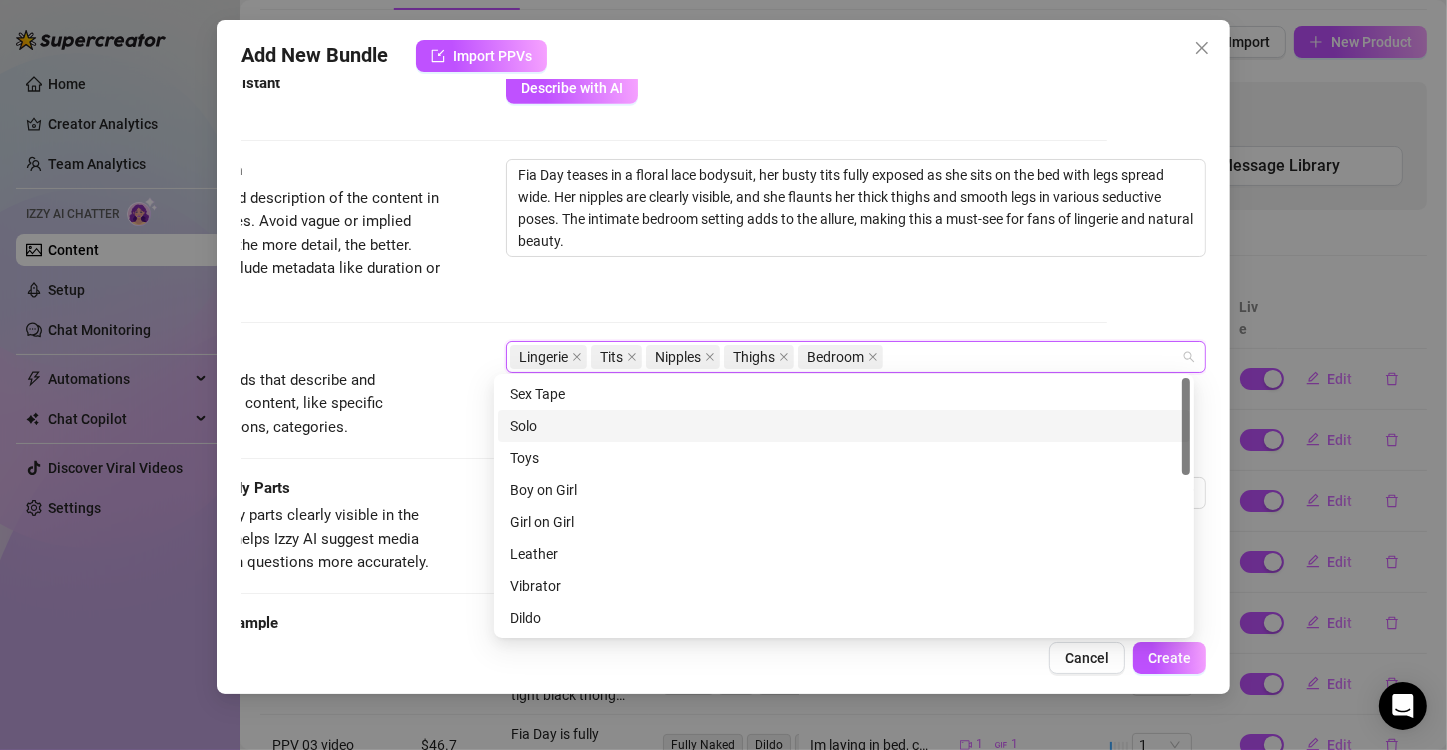 click on "Solo" at bounding box center (844, 426) 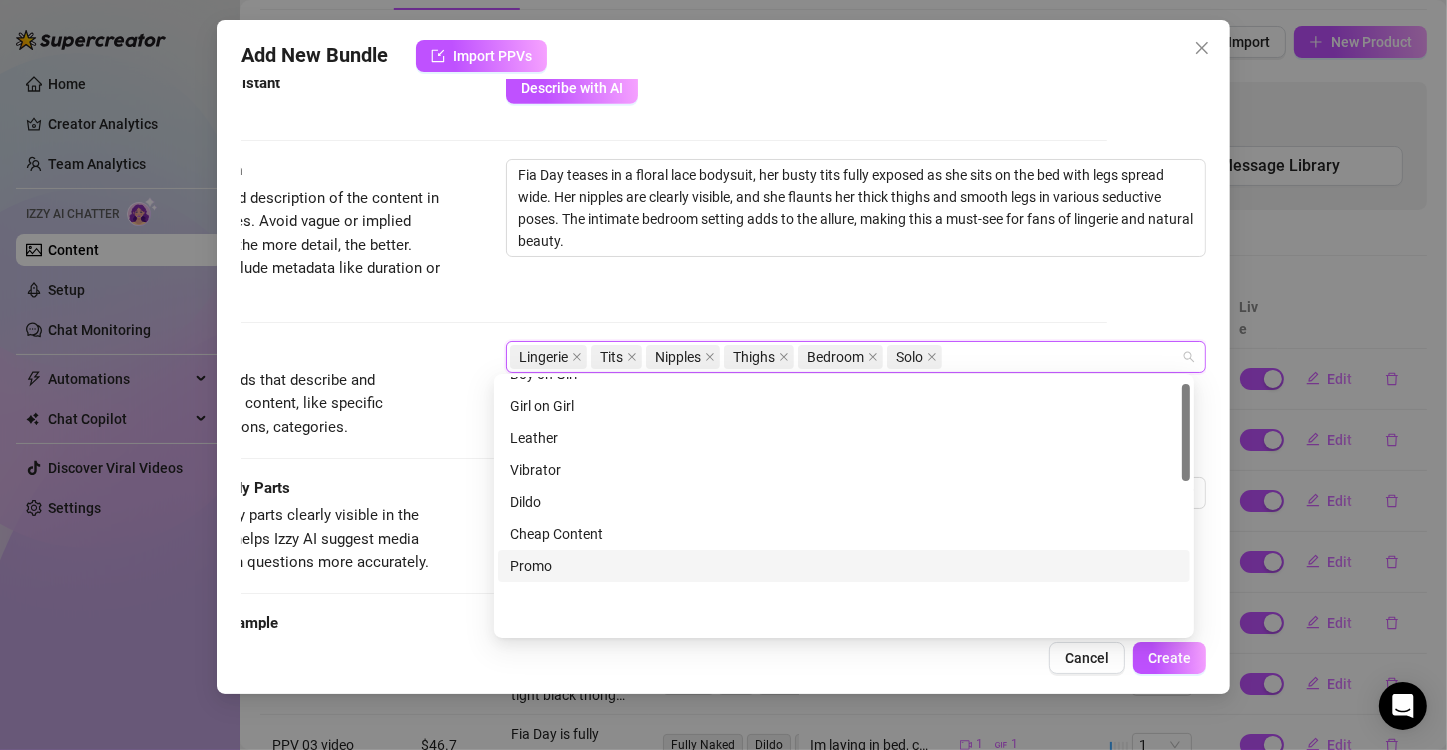 scroll, scrollTop: 0, scrollLeft: 0, axis: both 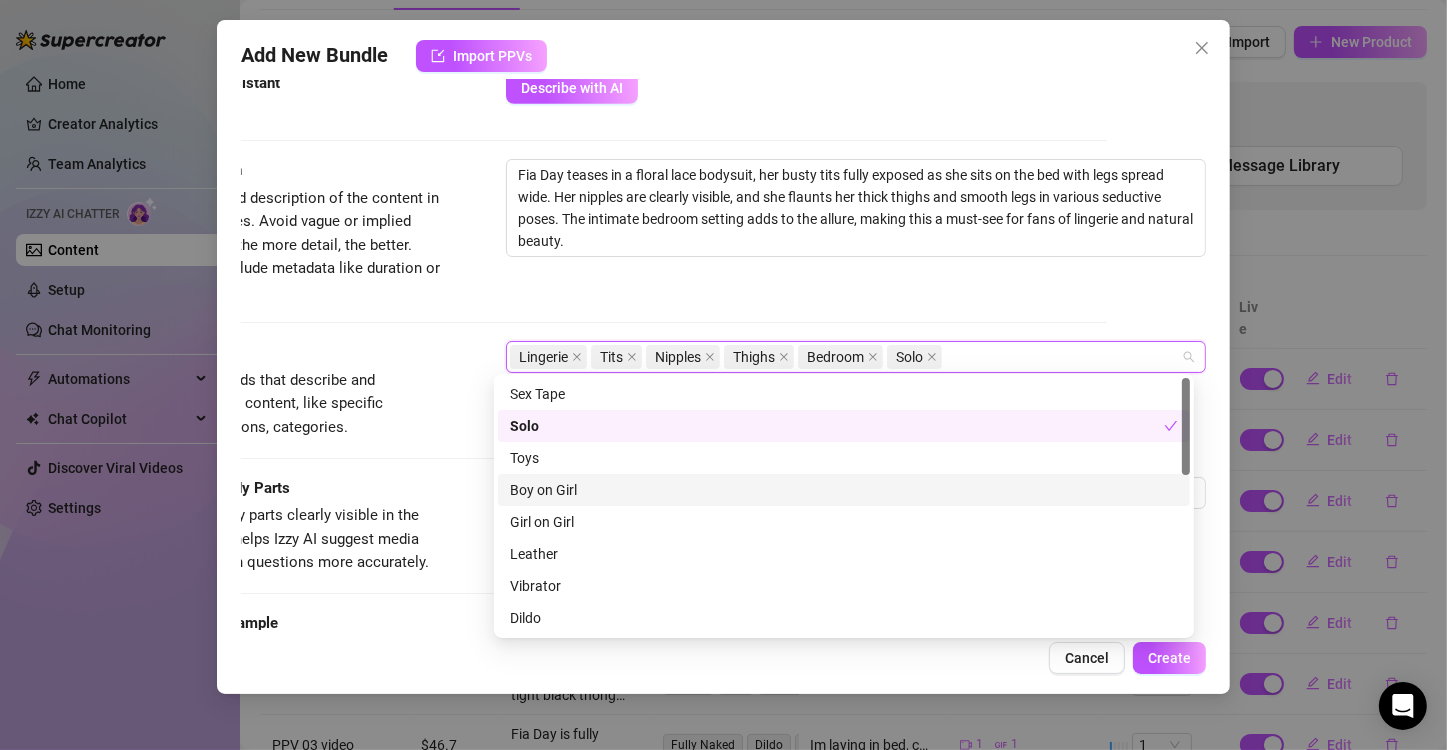 click on "Tags Simple keywords that describe and summarize the content, like specific fetishes, positions, categories. Lingerie Tits Nipples Thighs Bedroom Solo" at bounding box center (624, 408) 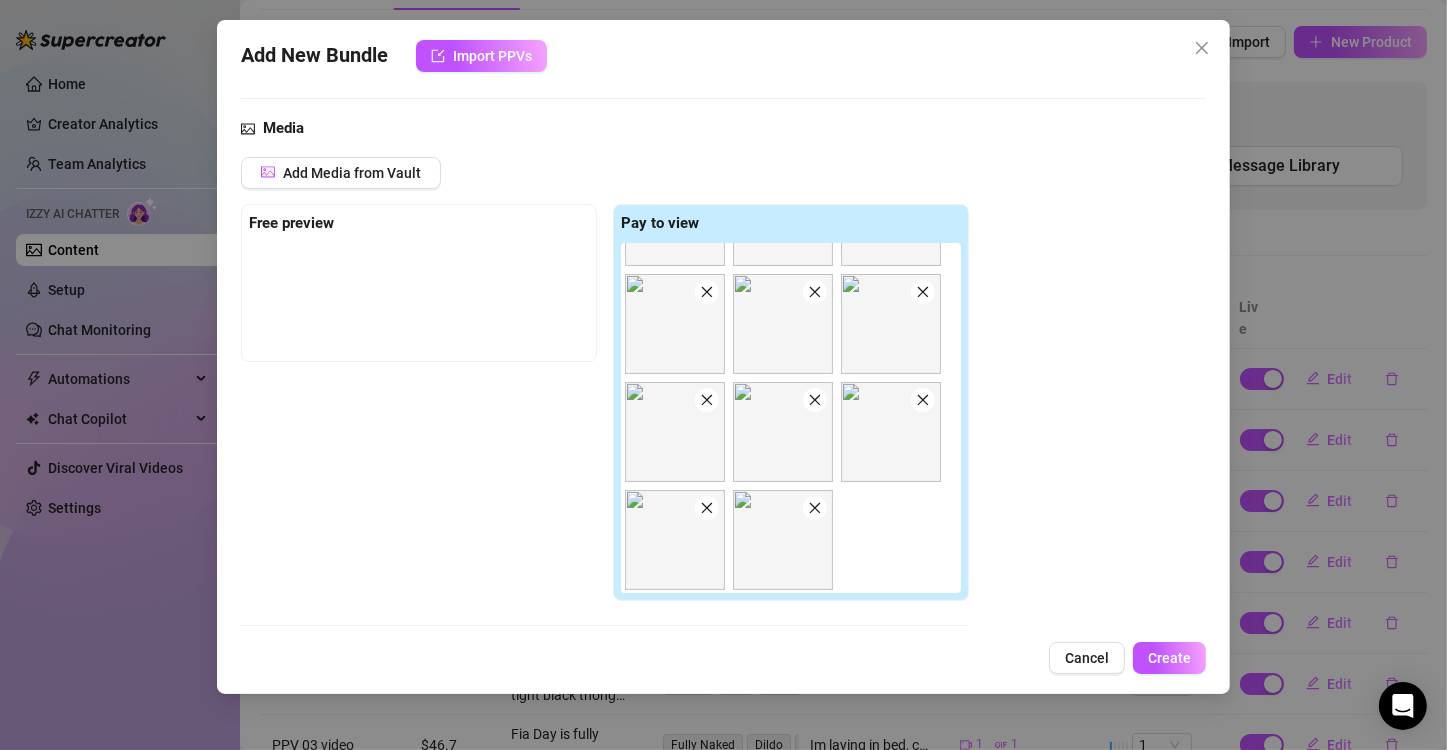 scroll, scrollTop: 200, scrollLeft: 0, axis: vertical 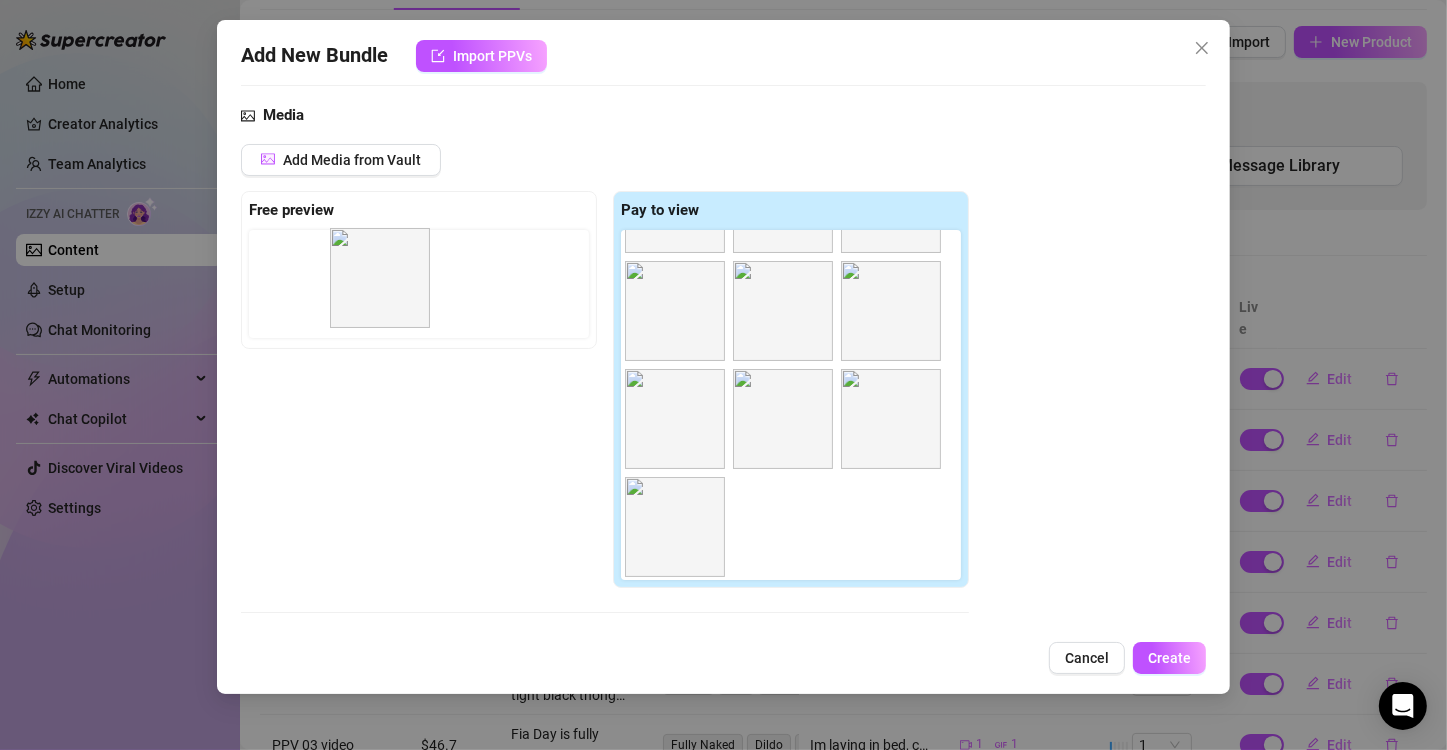 drag, startPoint x: 810, startPoint y: 551, endPoint x: 401, endPoint y: 303, distance: 478.31476 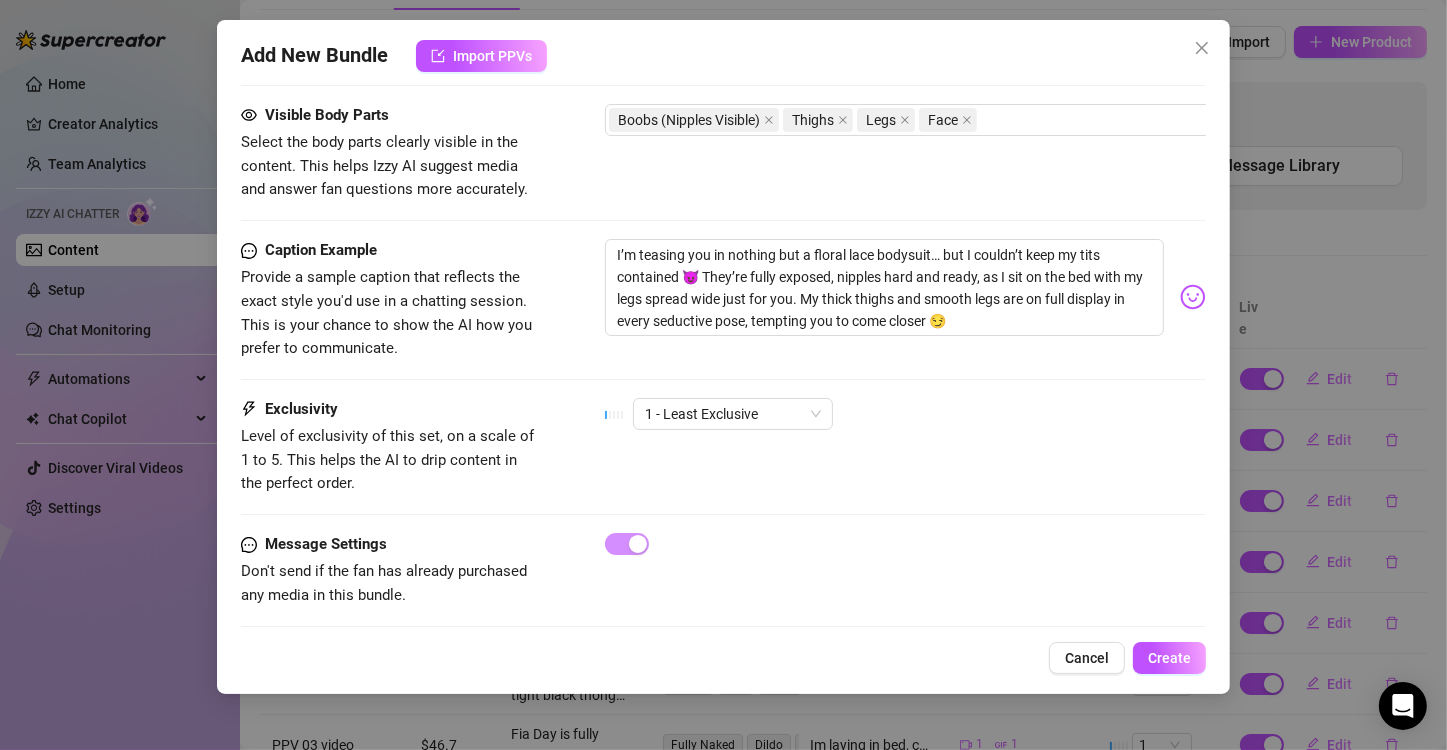 scroll, scrollTop: 1382, scrollLeft: 0, axis: vertical 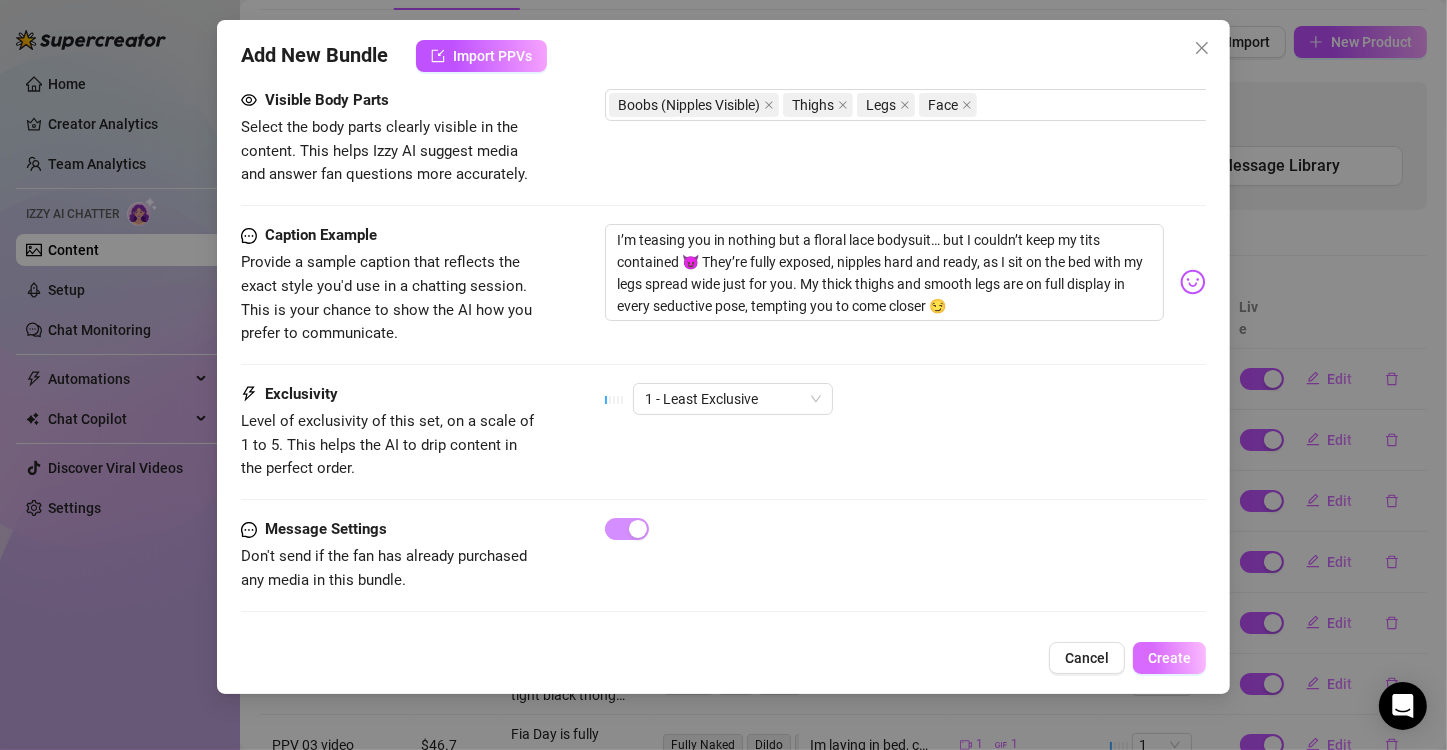 click on "Create" at bounding box center [1169, 658] 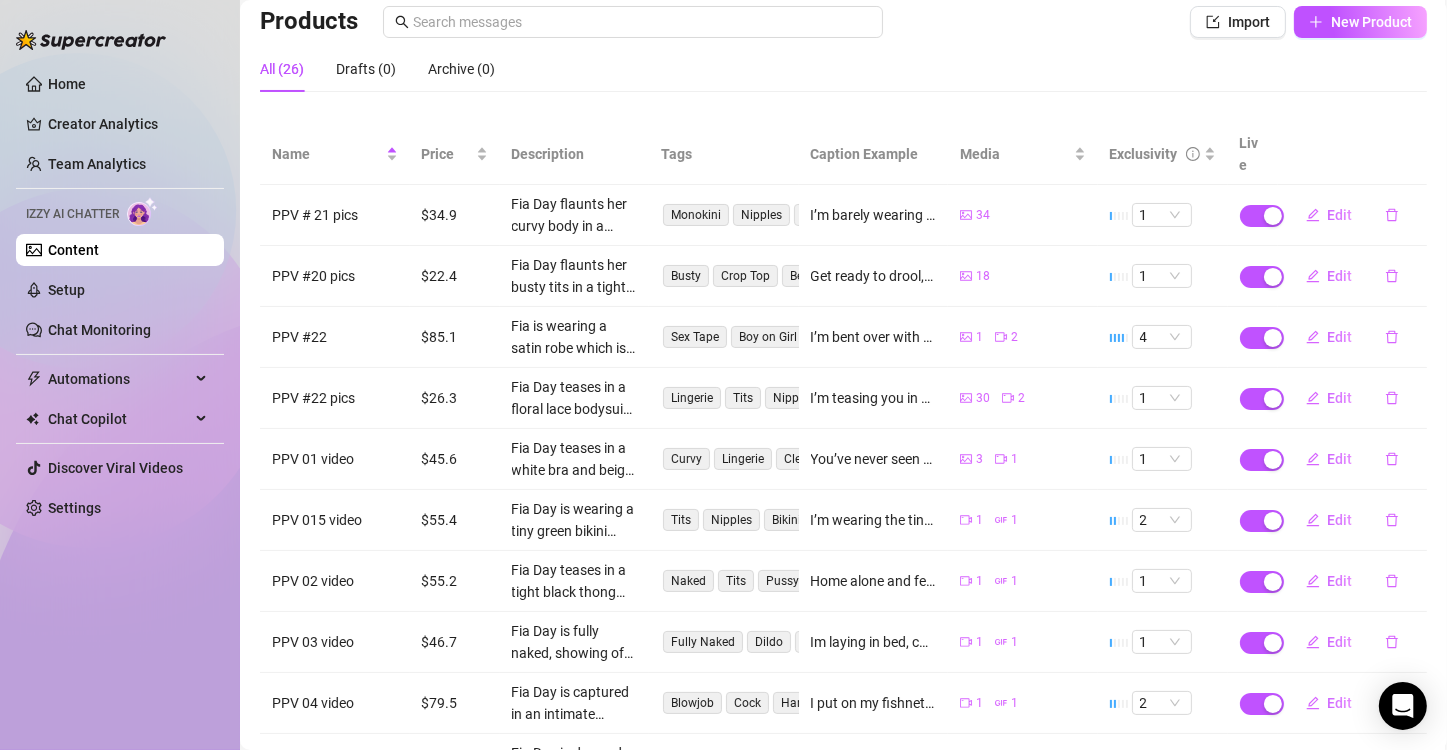 scroll, scrollTop: 0, scrollLeft: 0, axis: both 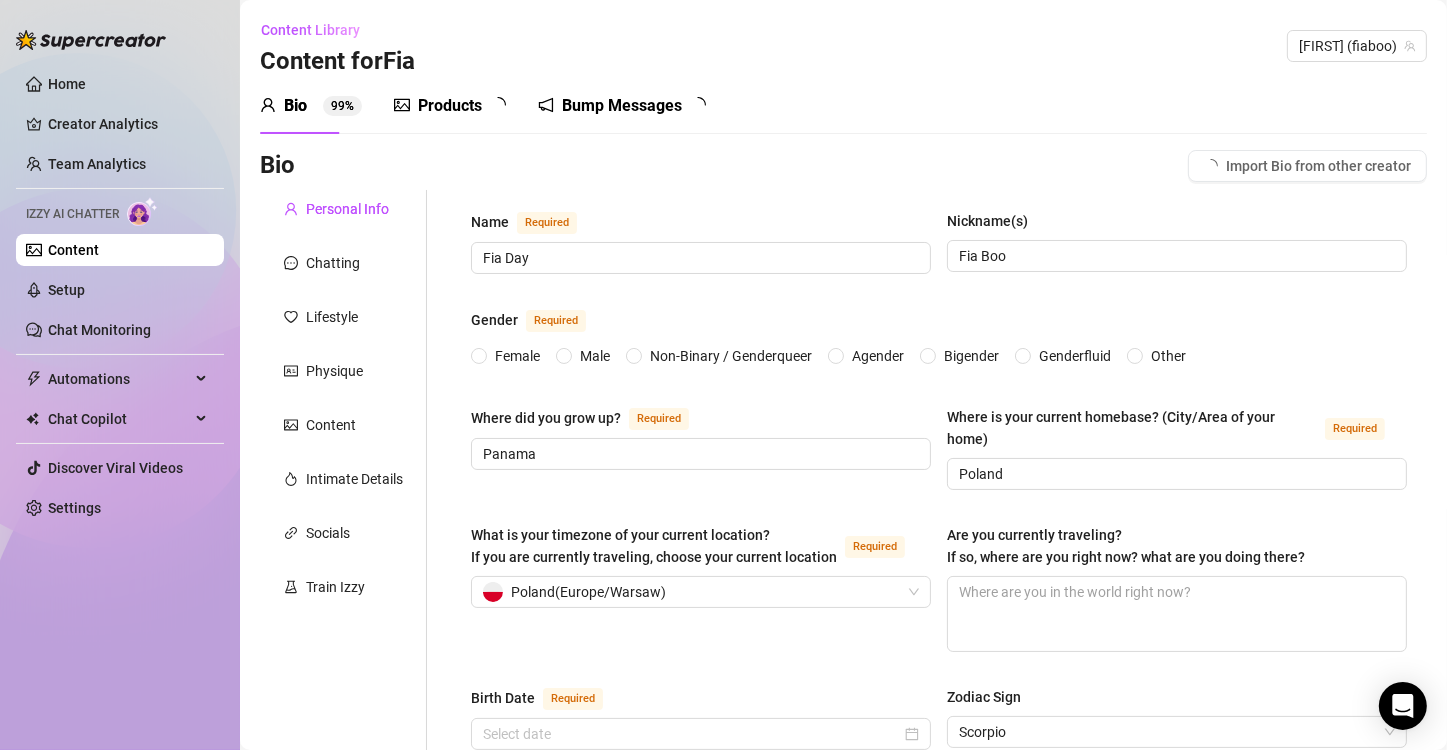 type 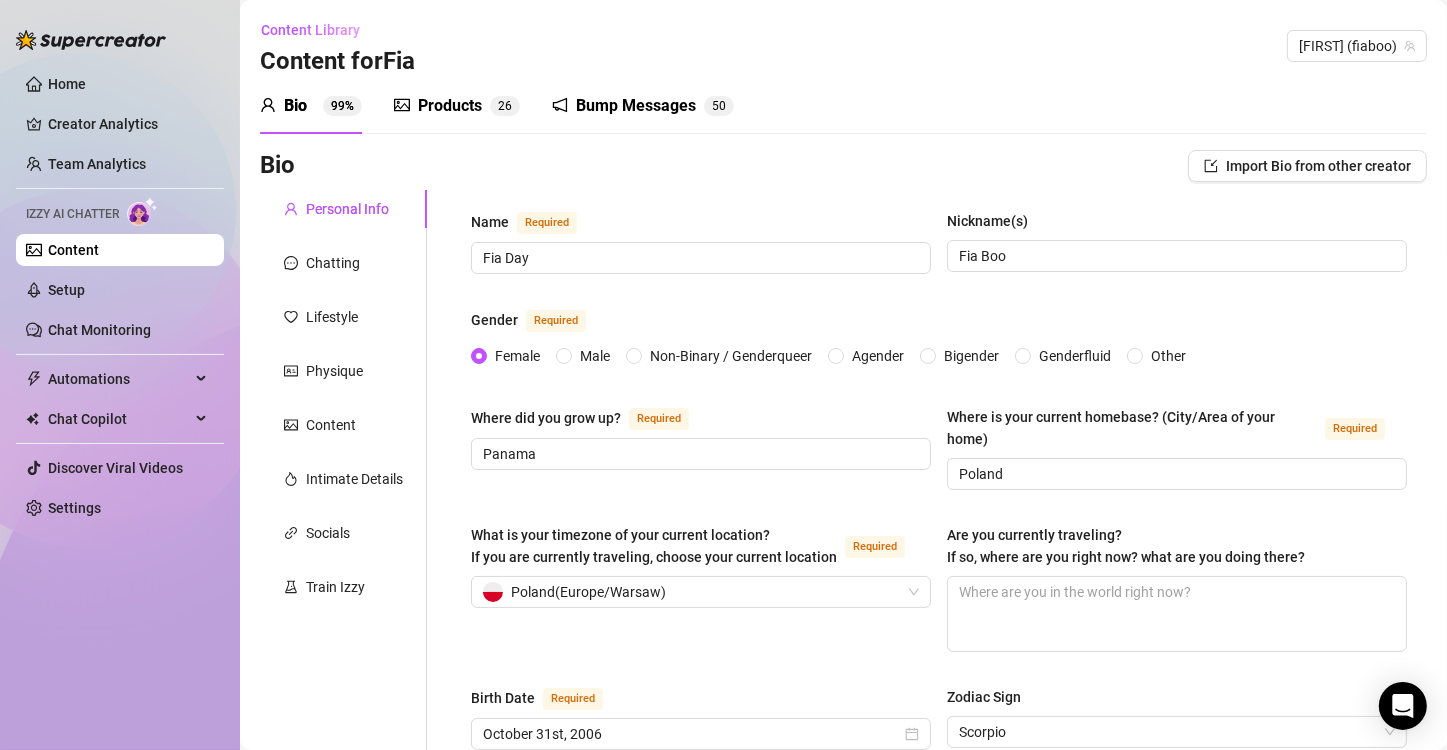 click on "Products" at bounding box center [450, 106] 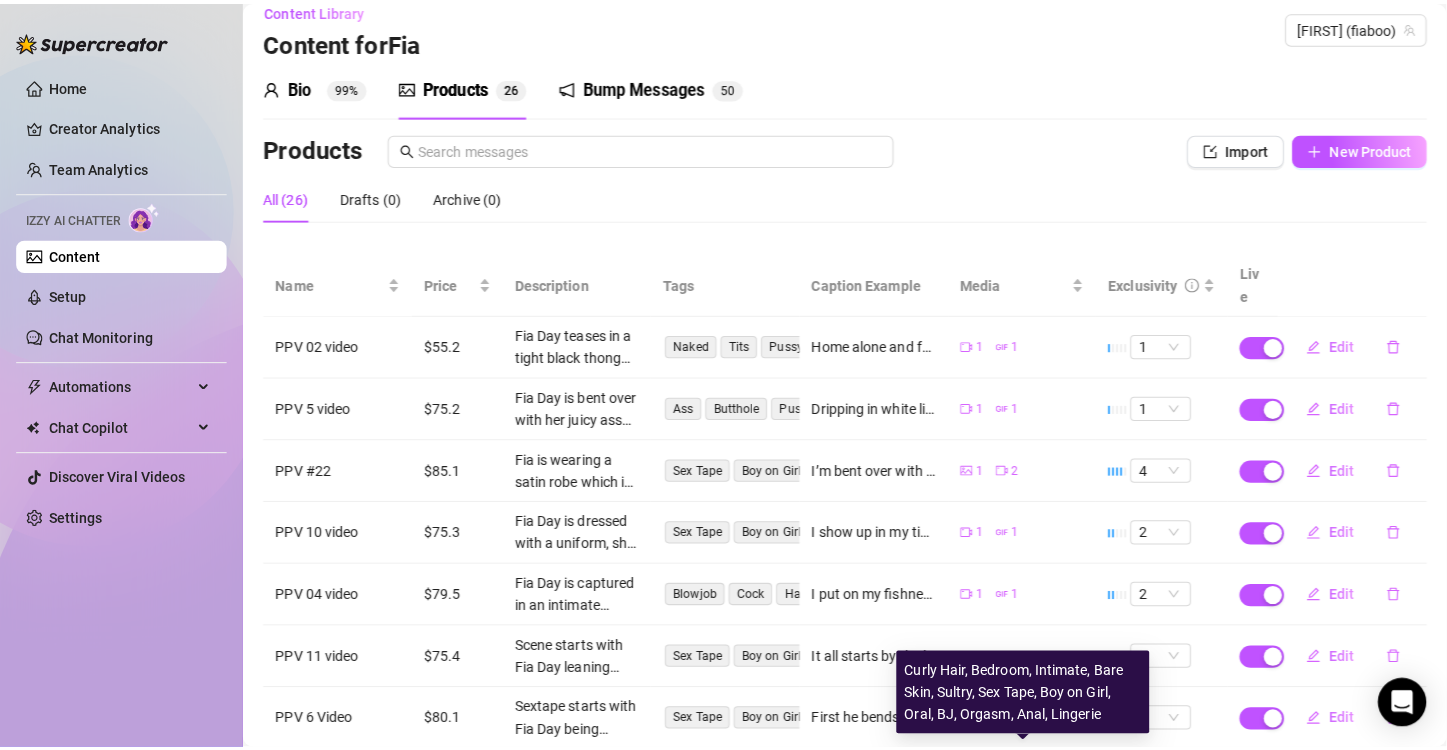 scroll, scrollTop: 0, scrollLeft: 0, axis: both 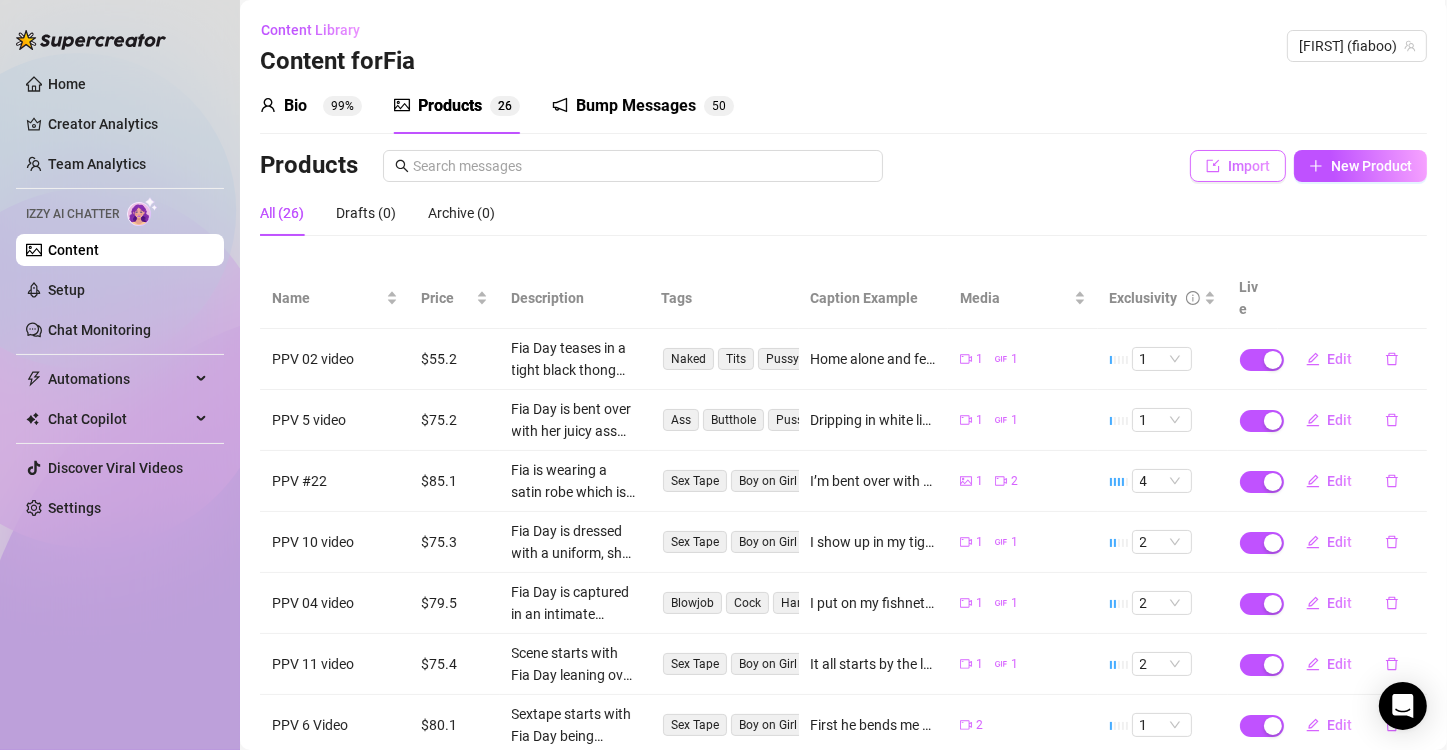 click on "Import" at bounding box center (1249, 166) 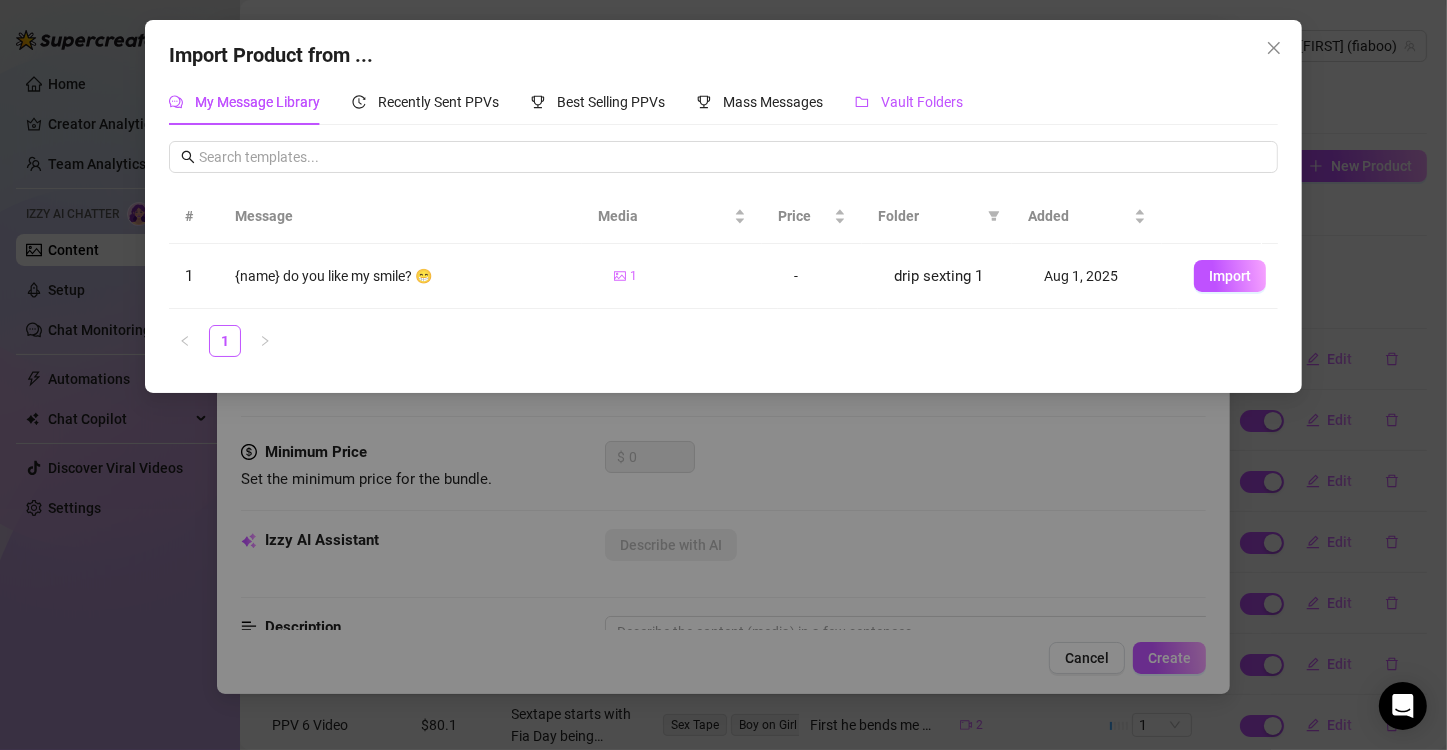 click on "Vault Folders" at bounding box center (922, 102) 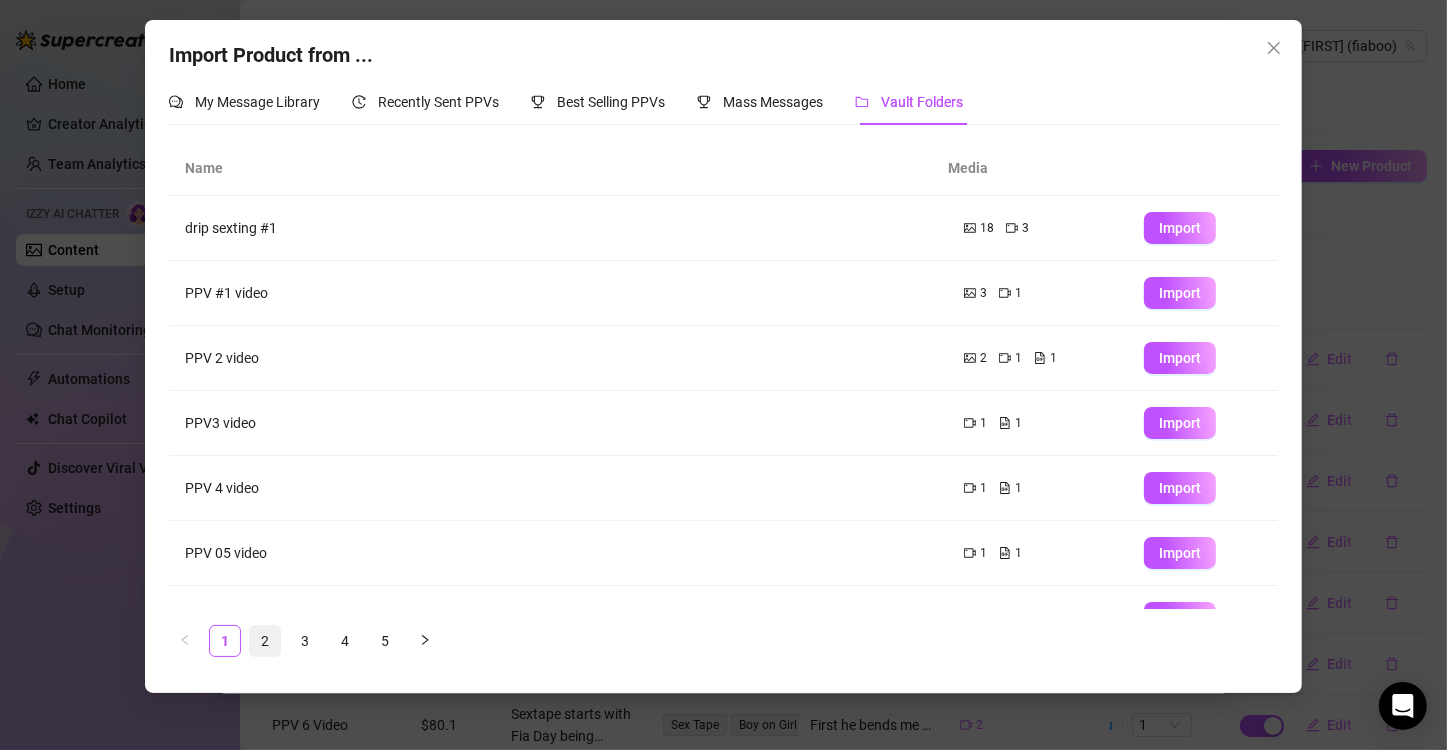 click on "2" at bounding box center (265, 641) 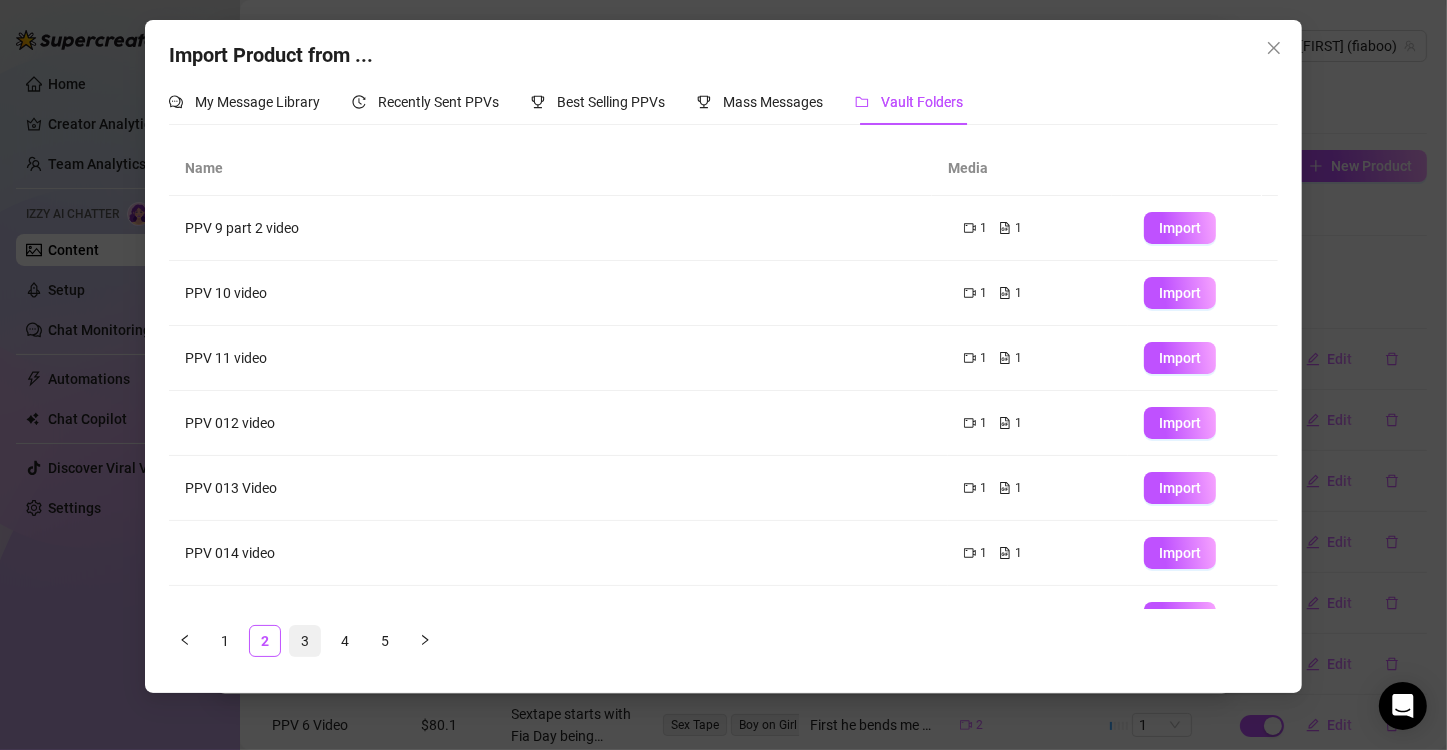 click on "3" at bounding box center [305, 641] 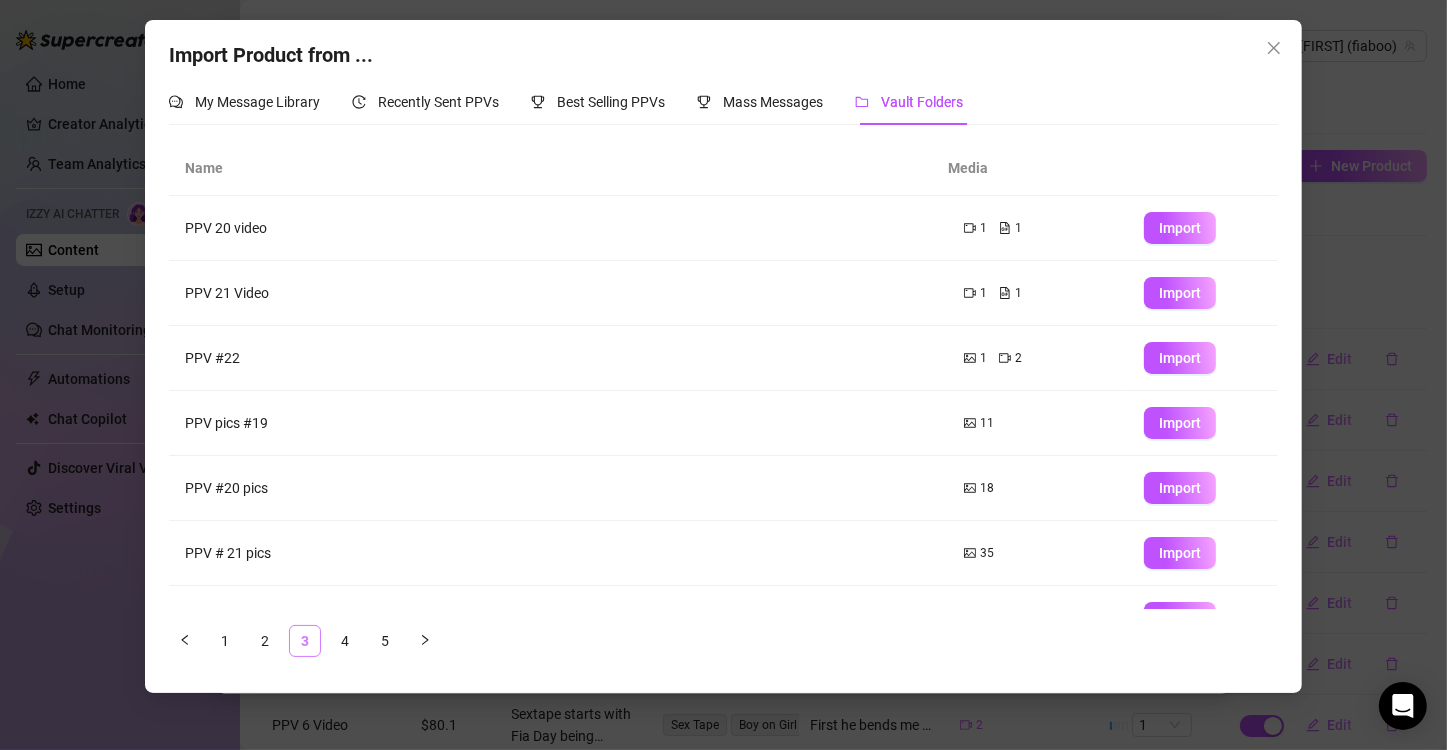 click on "3" at bounding box center (305, 641) 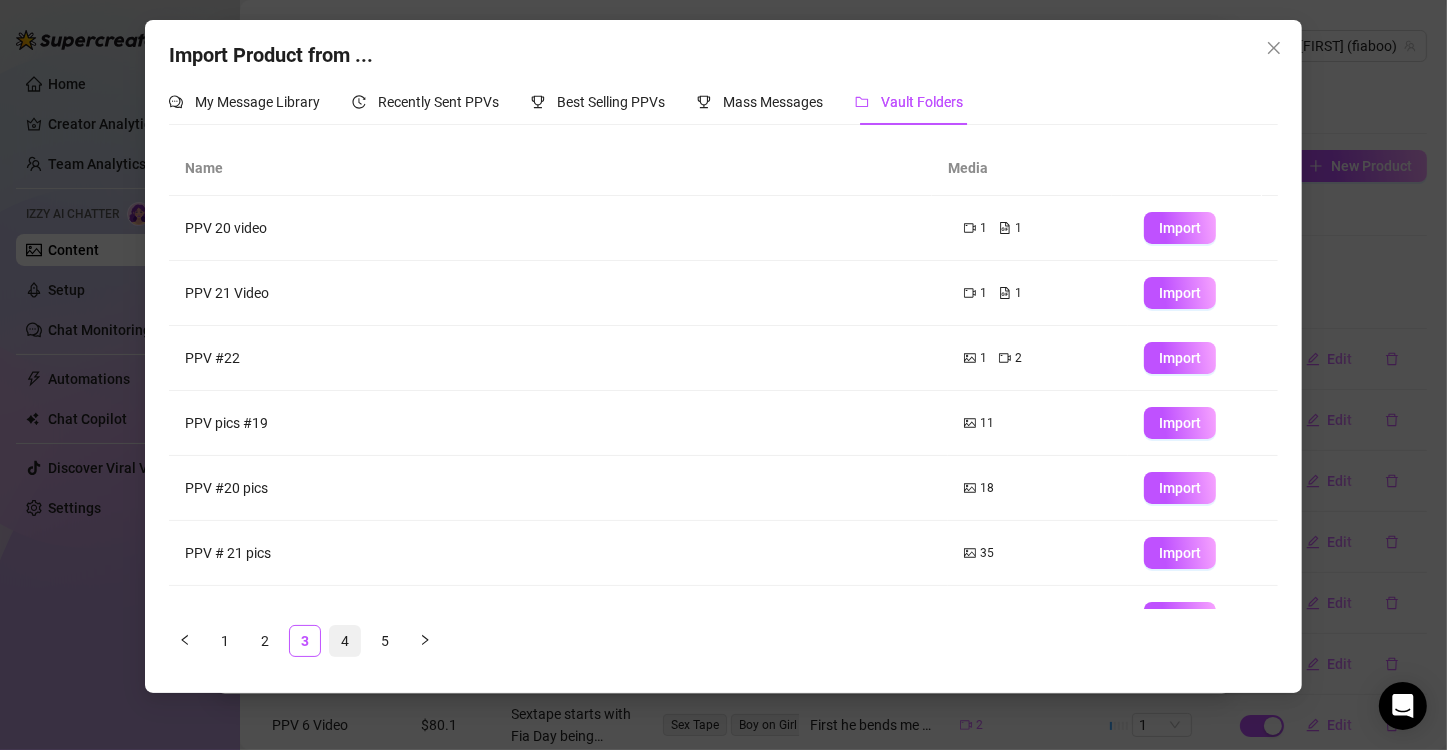 click on "4" at bounding box center [345, 641] 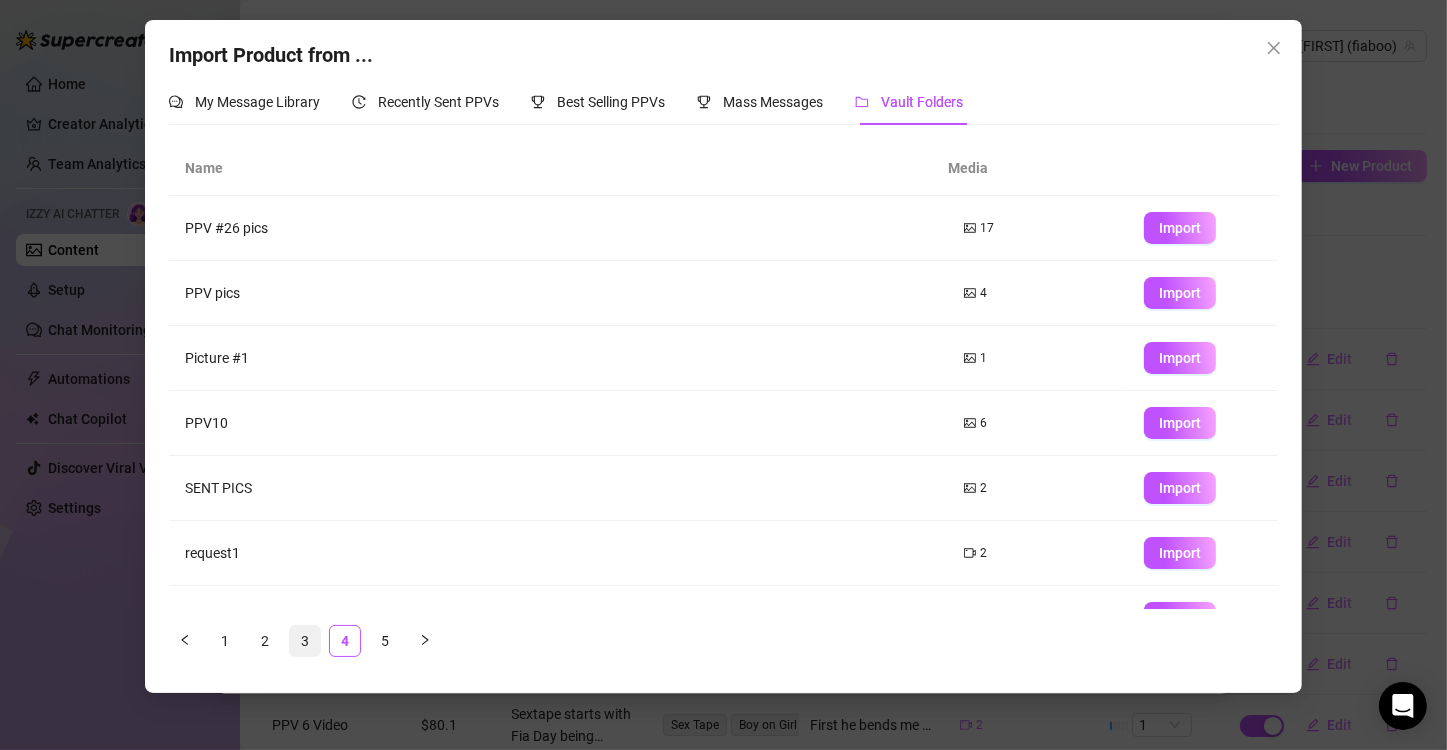 click on "3" at bounding box center [305, 641] 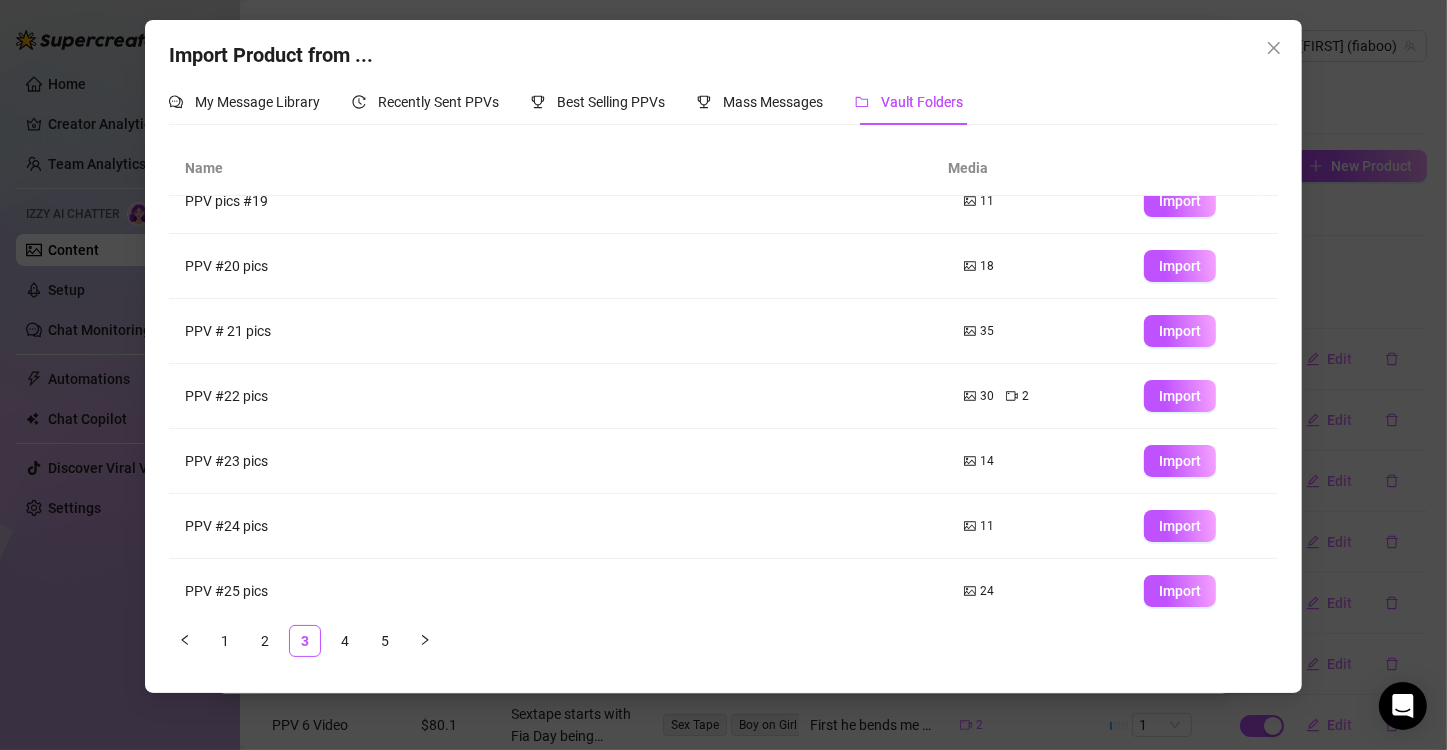 scroll, scrollTop: 235, scrollLeft: 0, axis: vertical 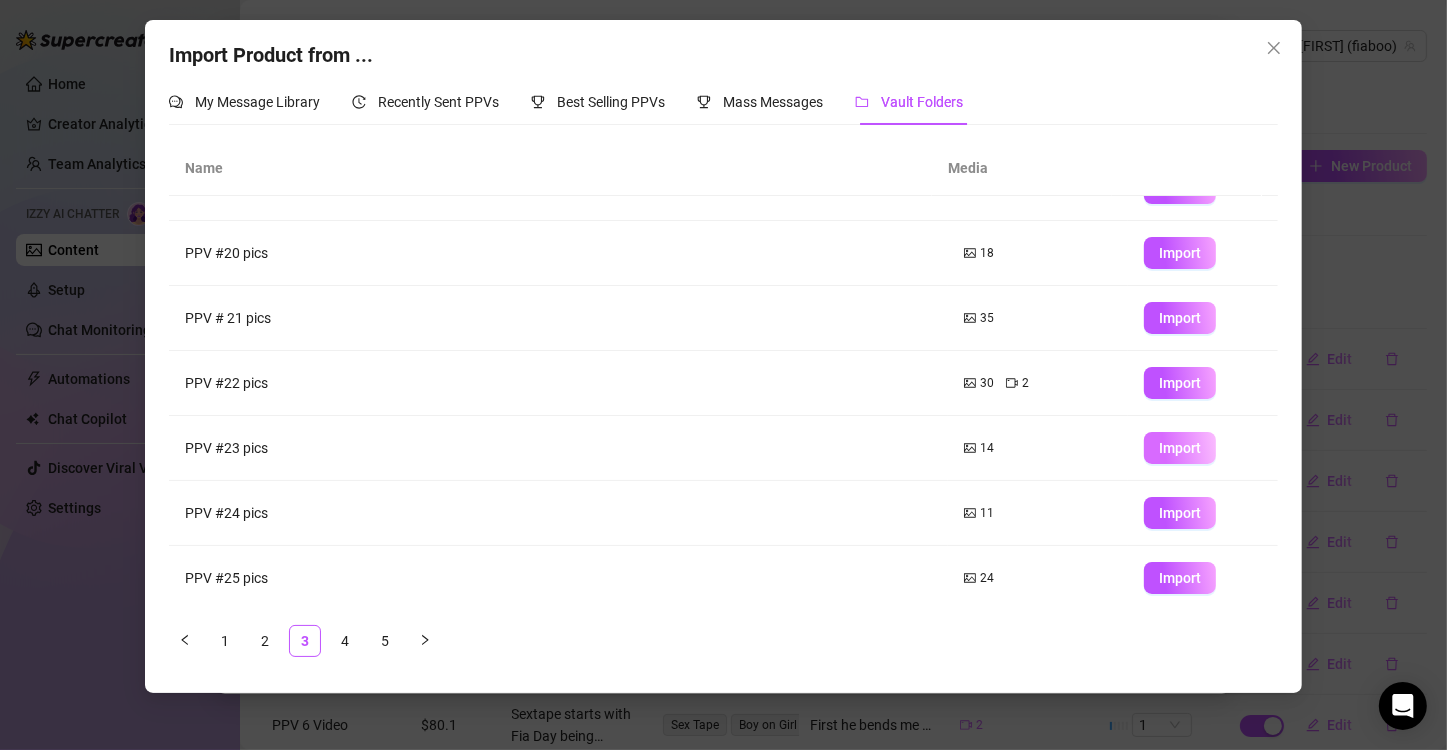 click on "Import" at bounding box center (1180, 448) 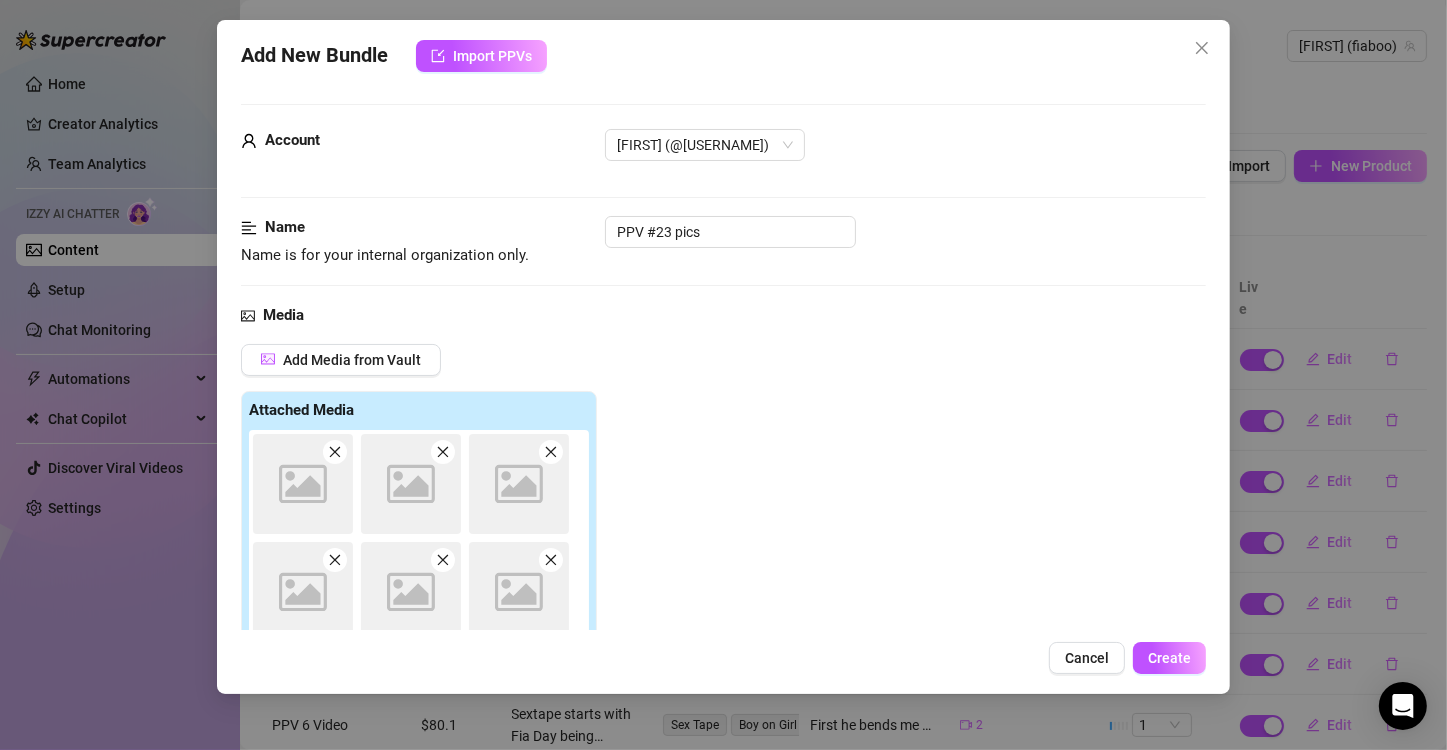 type on "Type your message here..." 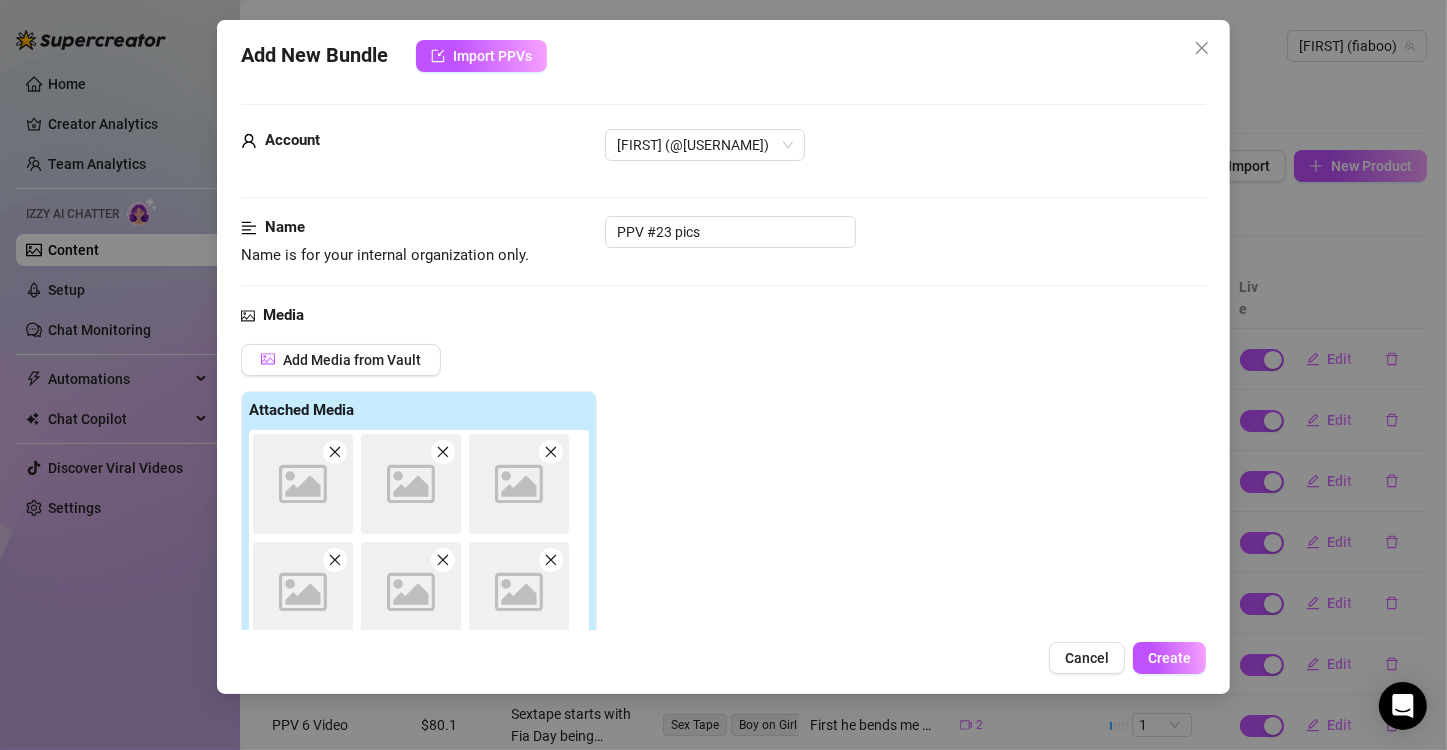 scroll, scrollTop: 282, scrollLeft: 0, axis: vertical 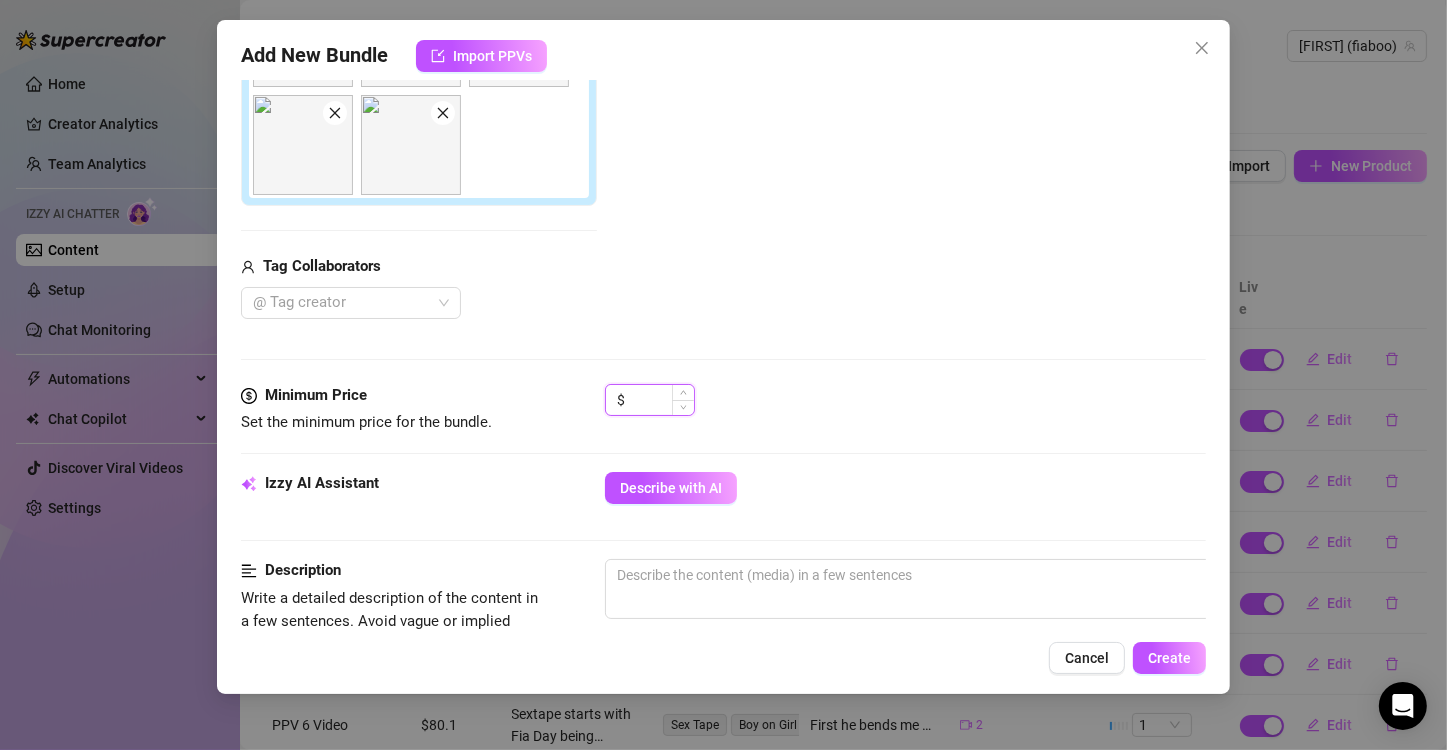 click at bounding box center [661, 400] 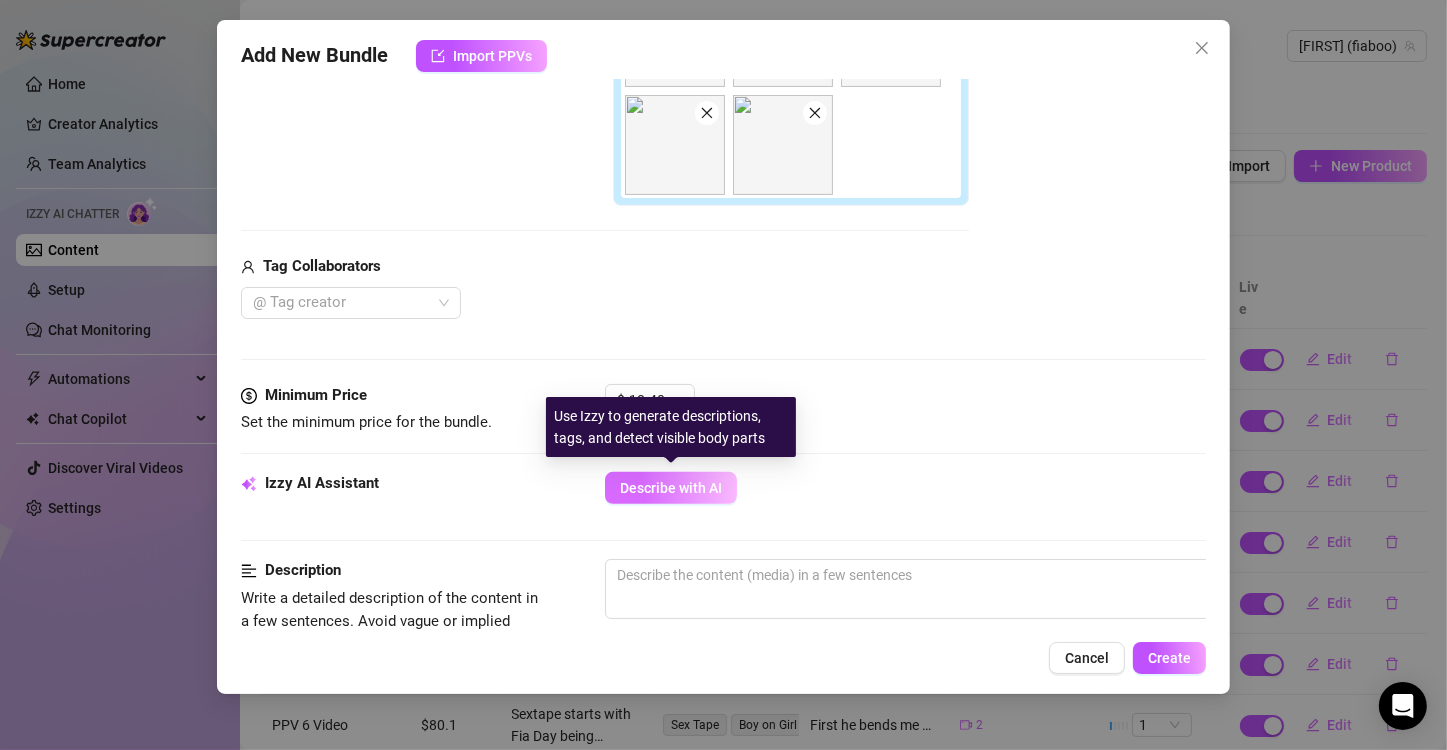 type on "18.4" 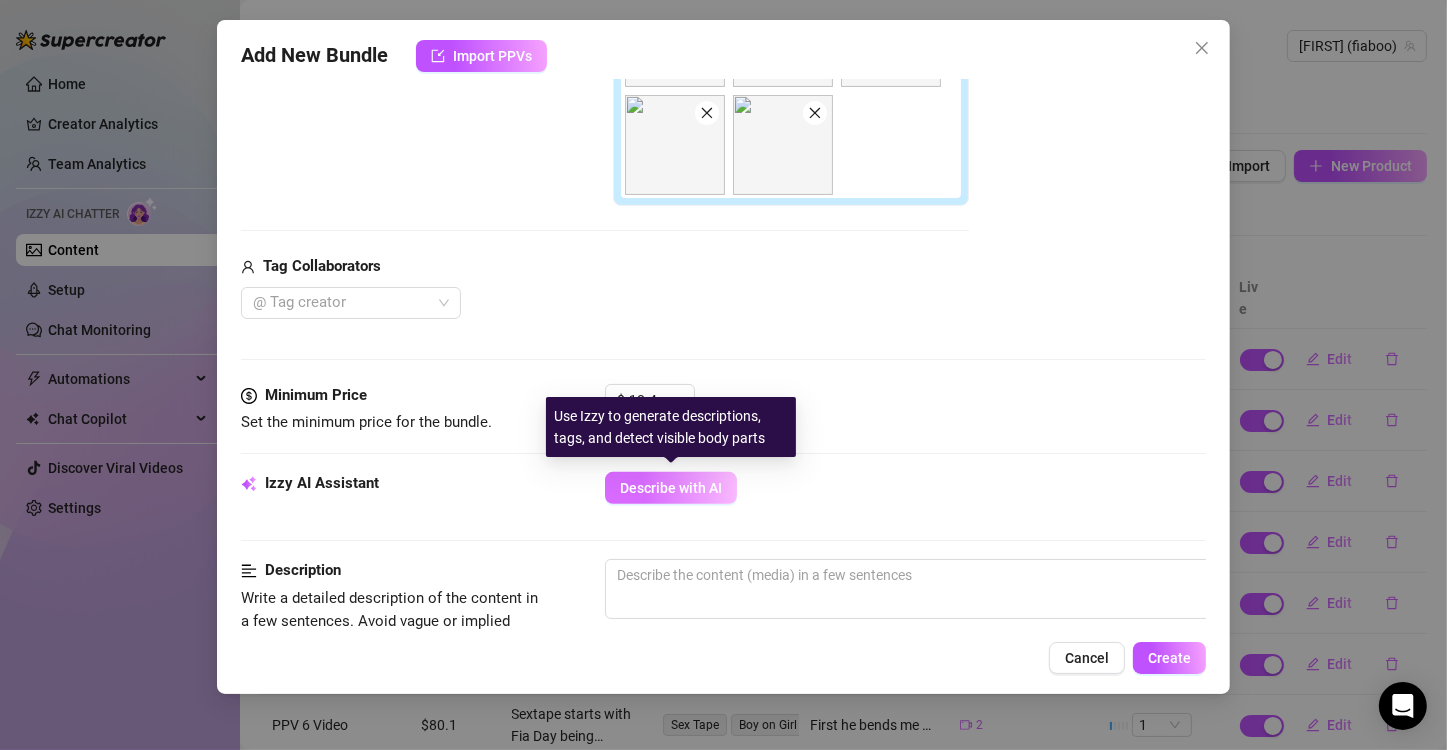 click on "Describe with AI" at bounding box center [671, 488] 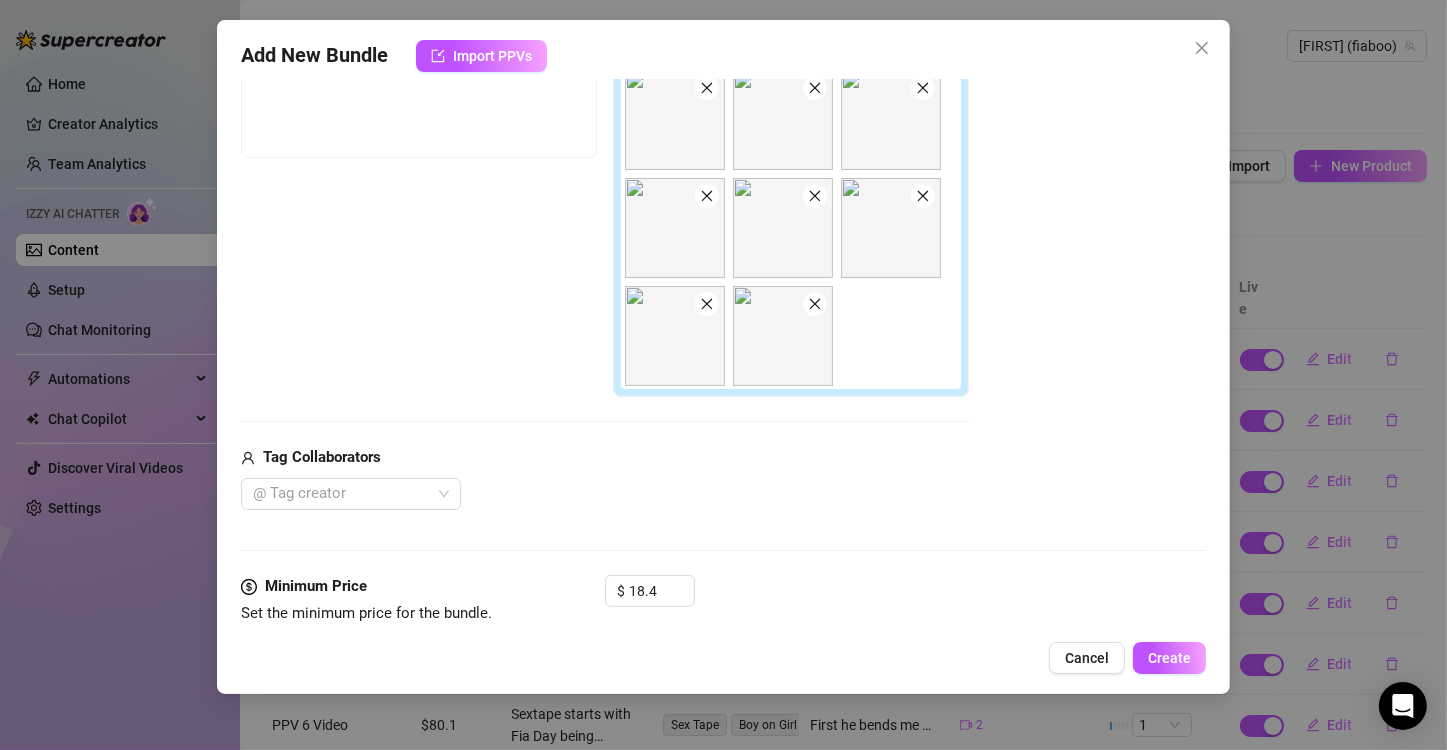 scroll, scrollTop: 382, scrollLeft: 0, axis: vertical 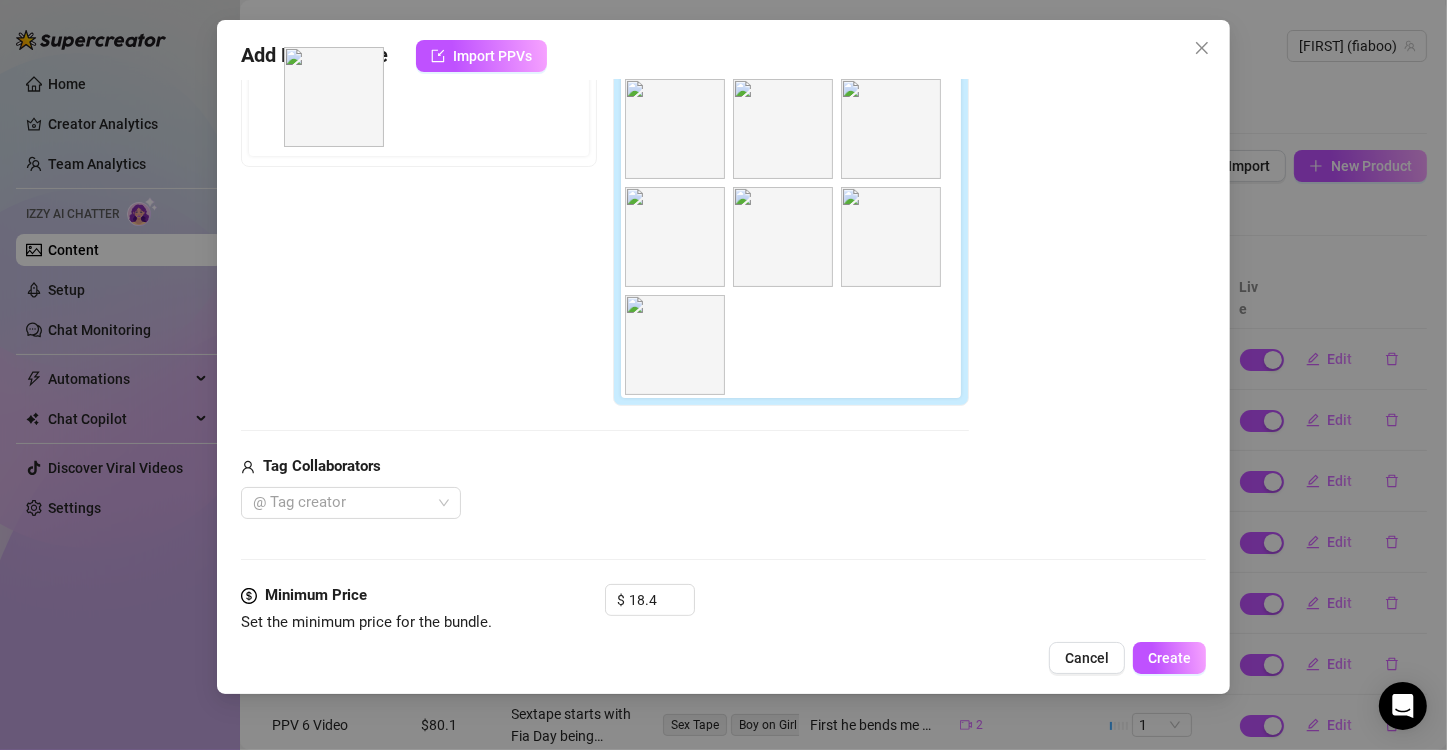 drag, startPoint x: 793, startPoint y: 376, endPoint x: 339, endPoint y: 128, distance: 517.32 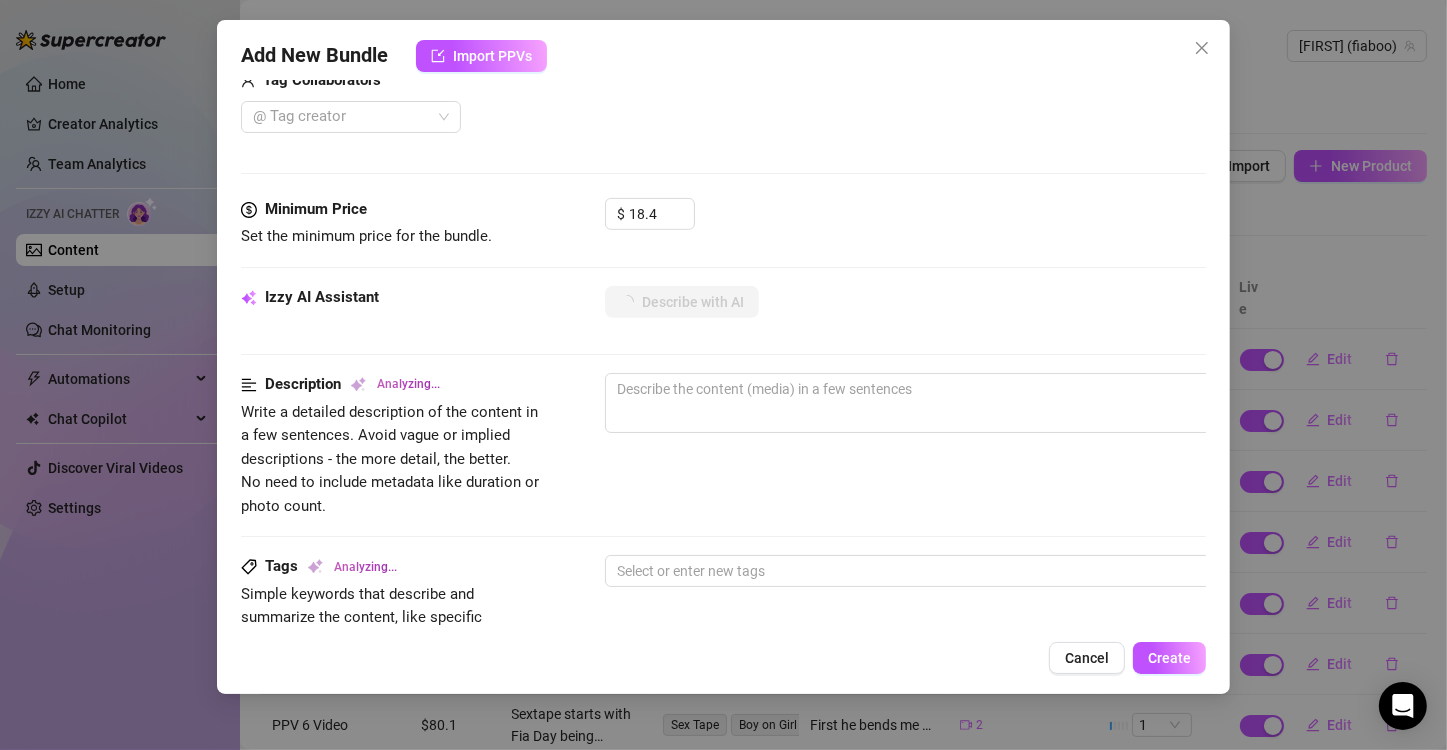 scroll, scrollTop: 782, scrollLeft: 0, axis: vertical 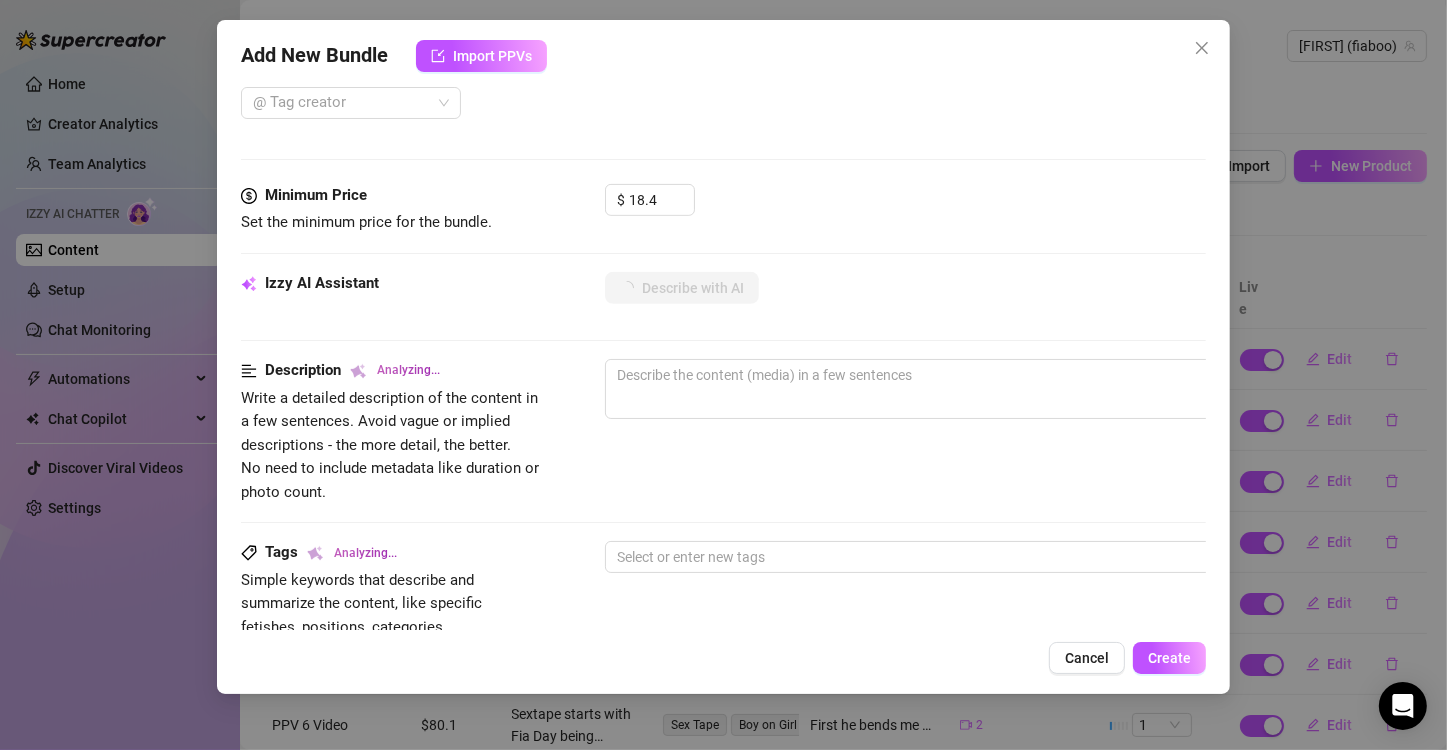 type on "Fia" 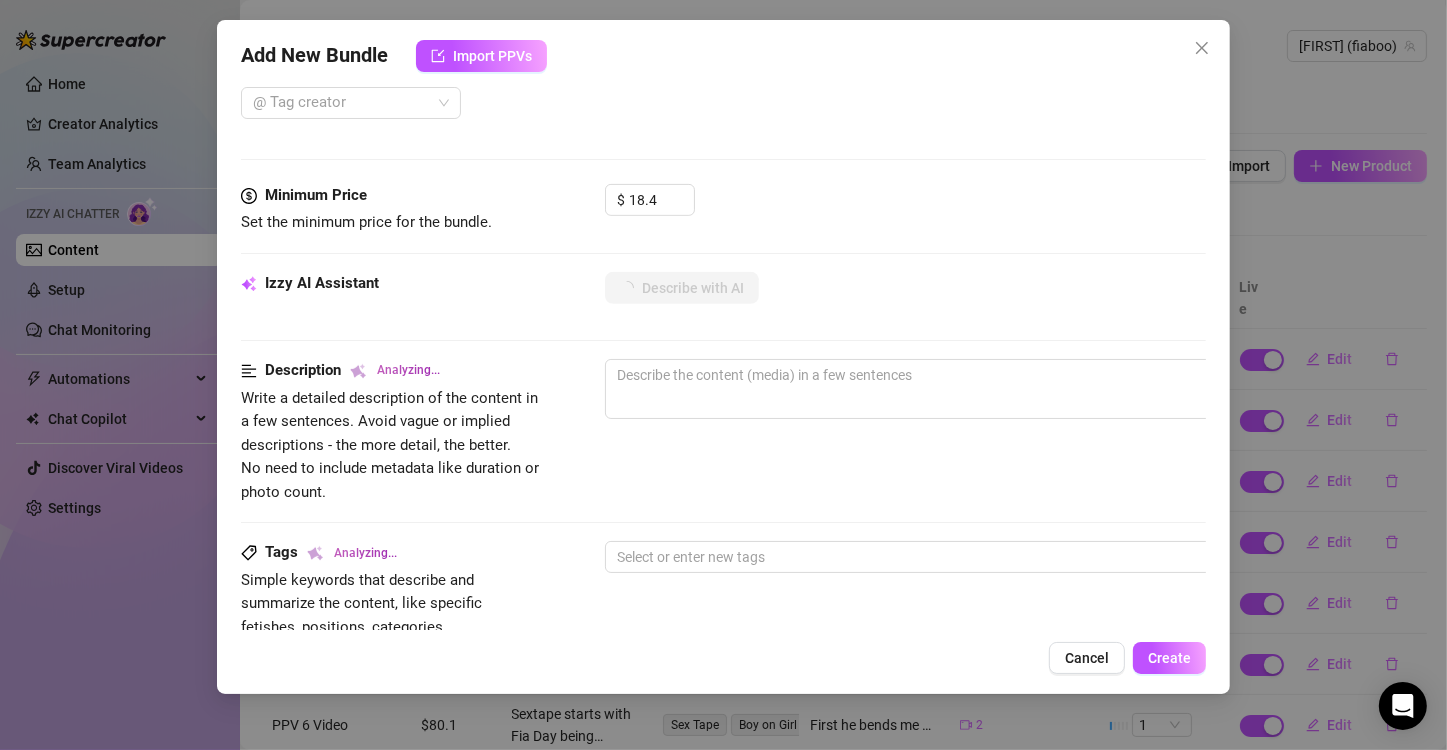 type on "Fia" 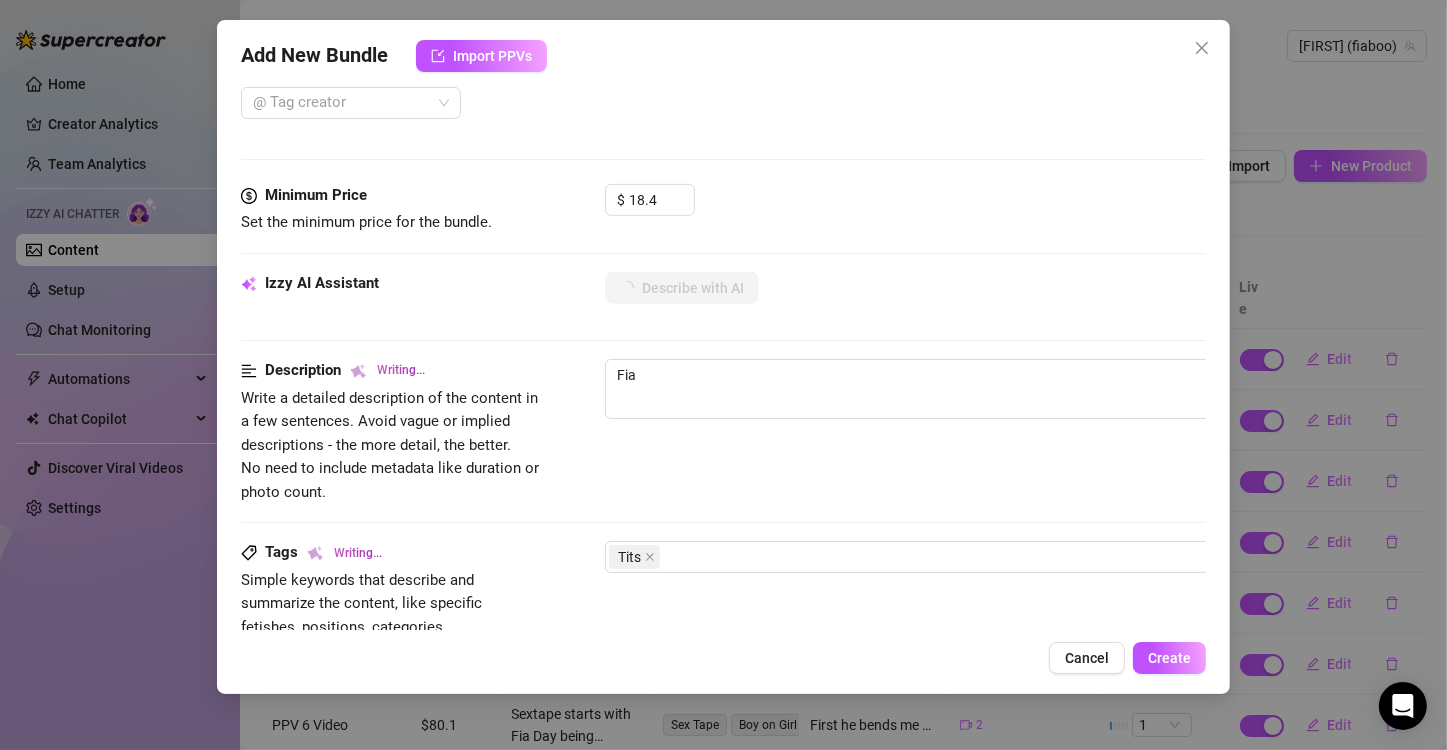 type on "Fia Day" 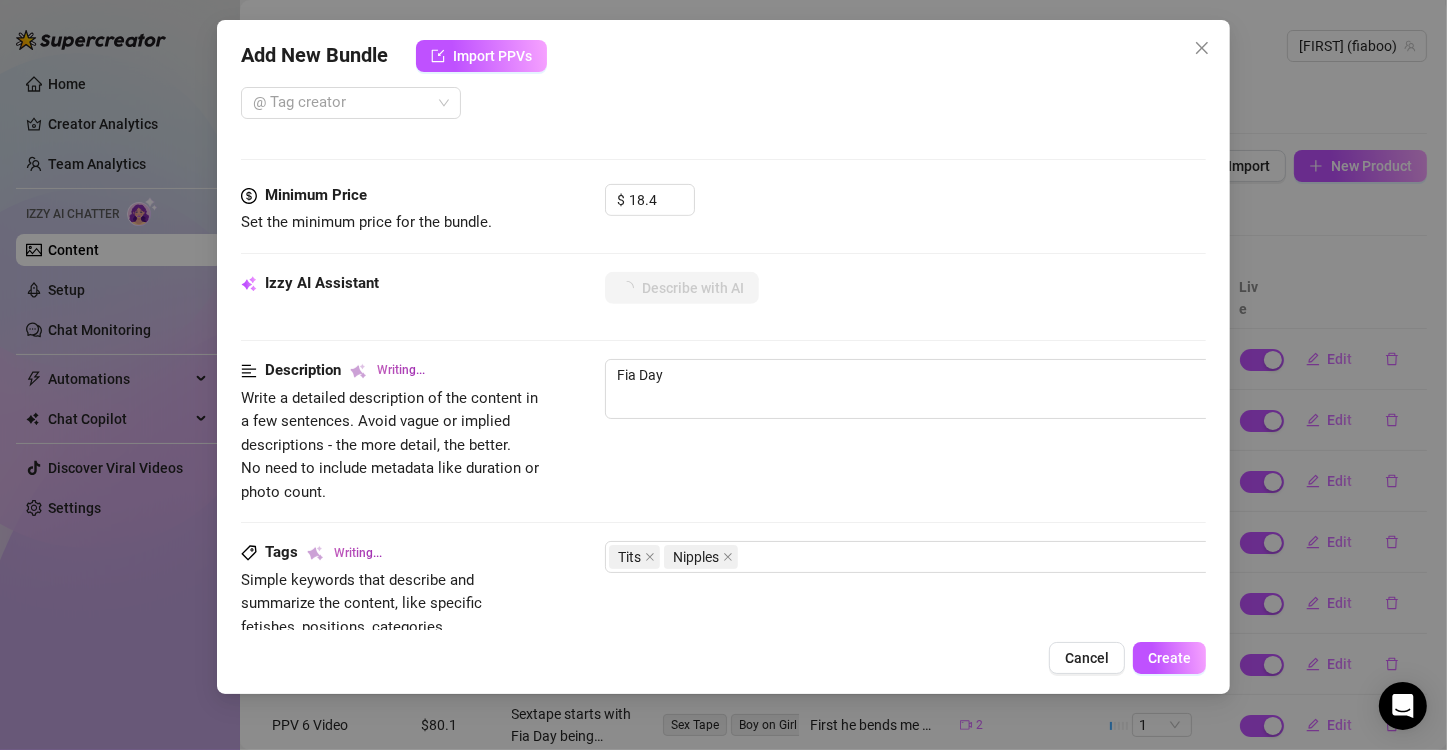 type on "Fia Day teases" 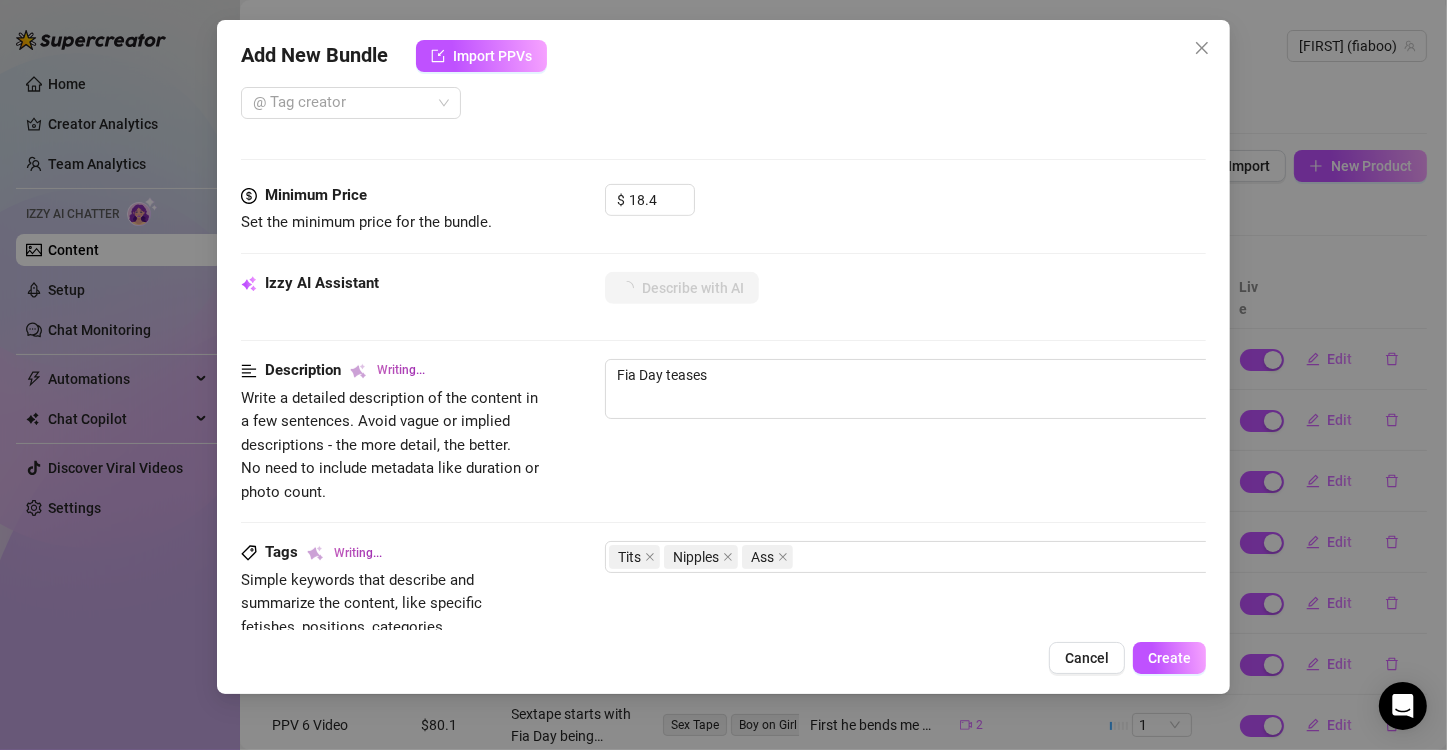type on "[PERSON] Day teases in" 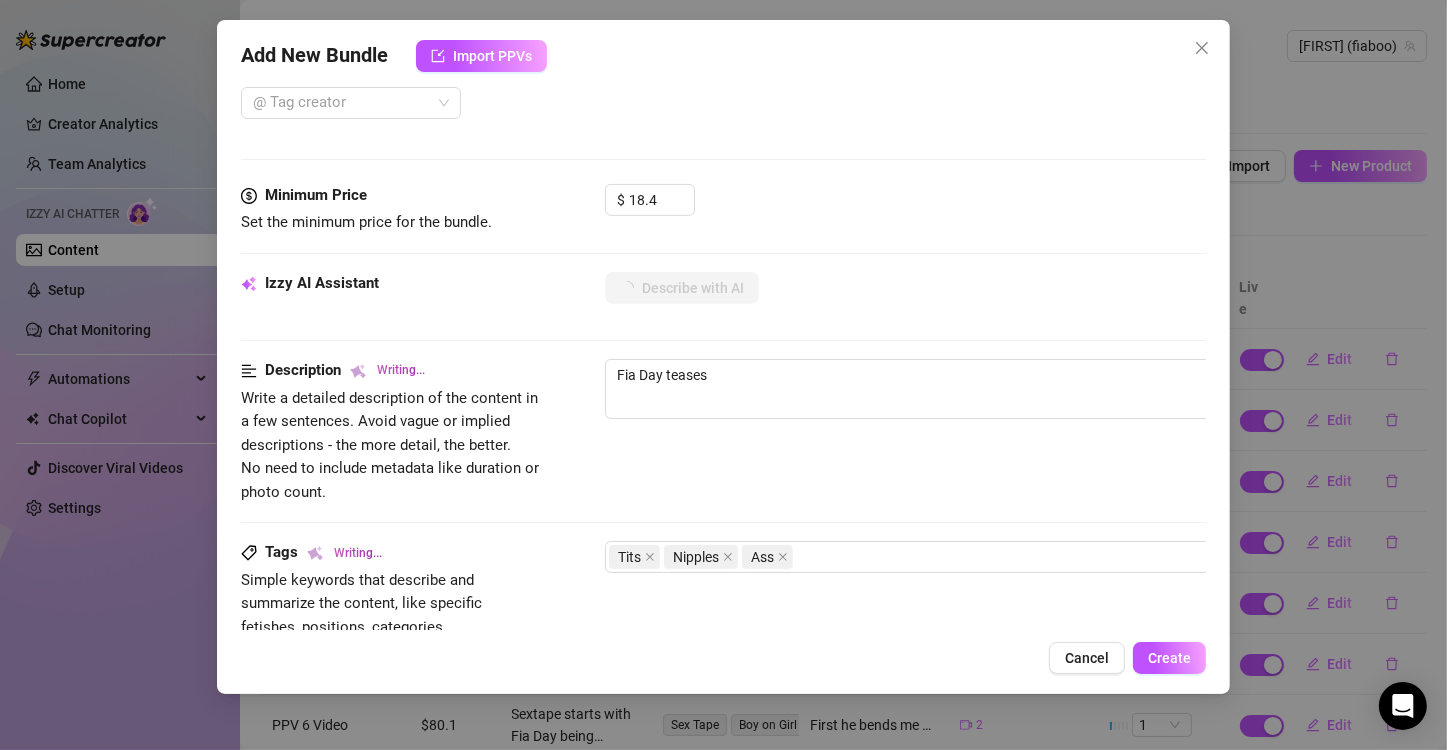 type on "[PERSON] Day teases in" 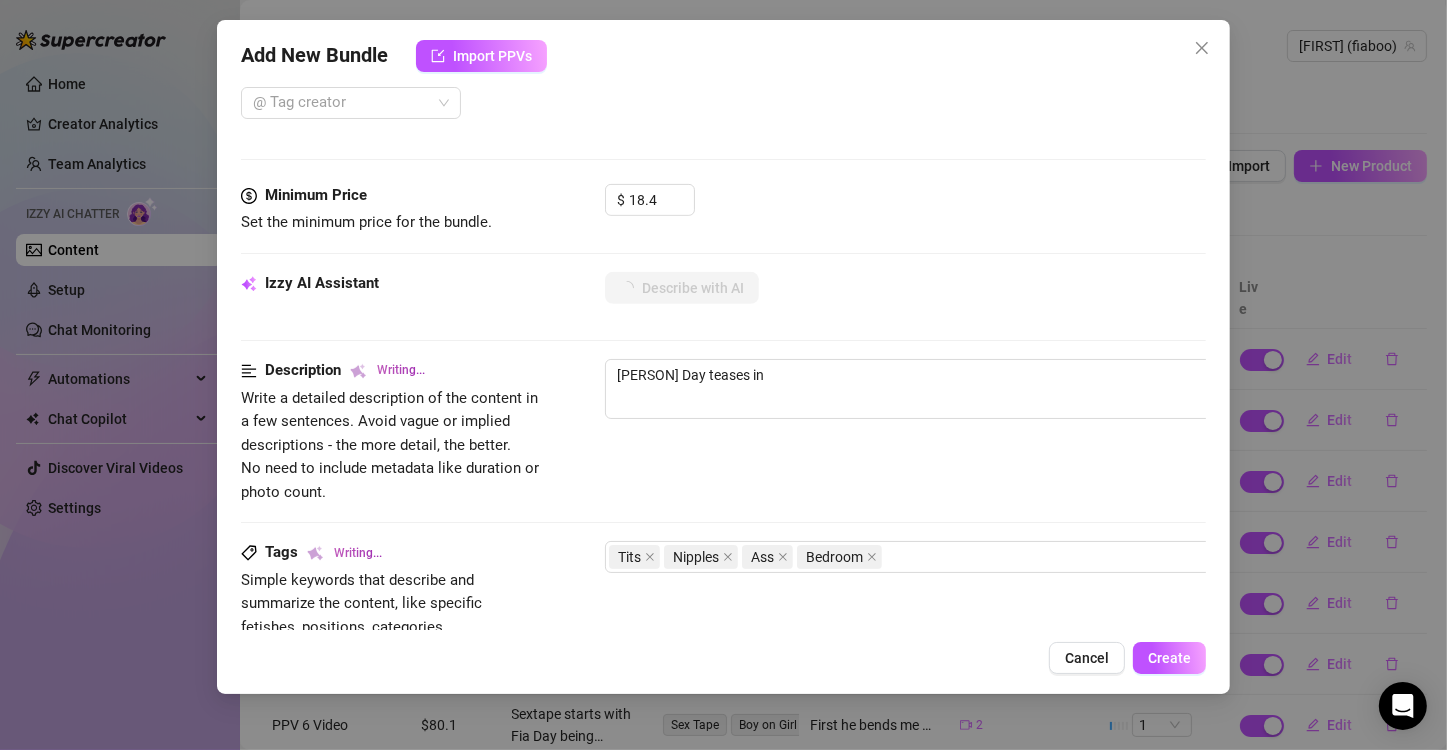 type on "[FIRST] [LAST] teases in a" 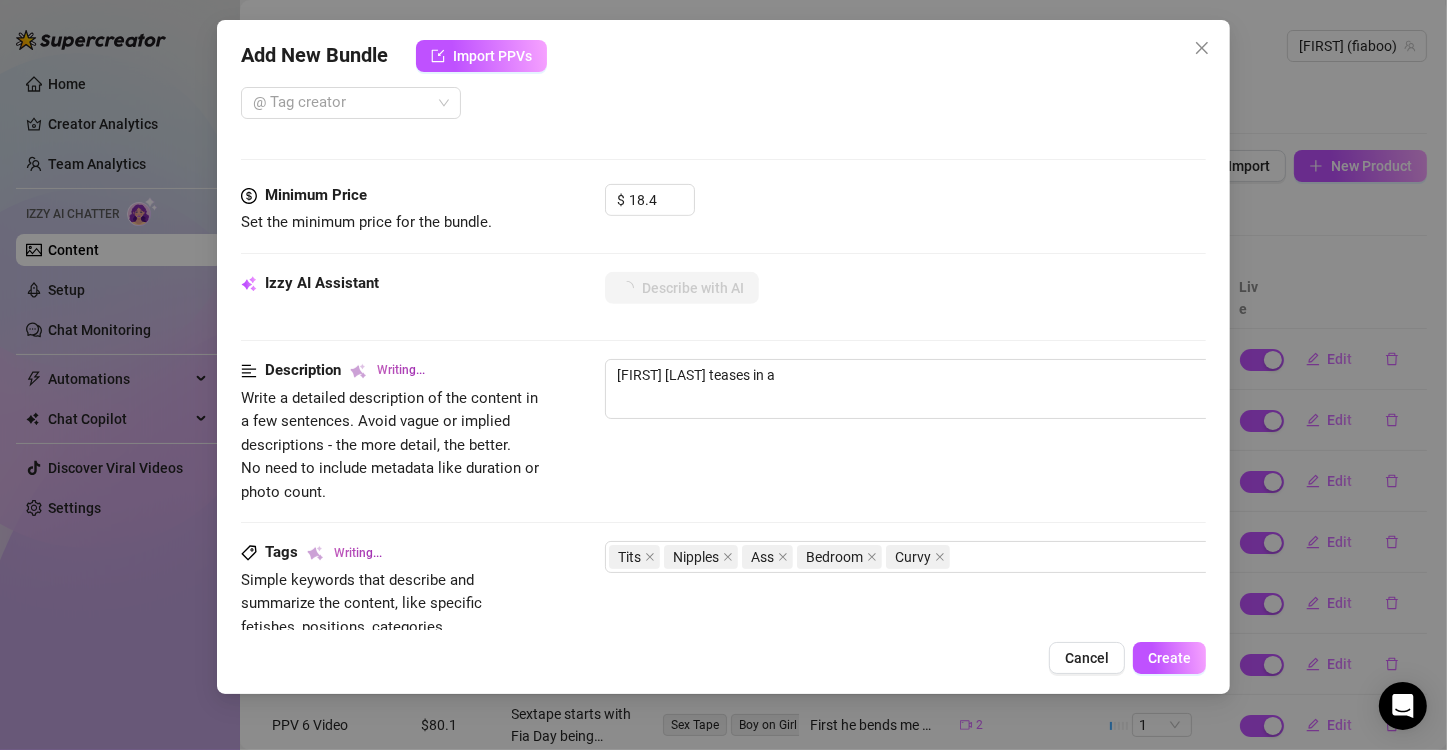 type on "[FIRST] [LAST] teases in a black" 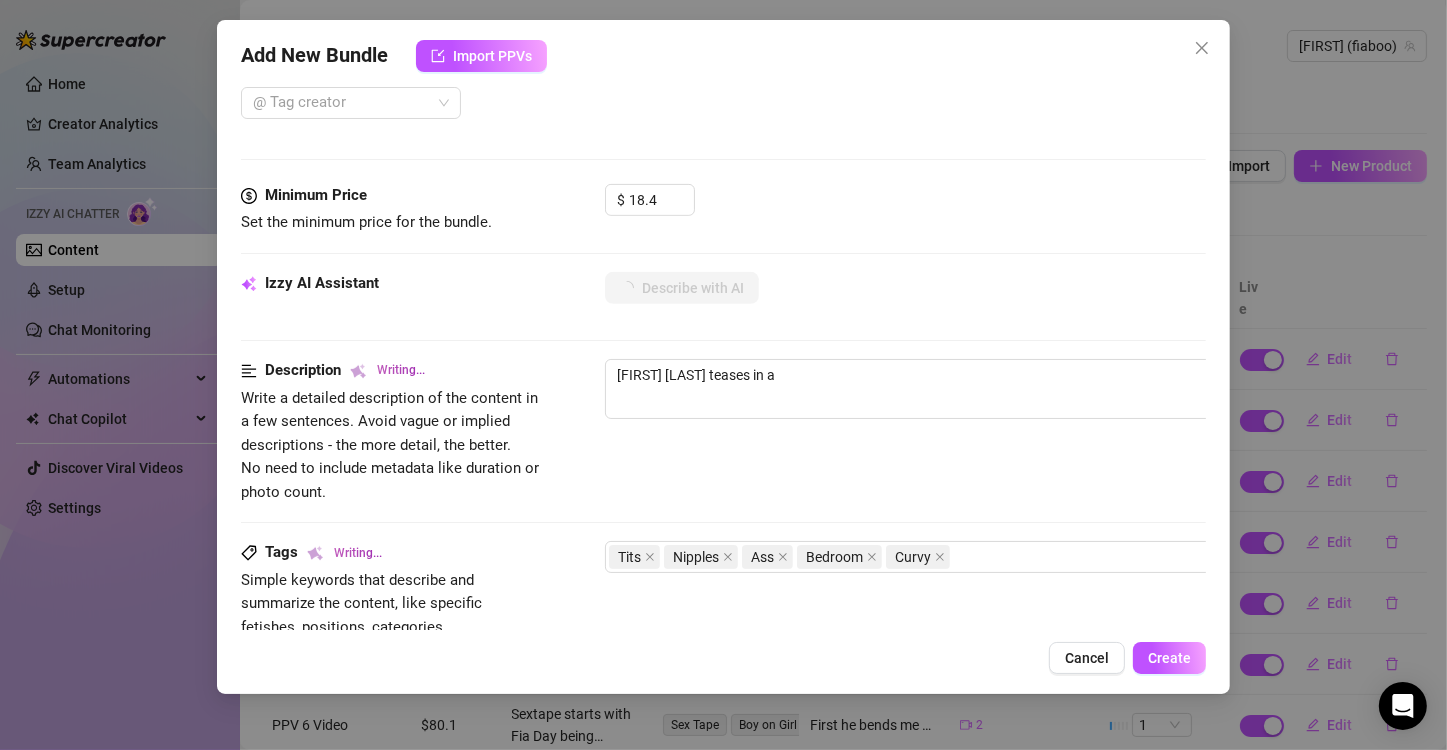 type on "[FIRST] [LAST] teases in a black" 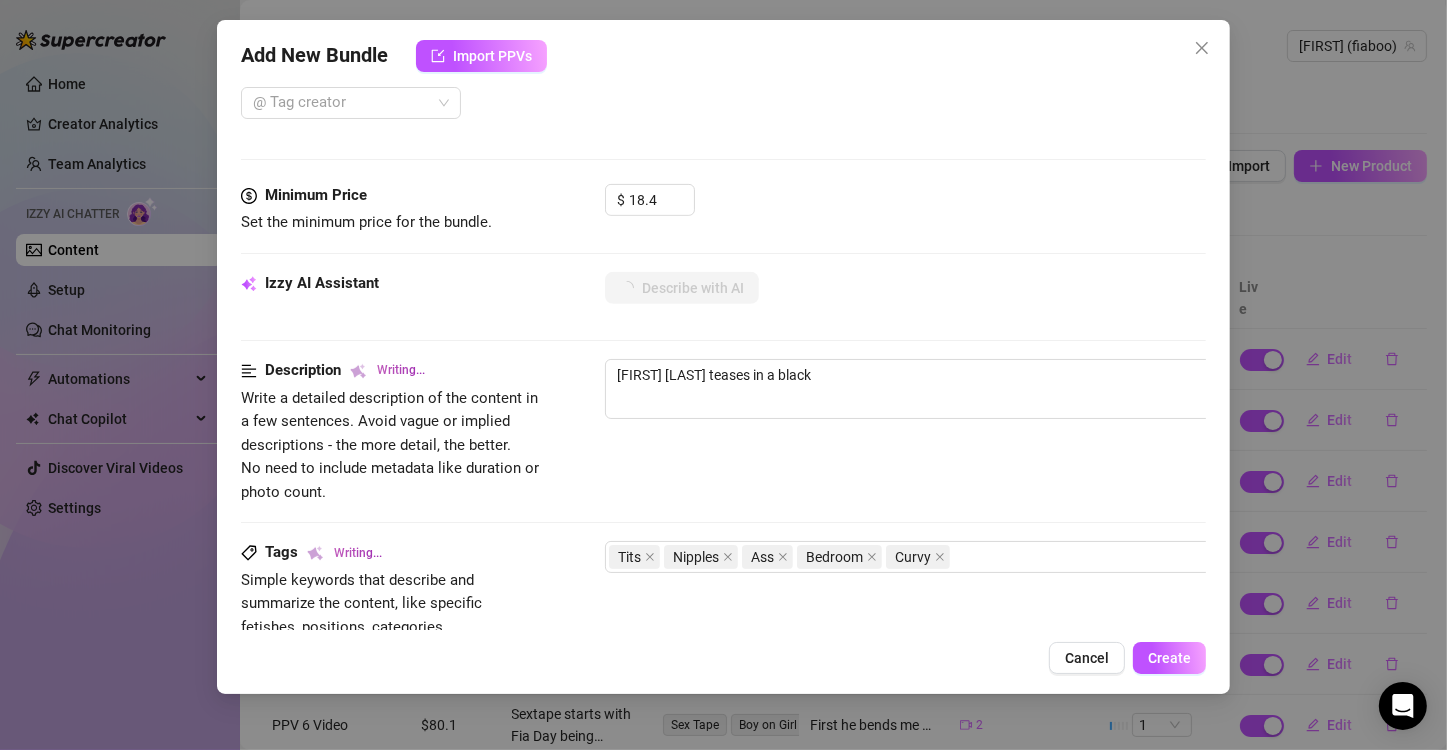 type on "[FIRST] [LAST] teases in a black crop" 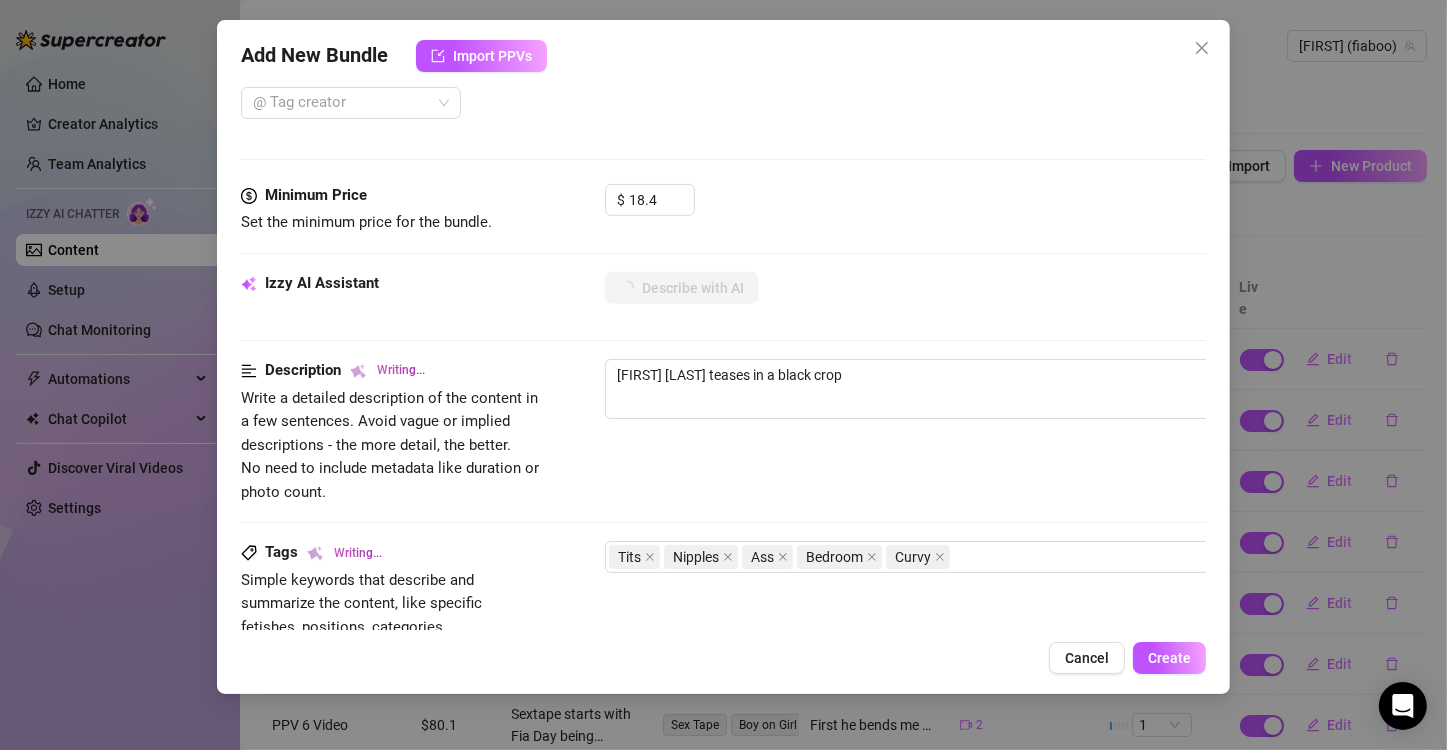 type on "[PERSON] Day teases in a black crop top," 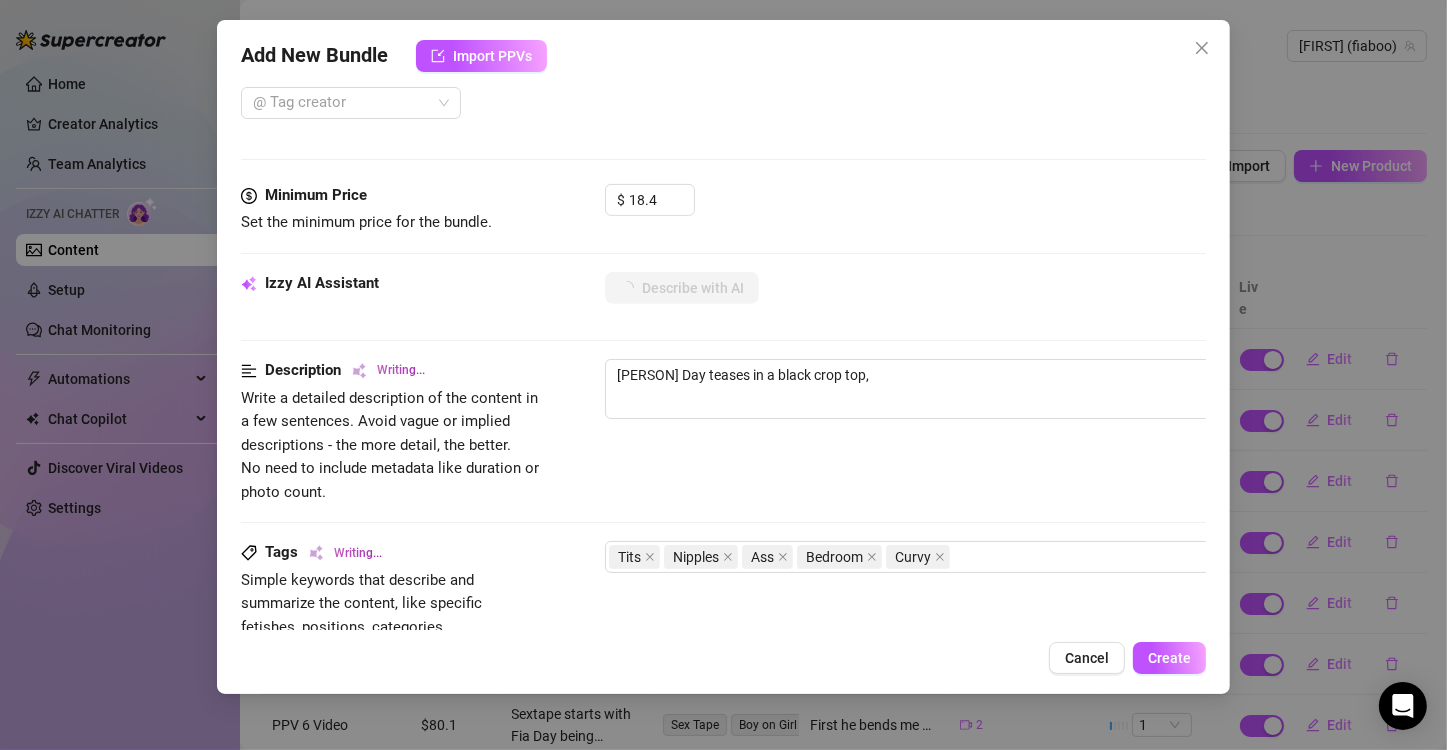 type on "[FIRST] [LAST] teases in a black crop top, showing" 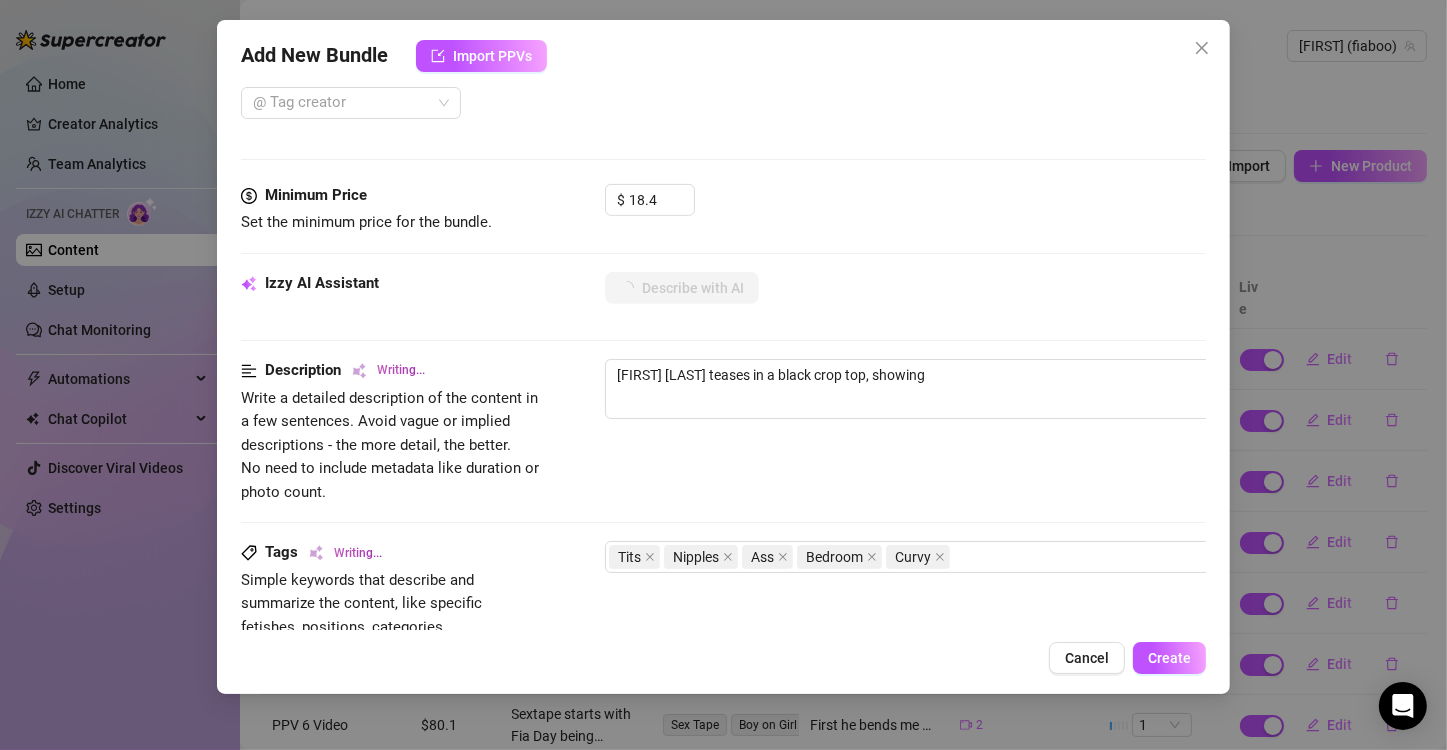 type on "[PERSON] Day teases in a black crop top, showing off" 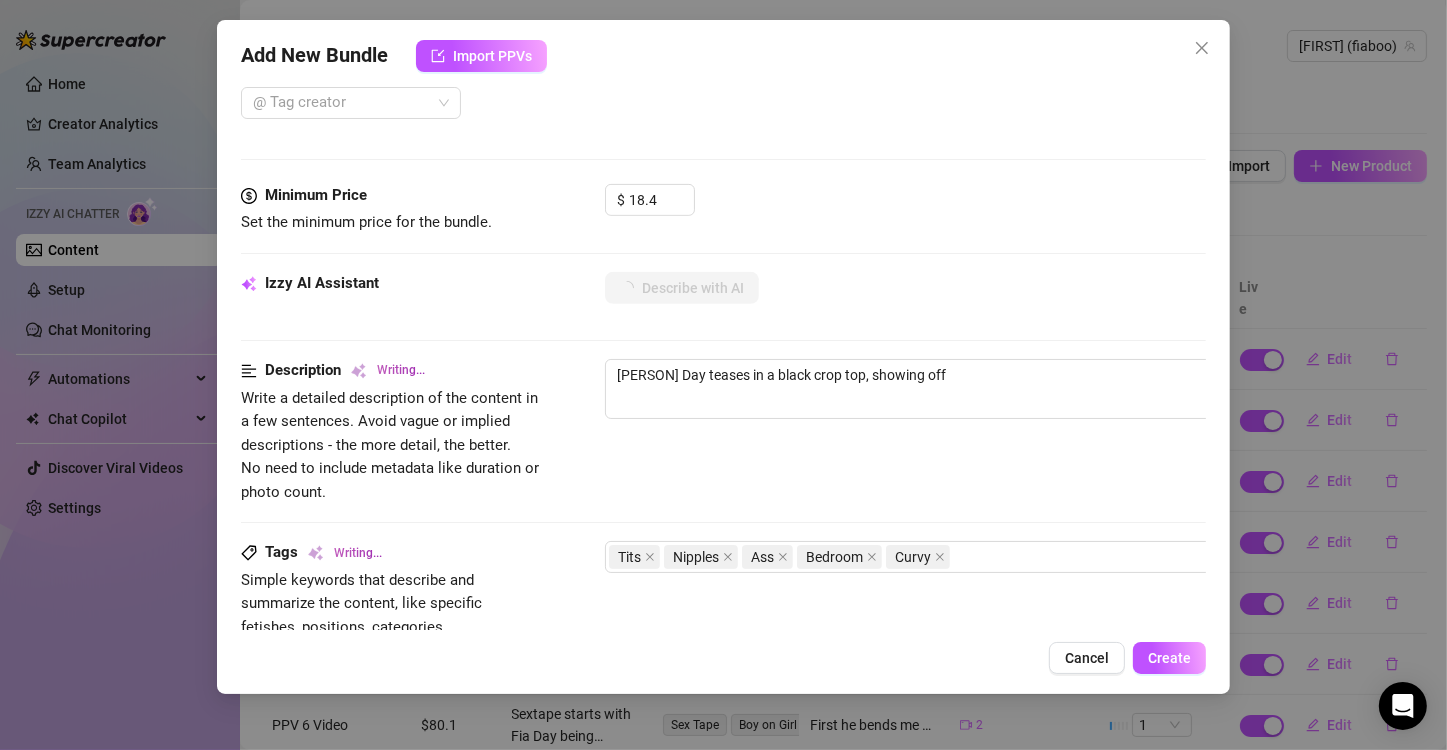 type on "[FIRST] [LAST] teases in a black crop top, showing off her" 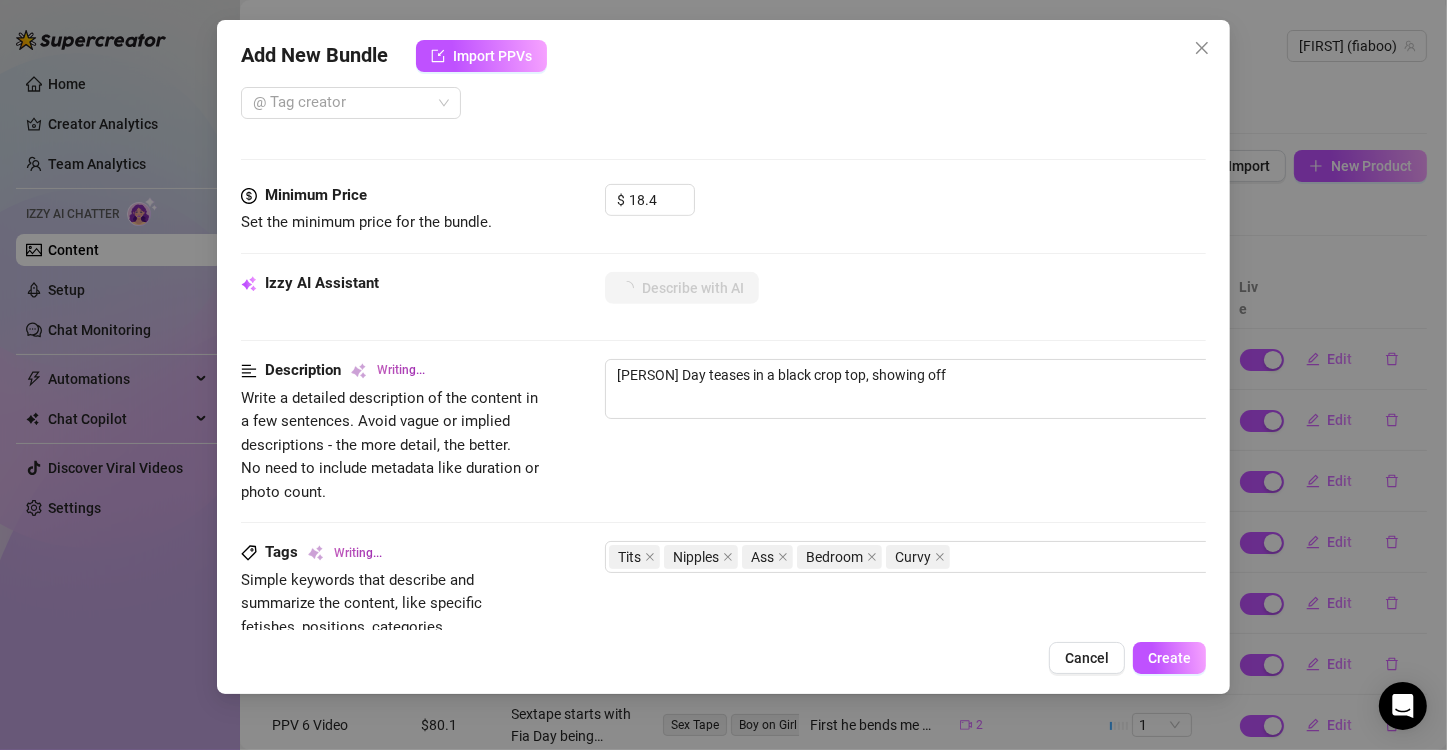 type on "[FIRST] [LAST] teases in a black crop top, showing off her" 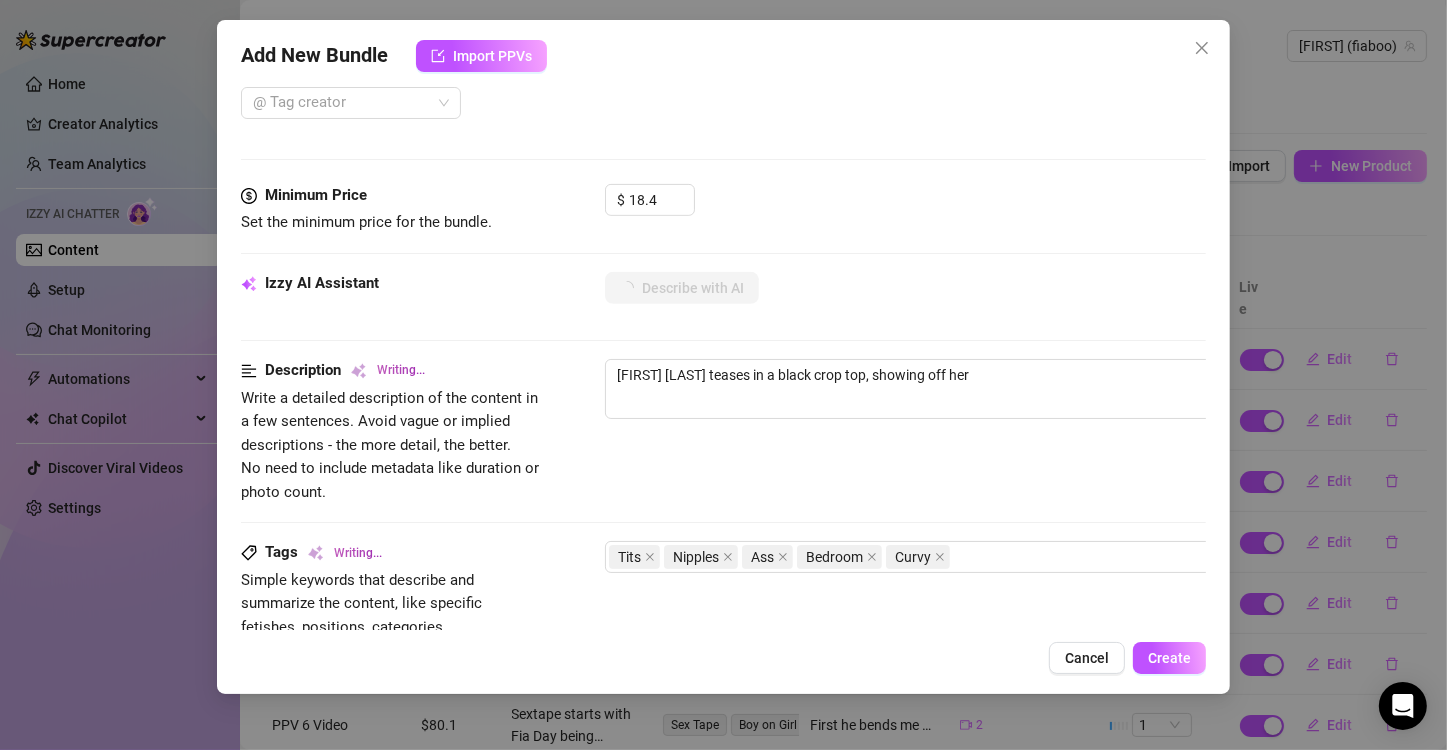 type on "[FIRST] [LAST] teases in a black crop top, showing off her busty" 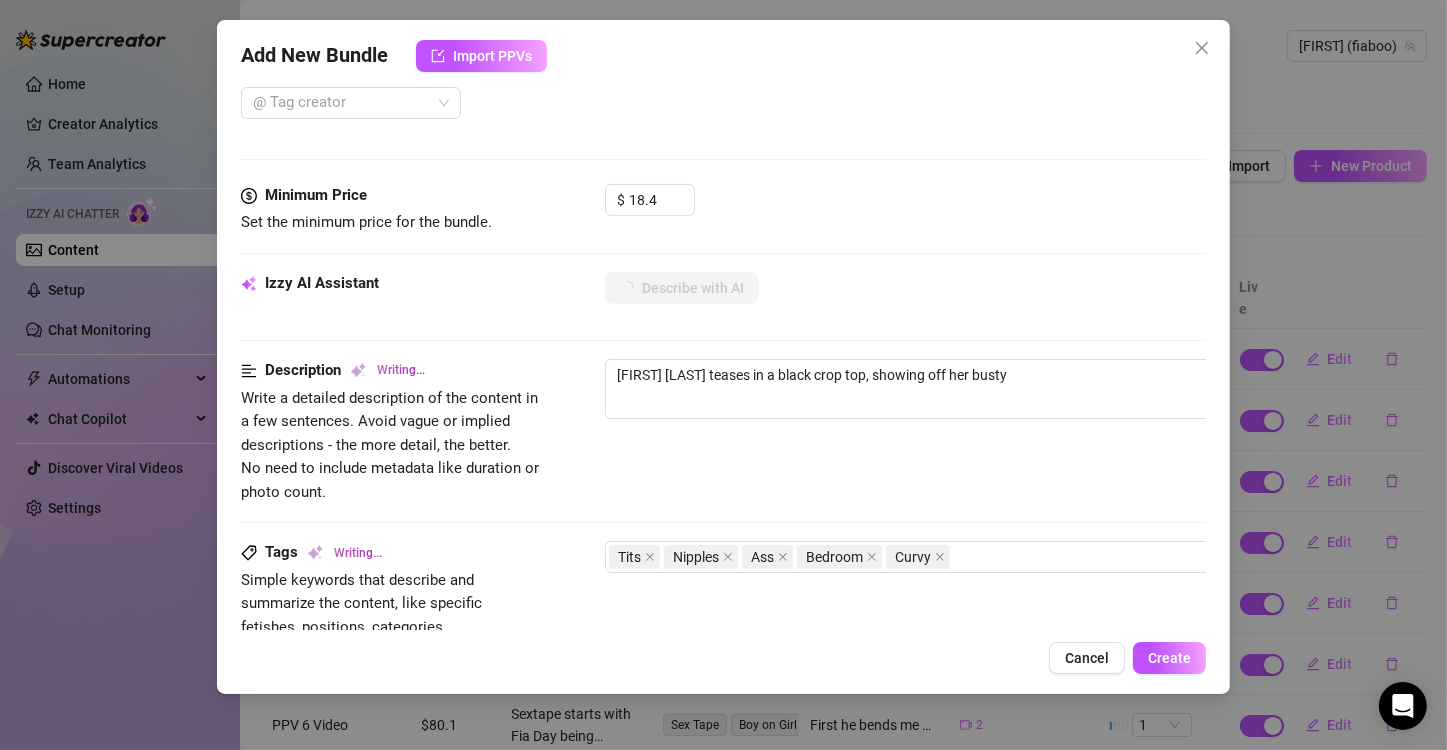 type on "[FIRST] [LAST] teases in a black crop top, showing off her busty tits" 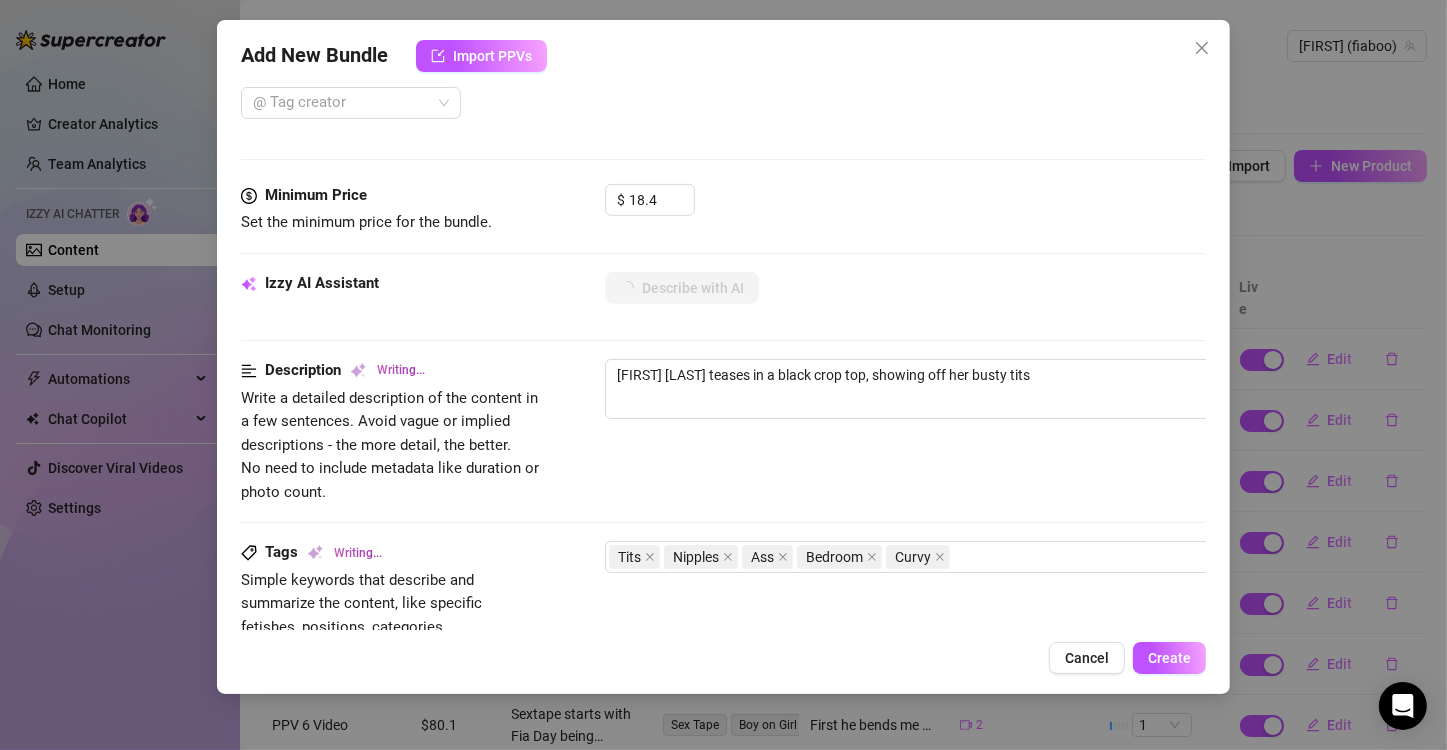 type on "[FIRST] [LAST] teases in a black crop top, showing off her busty tits and" 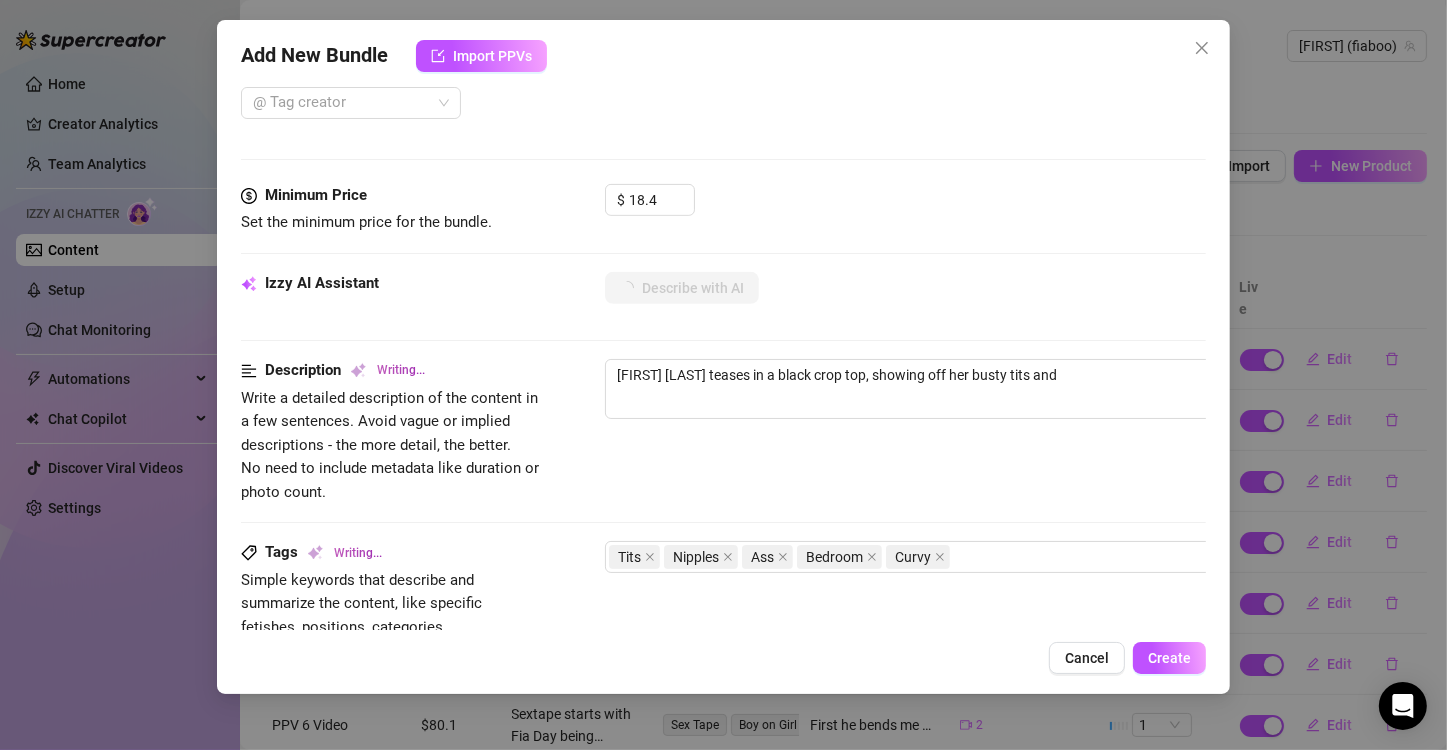 type on "[FIRST] [LAST] teases in a black crop top, showing off her busty tits and perky" 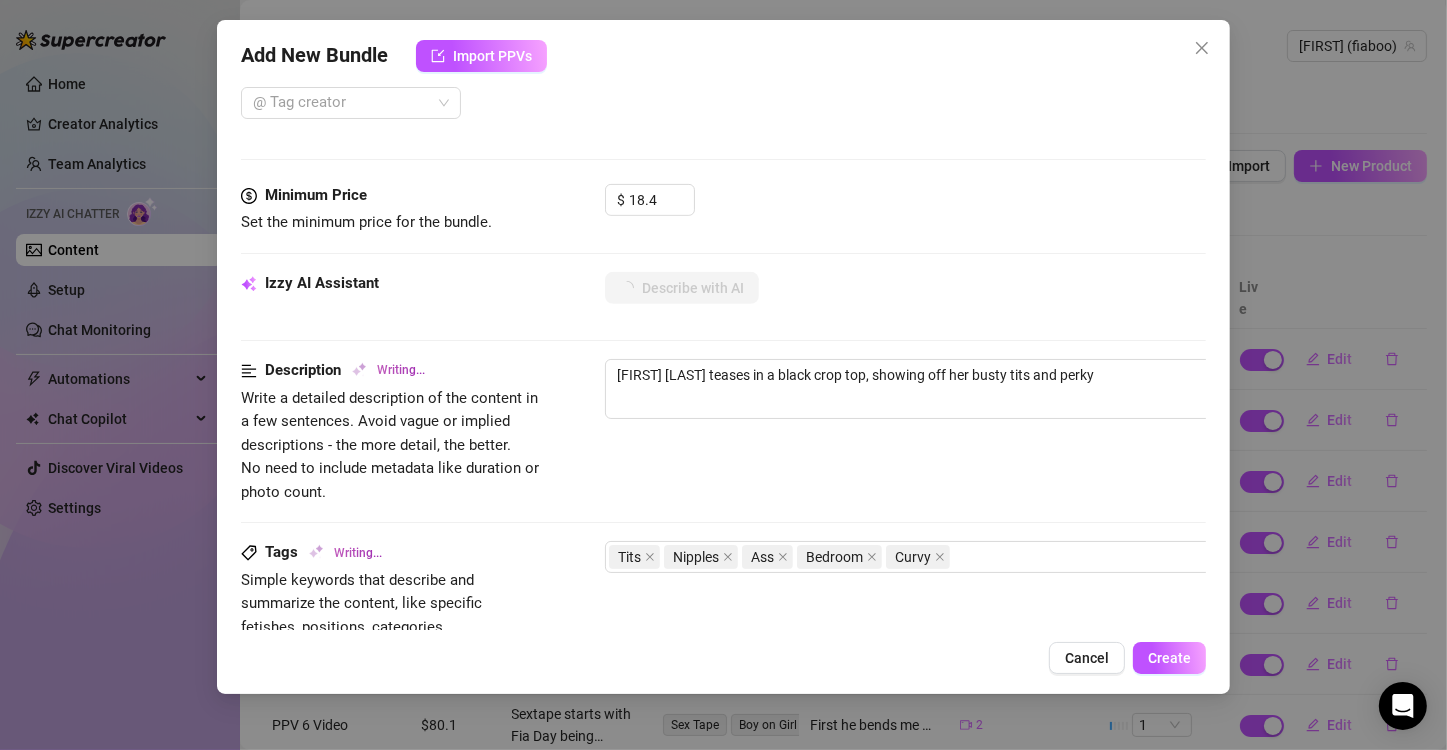 type on "[FIRST] [LAST] teases in a black crop top, showing off her busty tits and perky nipples." 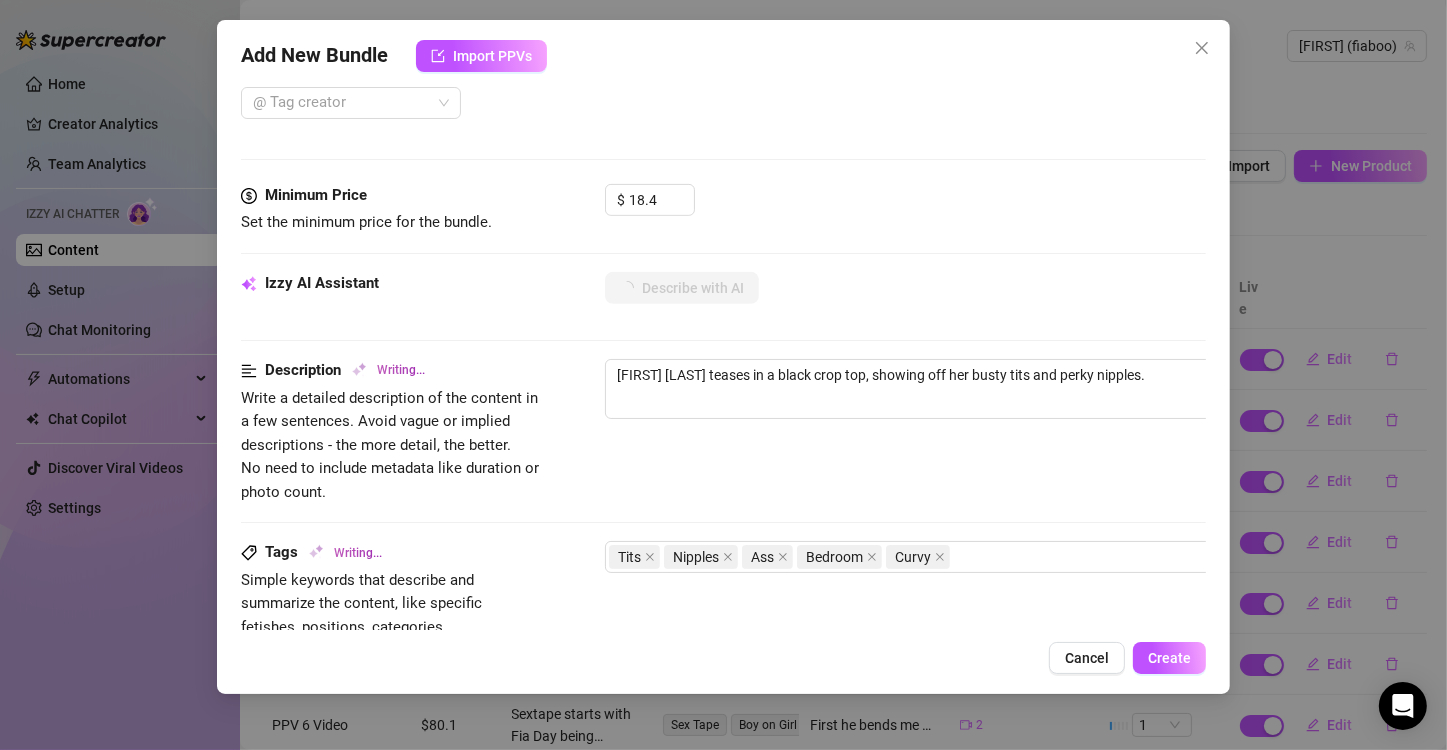 type on "[PERSON] Day teases in a black crop top, showing off her busty tits and perky nipples. Her" 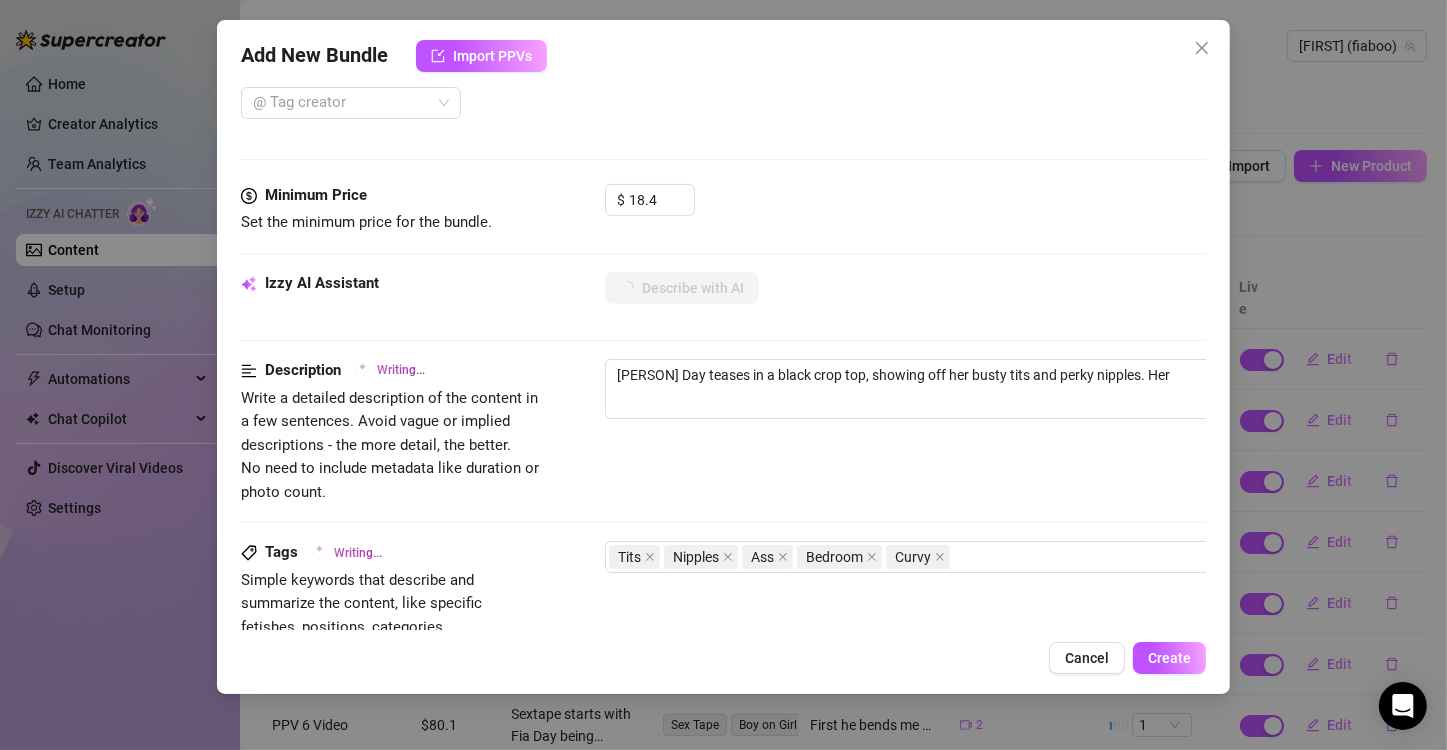 type on "[FIRST] [LAST] teases in a black crop top, showing off her busty tits and perky nipples. Her curvy" 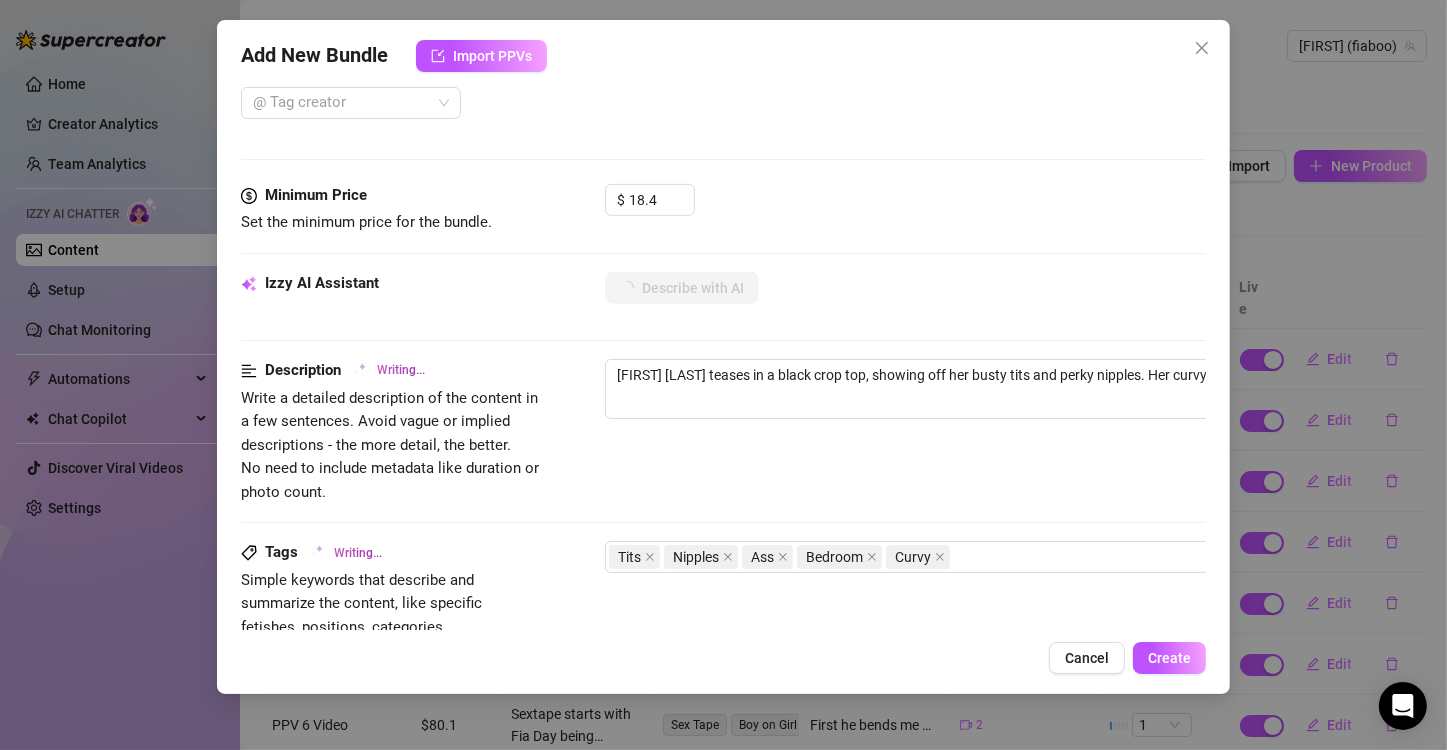 type on "[PERSON] Day teases in a black crop top, showing off her busty tits and perky nipples. Her curvy body" 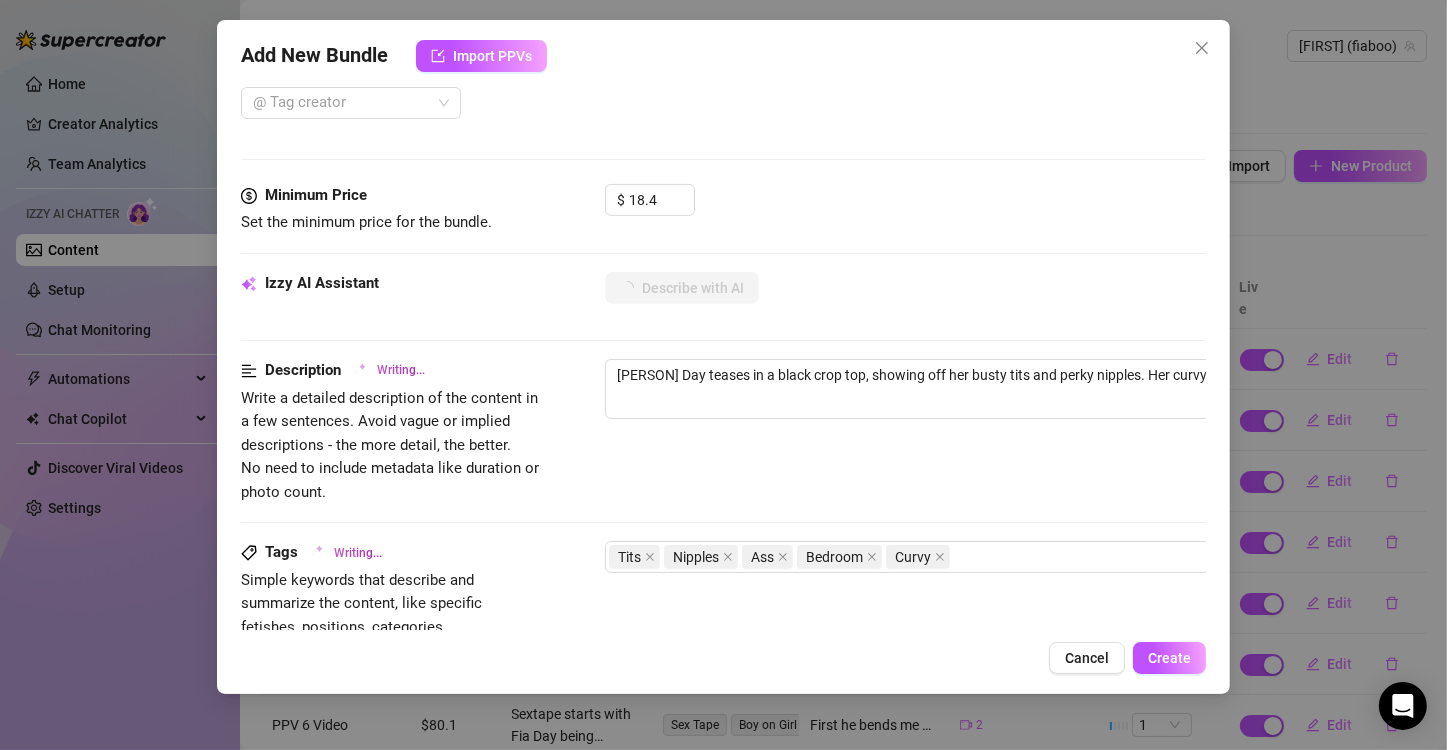 type on "[FIRST] [LAST] teases in a black crop top, showing off her busty tits and perky nipples. Her curvy body is" 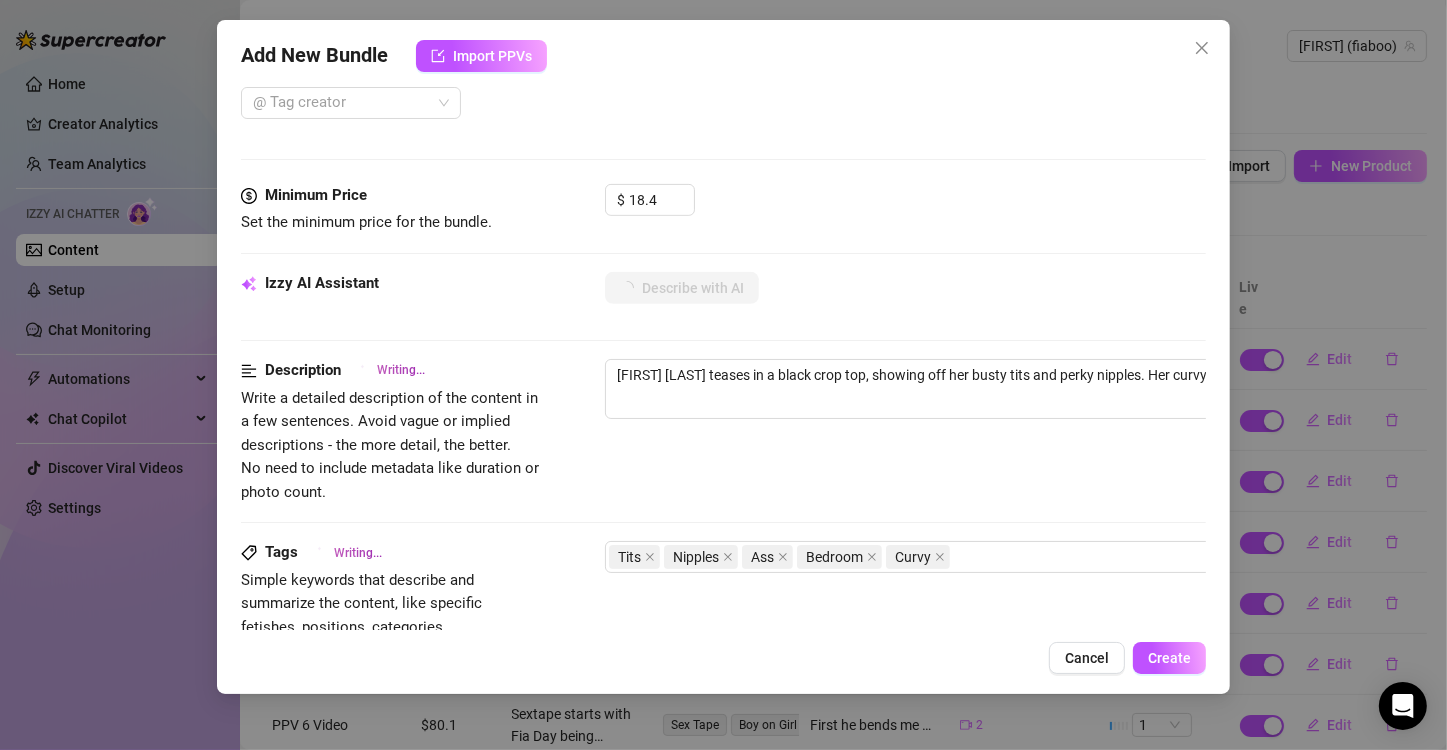 type on "[FIRST] [LAST] teases in a black crop top, showing off her busty tits and perky nipples. Her curvy body is on" 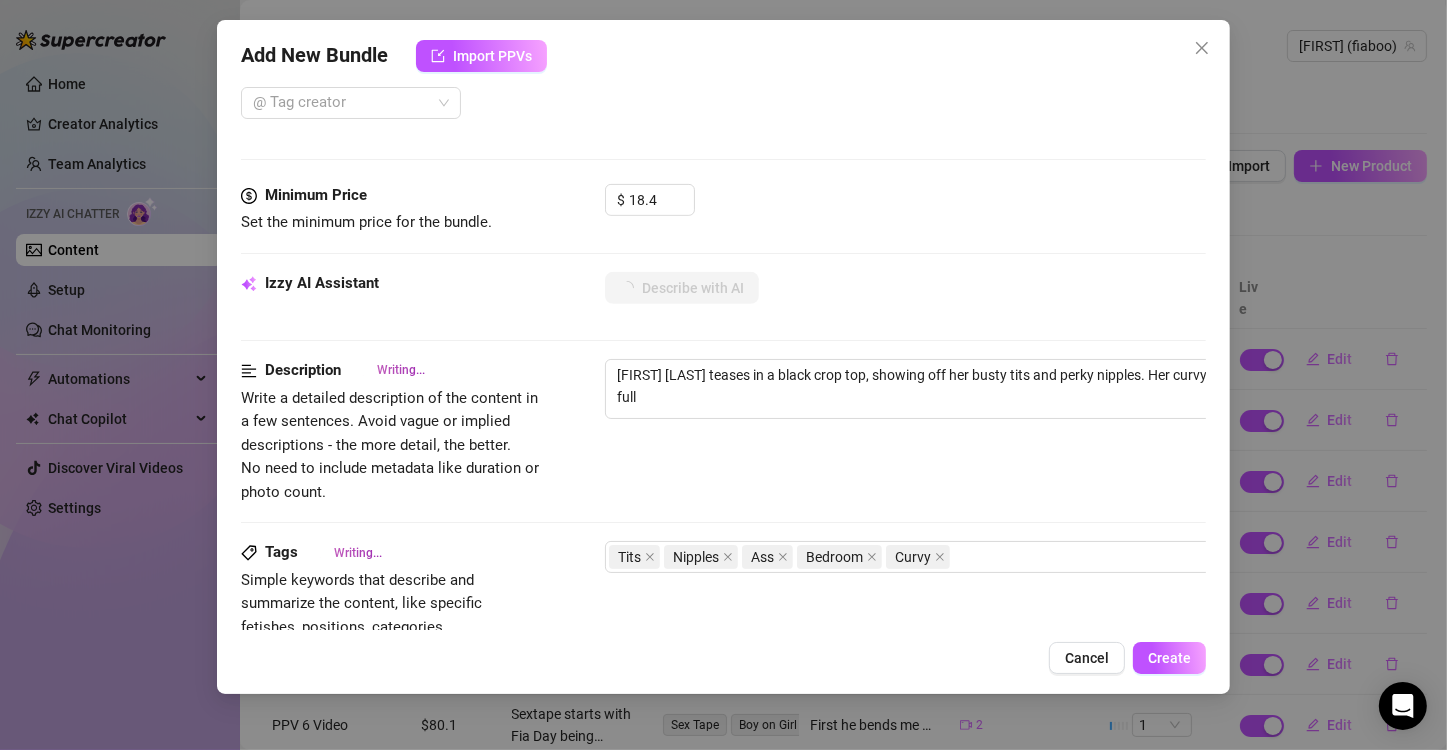type on "[FIRST] [LAST] teases in a black crop top, showing off her busty tits and perky nipples. Her curvy body is on full display," 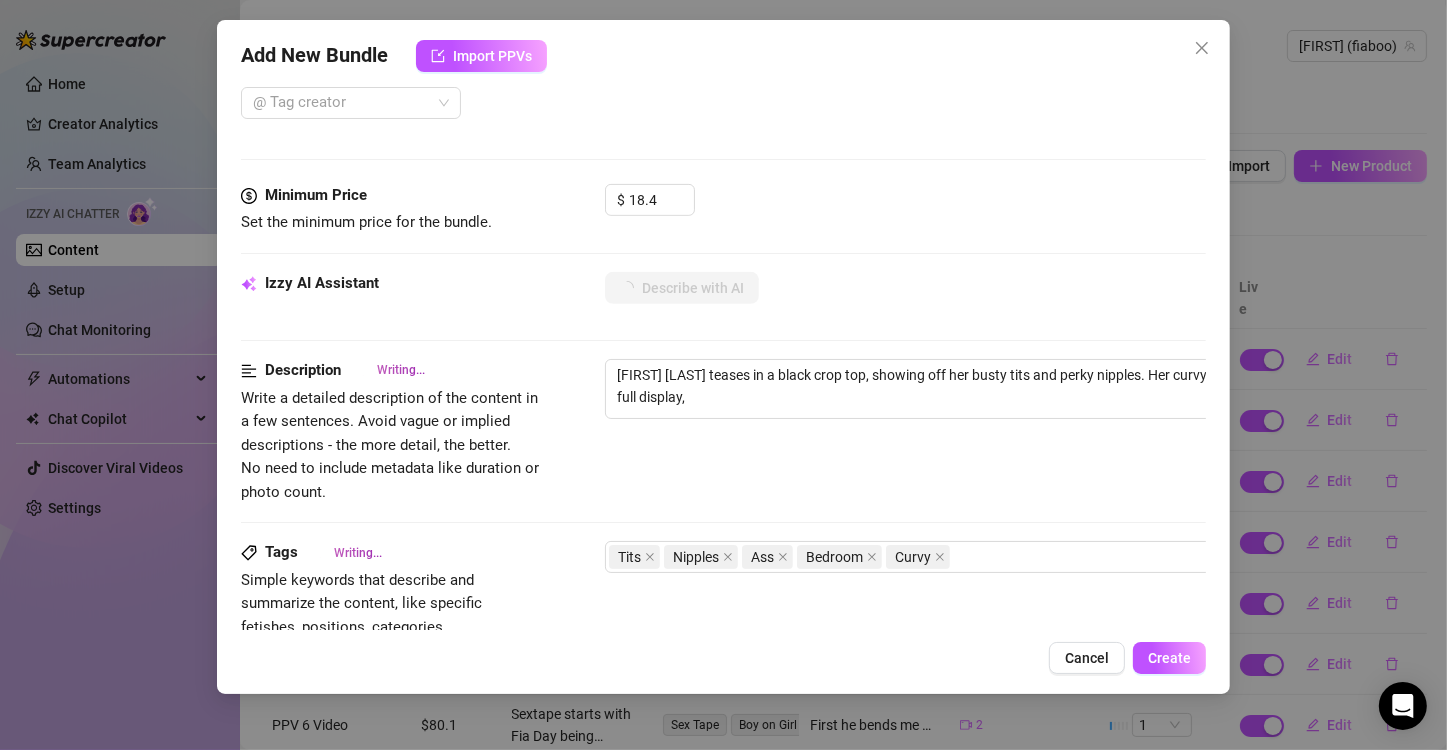 type on "[PERSON] Day teases in a black crop top, showing off her busty tits and perky nipples. Her curvy body is on full display, with" 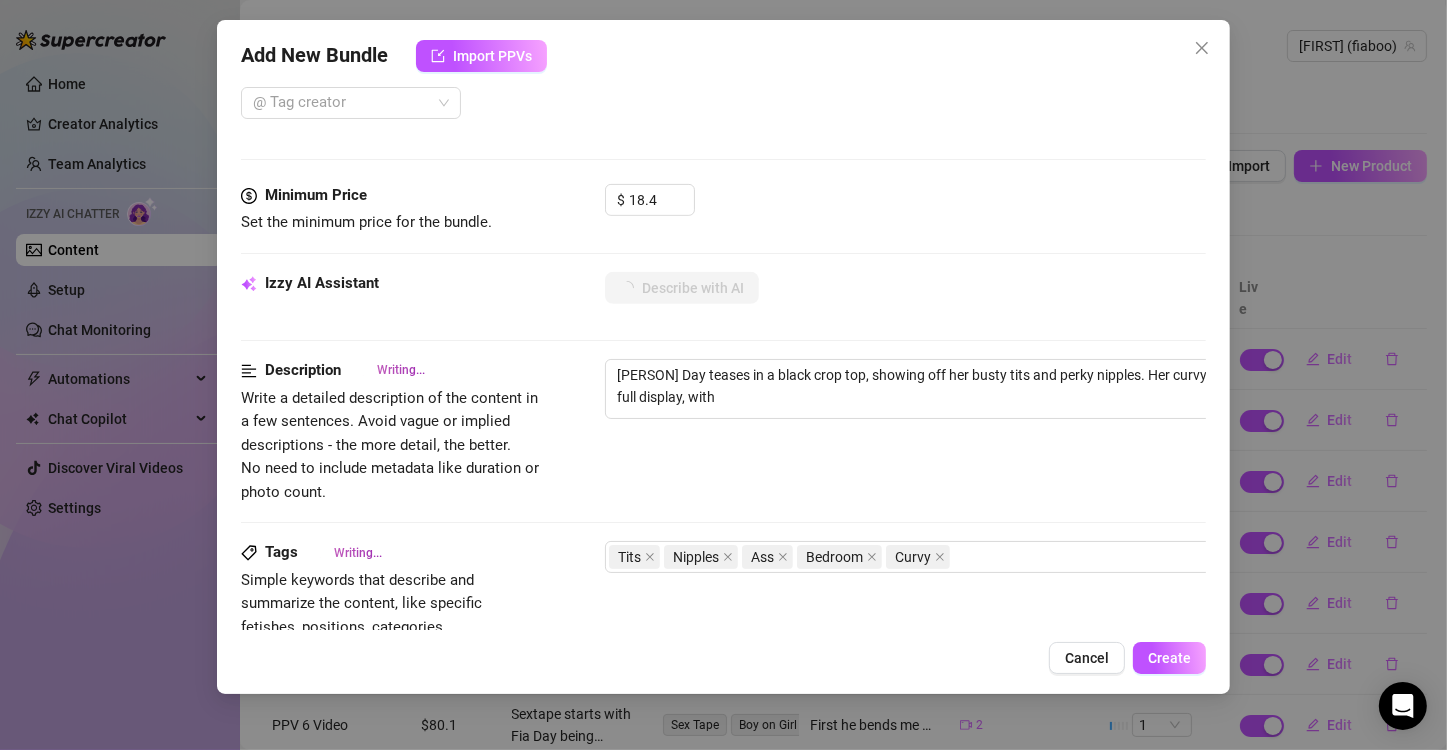 type on "[FIRST] [LAST] teases in a black crop top, showing off her busty tits and perky nipples. Her curvy body is on full display, with her" 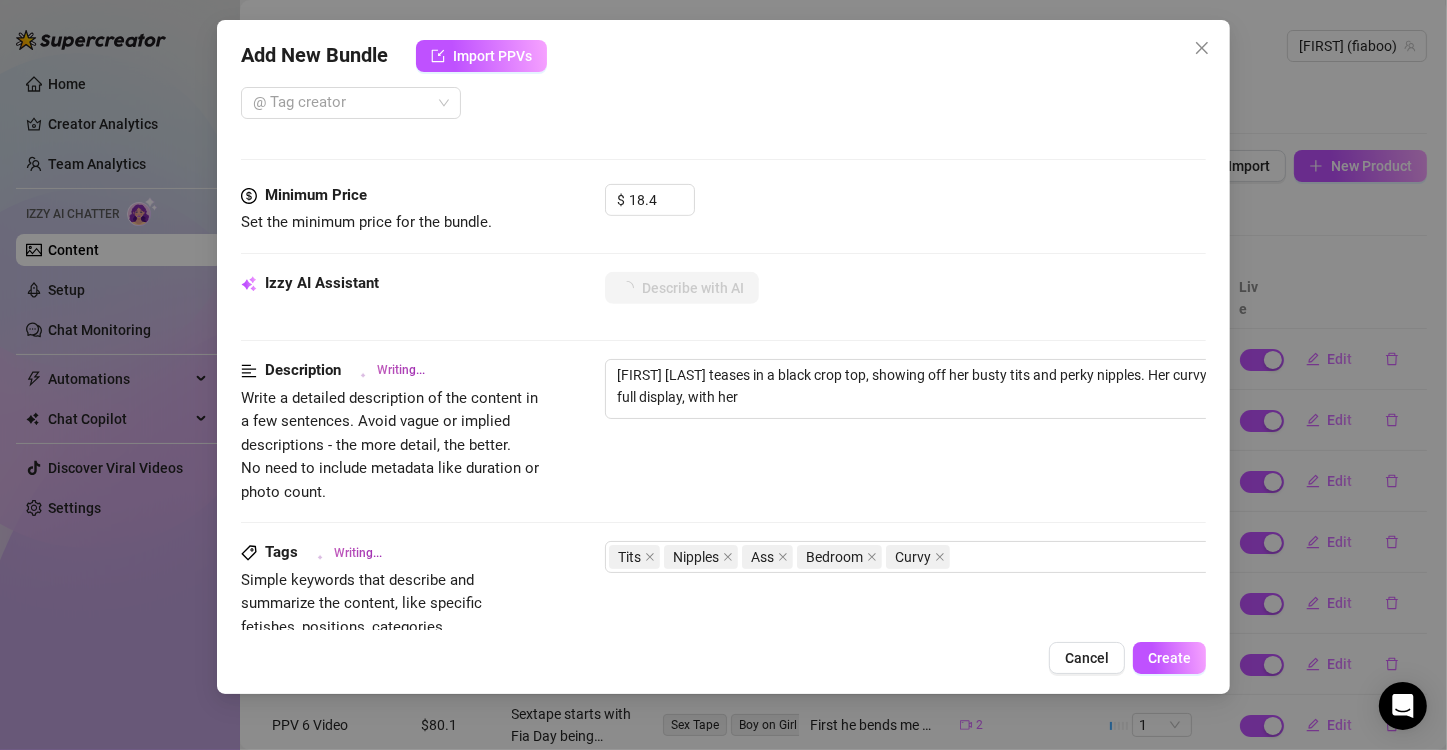 type on "[FIRST] [LAST] teases in a black crop top, showing off her busty tits and perky nipples. Her curvy body is on full display, with her round" 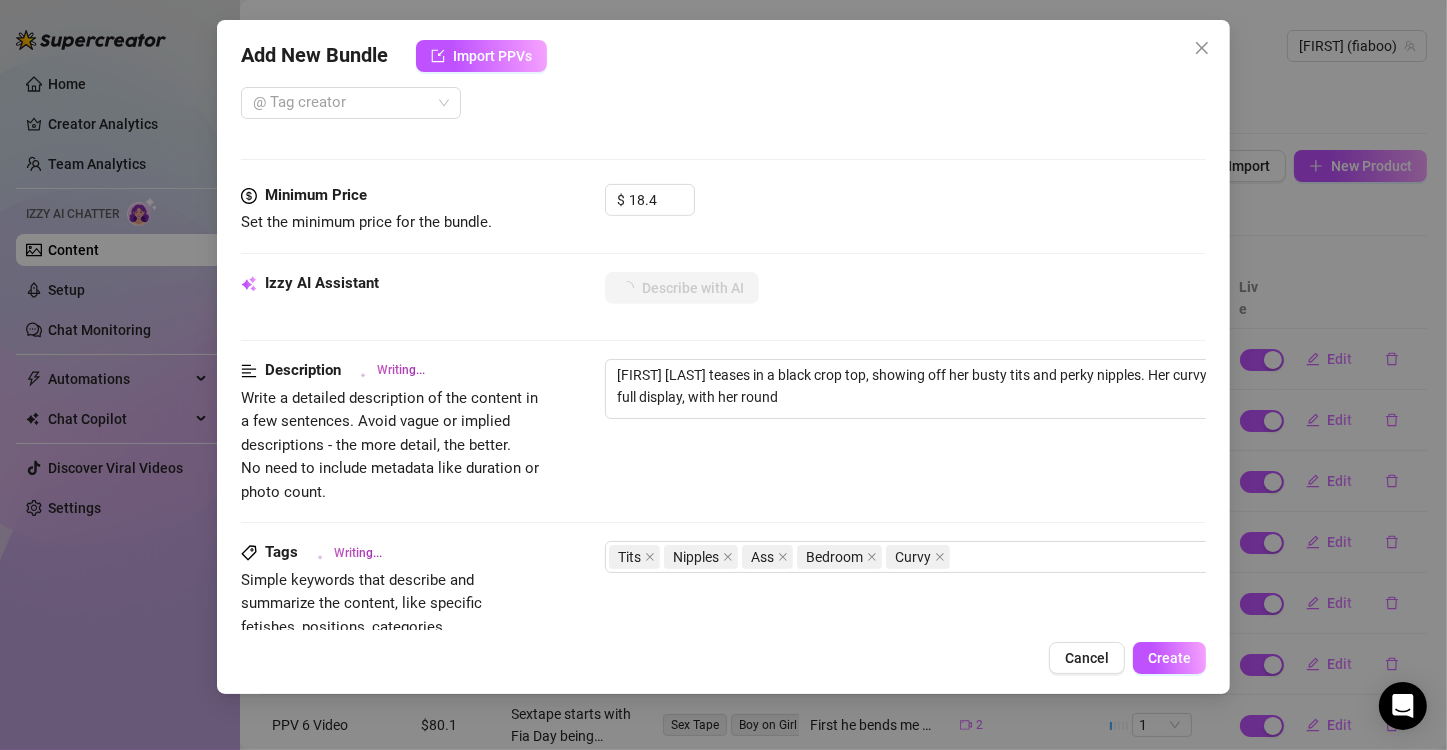 type on "[FIRST] [LAST] teases in a black crop top, showing off her busty tits and perky nipples. Her curvy body is on full display, with her round ass" 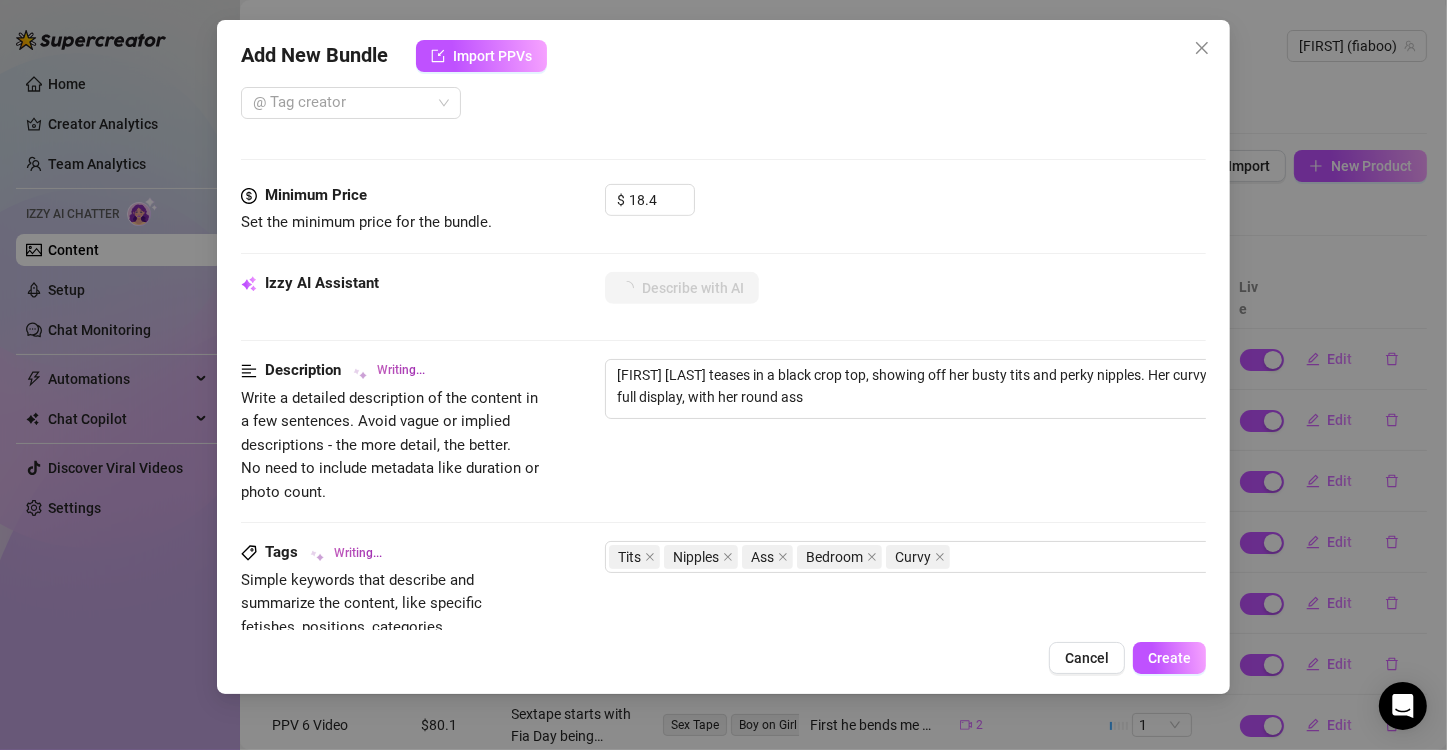 type on "[FIRST] [LAST] teases in a black crop top, showing off her busty tits and perky nipples. Her curvy body is on full display, with her round ass and" 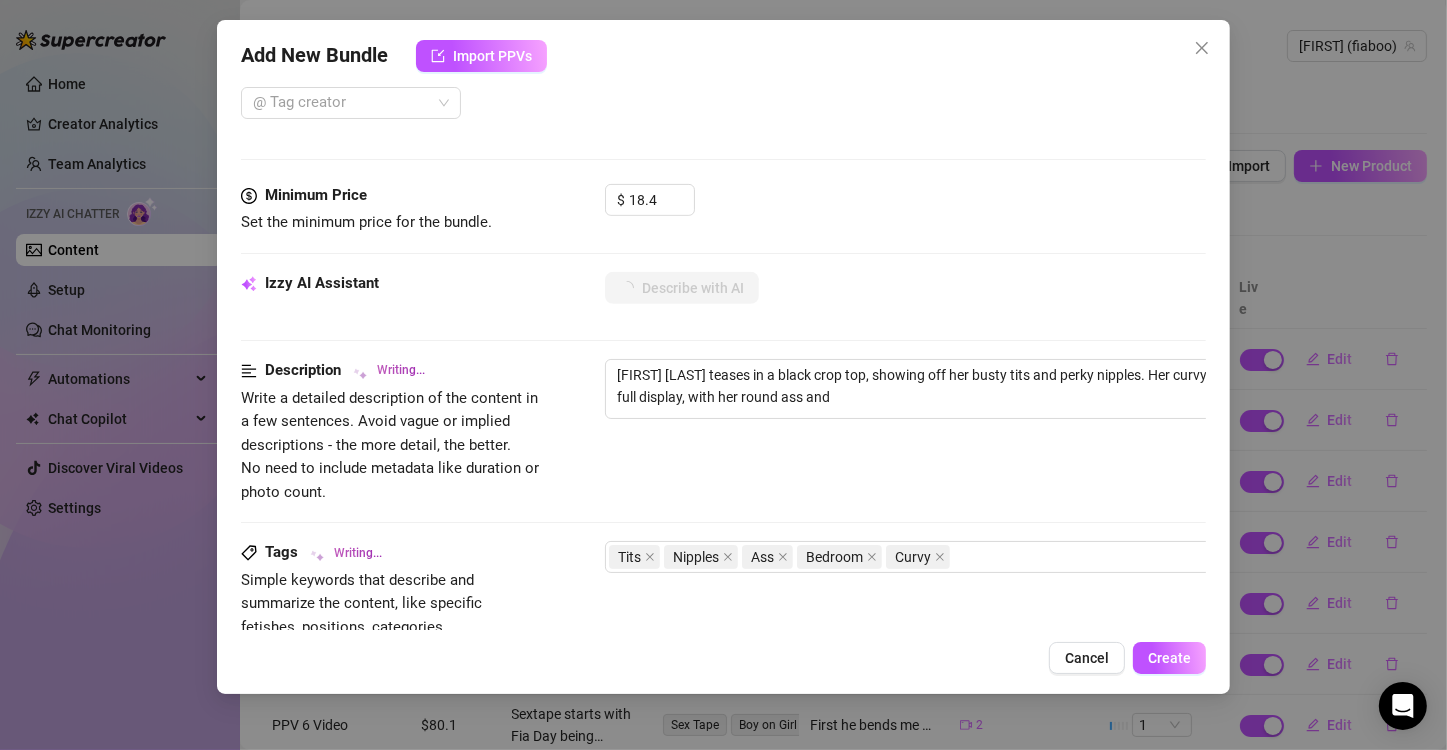 type on "[FIRST] [LAST] teases in a black crop top, showing off her busty tits and perky nipples. Her curvy body is on full display, with her round ass and smooth" 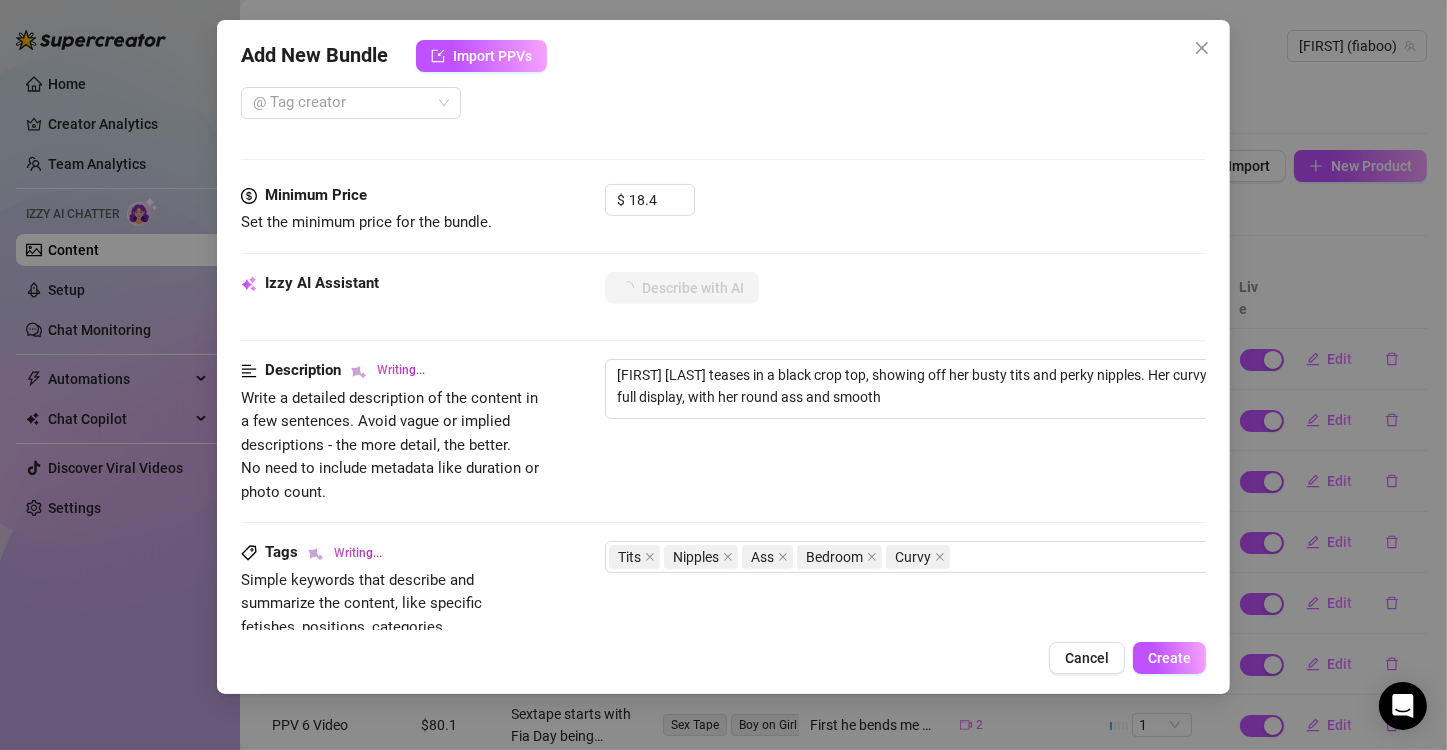 type on "[FIRST] [LAST] teases in a black crop top, showing off her busty tits and perky nipples. Her curvy body is on full display, with her round ass and smooth skin" 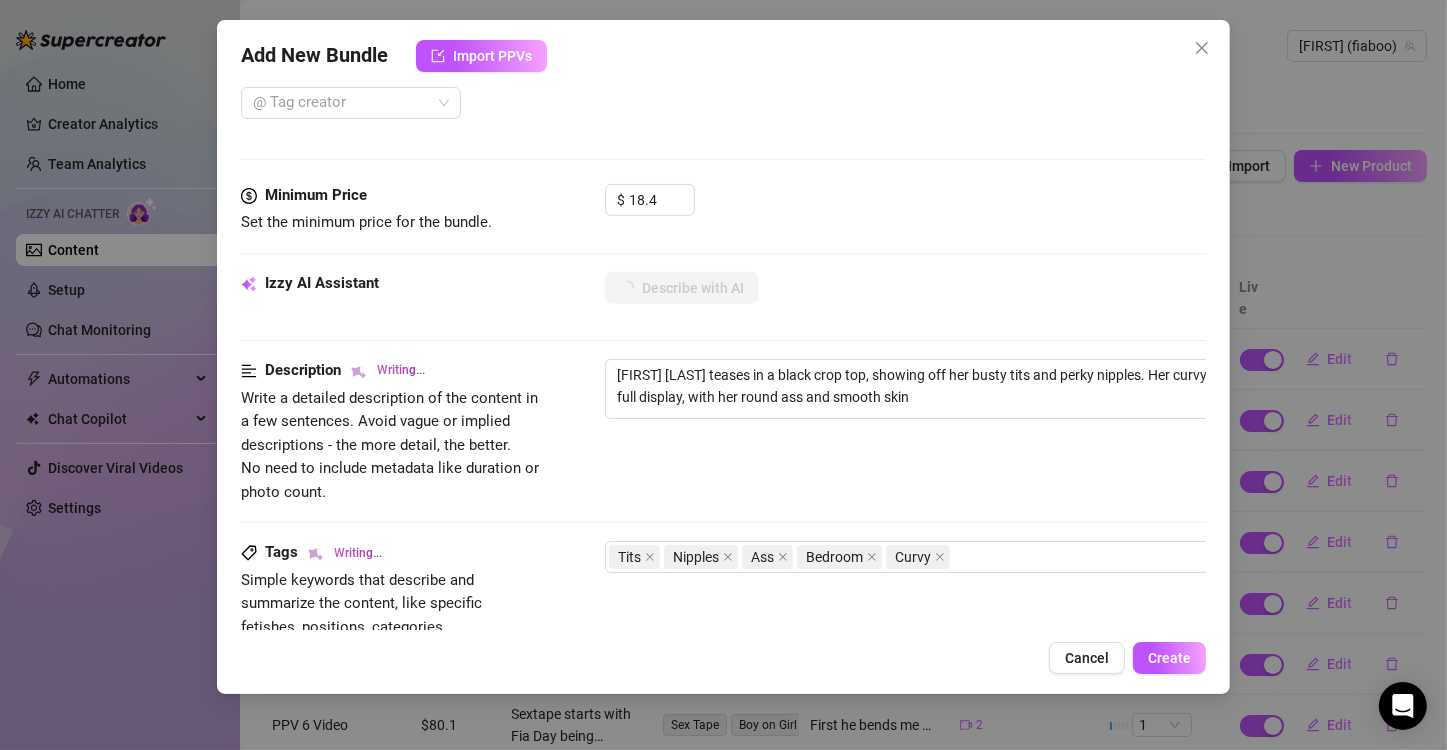 type on "[FIRST] [LAST] teases in a black crop top, showing off her busty tits and perky nipples. Her curvy body is on full display, with her round ass and smooth skin highlighted" 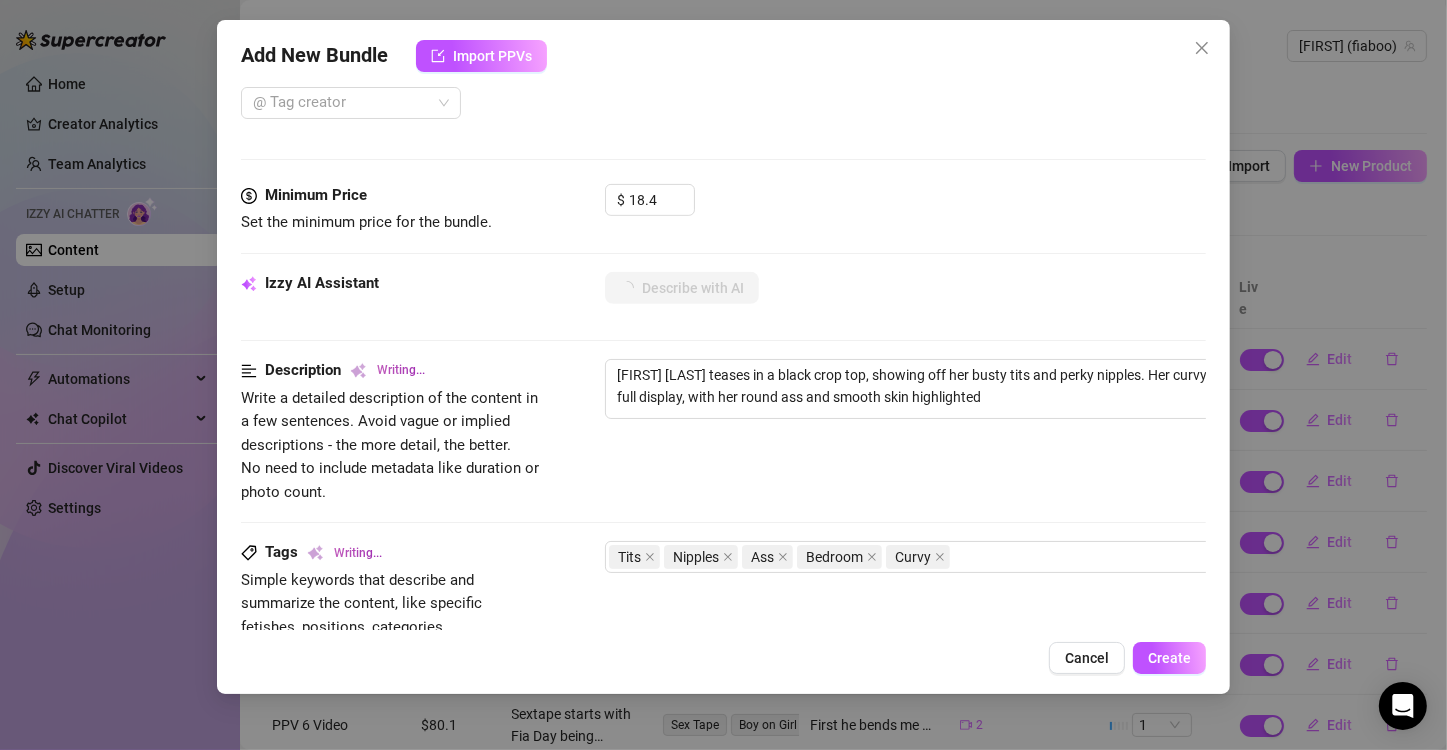 type on "[FIRST] [LAST] teases in a black crop top, showing off her busty tits and perky nipples. Her curvy body is on full display, with her round ass and smooth skin highlighted by" 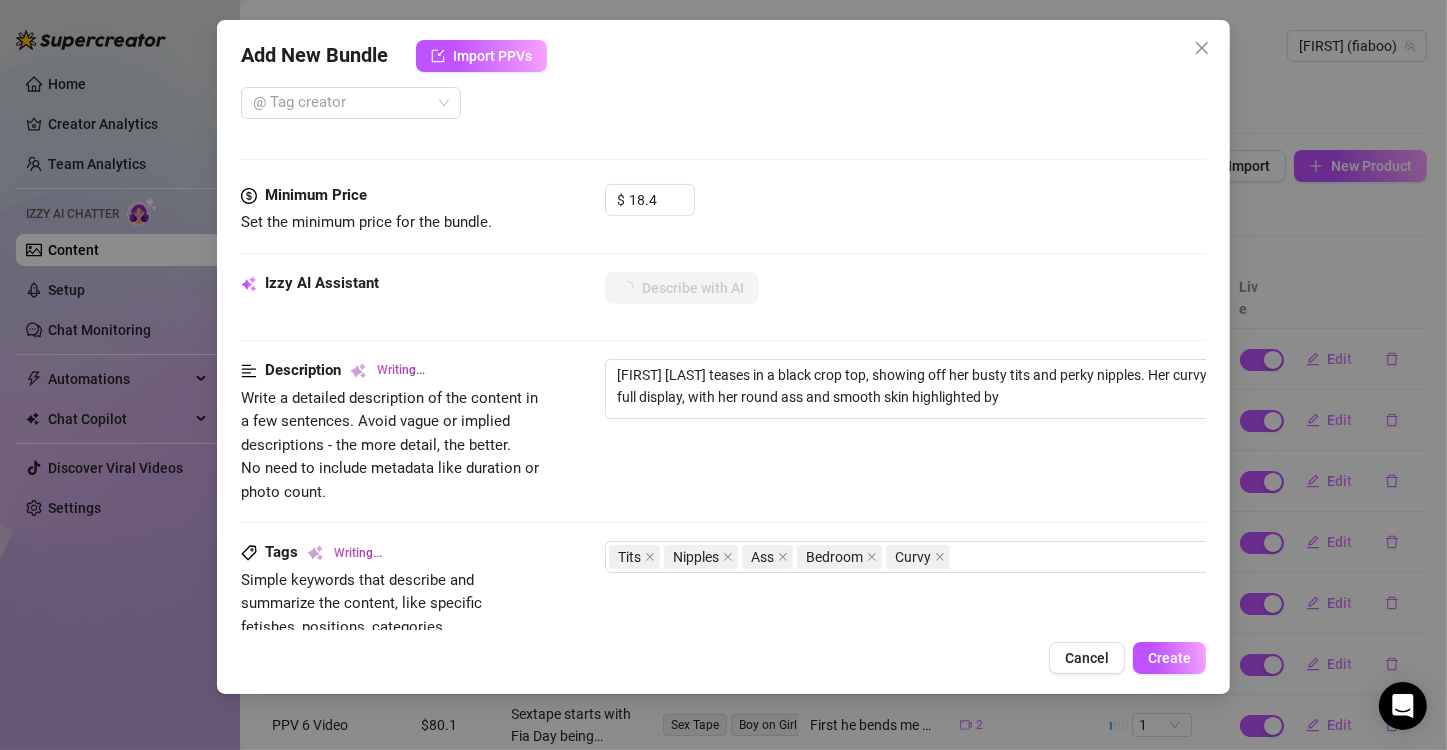 type on "[FIRST] [LAST] teases in a black crop top, showing off her busty tits and perky nipples. Her curvy body is on full display, with her round ass and smooth skin highlighted by the" 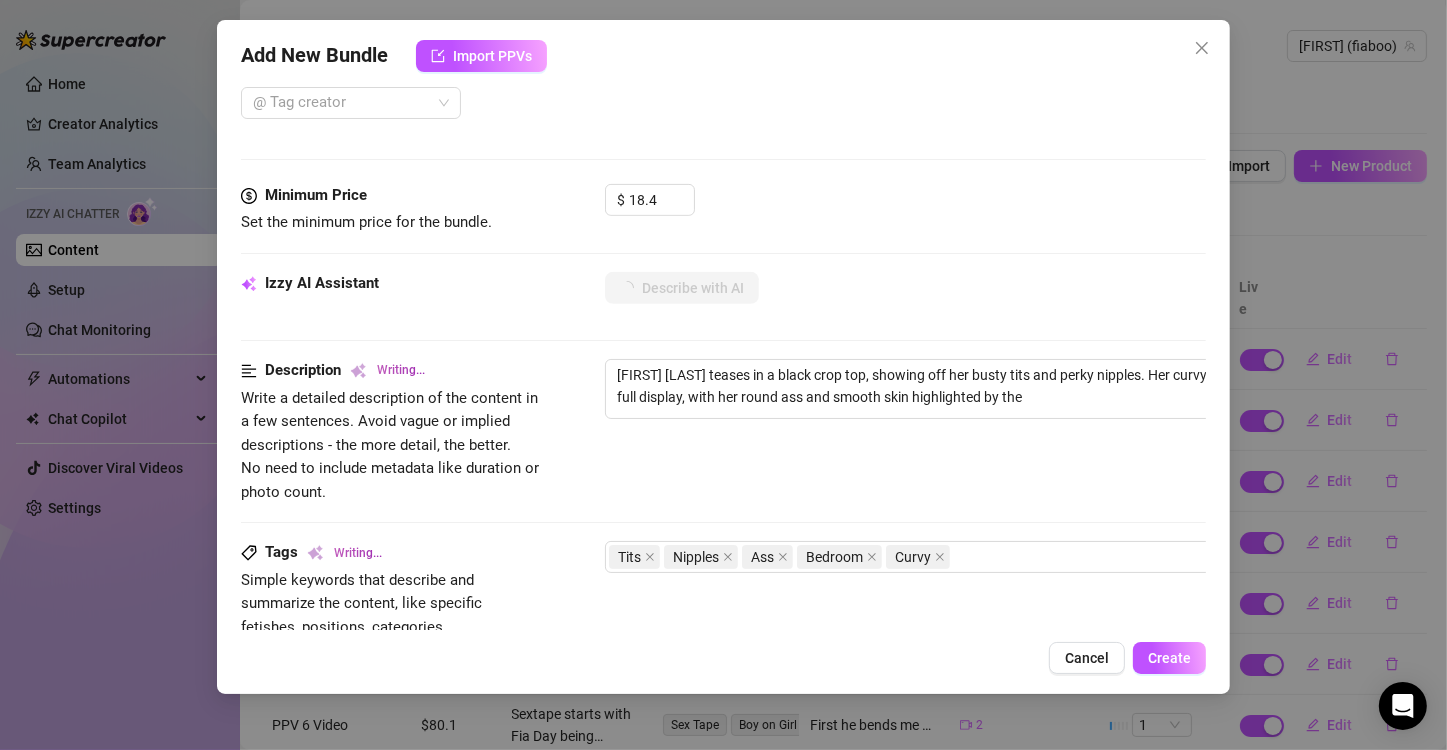 type on "[FIRST] [LAST] teases in a black crop top, showing off her busty tits and perky nipples. Her curvy body is on full display, with her round ass and smooth skin highlighted by the sunlight." 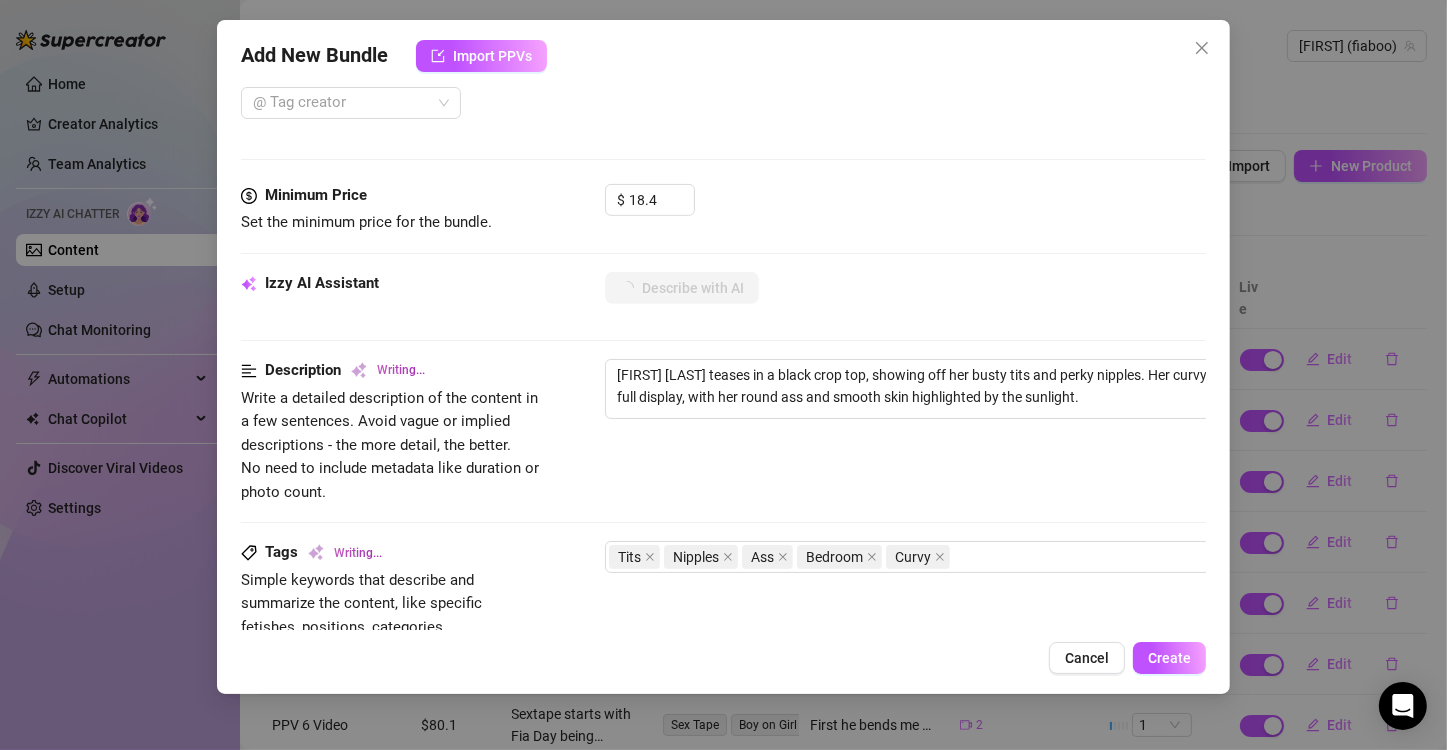 type on "[FIRST] [LAST] teases in a black crop top, showing off her busty tits and perky nipples. Her curvy body is on full display, with her round ass and smooth skin highlighted by the sunlight. She" 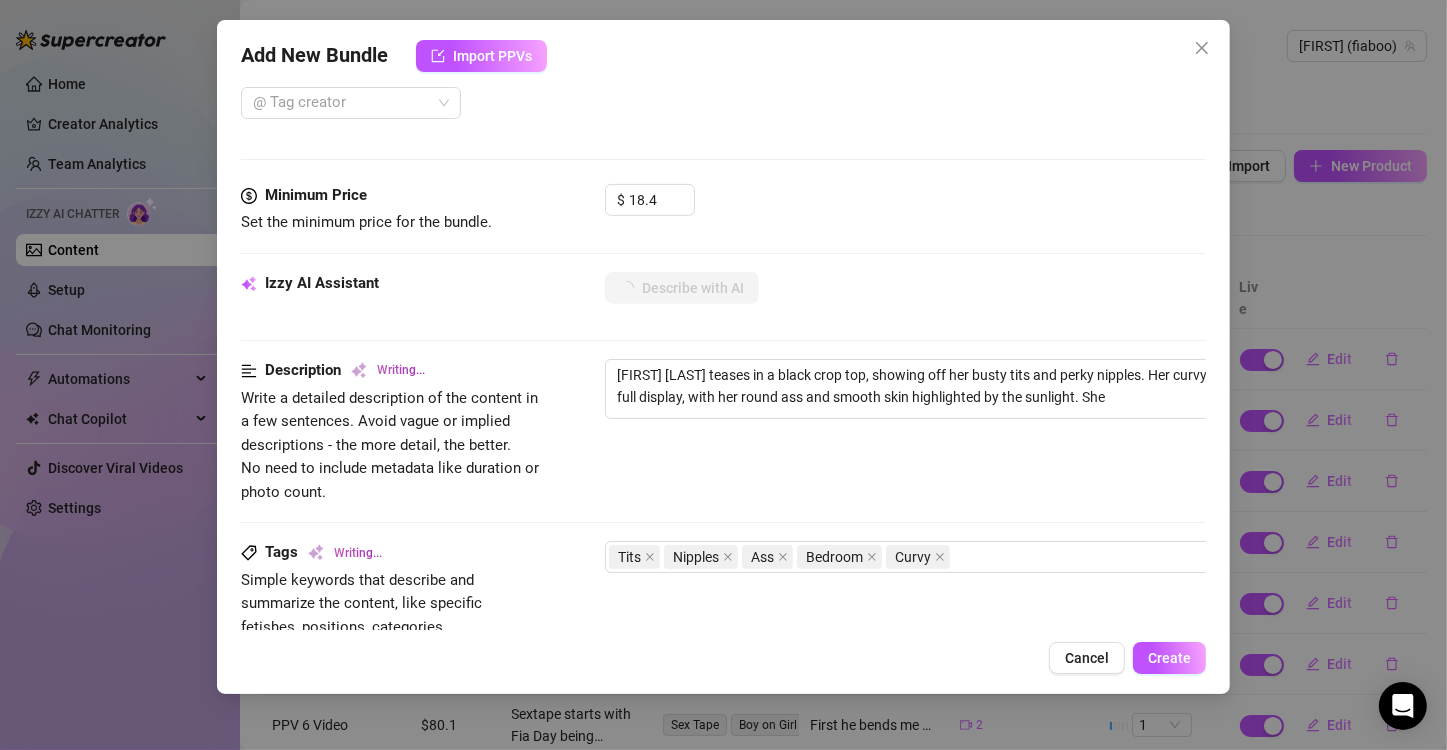 type on "[FIRST] [LAST] teases in a black crop top, showing off her busty tits and perky nipples. Her curvy body is on full display, with her round ass and smooth skin highlighted by the sunlight. She poses" 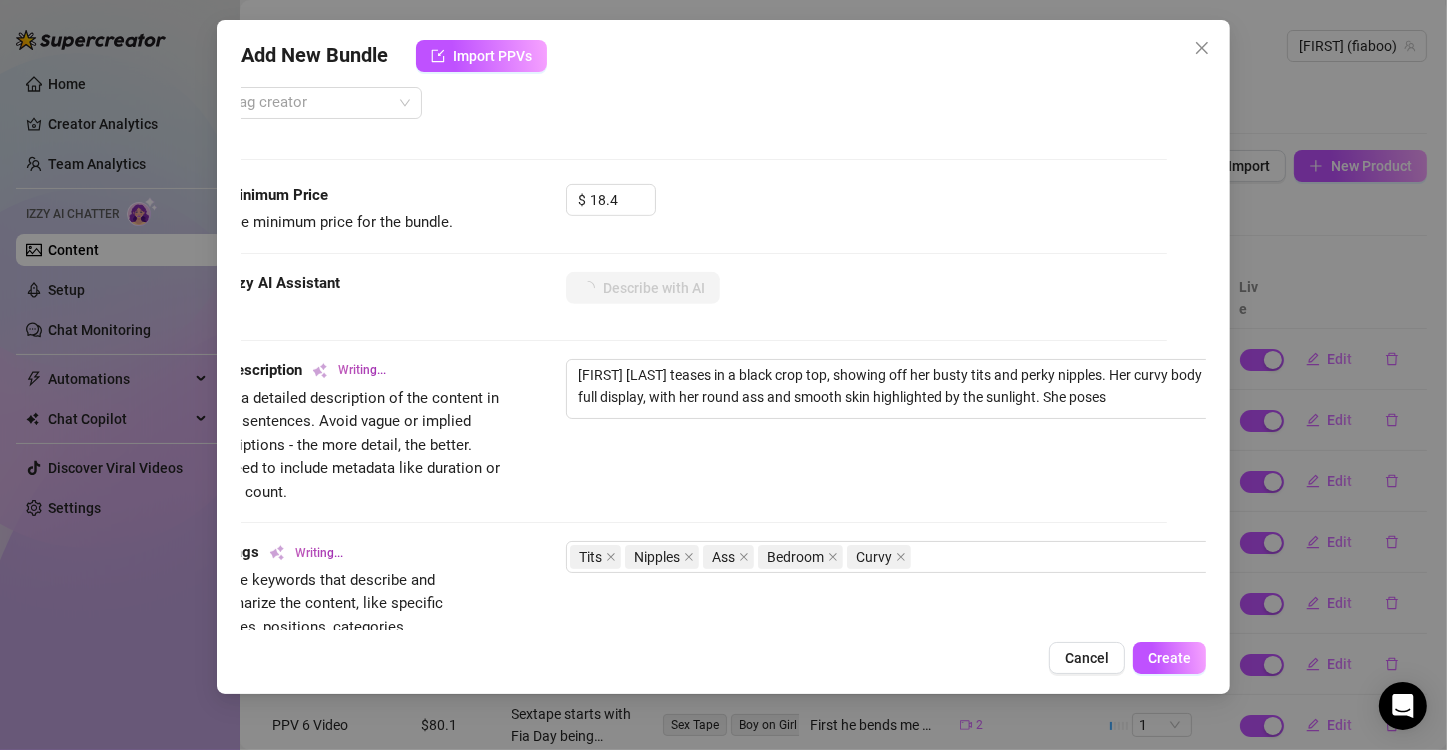 type on "[FIRST] [LAST] teases in a black crop top, showing off her busty tits and perky nipples. Her curvy body is on full display, with her round ass and smooth skin highlighted by the sunlight. She poses seductively" 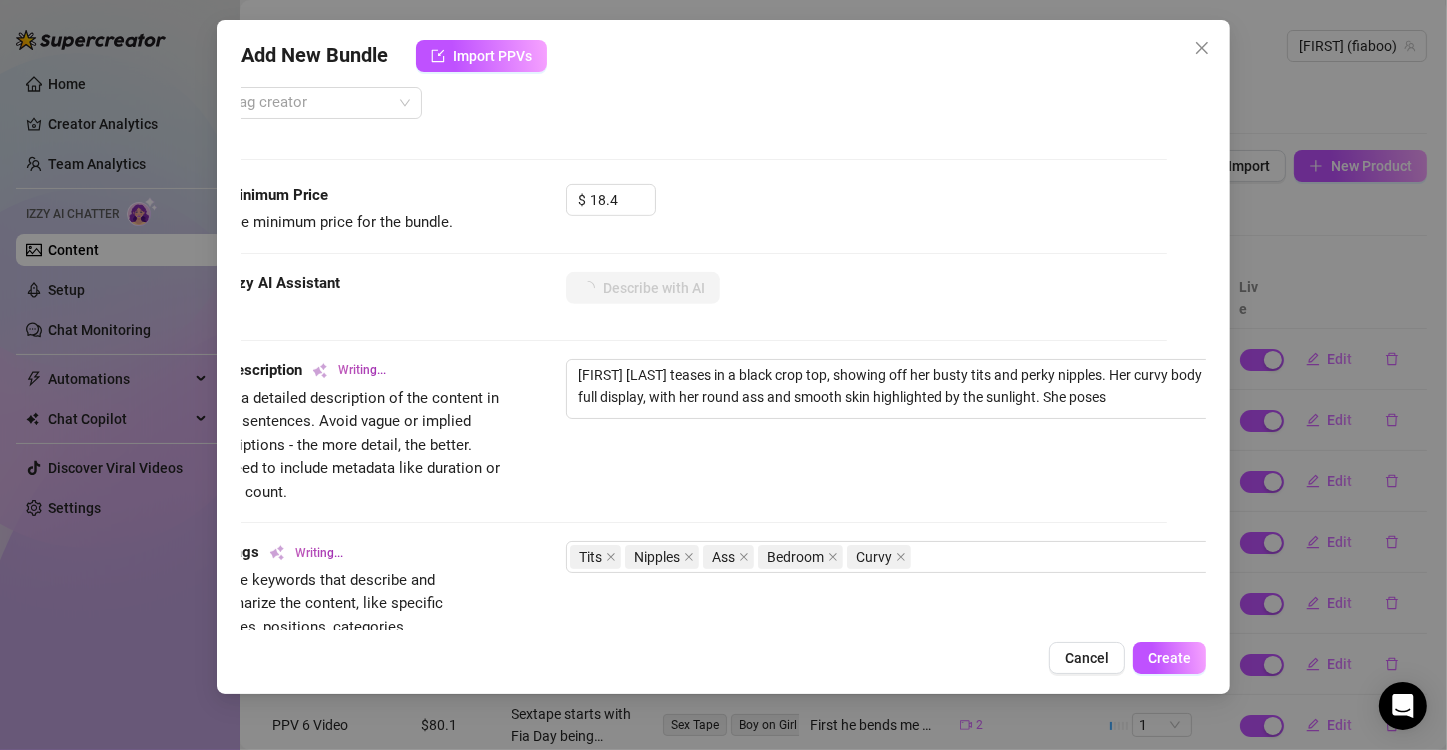 type on "[FIRST] [LAST] teases in a black crop top, showing off her busty tits and perky nipples. Her curvy body is on full display, with her round ass and smooth skin highlighted by the sunlight. She poses seductively" 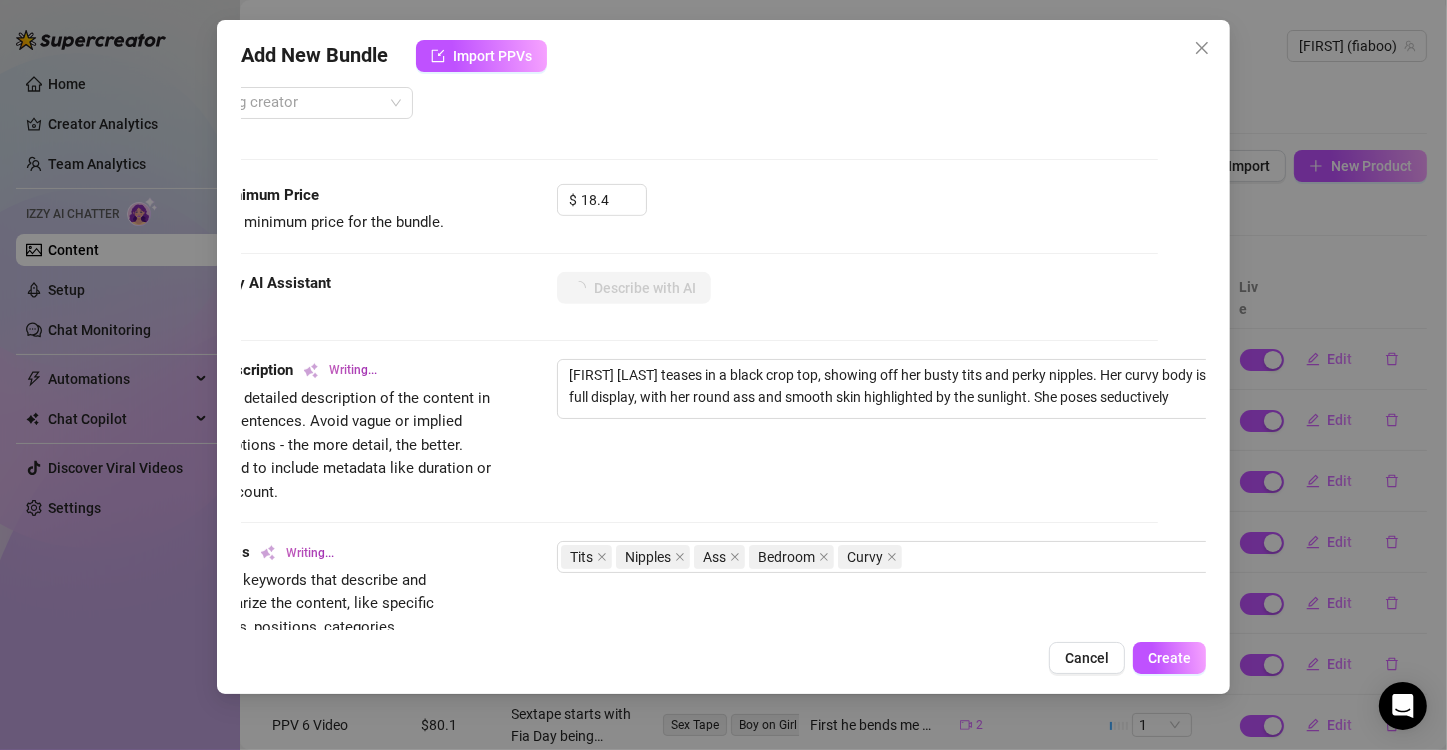 type on "[FIRST] [LAST] teases in a black crop top, showing off her busty tits and perky nipples. Her curvy body is on full display, with her round ass and smooth skin highlighted by the sunlight. She poses seductively in" 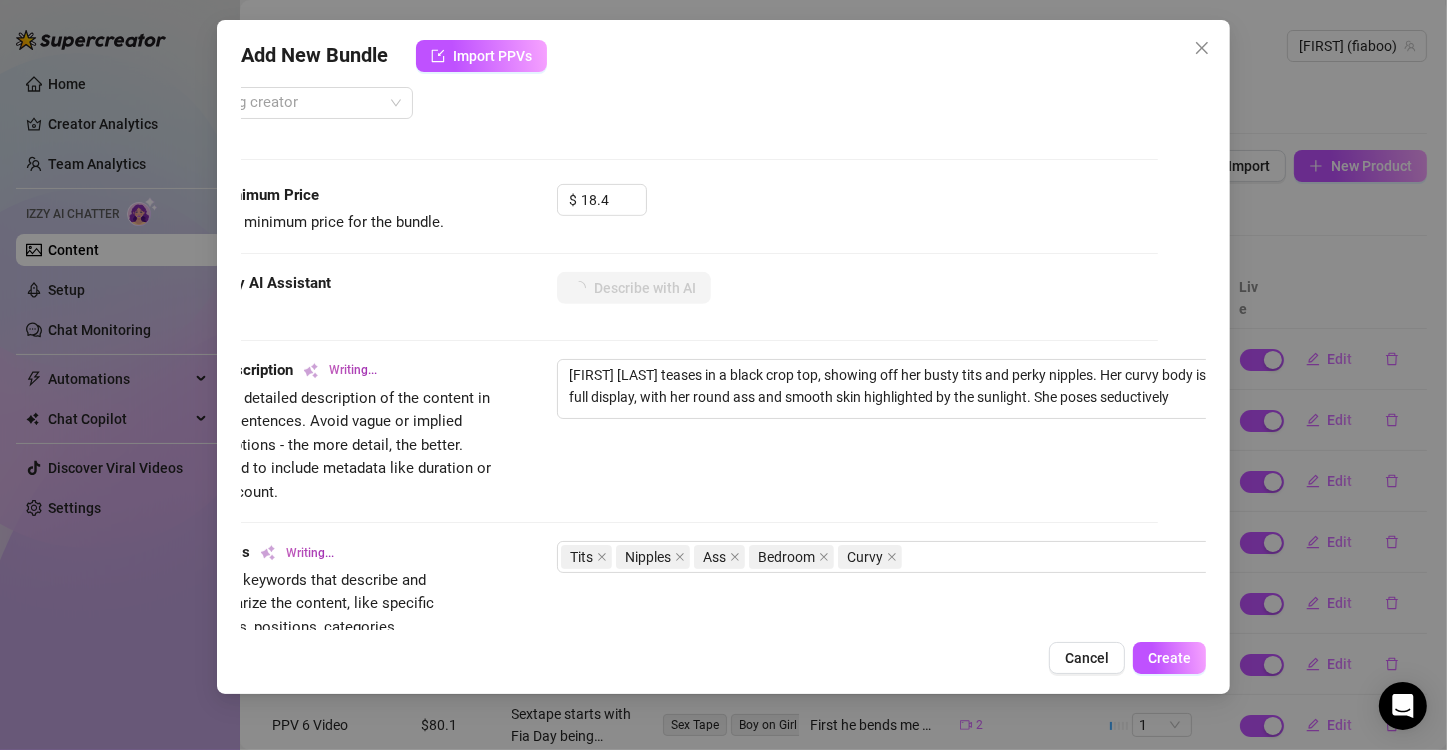 type on "[FIRST] [LAST] teases in a black crop top, showing off her busty tits and perky nipples. Her curvy body is on full display, with her round ass and smooth skin highlighted by the sunlight. She poses seductively in" 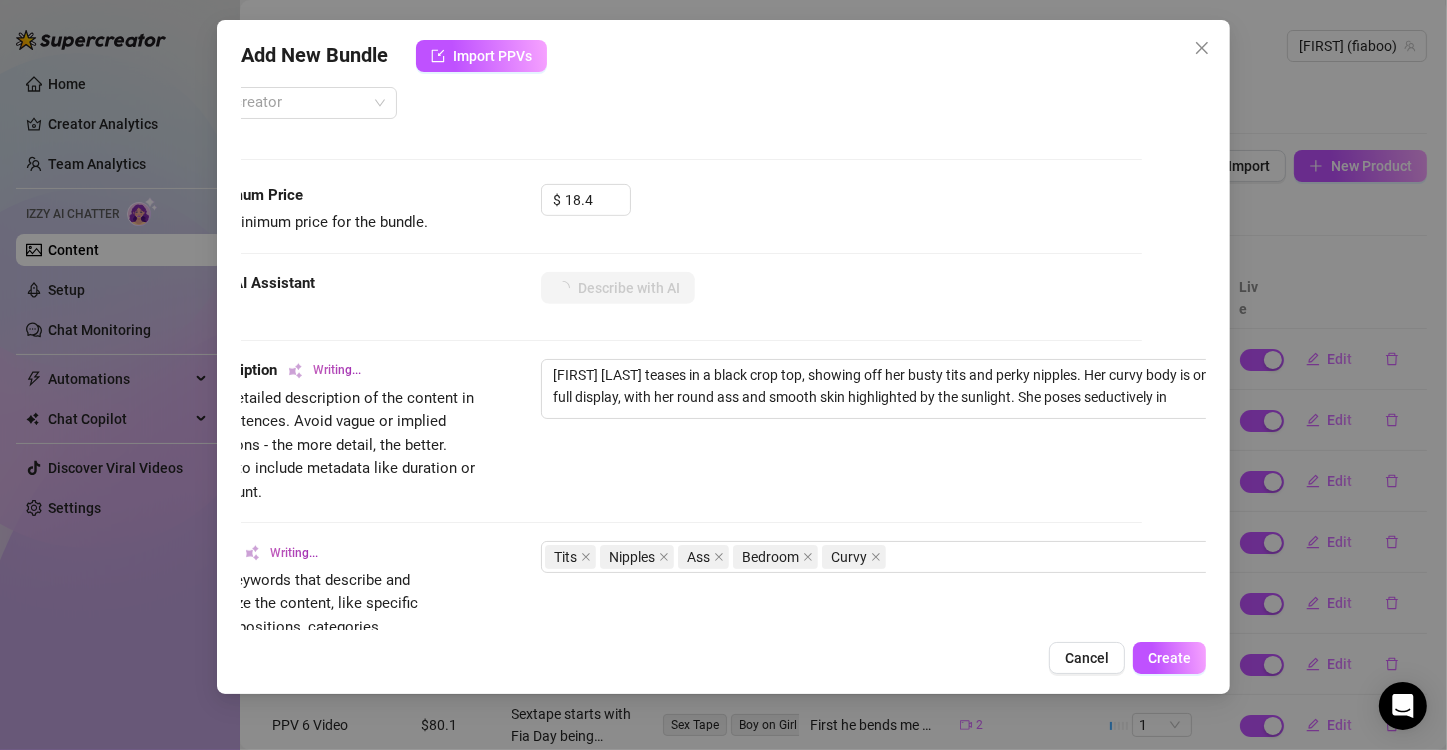 type on "[FIRST] [LAST] teases in a black crop top, showing off her busty tits and perky nipples. Her curvy body is on full display, with her round ass and smooth skin highlighted by the sunlight. She poses seductively in a" 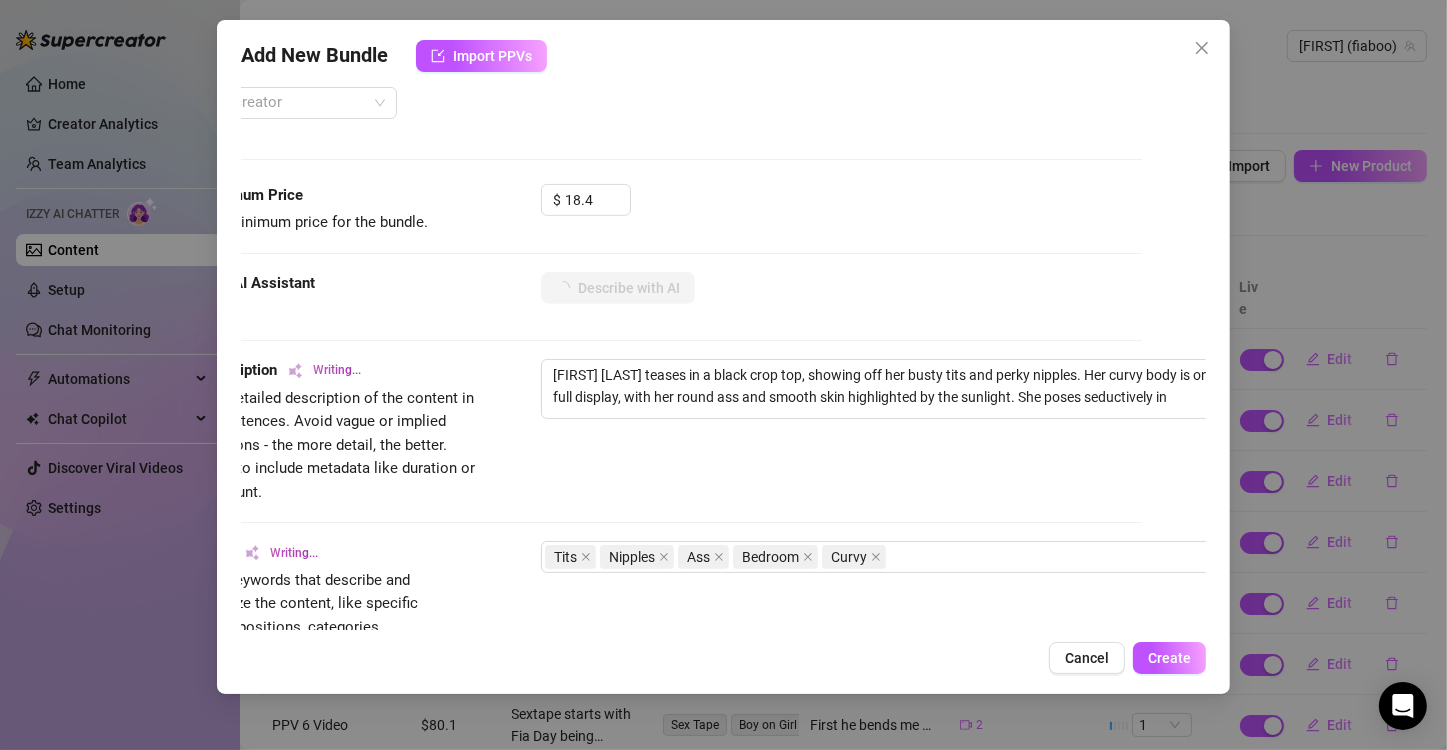 type on "[FIRST] [LAST] teases in a black crop top, showing off her busty tits and perky nipples. Her curvy body is on full display, with her round ass and smooth skin highlighted by the sunlight. She poses seductively in a" 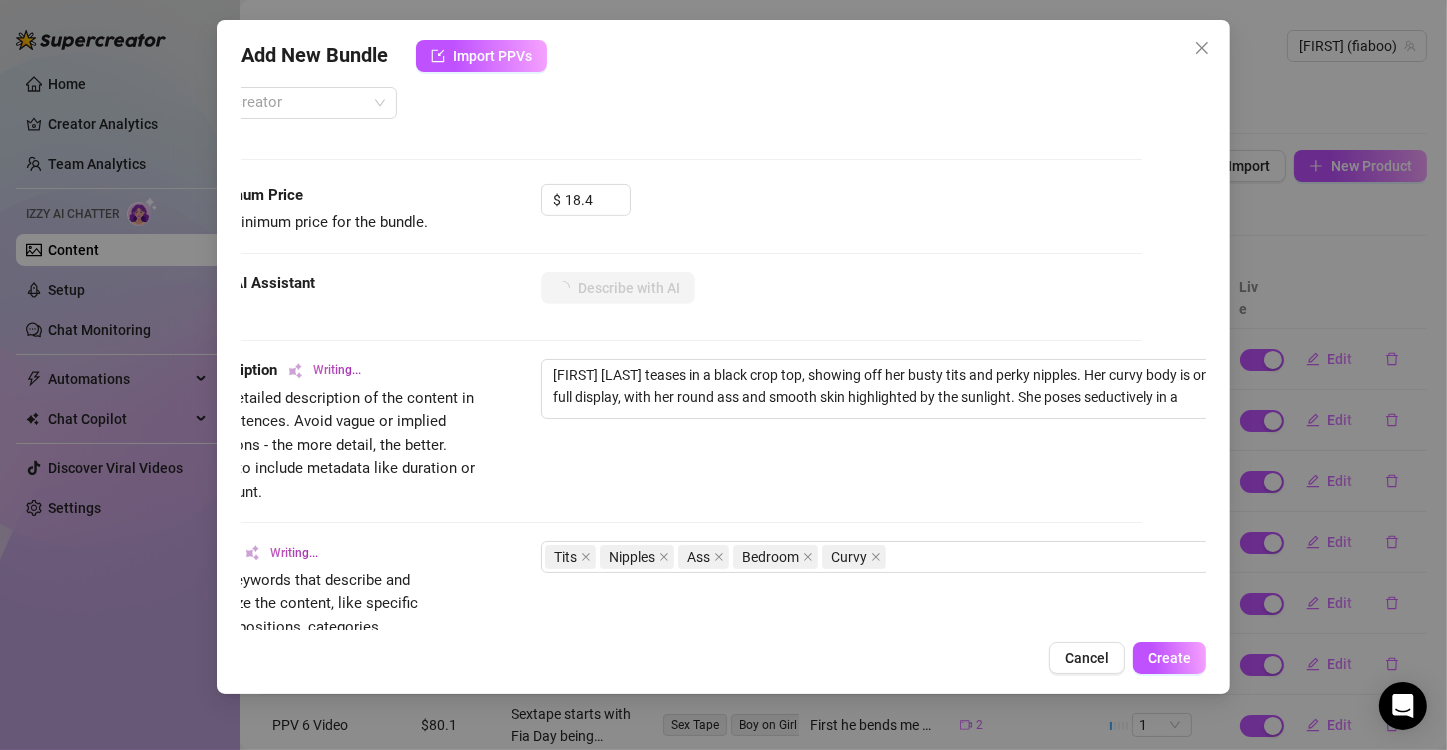 type on "[PERSON] Day teases in a black crop top, showing off her busty tits and perky nipples. Her curvy body is on full display, with her round ass and smooth skin highlighted by the sunlight. She poses seductively in a bedroom" 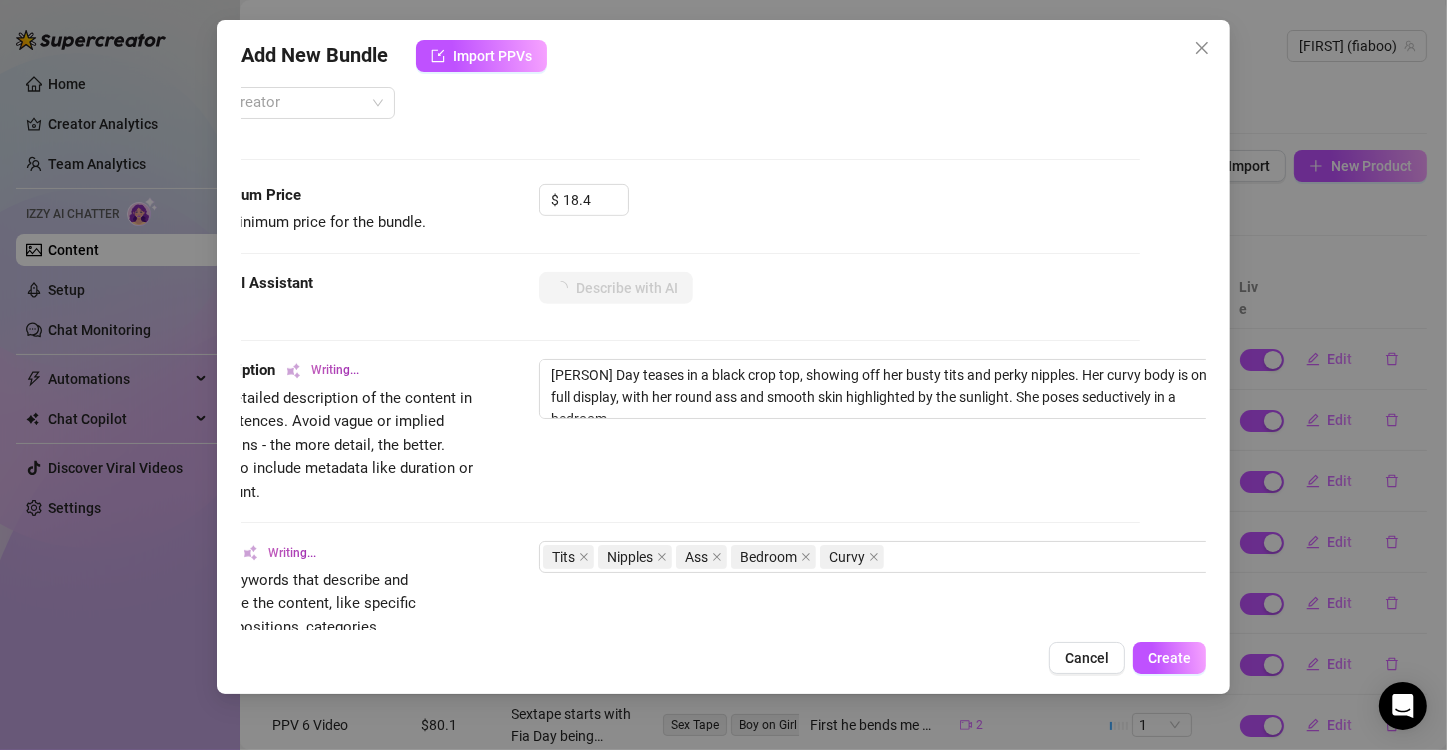 type on "[FIRST] [LAST] teases in a black crop top, showing off her busty tits and perky nipples. Her curvy body is on full display, with her round ass and smooth skin highlighted by the sunlight. She poses seductively in a bedroom setting," 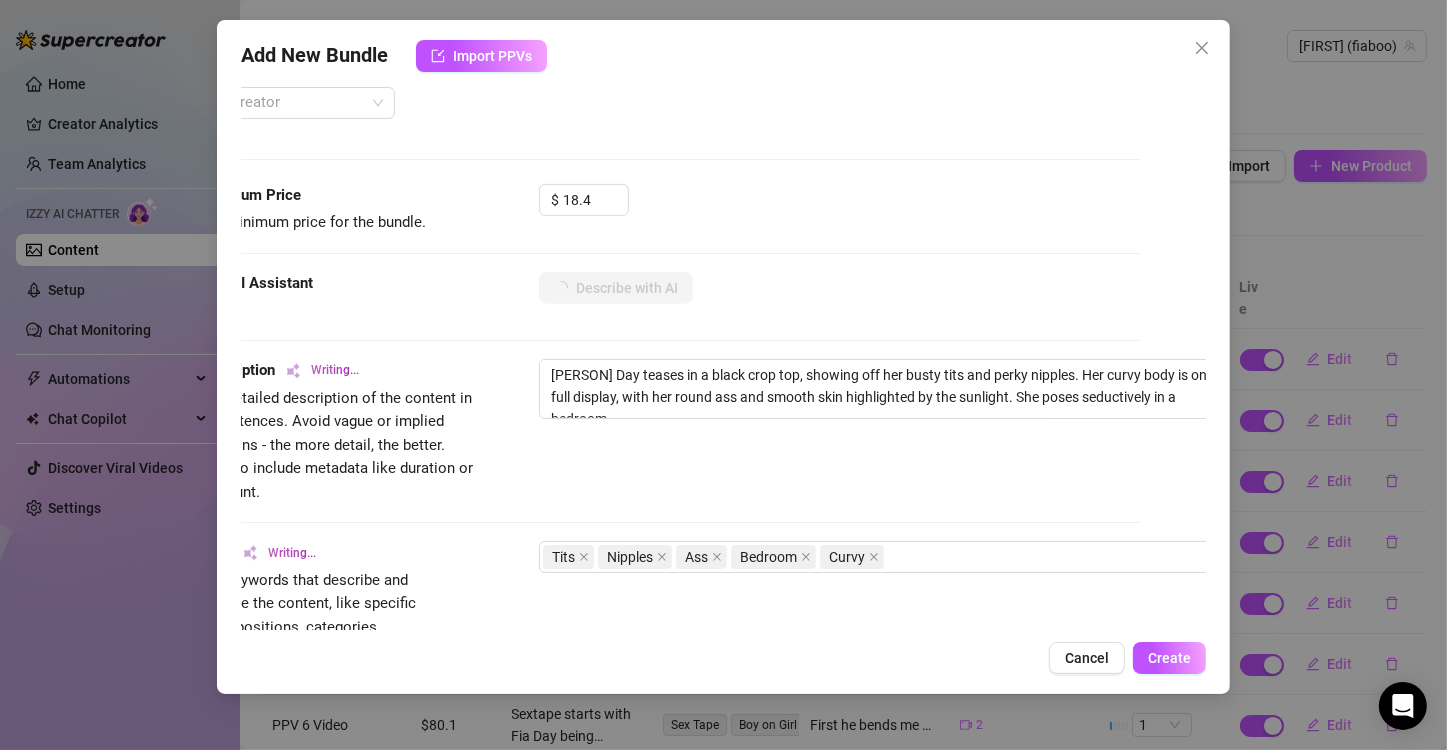 type on "[FIRST] [LAST] teases in a black crop top, showing off her busty tits and perky nipples. Her curvy body is on full display, with her round ass and smooth skin highlighted by the sunlight. She poses seductively in a bedroom setting," 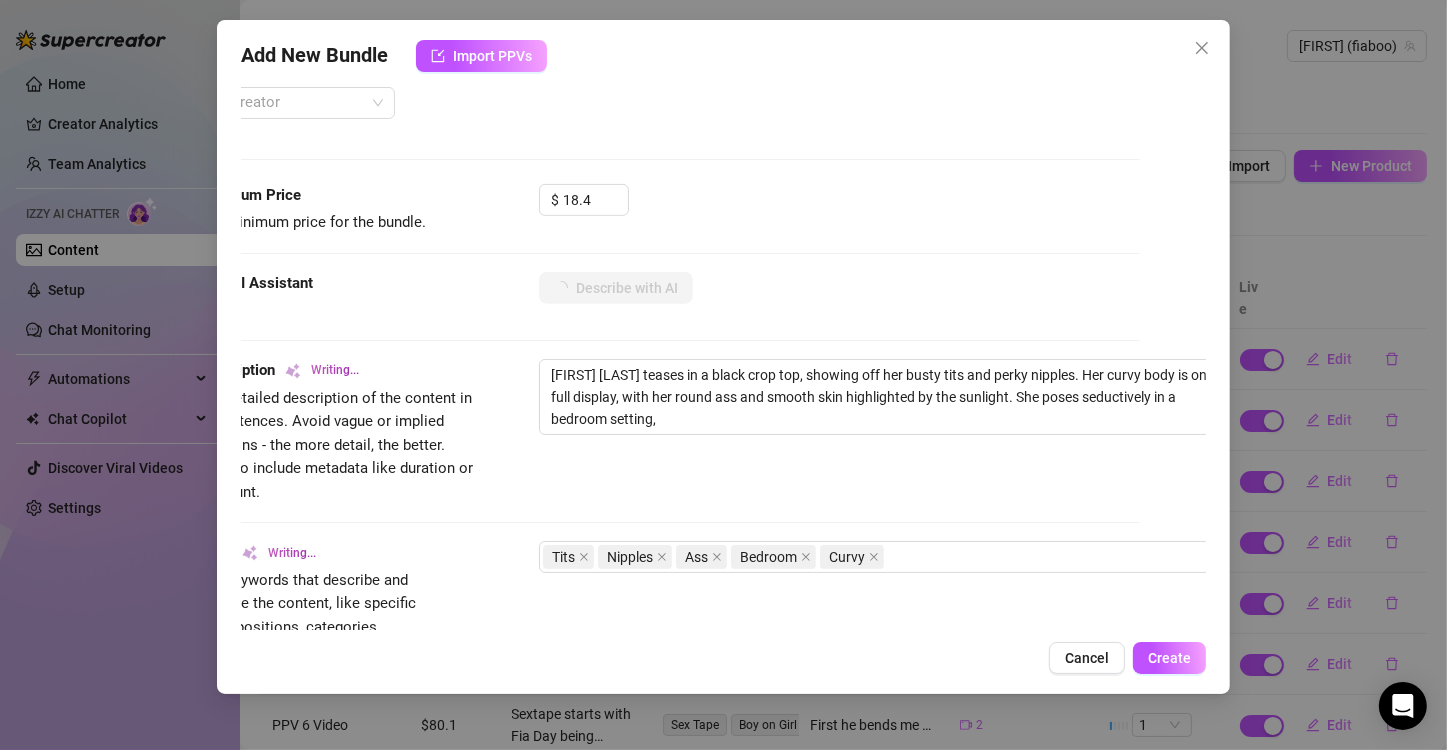 type on "[FIRST] [LAST] teases in a black crop top, showing off her busty tits and perky nipples. Her curvy body is on full display, with her round ass and smooth skin highlighted by the sunlight. She poses seductively in a bedroom setting, giving" 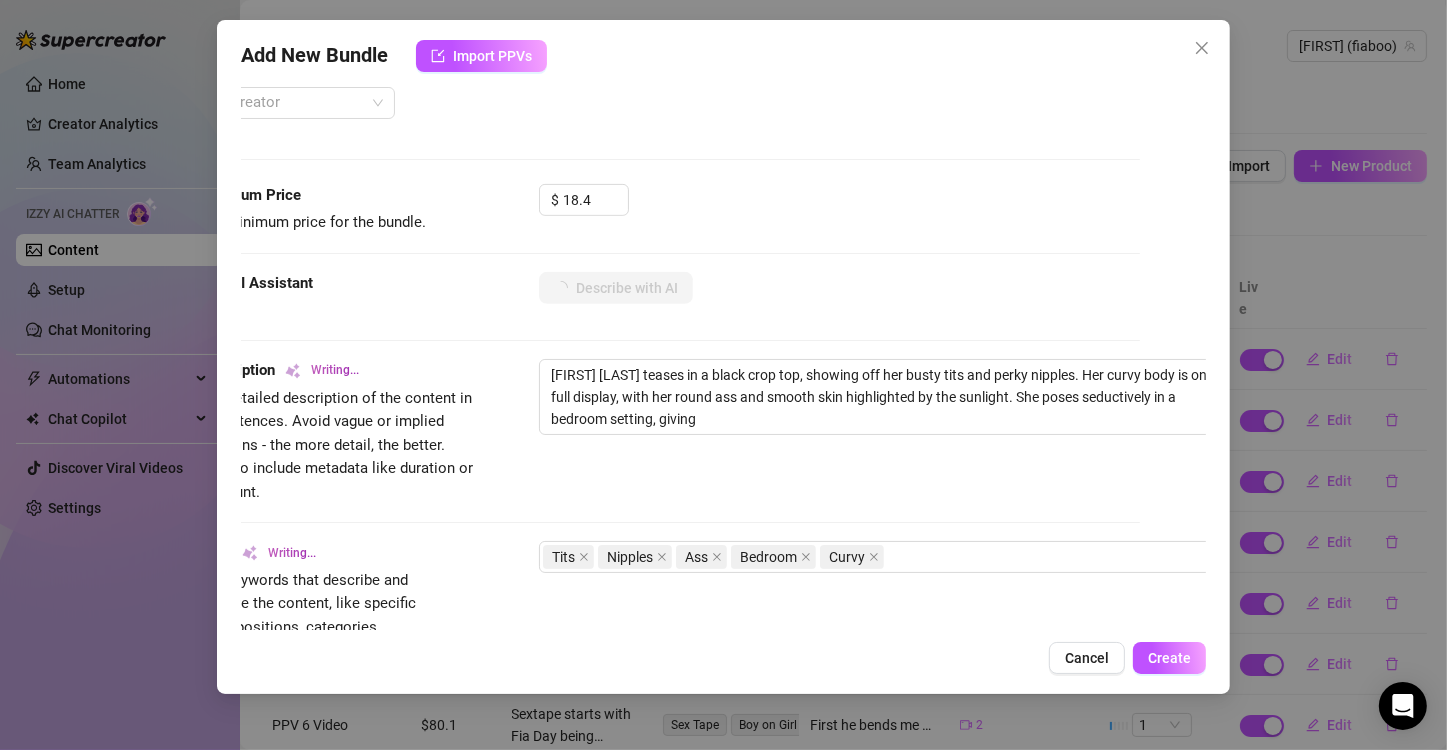type on "[FIRST] [LAST] teases in a black crop top, showing off her busty tits and perky nipples. Her curvy body is on full display, with her round ass and smooth skin highlighted by the sunlight. She poses seductively in a bedroom setting, giving fans" 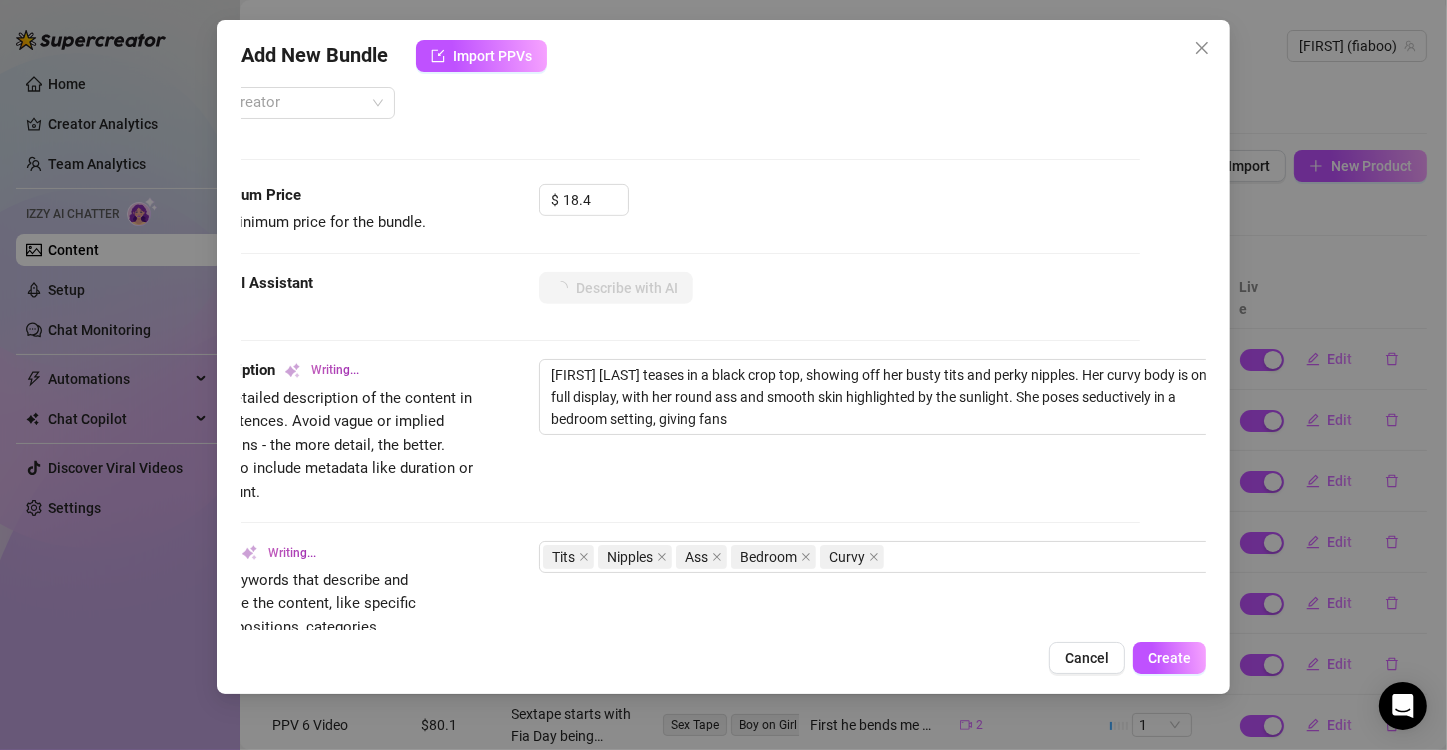 type on "[PERSON] Day teases in a black crop top, showing off her busty tits and perky nipples. Her curvy body is on full display, with her round ass and smooth skin highlighted by the sunlight. She poses seductively in a bedroom setting, giving fans a" 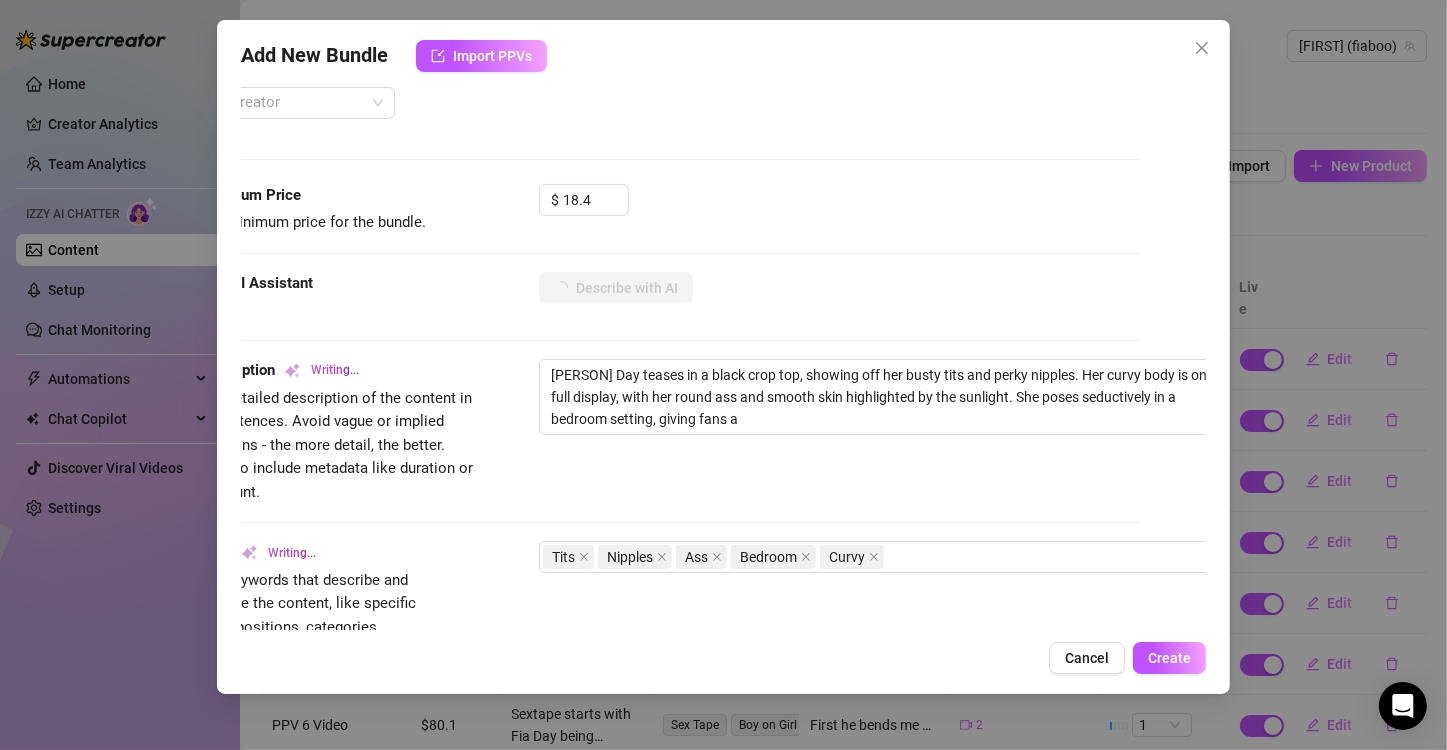 type on "[FIRST] [LAST] teases in a black crop top, showing off her busty tits and perky nipples. Her curvy body is on full display, with her round ass and smooth skin highlighted by the sunlight. She poses seductively in a bedroom setting, giving fans a tantalizing" 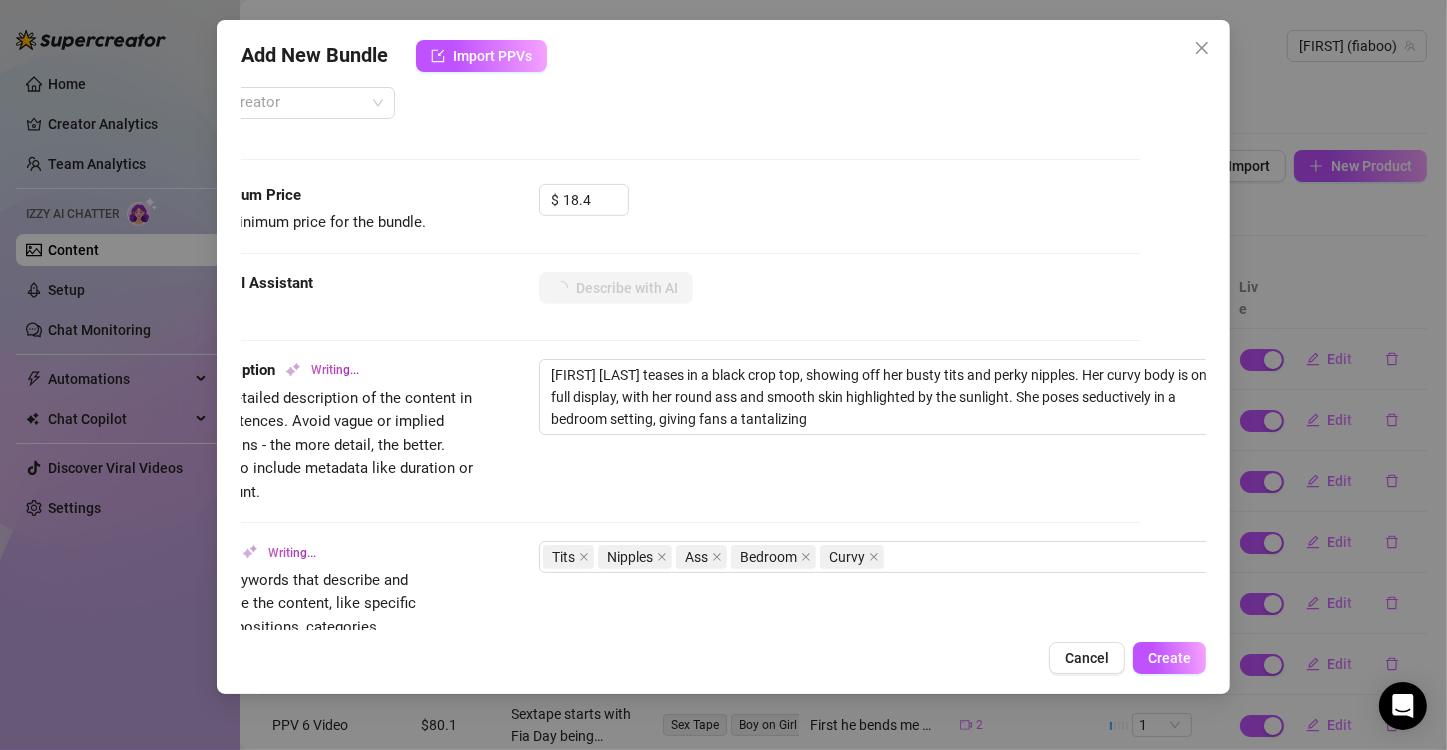 type on "[FIRST] [LAST] teases in a black crop top, showing off her busty tits and perky nipples. Her curvy body is on full display, with her round ass and smooth skin highlighted by the sunlight. She poses seductively in a bedroom setting, giving fans a tantalizing view" 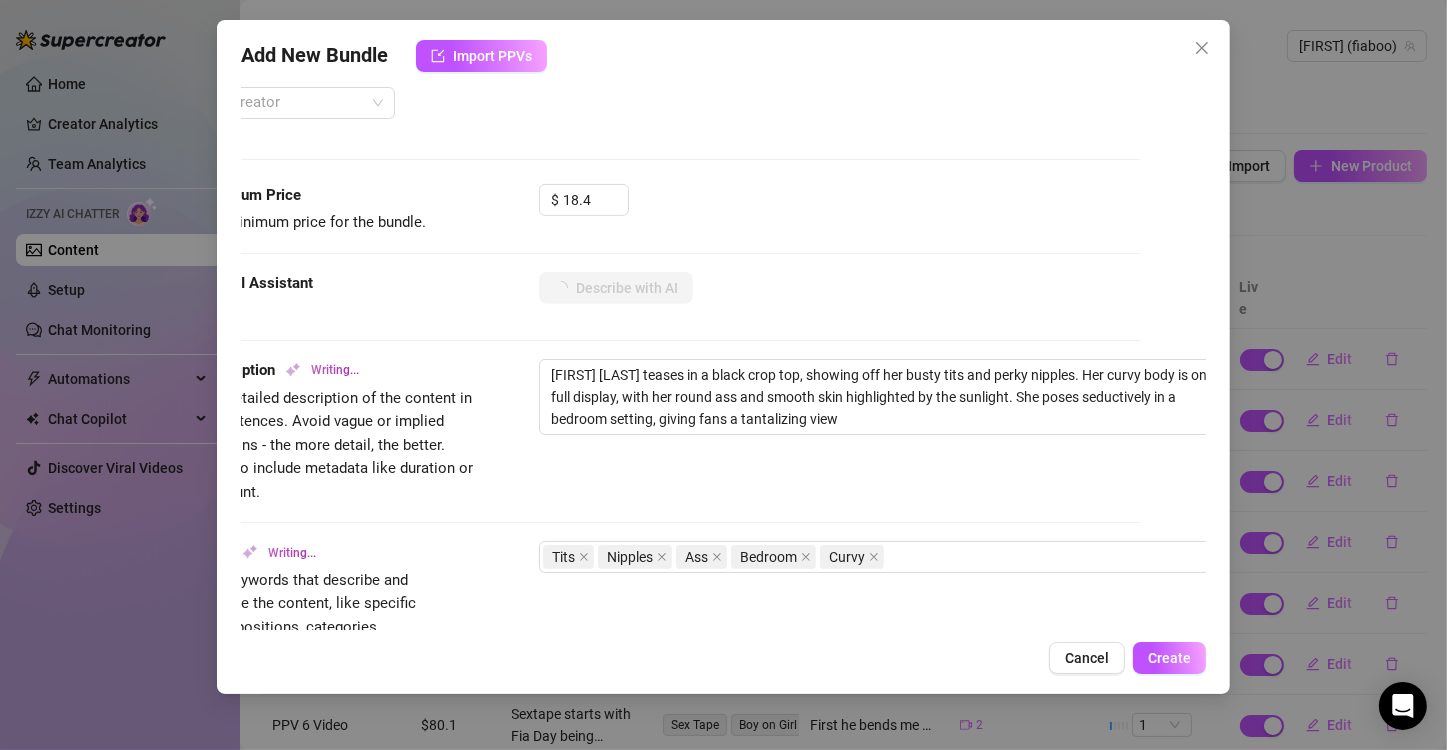 type on "[FIRST] [LAST] teases in a black crop top, showing off her busty tits and perky nipples. Her curvy body is on full display, with her round ass and smooth skin highlighted by the sunlight. She poses seductively in a bedroom setting, giving fans a tantalizing view of" 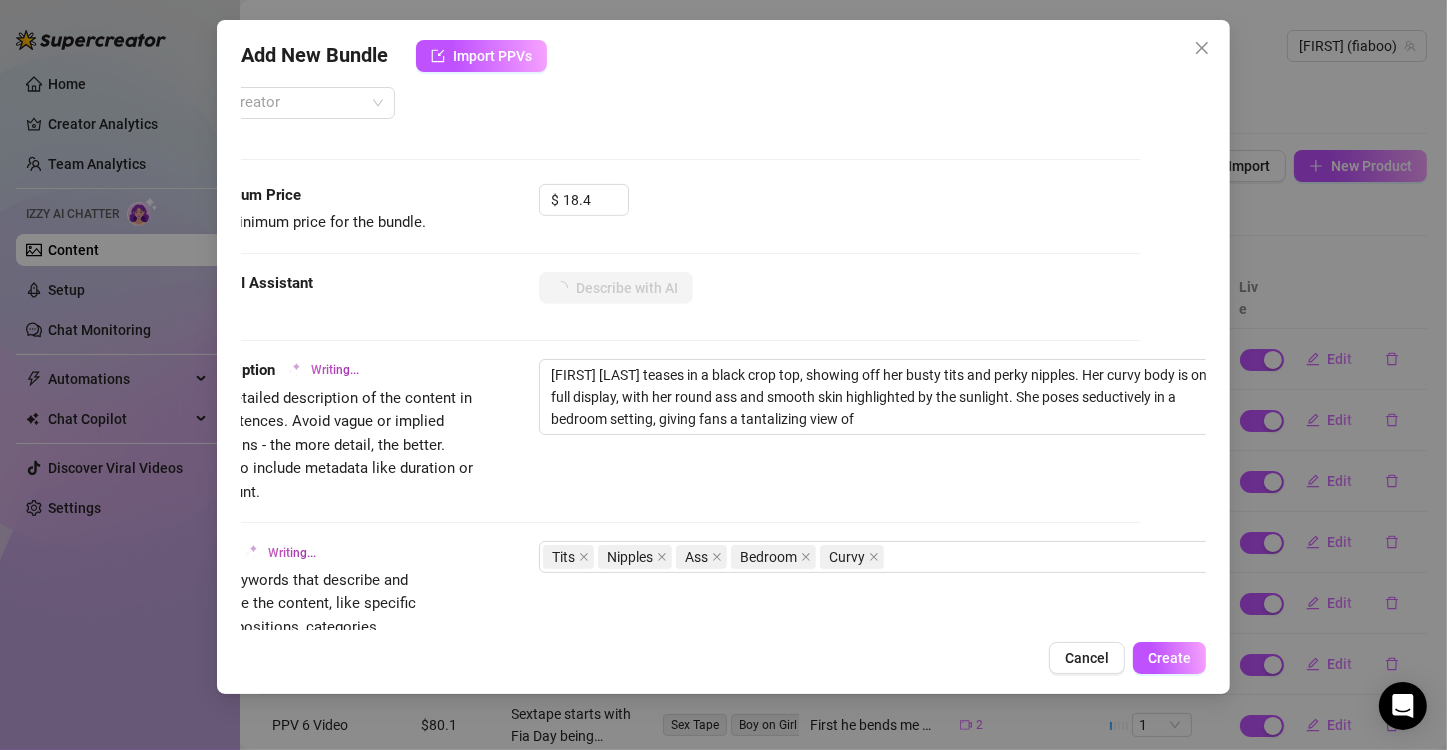 type on "[FIRST] [LAST] teases in a black crop top, showing off her busty tits and perky nipples. Her curvy body is on full display, with her round ass and smooth skin highlighted by the sunlight. She poses seductively in a bedroom setting, giving fans a tantalizing view of her" 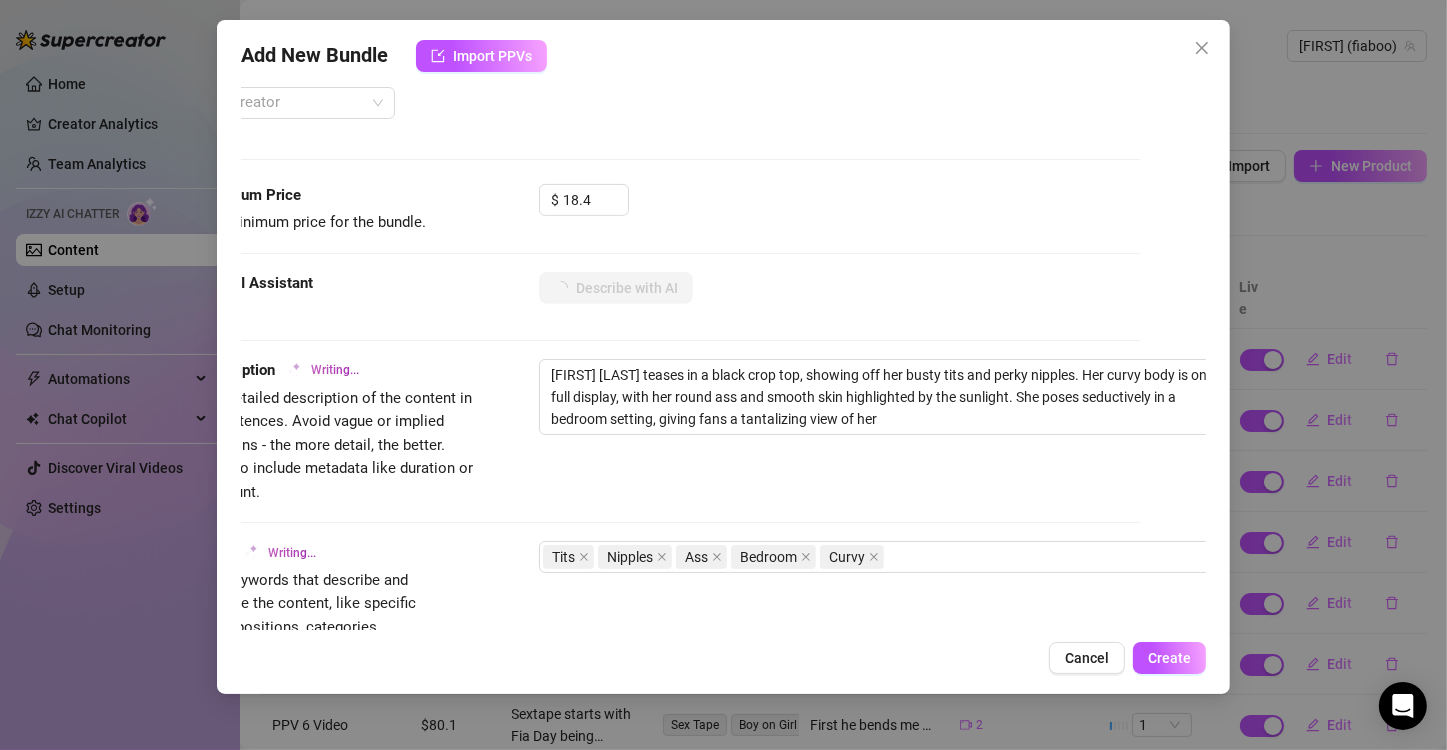 scroll, scrollTop: 782, scrollLeft: 112, axis: both 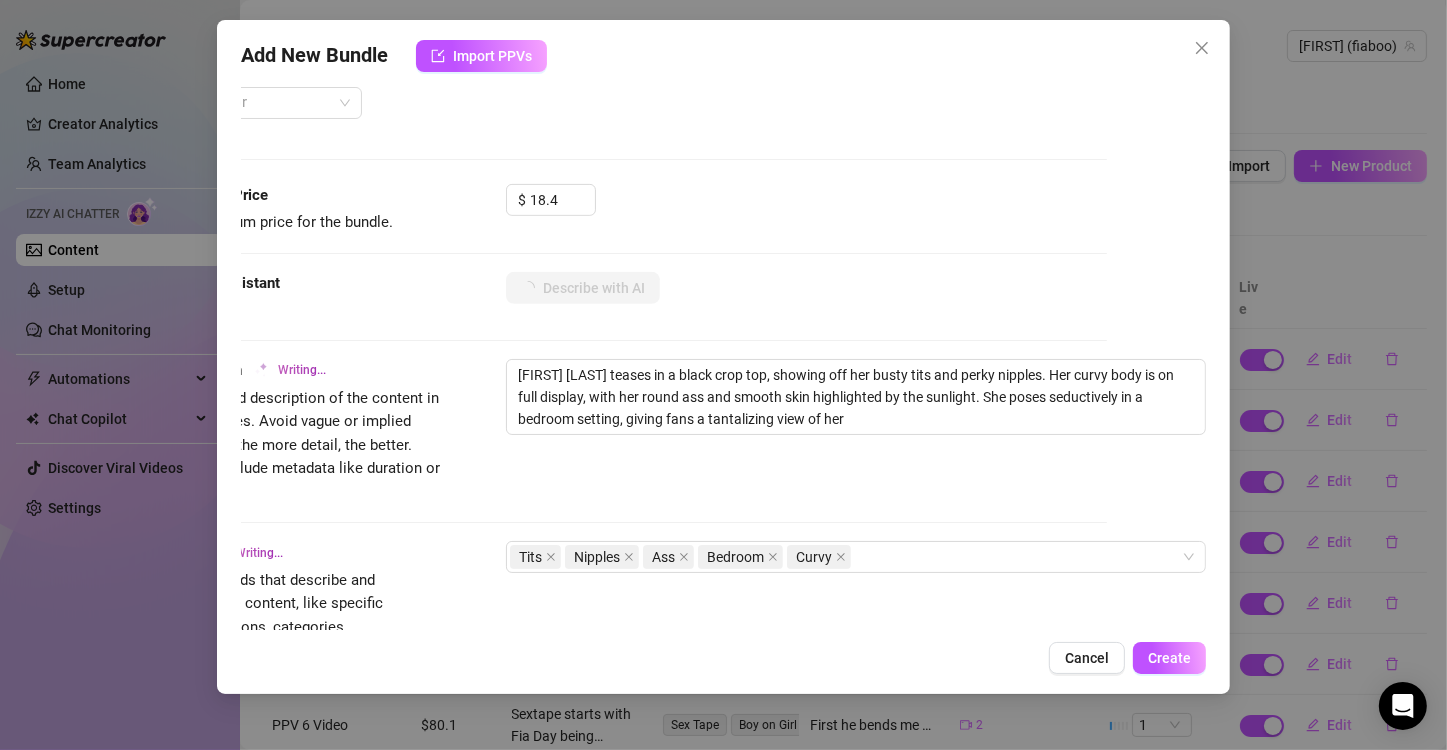 type on "[PERSON] Day teases in a black crop top, showing off her busty tits and perky nipples. Her curvy body is on full display, with her round ass and smooth skin highlighted by the sunlight. She poses seductively in a bedroom setting, giving fans a tantalizing view of her bare" 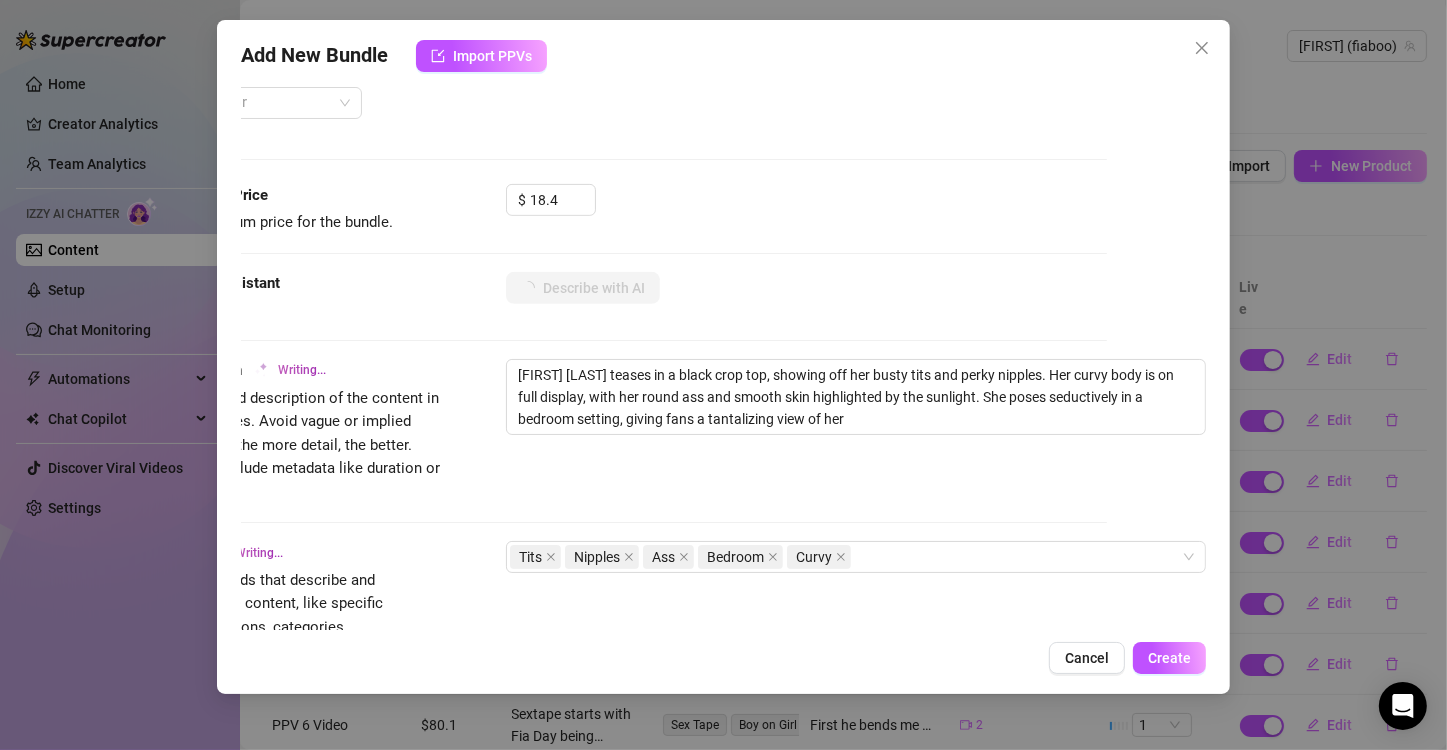 type on "[PERSON] Day teases in a black crop top, showing off her busty tits and perky nipples. Her curvy body is on full display, with her round ass and smooth skin highlighted by the sunlight. She poses seductively in a bedroom setting, giving fans a tantalizing view of her bare" 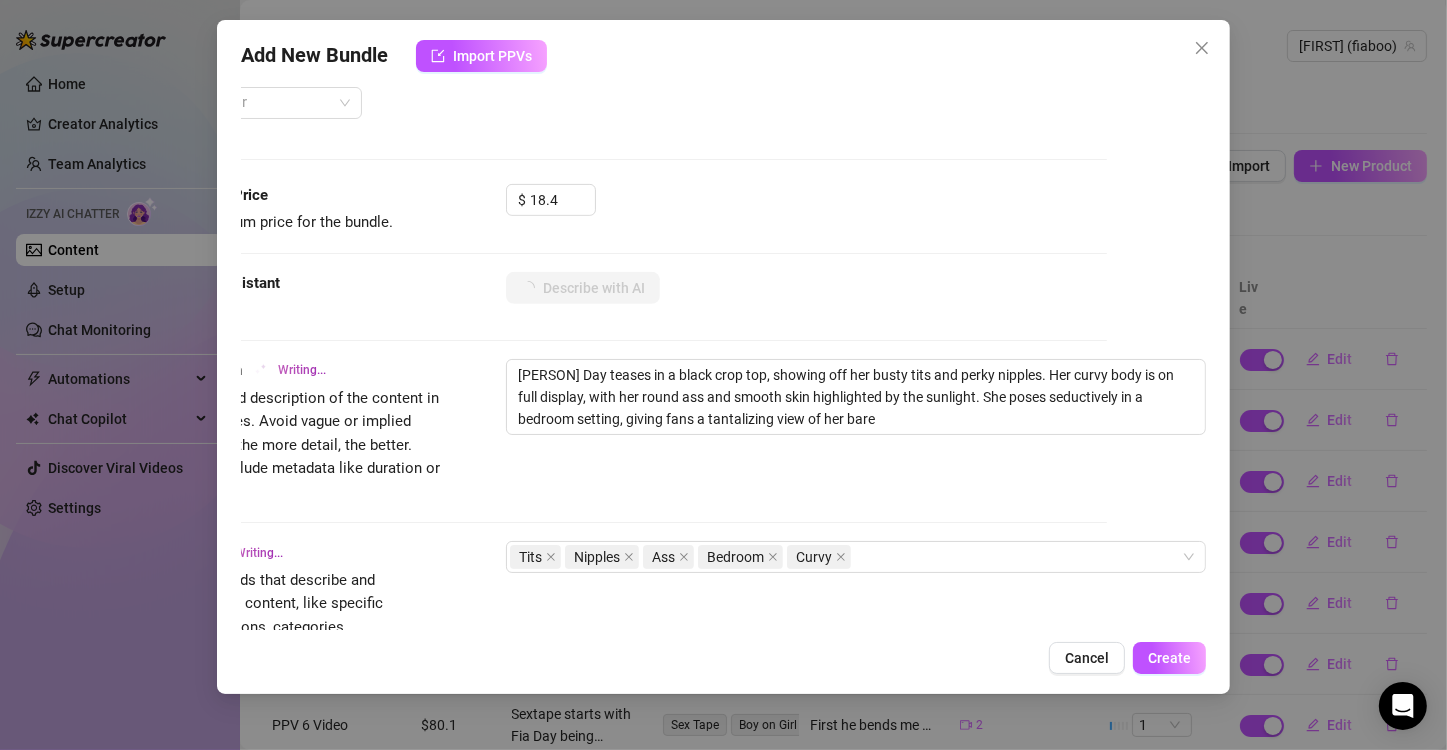 type on "[FIRST] [LAST] teases in a black crop top, showing off her busty tits and perky nipples. Her curvy body is on full display, with her round ass and smooth skin highlighted by the sunlight. She poses seductively in a bedroom setting, giving fans a tantalizing view of her bare body." 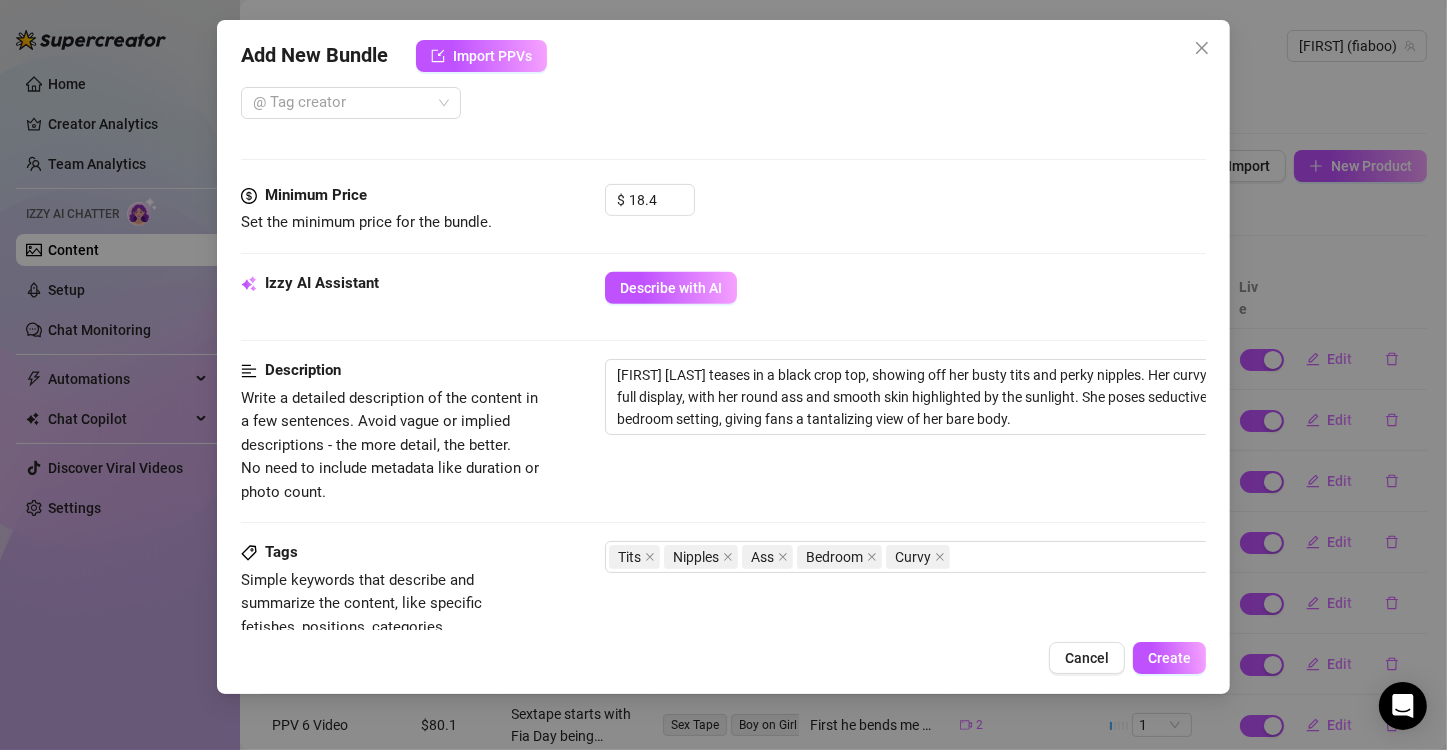 scroll, scrollTop: 782, scrollLeft: 0, axis: vertical 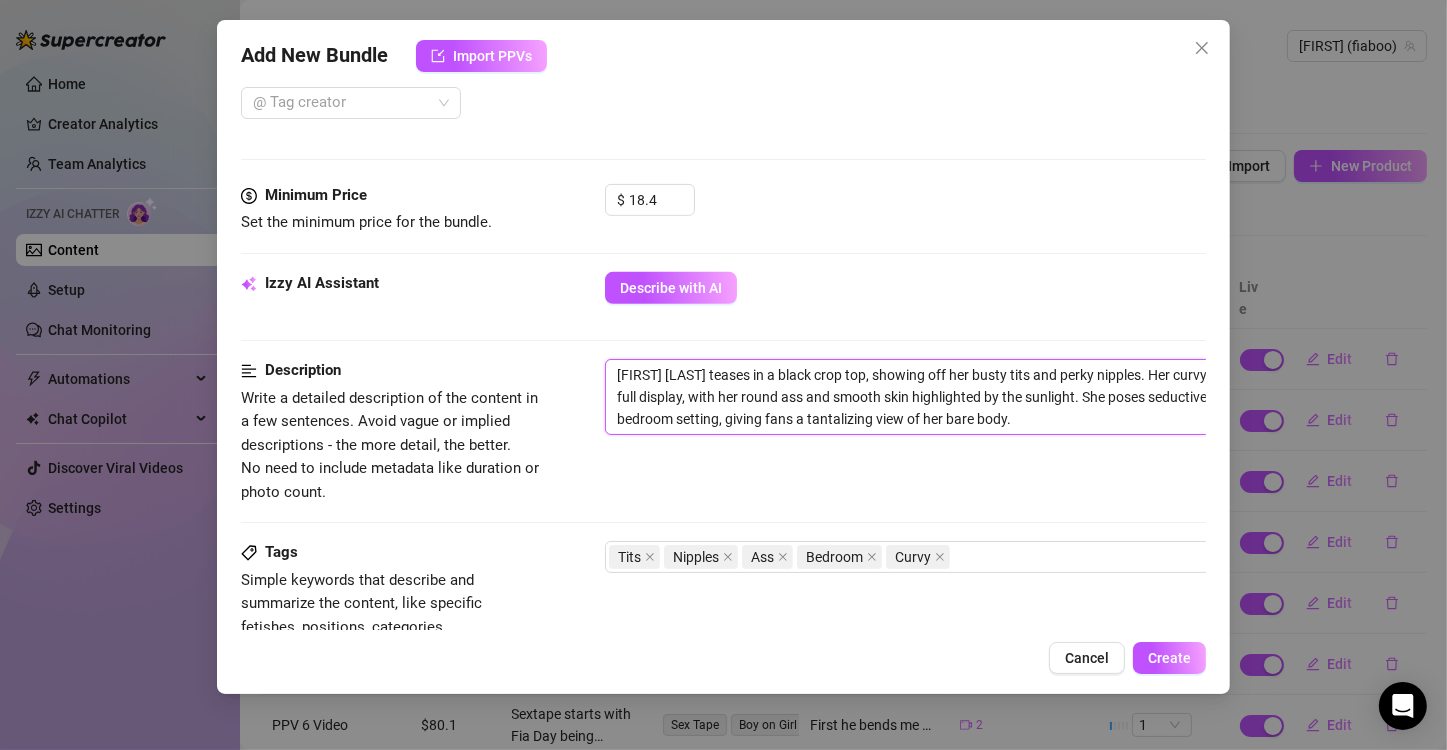 click on "[FIRST] [LAST] teases in a black crop top, showing off her busty tits and perky nipples. Her curvy body is on full display, with her round ass and smooth skin highlighted by the sunlight. She poses seductively in a bedroom setting, giving fans a tantalizing view of her bare body." at bounding box center (955, 397) 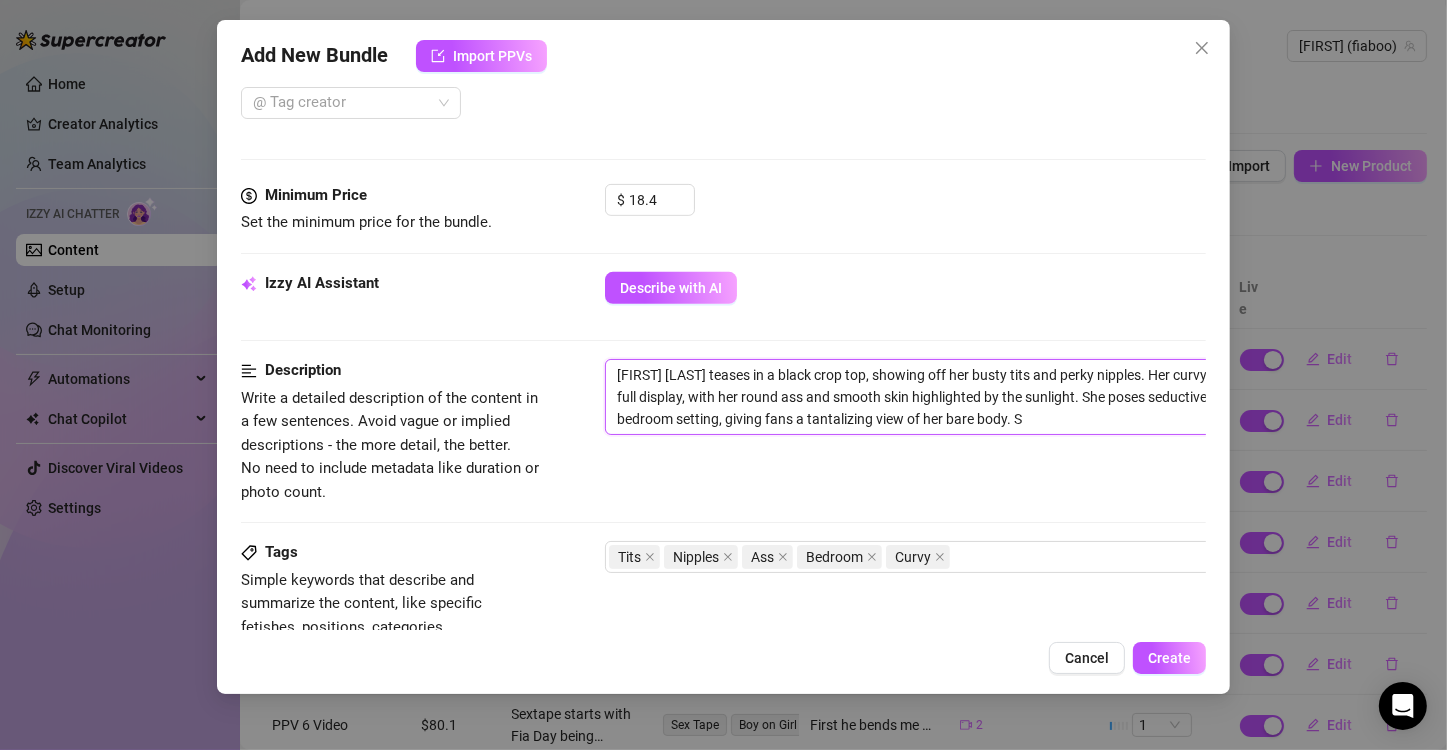 type on "[FIRST] [LAST] teases in a black crop top, showing off her busty tits and perky nipples. Her curvy body is on full display, with her round ass and smooth skin highlighted by the sunlight. She poses seductively in a bedroom setting, giving fans a tantalizing view of her bare body. Sh" 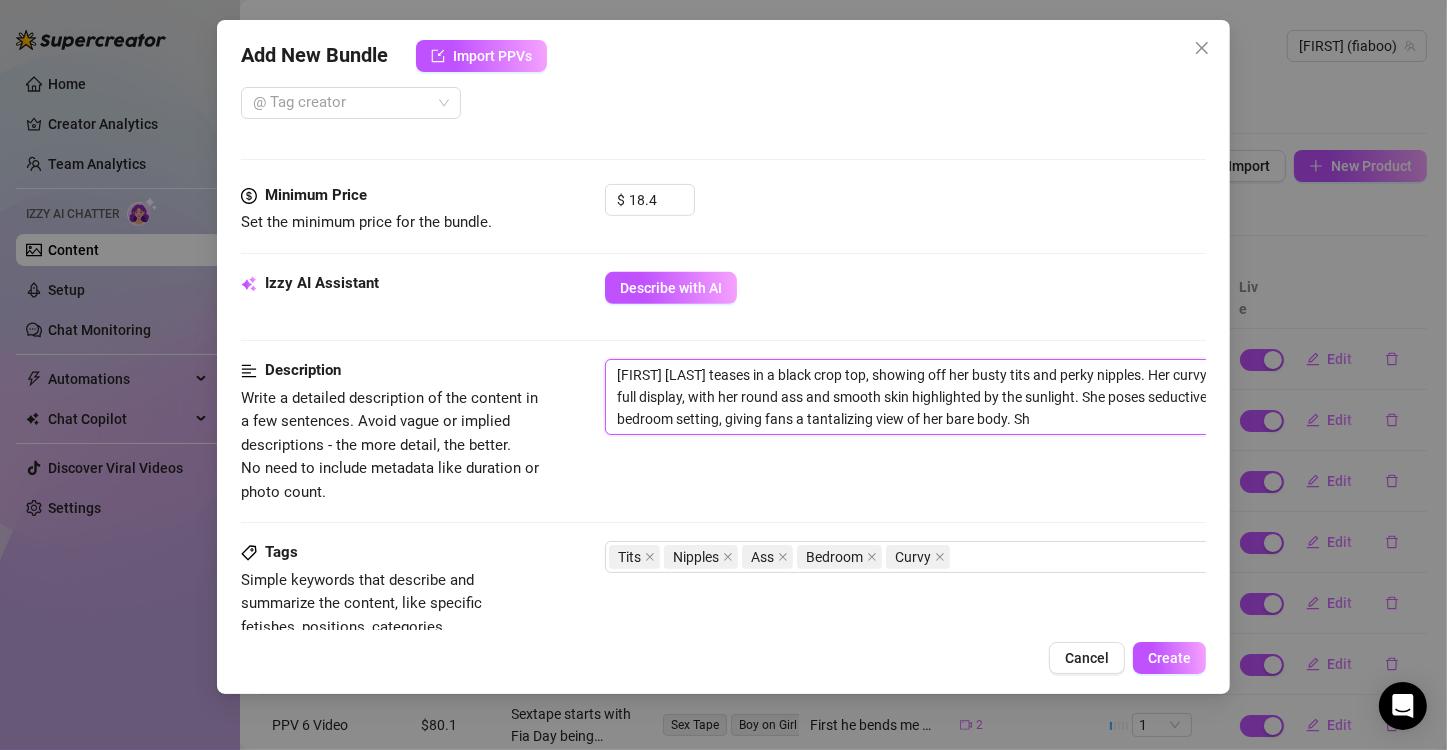 type on "[FIRST] [LAST] teases in a black crop top, showing off her busty tits and perky nipples. Her curvy body is on full display, with her round ass and smooth skin highlighted by the sunlight. She poses seductively in a bedroom setting, giving fans a tantalizing view of her bare body. She" 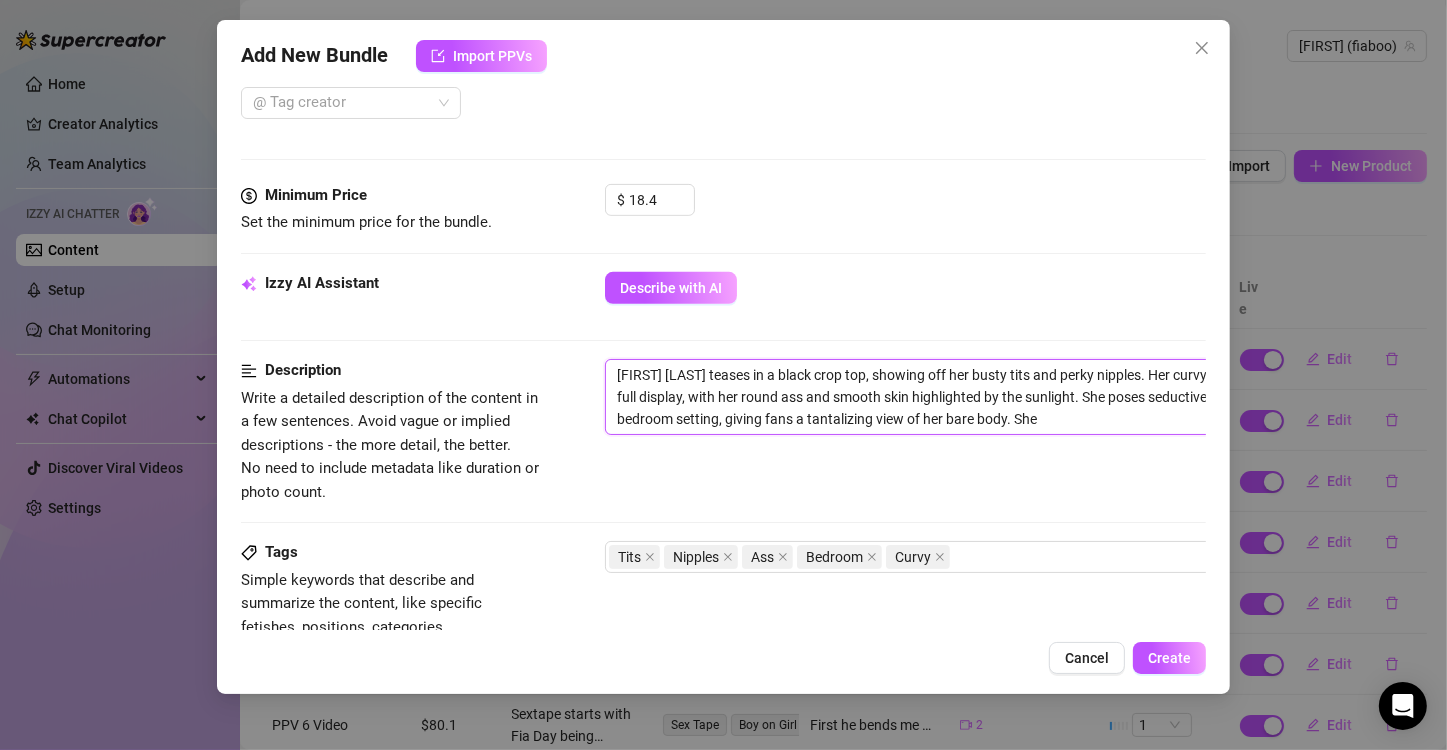 type on "[FIRST] [LAST] teases in a black crop top, showing off her busty tits and perky nipples. Her curvy body is on full display, with her round ass and smooth skin highlighted by the sunlight. She poses seductively in a bedroom setting, giving fans a tantalizing view of her bare body. She" 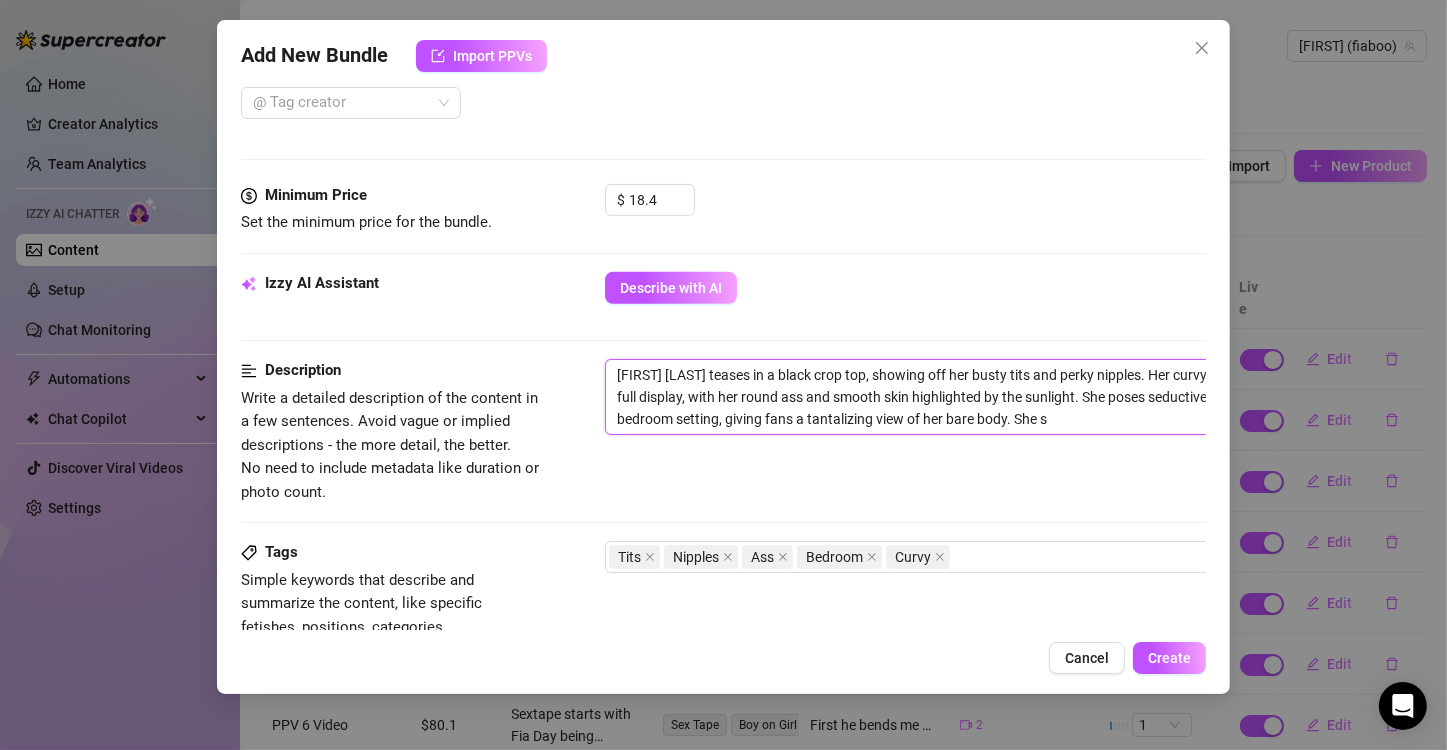 type on "[FIRST] [LAST] teases in a black crop top, showing off her busty tits and perky nipples. Her curvy body is on full display, with her round ass and smooth skin highlighted by the sunlight. She poses seductively in a bedroom setting, giving fans a tantalizing view of her bare body. She sh" 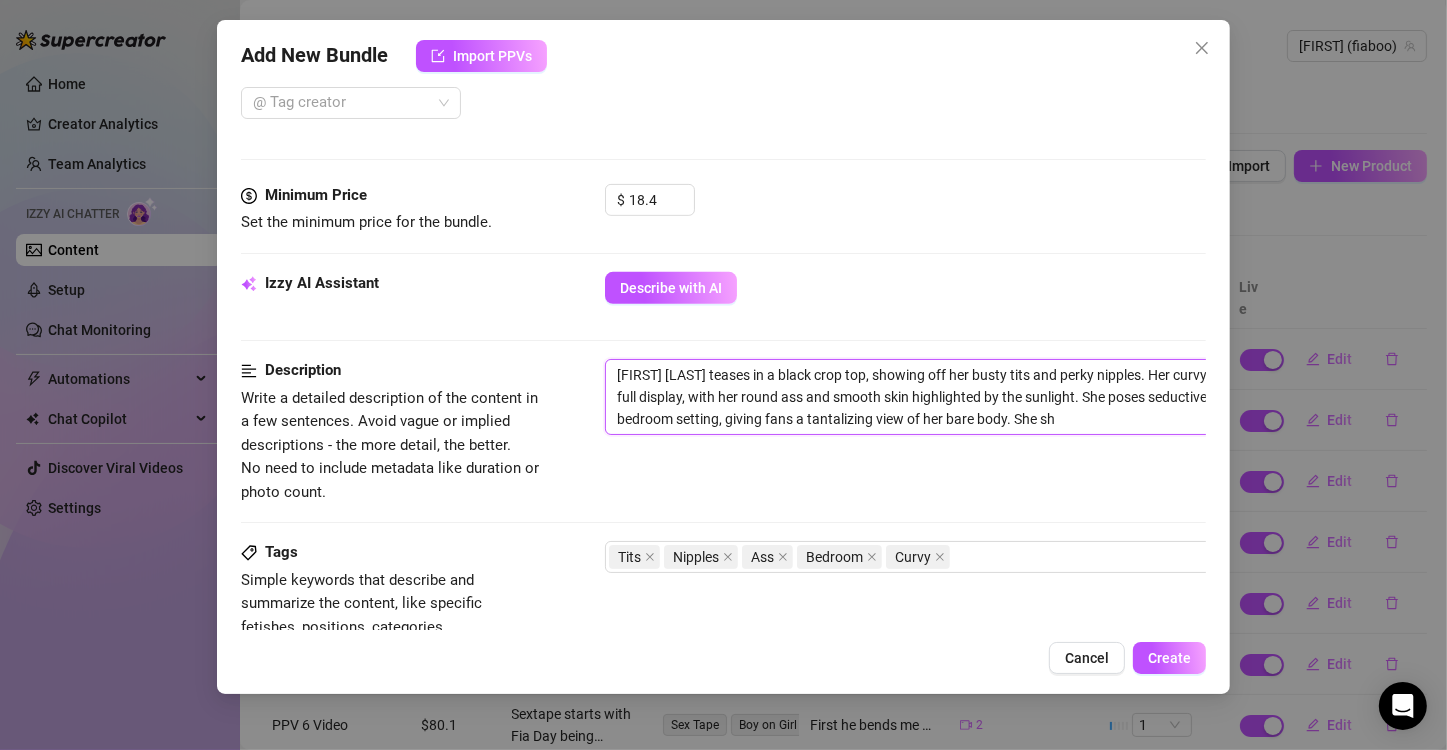 type on "[FIRST] [LAST] teases in a black crop top, showing off her busty tits and perky nipples. Her curvy body is on full display, with her round ass and smooth skin highlighted by the sunlight. She poses seductively in a bedroom setting, giving fans a tantalizing view of her bare body. She sho" 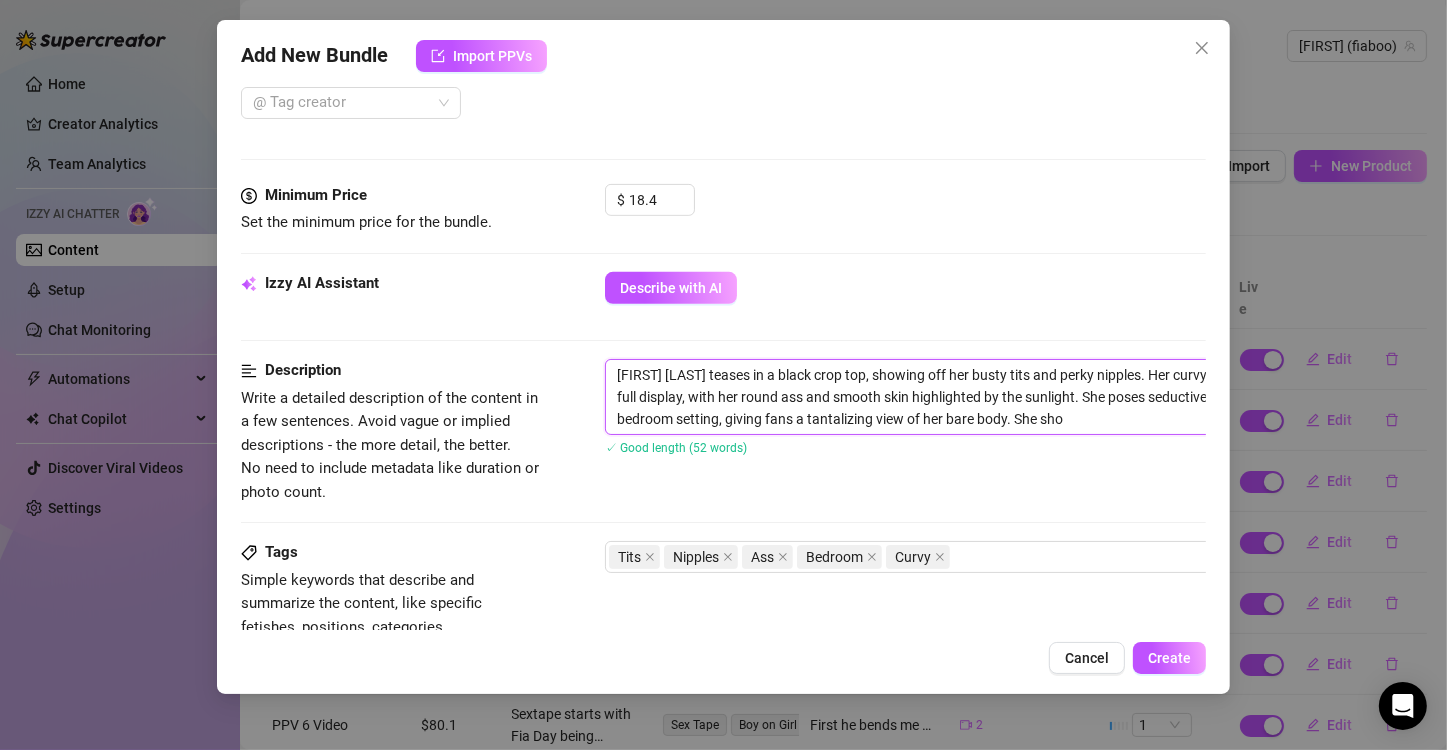 type on "[FIRST] [LAST] teases in a black crop top, showing off her busty tits and perky nipples. Her curvy body is on full display, with her round ass and smooth skin highlighted by the sunlight. She poses seductively in a bedroom setting, giving fans a tantalizing view of her bare body. She sh" 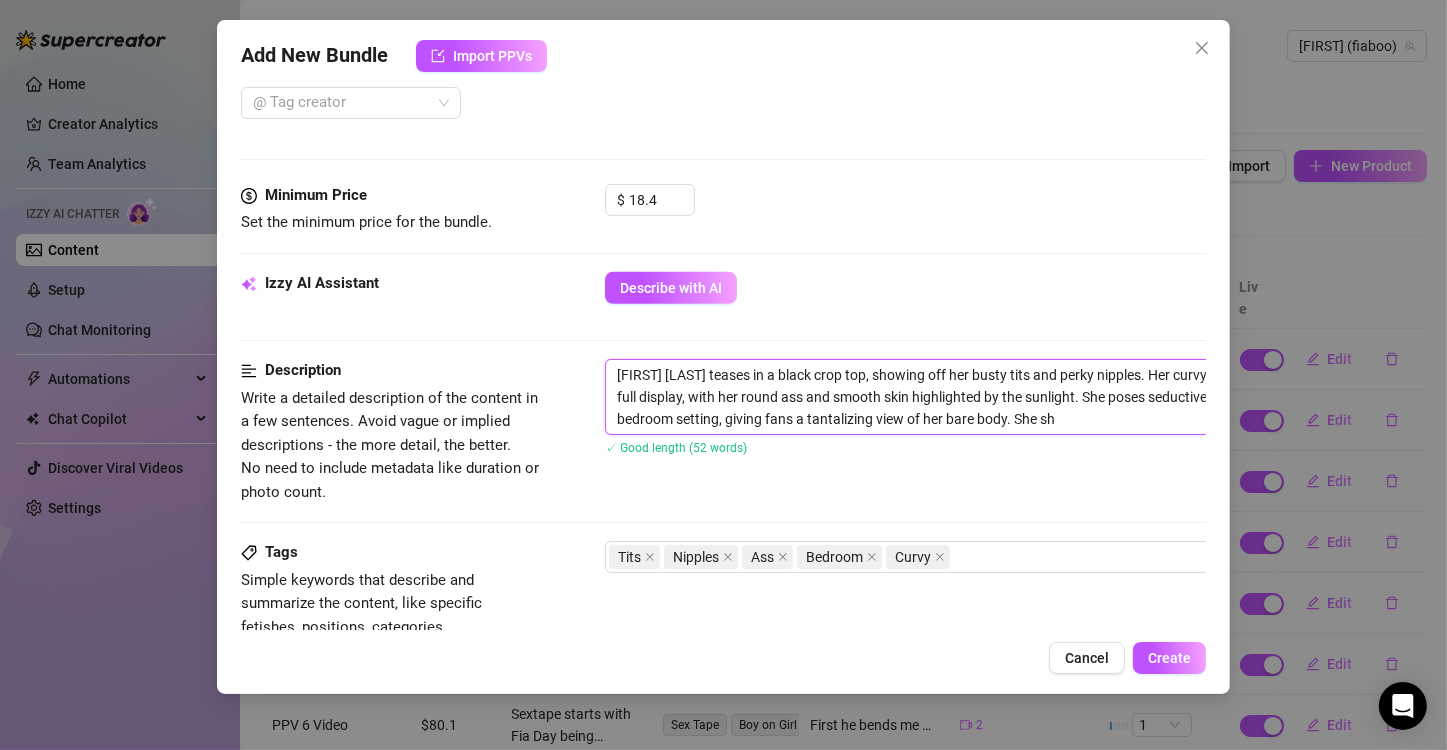 type on "[FIRST] [LAST] teases in a black crop top, showing off her busty tits and perky nipples. Her curvy body is on full display, with her round ass and smooth skin highlighted by the sunlight. She poses seductively in a bedroom setting, giving fans a tantalizing view of her bare body. She s" 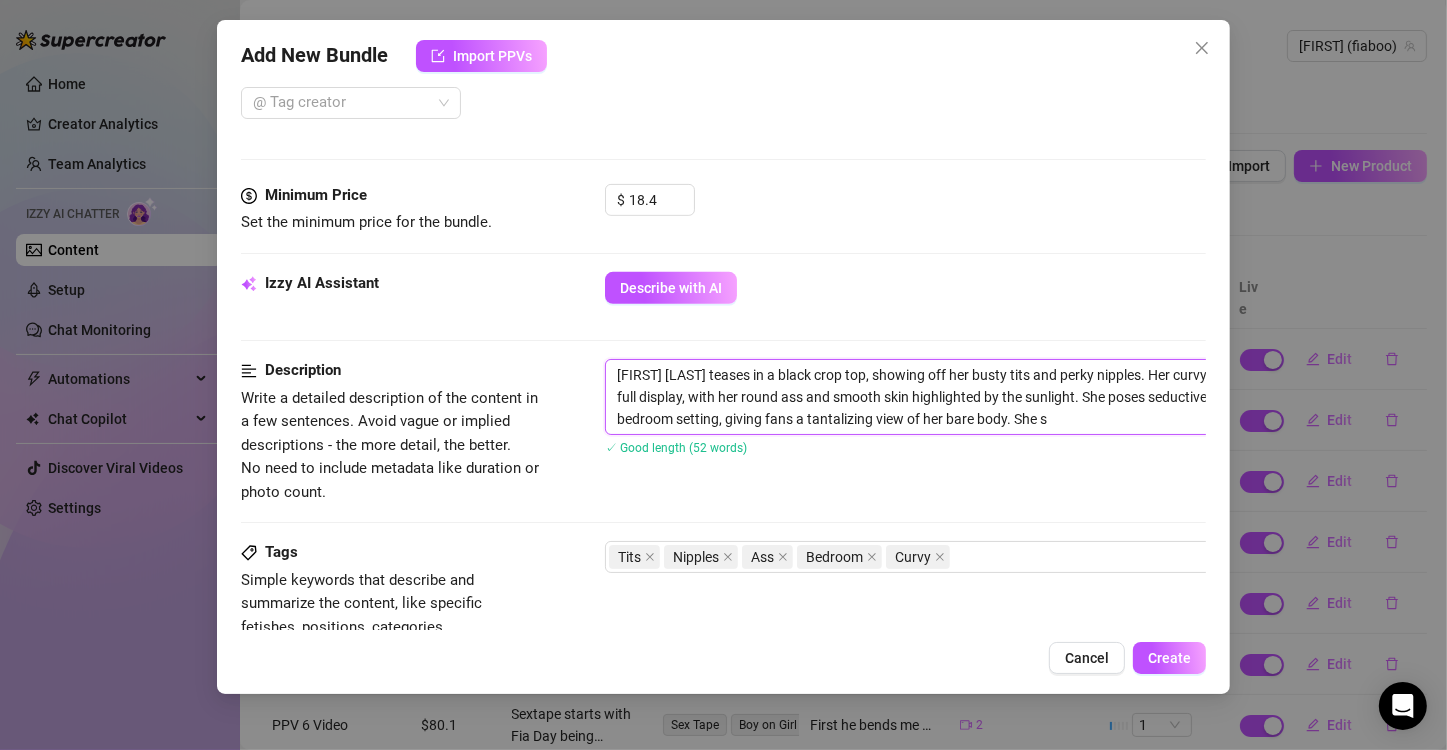 type on "[FIRST] [LAST] teases in a black crop top, showing off her busty tits and perky nipples. Her curvy body is on full display, with her round ass and smooth skin highlighted by the sunlight. She poses seductively in a bedroom setting, giving fans a tantalizing view of her bare body. She" 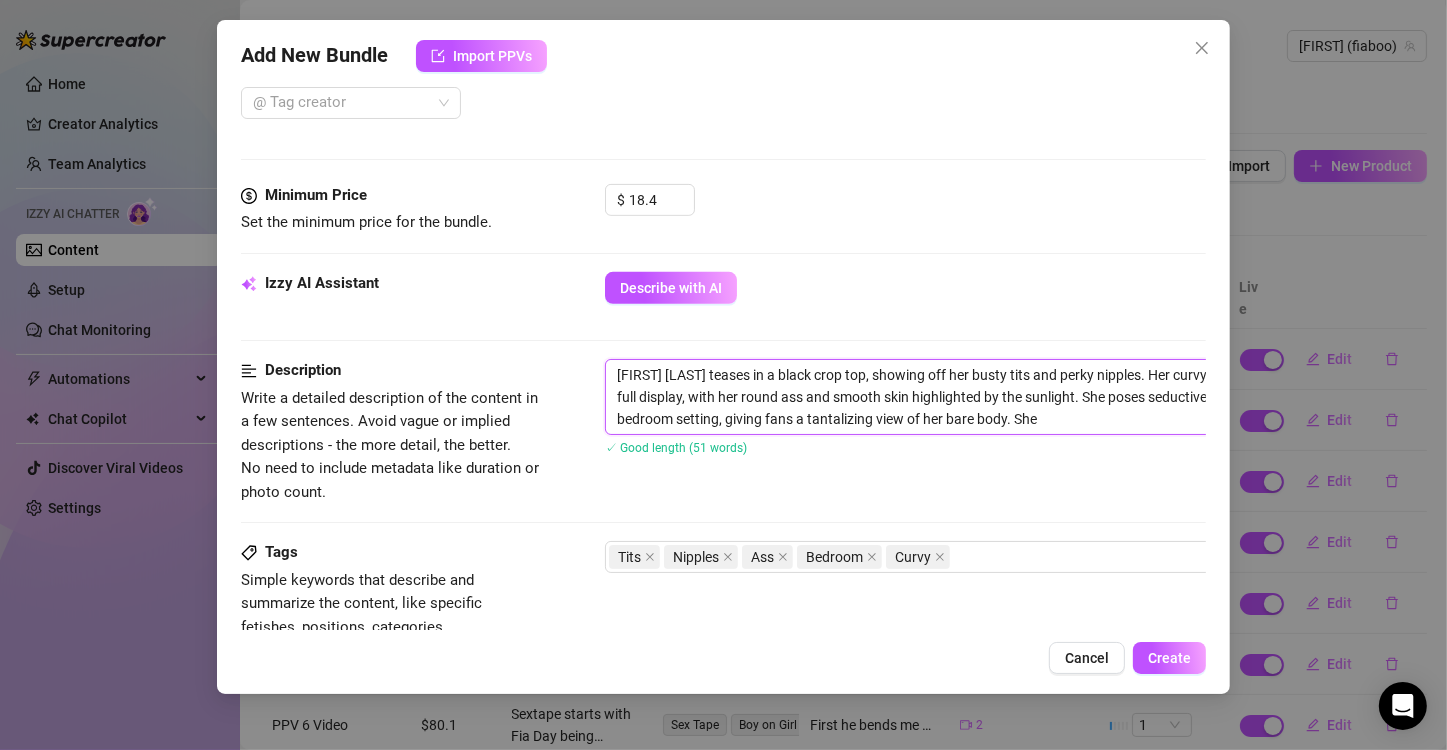 type on "[FIRST] [LAST] teases in a black crop top, showing off her busty tits and perky nipples. Her curvy body is on full display, with her round ass and smooth skin highlighted by the sunlight. She poses seductively in a bedroom setting, giving fans a tantalizing view of her bare body. She s" 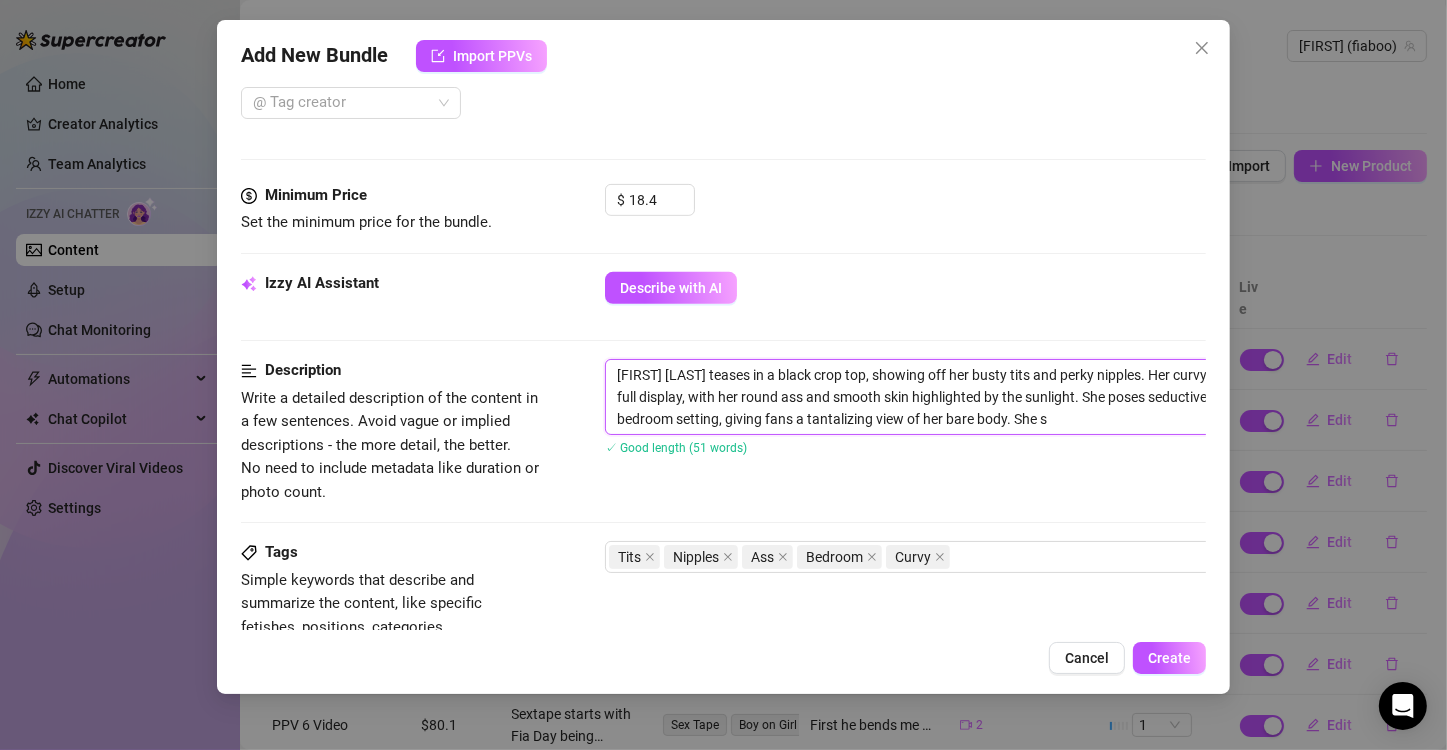 type on "[FIRST] [LAST] teases in a black crop top, showing off her busty tits and perky nipples. Her curvy body is on full display, with her round ass and smooth skin highlighted by the sunlight. She poses seductively in a bedroom setting, giving fans a tantalizing view of her bare body. She sh" 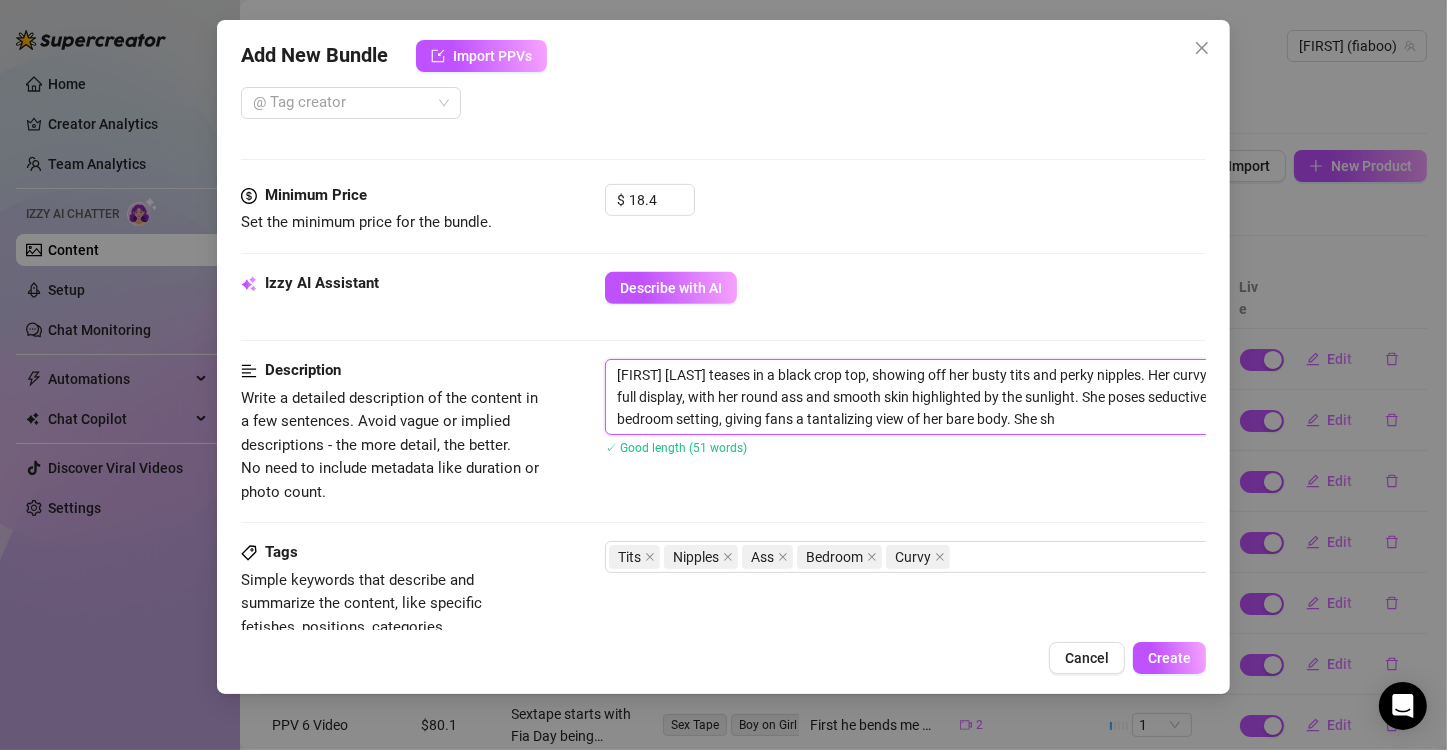 type on "[FIRST] [LAST] teases in a black crop top, showing off her busty tits and perky nipples. Her curvy body is on full display, with her round ass and smooth skin highlighted by the sunlight. She poses seductively in a bedroom setting, giving fans a tantalizing view of her bare body. She sho" 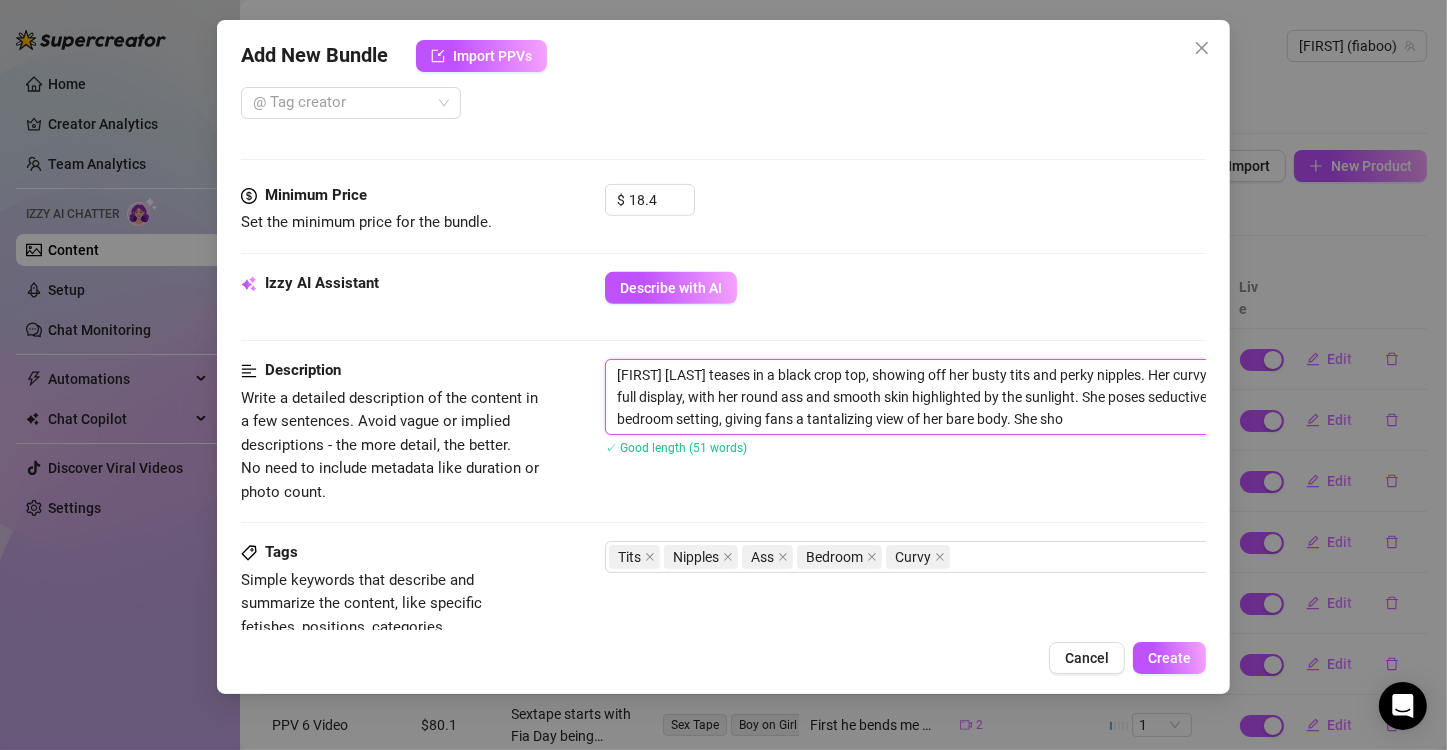 type on "[FIRST] [LAST] teases in a black crop top, showing off her busty tits and perky nipples. Her curvy body is on full display, with her round ass and smooth skin highlighted by the sunlight. She poses seductively in a bedroom setting, giving fans a tantalizing view of her bare body. She show" 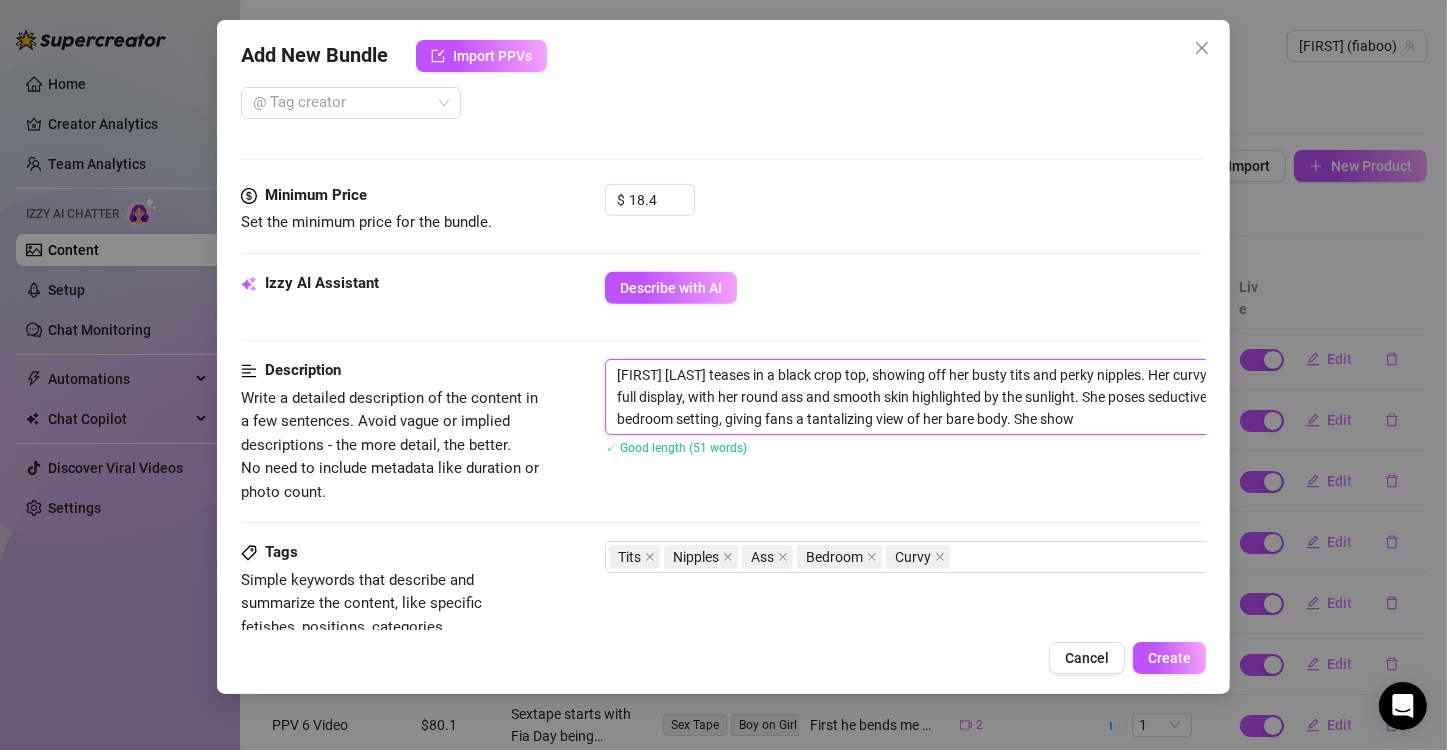 type on "[FIRST] [LAST] teases in a black crop top, showing off her busty tits and perky nipples. Her curvy body is on full display, with her round ass and smooth skin highlighted by the sunlight. She poses seductively in a bedroom setting, giving fans a tantalizing view of her bare body. She shows" 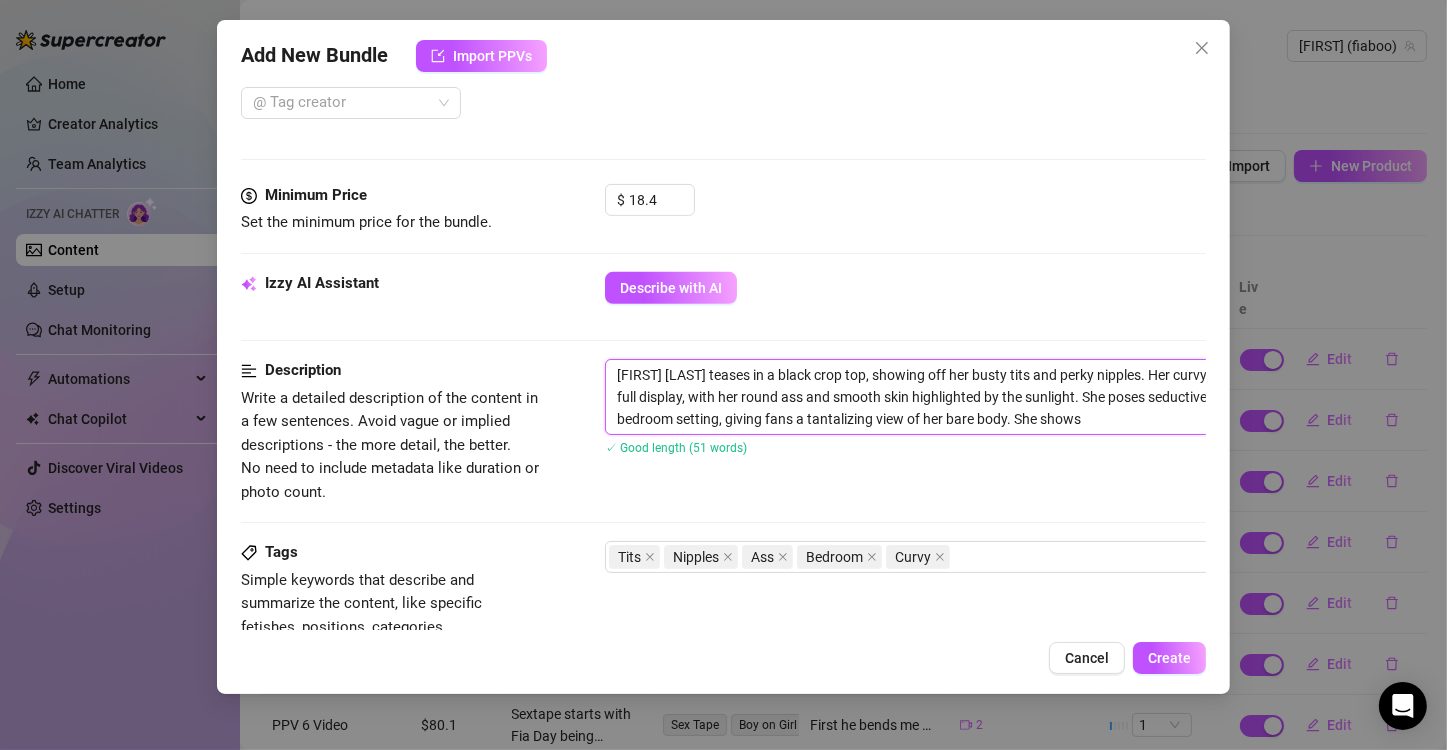 type on "[FIRST] [LAST] teases in a black crop top, showing off her busty tits and perky nipples. Her curvy body is on full display, with her round ass and smooth skin highlighted by the sunlight. She poses seductively in a bedroom setting, giving fans a tantalizing view of her bare body. She shows" 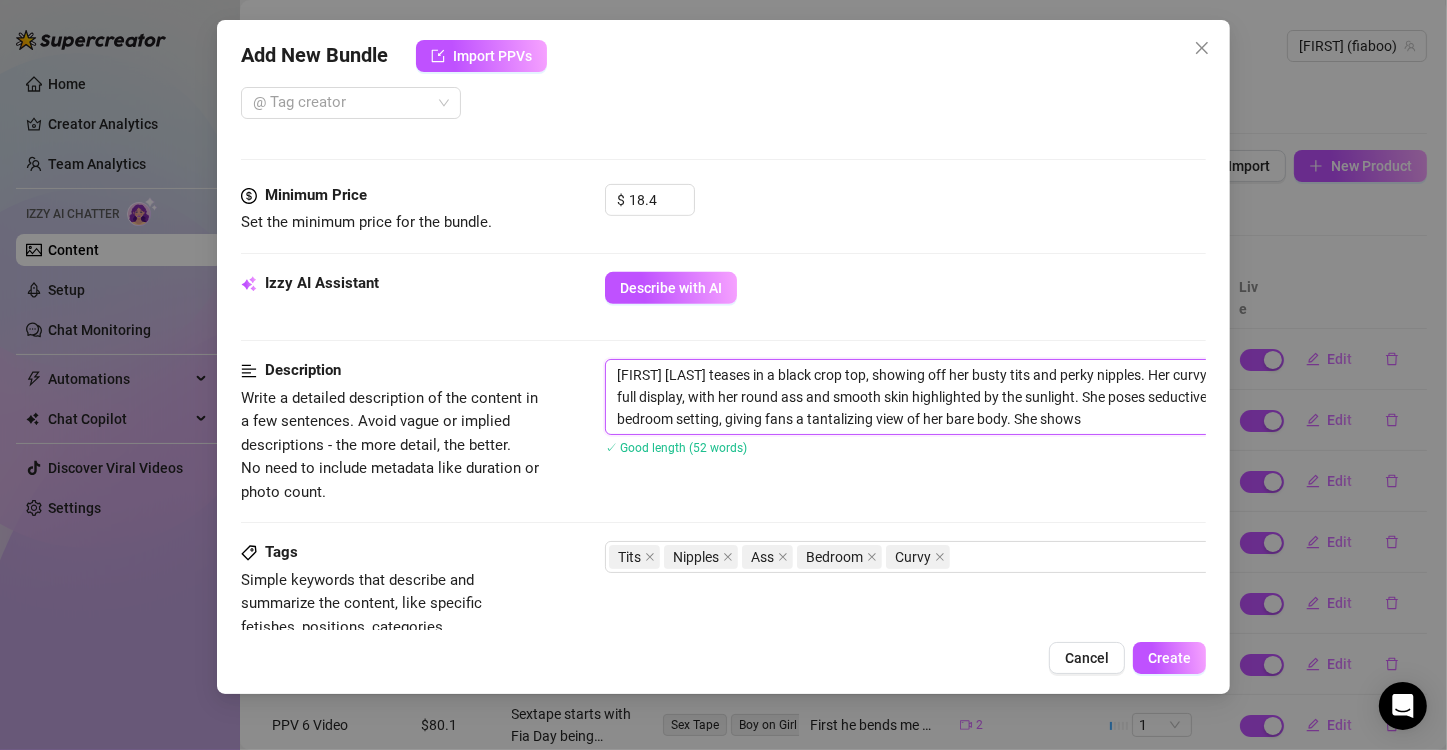 type on "[FIRST] [LAST] teases in a black crop top, showing off her busty tits and perky nipples. Her curvy body is on full display, with her round ass and smooth skin highlighted by the sunlight. She poses seductively in a bedroom setting, giving fans a tantalizing view of her bare body. She shows c" 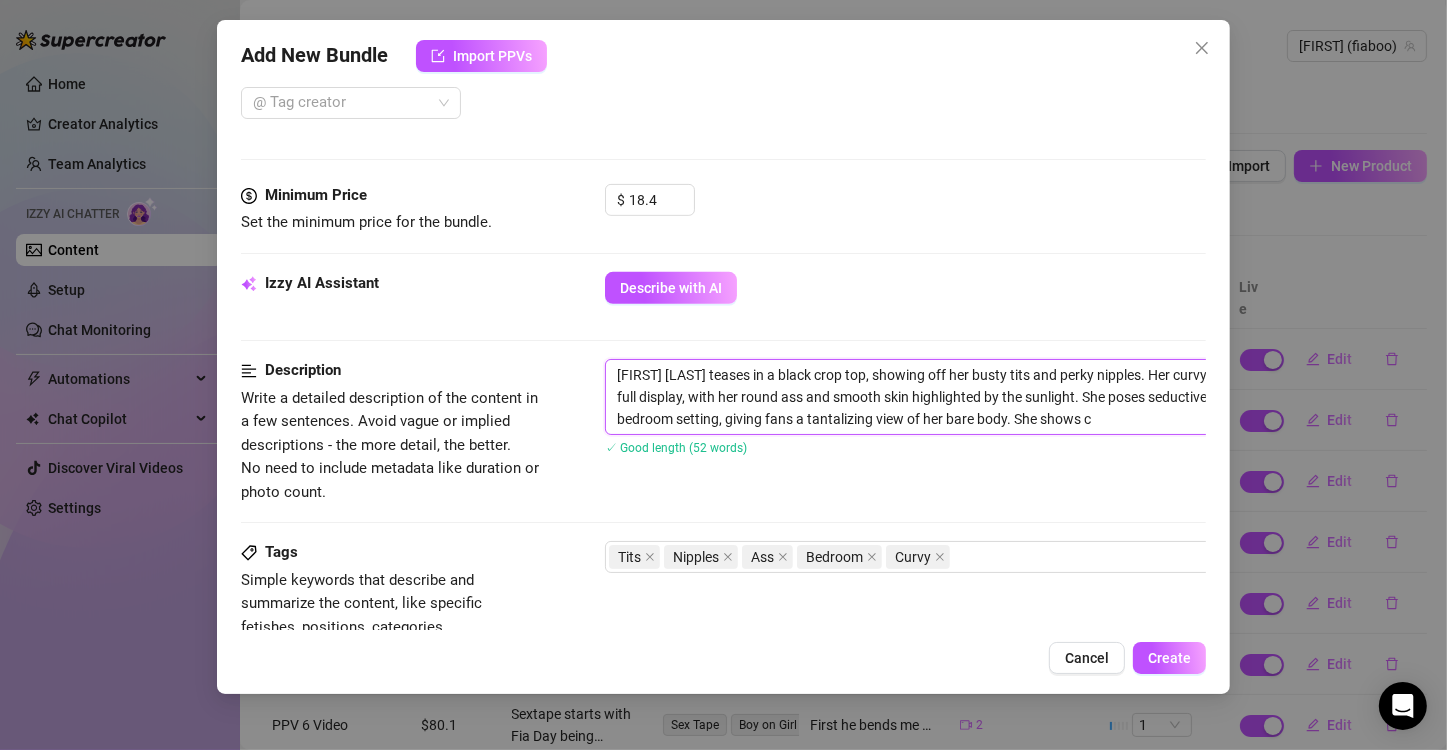 type on "[FIRST] [LAST] teases in a black crop top, showing off her busty tits and perky nipples. Her curvy body is on full display, with her round ass and smooth skin highlighted by the sunlight. She poses seductively in a bedroom setting, giving fans a tantalizing view of her bare body. She shows cl" 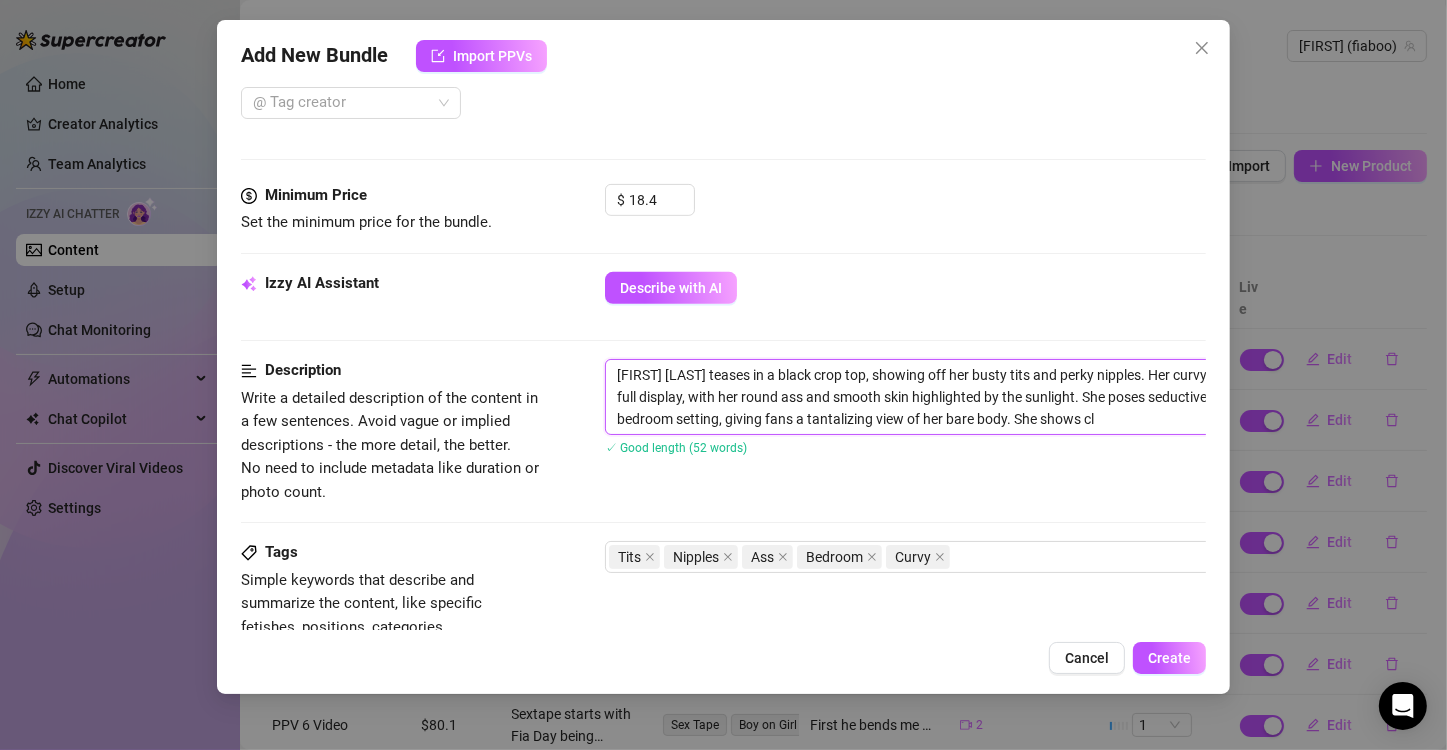 type on "[FIRST] [LAST] teases in a black crop top, showing off her busty tits and perky nipples. Her curvy body is on full display, with her round ass and smooth skin highlighted by the sunlight. She poses seductively in a bedroom setting, giving fans a tantalizing view of her bare body. She shows clo" 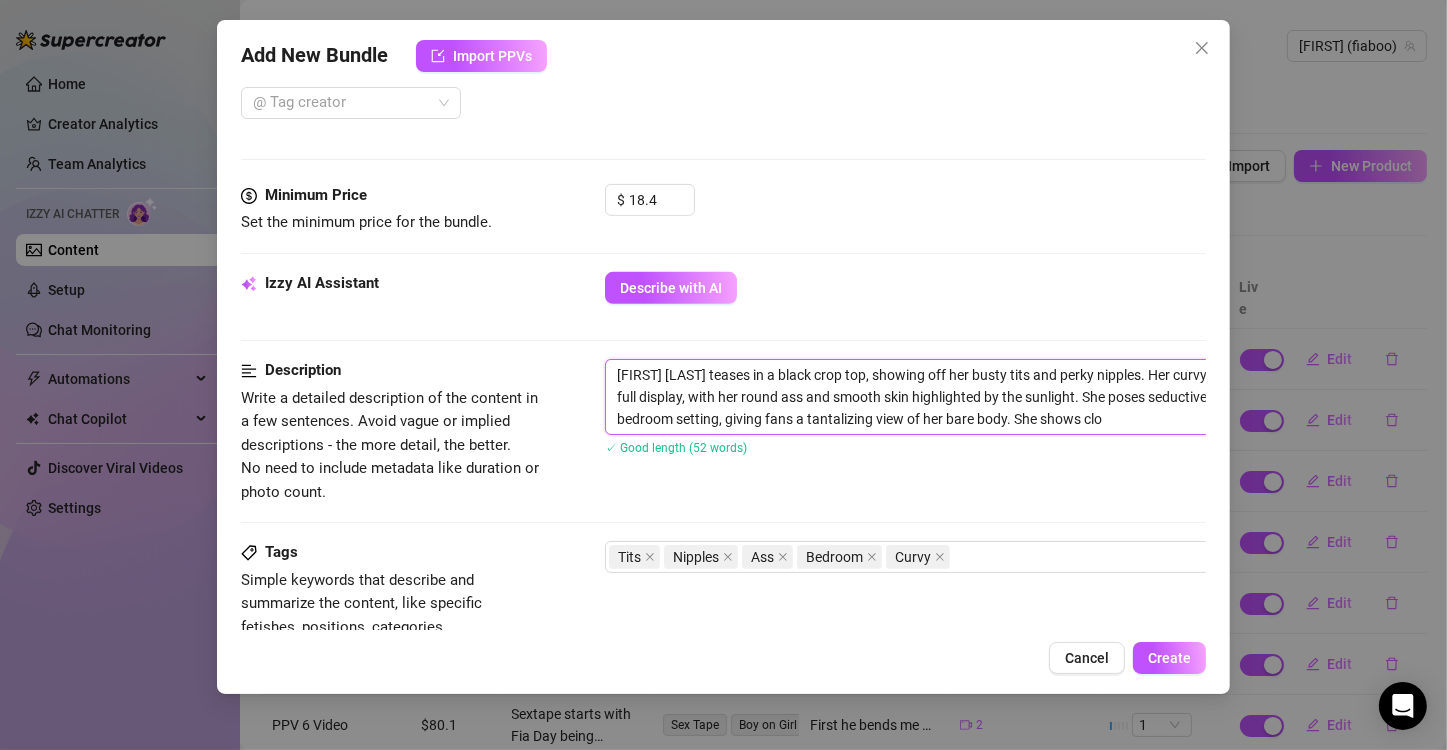 type on "[FIRST] [LAST] teases in a black crop top, showing off her busty tits and perky nipples. Her curvy body is on full display, with her round ass and smooth skin highlighted by the sunlight. She poses seductively in a bedroom setting, giving fans a tantalizing view of her bare body. She shows clos" 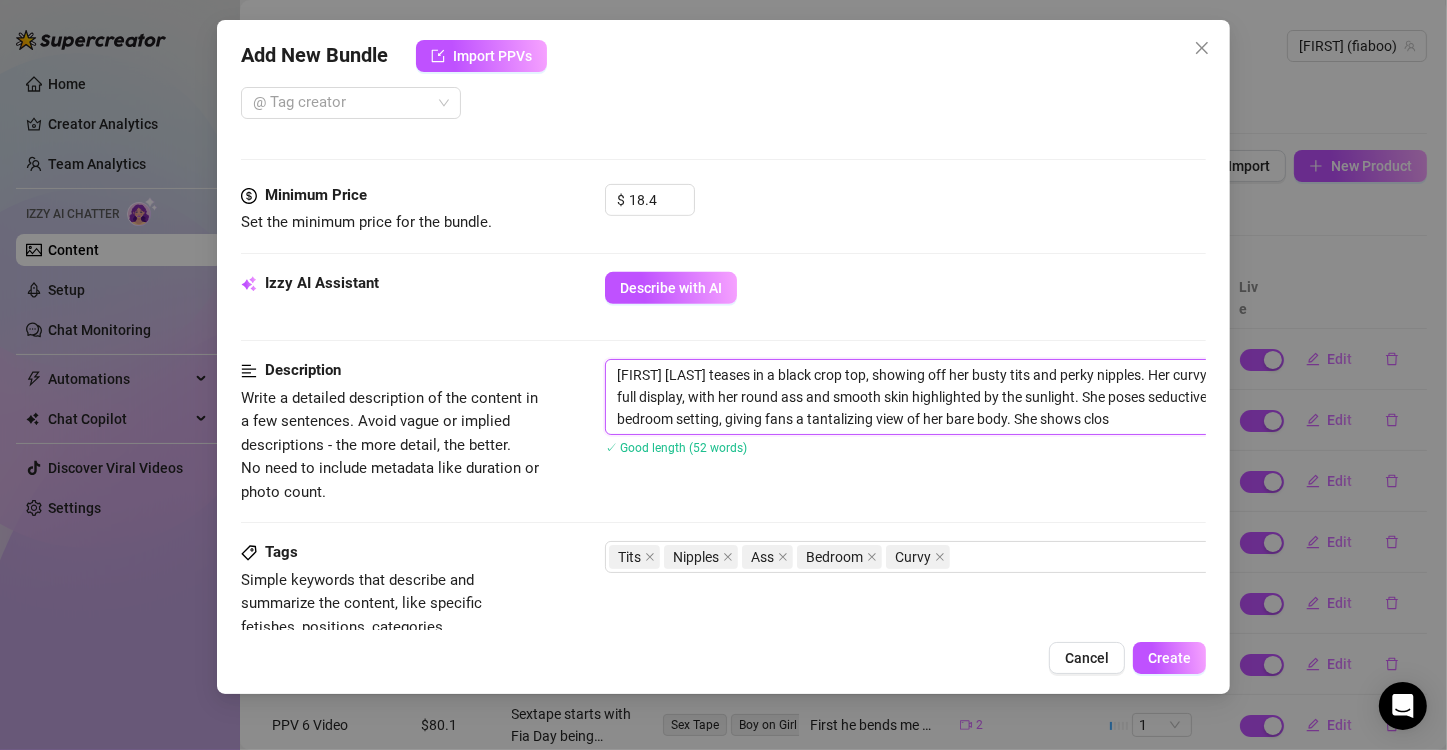 type on "[FIRST] [LAST] teases in a black crop top, showing off her busty tits and perky nipples. Her curvy body is on full display, with her round ass and smooth skin highlighted by the sunlight. She poses seductively in a bedroom setting, giving fans a tantalizing view of her bare body. She shows close" 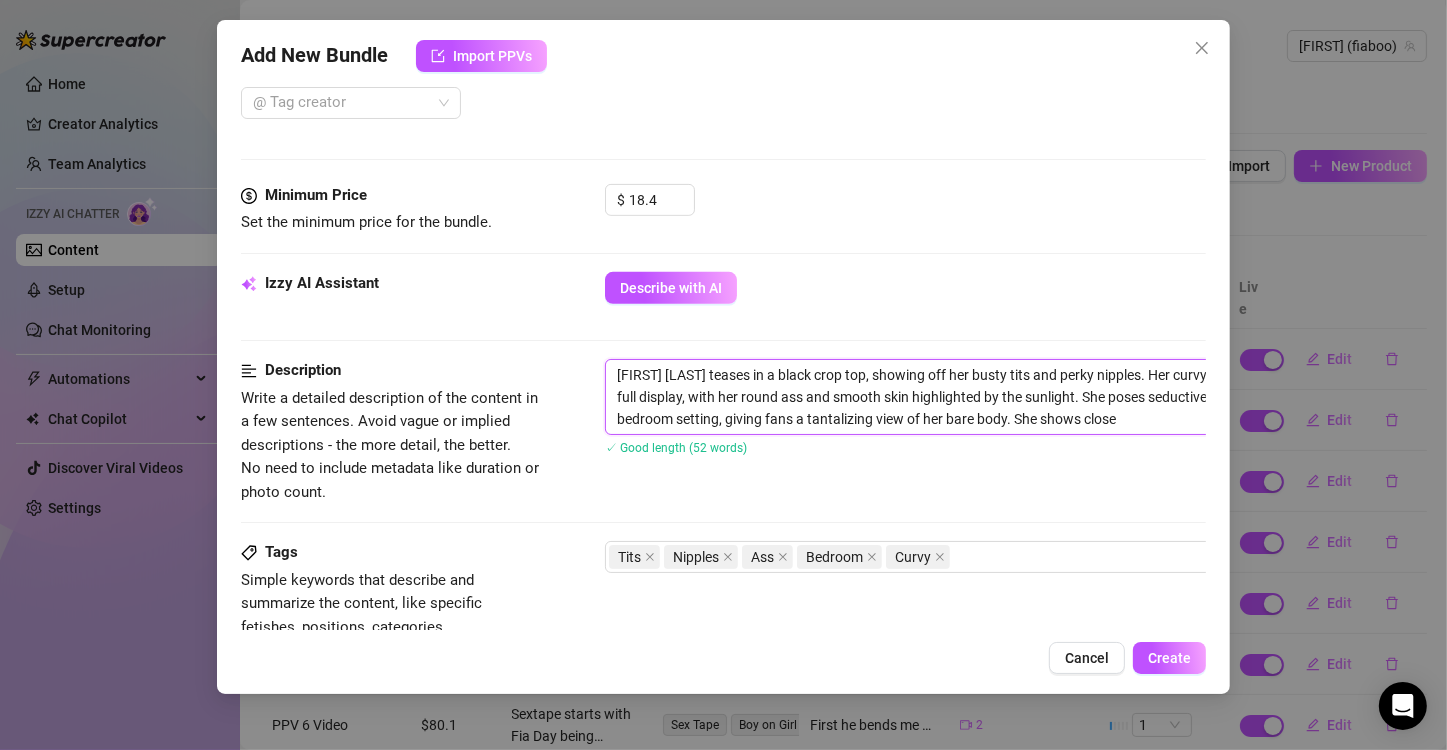 type on "[FIRST] [LAST] teases in a black crop top, showing off her busty tits and perky nipples. Her curvy body is on full display, with her round ass and smooth skin highlighted by the sunlight. She poses seductively in a bedroom setting, giving fans a tantalizing view of her bare body. She shows close" 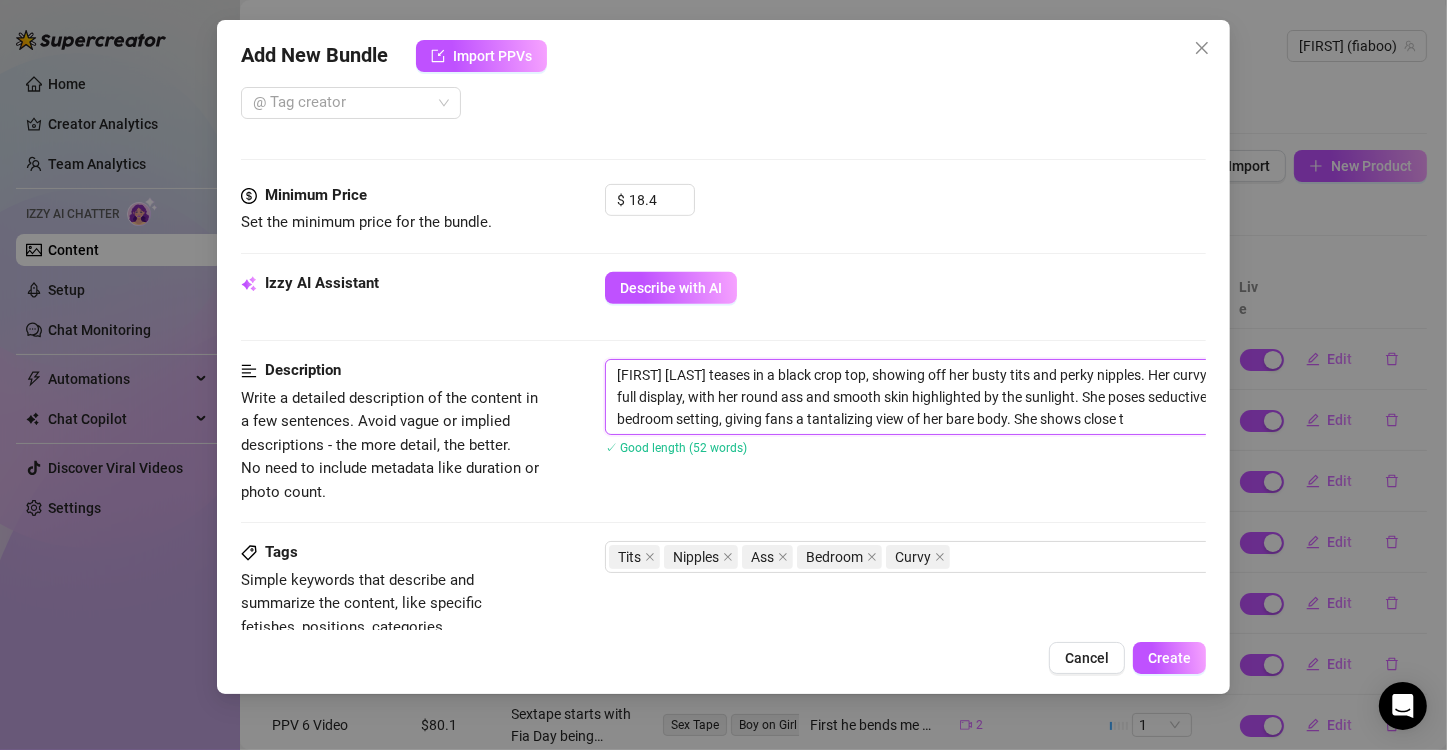 type on "[FIRST] [LAST] teases in a black crop top, showing off her busty tits and perky nipples. Her curvy body is on full display, with her round ass and smooth skin highlighted by the sunlight. She poses seductively in a bedroom setting, giving fans a tantalizing view of her bare body. She shows close to" 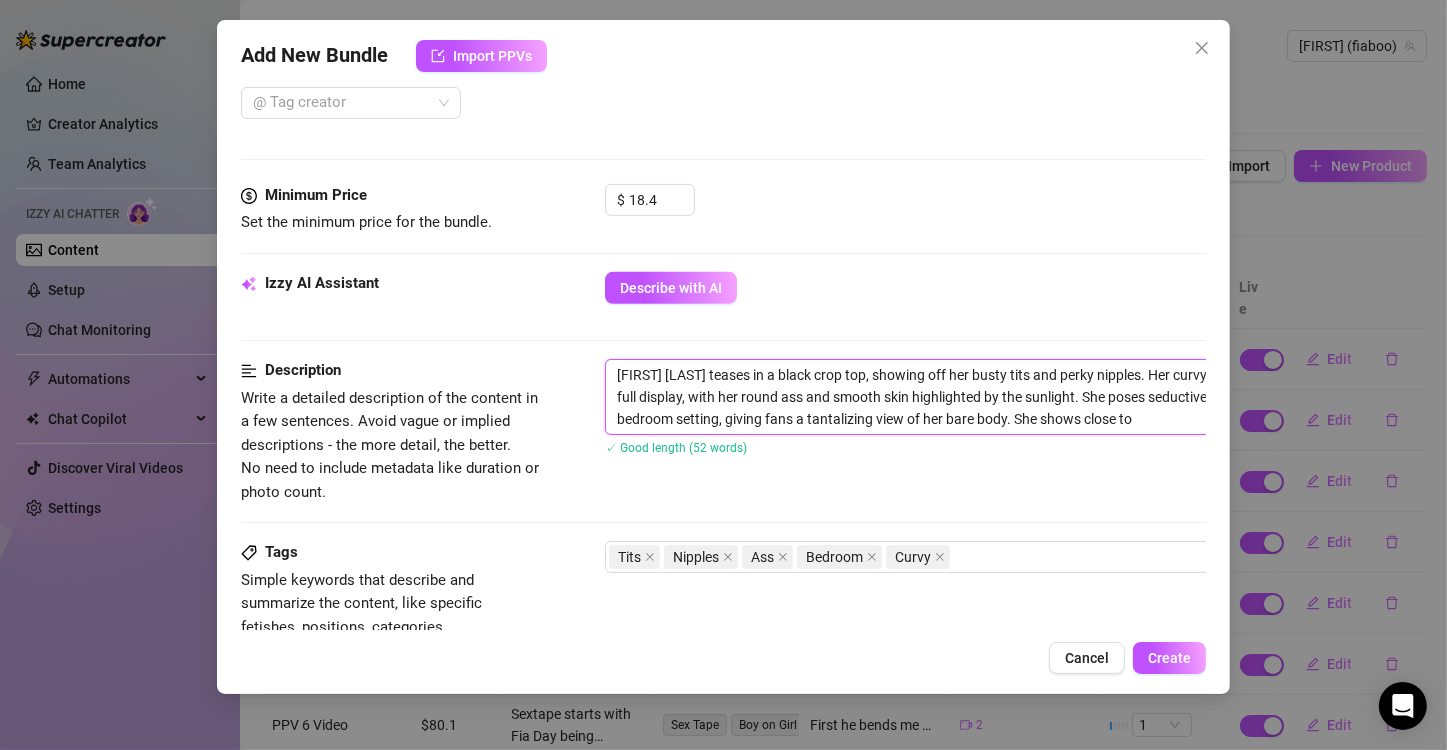 type on "[FIRST] [LAST] teases in a black crop top, showing off her busty tits and perky nipples. Her curvy body is on full display, with her round ass and smooth skin highlighted by the sunlight. She poses seductively in a bedroom setting, giving fans a tantalizing view of her bare body. She shows close to" 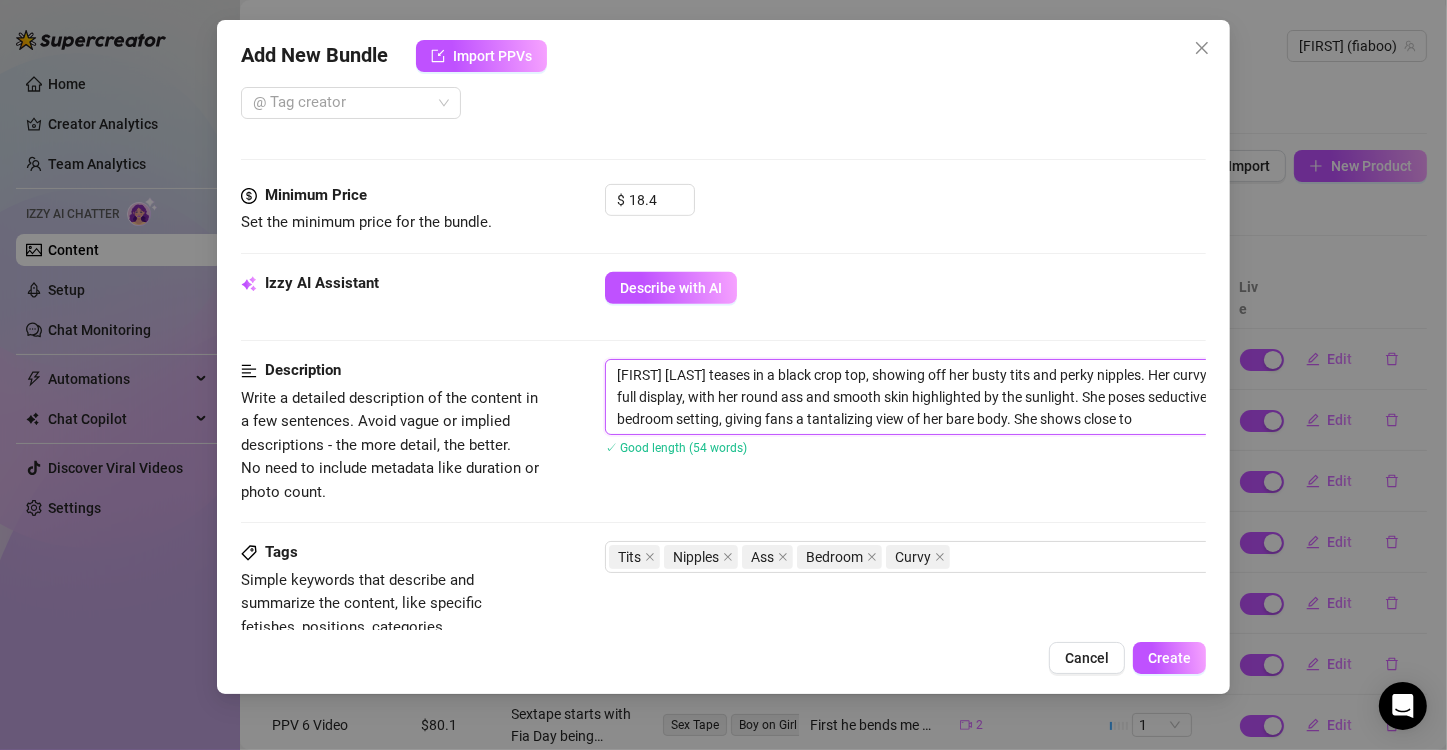 type on "[FIRST] [LAST] teases in a black crop top, showing off her busty tits and perky nipples. Her curvy body is on full display, with her round ass and smooth skin highlighted by the sunlight. She poses seductively in a bedroom setting, giving fans a tantalizing view of her bare body. She shows close to" 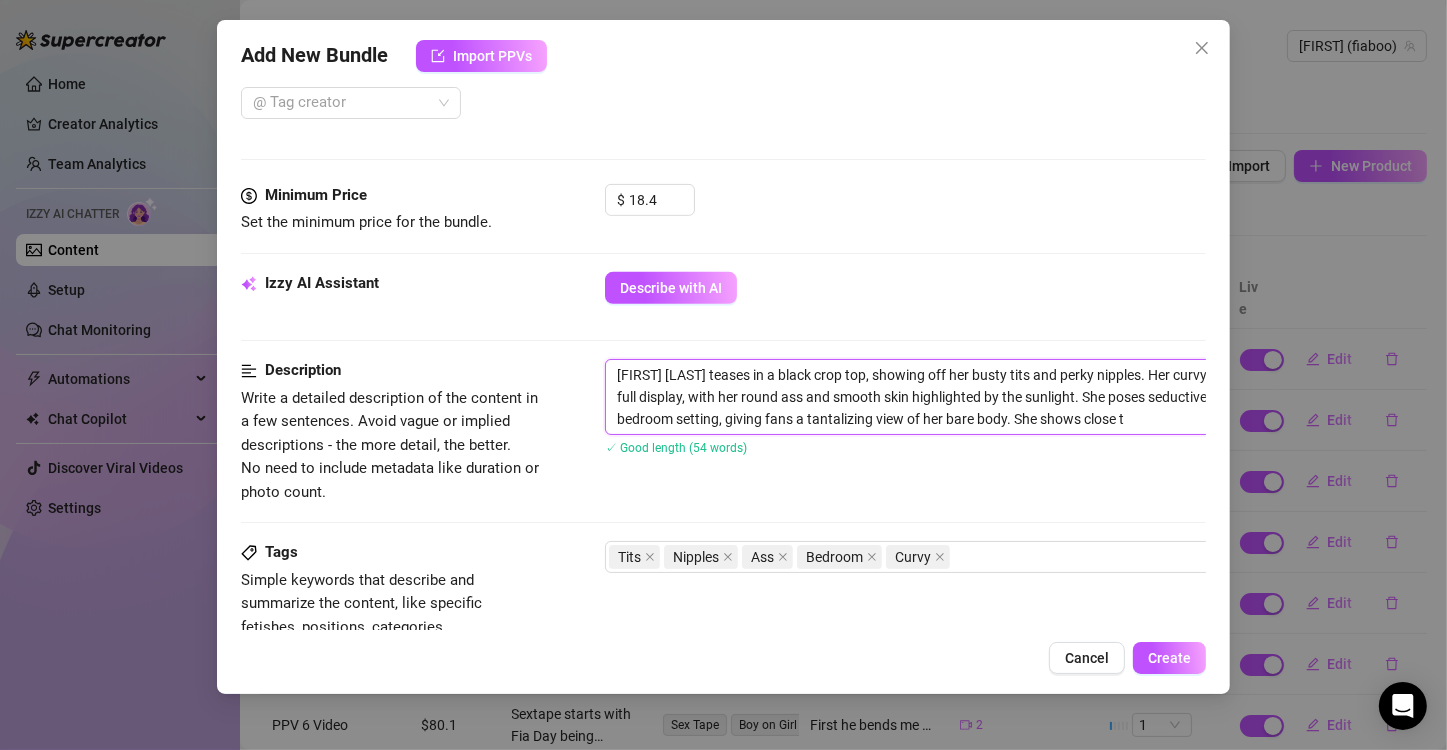 type on "[FIRST] [LAST] teases in a black crop top, showing off her busty tits and perky nipples. Her curvy body is on full display, with her round ass and smooth skin highlighted by the sunlight. She poses seductively in a bedroom setting, giving fans a tantalizing view of her bare body. She shows close" 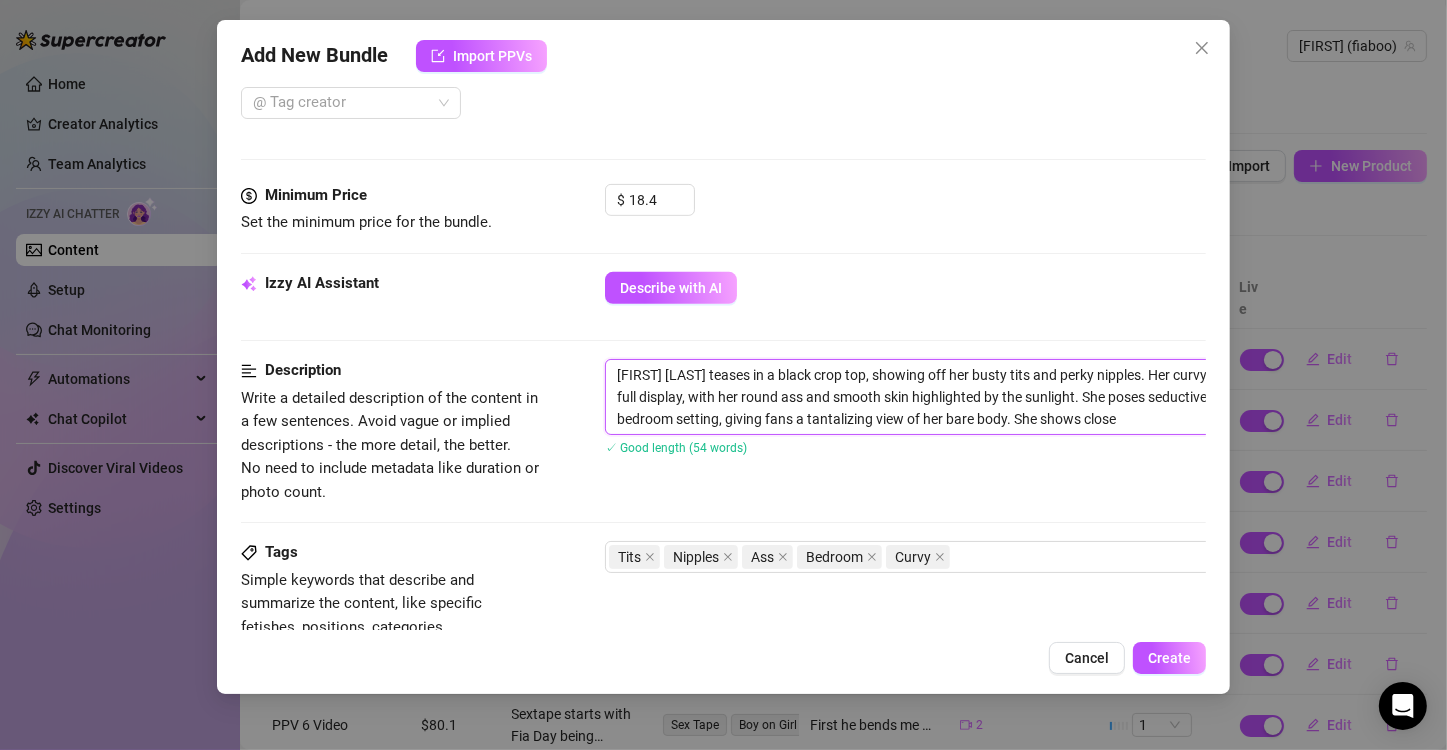 type on "[FIRST] [LAST] teases in a black crop top, showing off her busty tits and perky nipples. Her curvy body is on full display, with her round ass and smooth skin highlighted by the sunlight. She poses seductively in a bedroom setting, giving fans a tantalizing view of her bare body. She shows close" 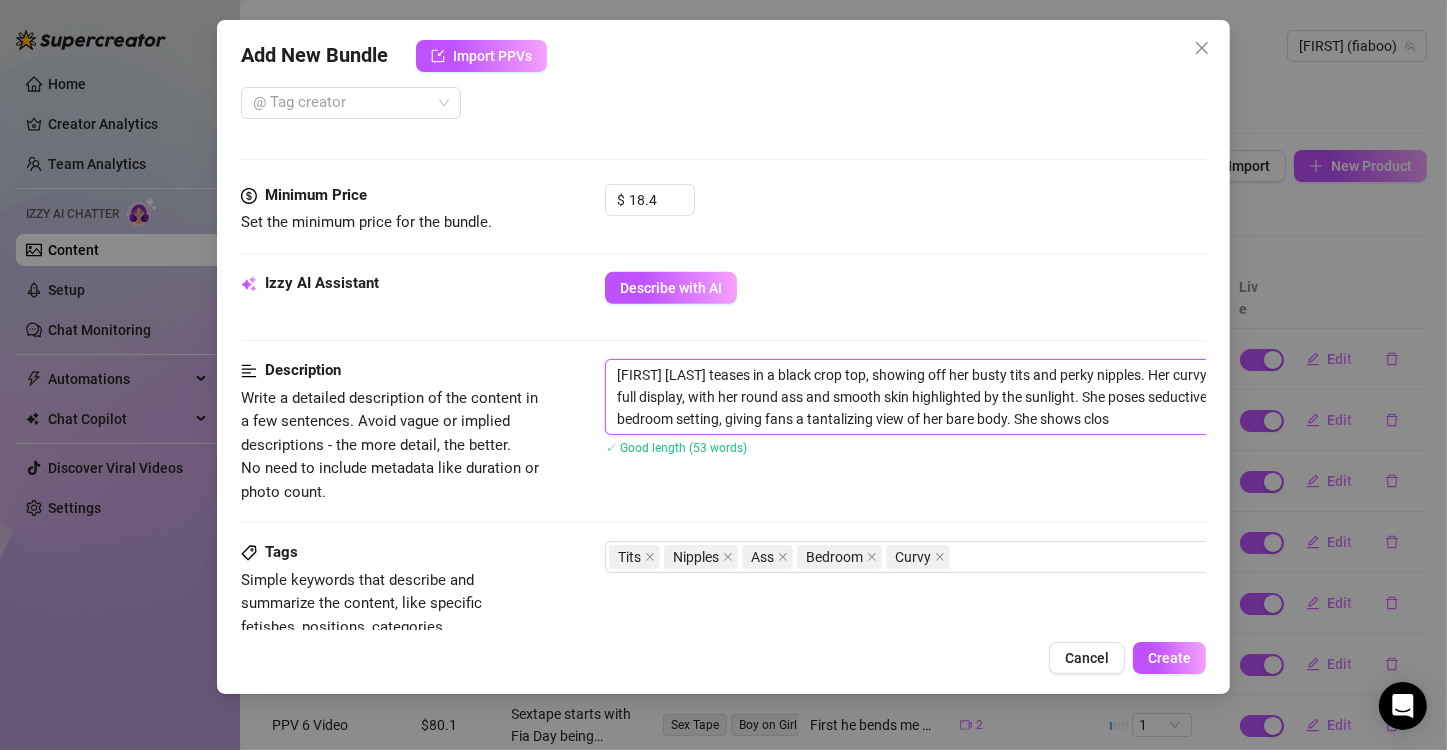 type on "[FIRST] [LAST] teases in a black crop top, showing off her busty tits and perky nipples. Her curvy body is on full display, with her round ass and smooth skin highlighted by the sunlight. She poses seductively in a bedroom setting, giving fans a tantalizing view of her bare body. She shows clo" 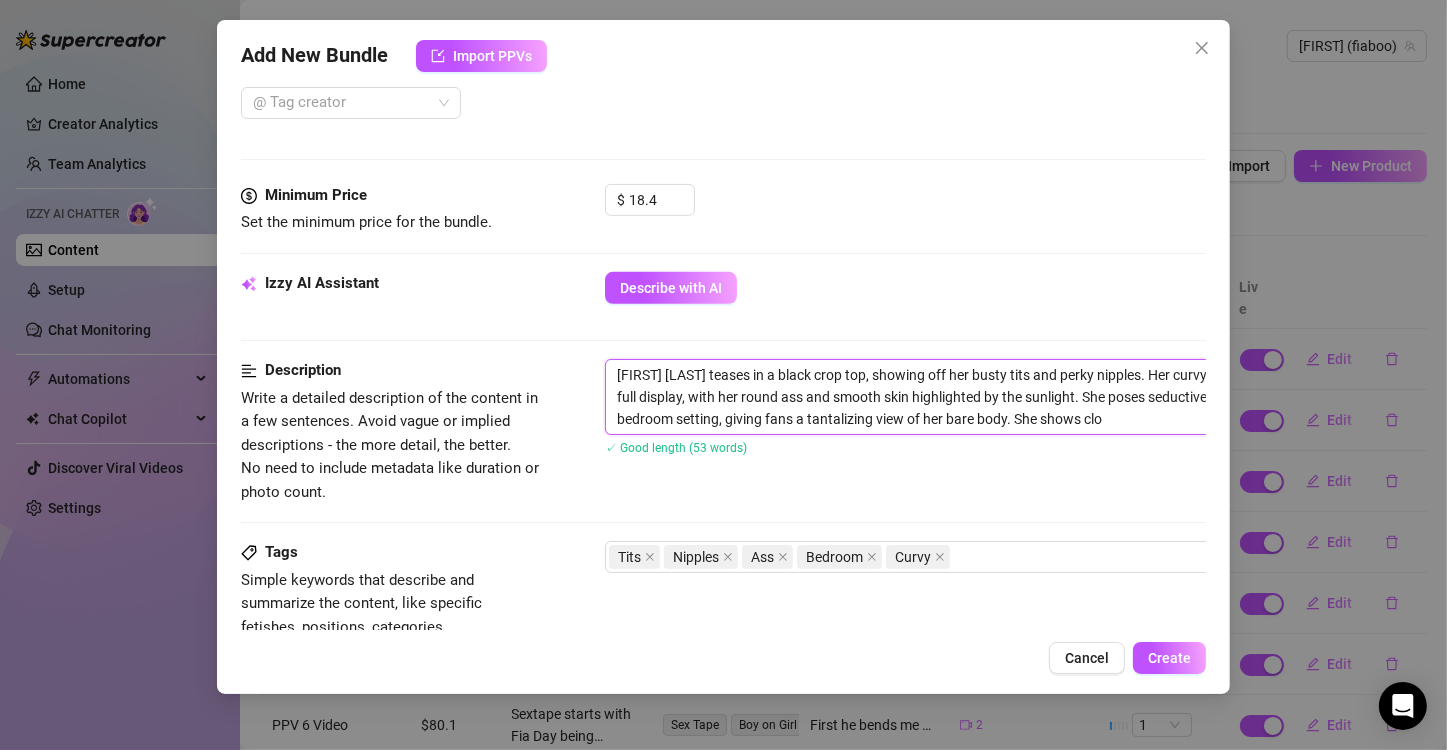 type on "[FIRST] [LAST] teases in a black crop top, showing off her busty tits and perky nipples. Her curvy body is on full display, with her round ass and smooth skin highlighted by the sunlight. She poses seductively in a bedroom setting, giving fans a tantalizing view of her bare body. She shows cl" 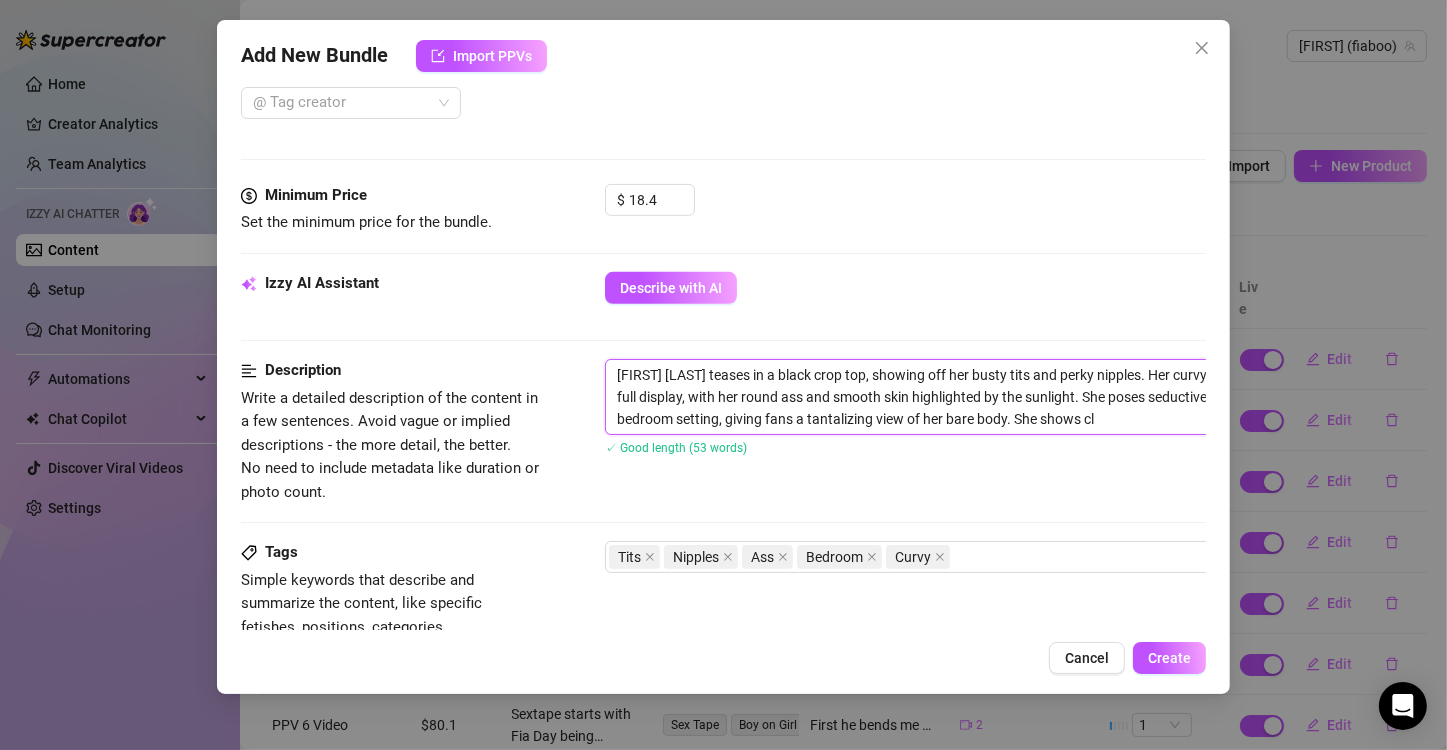 type on "[FIRST] [LAST] teases in a black crop top, showing off her busty tits and perky nipples. Her curvy body is on full display, with her round ass and smooth skin highlighted by the sunlight. She poses seductively in a bedroom setting, giving fans a tantalizing view of her bare body. She shows c" 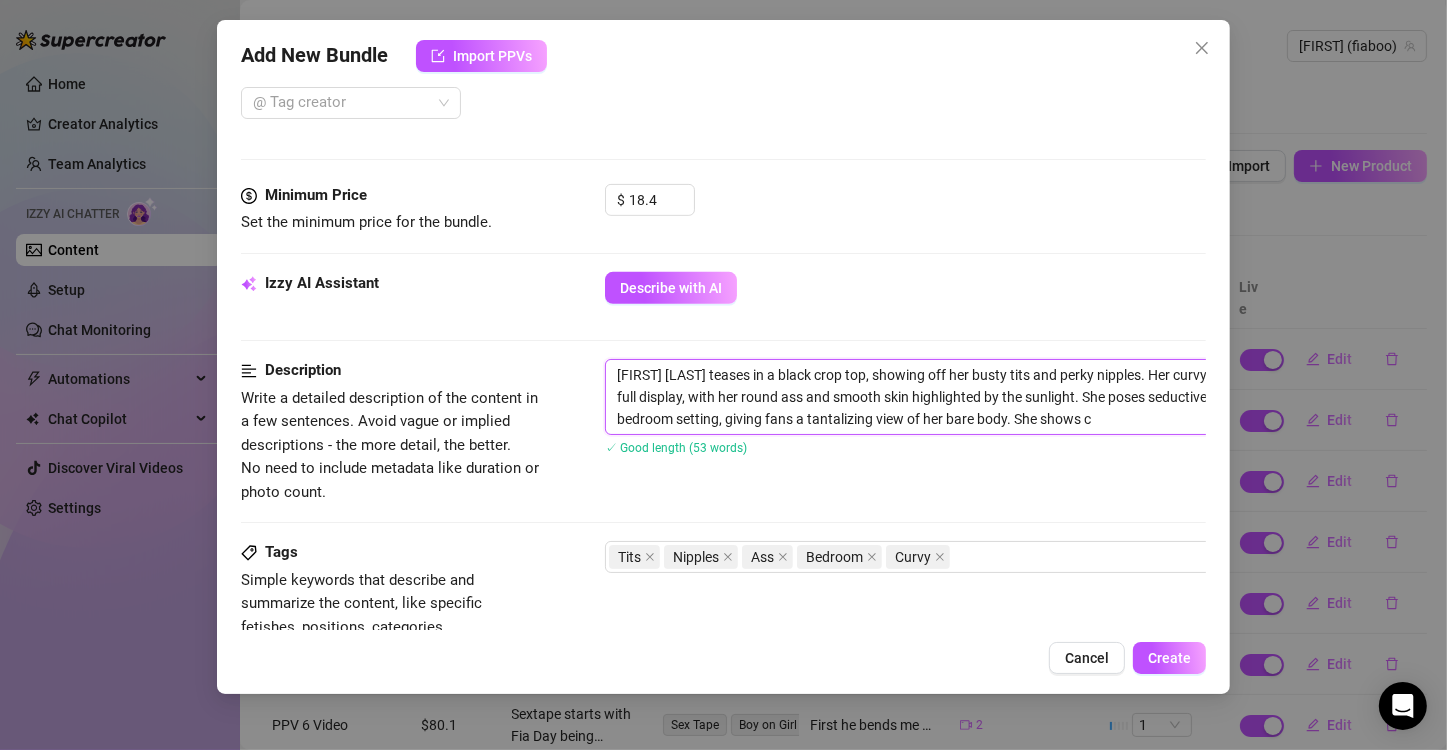 type on "[FIRST] [LAST] teases in a black crop top, showing off her busty tits and perky nipples. Her curvy body is on full display, with her round ass and smooth skin highlighted by the sunlight. She poses seductively in a bedroom setting, giving fans a tantalizing view of her bare body. She shows" 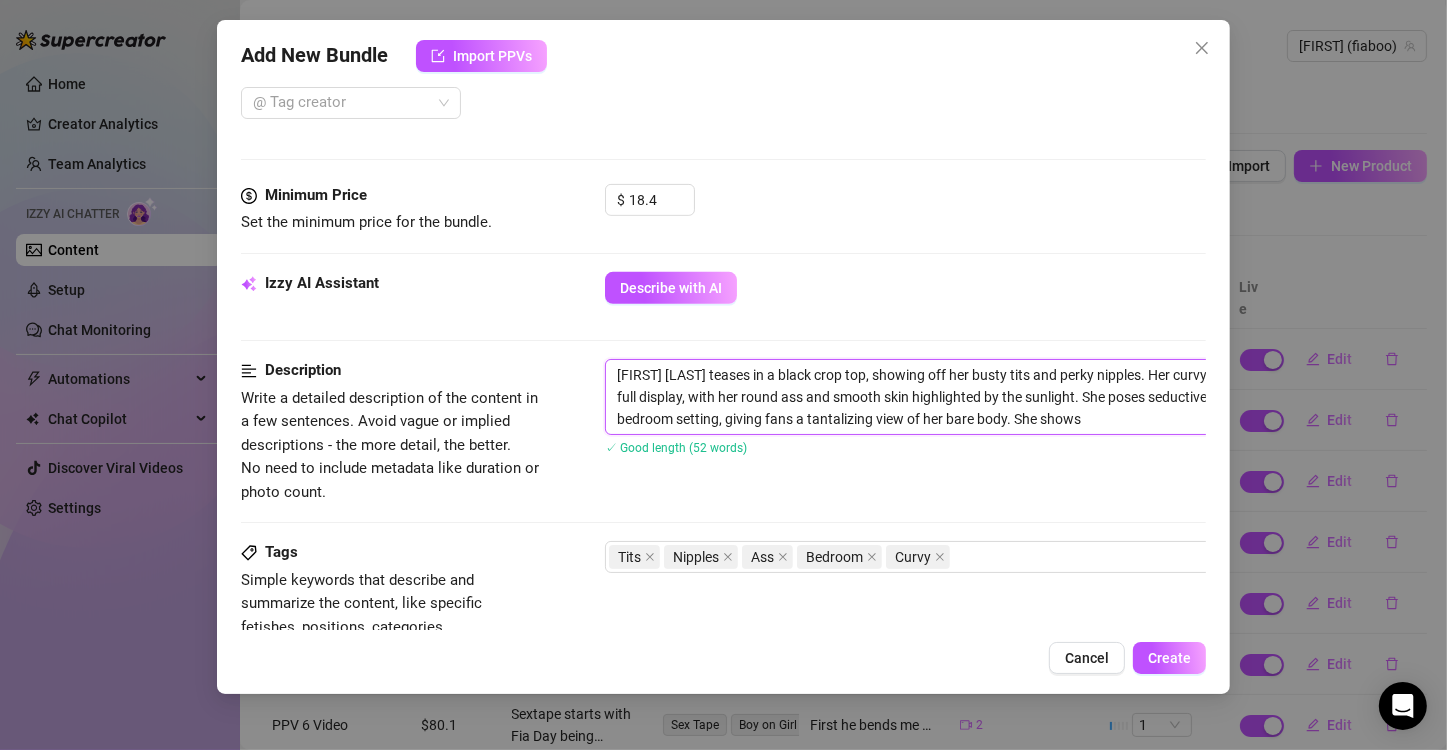 type on "[FIRST] [LAST] teases in a black crop top, showing off her busty tits and perky nipples. Her curvy body is on full display, with her round ass and smooth skin highlighted by the sunlight. She poses seductively in a bedroom setting, giving fans a tantalizing view of her bare body. She shows h" 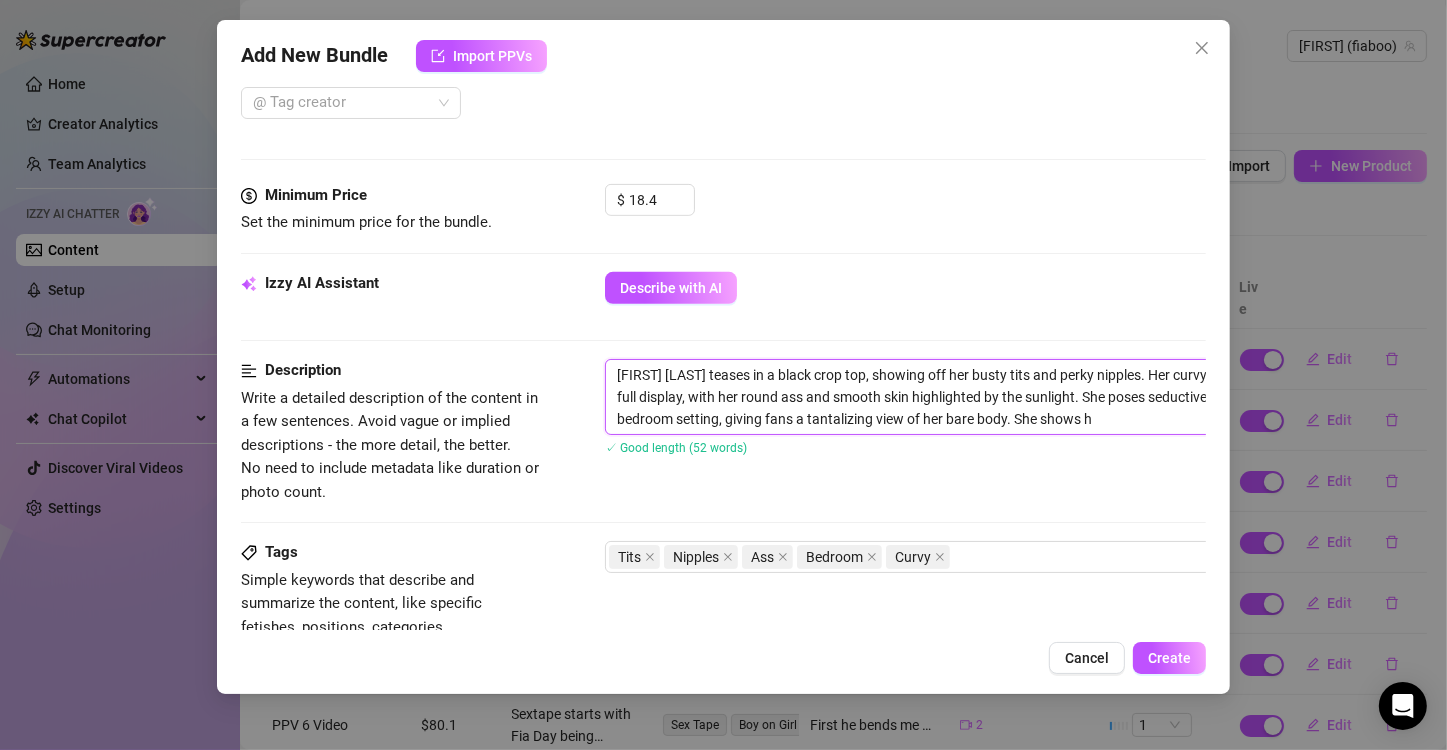 type on "[PERSON] Day teases in a black crop top, showing off her busty tits and perky nipples. Her curvy body is on full display, with her round ass and smooth skin highlighted by the sunlight. She poses seductively in a bedroom setting, giving fans a tantalizing view of her bare body. She shows he" 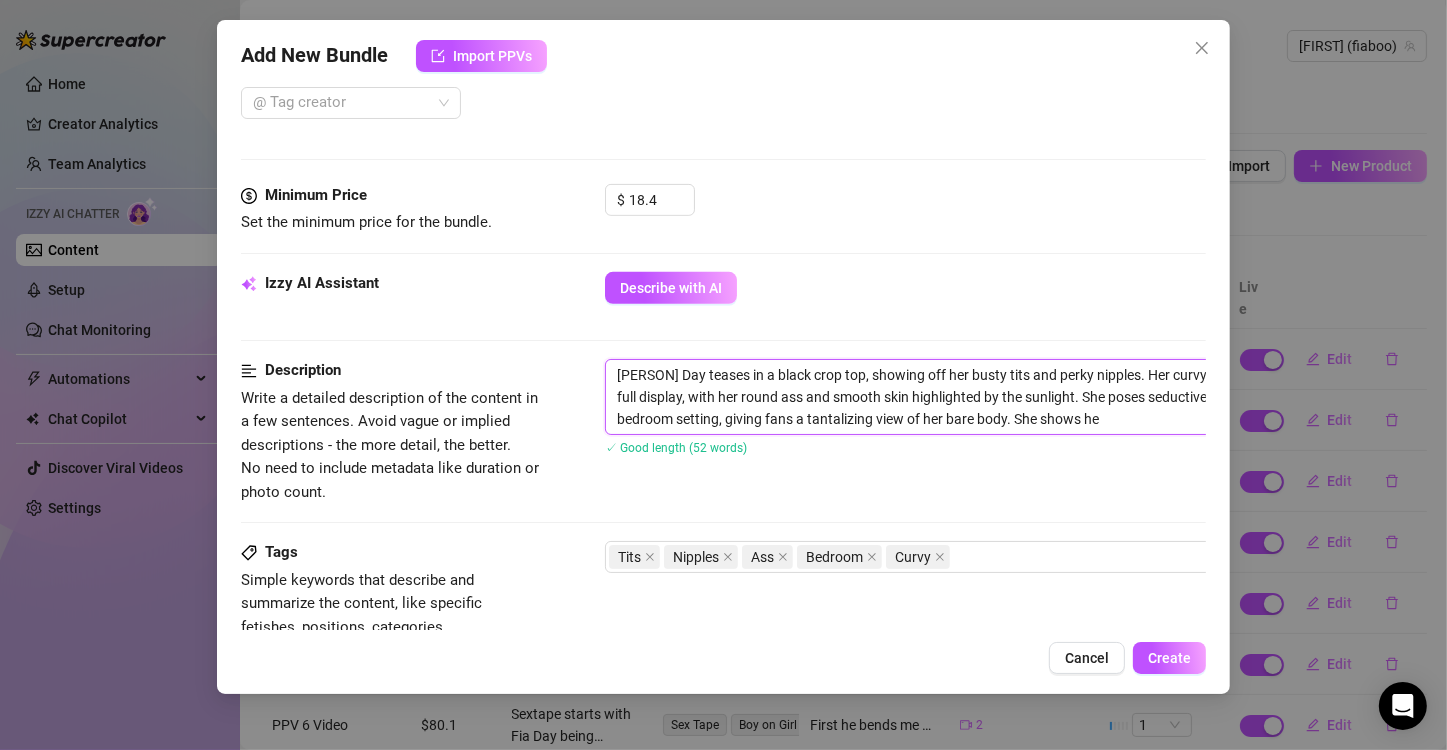 type on "[FIRST] [LAST] teases in a black crop top, showing off her busty tits and perky nipples. Her curvy body is on full display, with her round ass and smooth skin highlighted by the sunlight. She poses seductively in a bedroom setting, giving fans a tantalizing view of her bare body. She shows her" 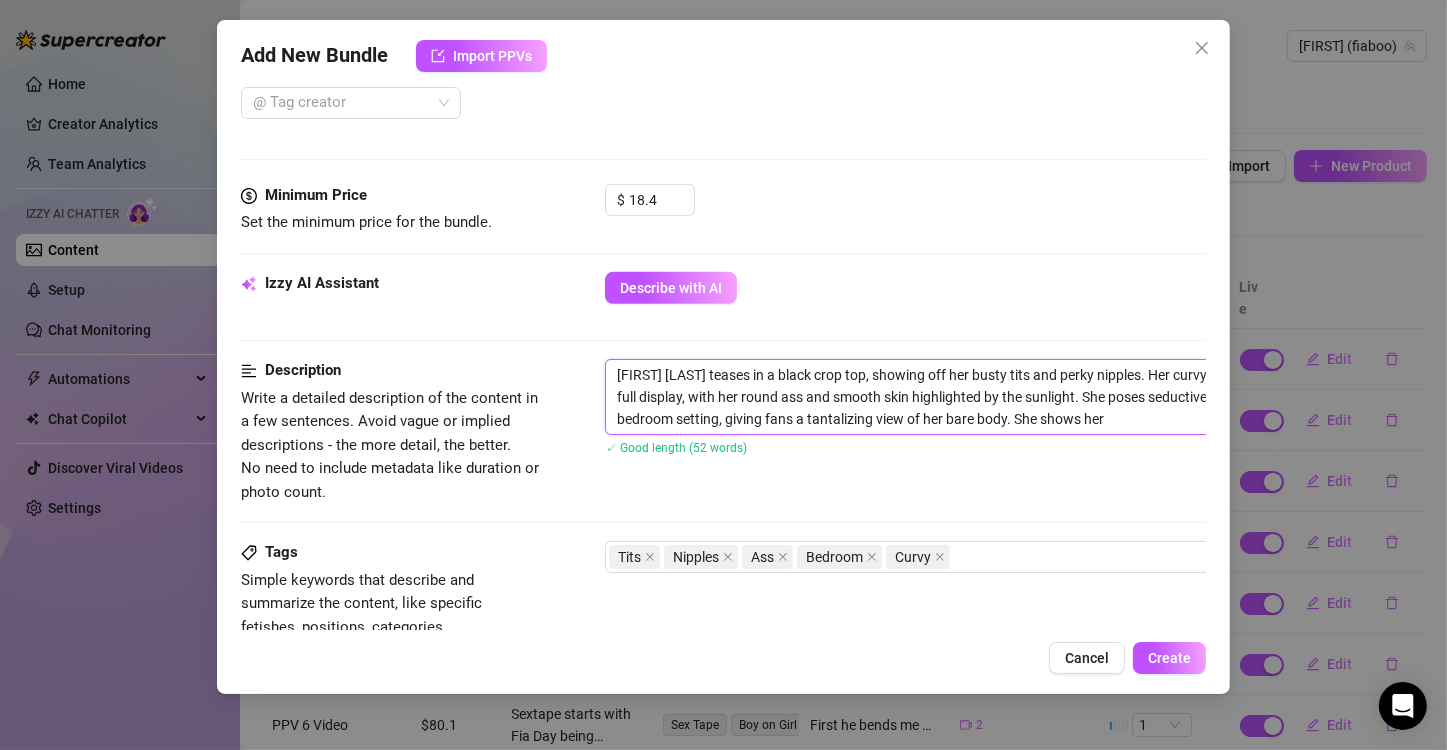 type on "[FIRST] [LAST] teases in a black crop top, showing off her busty tits and perky nipples. Her curvy body is on full display, with her round ass and smooth skin highlighted by the sunlight. She poses seductively in a bedroom setting, giving fans a tantalizing view of her bare body. She shows her" 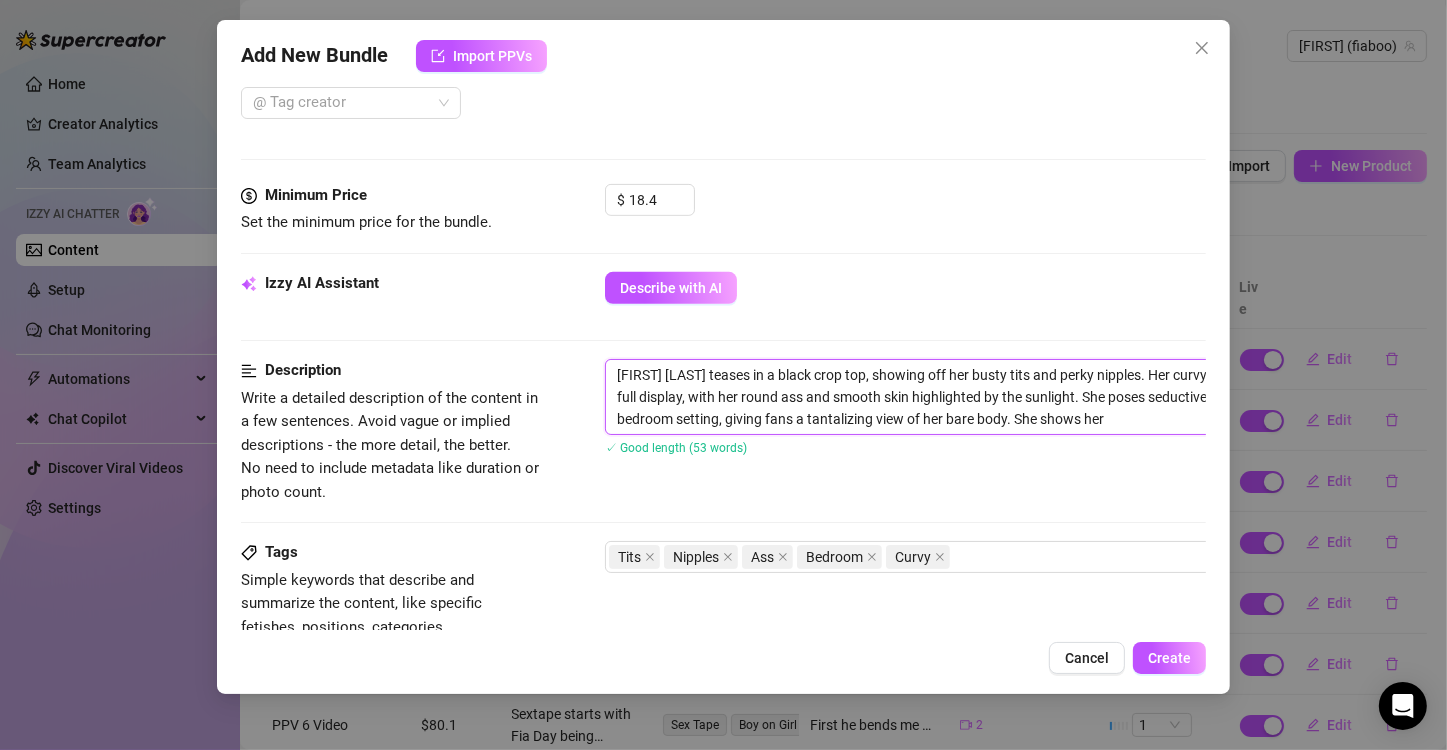 type on "[FIRST] [LAST] teases in a black crop top, showing off her busty tits and perky nipples. Her curvy body is on full display, with her round ass and smooth skin highlighted by the sunlight. She poses seductively in a bedroom setting, giving fans a tantalizing view of her bare body. She shows her p" 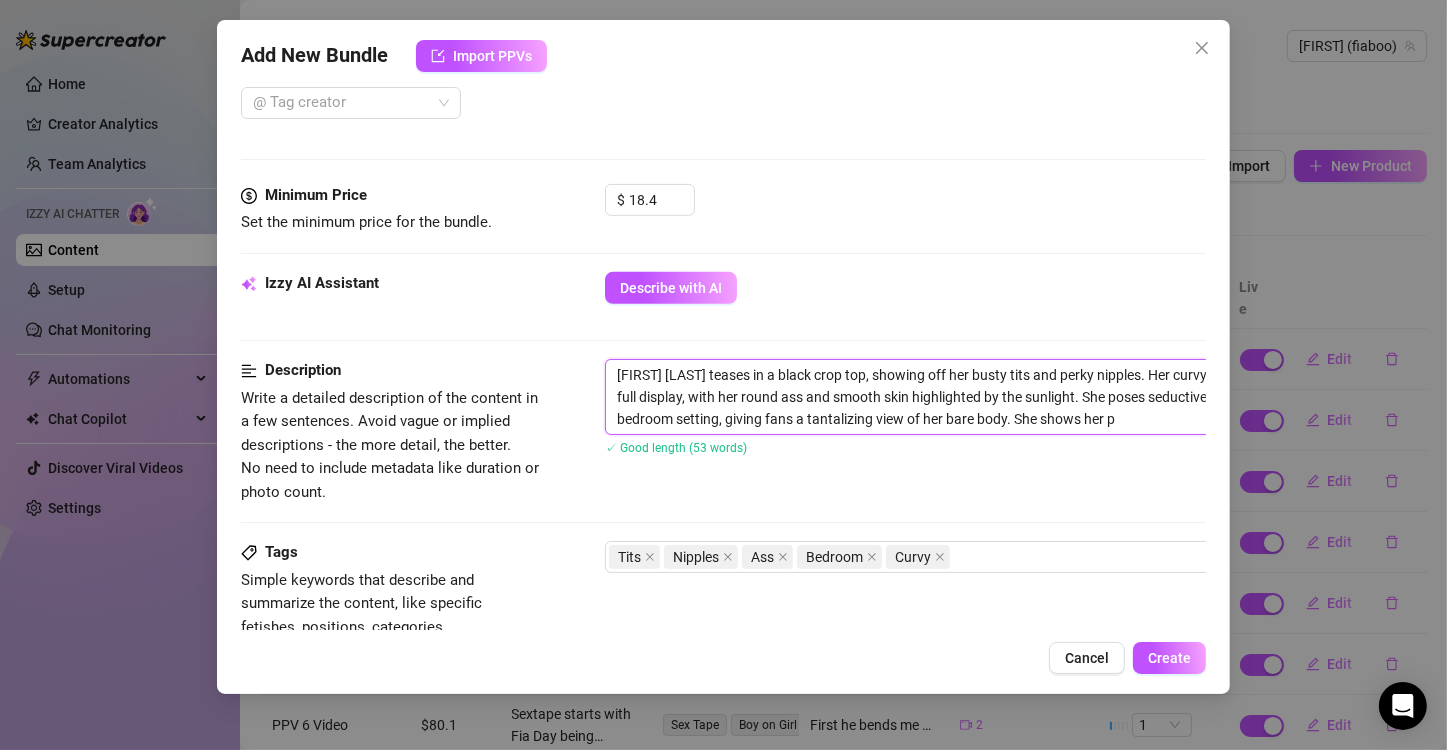 type on "[FIRST] [LAST] teases in a black crop top, showing off her busty tits and perky nipples. Her curvy body is on full display, with her round ass and smooth skin highlighted by the sunlight. She poses seductively in a bedroom setting, giving fans a tantalizing view of her pu" 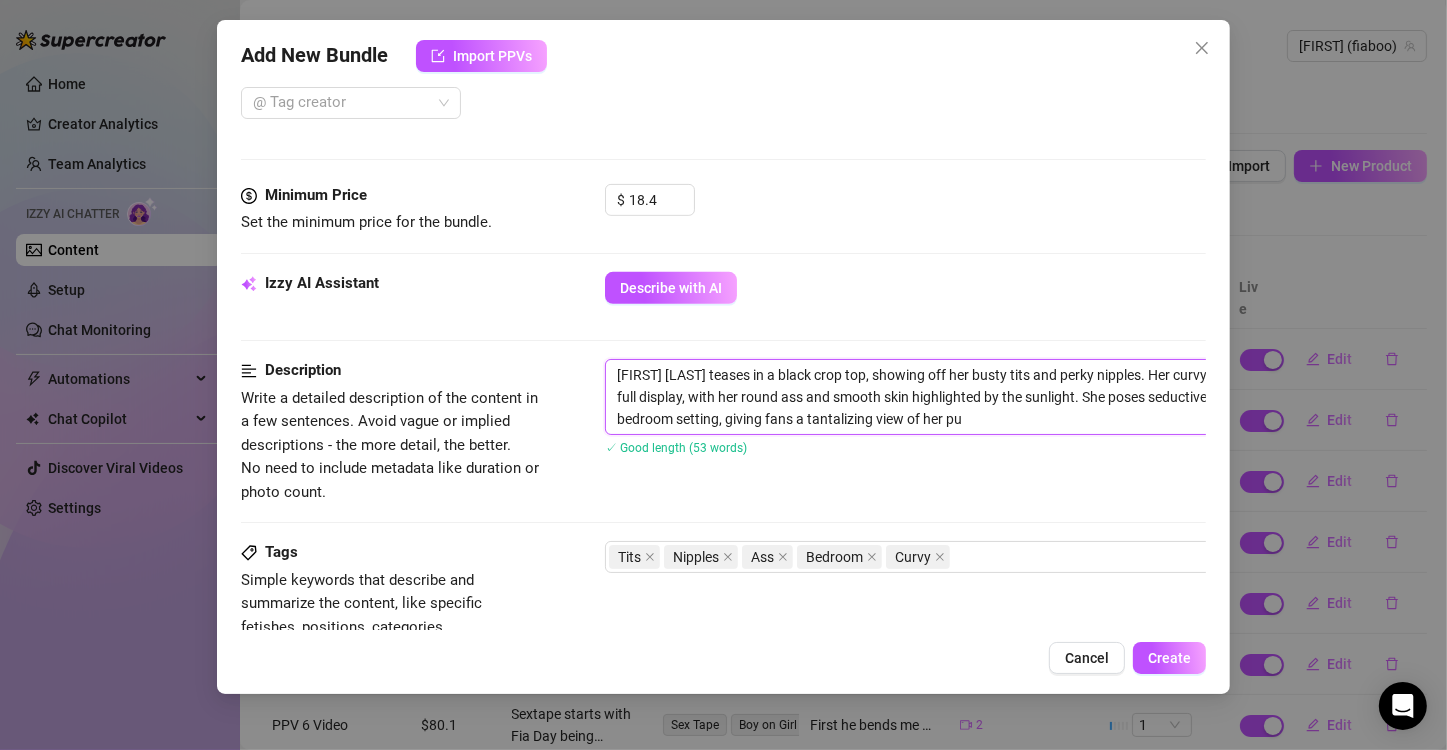 type on "[FIRST] [LAST] teases in a black crop top, showing off her busty tits and perky nipples. Her curvy body is on full display, with her round ass and smooth skin highlighted by the sunlight. She poses seductively in a bedroom setting, giving fans a tantalizing view of her bare body. She shows her pus" 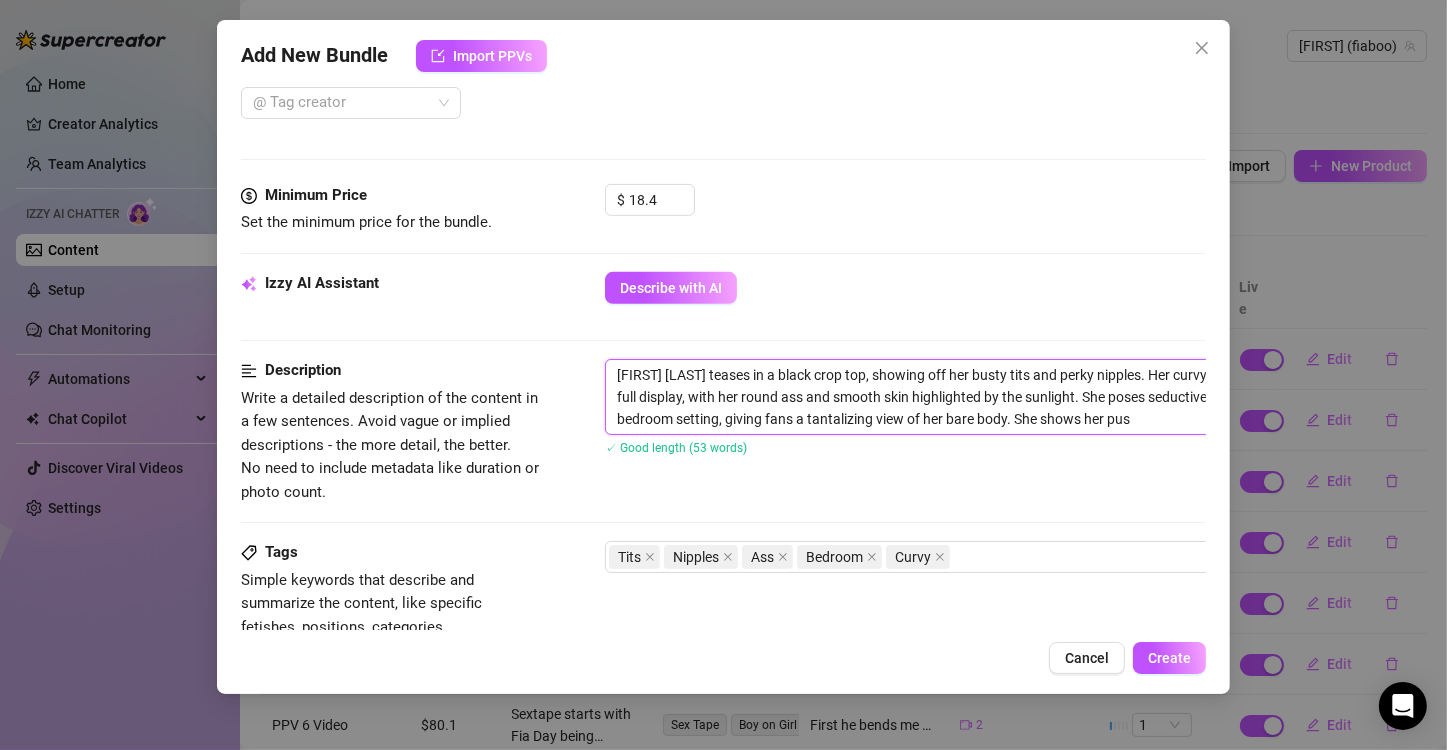 type on "[FIRST] [LAST] teases in a black crop top, showing off her busty tits and perky nipples. Her curvy body is on full display, with her round ass and smooth skin highlighted by the sunlight. She poses seductively in a bedroom setting, giving fans a tantalizing view of her bare body. She shows her puss" 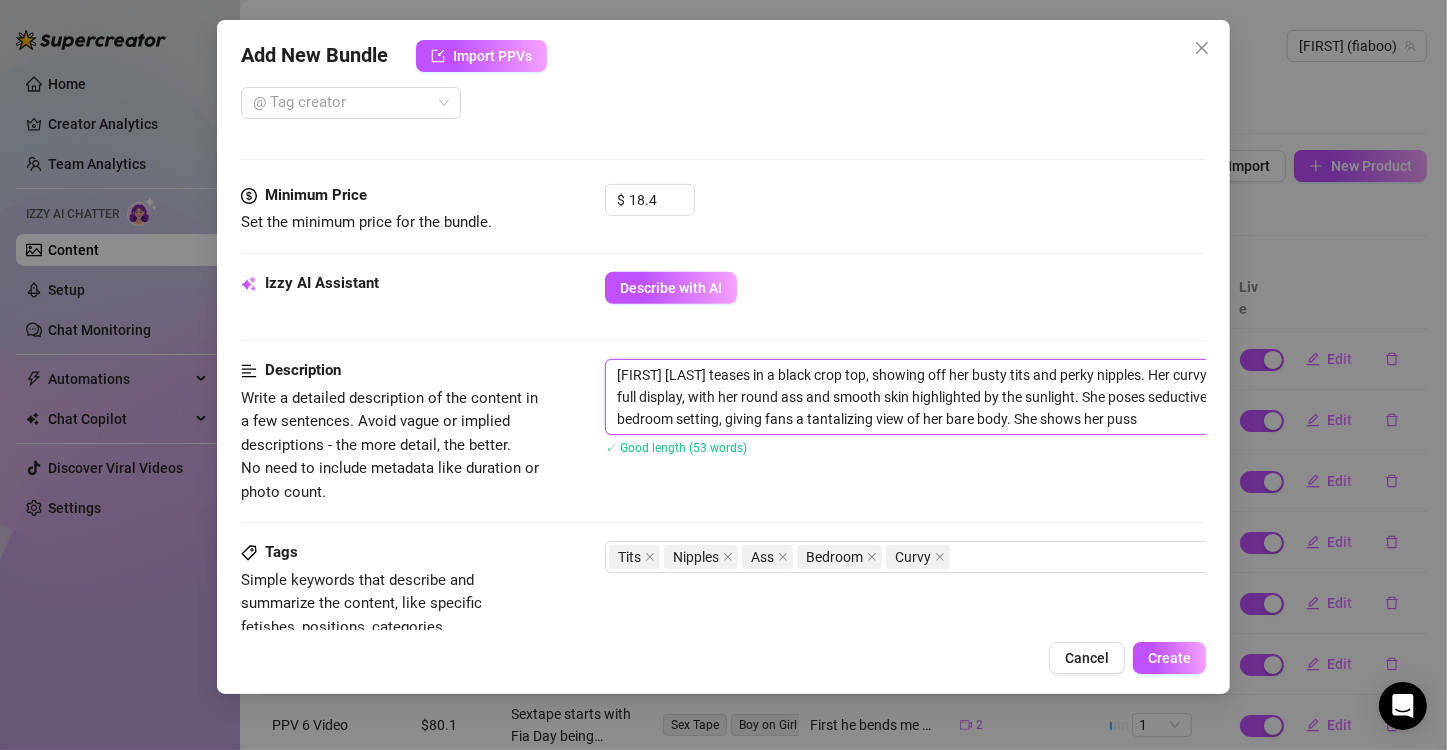 type on "[FIRST] [LAST] teases in a black crop top, showing off her busty tits and perky nipples. Her curvy body is on full display, with her round ass and smooth skin highlighted by the sunlight. She poses seductively in a bedroom setting, giving fans a tantalizing view of her bare body. She shows her pussy" 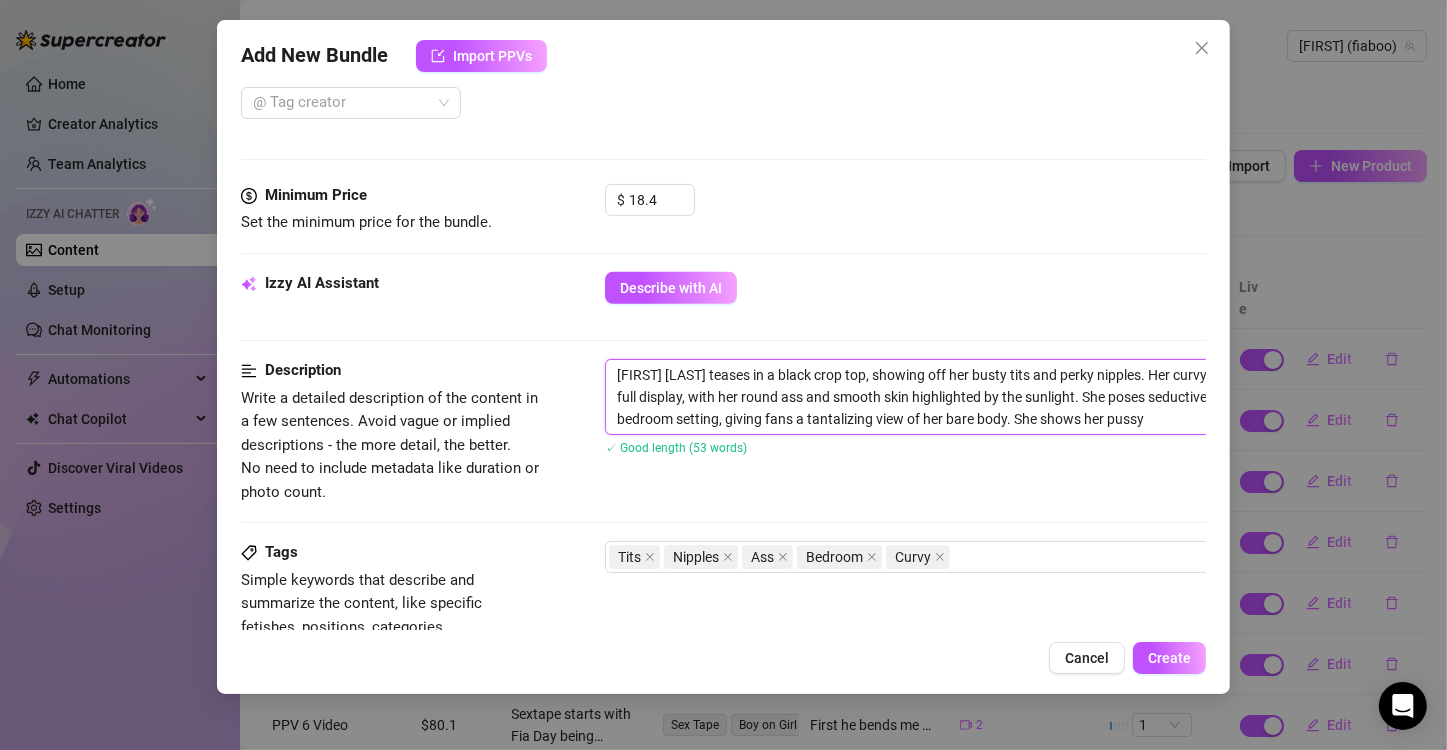 type on "[FIRST] [LAST] teases in a black crop top, showing off her busty tits and perky nipples. Her curvy body is on full display, with her round ass and smooth skin highlighted by the sunlight. She poses seductively in a bedroom setting, giving fans a tantalizing view of her bare body. She shows her pussy" 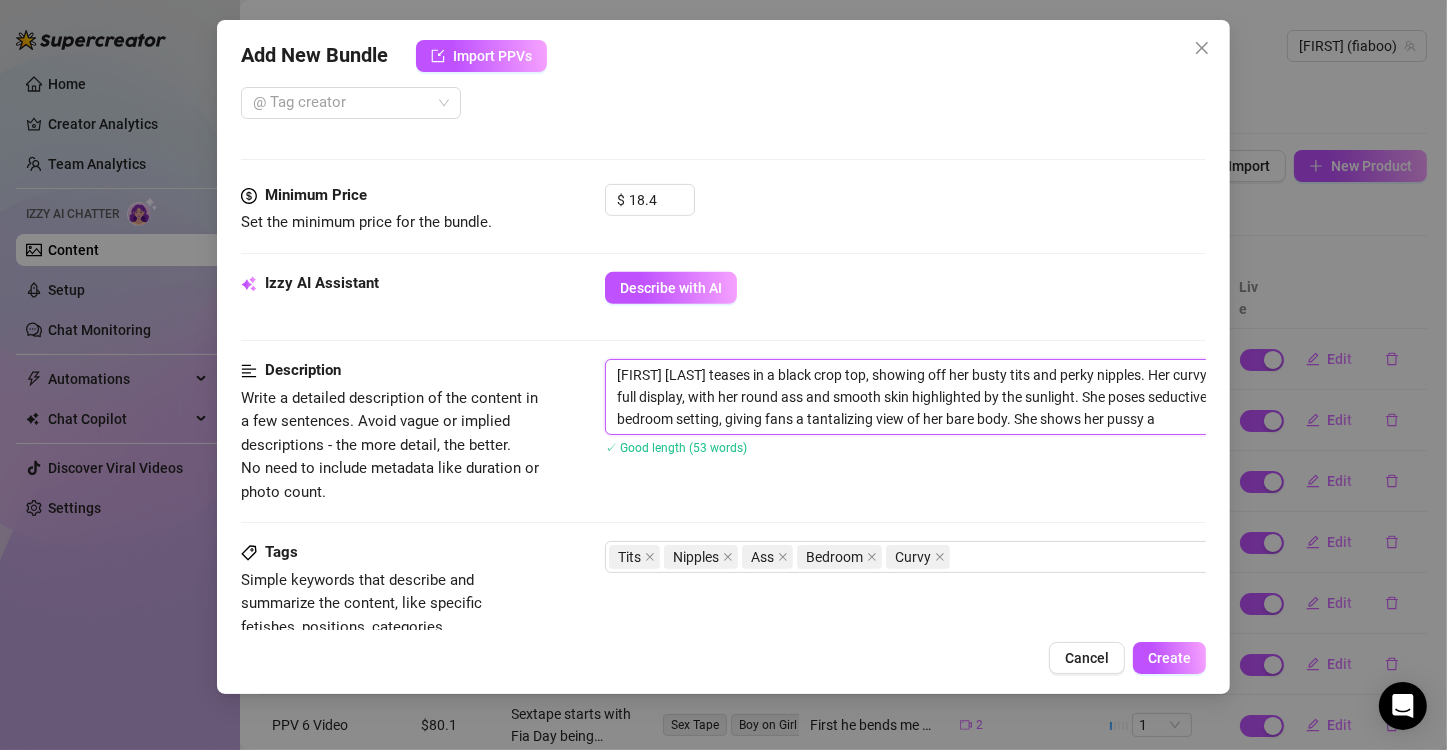 type on "[FIRST] [LAST] teases in a black crop top, showing off her busty tits and perky nipples. Her curvy body is on full display, with her round ass and smooth skin highlighted by the sunlight. She poses seductively in a bedroom setting, giving fans a tantalizing view of her bare body. She shows her pussy an" 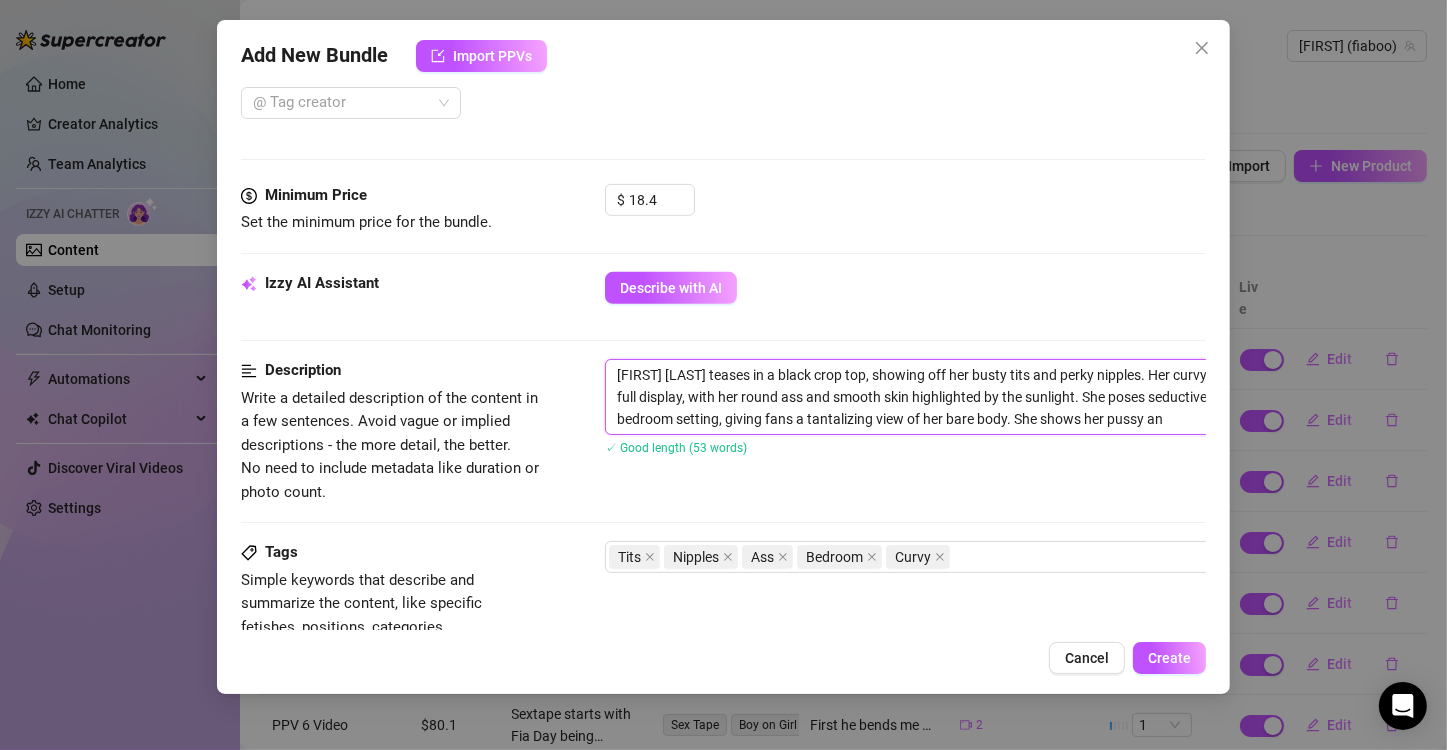 type on "[FIRST] [LAST] teases in a black crop top, showing off her busty tits and perky nipples. Her curvy body is on full display, with her round ass and smooth skin highlighted by the sunlight. She poses seductively in a bedroom setting, giving fans a tantalizing view of her bare body. She shows her pussy and" 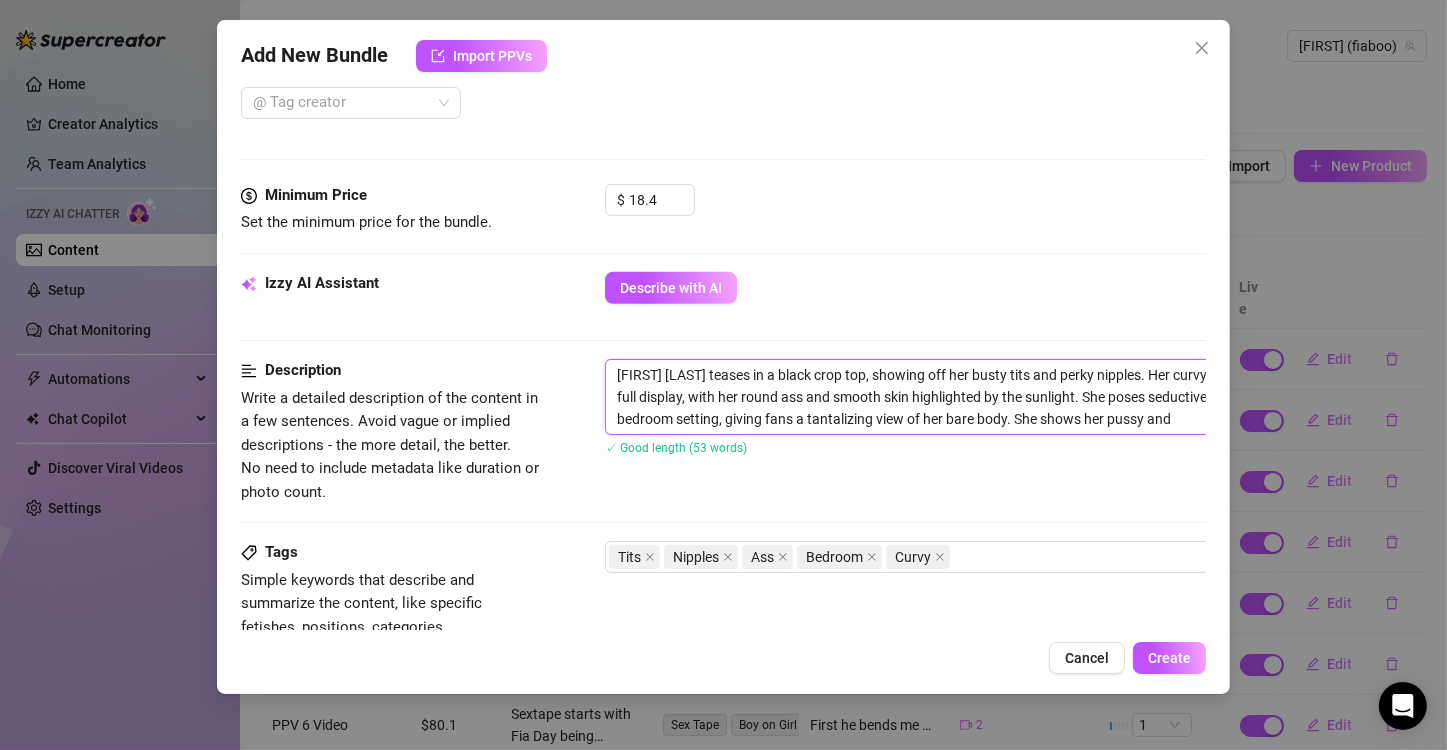type on "[FIRST] [LAST] teases in a black crop top, showing off her busty tits and perky nipples. Her curvy body is on full display, with her round ass and smooth skin highlighted by the sunlight. She poses seductively in a bedroom setting, giving fans a tantalizing view of her bare body. She shows her pussy and" 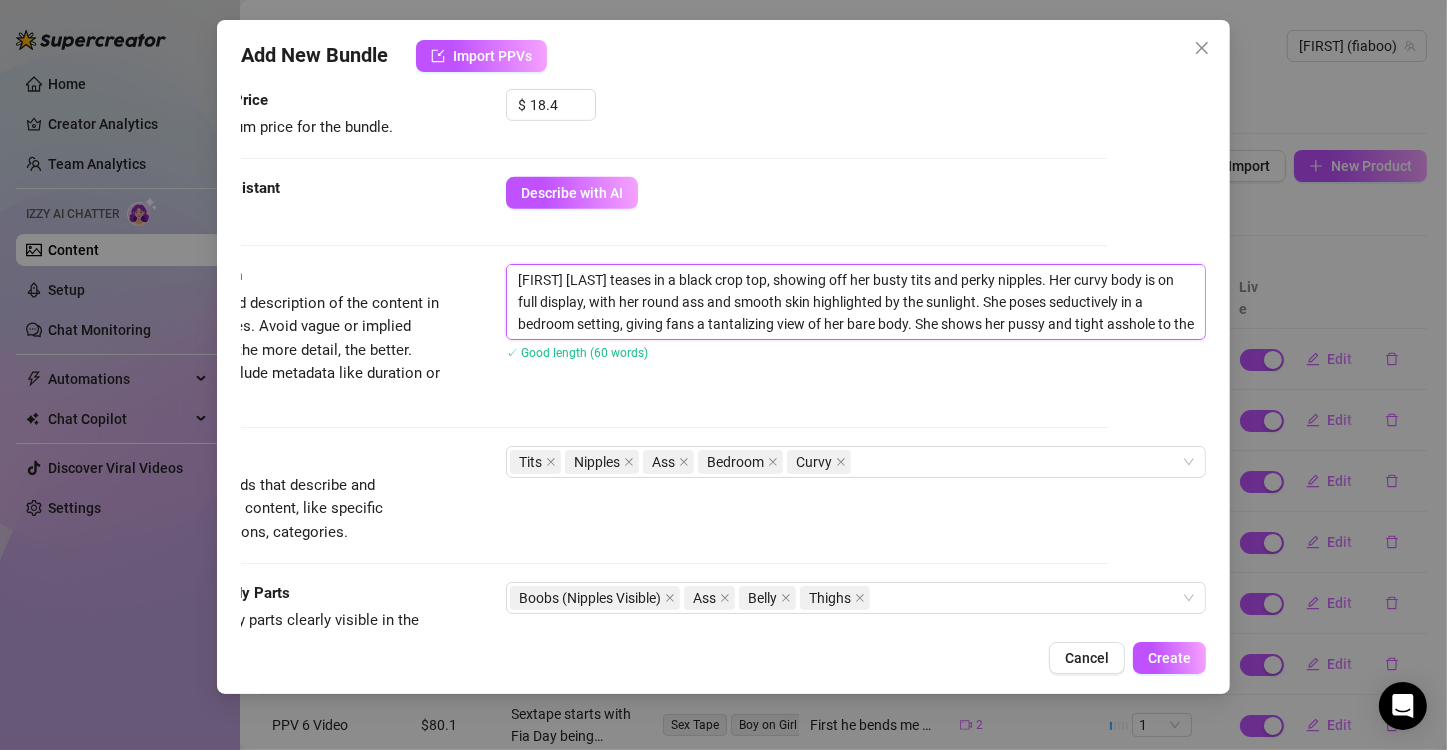 scroll, scrollTop: 882, scrollLeft: 100, axis: both 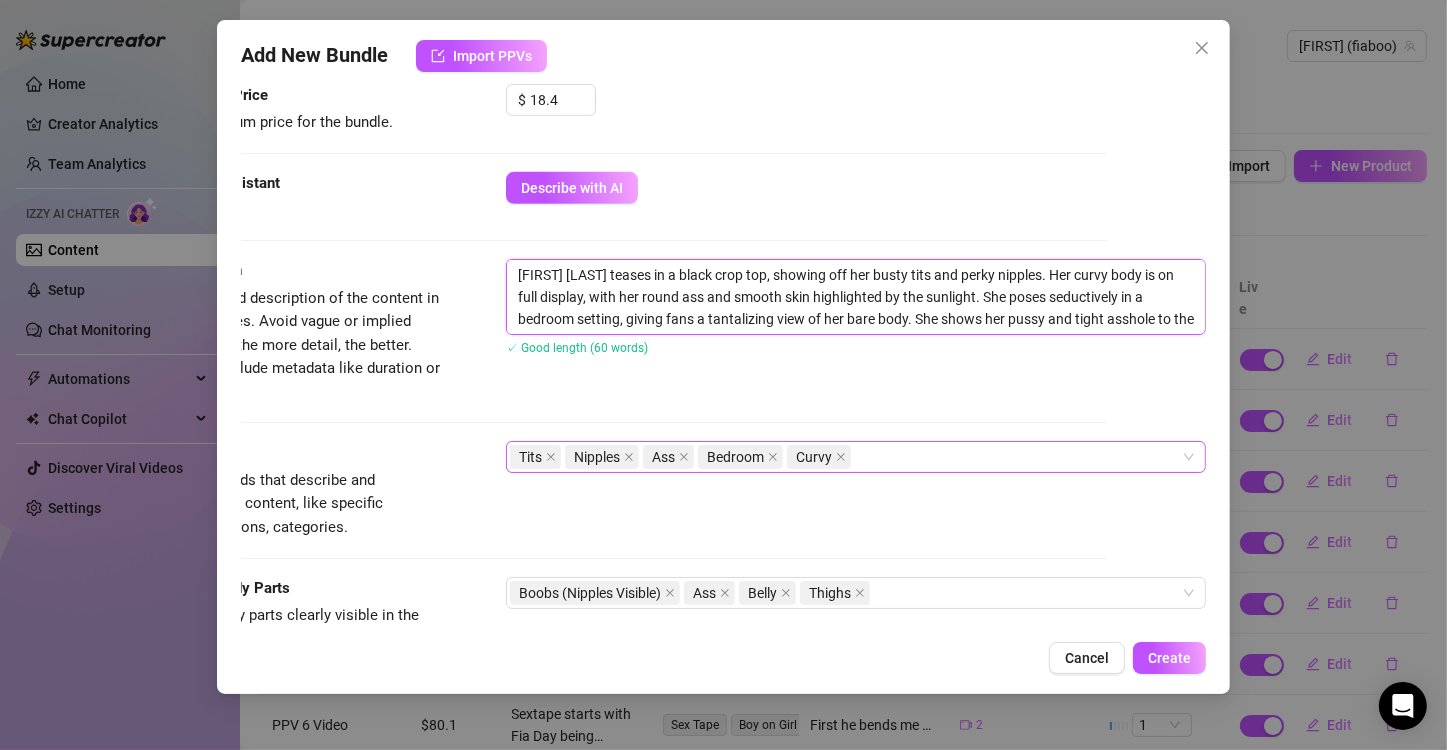 click on "Tits Nipples Ass Bedroom Curvy" at bounding box center (856, 457) 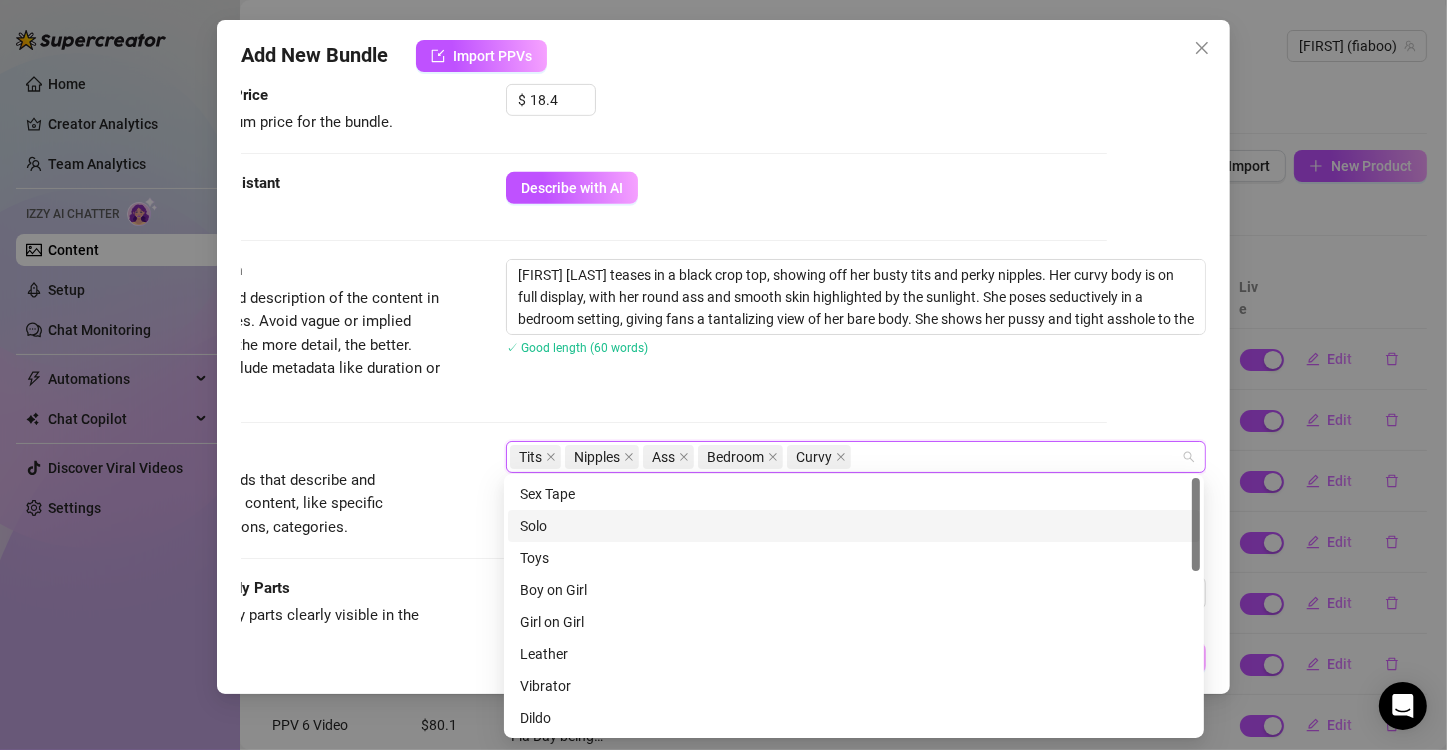 click on "Solo" at bounding box center [854, 526] 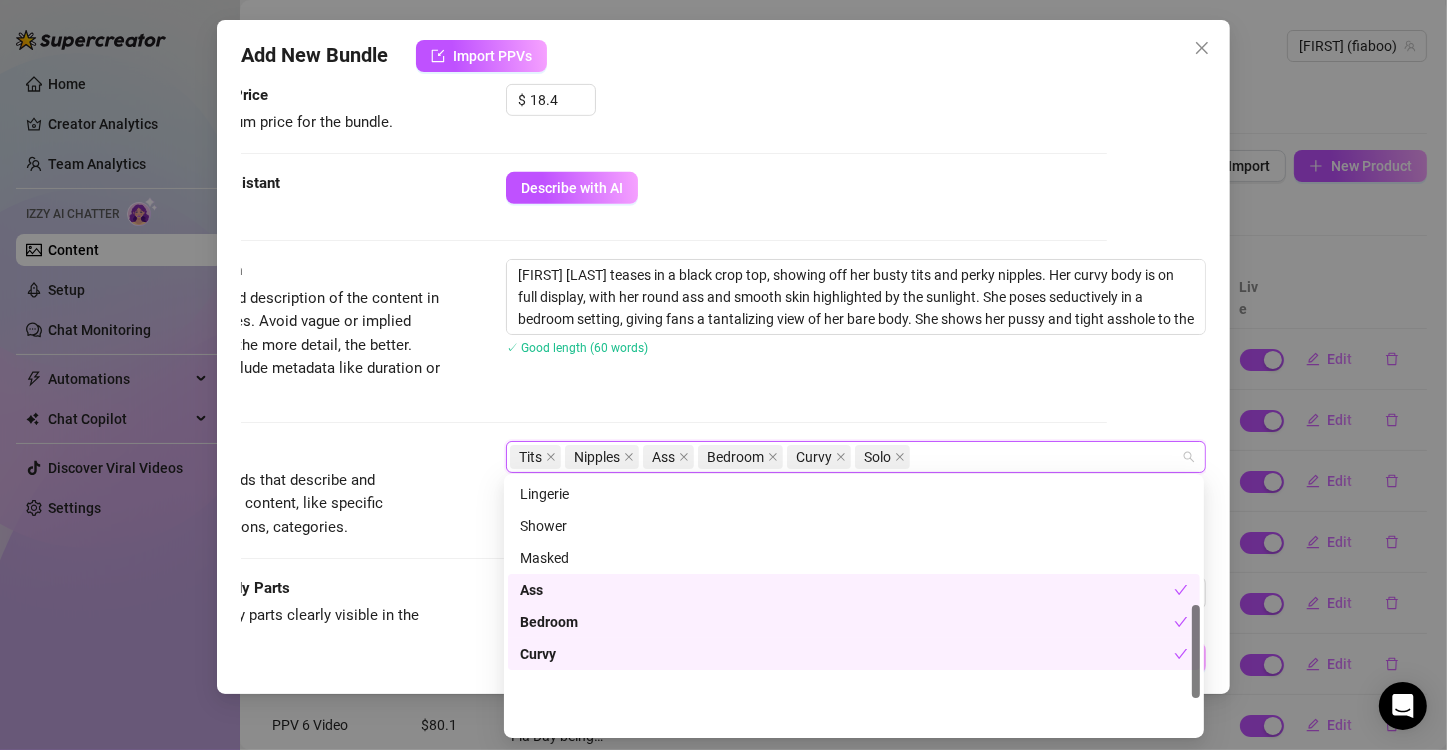 scroll, scrollTop: 348, scrollLeft: 0, axis: vertical 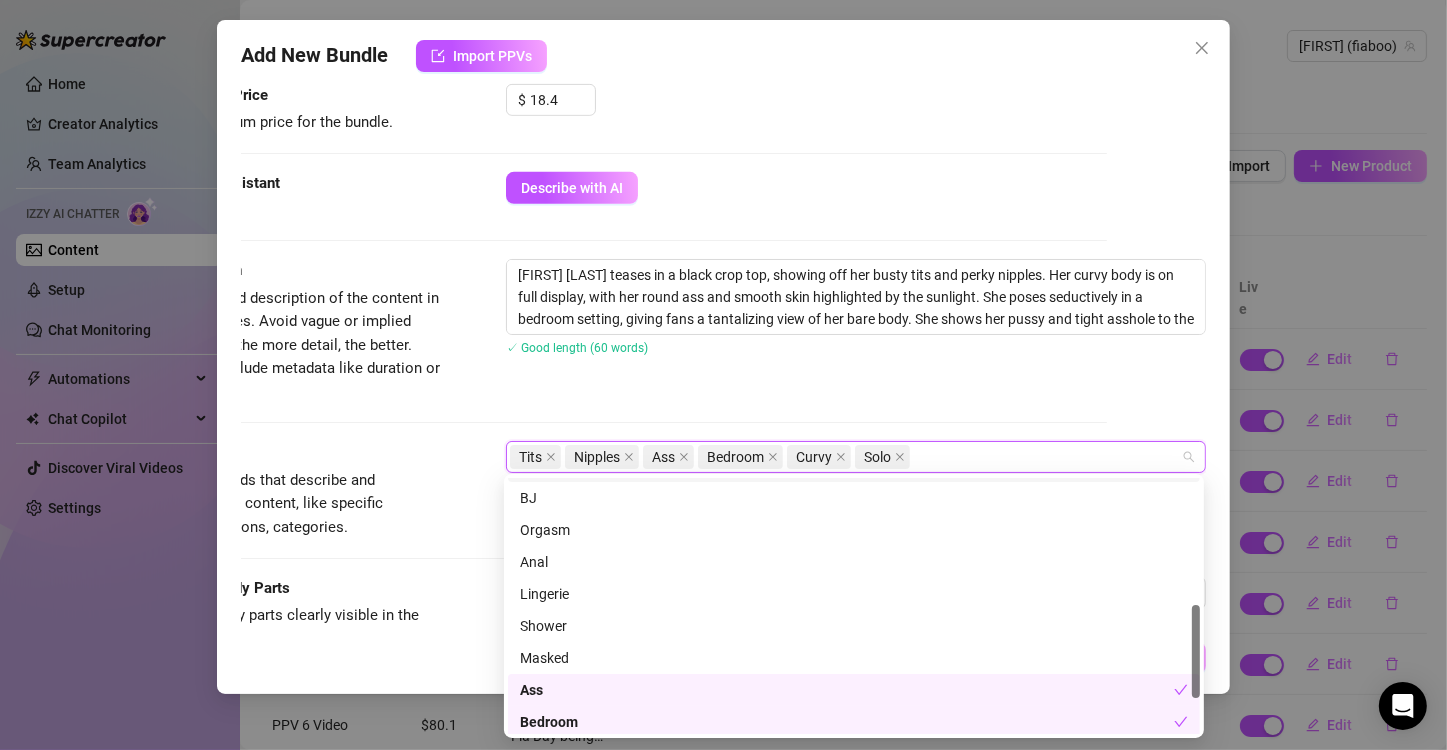 click on "Tits Nipples Ass Bedroom Curvy Solo" at bounding box center (845, 457) 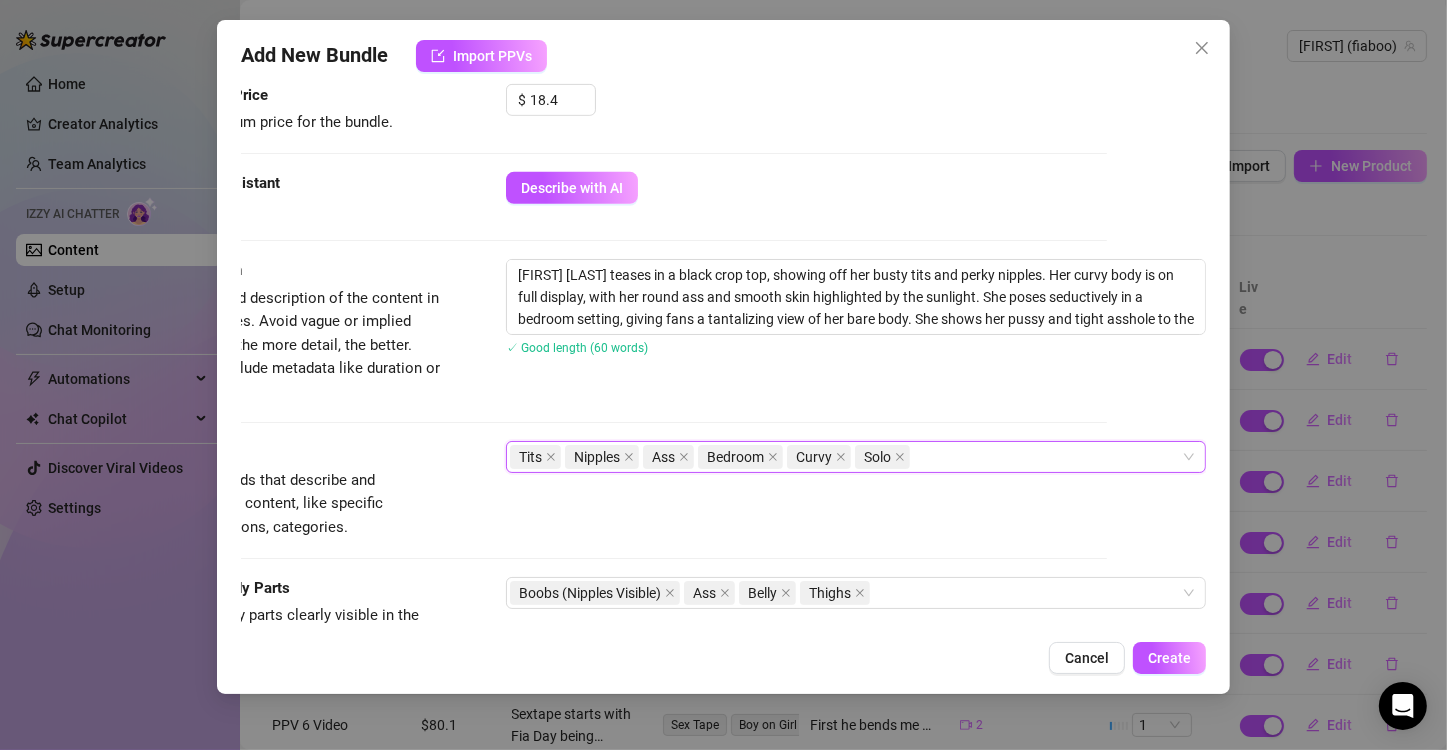 click on "Tits Nipples Ass Bedroom Curvy Solo" at bounding box center (845, 457) 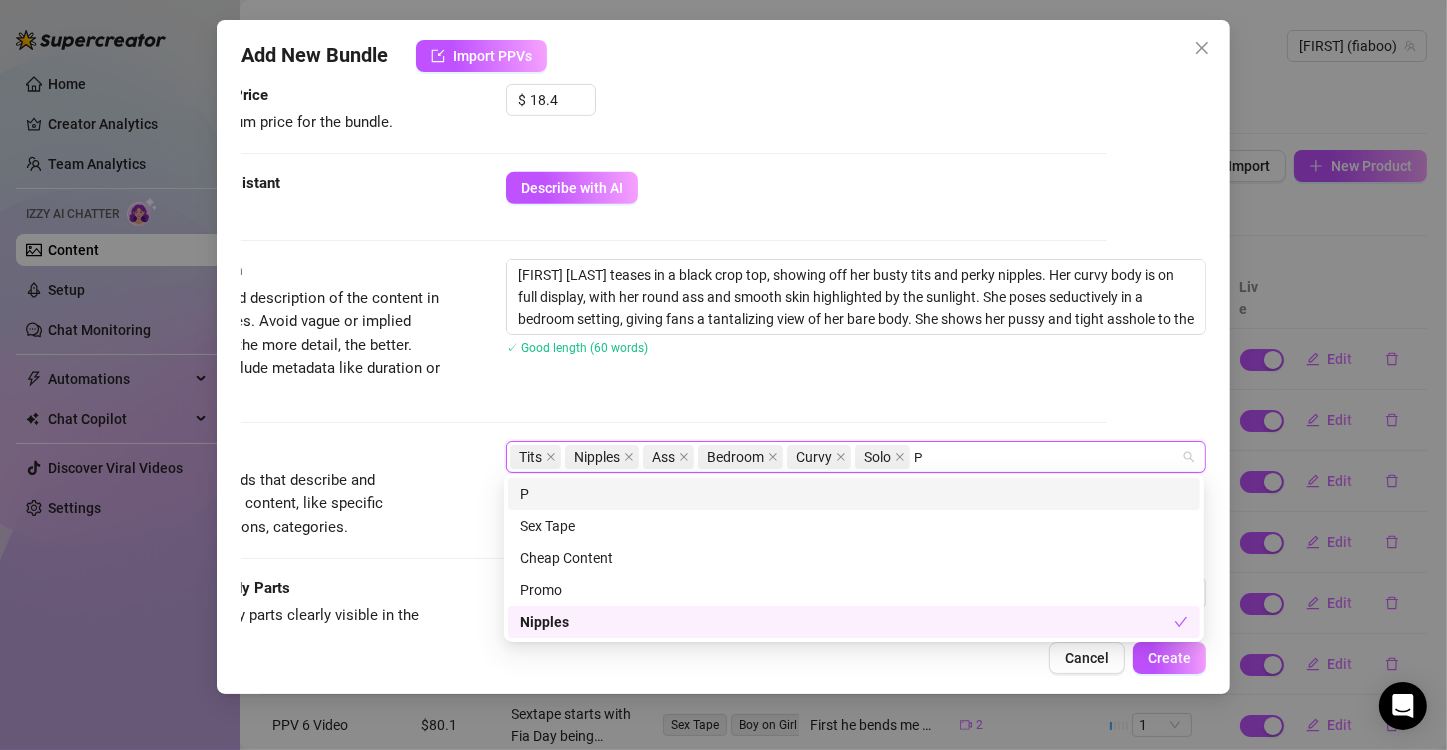 scroll, scrollTop: 0, scrollLeft: 0, axis: both 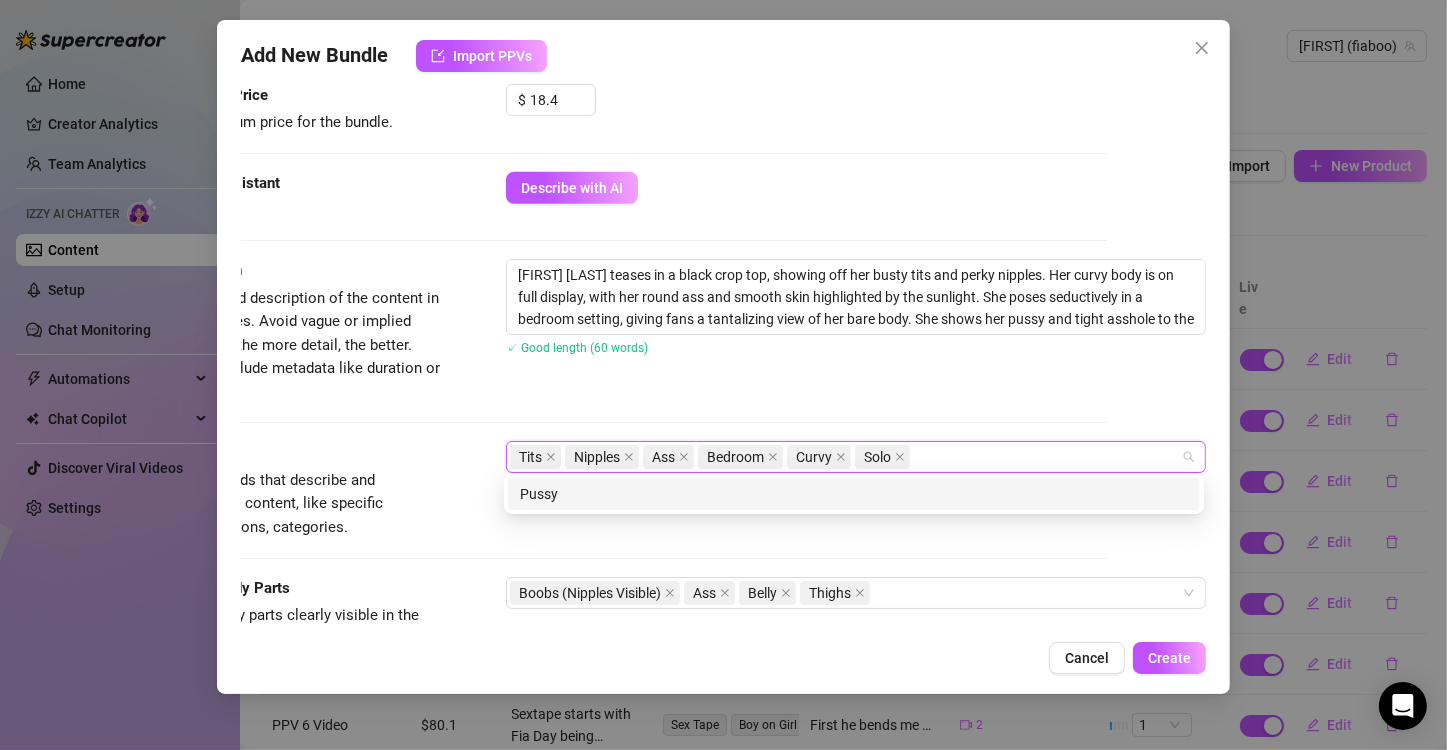 click on "Tags Simple keywords that describe and summarize the content, like specific fetishes, positions, categories. Tits Nipples Ass Bedroom Curvy Solo Pussy" at bounding box center (624, 490) 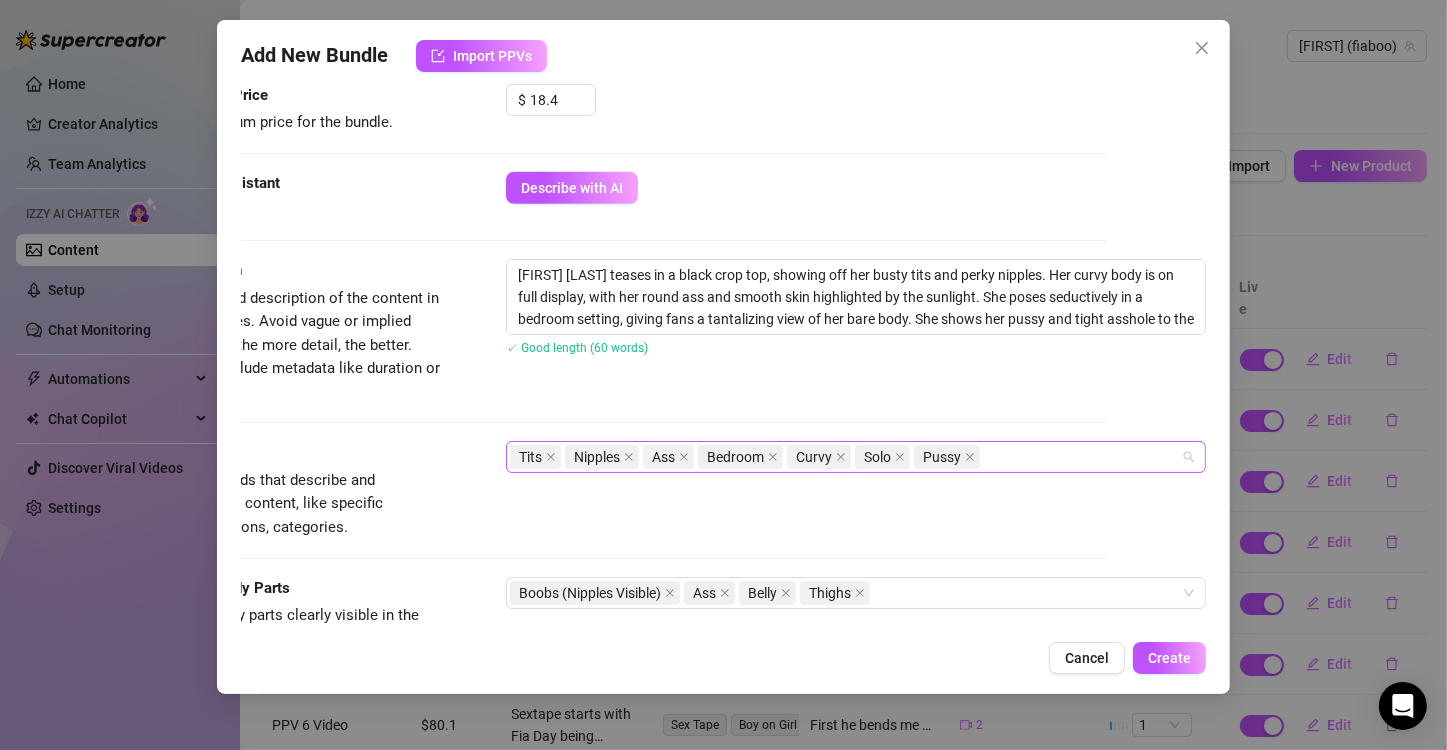 click on "Tits Nipples Ass Bedroom Curvy Solo Pussy" at bounding box center (845, 457) 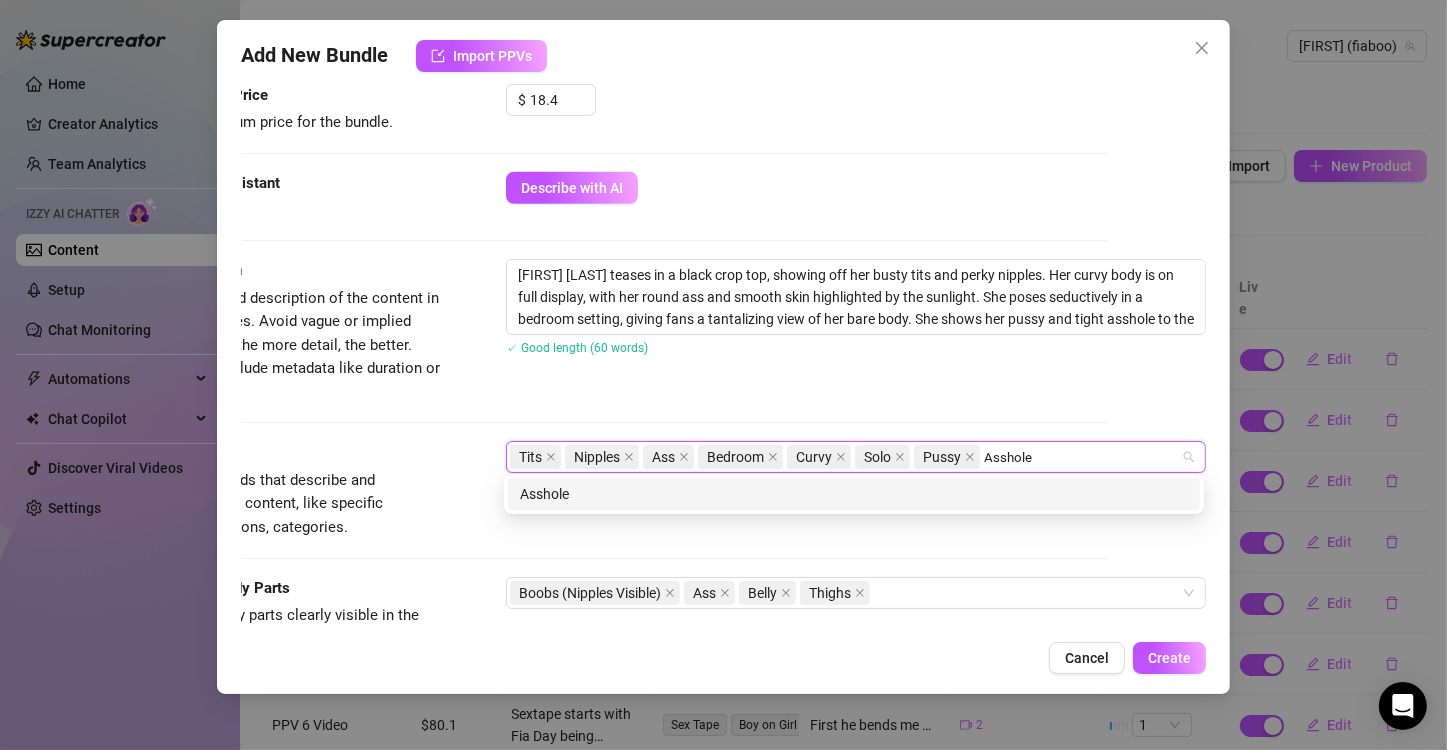 click on "Asshole" at bounding box center (854, 494) 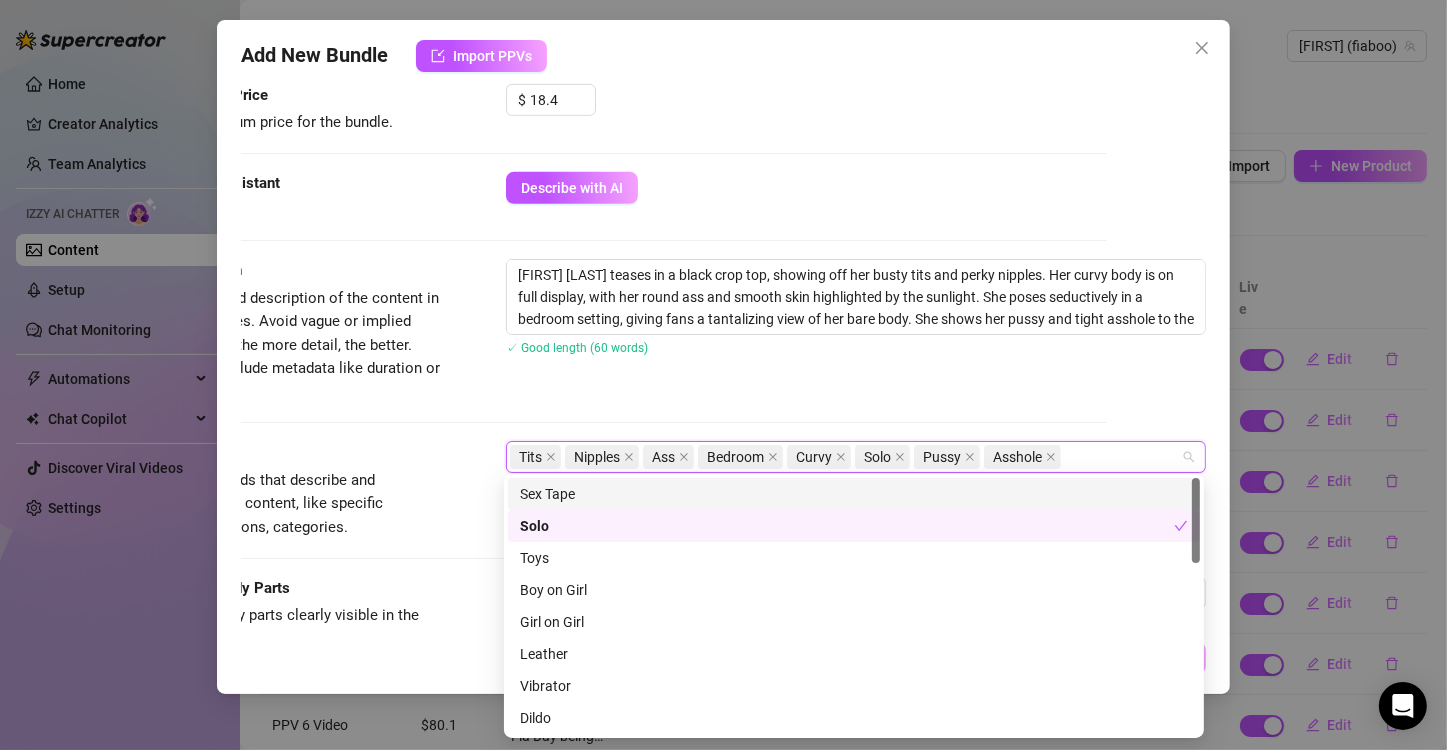 click on "✓ Good length (60 words)" at bounding box center [856, 348] 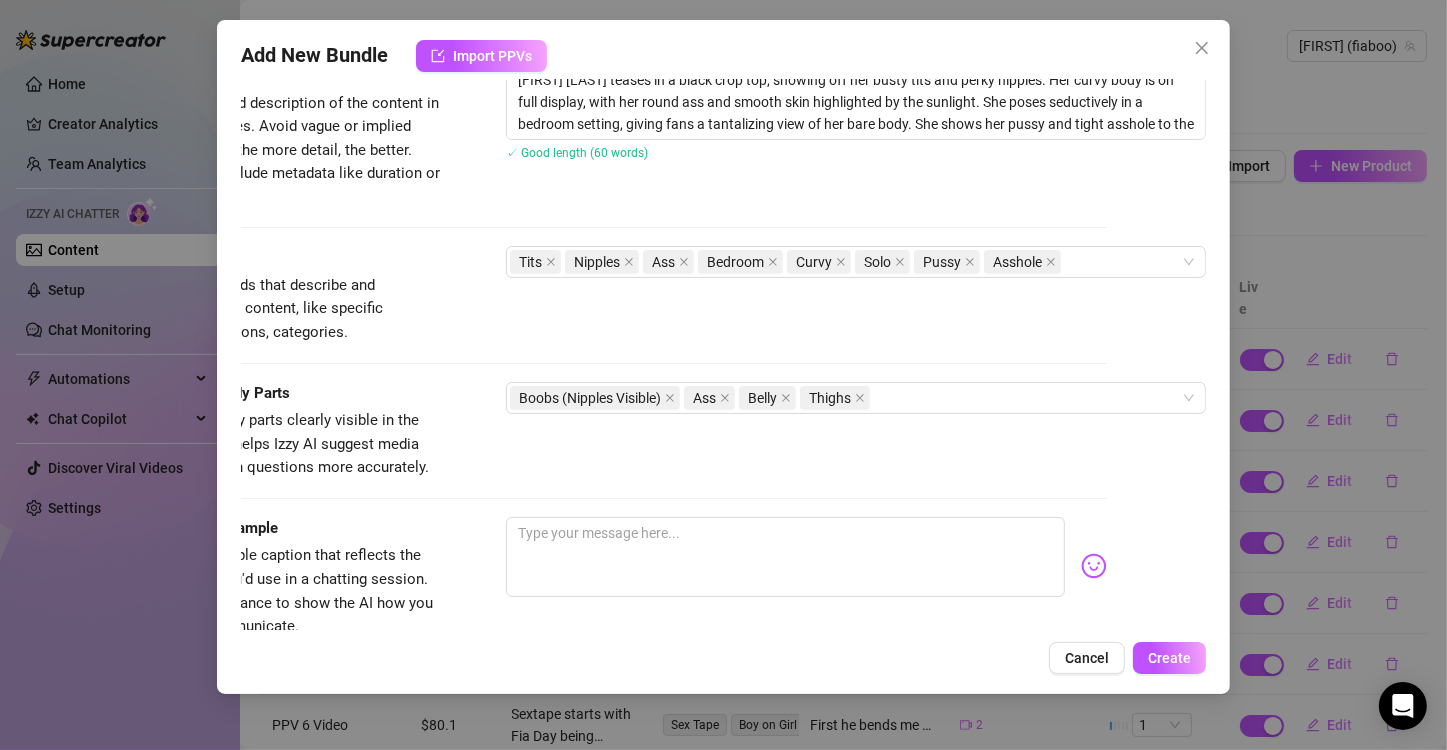 scroll, scrollTop: 1082, scrollLeft: 100, axis: both 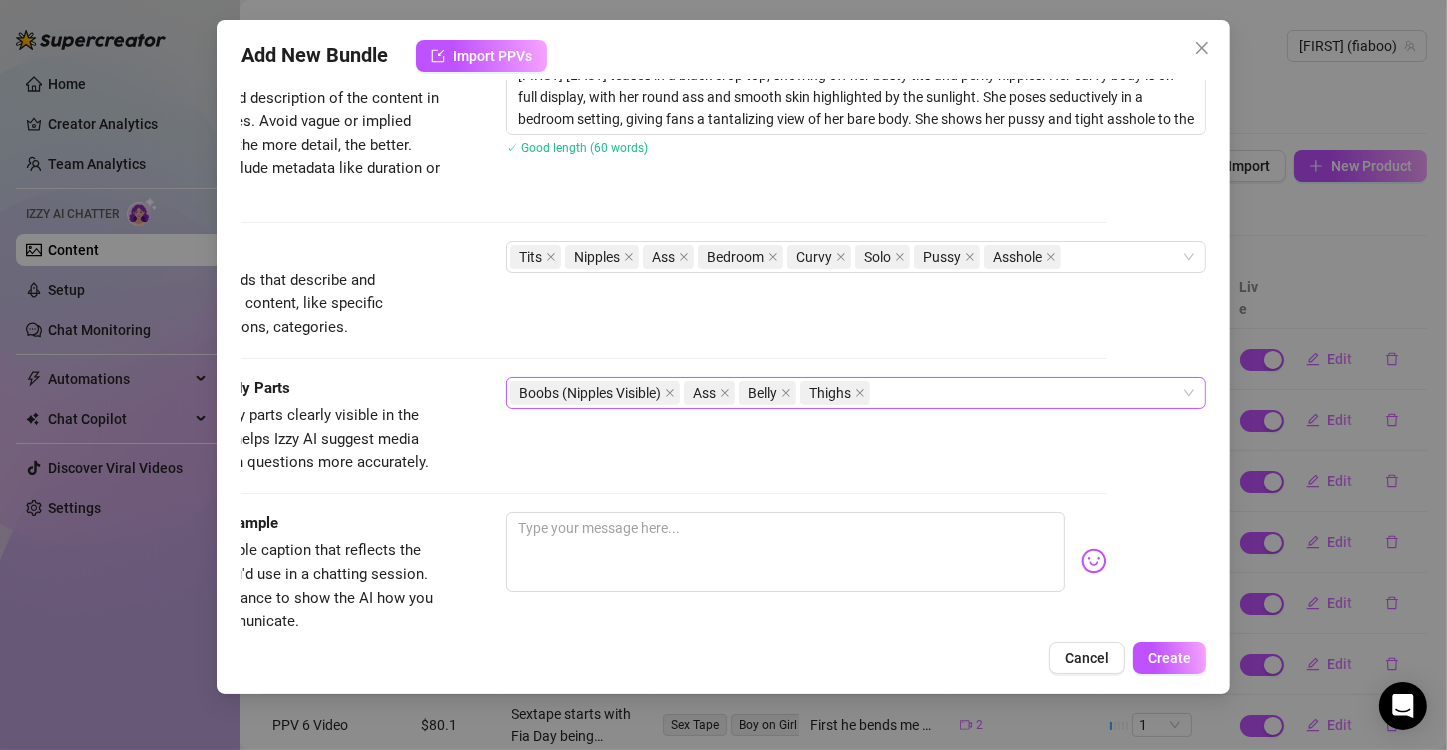 click on "Boobs (Nipples Visible) Ass Belly Thighs" at bounding box center (845, 393) 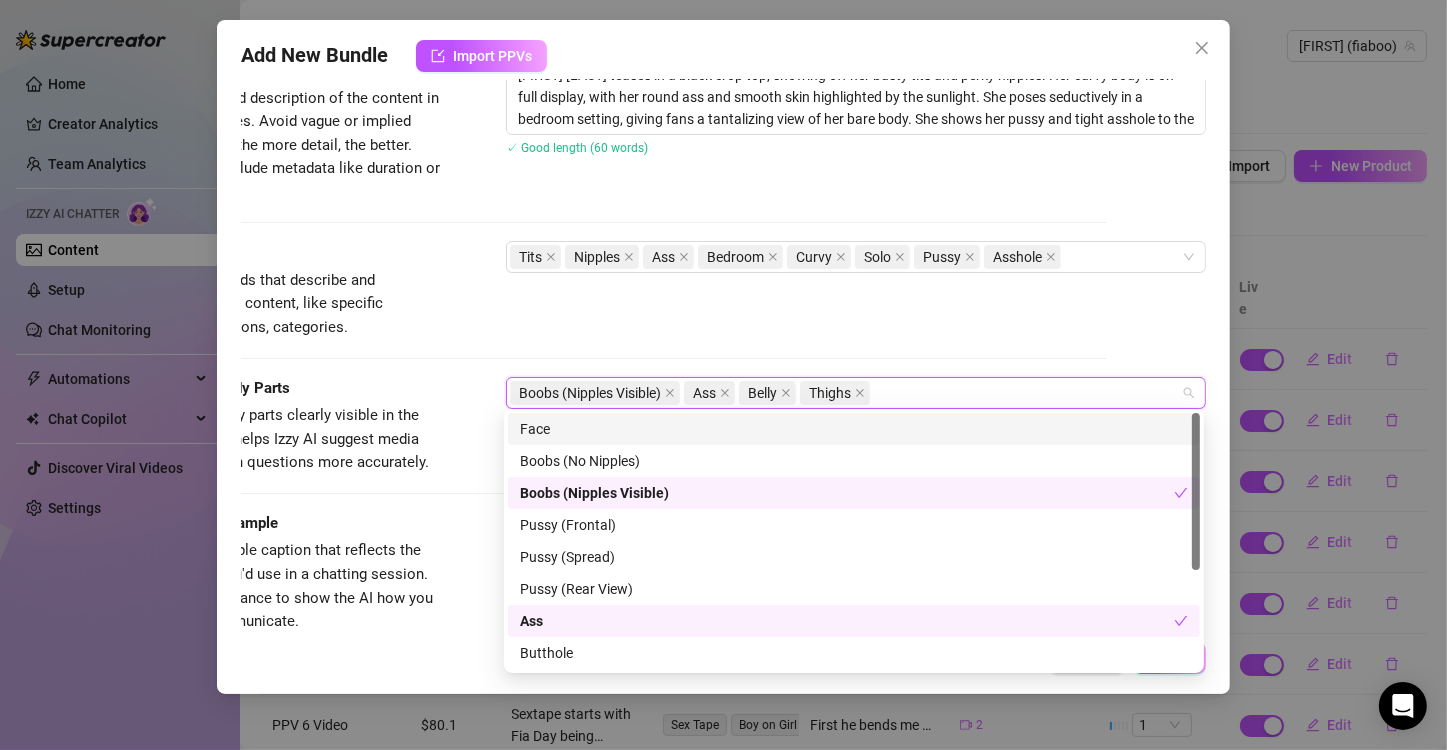 click on "Face" at bounding box center (854, 429) 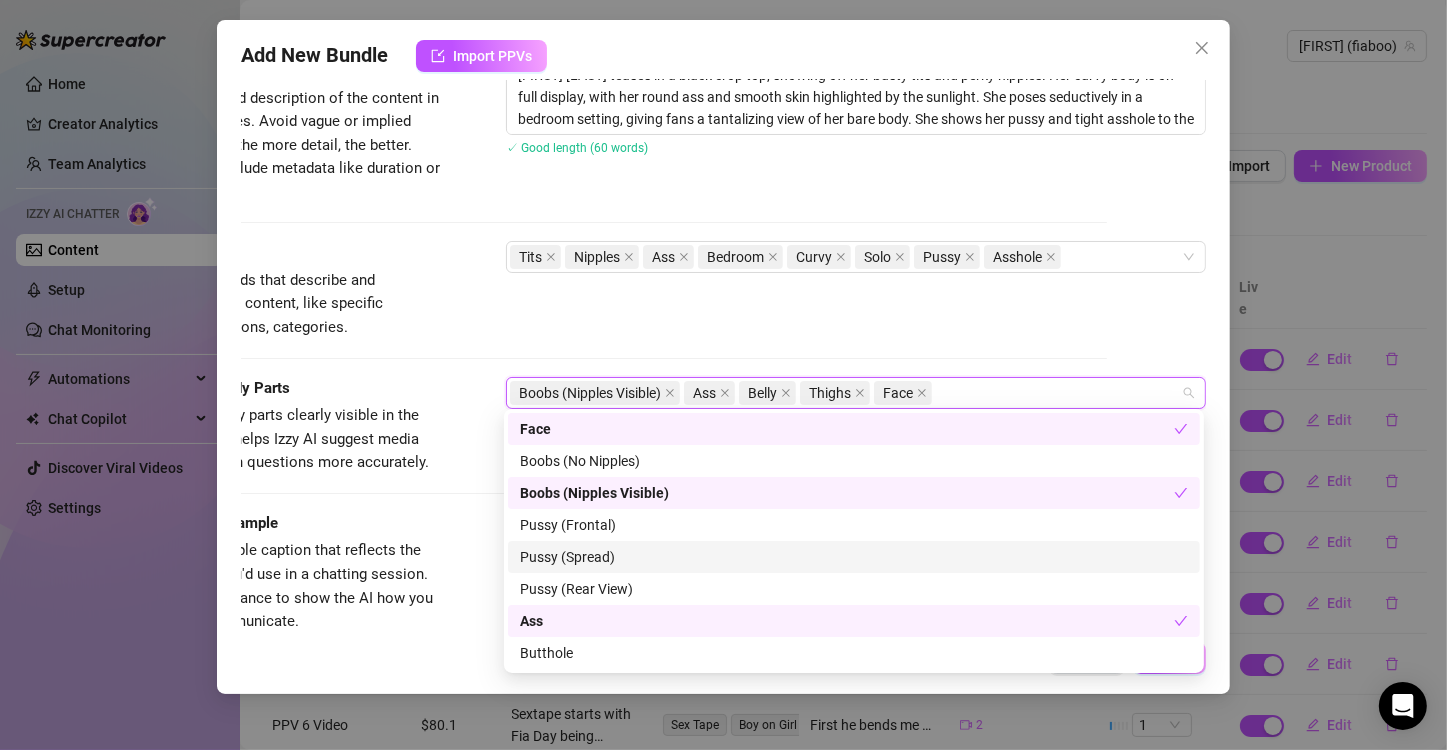 click on "Pussy (Spread)" at bounding box center (854, 557) 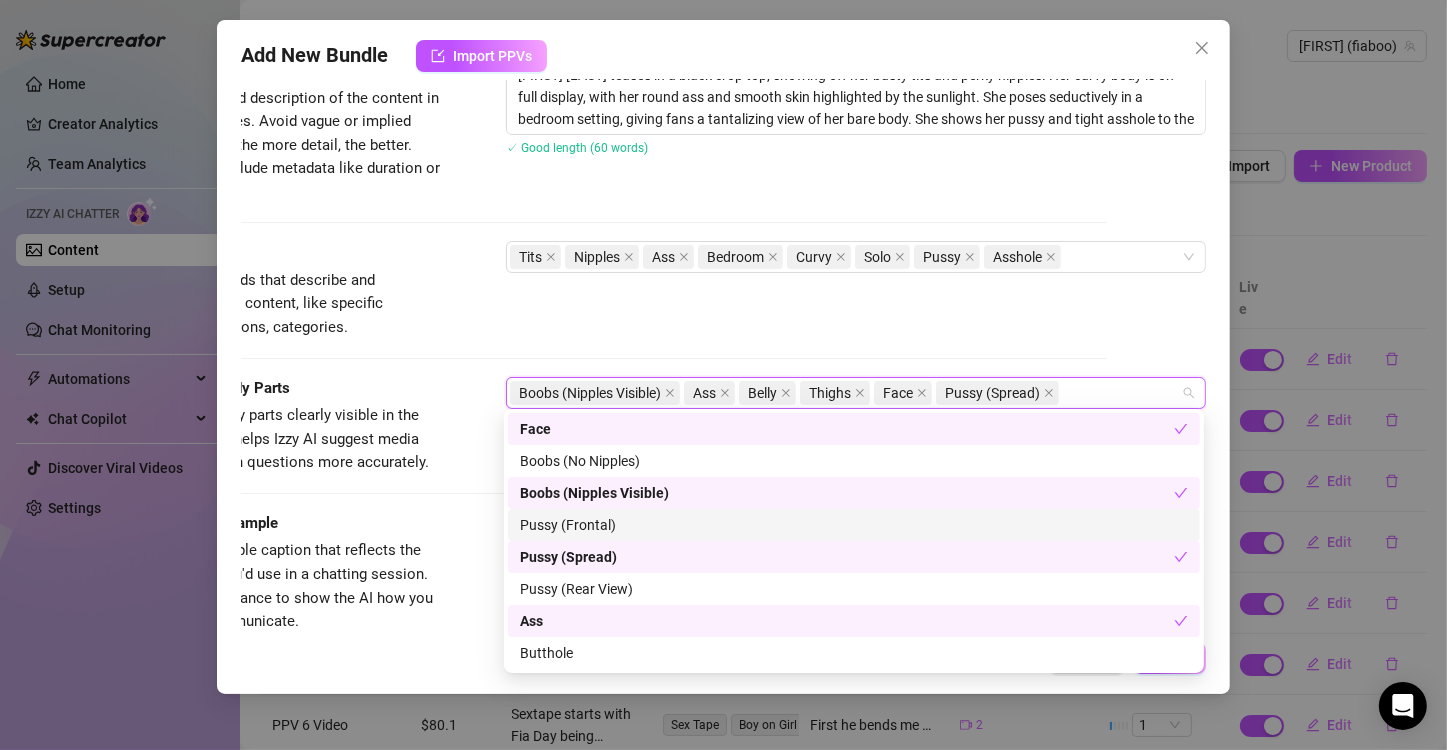 click on "Pussy (Frontal)" at bounding box center (854, 525) 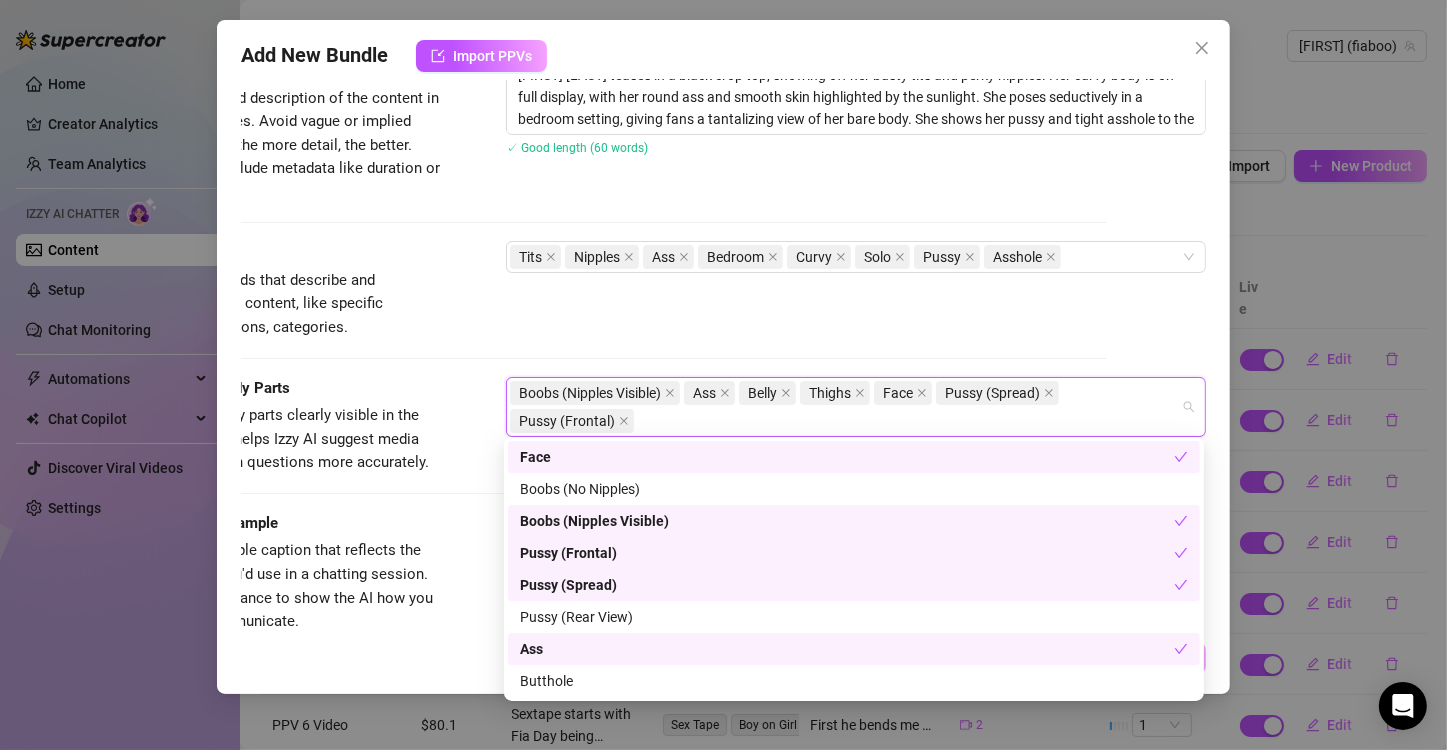 click on "Pussy (Spread)" at bounding box center [847, 585] 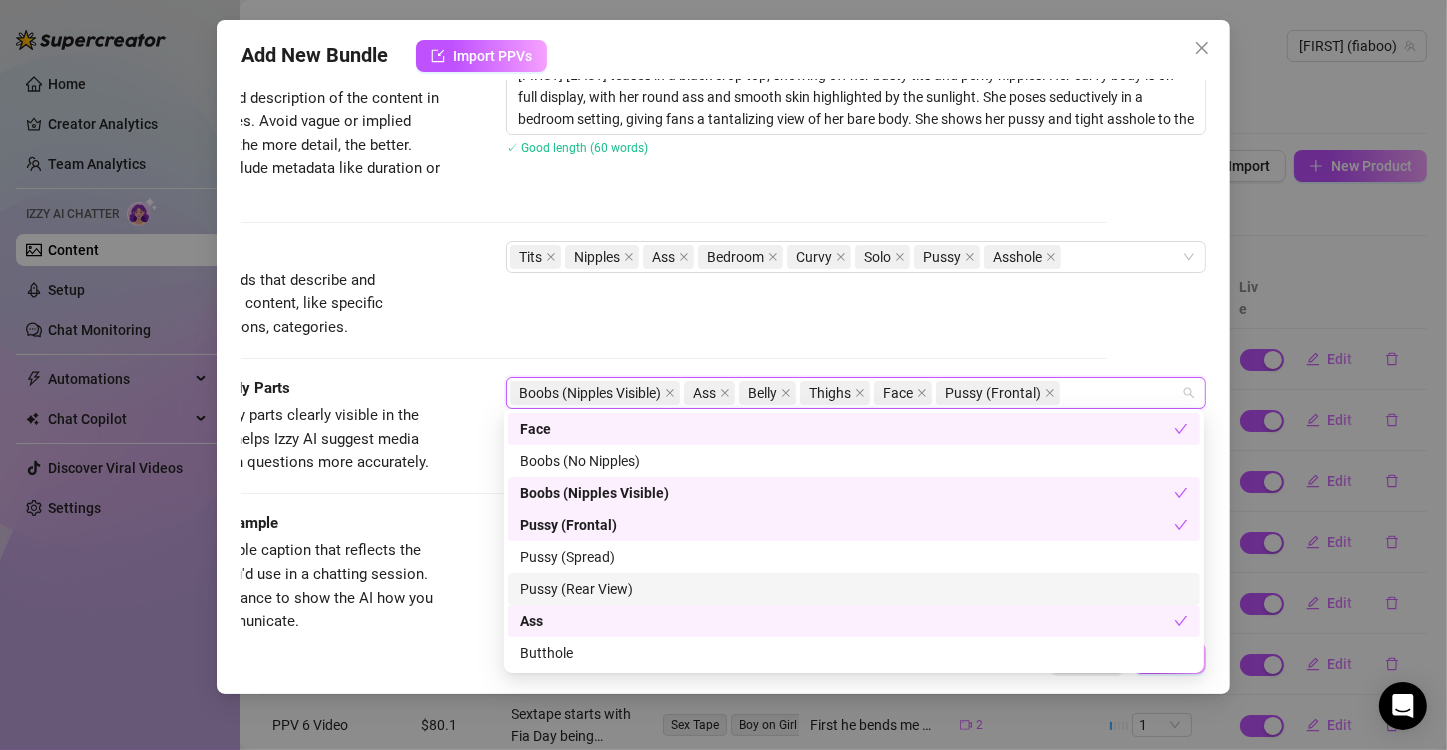 click on "Pussy (Rear View)" at bounding box center [854, 589] 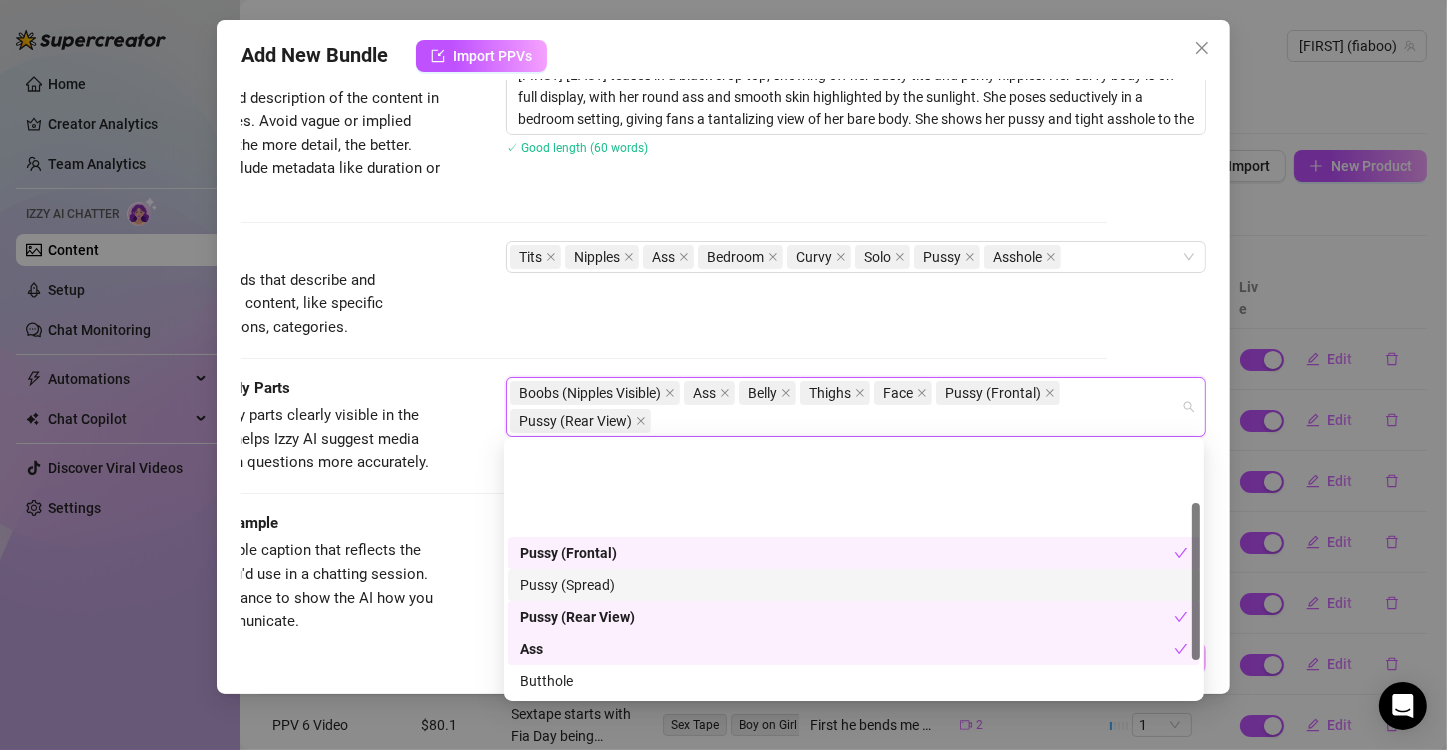 scroll, scrollTop: 100, scrollLeft: 0, axis: vertical 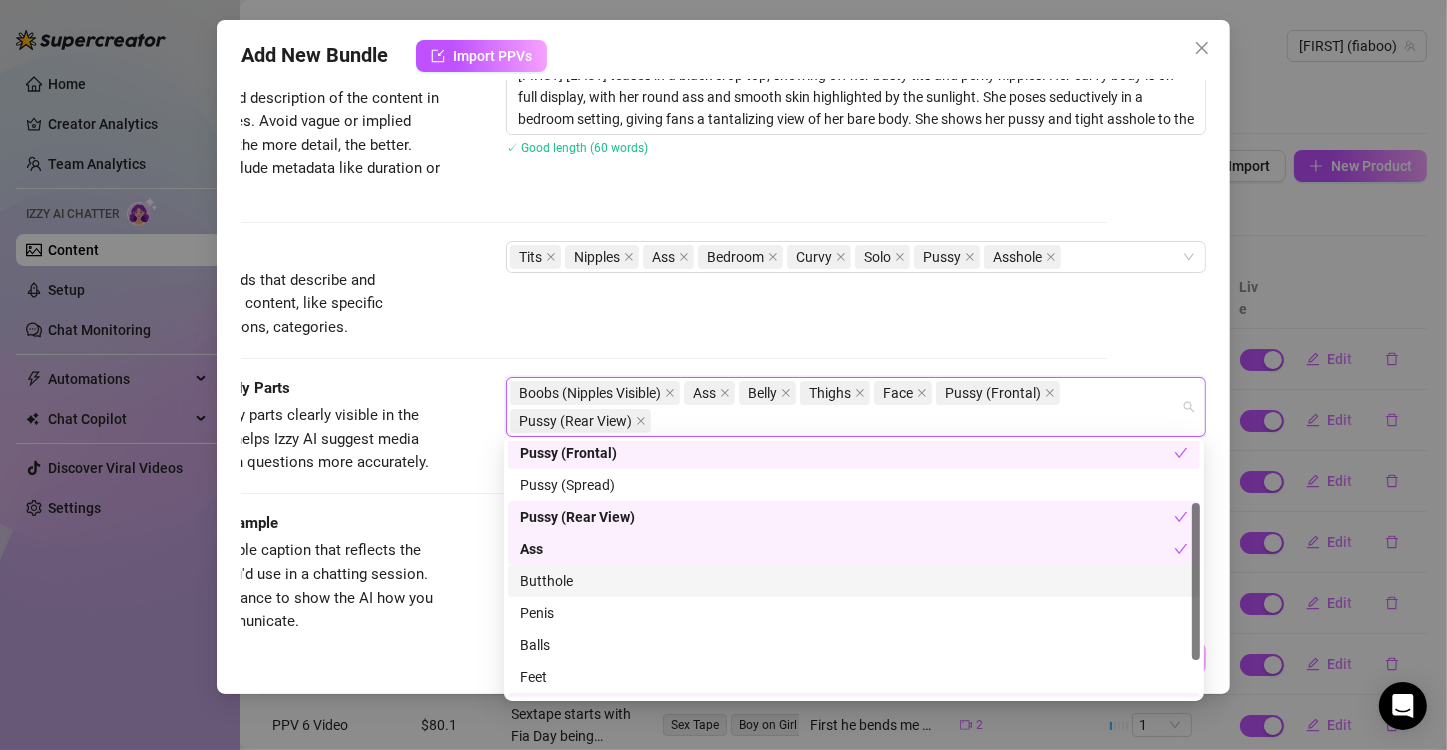 click on "Butthole" at bounding box center (854, 581) 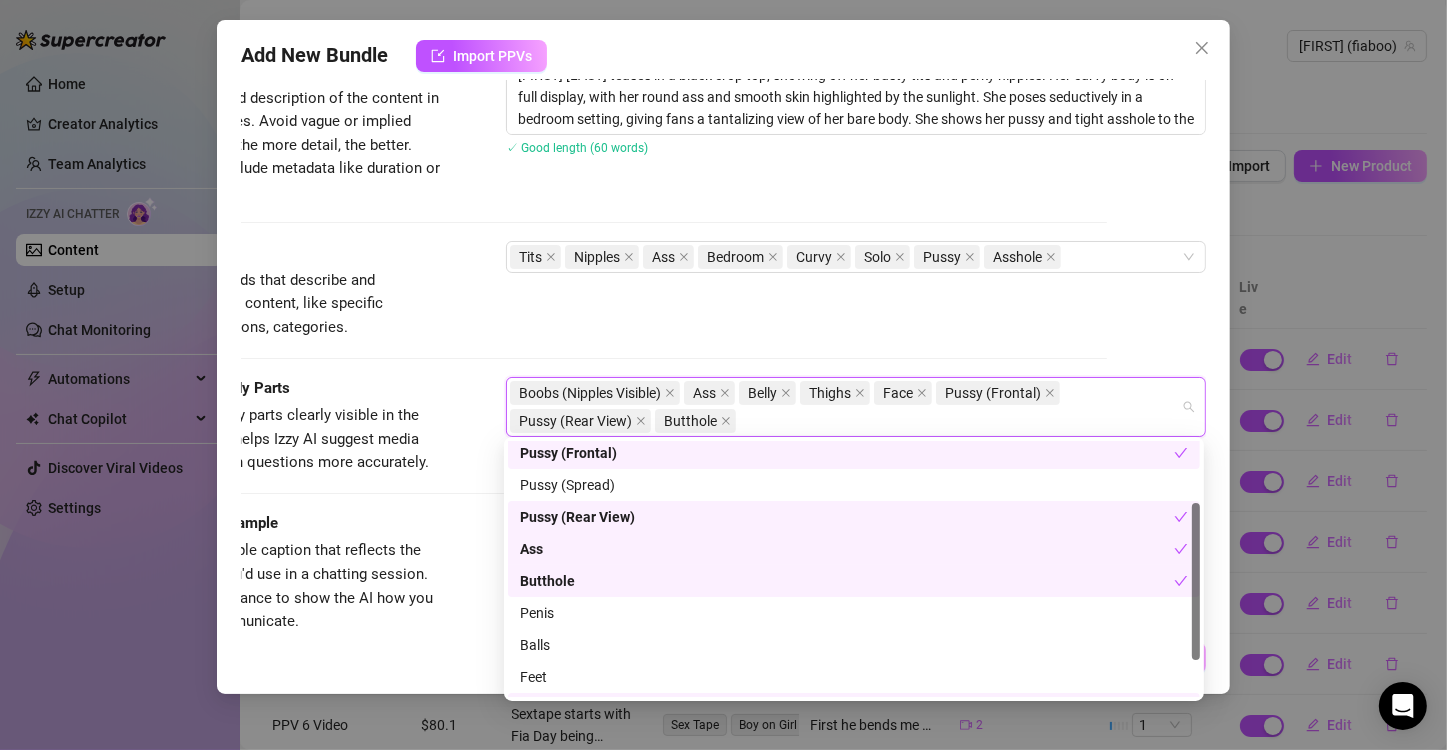 scroll, scrollTop: 160, scrollLeft: 0, axis: vertical 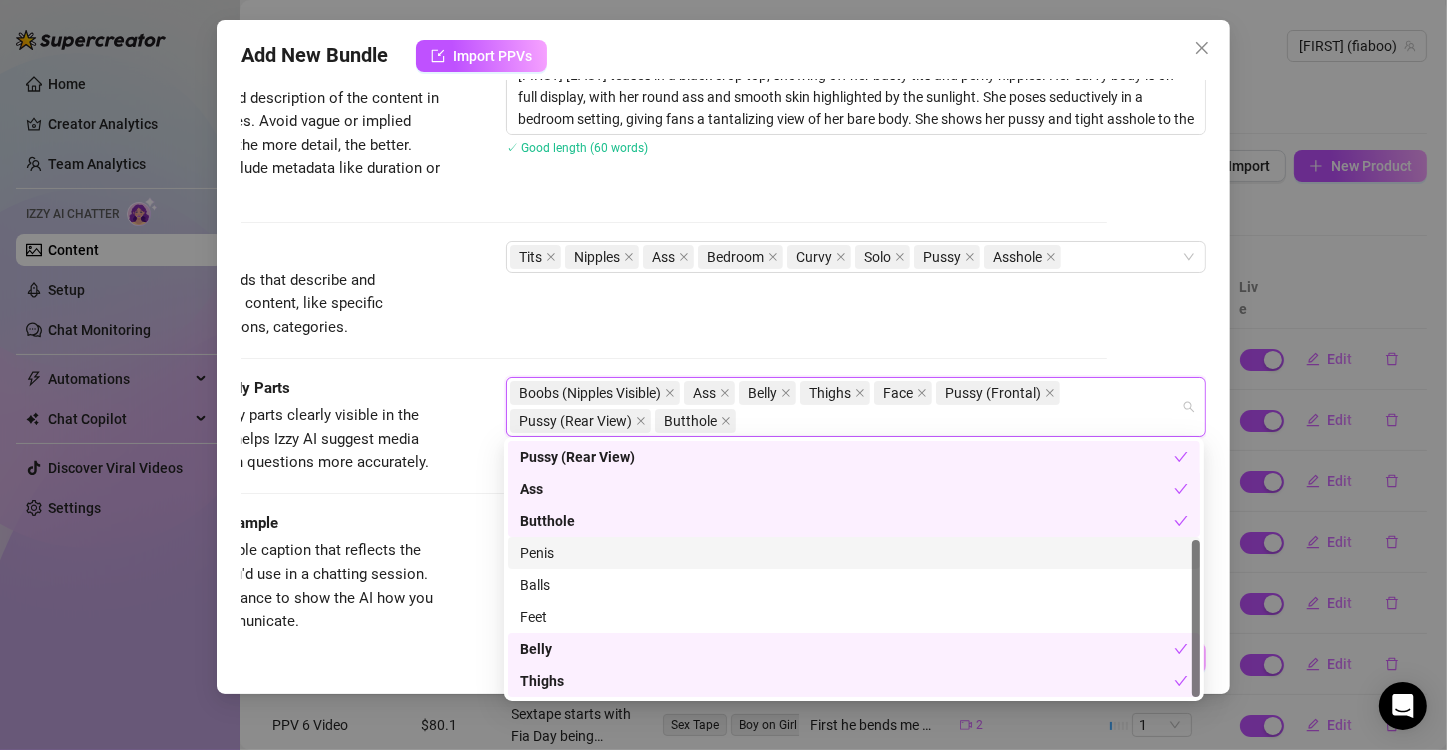 click on "Visible Body Parts Select the body parts clearly visible in the content. This helps Izzy AI suggest media and answer fan questions more accurately. Boobs (Nipples Visible) Ass Belly Thighs Face Pussy (Frontal) Pussy (Rear View) Butthole" at bounding box center (624, 444) 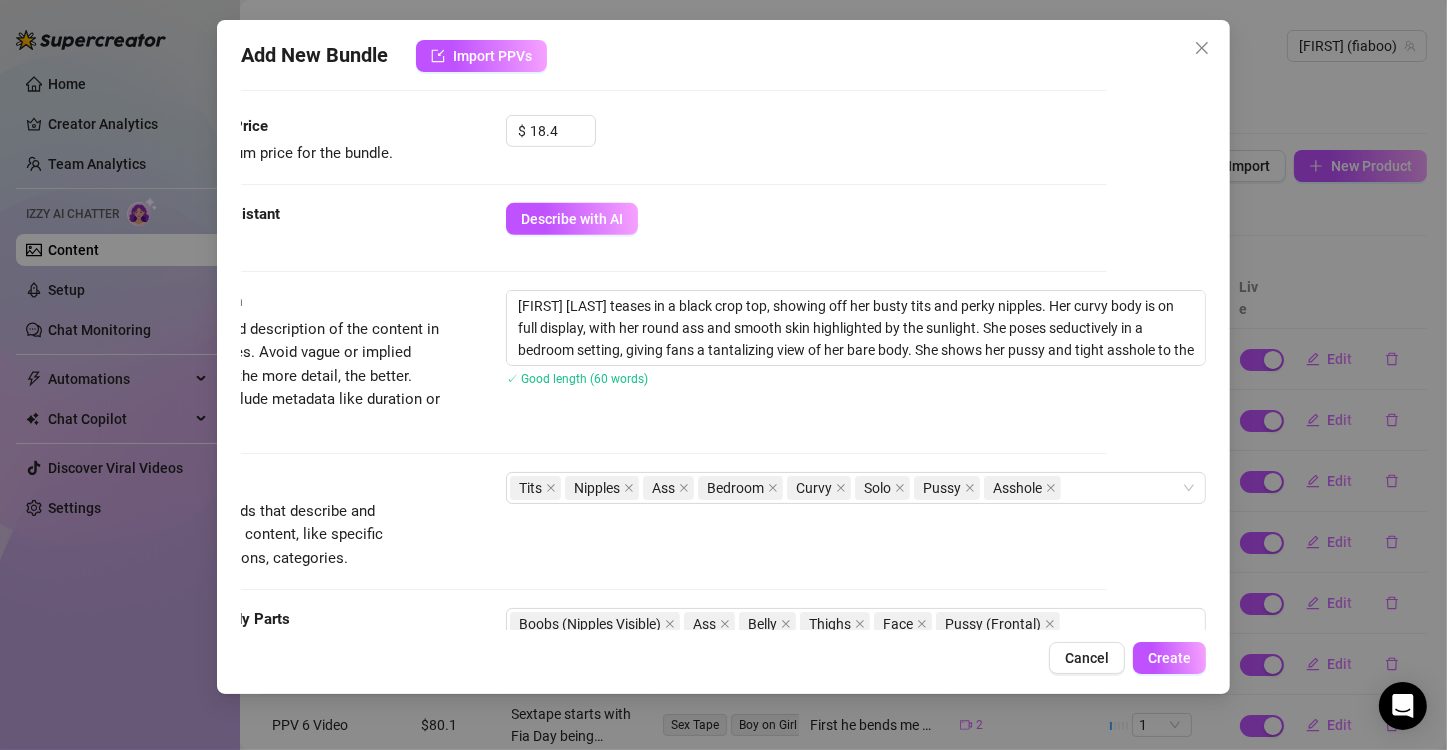 scroll, scrollTop: 882, scrollLeft: 100, axis: both 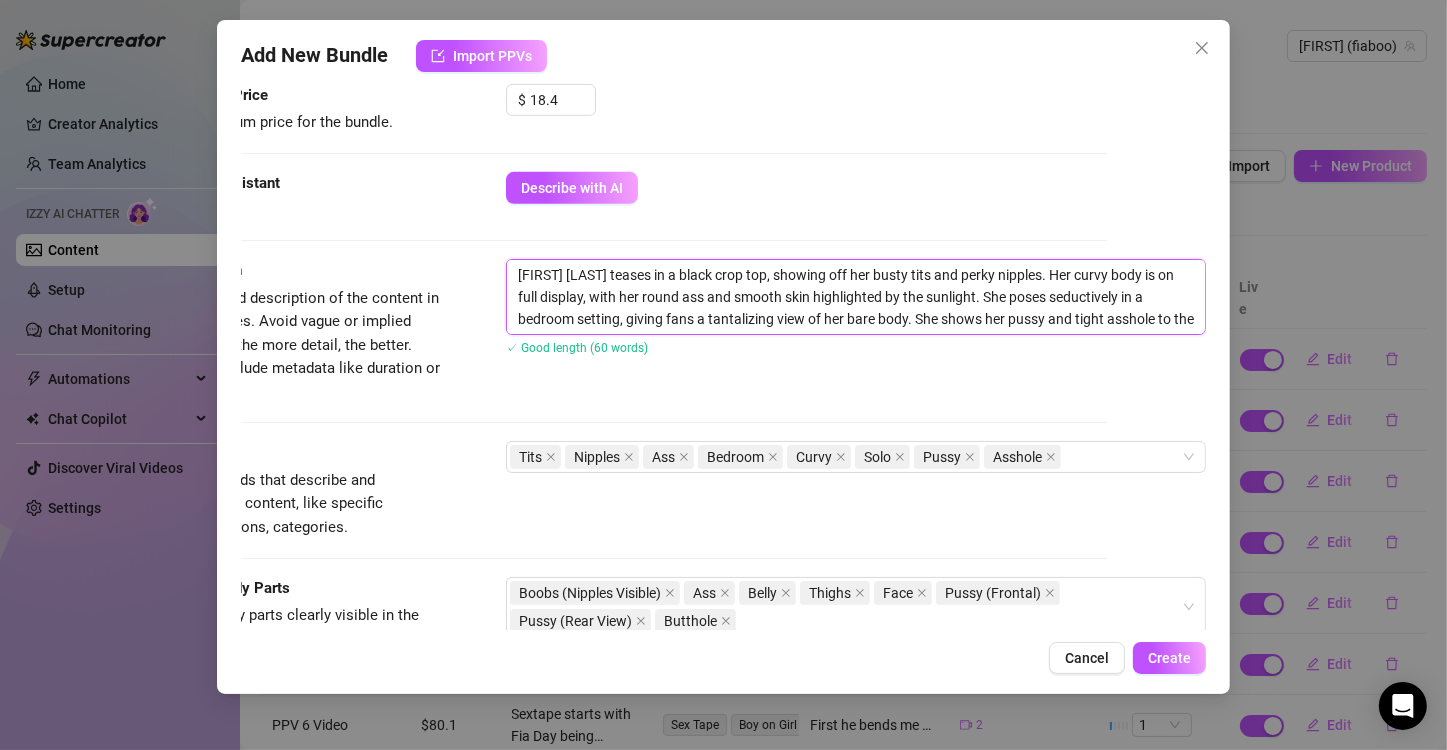 drag, startPoint x: 518, startPoint y: 272, endPoint x: 1196, endPoint y: 329, distance: 680.3918 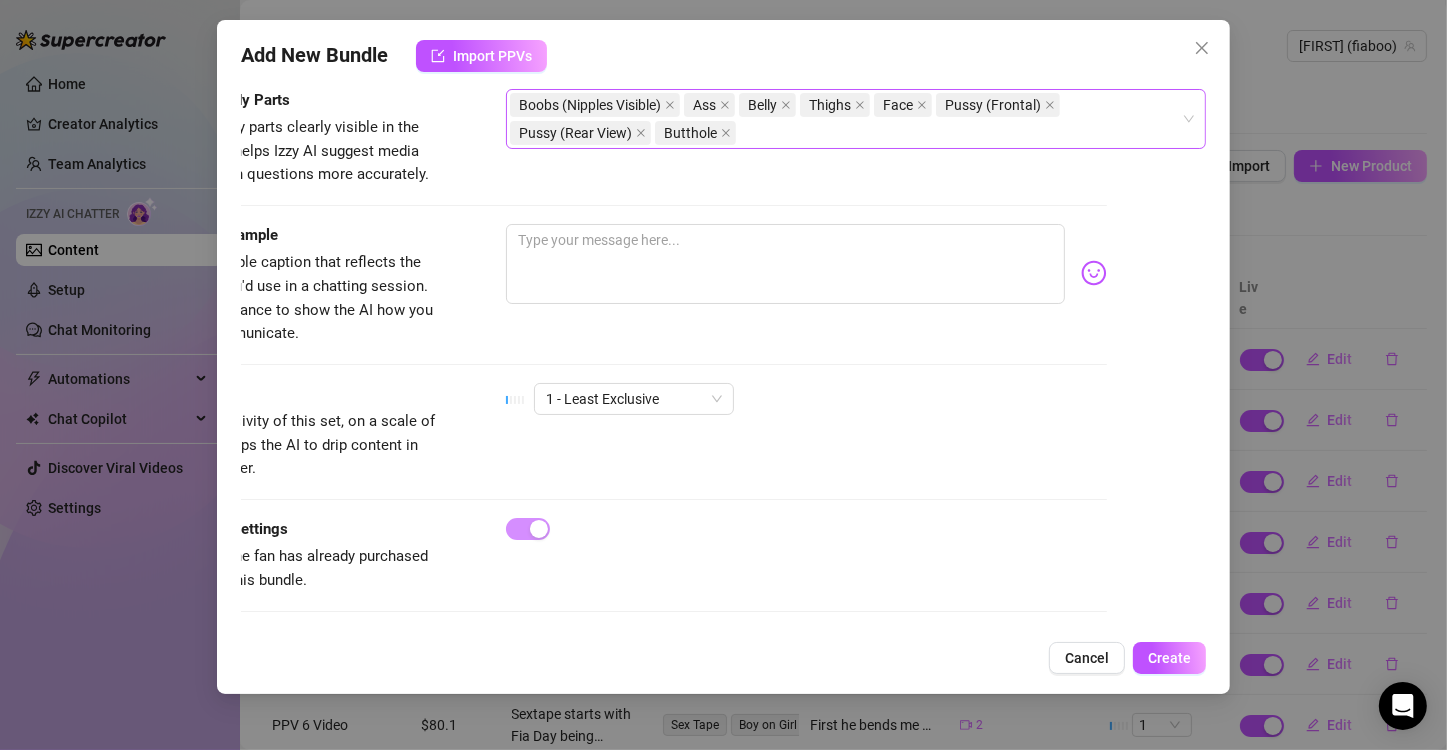 scroll, scrollTop: 1382, scrollLeft: 115, axis: both 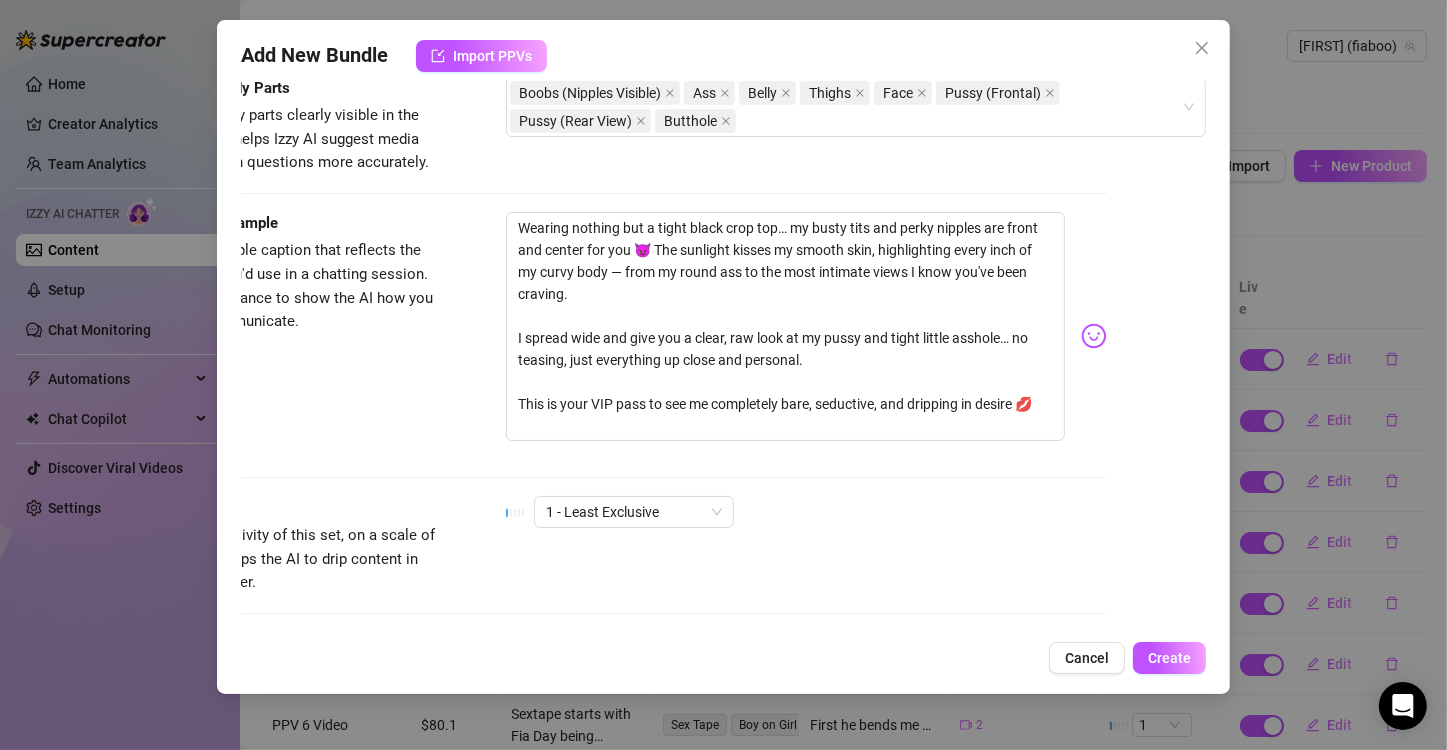click on "Caption Example Provide a sample caption that reflects the exact style you'd use in a chatting session. This is your chance to show the AI how you prefer to communicate. Wearing nothing but a tight black crop top… my busty tits and perky nipples are front and center for you 😈 The sunlight kisses my smooth skin, highlighting every inch of my curvy body — from my round ass to the most intimate views I know you've been craving.
I spread wide and give you a clear, raw look at my pussy and tight little asshole… no teasing, just everything up close and personal.
This is your VIP pass to see me completely bare, seductive, and dripping in desire 💋" at bounding box center [624, 354] 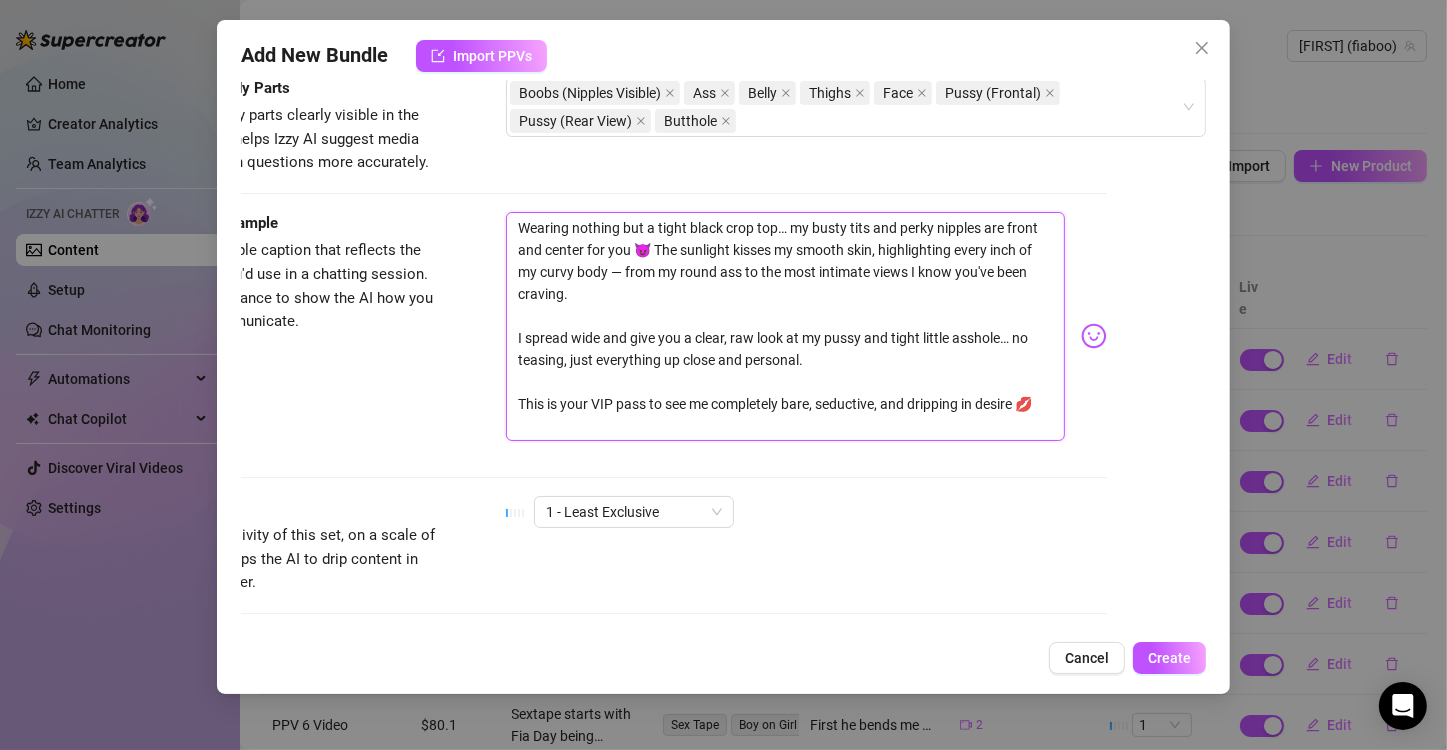 click on "Wearing nothing but a tight black crop top… my busty tits and perky nipples are front and center for you 😈 The sunlight kisses my smooth skin, highlighting every inch of my curvy body — from my round ass to the most intimate views I know you've been craving.
I spread wide and give you a clear, raw look at my pussy and tight little asshole… no teasing, just everything up close and personal.
This is your VIP pass to see me completely bare, seductive, and dripping in desire 💋" at bounding box center (785, 327) 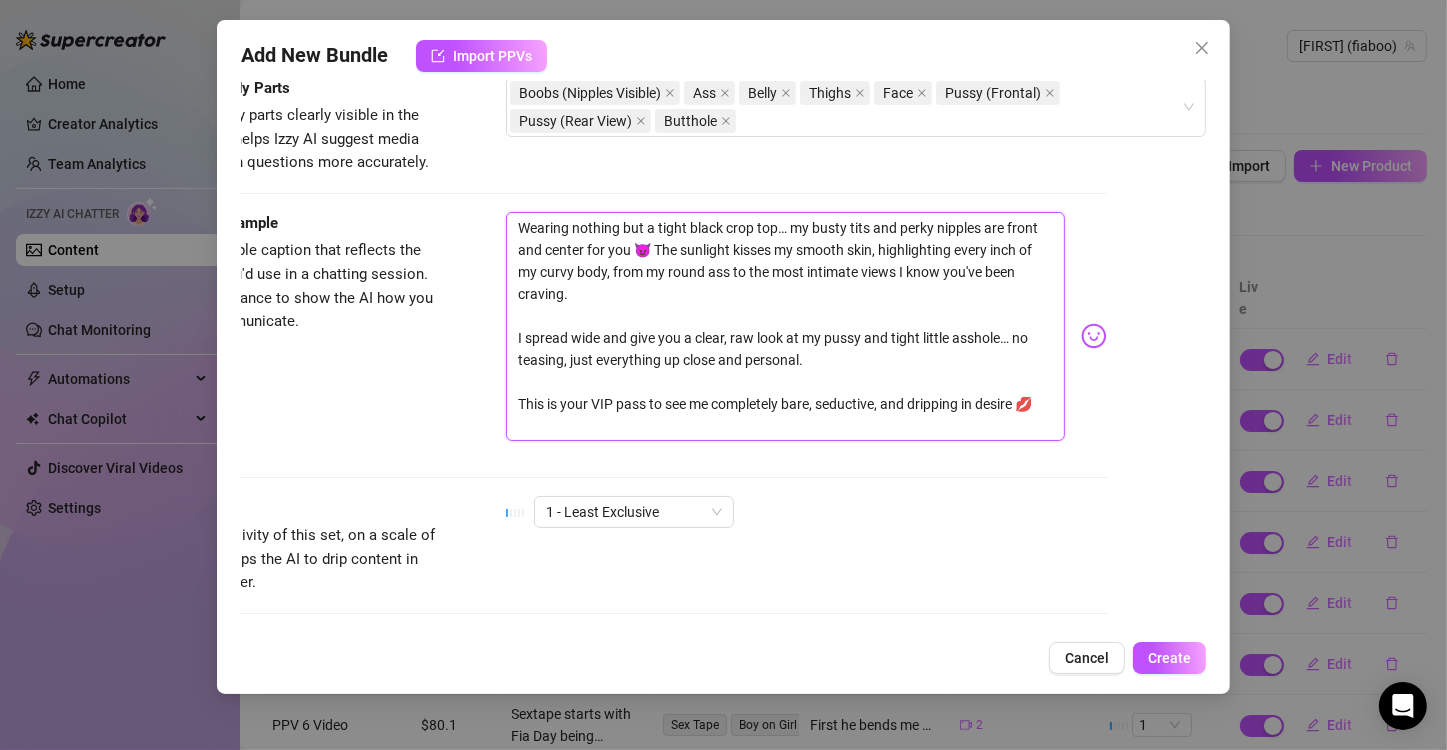 click on "Wearing nothing but a tight black crop top… my busty tits and perky nipples are front and center for you 😈 The sunlight kisses my smooth skin, highlighting every inch of my curvy body, from my round ass to the most intimate views I know you've been craving.
I spread wide and give you a clear, raw look at my pussy and tight little asshole… no teasing, just everything up close and personal.
This is your VIP pass to see me completely bare, seductive, and dripping in desire 💋" at bounding box center [785, 327] 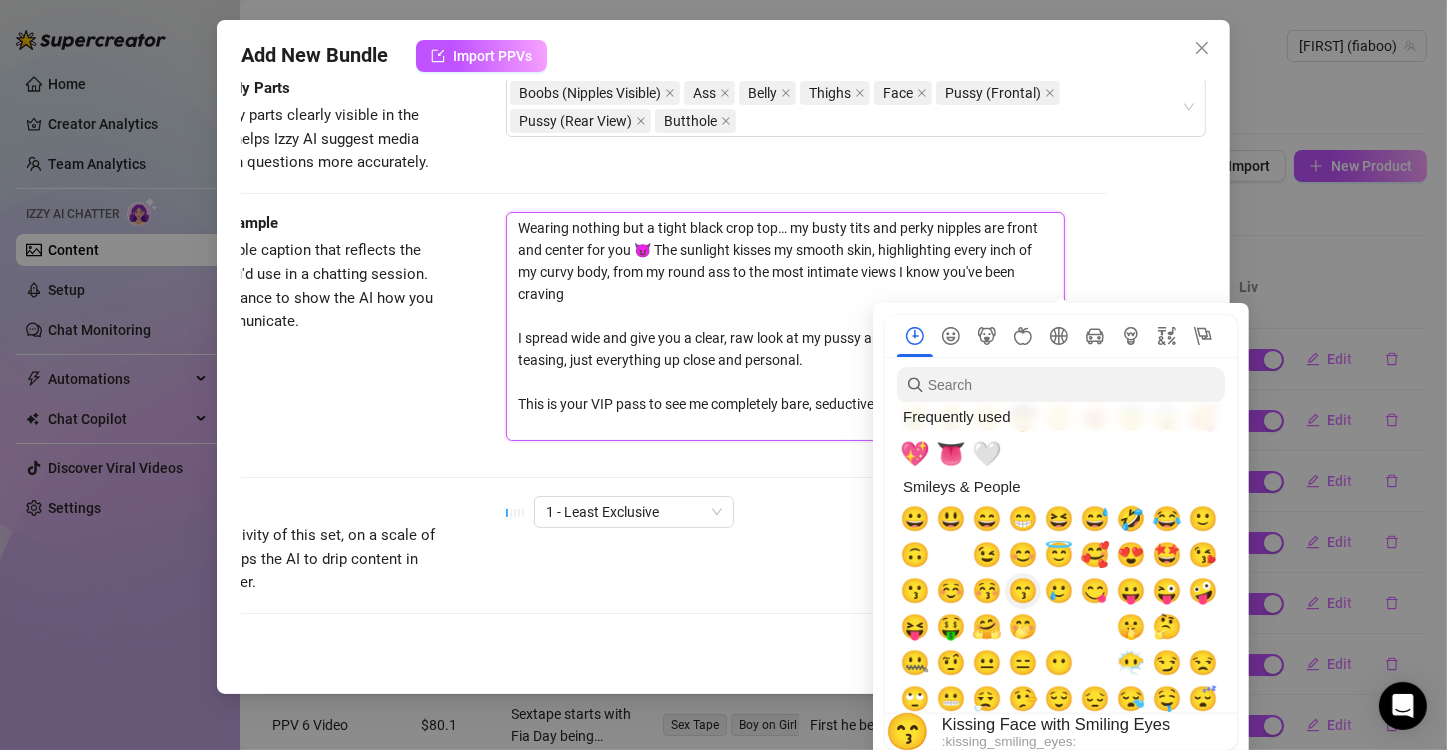 scroll, scrollTop: 200, scrollLeft: 0, axis: vertical 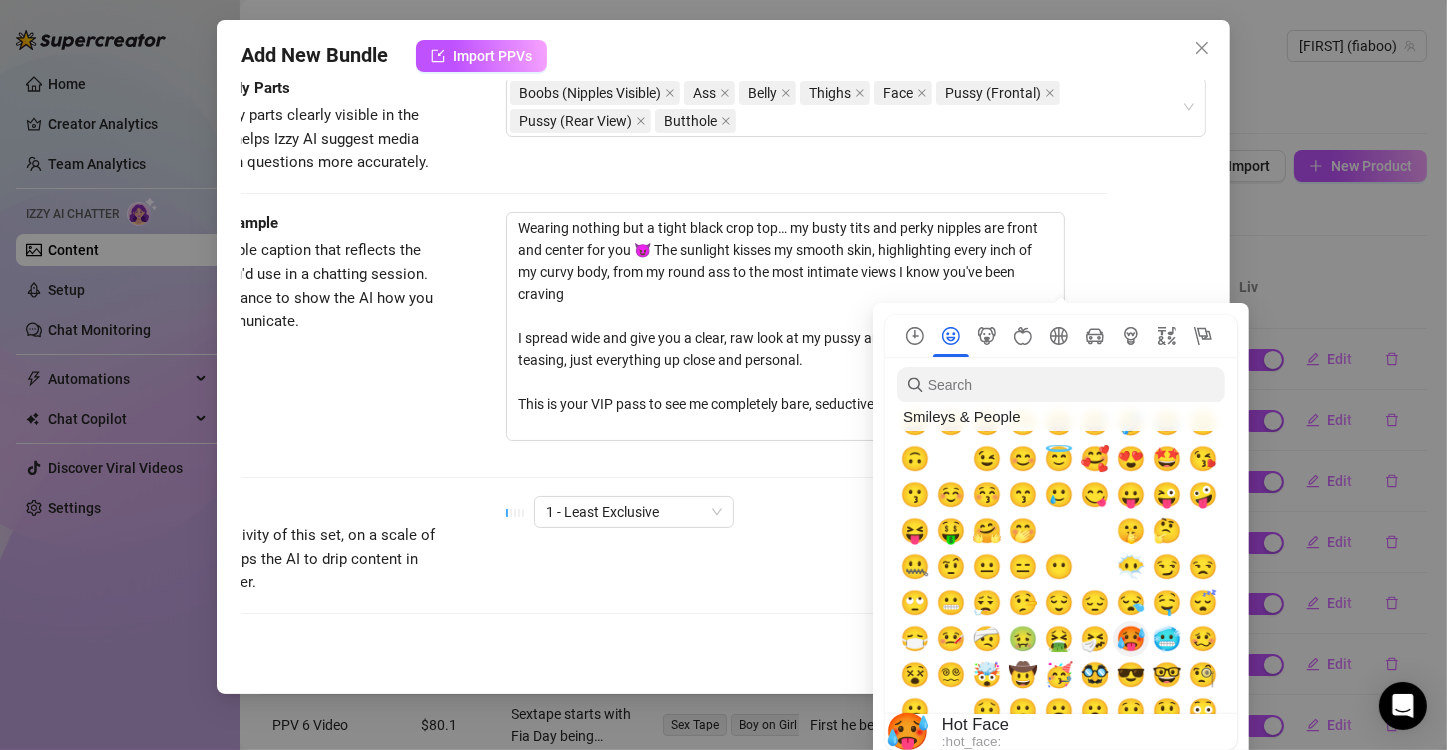 click on "🥵" at bounding box center (1131, 639) 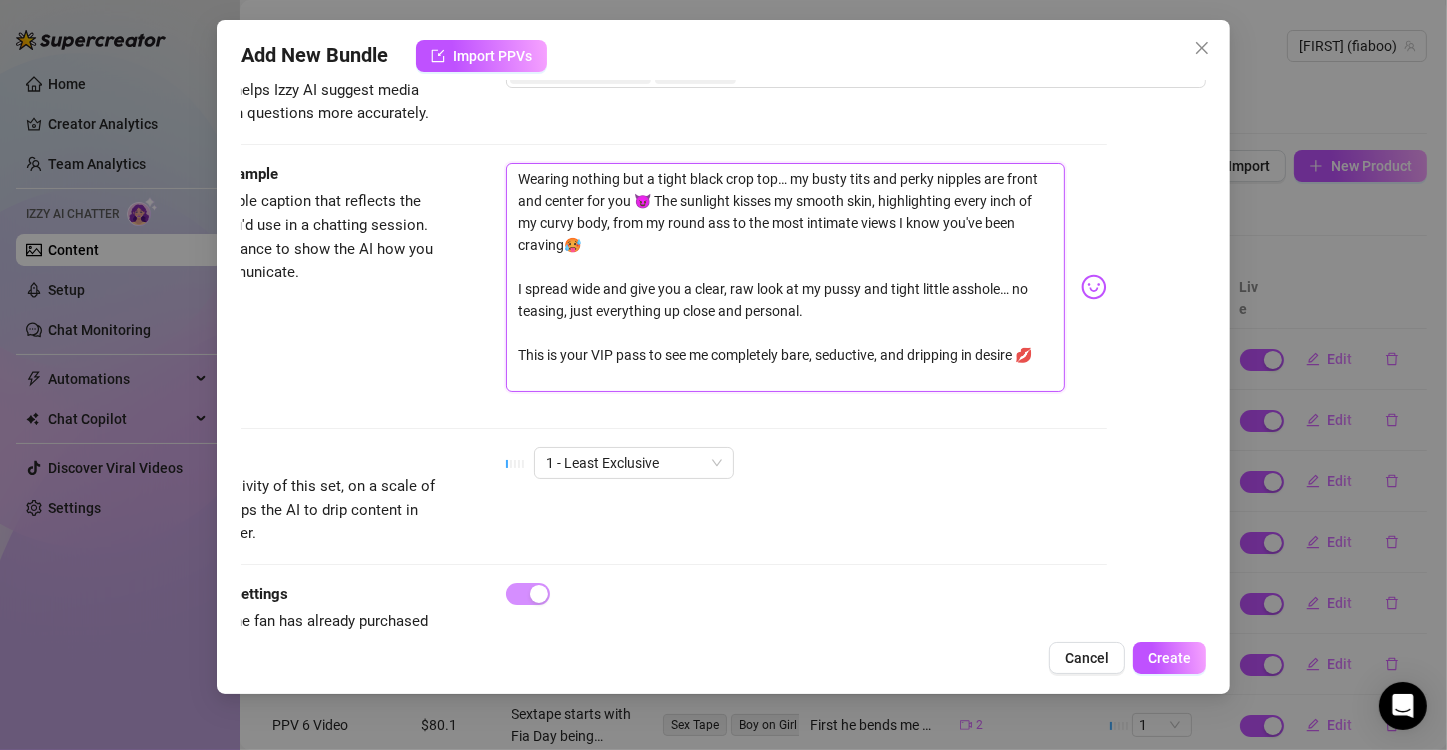 scroll, scrollTop: 1482, scrollLeft: 115, axis: both 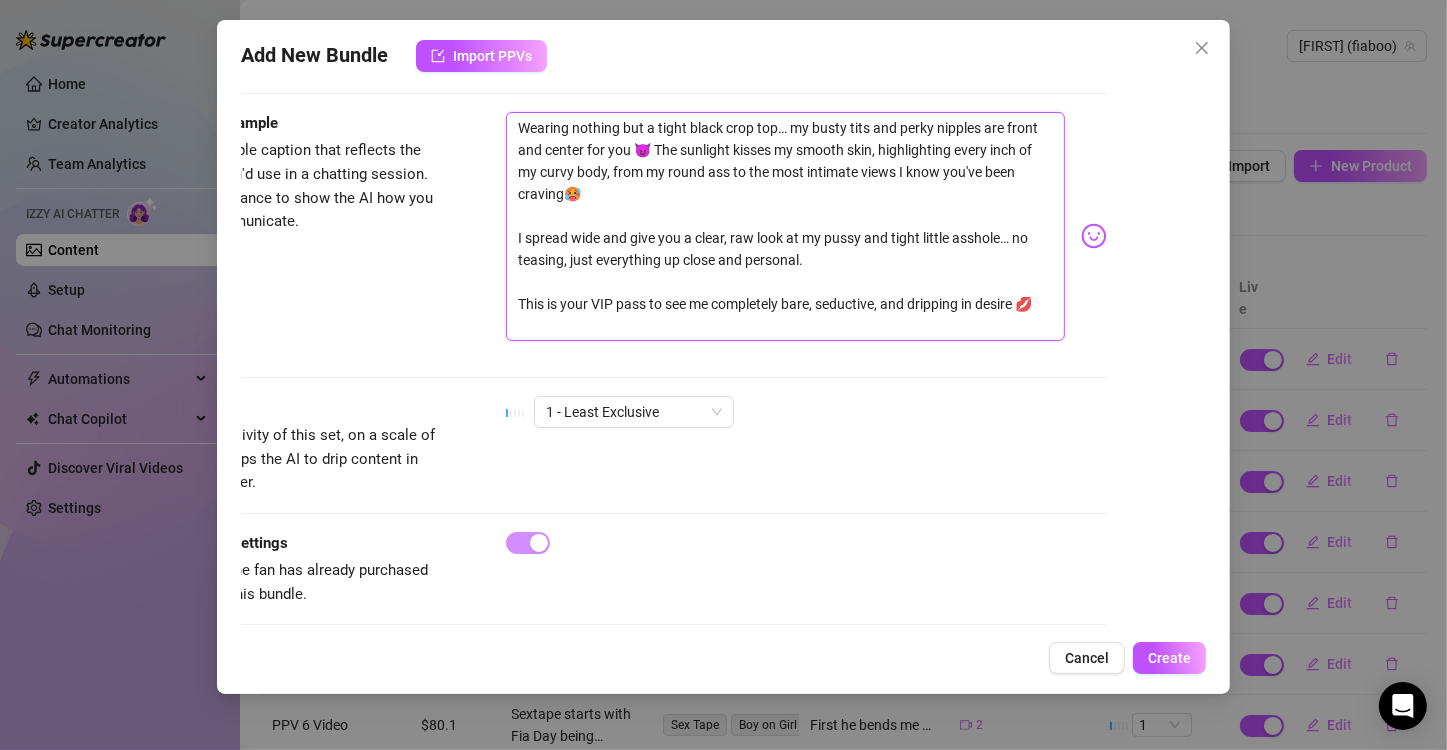 click on "Wearing nothing but a tight black crop top… my busty tits and perky nipples are front and center for you 😈 The sunlight kisses my smooth skin, highlighting every inch of my curvy body, from my round ass to the most intimate views I know you've been craving🥵
I spread wide and give you a clear, raw look at my pussy and tight little asshole… no teasing, just everything up close and personal.
This is your VIP pass to see me completely bare, seductive, and dripping in desire 💋" at bounding box center [785, 227] 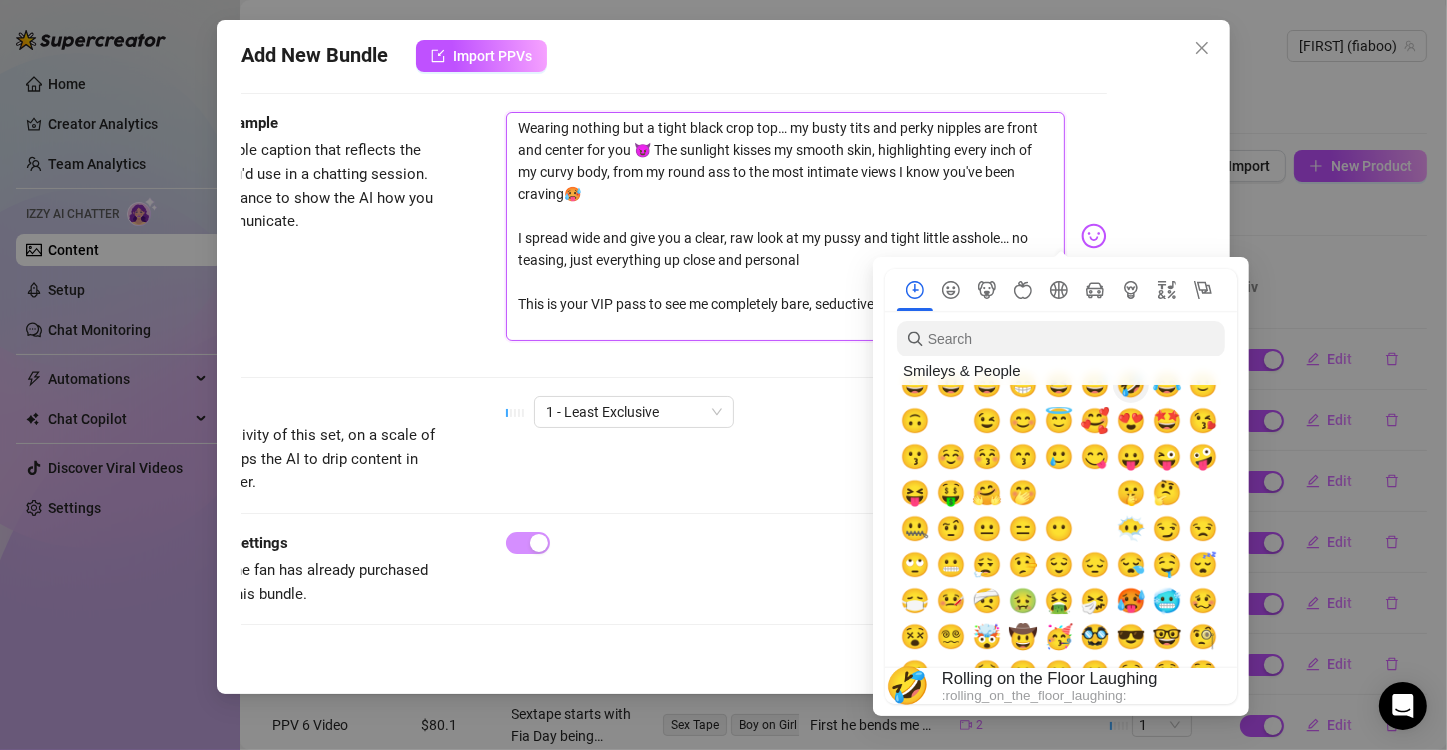 scroll, scrollTop: 0, scrollLeft: 0, axis: both 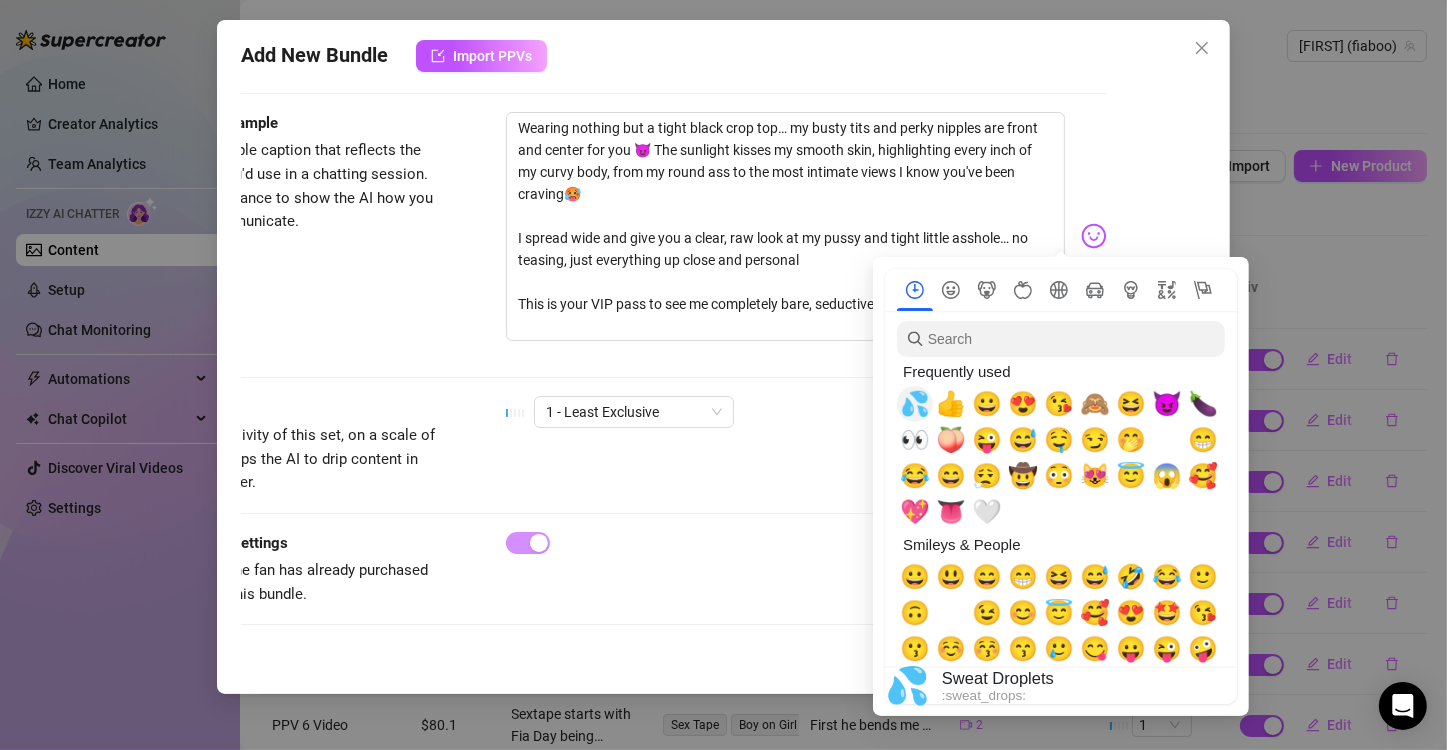 click on "💦" at bounding box center (915, 404) 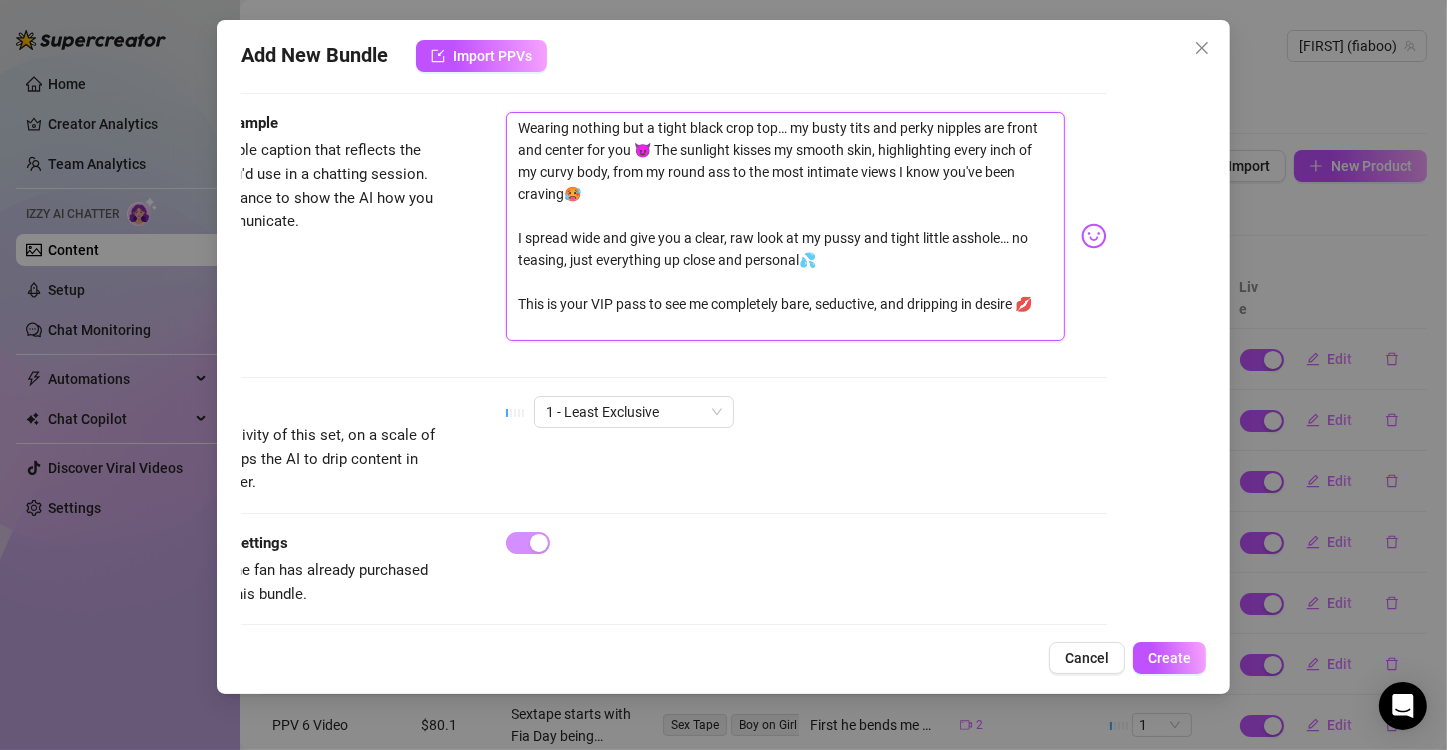 click on "Wearing nothing but a tight black crop top… my busty tits and perky nipples are front and center for you 😈 The sunlight kisses my smooth skin, highlighting every inch of my curvy body, from my round ass to the most intimate views I know you've been craving🥵
I spread wide and give you a clear, raw look at my pussy and tight little asshole… no teasing, just everything up close and personal💦
This is your VIP pass to see me completely bare, seductive, and dripping in desire 💋" at bounding box center (785, 227) 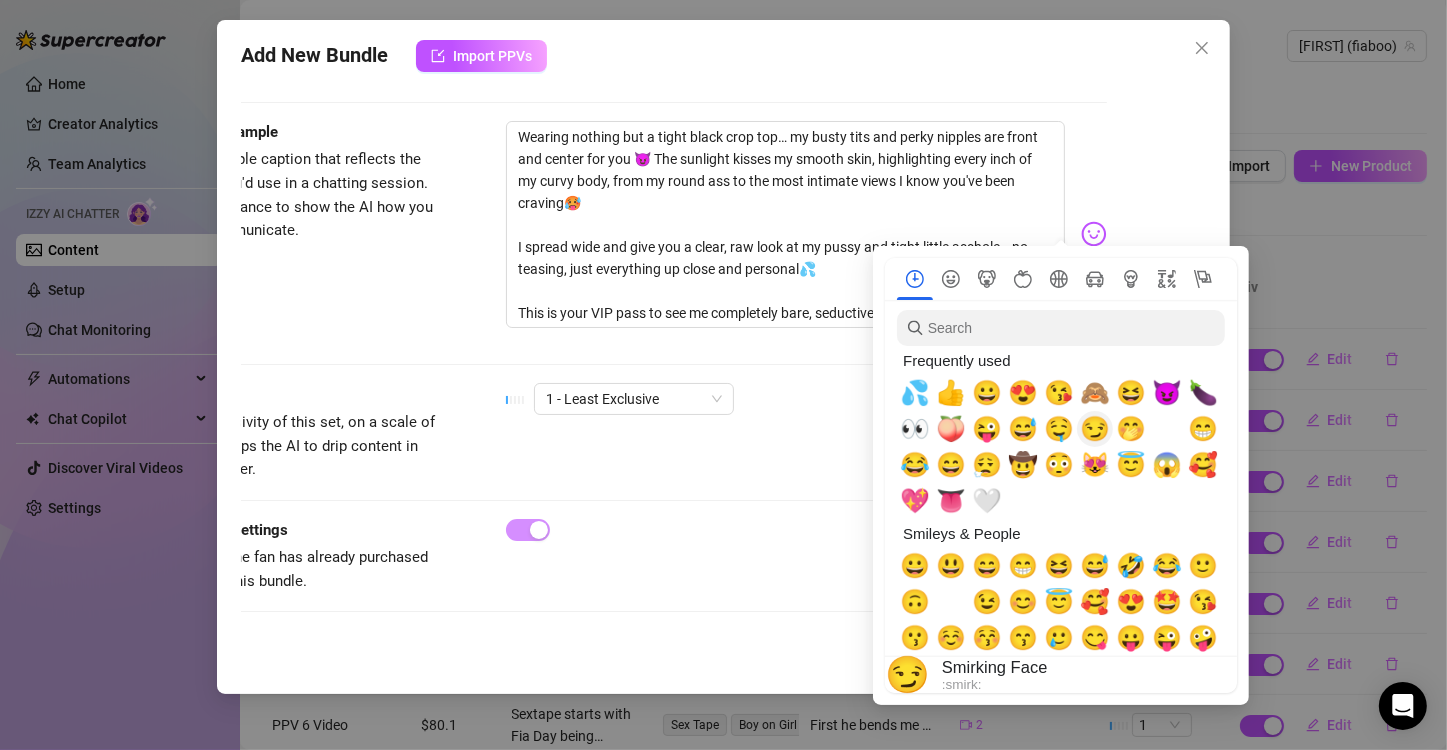 click on "😏" at bounding box center [1095, 429] 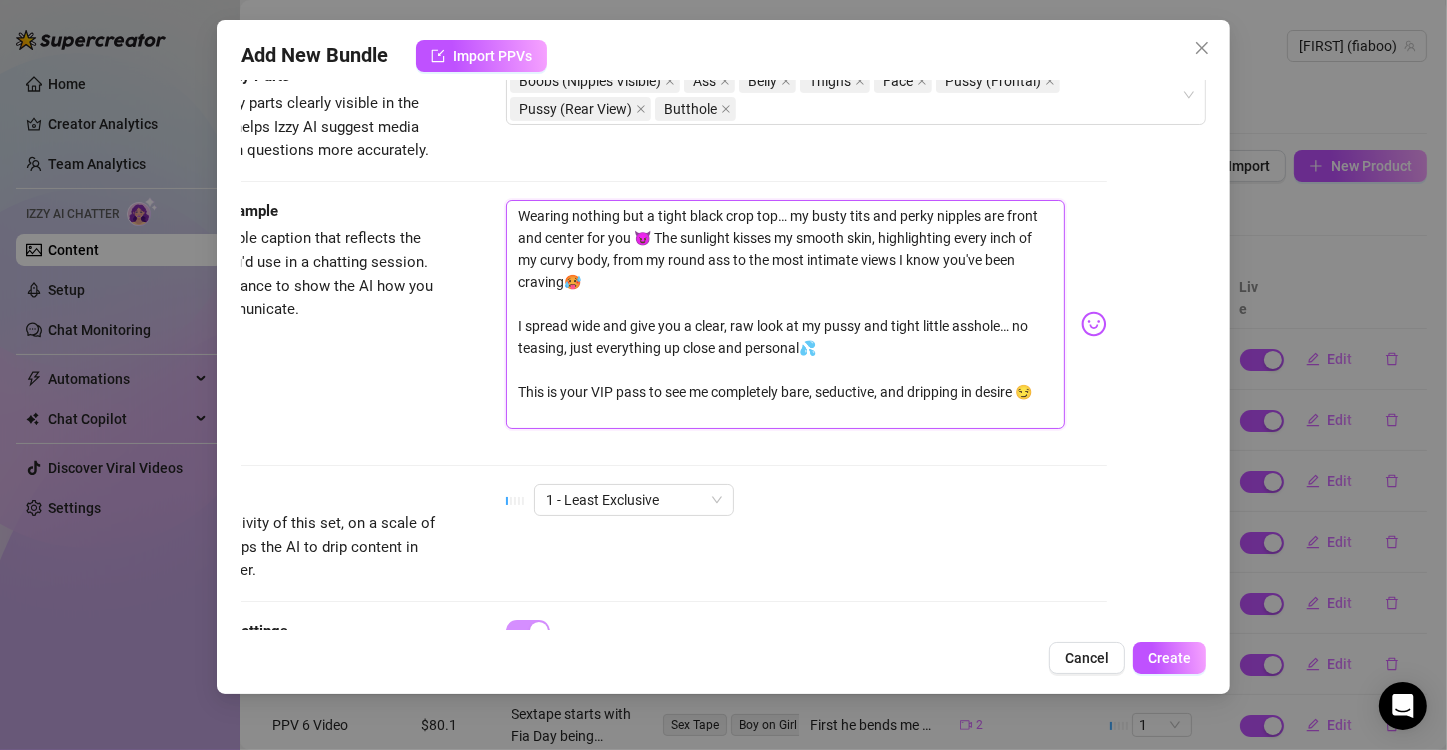 scroll, scrollTop: 1508, scrollLeft: 115, axis: both 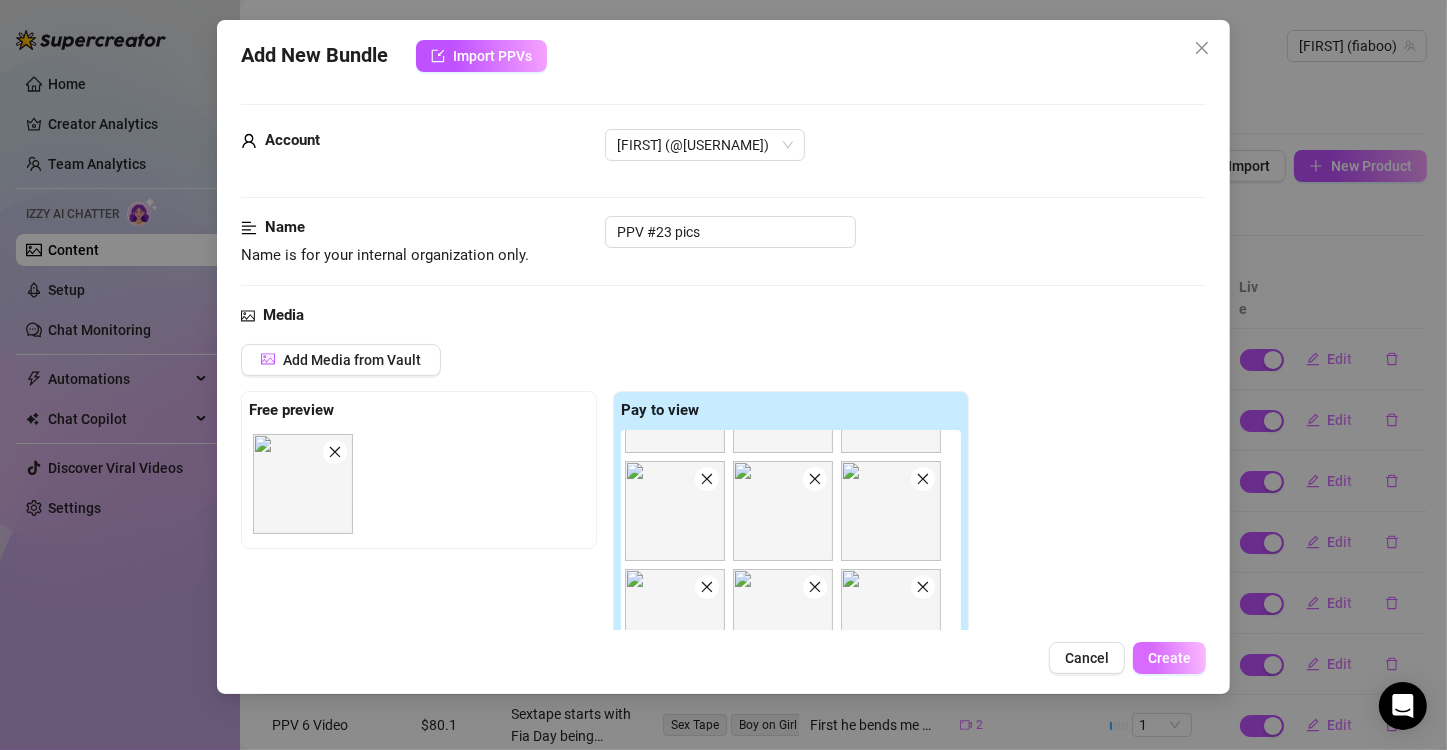 click on "Create" at bounding box center [1169, 658] 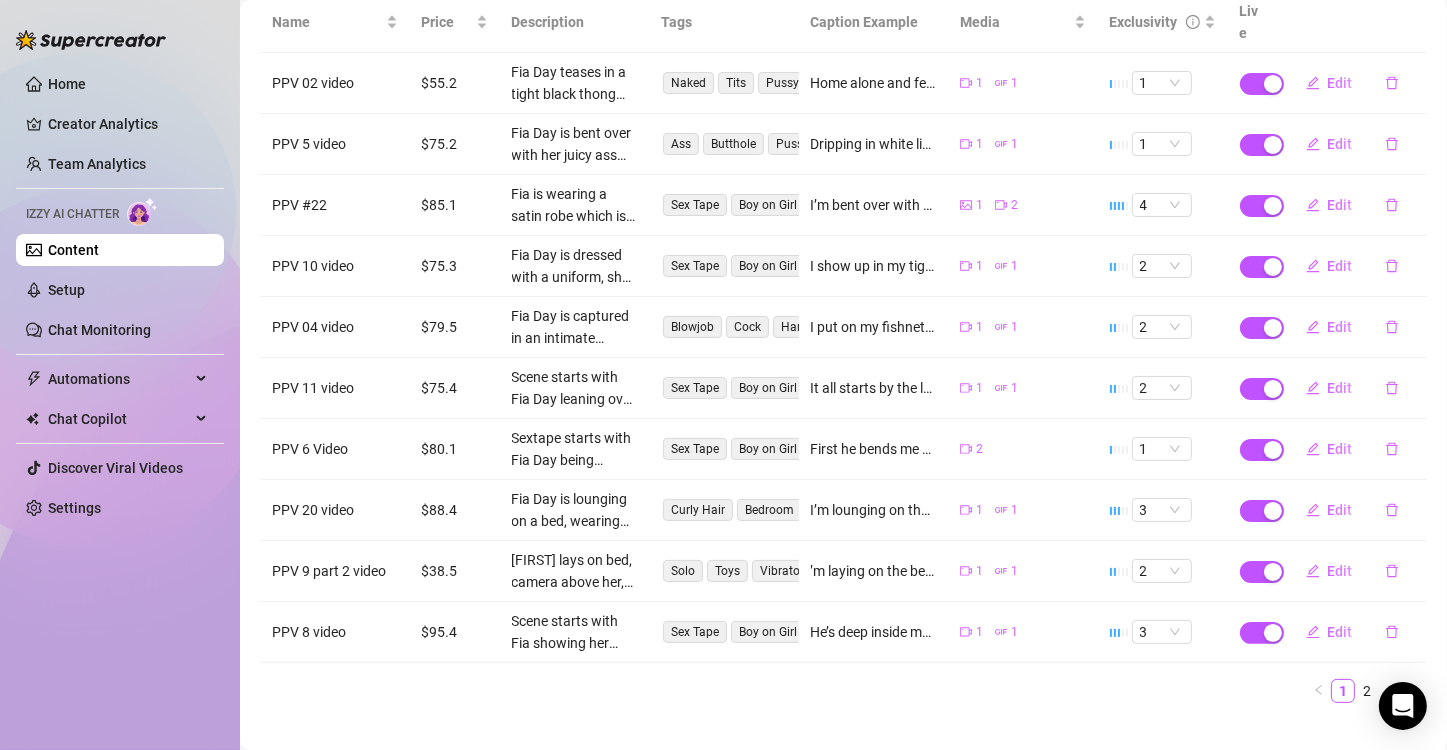 scroll, scrollTop: 280, scrollLeft: 0, axis: vertical 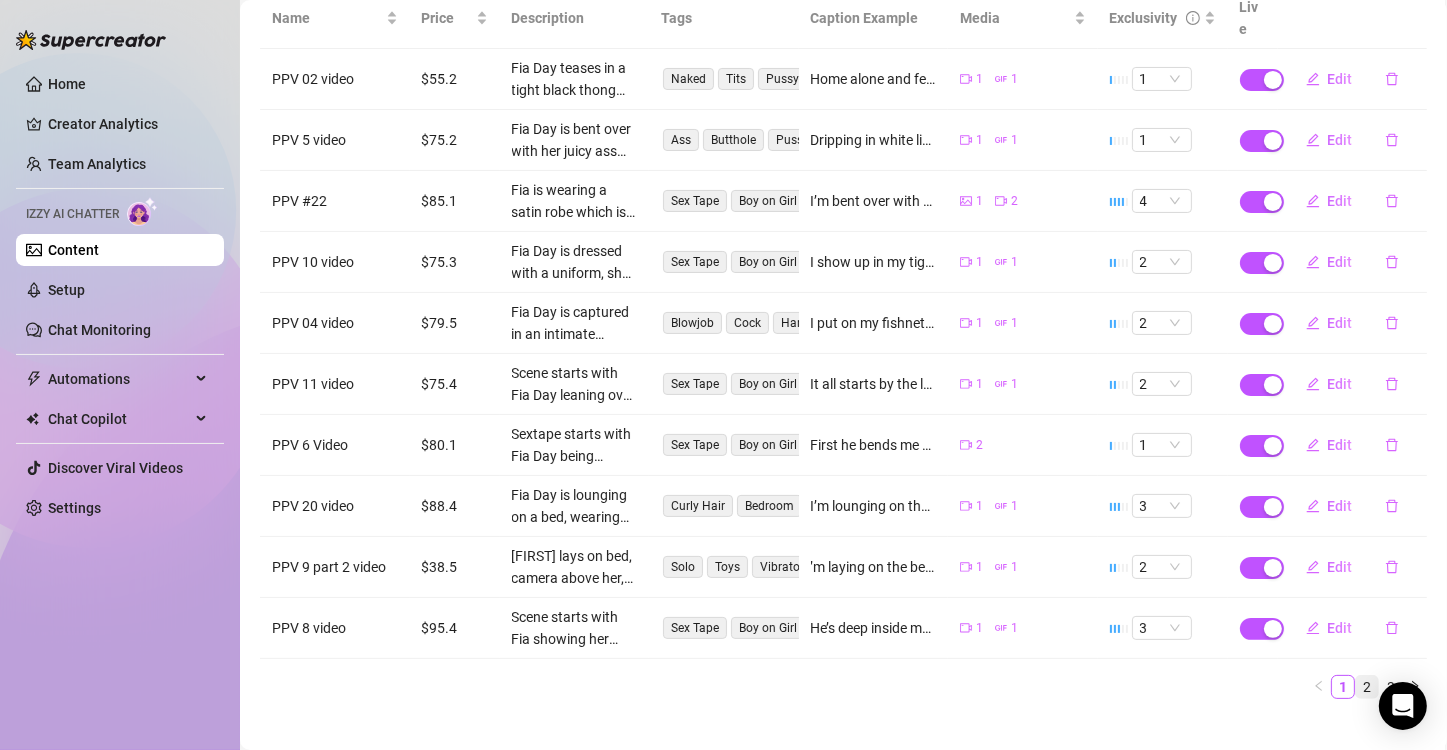 click on "2" at bounding box center (1367, 687) 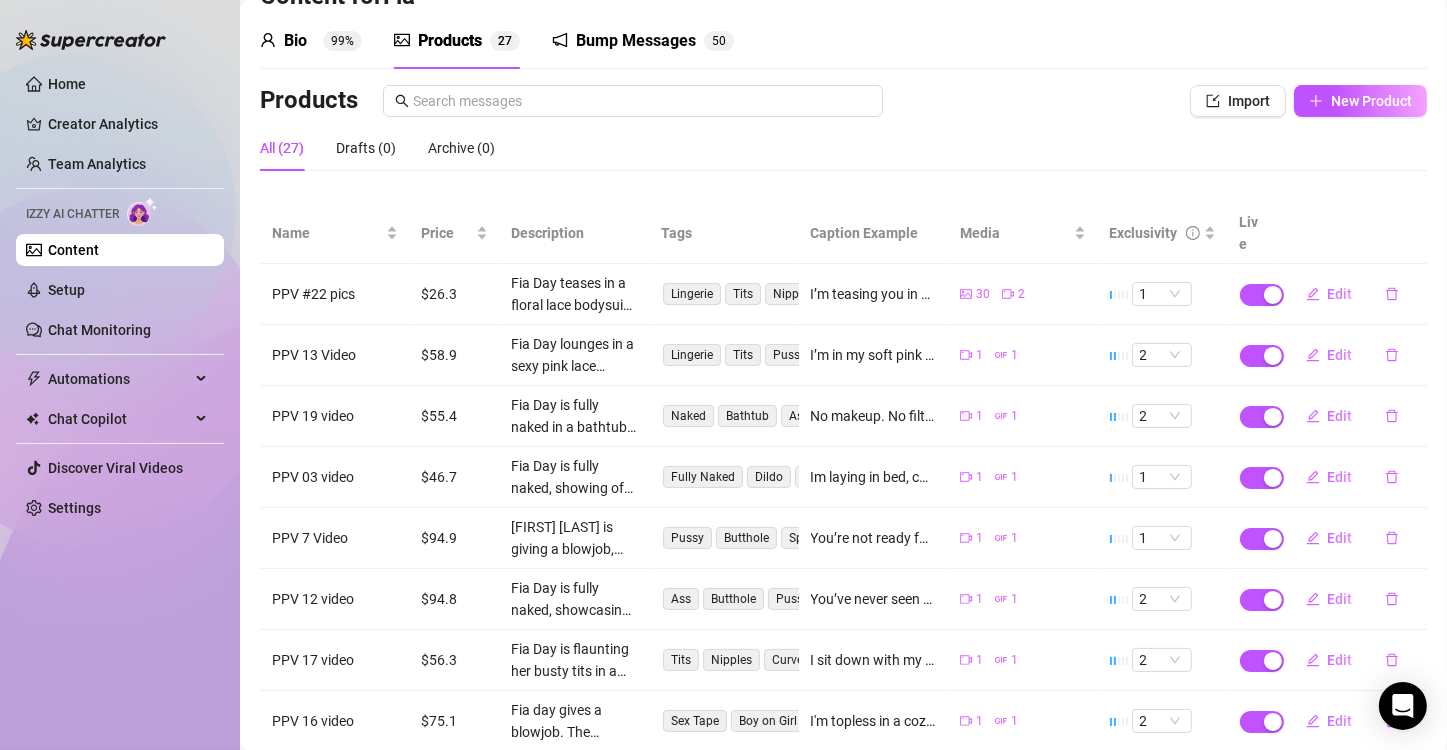 scroll, scrollTop: 280, scrollLeft: 0, axis: vertical 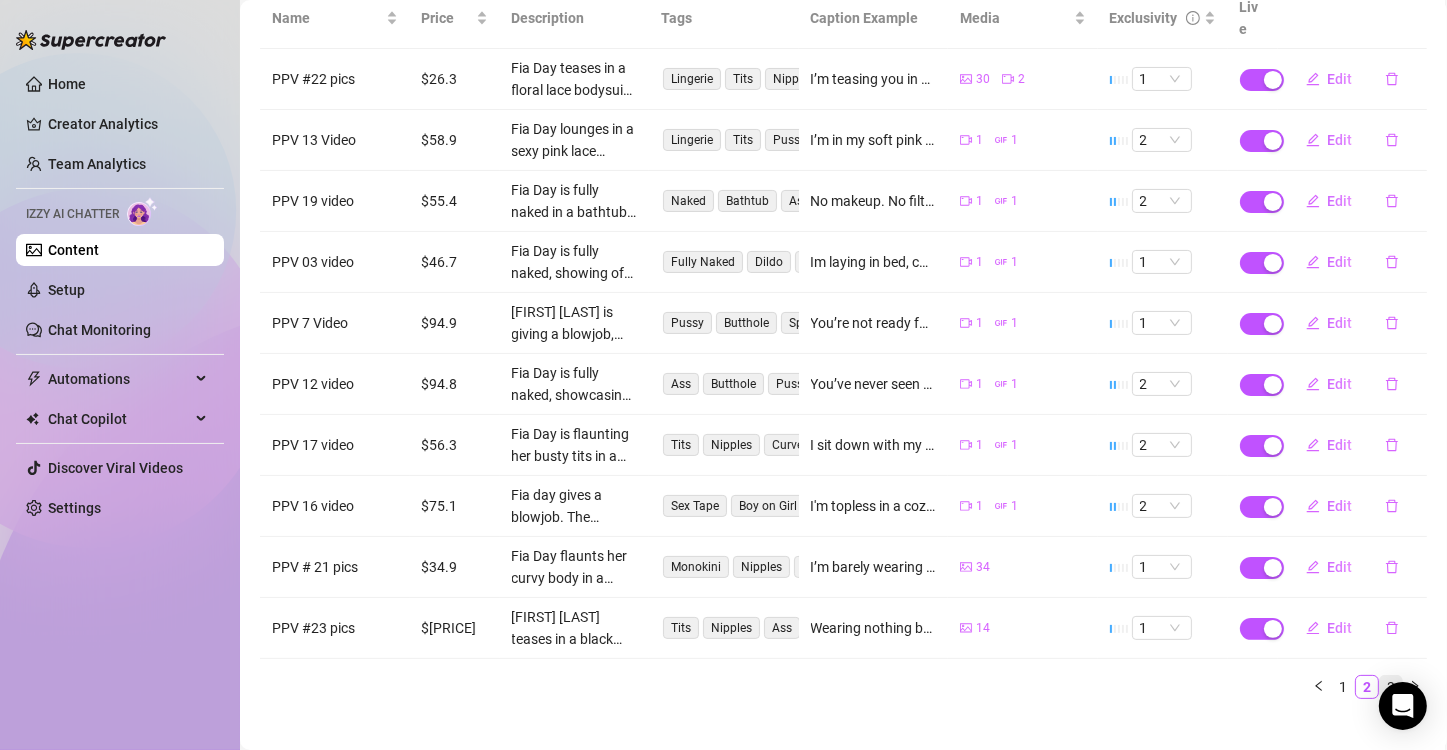 click on "3" at bounding box center (1391, 687) 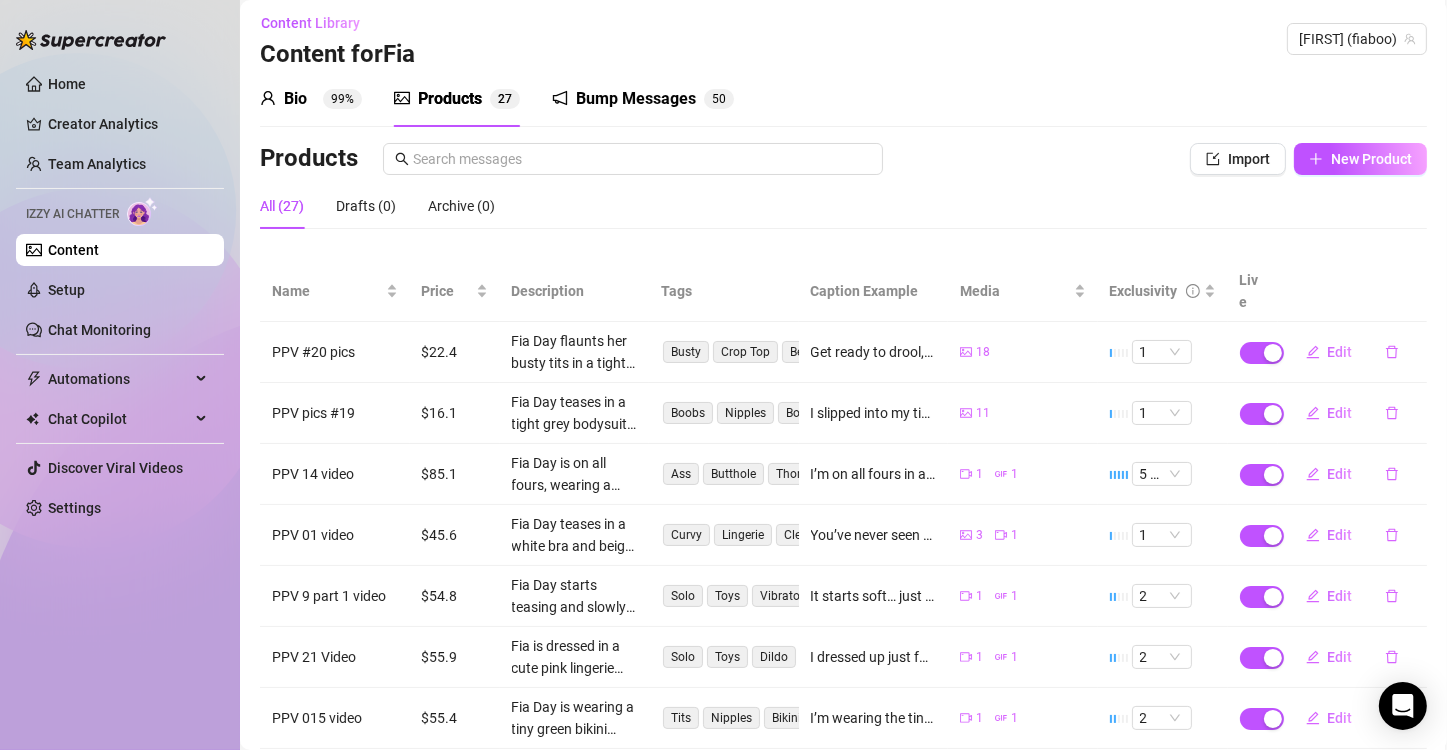 scroll, scrollTop: 0, scrollLeft: 0, axis: both 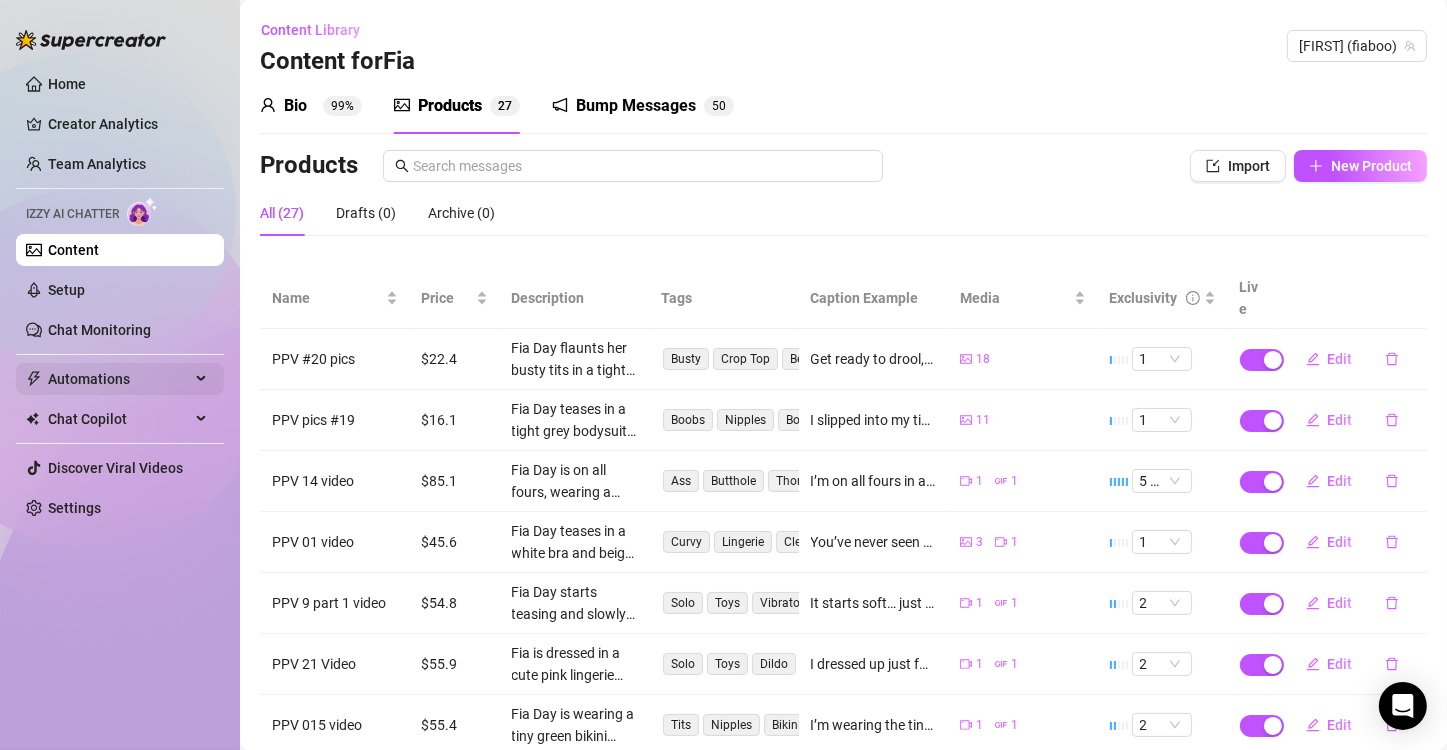 click on "Automations" at bounding box center (119, 379) 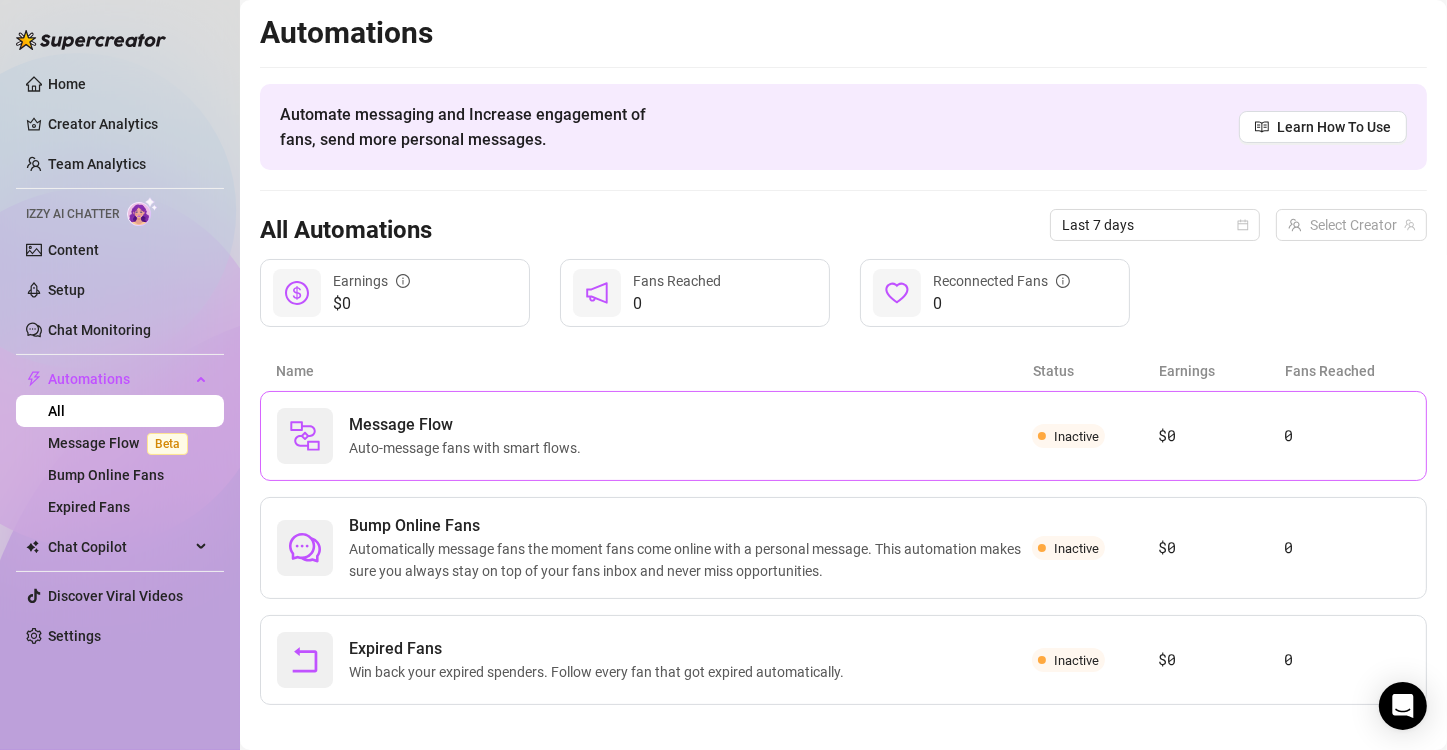click on "Message Flow Auto-message fans with smart flows." at bounding box center (654, 436) 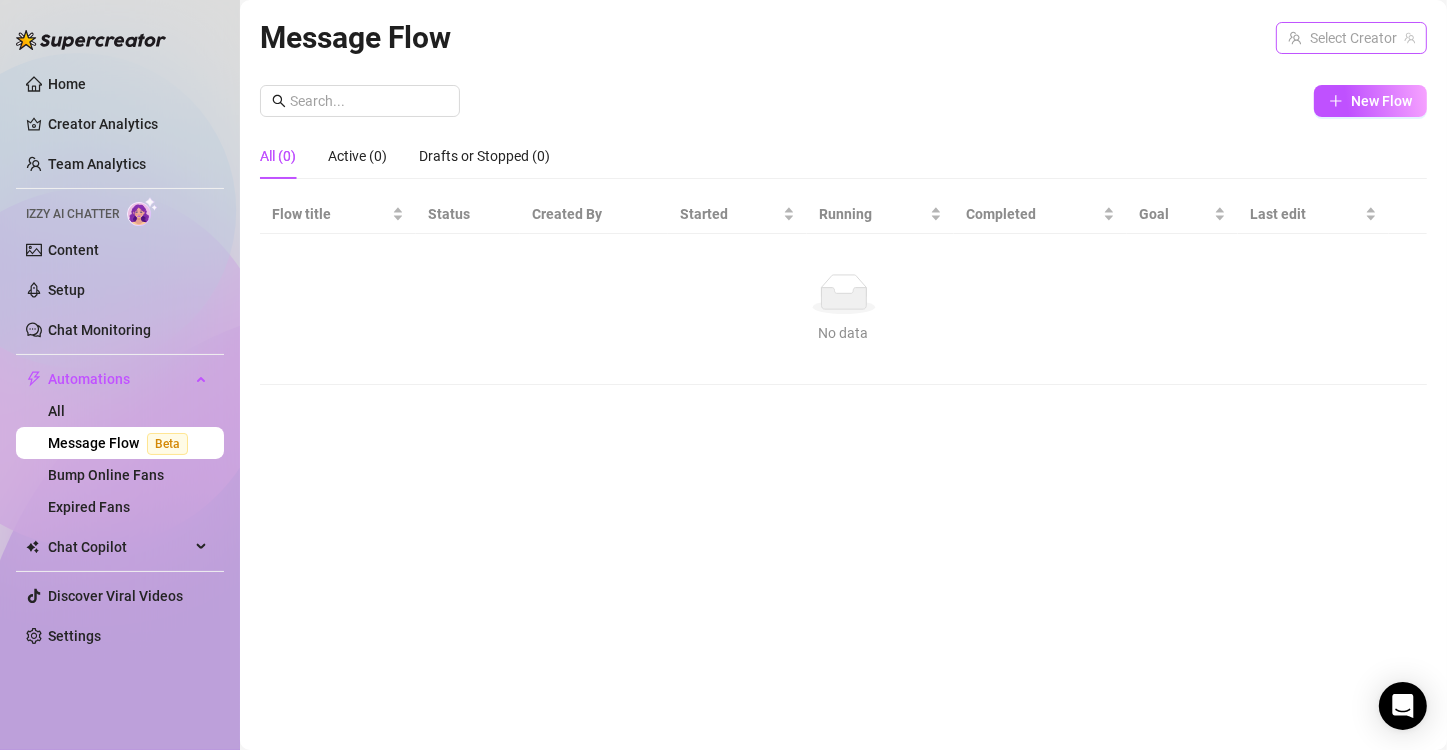 click at bounding box center (1342, 38) 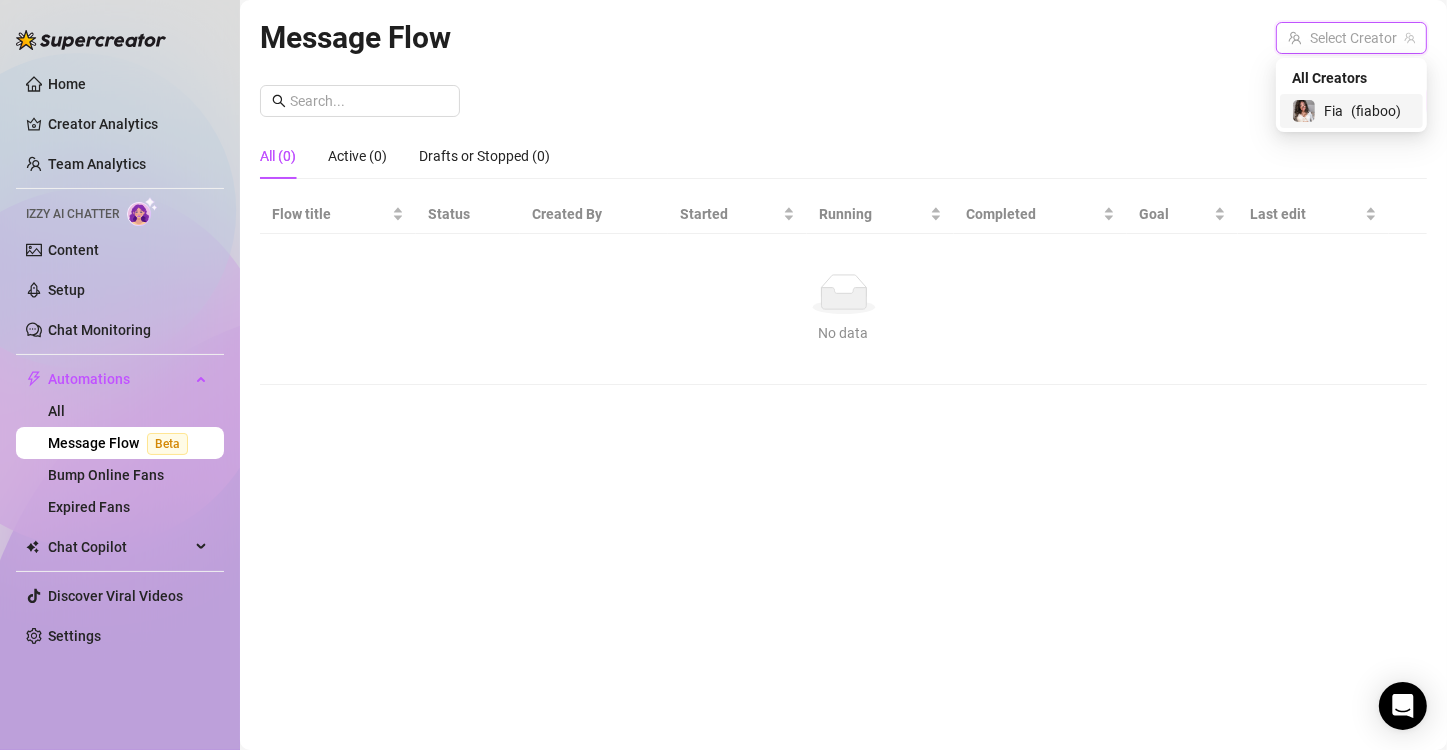click on "[FIRST]   (fiaboo)" at bounding box center (1351, 111) 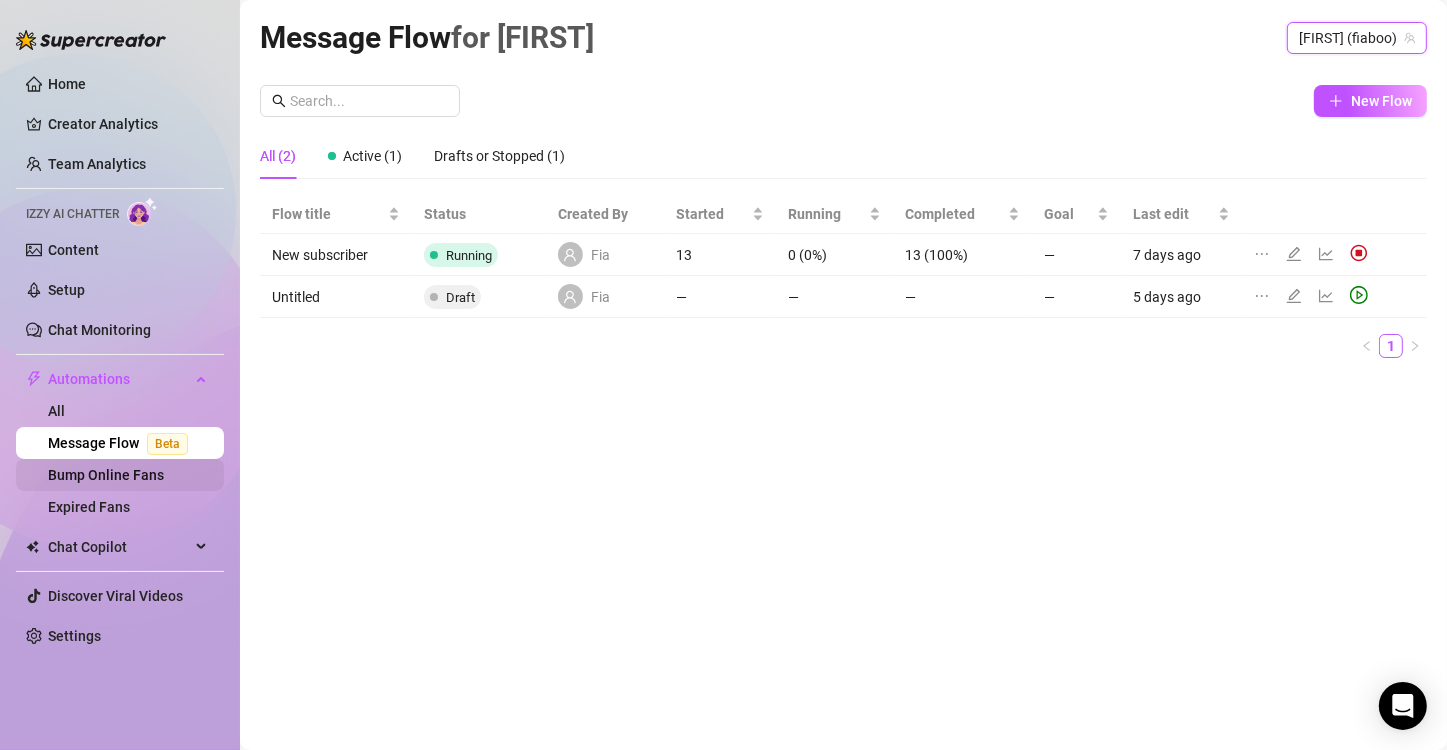 click on "Bump Online Fans" at bounding box center (106, 475) 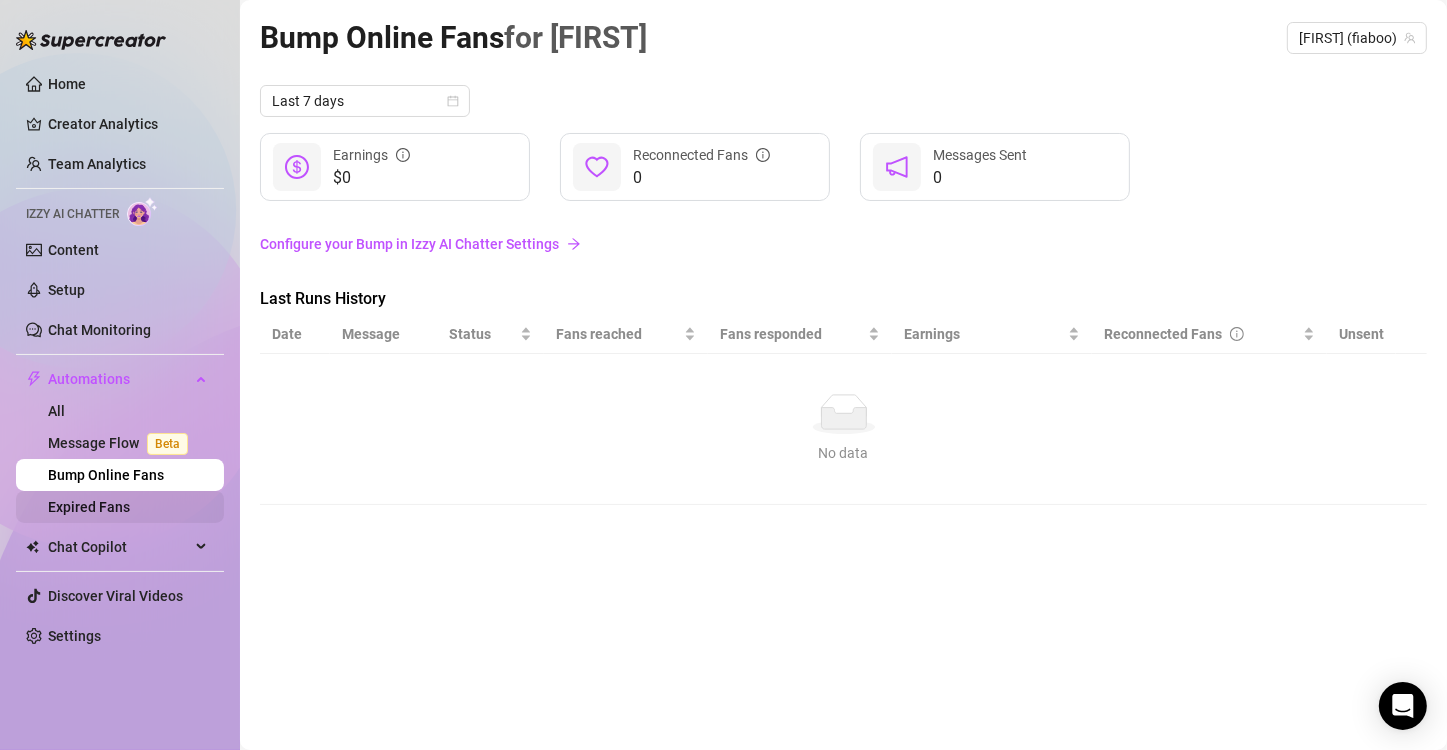 click on "Expired Fans" at bounding box center (89, 507) 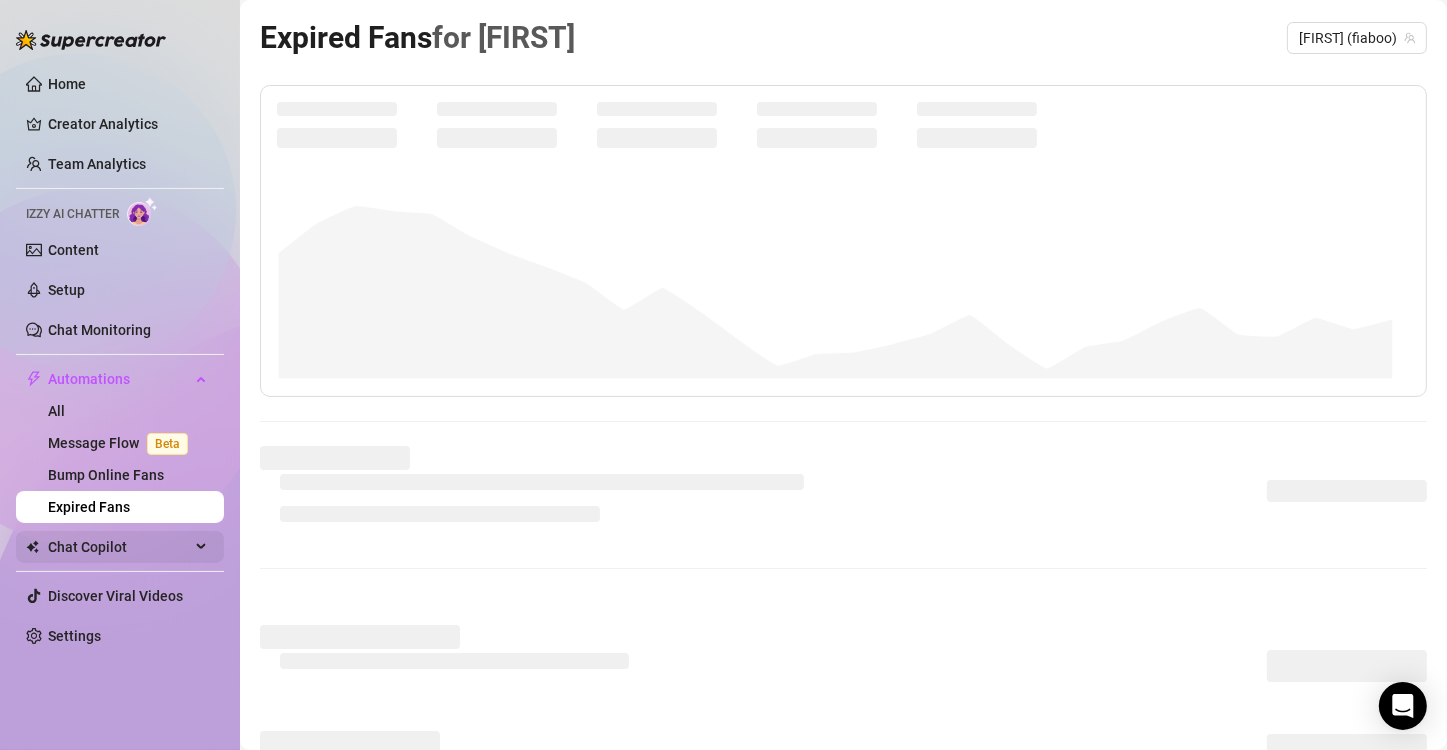 click on "Chat Copilot" at bounding box center (119, 547) 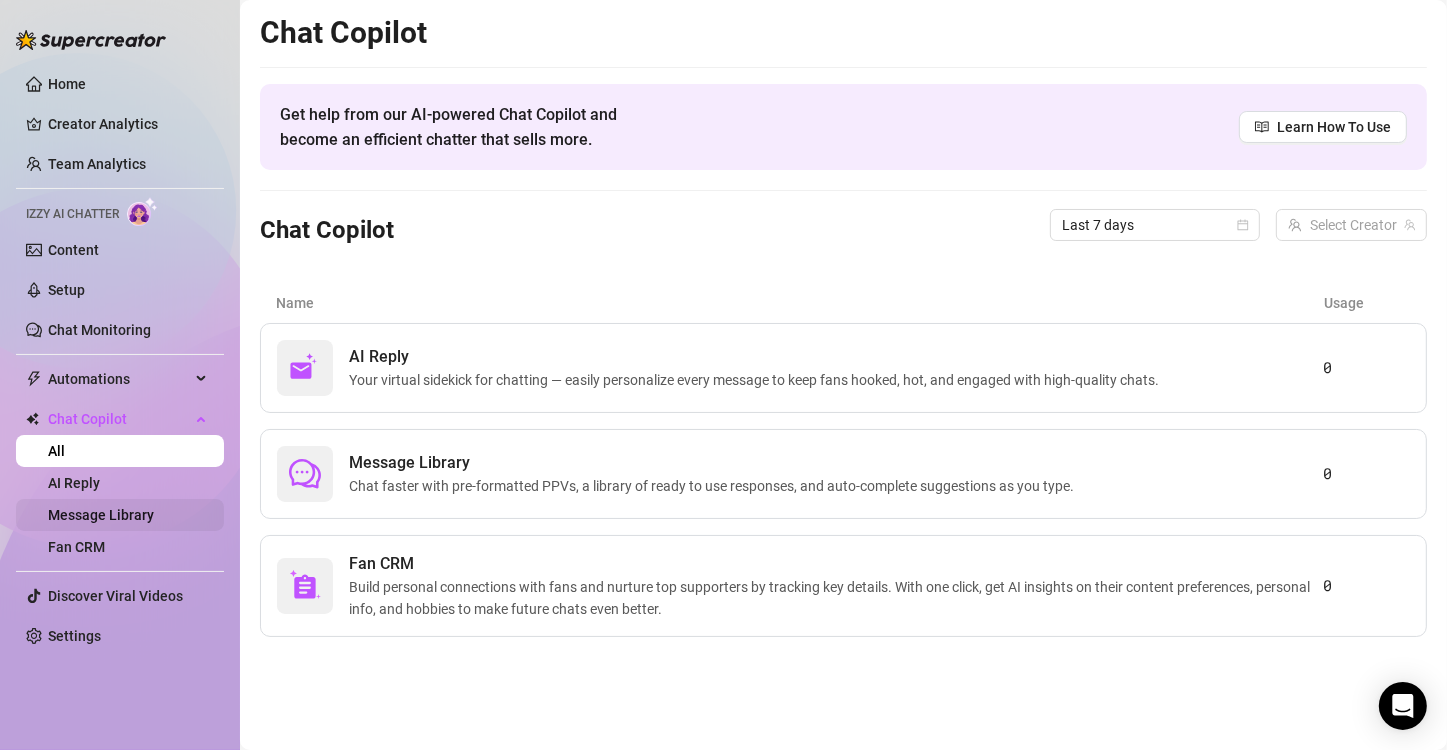 click on "Message Library" at bounding box center [101, 515] 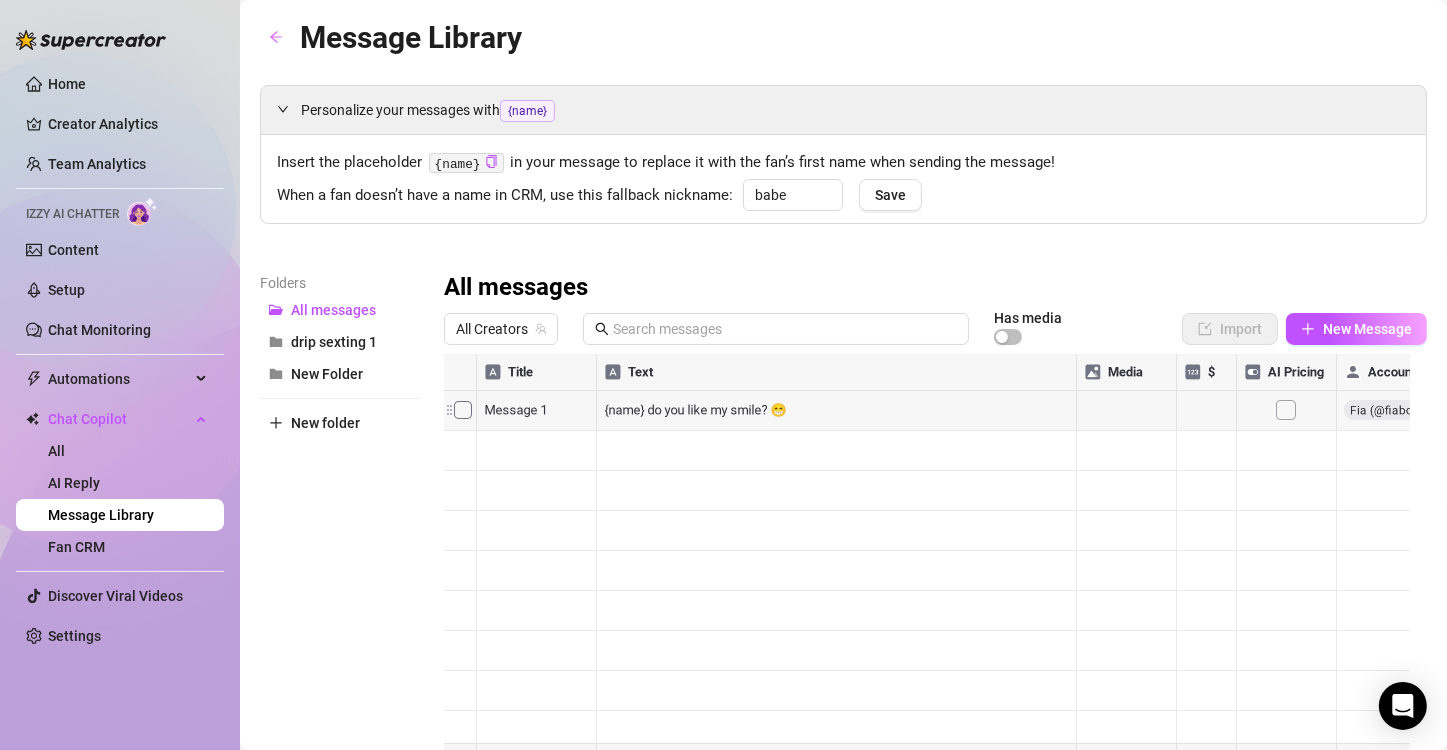click at bounding box center (927, 577) 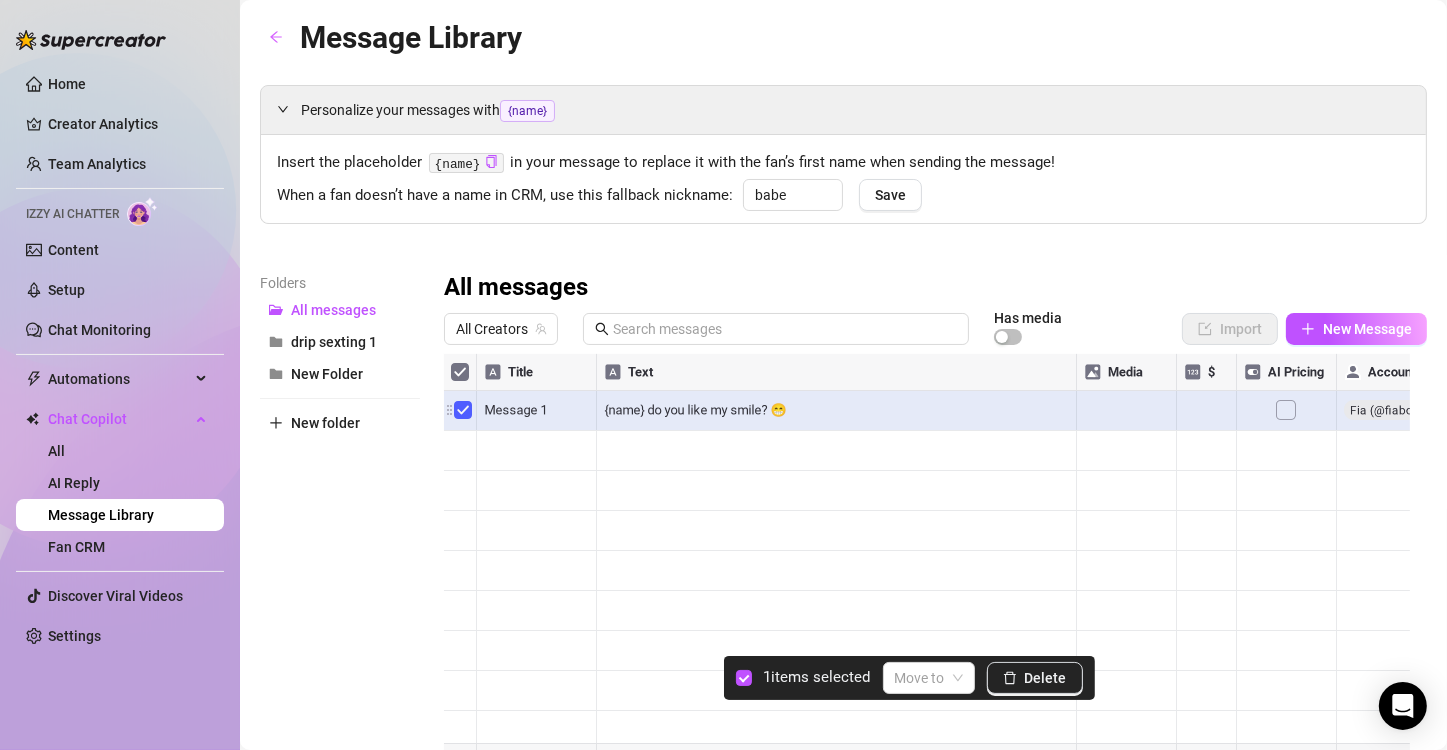 click at bounding box center [927, 577] 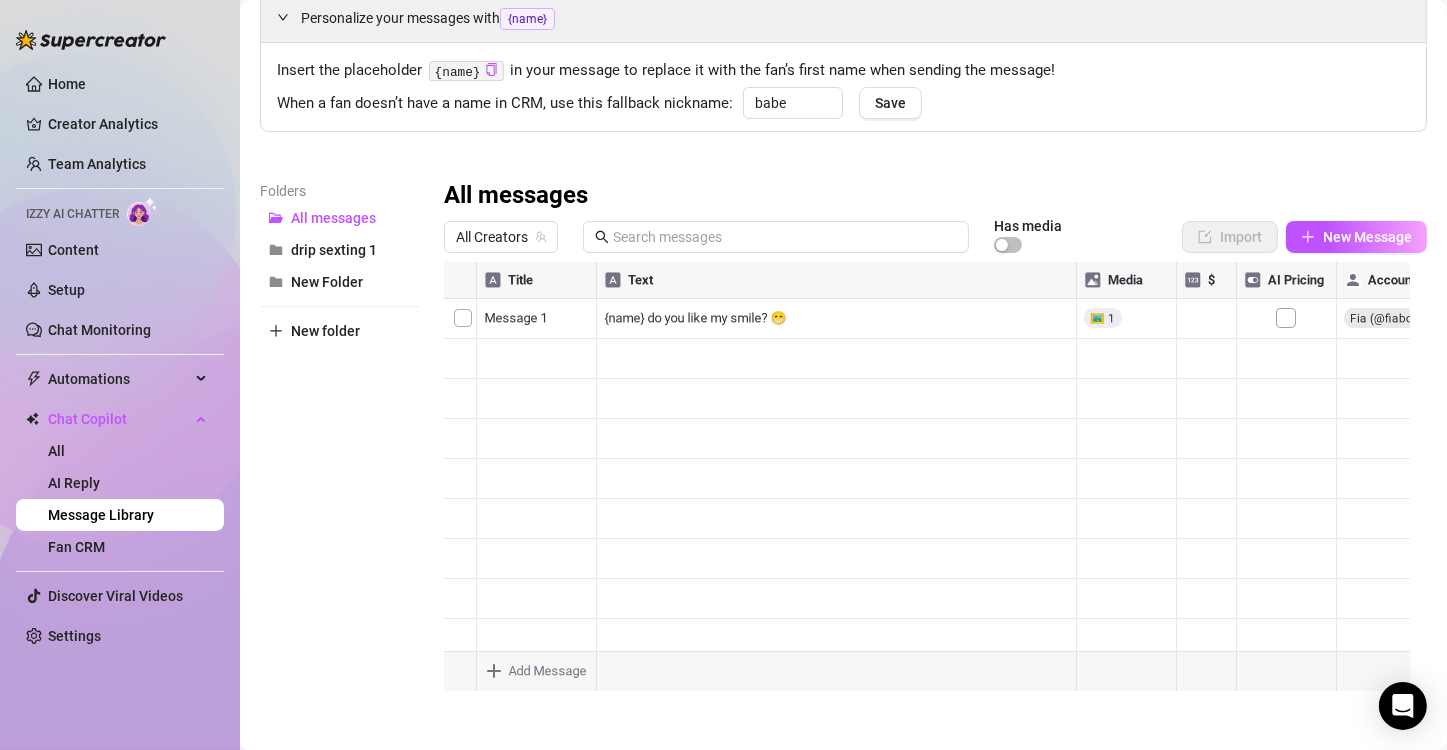 scroll, scrollTop: 109, scrollLeft: 0, axis: vertical 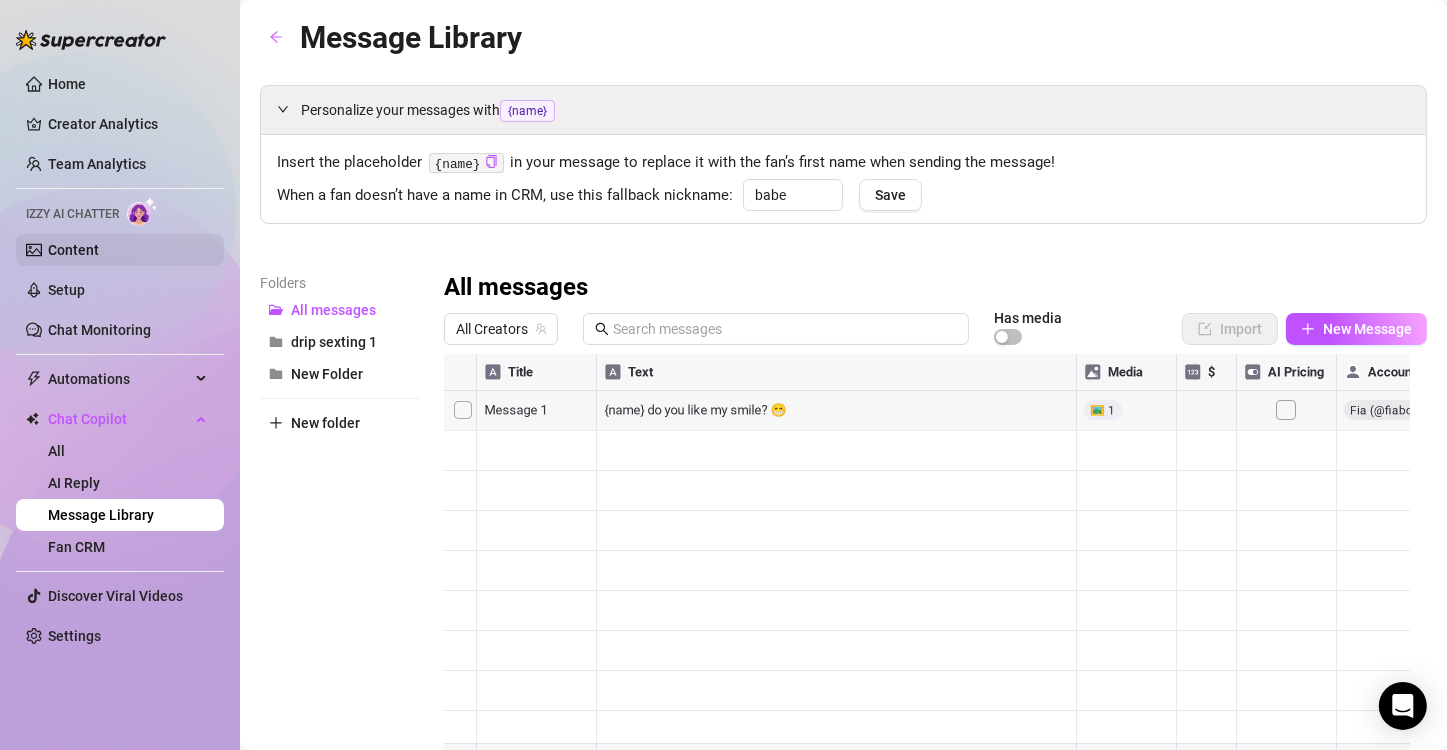 click on "Content" at bounding box center (73, 250) 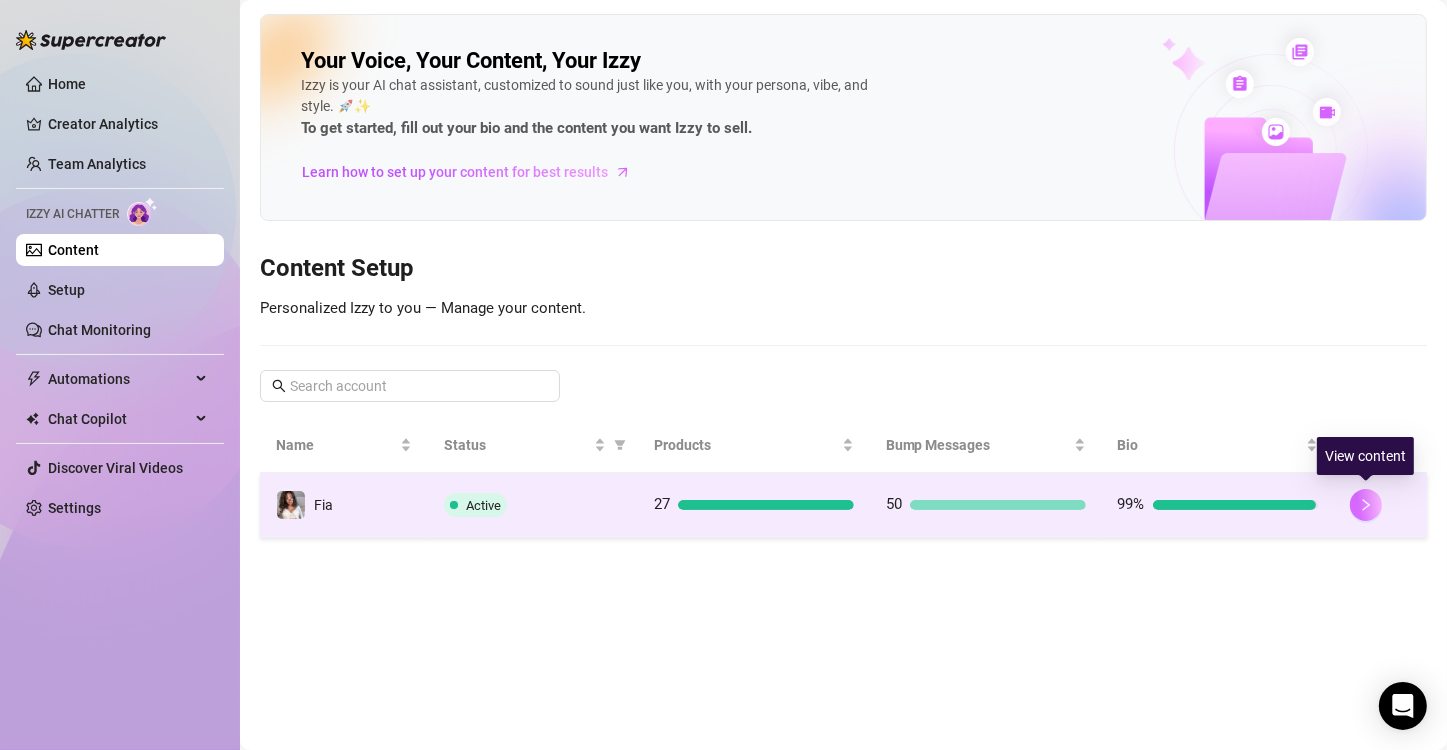 click at bounding box center [1366, 505] 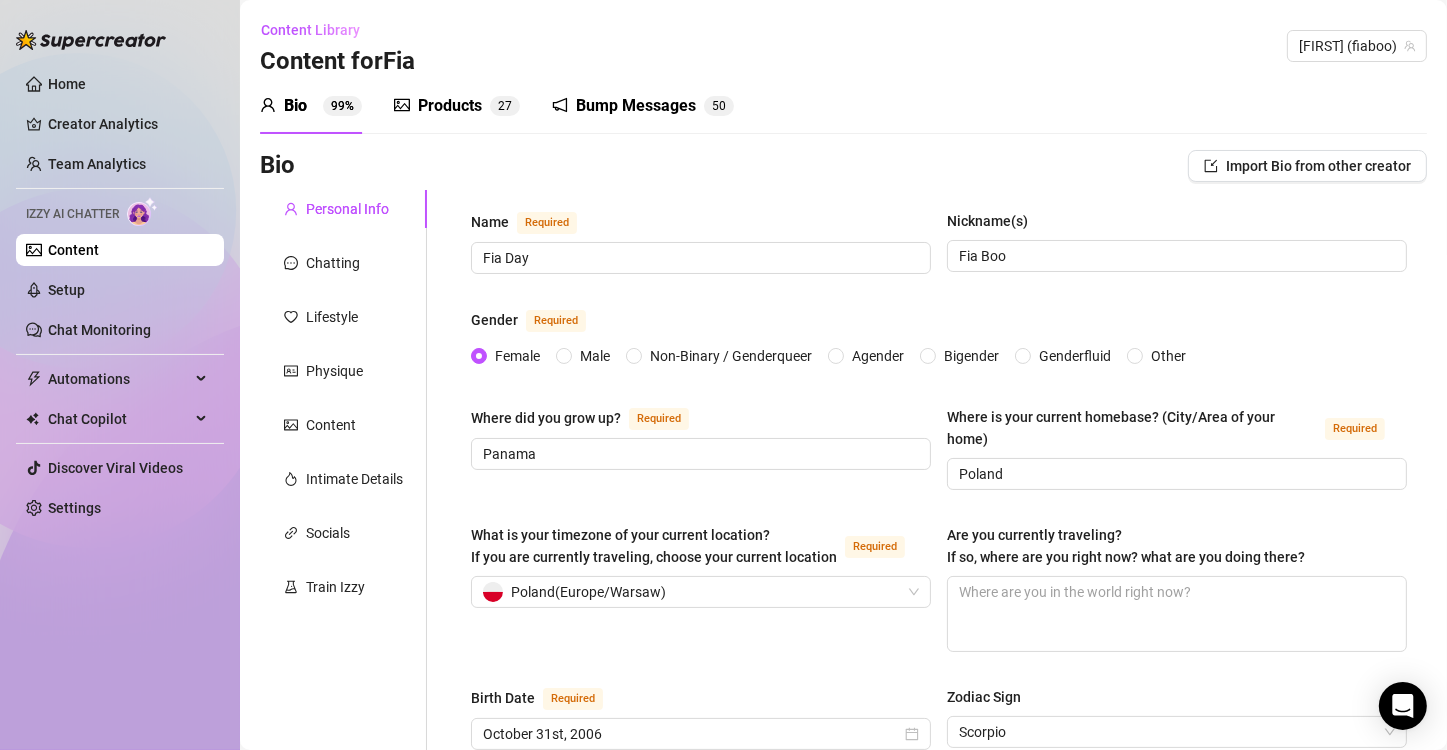 click on "Products" at bounding box center (450, 106) 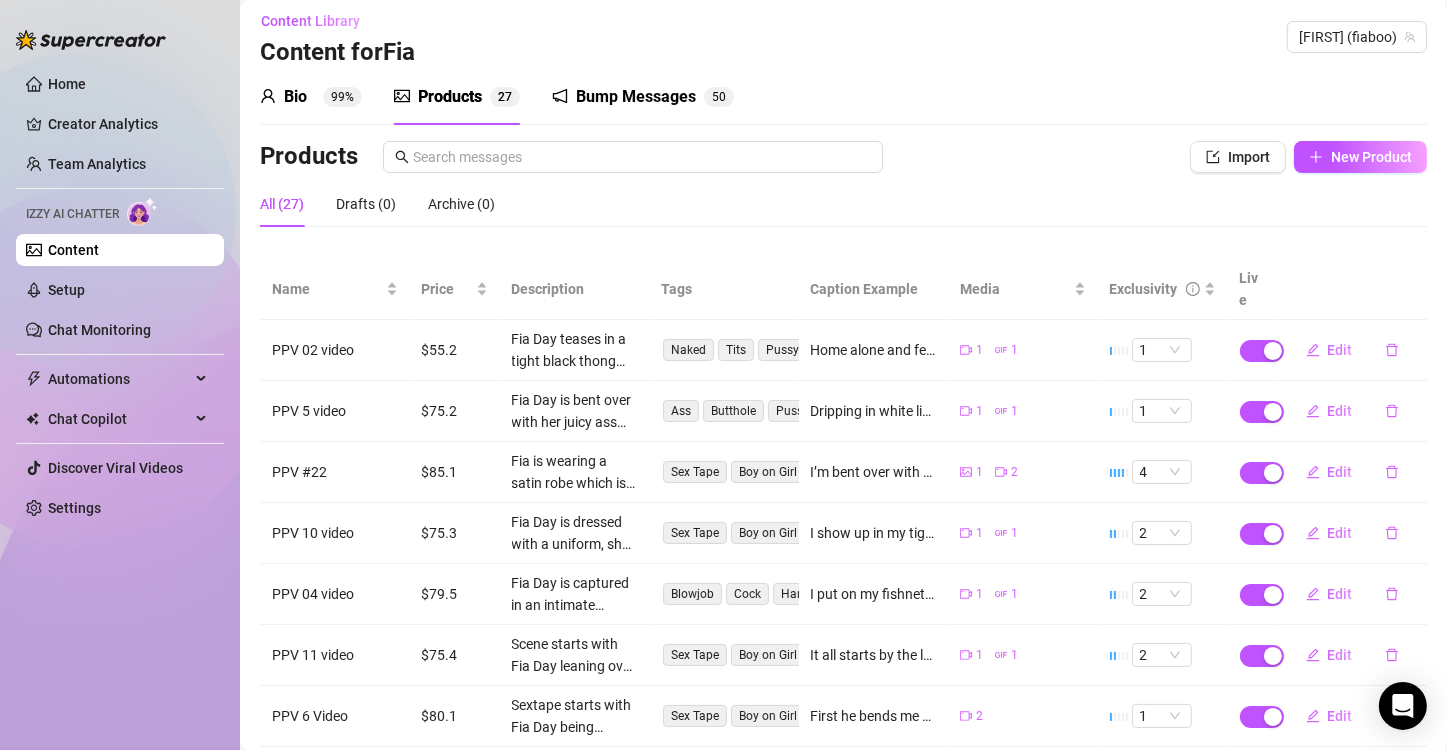 scroll, scrollTop: 0, scrollLeft: 0, axis: both 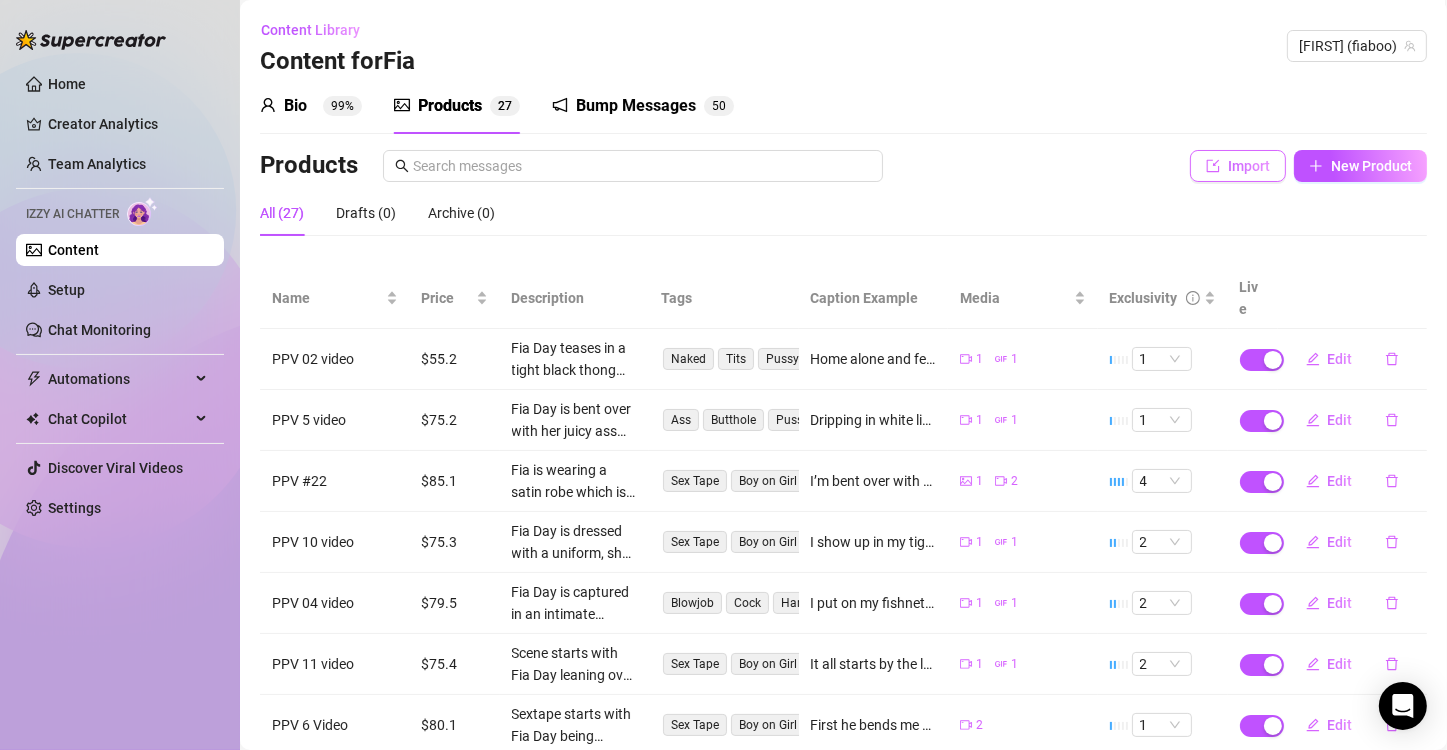 click on "Import" at bounding box center [1238, 166] 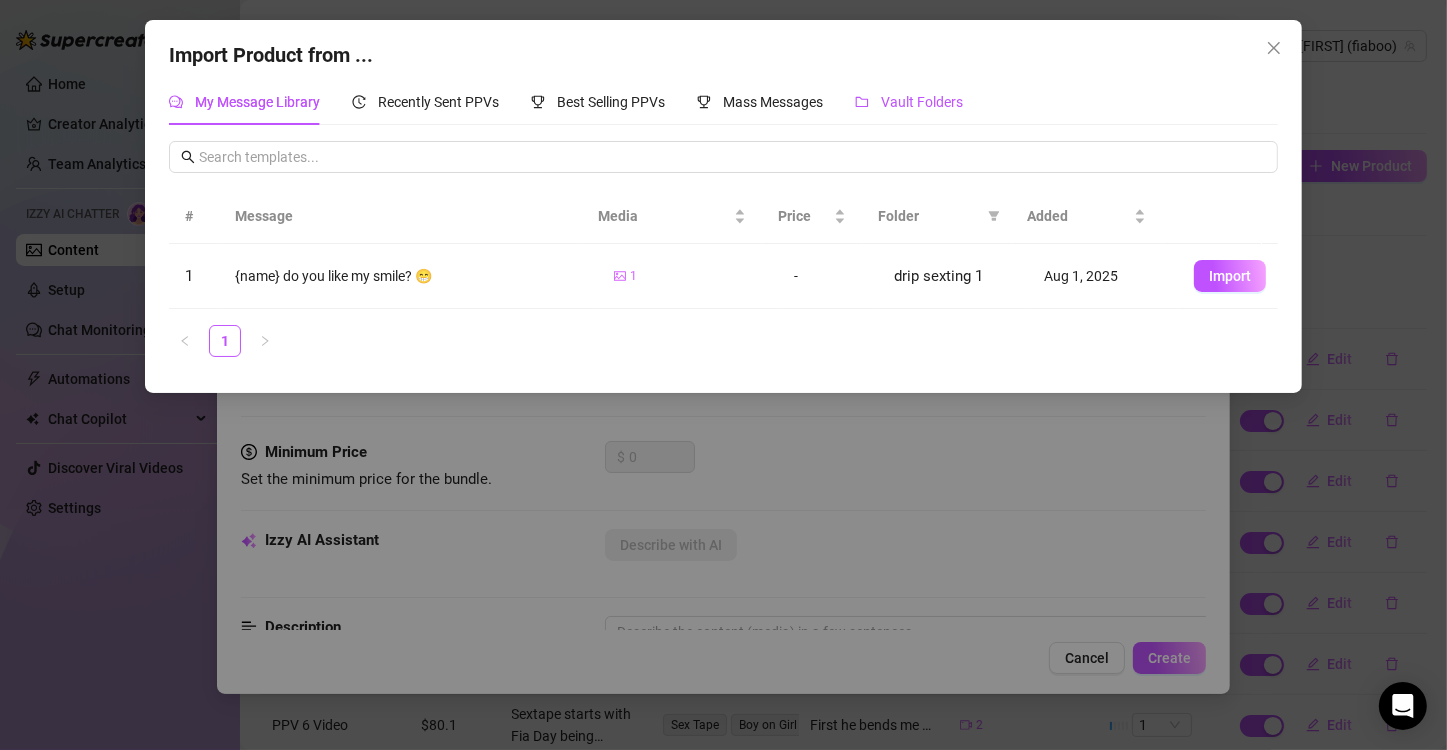 click on "Vault Folders" at bounding box center [922, 102] 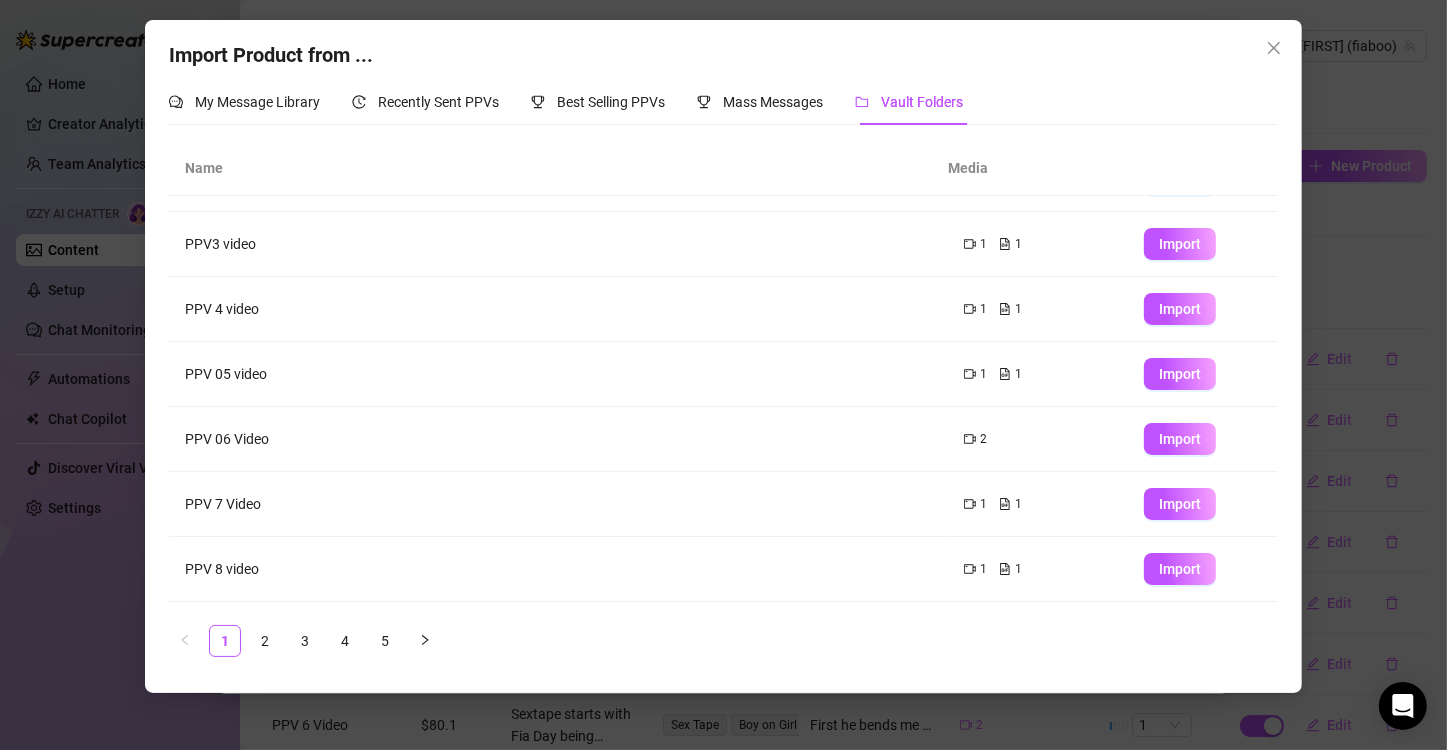 scroll, scrollTop: 235, scrollLeft: 0, axis: vertical 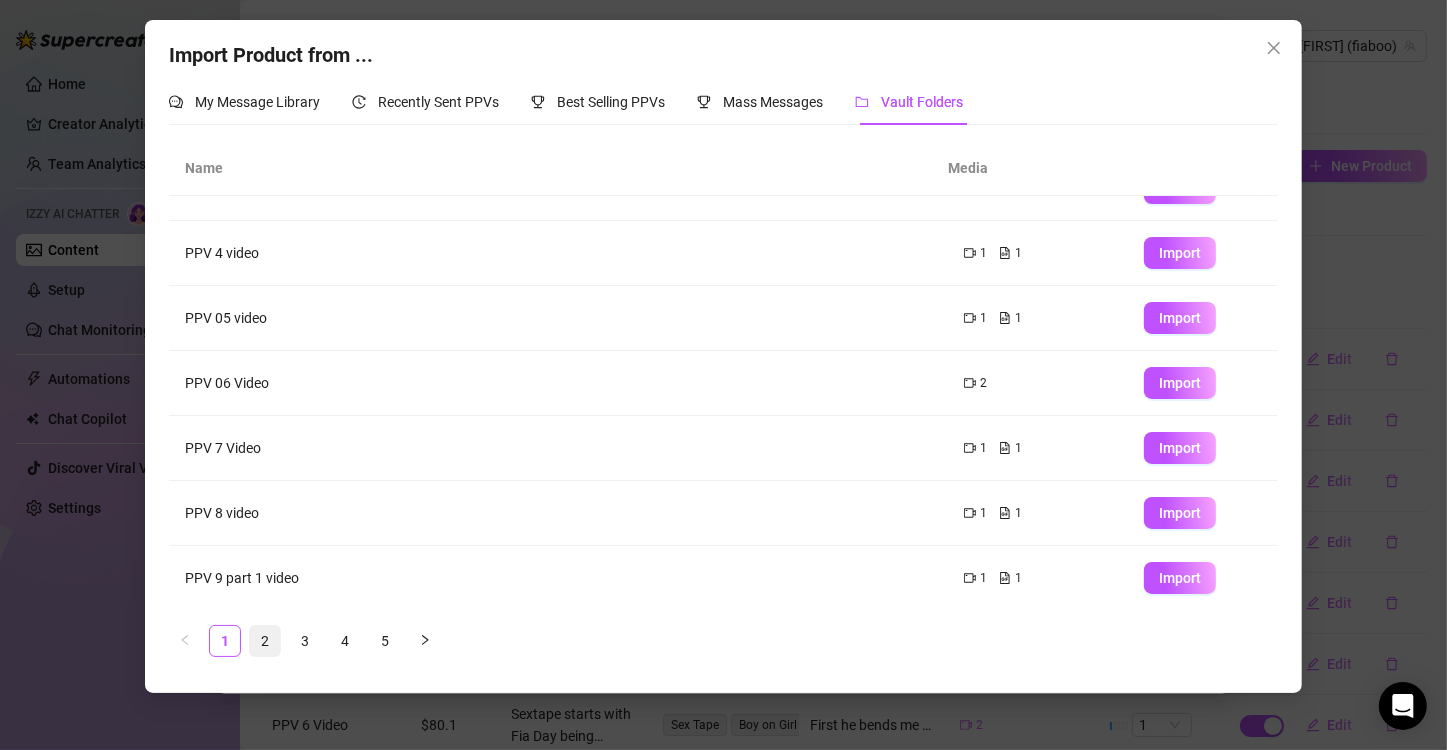 click on "2" at bounding box center (265, 641) 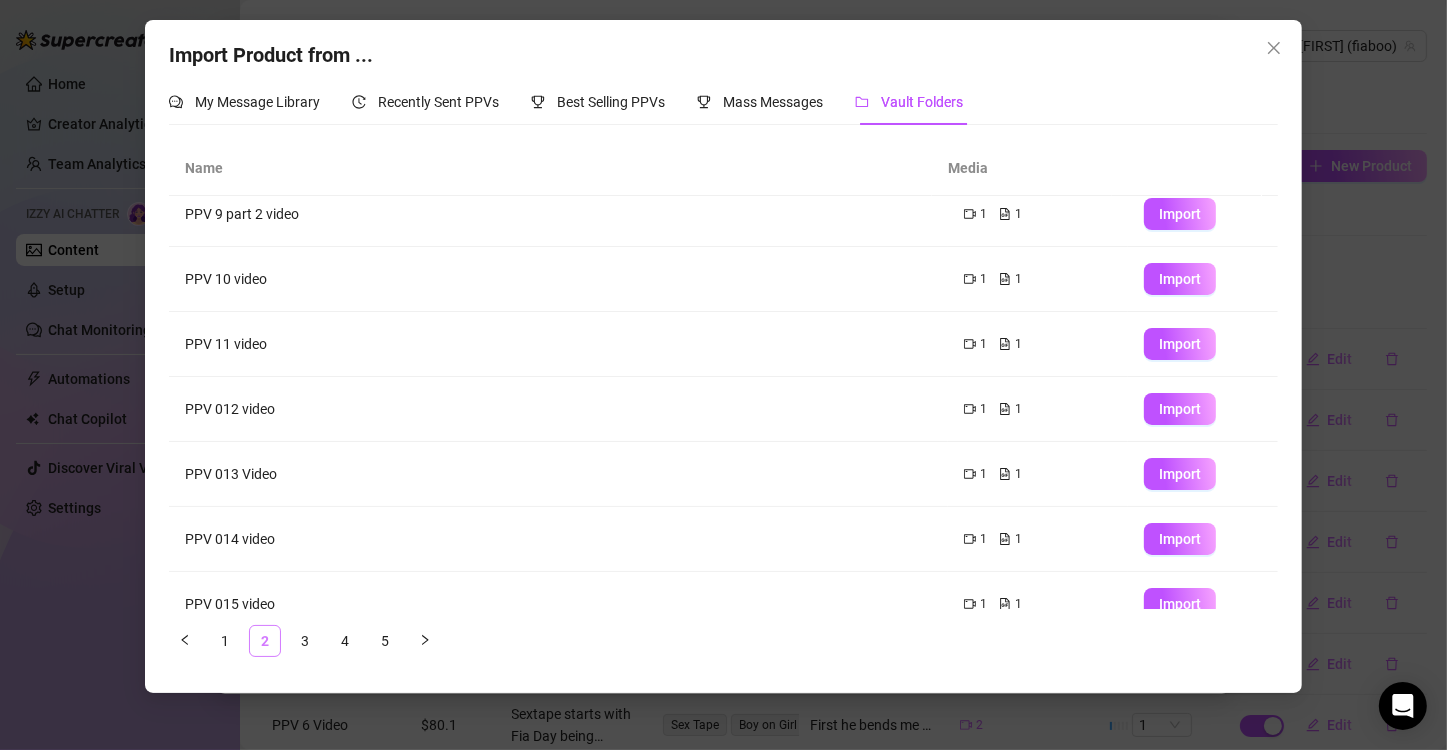 scroll, scrollTop: 0, scrollLeft: 0, axis: both 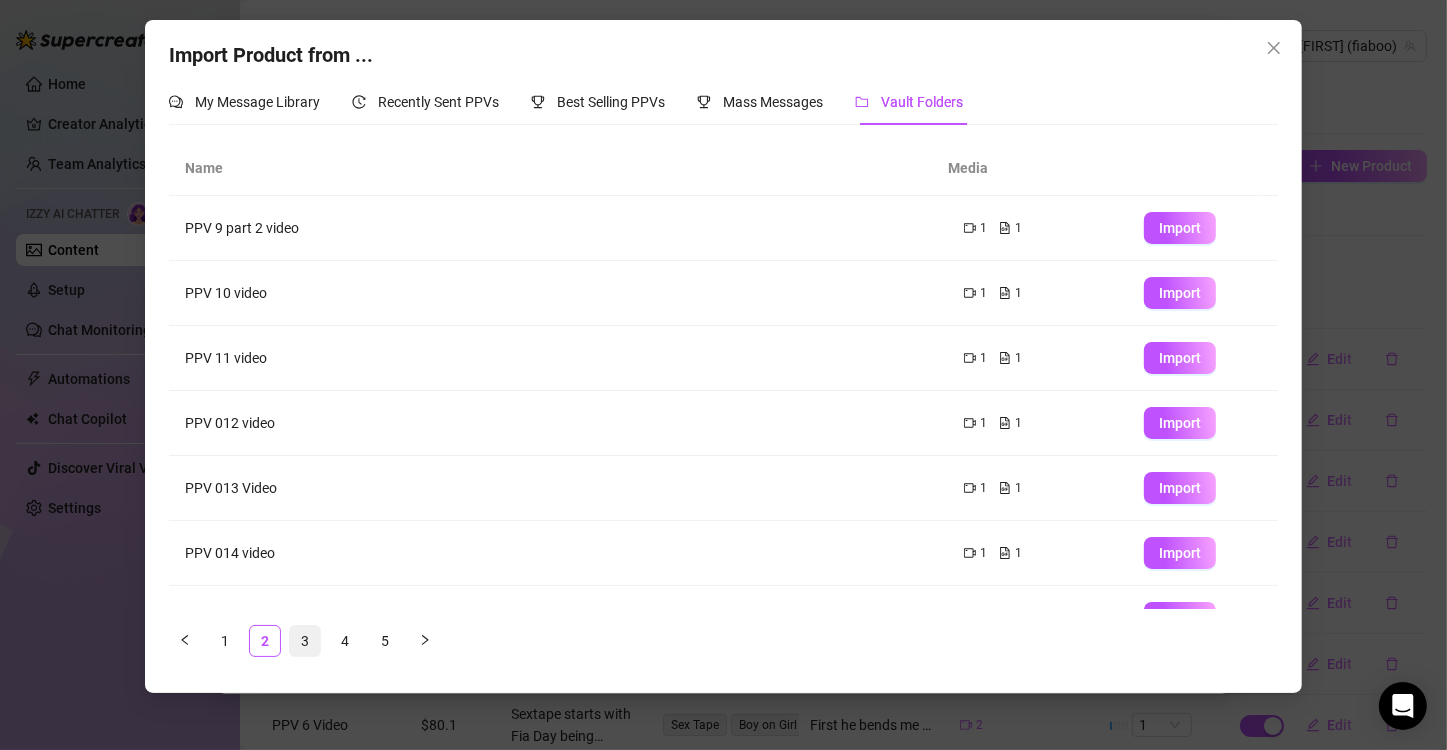 click on "3" at bounding box center [305, 641] 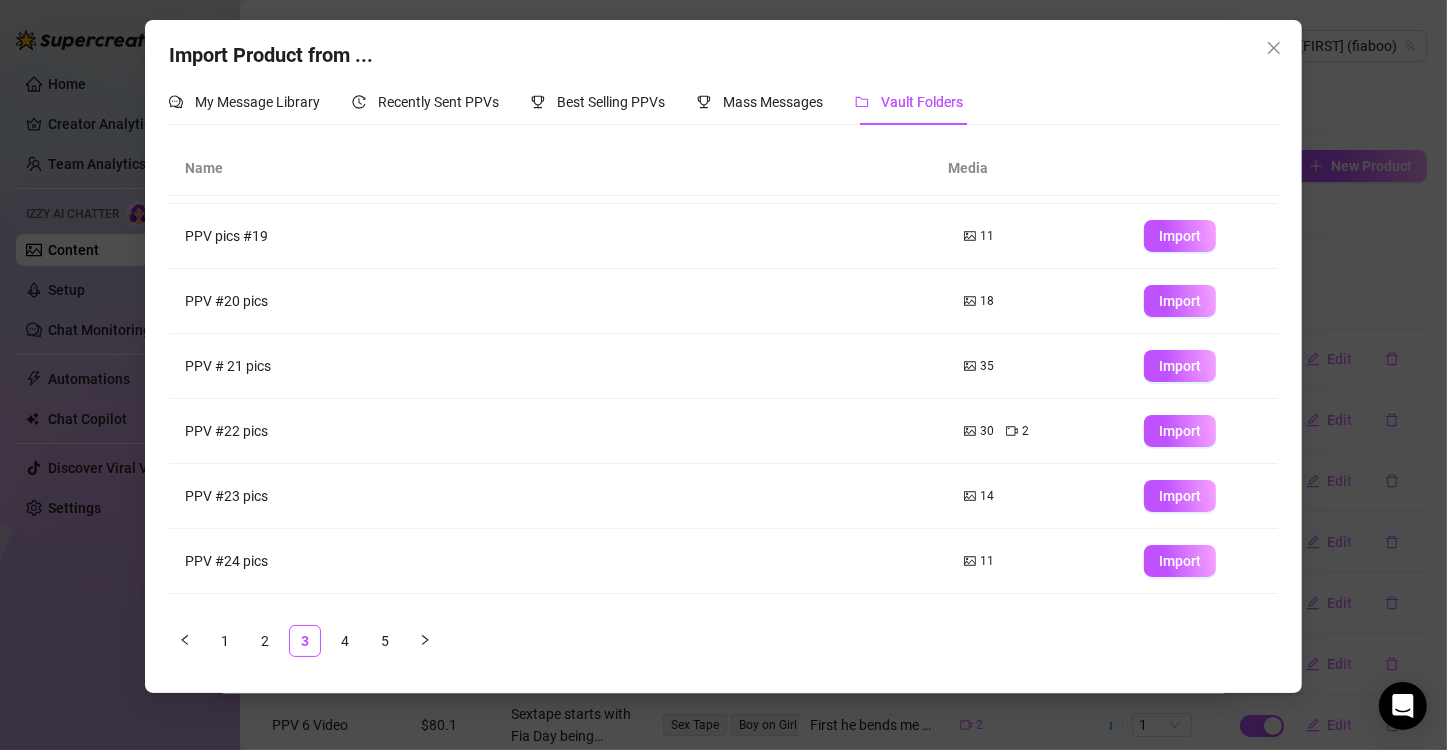 scroll, scrollTop: 235, scrollLeft: 0, axis: vertical 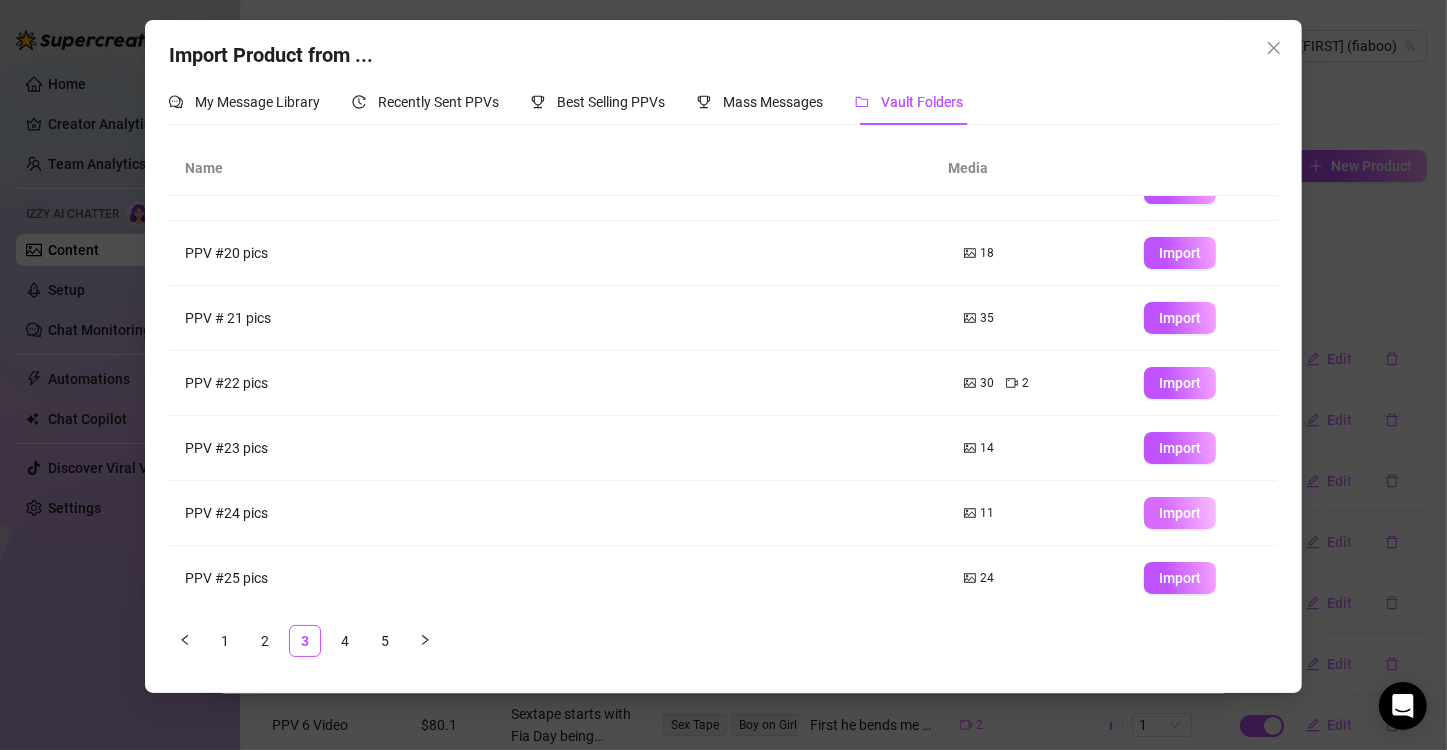 click on "Import" at bounding box center (1180, 513) 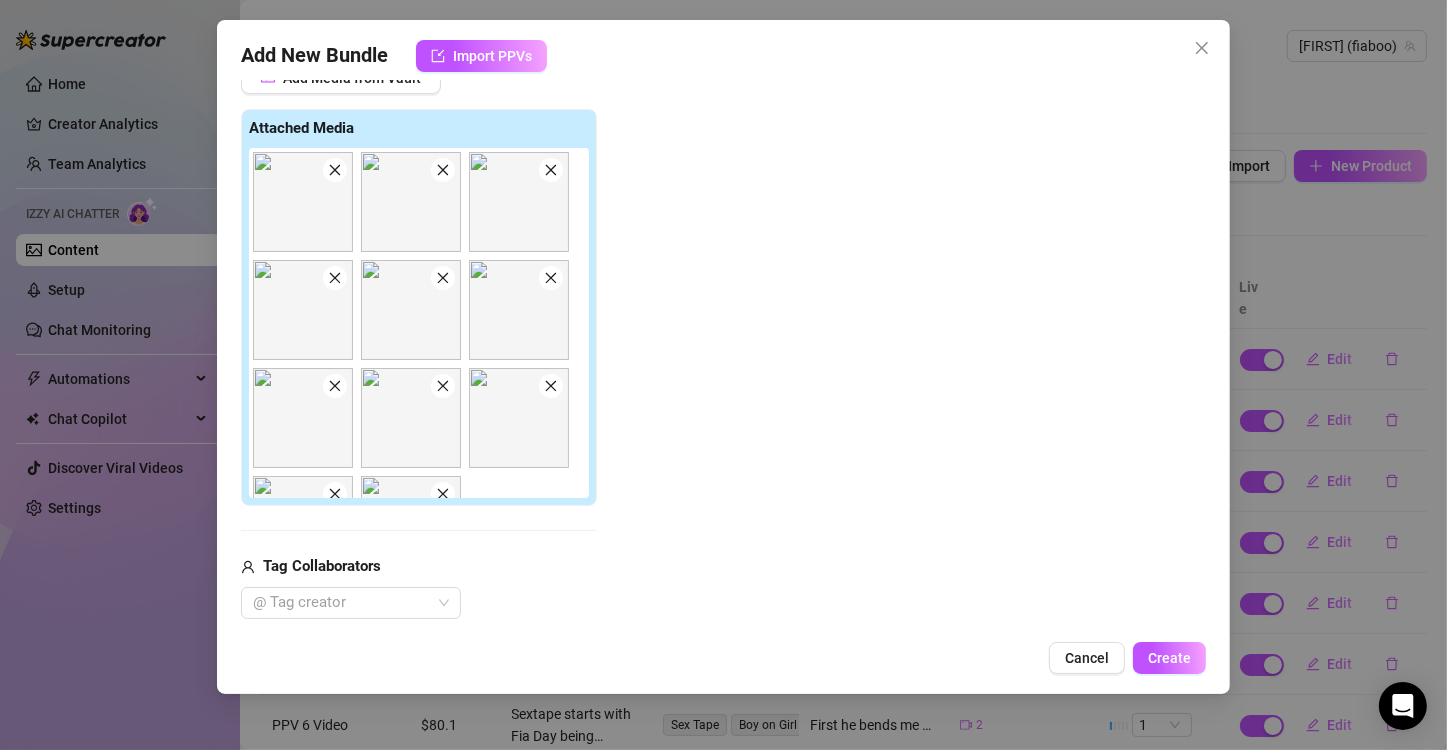 scroll, scrollTop: 81, scrollLeft: 0, axis: vertical 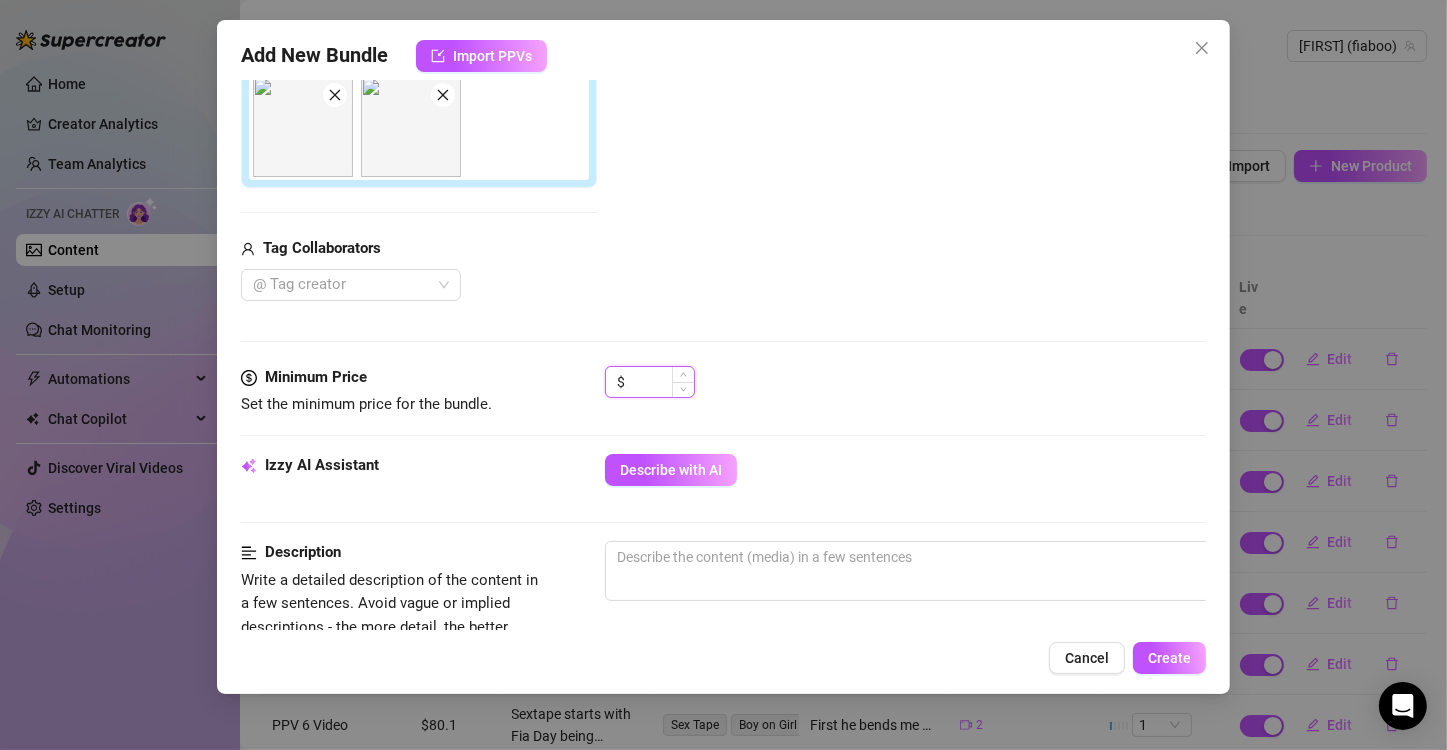 click at bounding box center [661, 382] 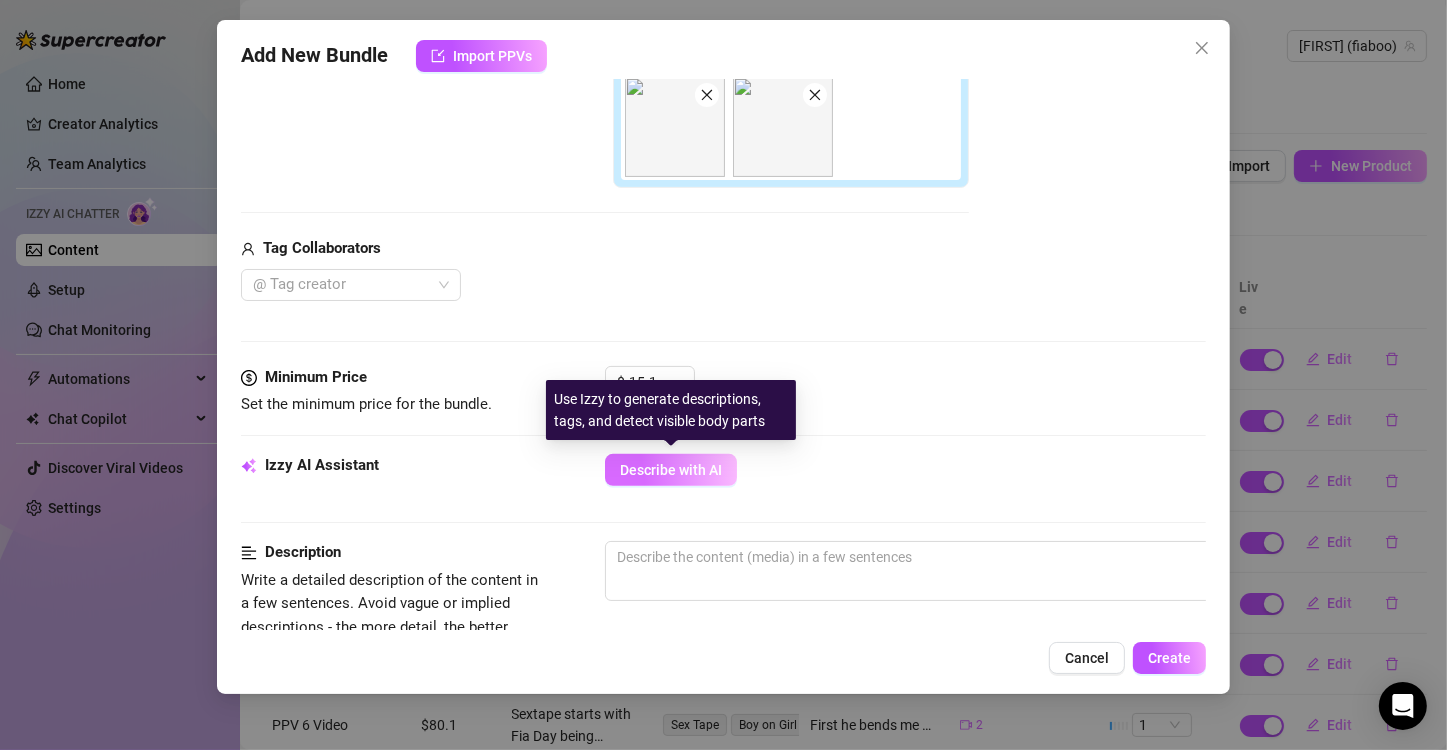 click on "Describe with AI" at bounding box center [671, 470] 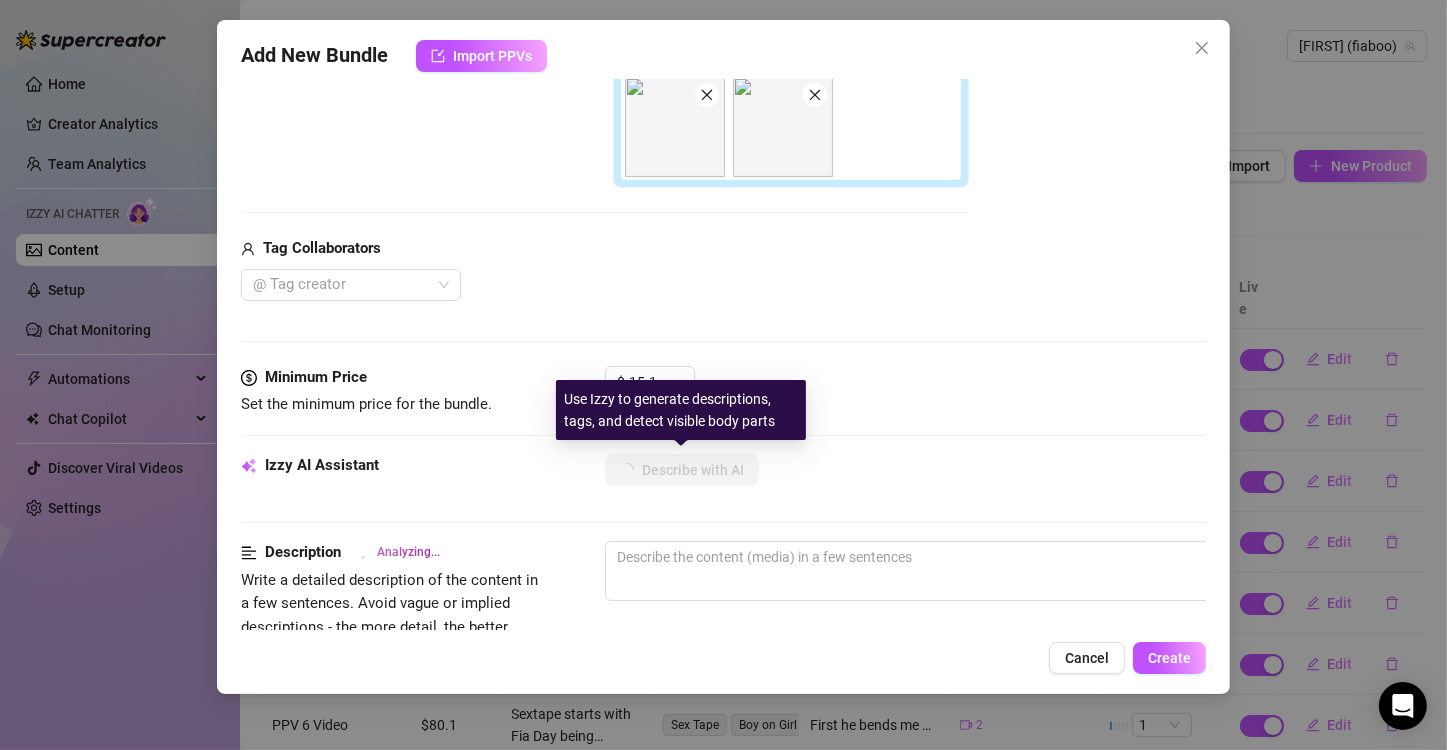 scroll, scrollTop: 400, scrollLeft: 0, axis: vertical 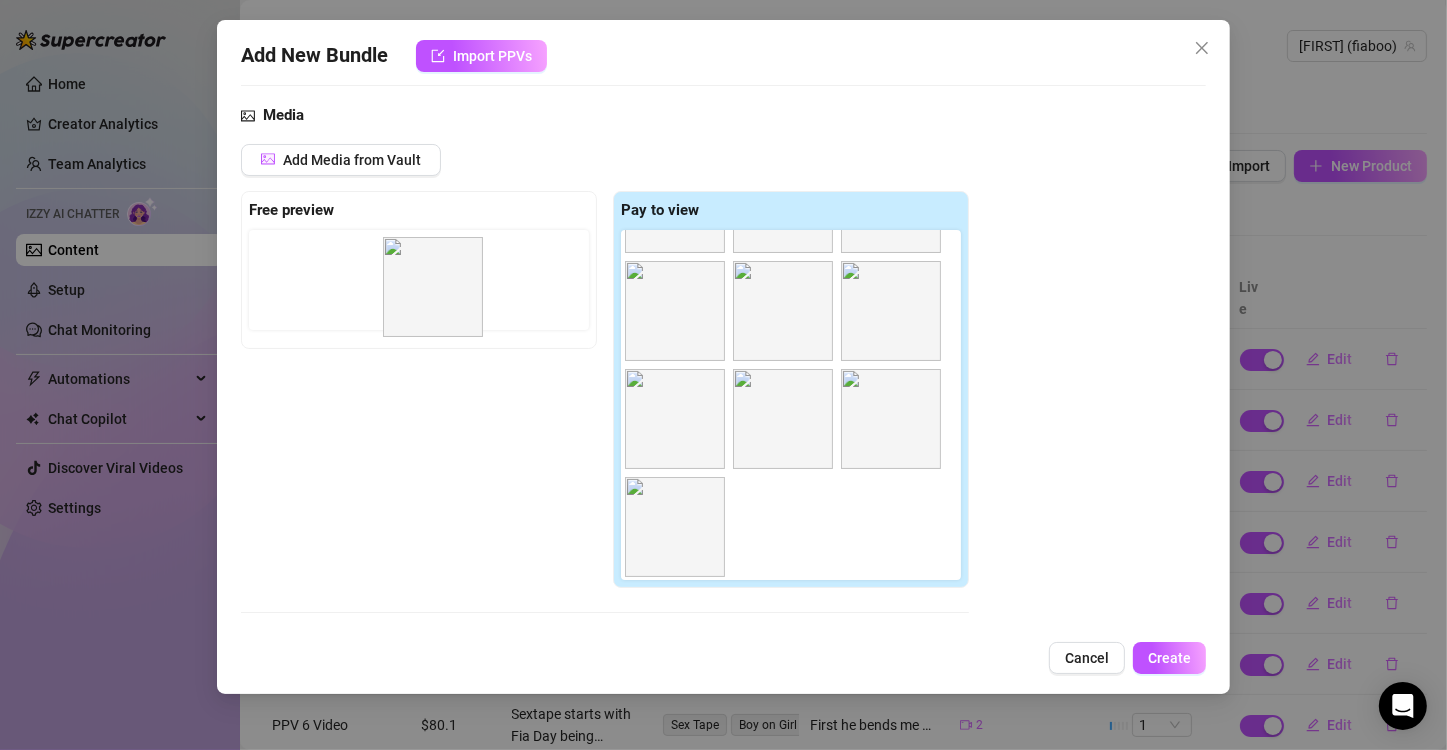 drag, startPoint x: 807, startPoint y: 536, endPoint x: 444, endPoint y: 291, distance: 437.94293 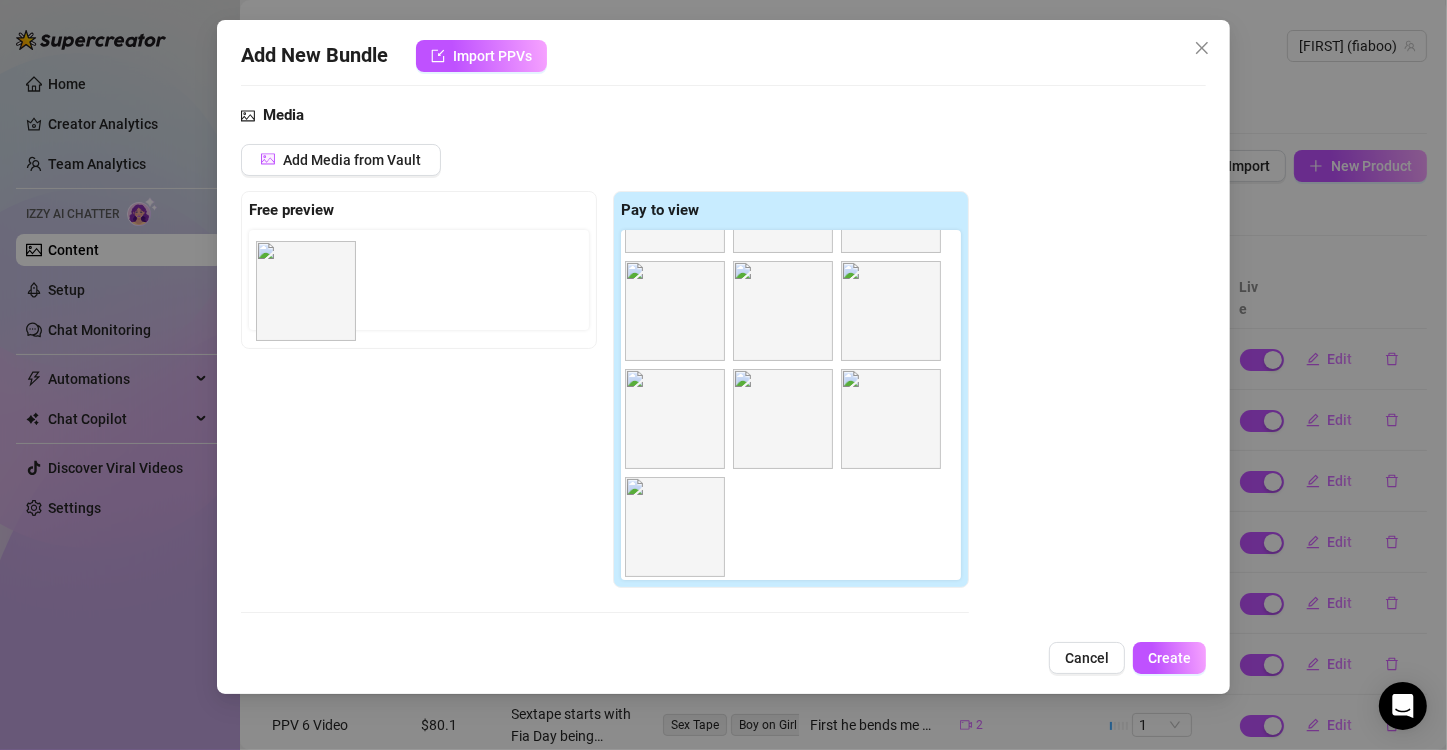 drag, startPoint x: 778, startPoint y: 536, endPoint x: 295, endPoint y: 295, distance: 539.787 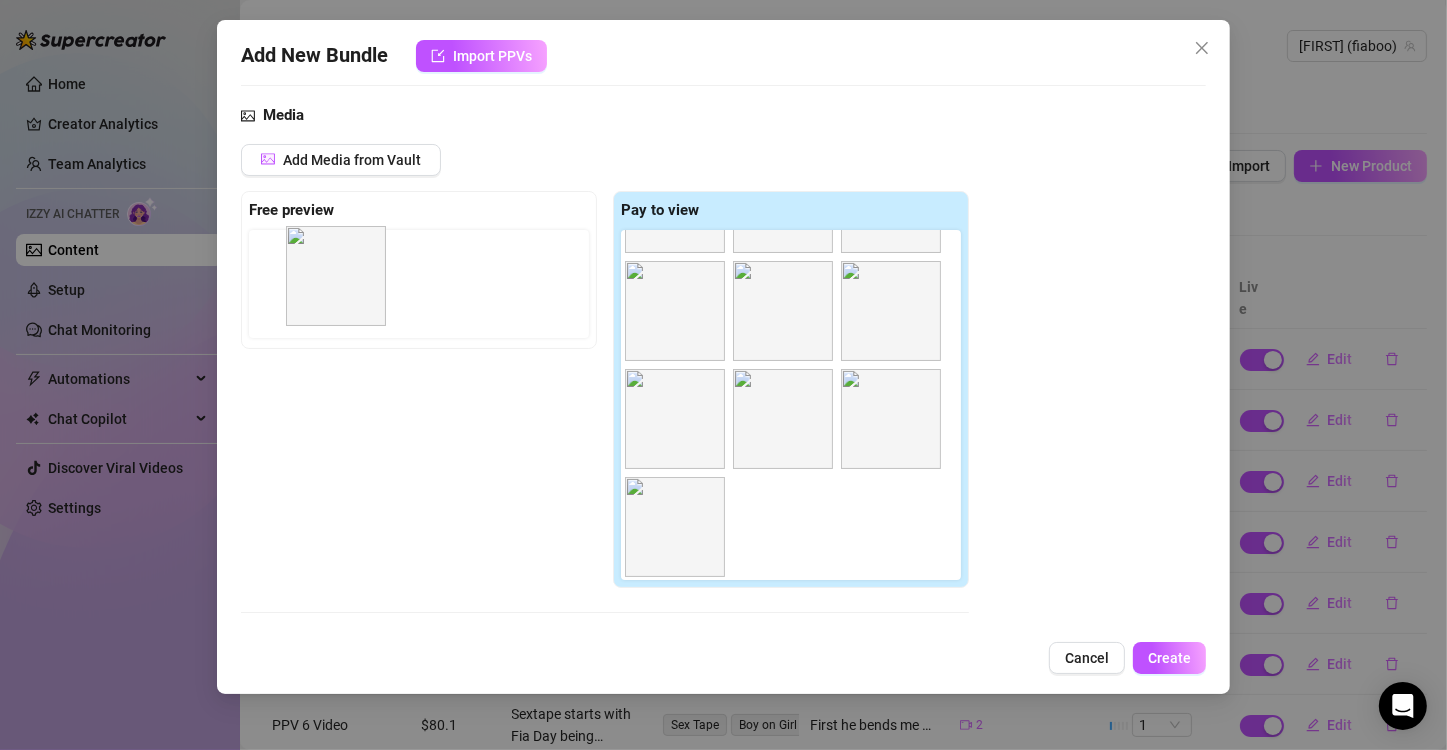 drag, startPoint x: 604, startPoint y: 433, endPoint x: 347, endPoint y: 287, distance: 295.5757 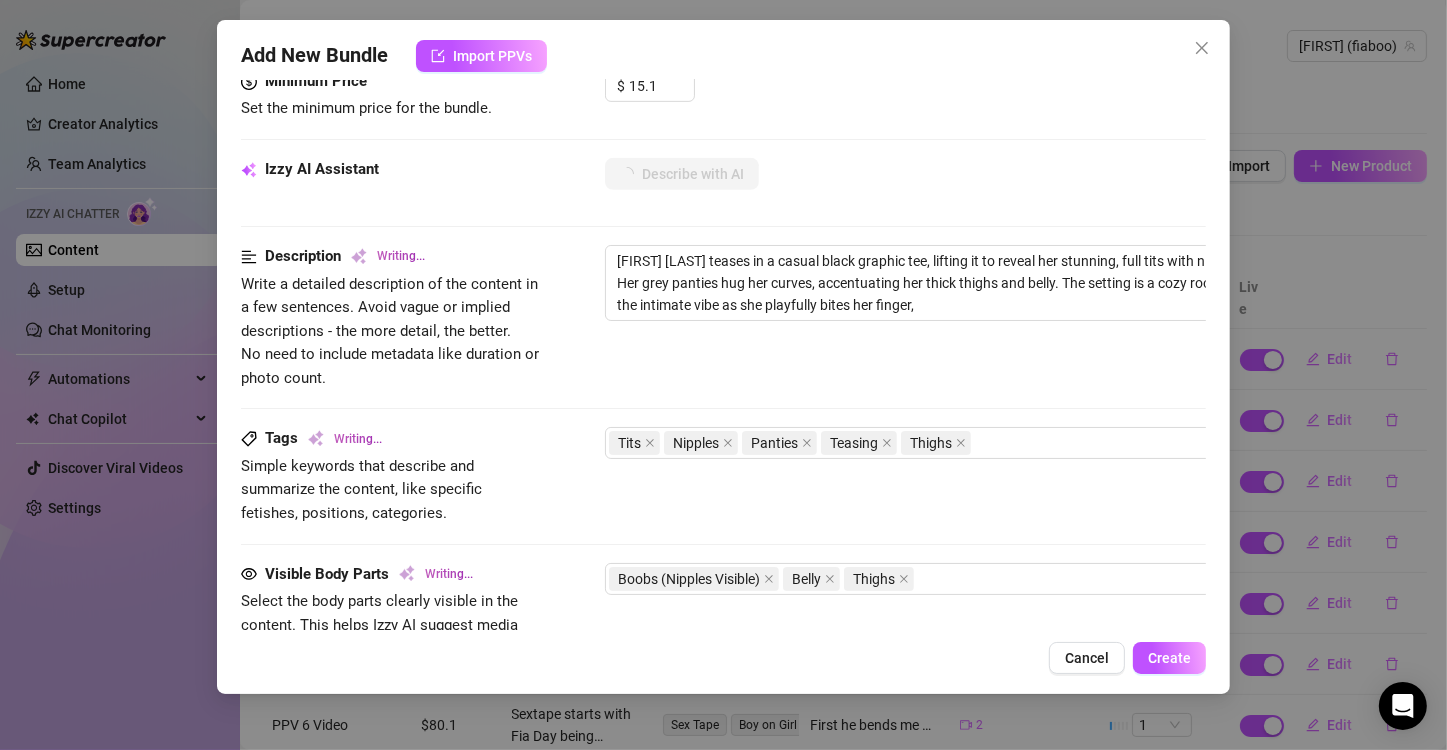scroll, scrollTop: 900, scrollLeft: 0, axis: vertical 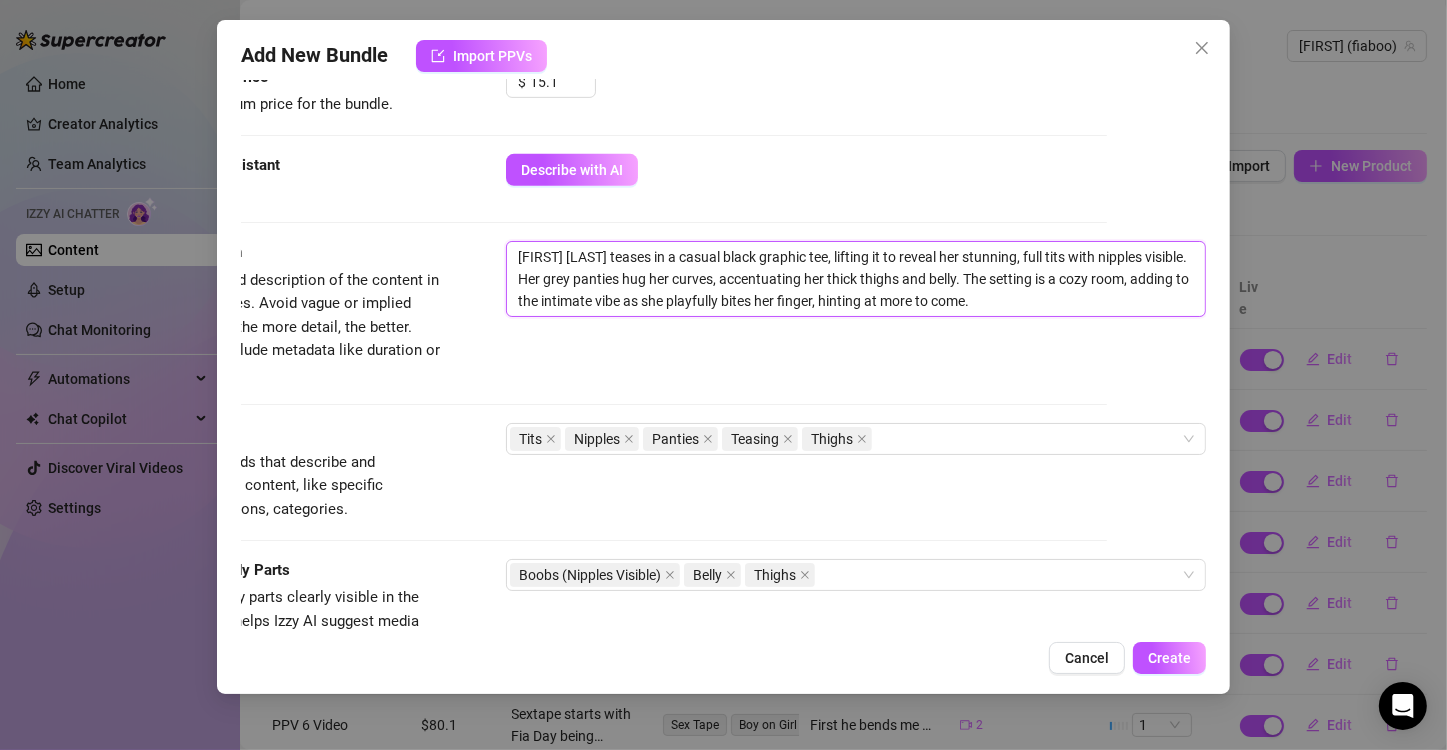 click on "[FIRST] [LAST] teases in a casual black graphic tee, lifting it to reveal her stunning, full tits with nipples visible. Her grey panties hug her curves, accentuating her thick thighs and belly. The setting is a cozy room, adding to the intimate vibe as she playfully bites her finger, hinting at more to come." at bounding box center [856, 279] 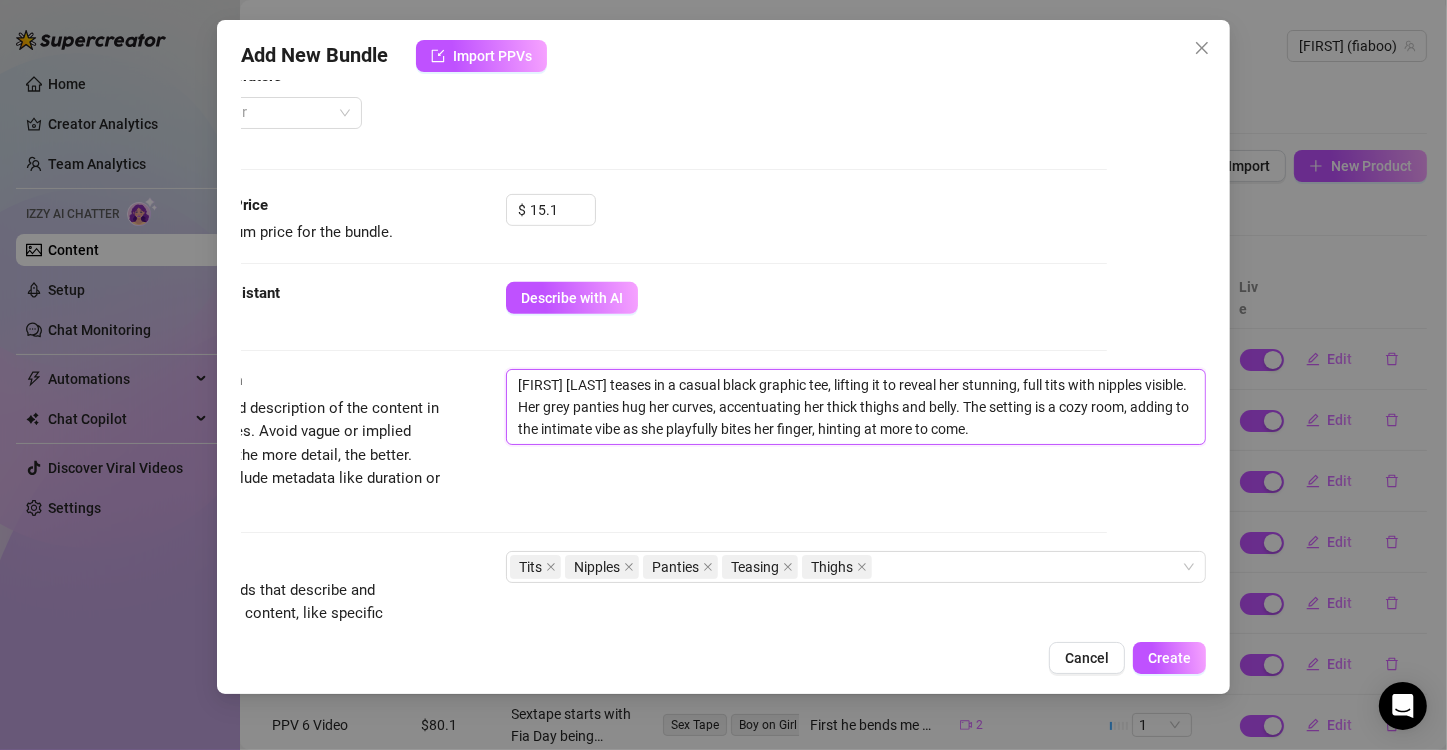 scroll, scrollTop: 800, scrollLeft: 115, axis: both 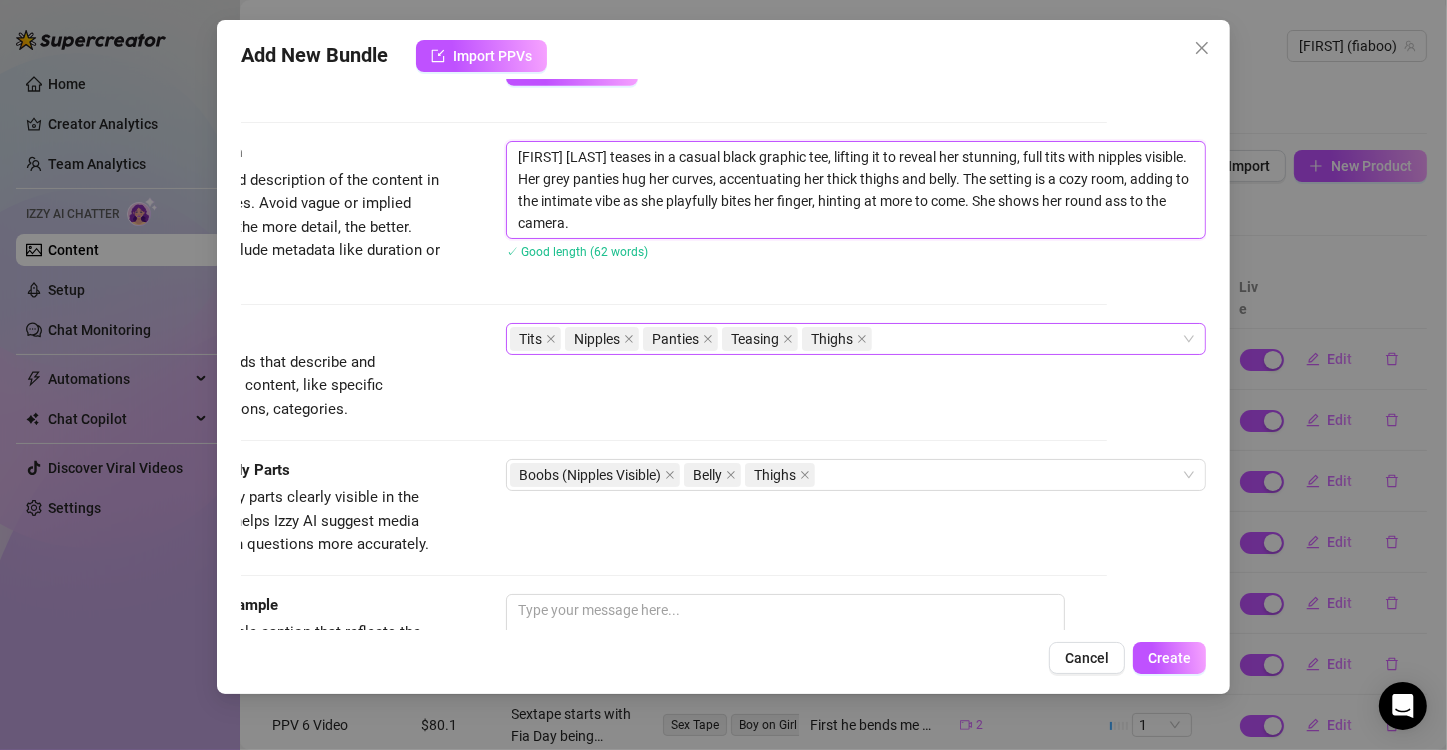 click on "Tits Nipples Panties Teasing Thighs" at bounding box center [845, 339] 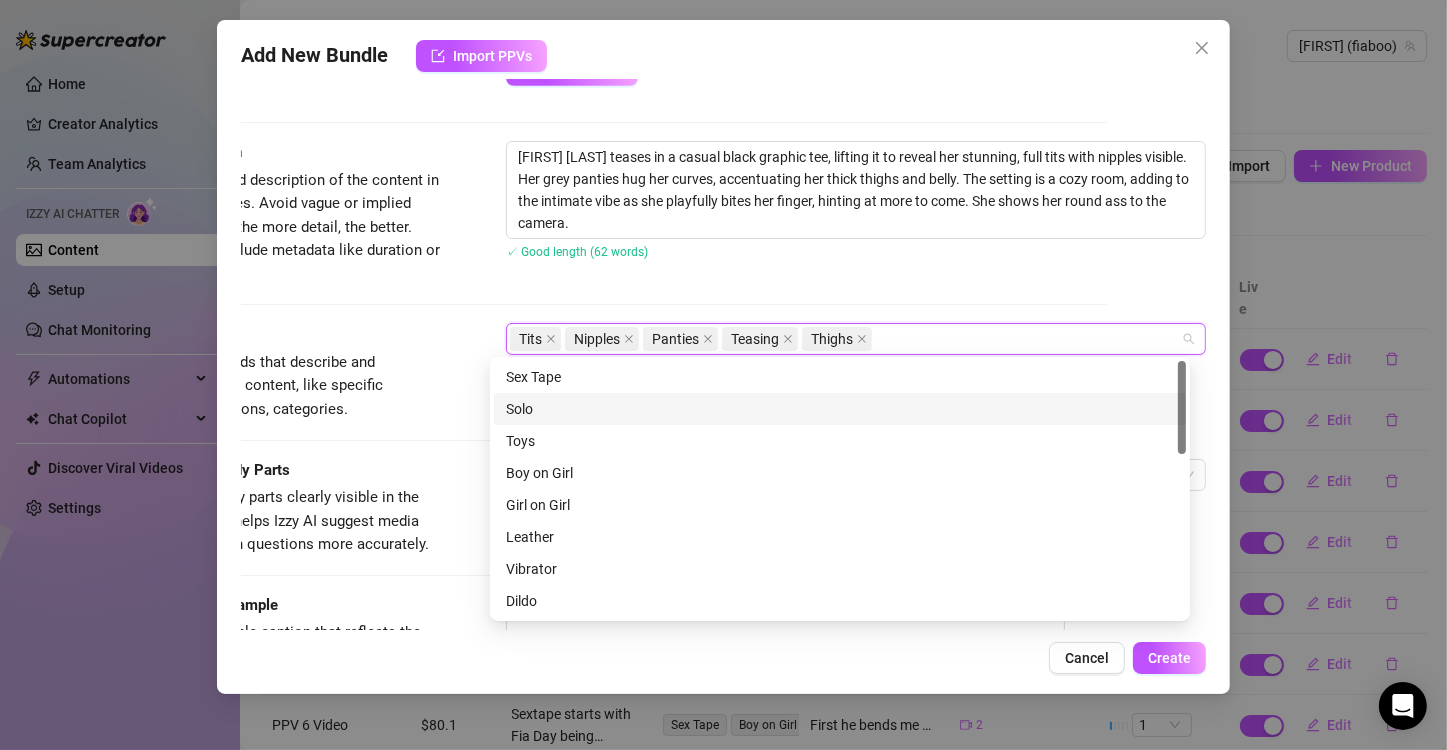 click on "Solo" at bounding box center [840, 409] 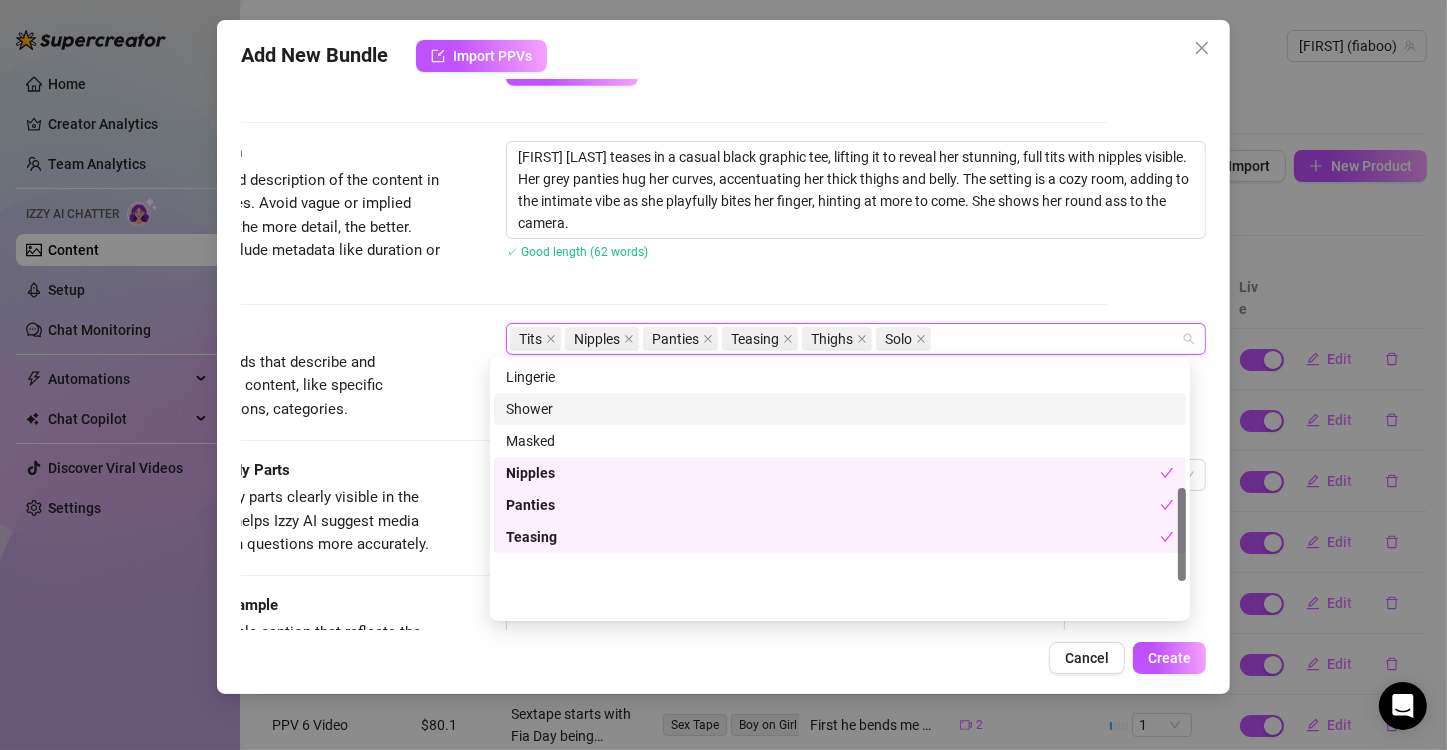 scroll, scrollTop: 348, scrollLeft: 0, axis: vertical 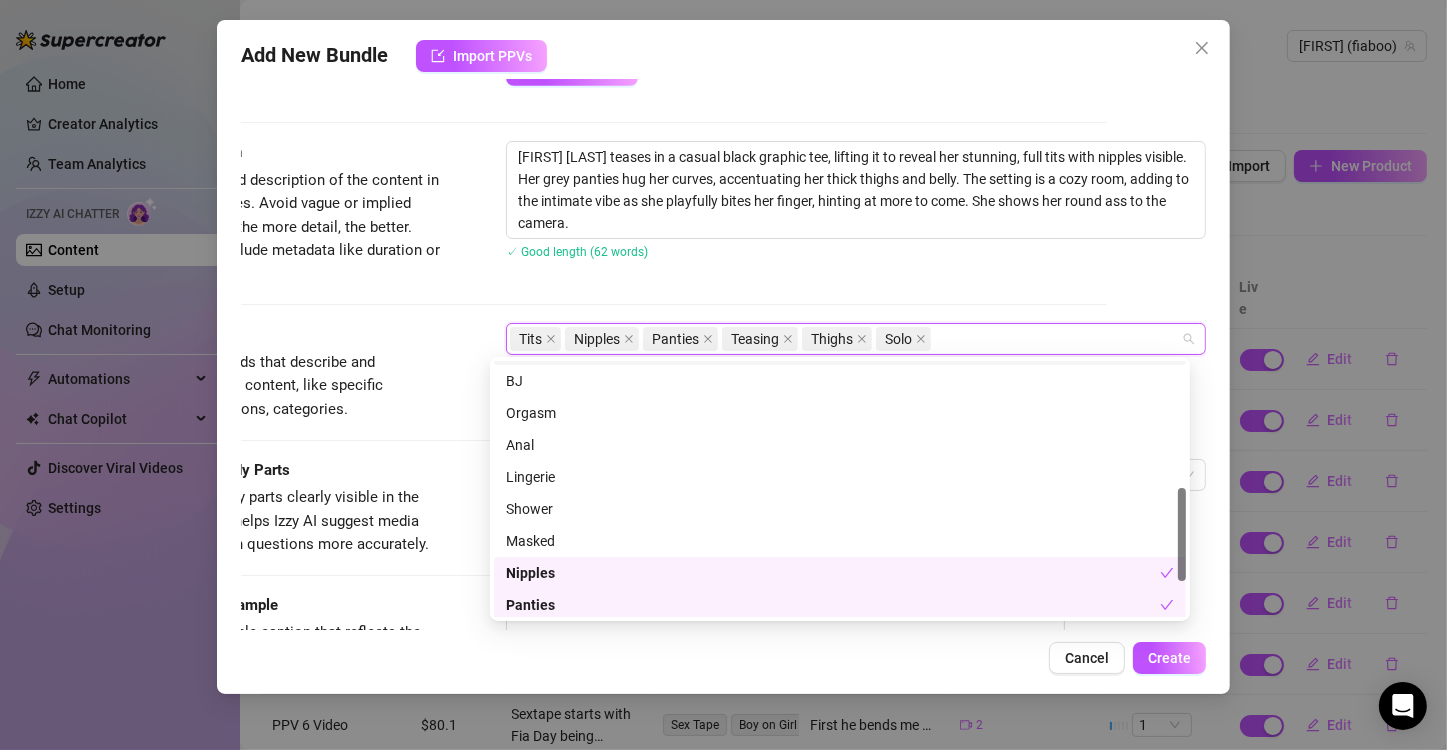 click on "Tits Nipples Panties Teasing Thighs Solo" at bounding box center (845, 339) 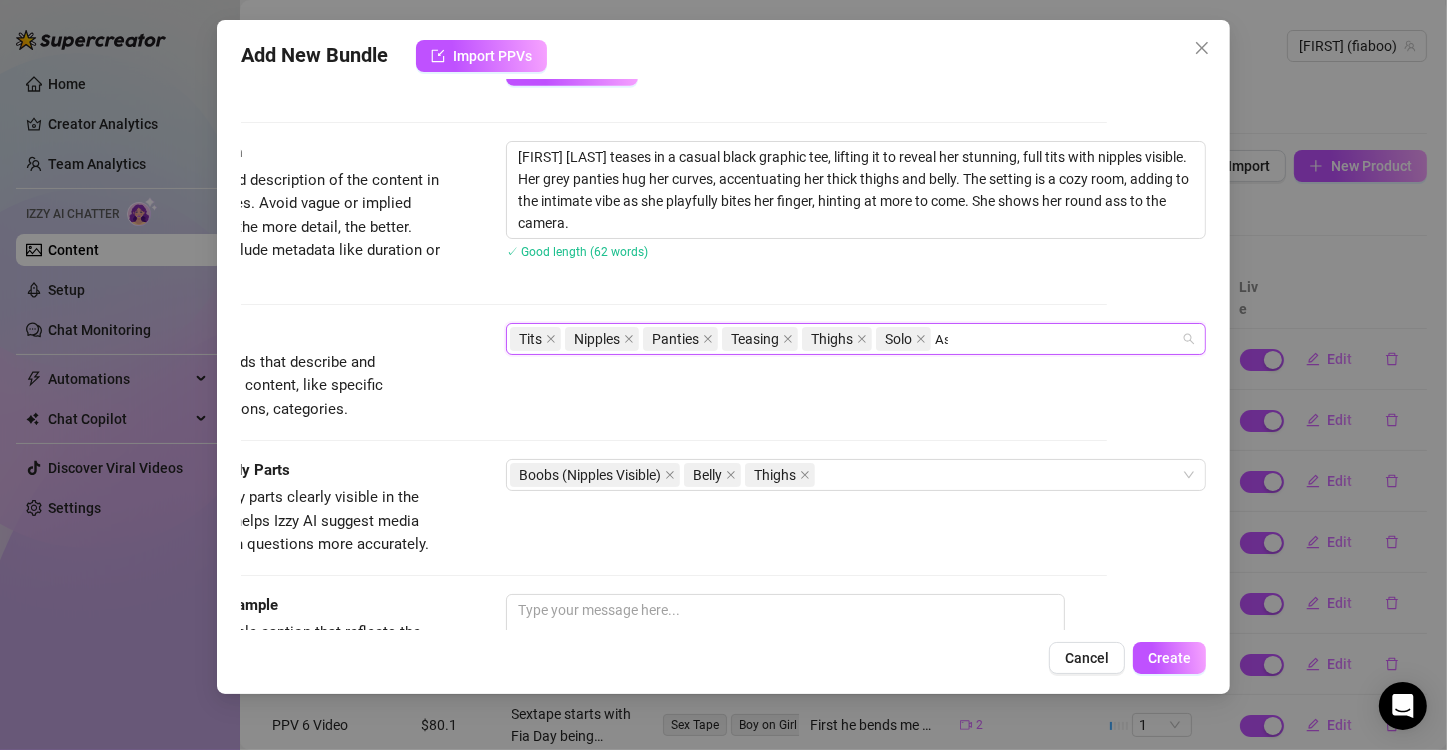 scroll, scrollTop: 0, scrollLeft: 0, axis: both 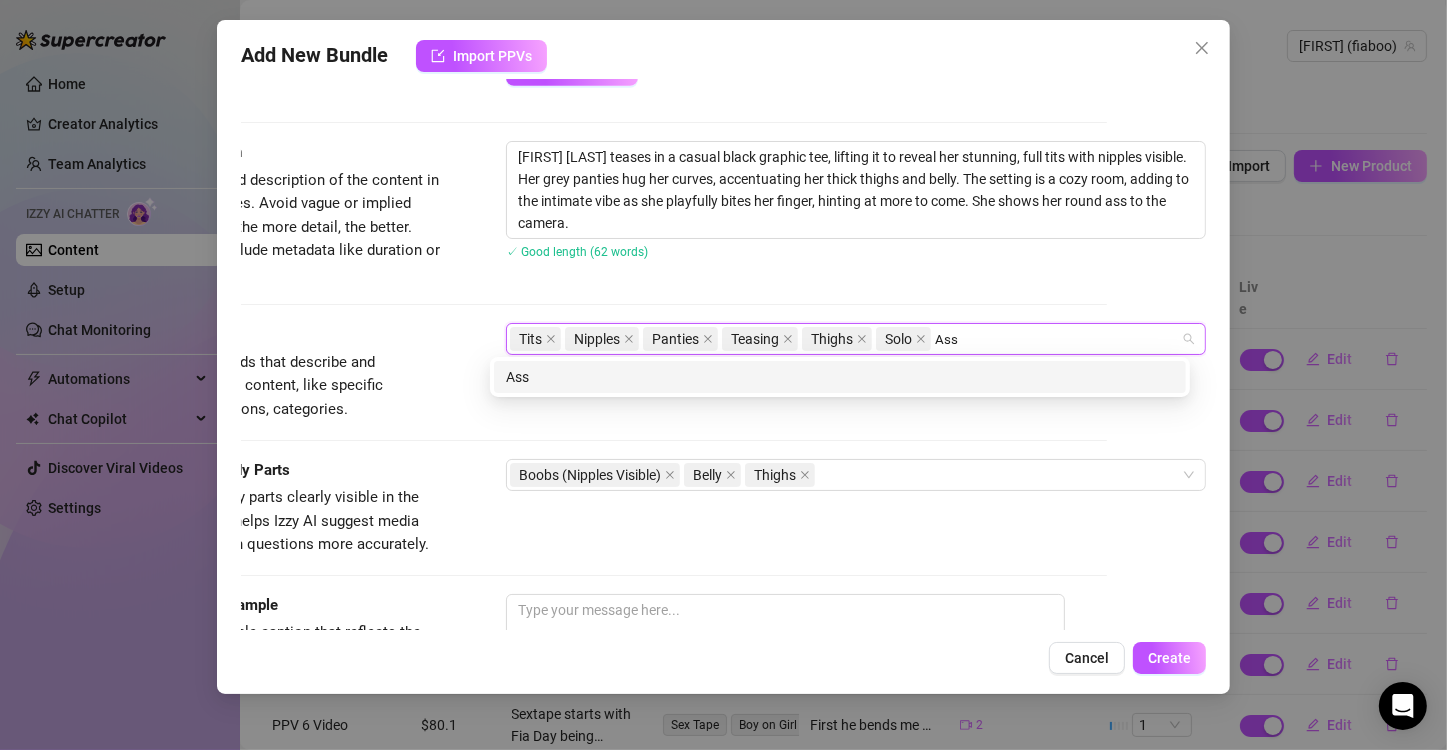 click on "Ass" at bounding box center (840, 377) 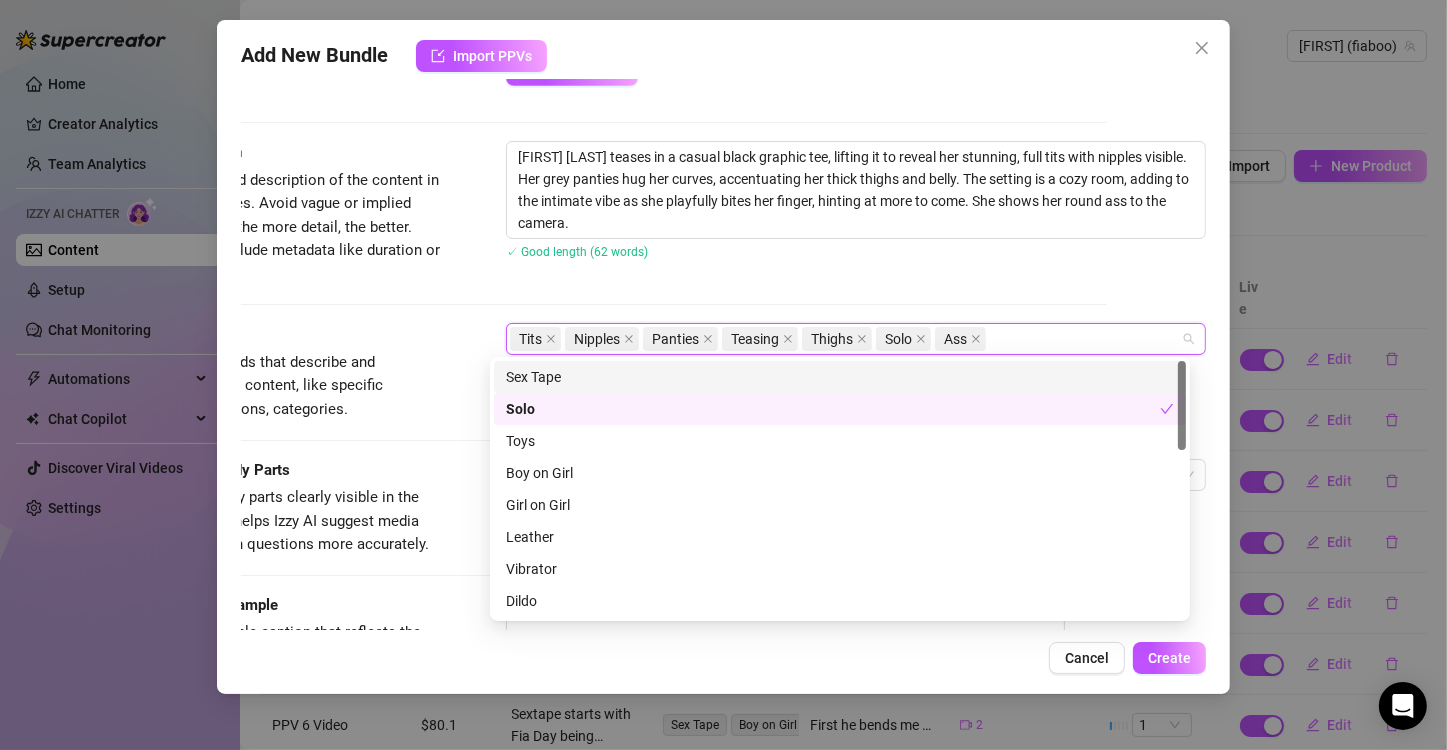 click on "Description Write a detailed description of the content in a few sentences. Avoid vague or implied descriptions - the more detail, the better.  No need to include metadata like duration or photo count. [FIRST] [LAST] teases in a casual black graphic tee, lifting it to reveal her stunning, full tits with nipples visible. Her grey panties hug her curves, accentuating her thick thighs and belly. The setting is a cozy room, adding to the intimate vibe as she playfully bites her finger, hinting at more to come. She shows her round ass to the camera.  ✓ Good length (62 words)" at bounding box center (624, 232) 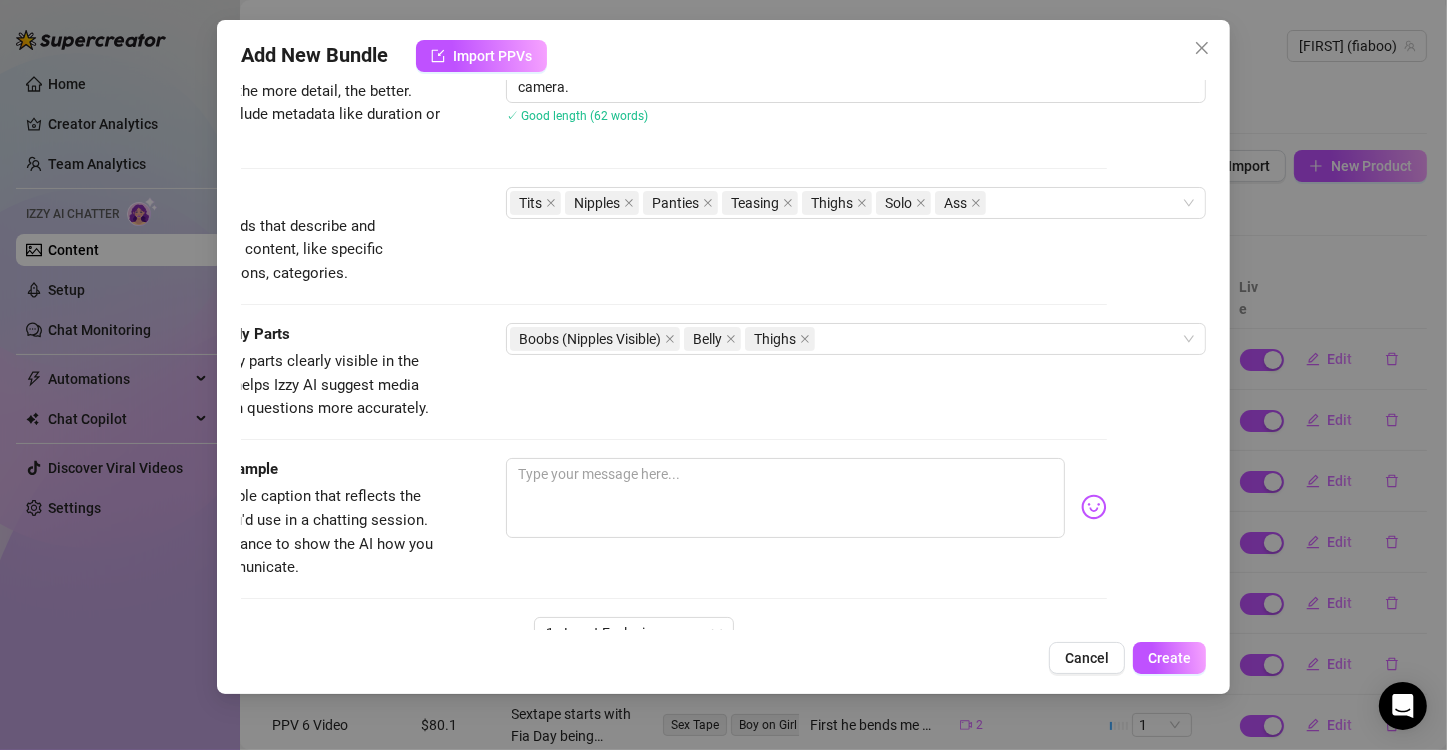 scroll, scrollTop: 1200, scrollLeft: 115, axis: both 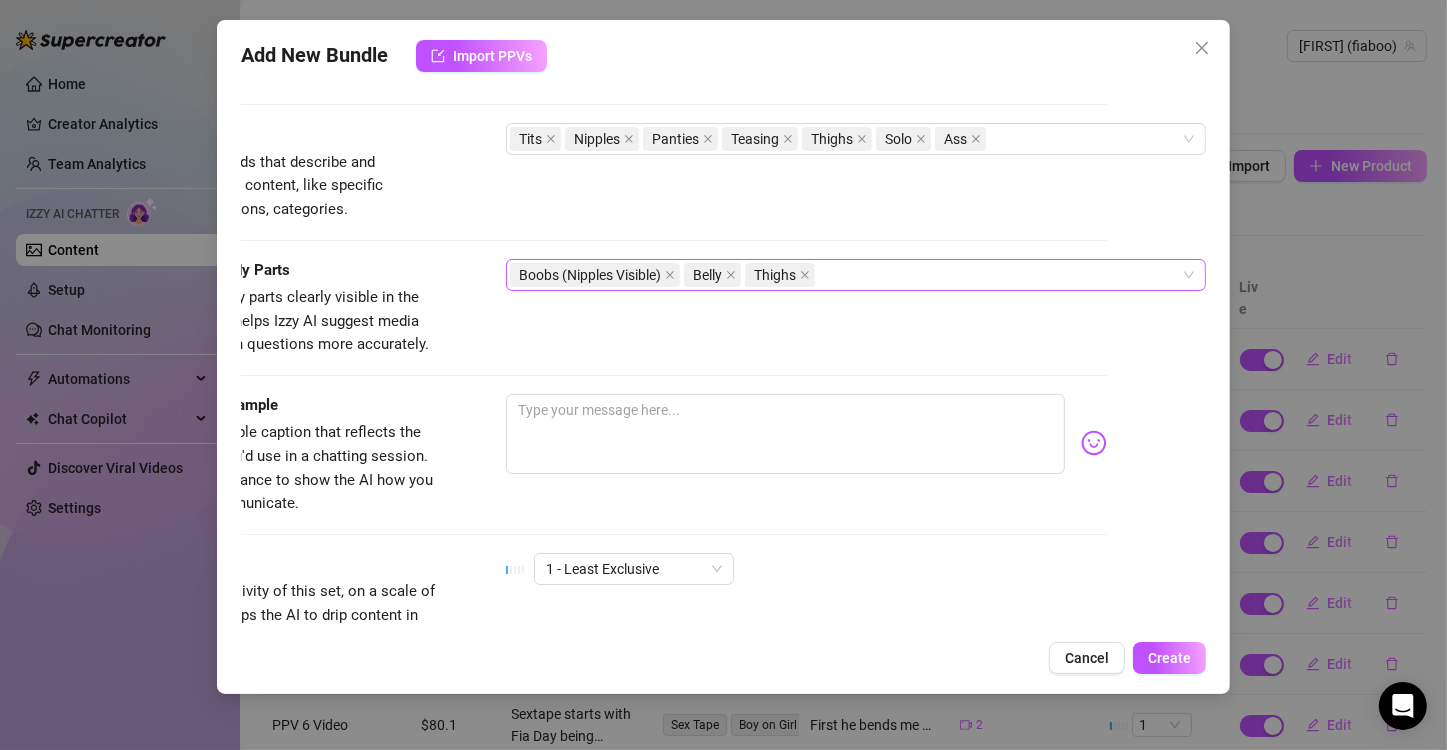 click on "Boobs (Nipples Visible) Belly Thighs" at bounding box center [845, 275] 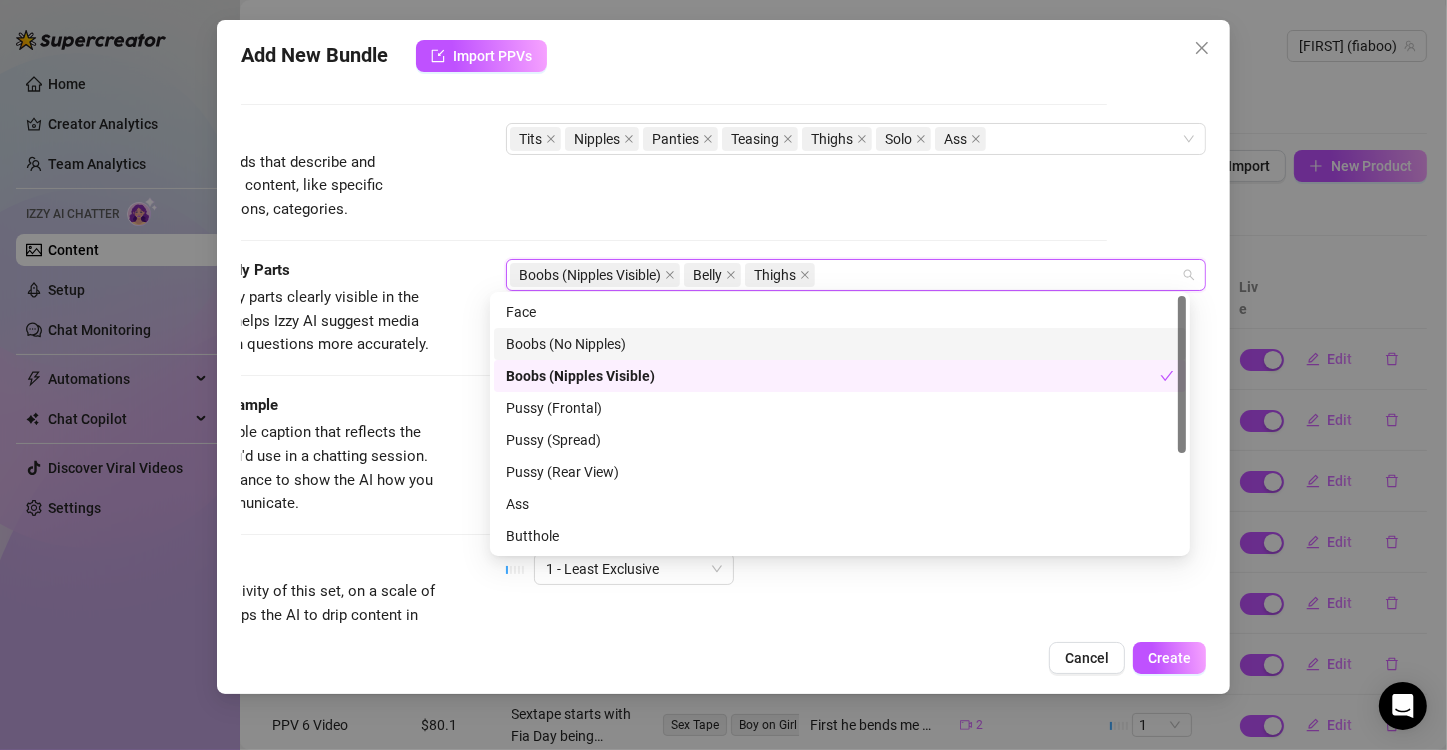 click on "Boobs (No Nipples)" at bounding box center [840, 344] 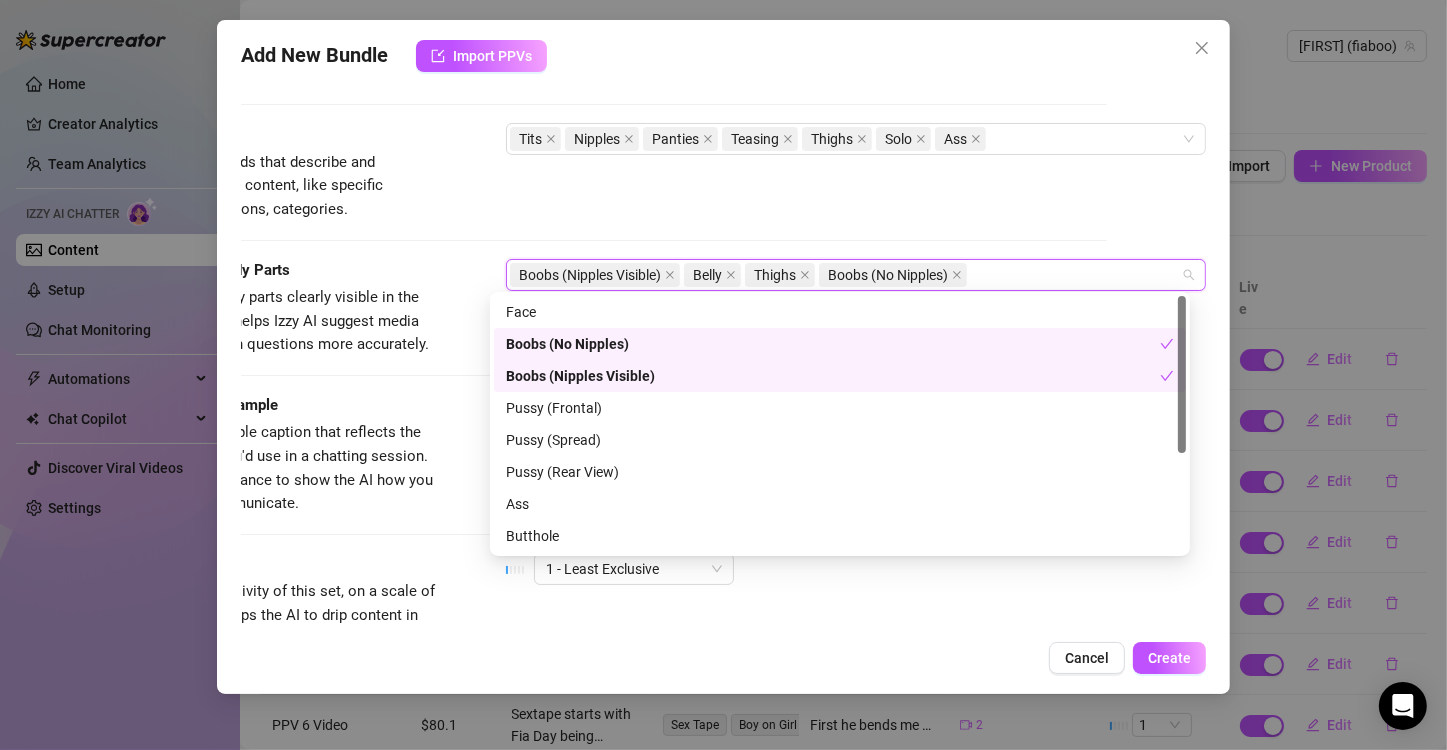 click on "Boobs (No Nipples)" at bounding box center [833, 344] 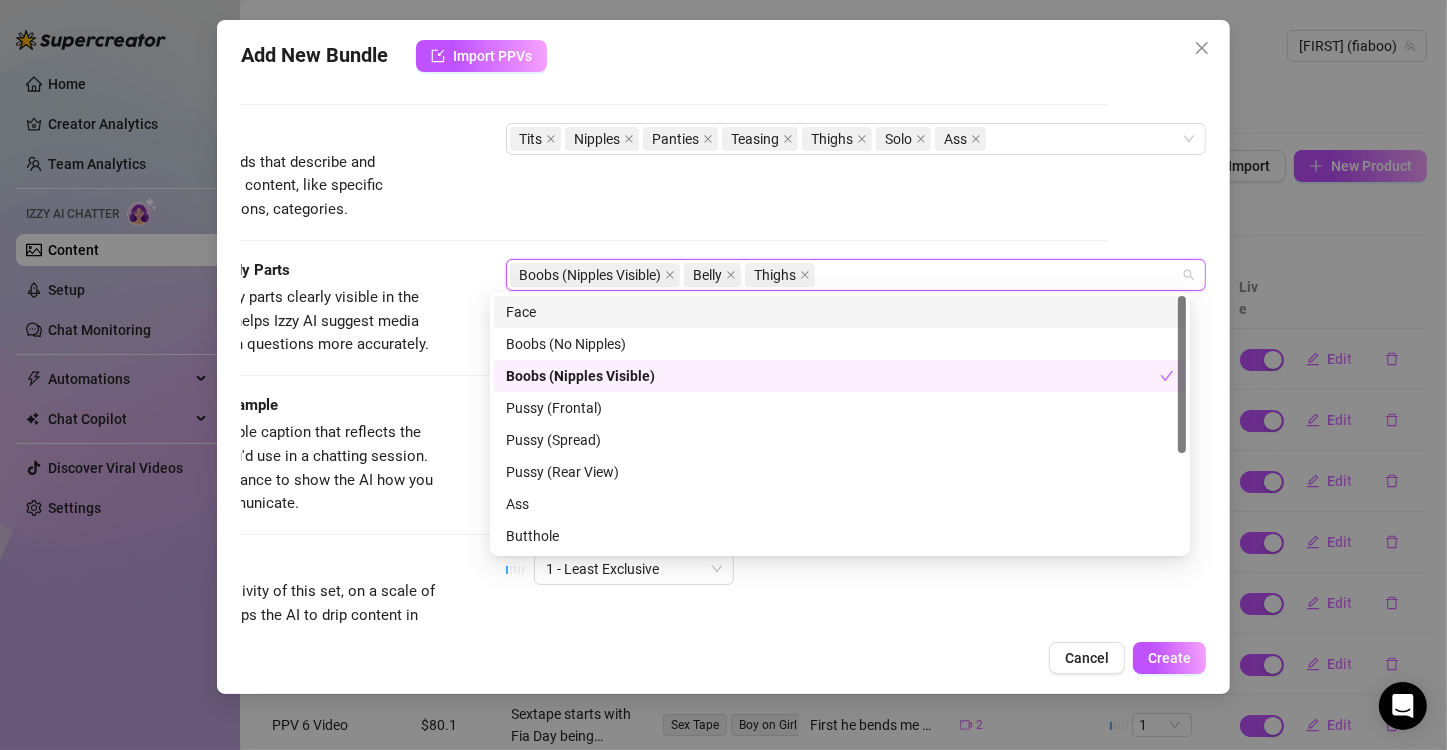 click on "Face" at bounding box center (840, 312) 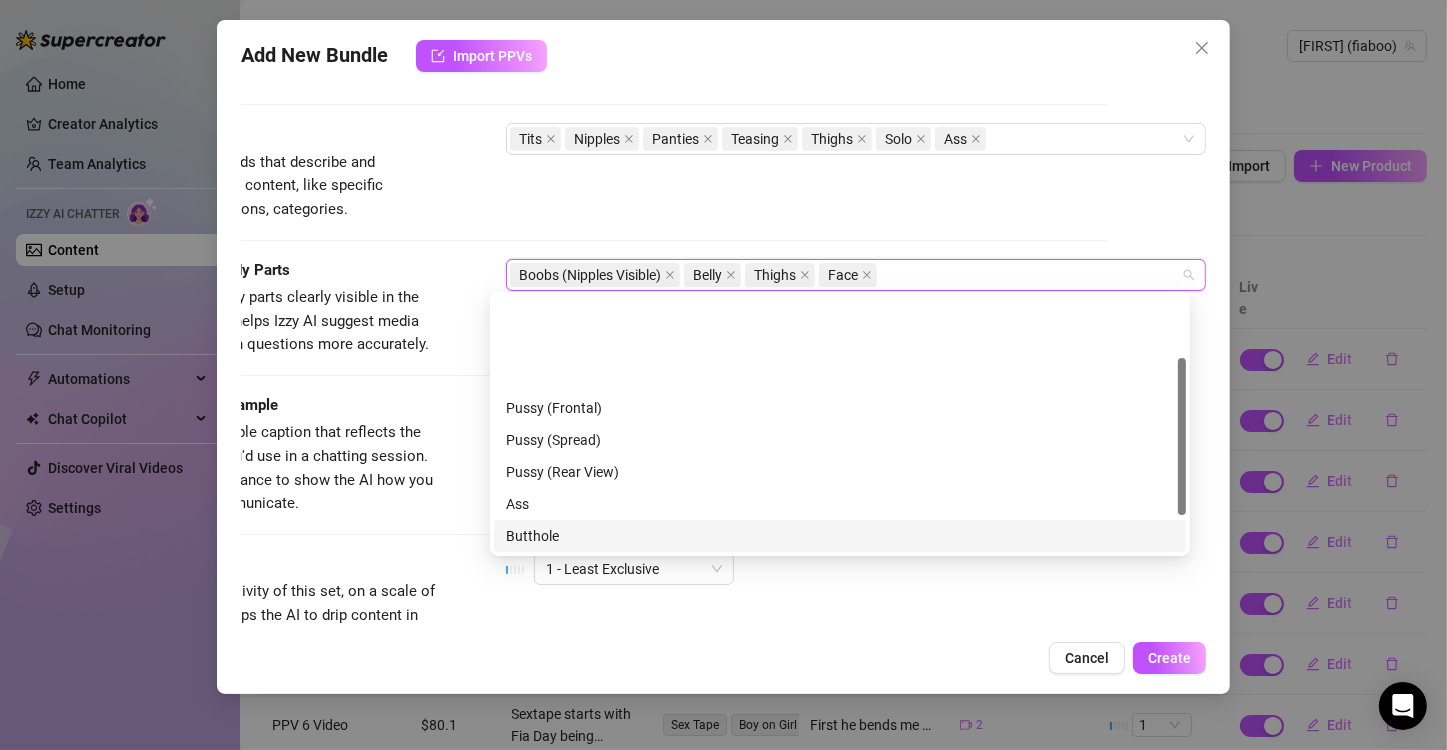 scroll, scrollTop: 100, scrollLeft: 0, axis: vertical 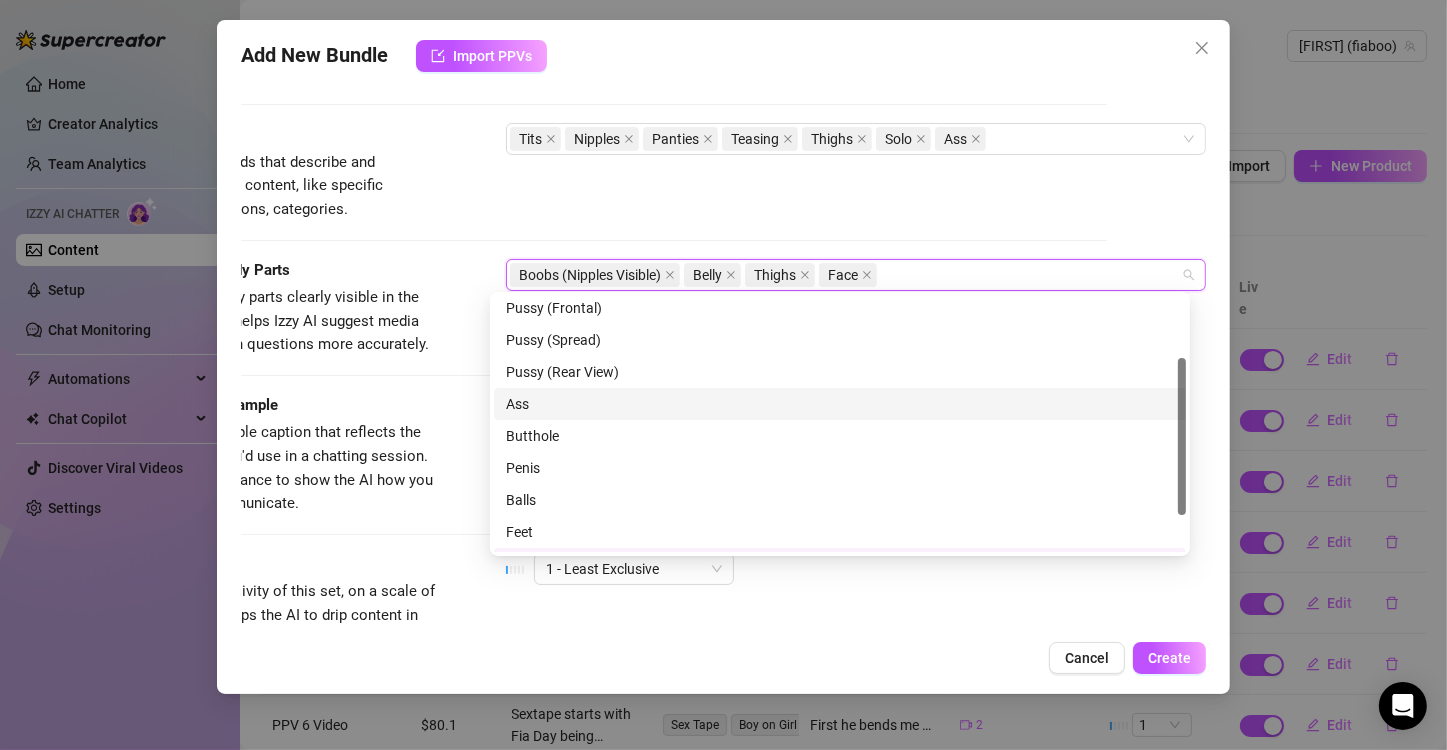 click on "Ass" at bounding box center [840, 404] 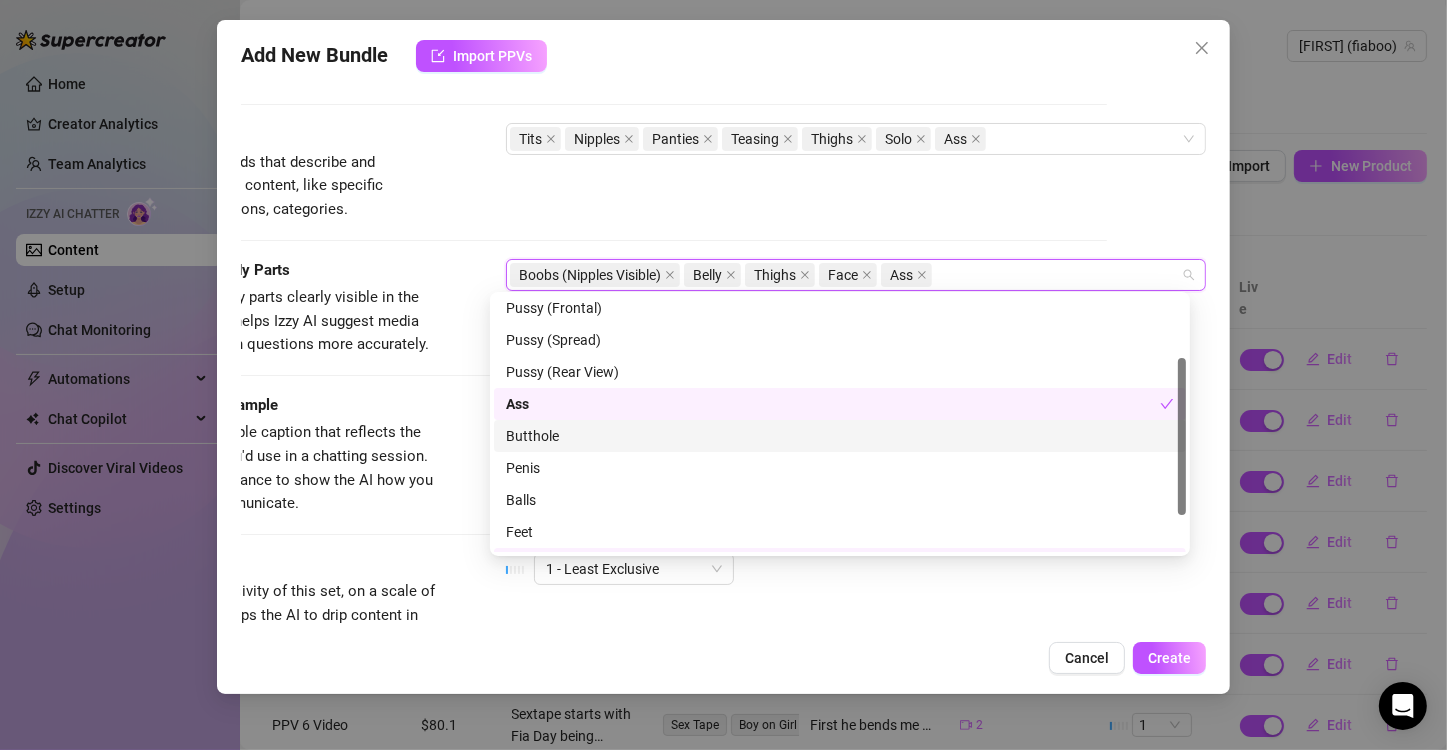 scroll, scrollTop: 160, scrollLeft: 0, axis: vertical 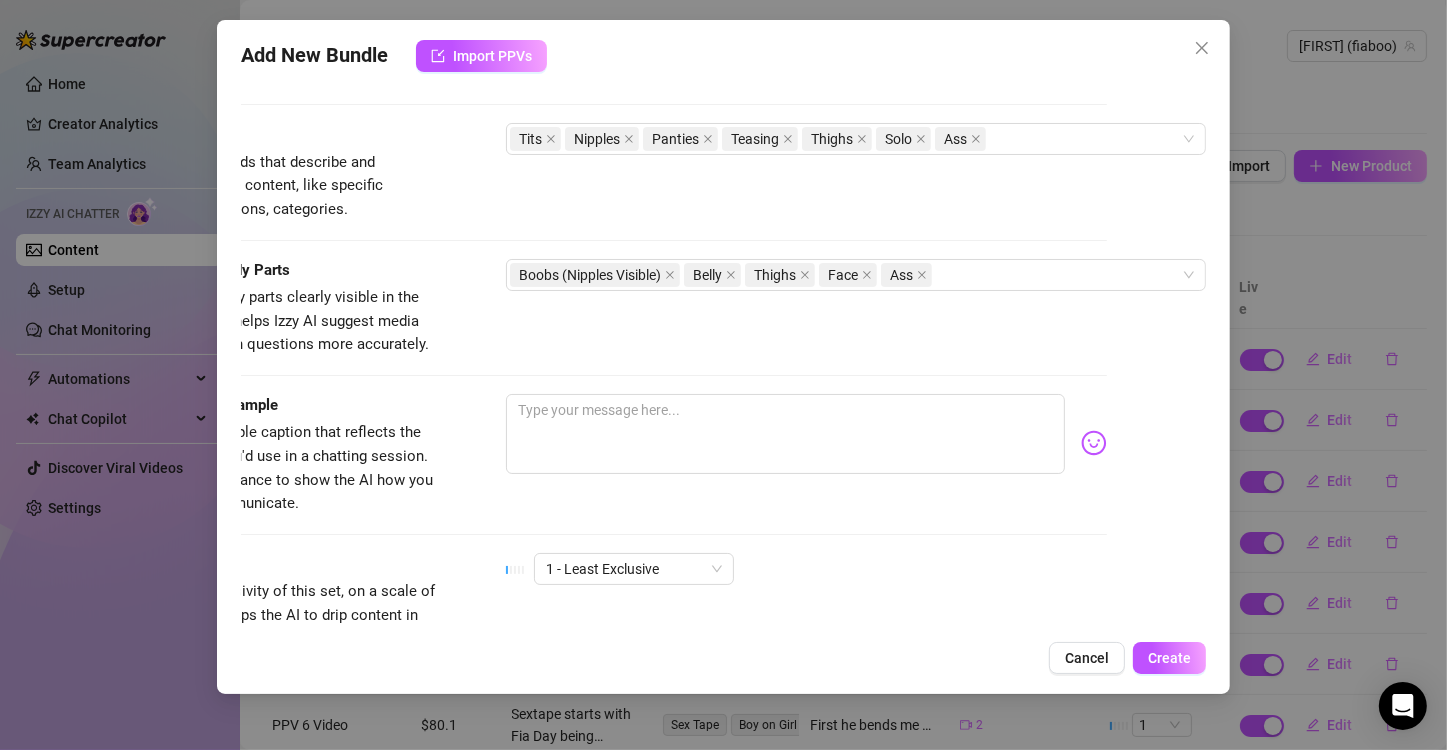 click on "Provide a sample caption that reflects the exact style you'd use in a chatting session. This is your chance to show the AI how you prefer to communicate." at bounding box center (292, 468) 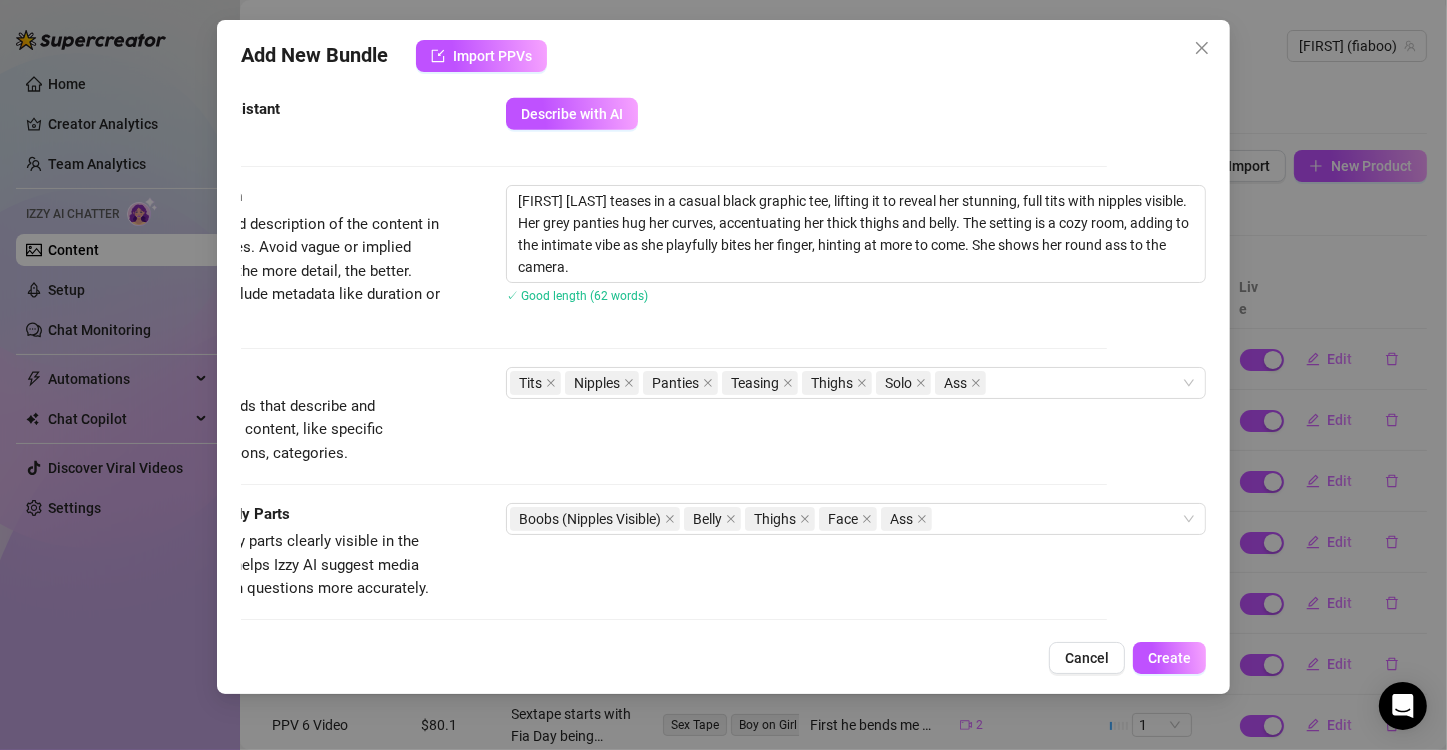 scroll, scrollTop: 982, scrollLeft: 115, axis: both 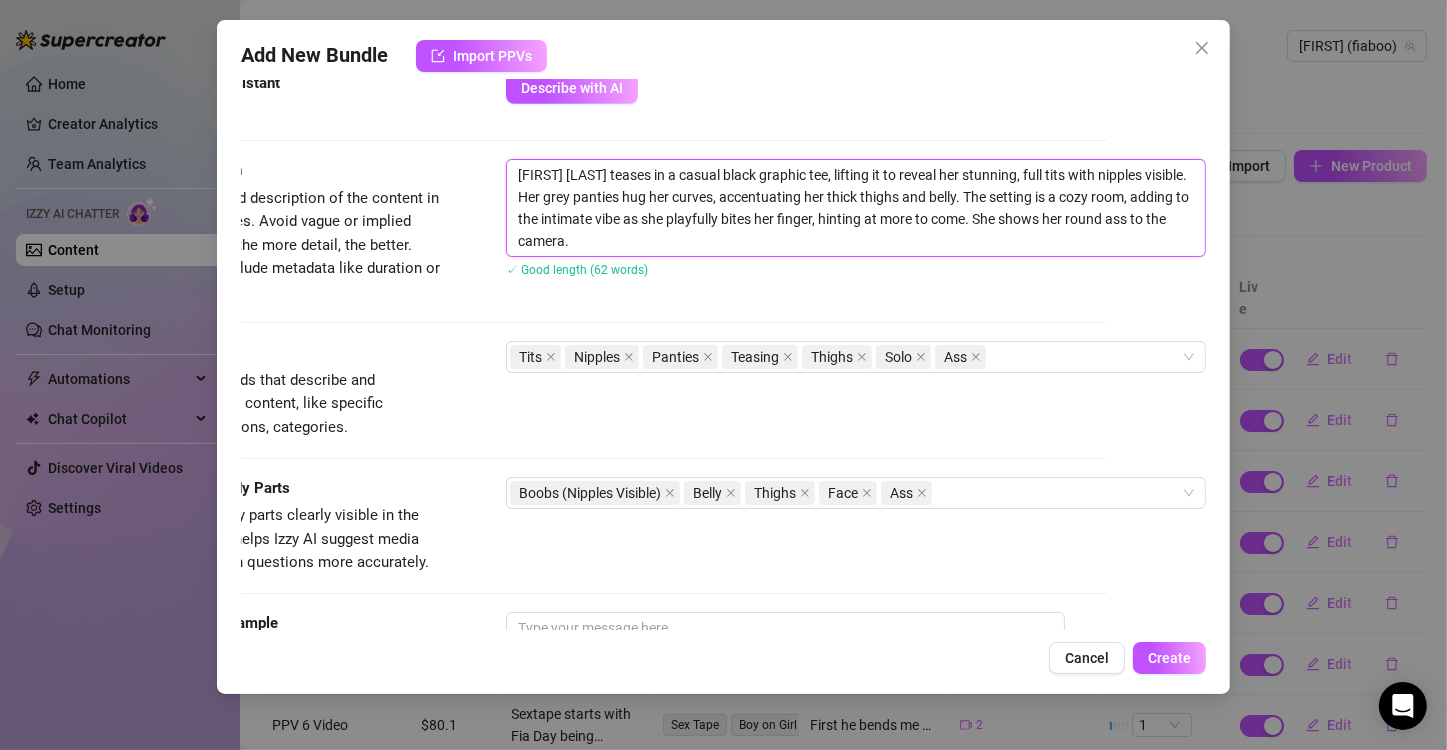 drag, startPoint x: 505, startPoint y: 170, endPoint x: 551, endPoint y: 248, distance: 90.55385 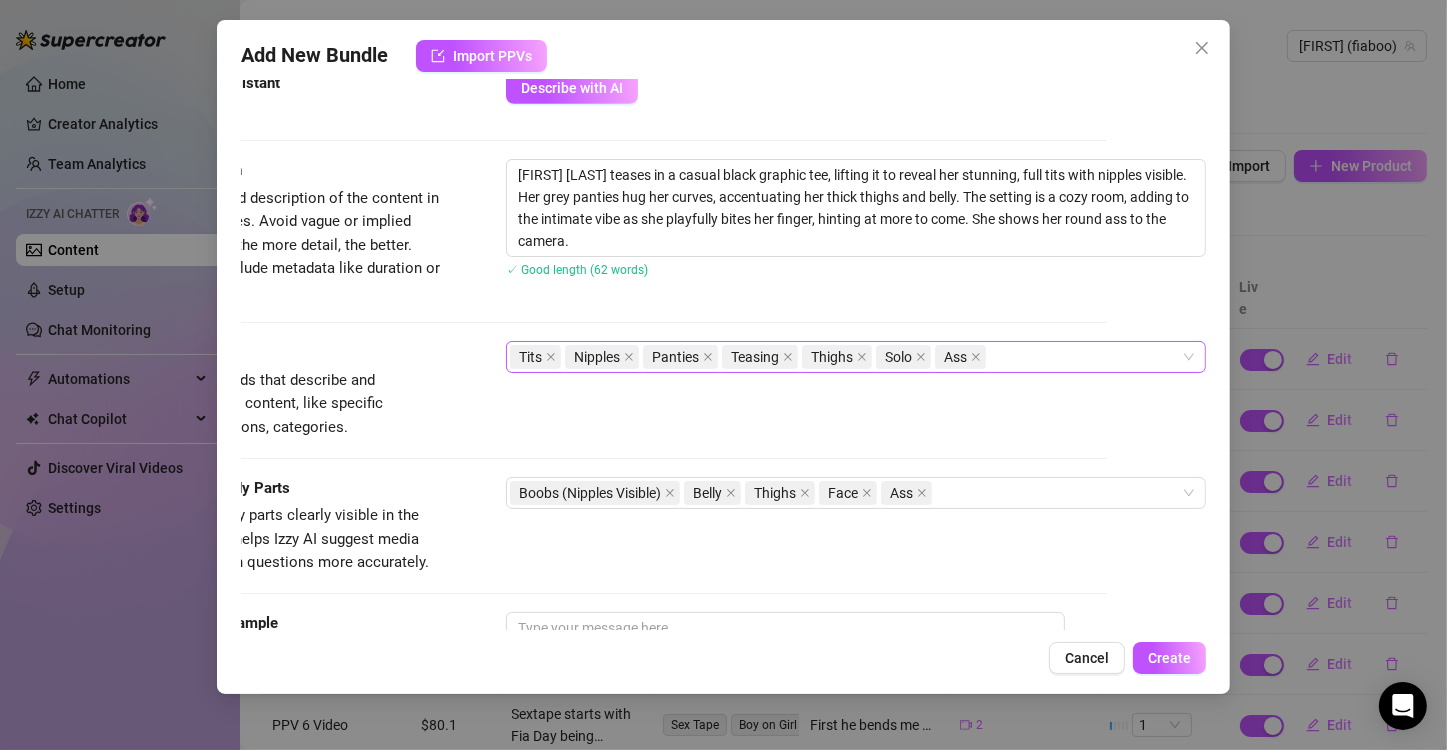 scroll, scrollTop: 1082, scrollLeft: 115, axis: both 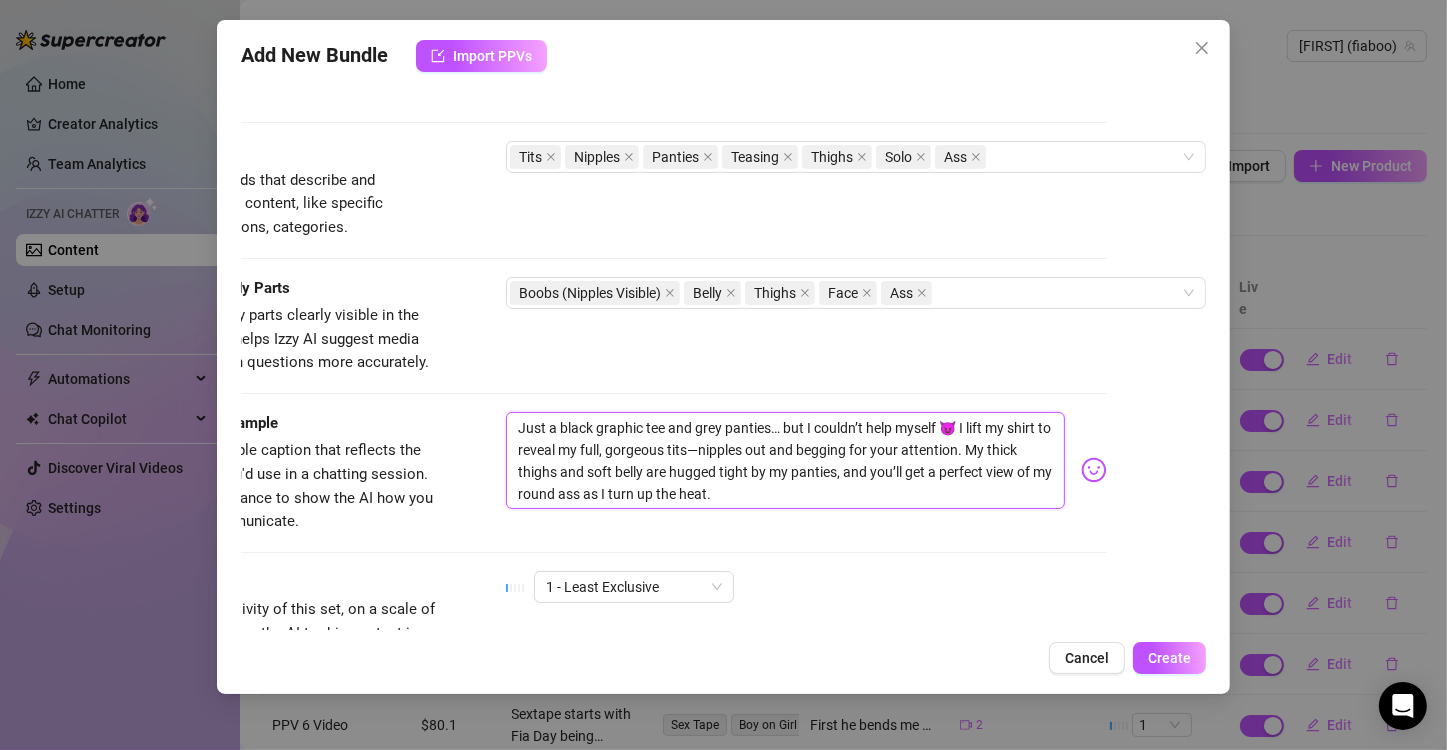 click on "Just a black graphic tee and grey panties… but I couldn’t help myself 😈 I lift my shirt to reveal my full, gorgeous tits—nipples out and begging for your attention. My thick thighs and soft belly are hugged tight by my panties, and you’ll get a perfect view of my round ass as I turn up the heat." at bounding box center (785, 461) 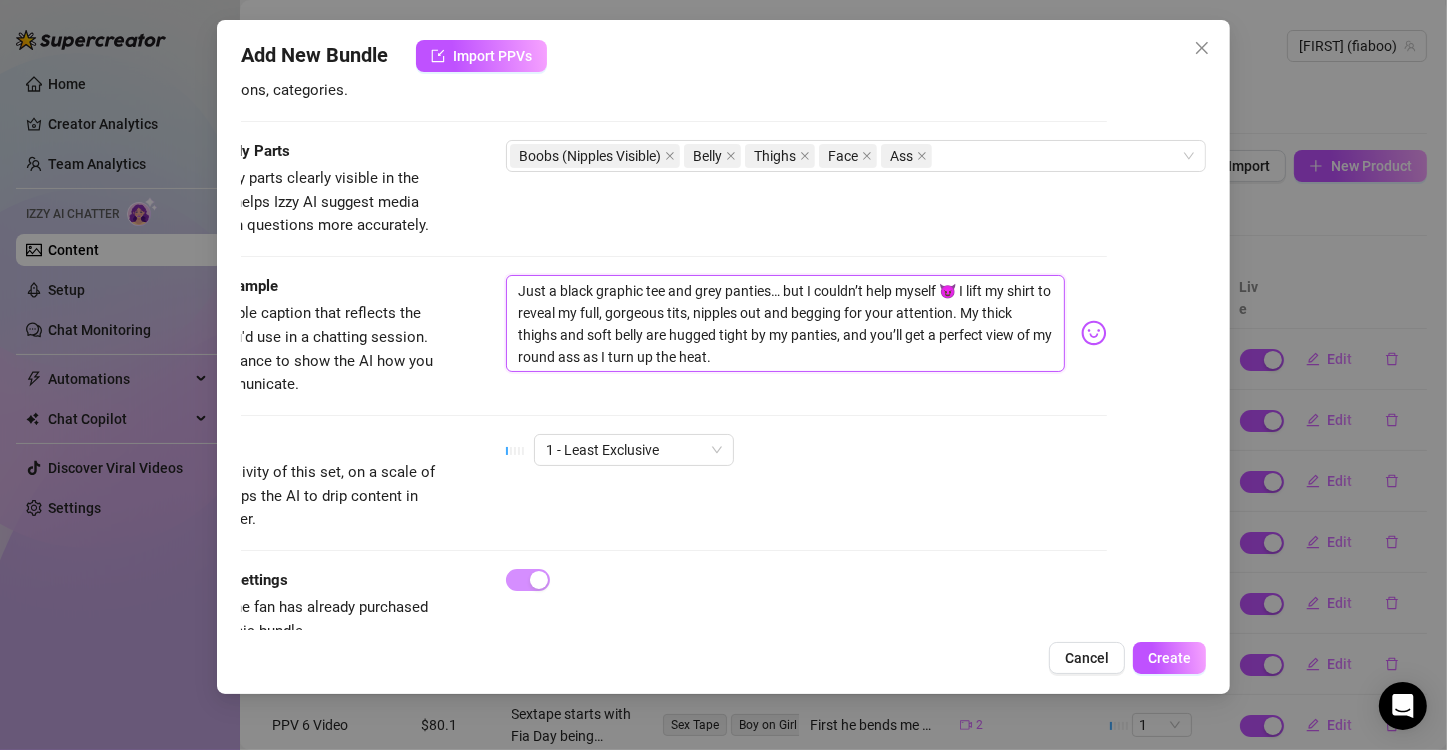 scroll, scrollTop: 1382, scrollLeft: 115, axis: both 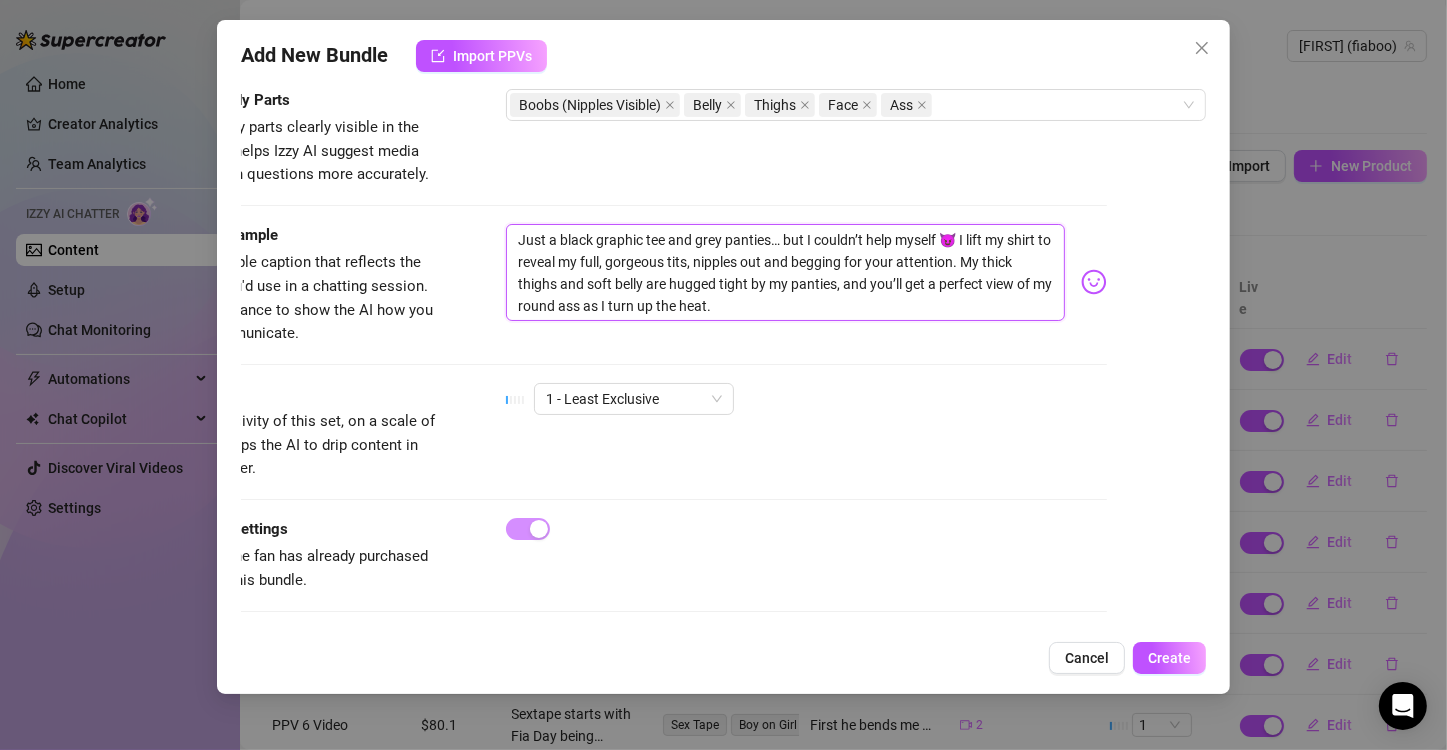 click on "Just a black graphic tee and grey panties… but I couldn’t help myself 😈 I lift my shirt to reveal my full, gorgeous tits, nipples out and begging for your attention. My thick thighs and soft belly are hugged tight by my panties, and you’ll get a perfect view of my round ass as I turn up the heat." at bounding box center [785, 273] 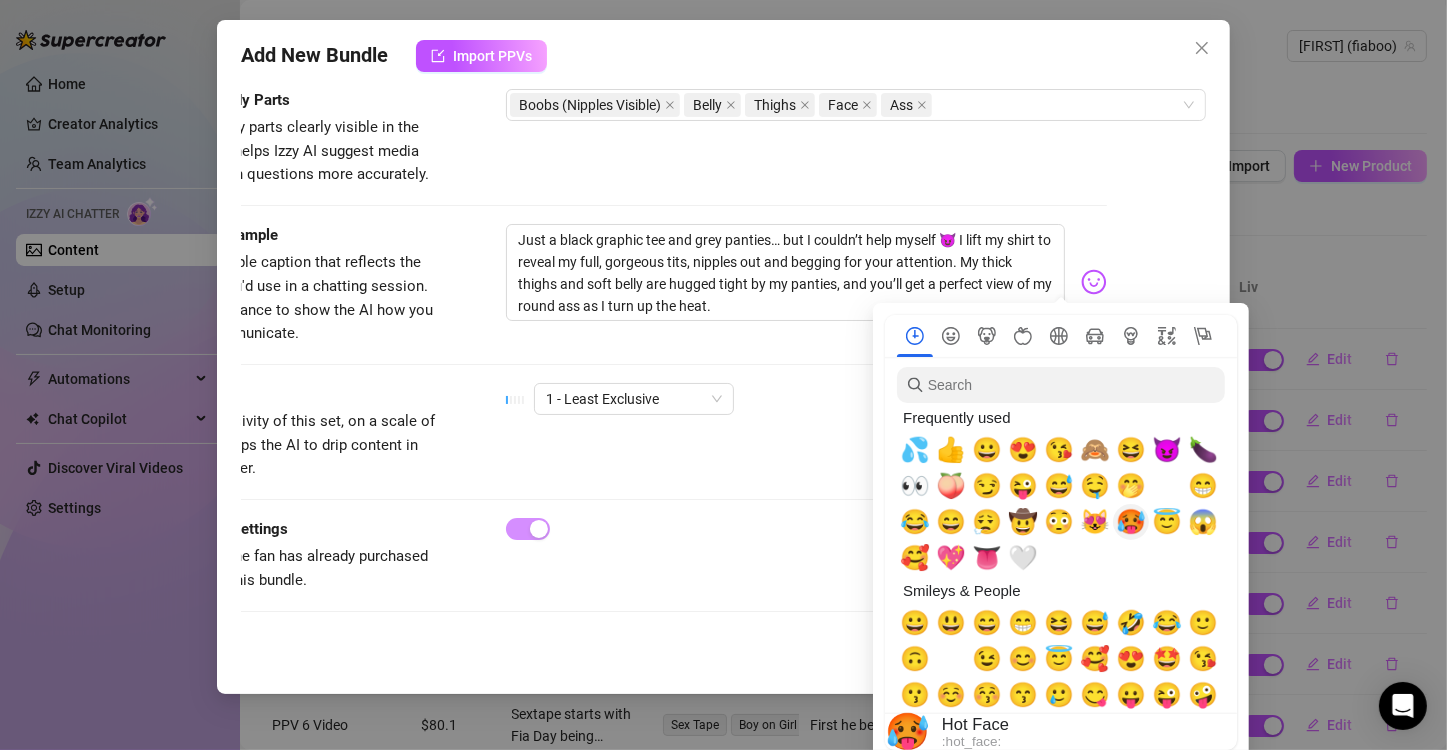 click on "🥵" at bounding box center (1131, 522) 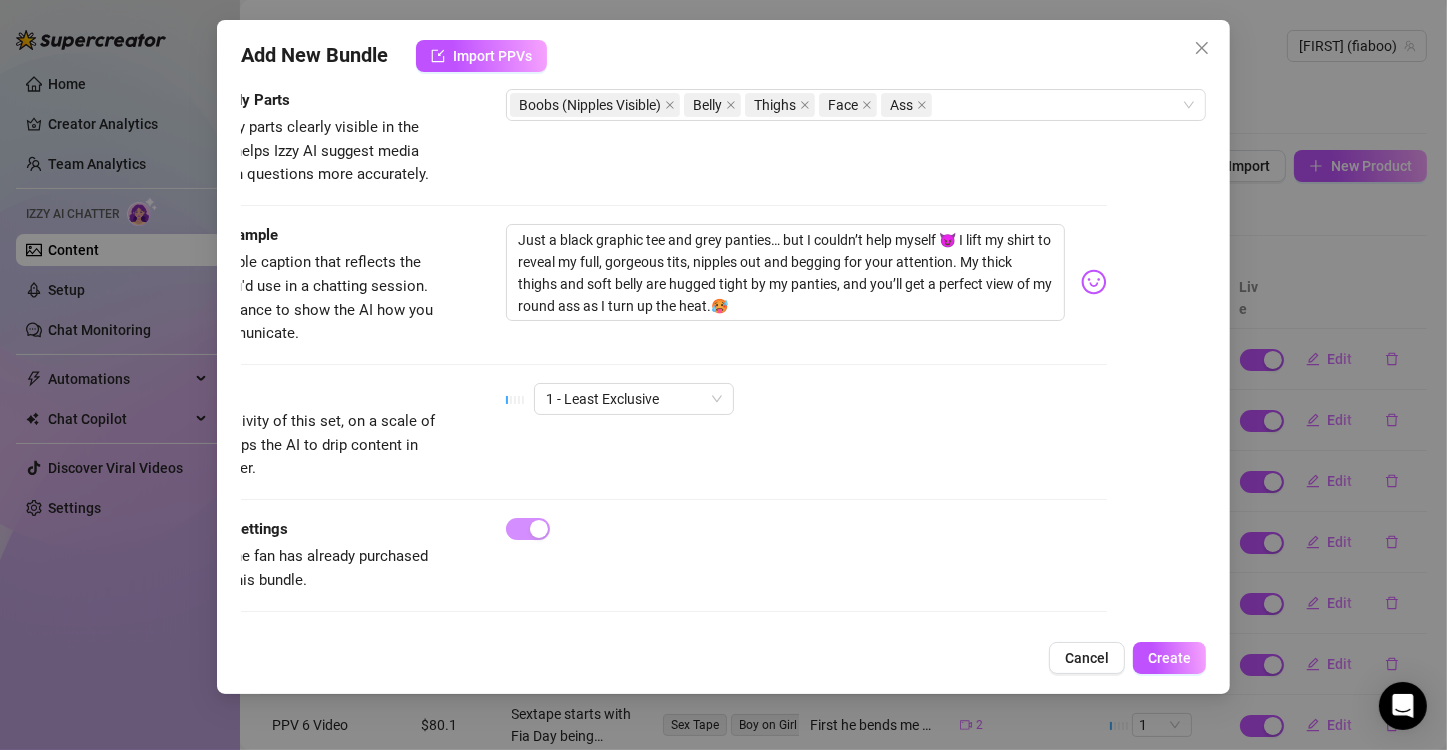 click on "Exclusivity Level of exclusivity of this set, on a scale of 1 to 5. This helps the AI to drip content in the perfect order. 1 - Least Exclusive" at bounding box center [624, 432] 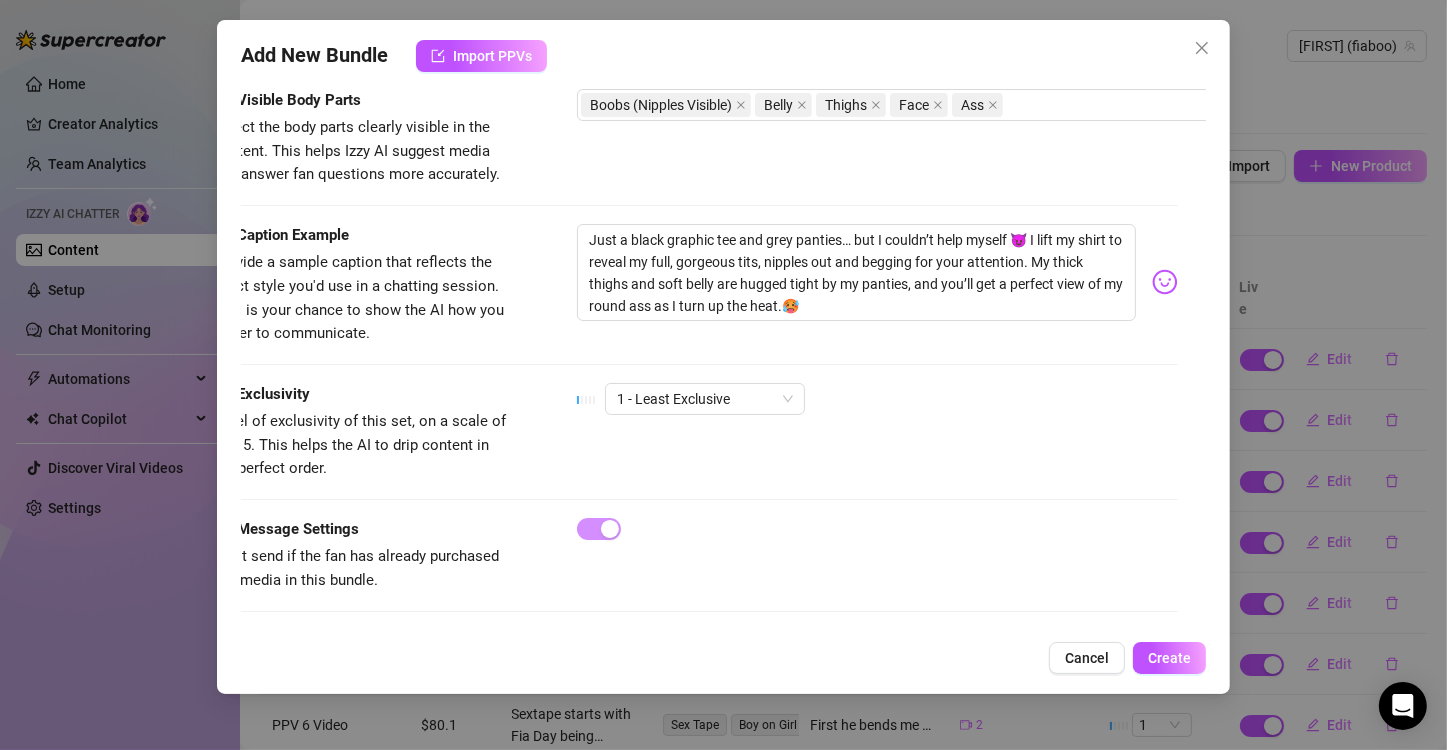 scroll, scrollTop: 1382, scrollLeft: 0, axis: vertical 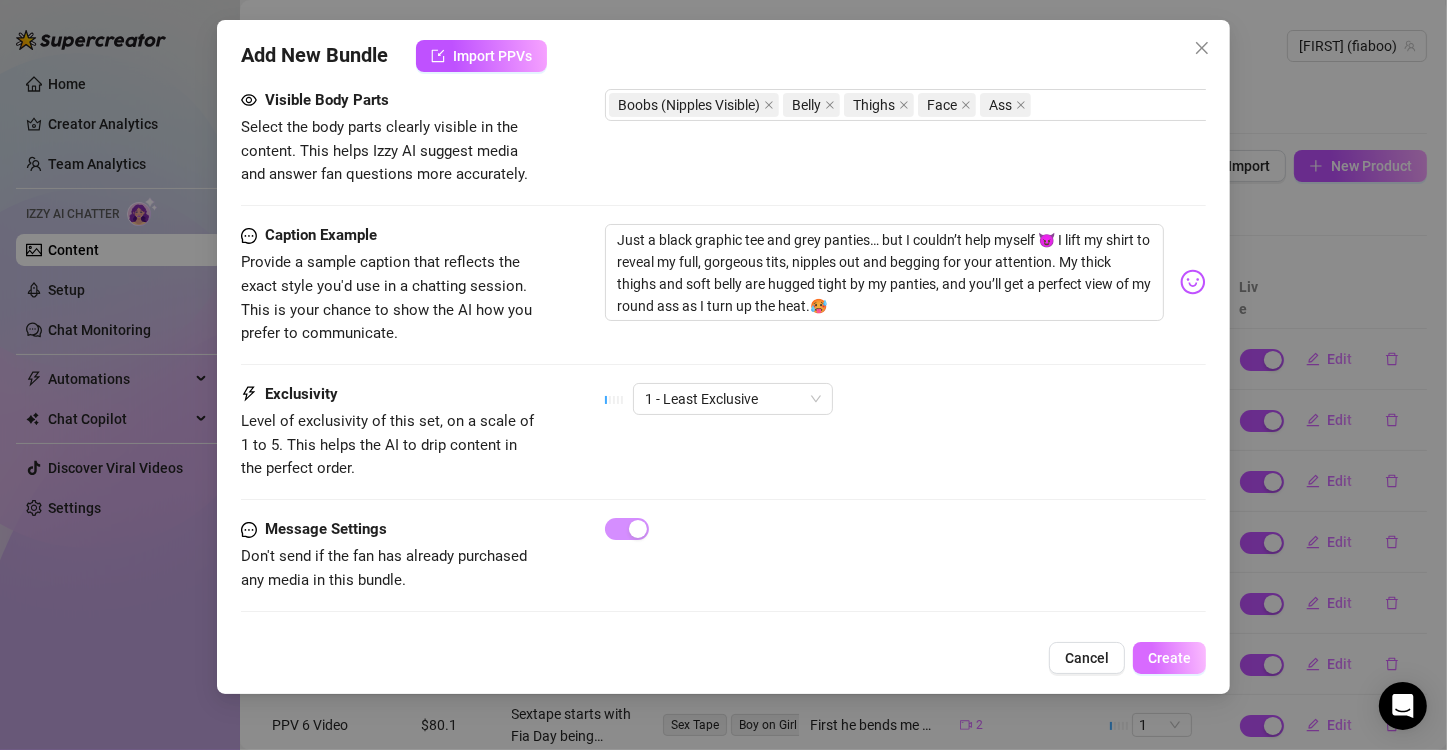 click on "Create" at bounding box center (1169, 658) 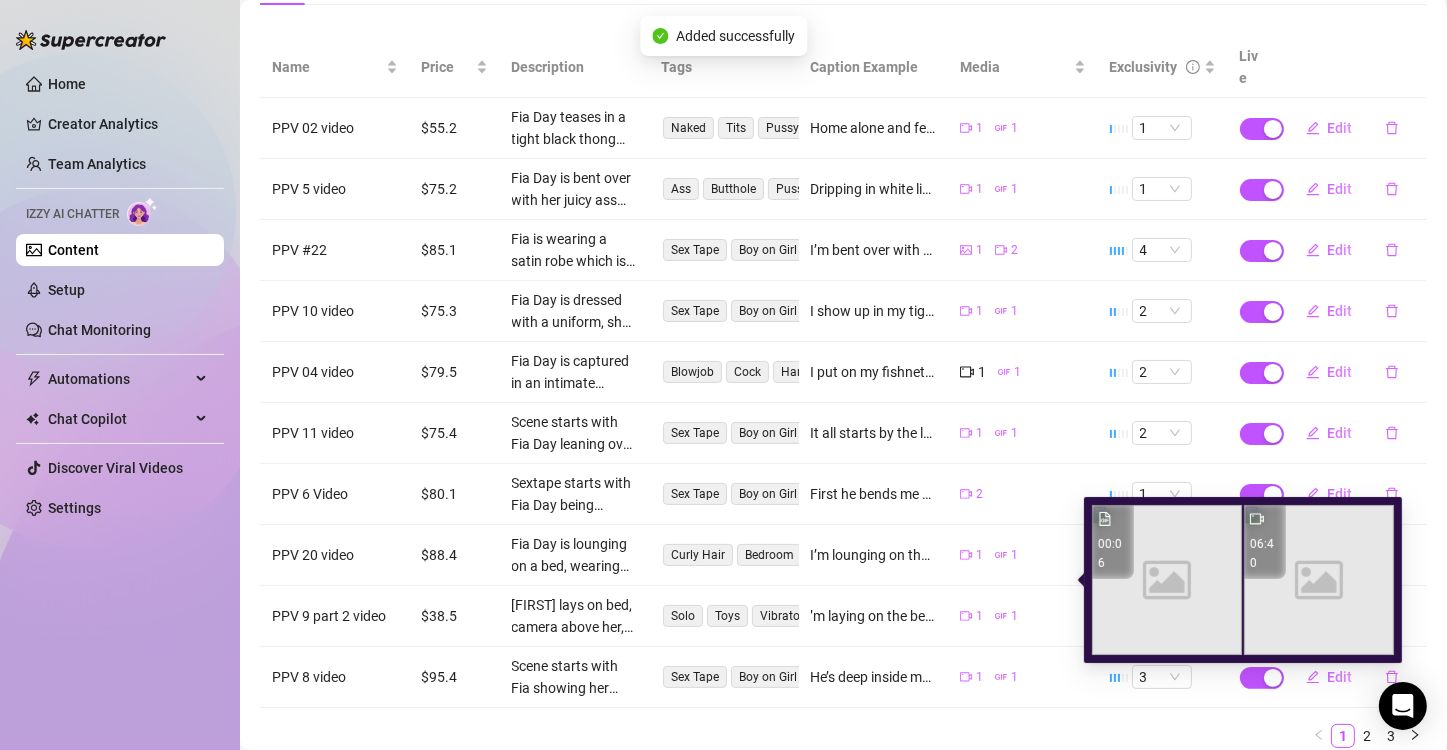 scroll, scrollTop: 280, scrollLeft: 0, axis: vertical 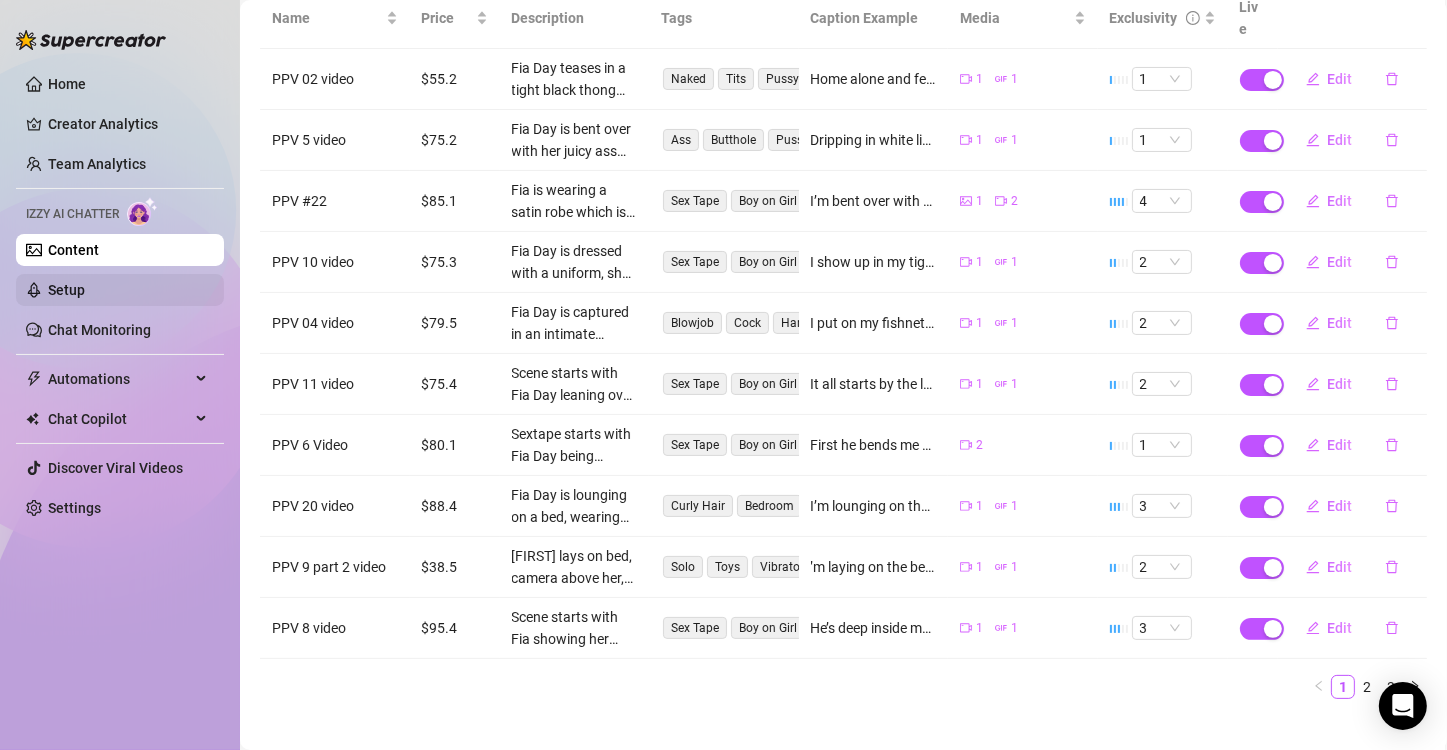 click on "Setup" at bounding box center [66, 290] 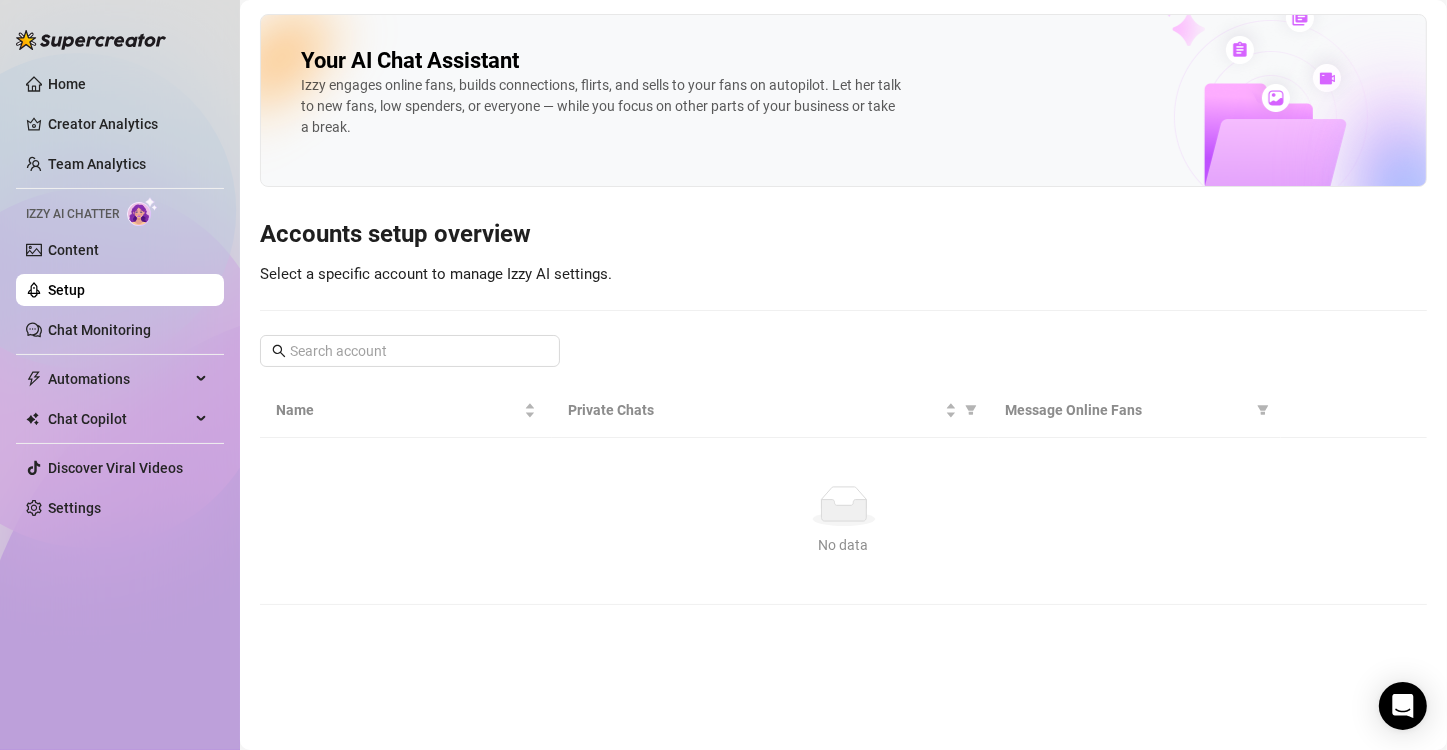 scroll, scrollTop: 0, scrollLeft: 0, axis: both 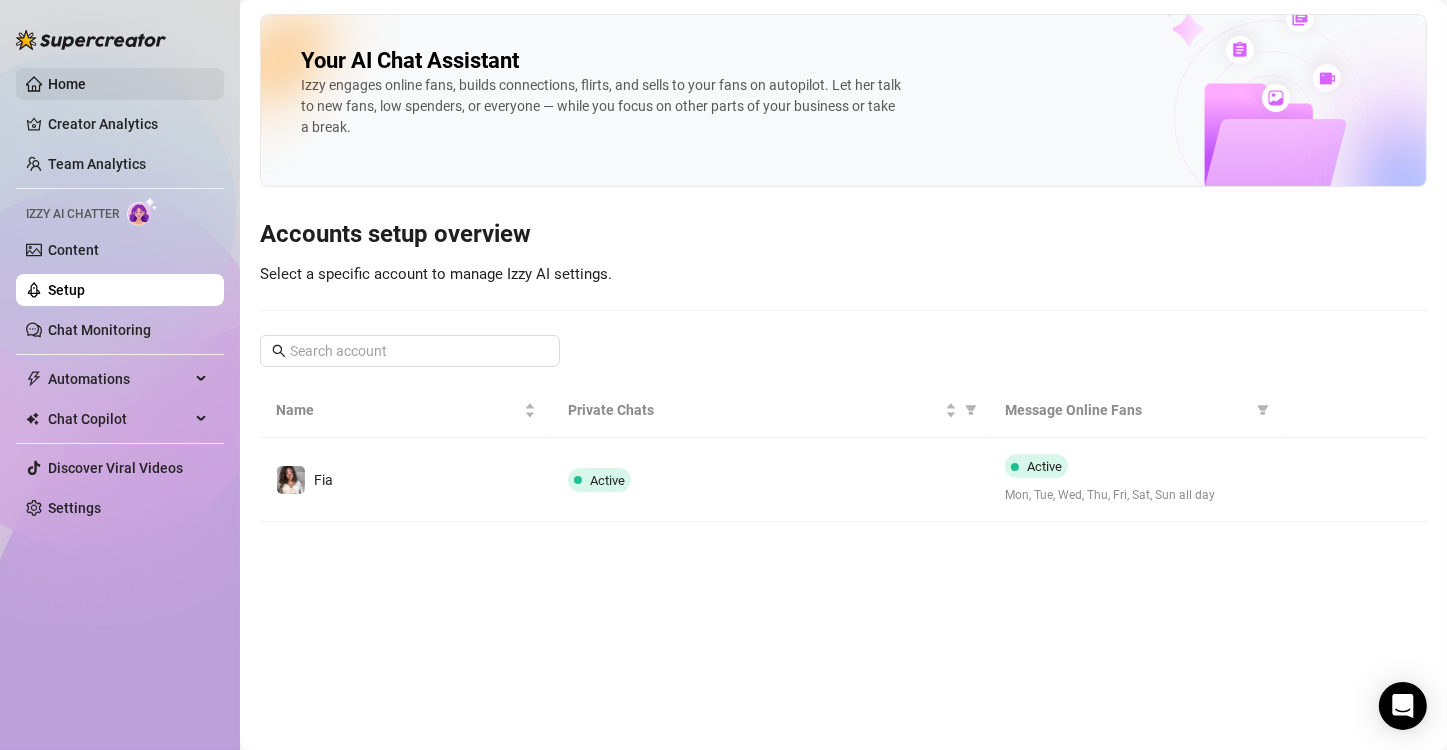 click on "Home" at bounding box center (67, 84) 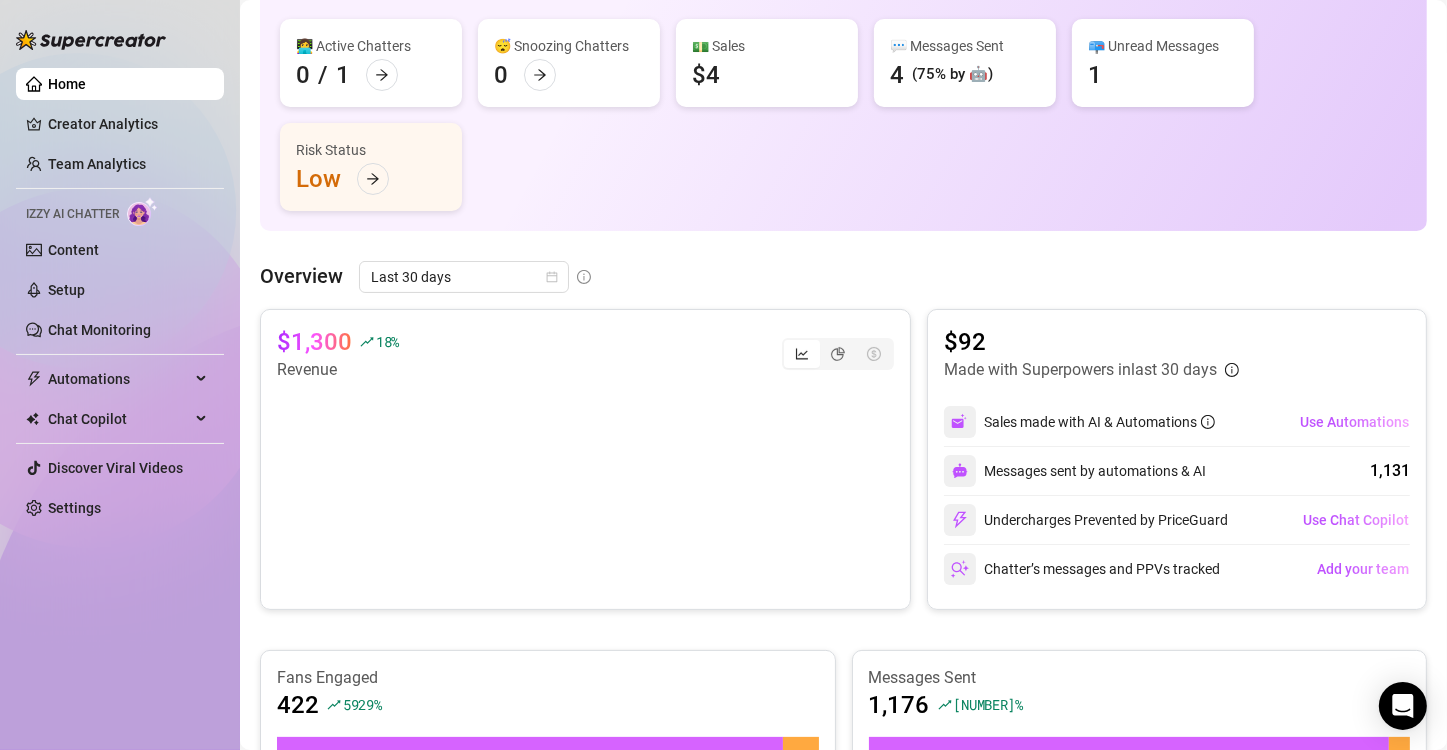 scroll, scrollTop: 243, scrollLeft: 0, axis: vertical 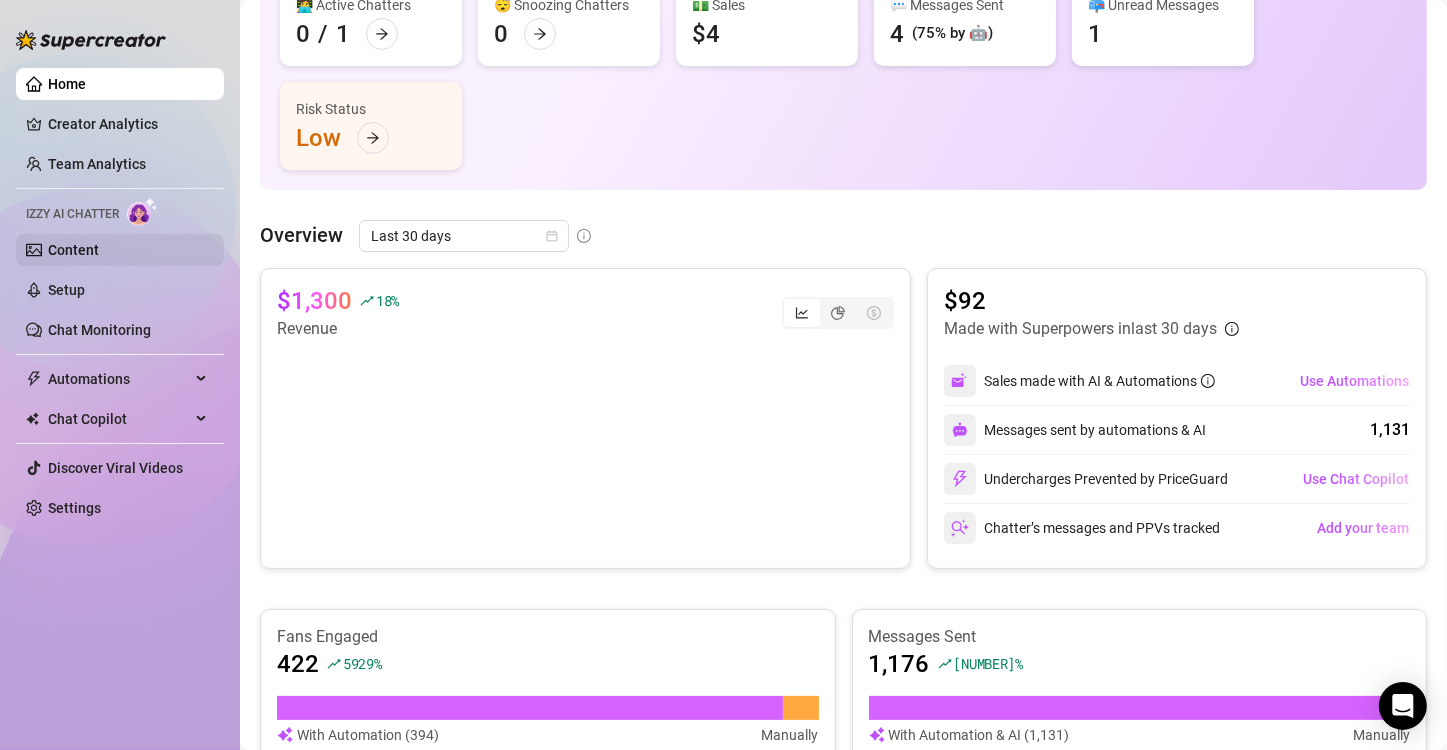 click on "Content" at bounding box center (73, 250) 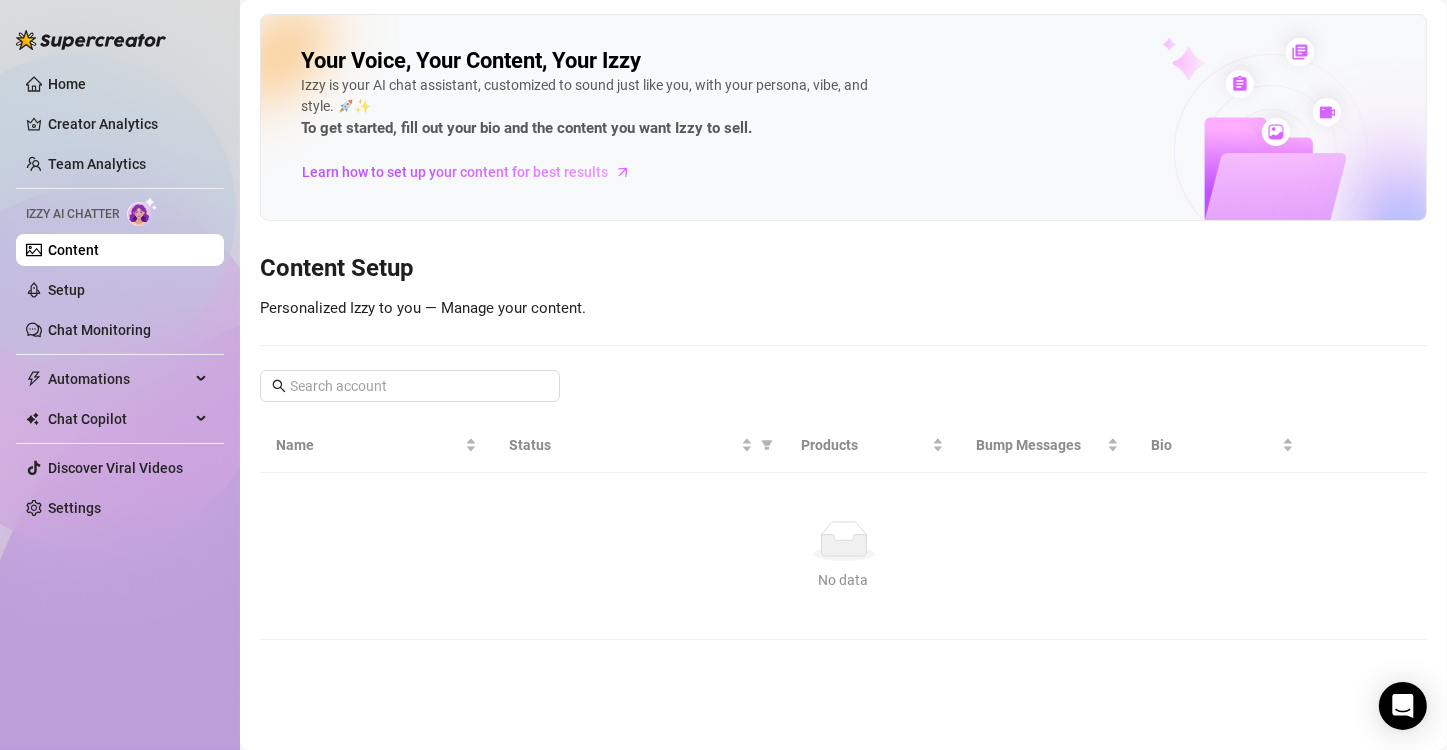 scroll, scrollTop: 0, scrollLeft: 0, axis: both 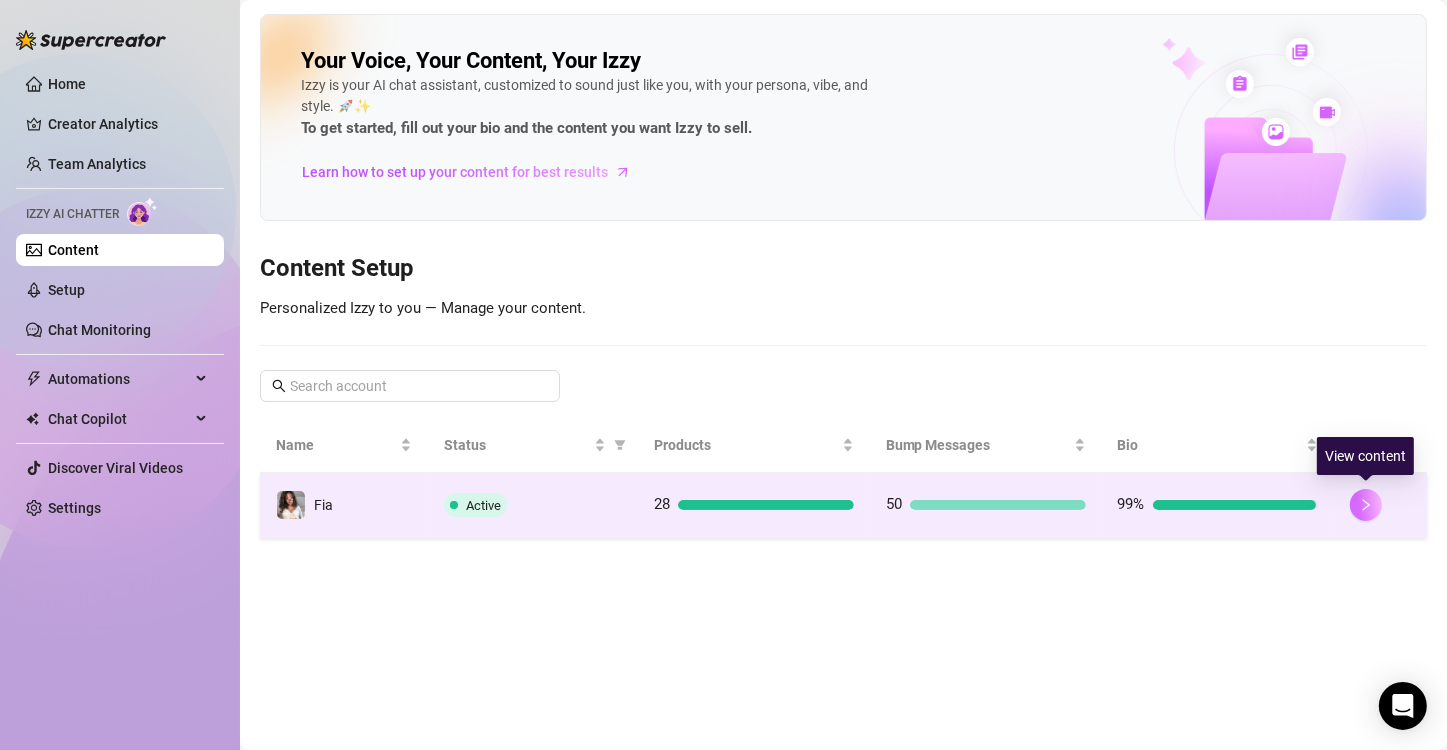 click 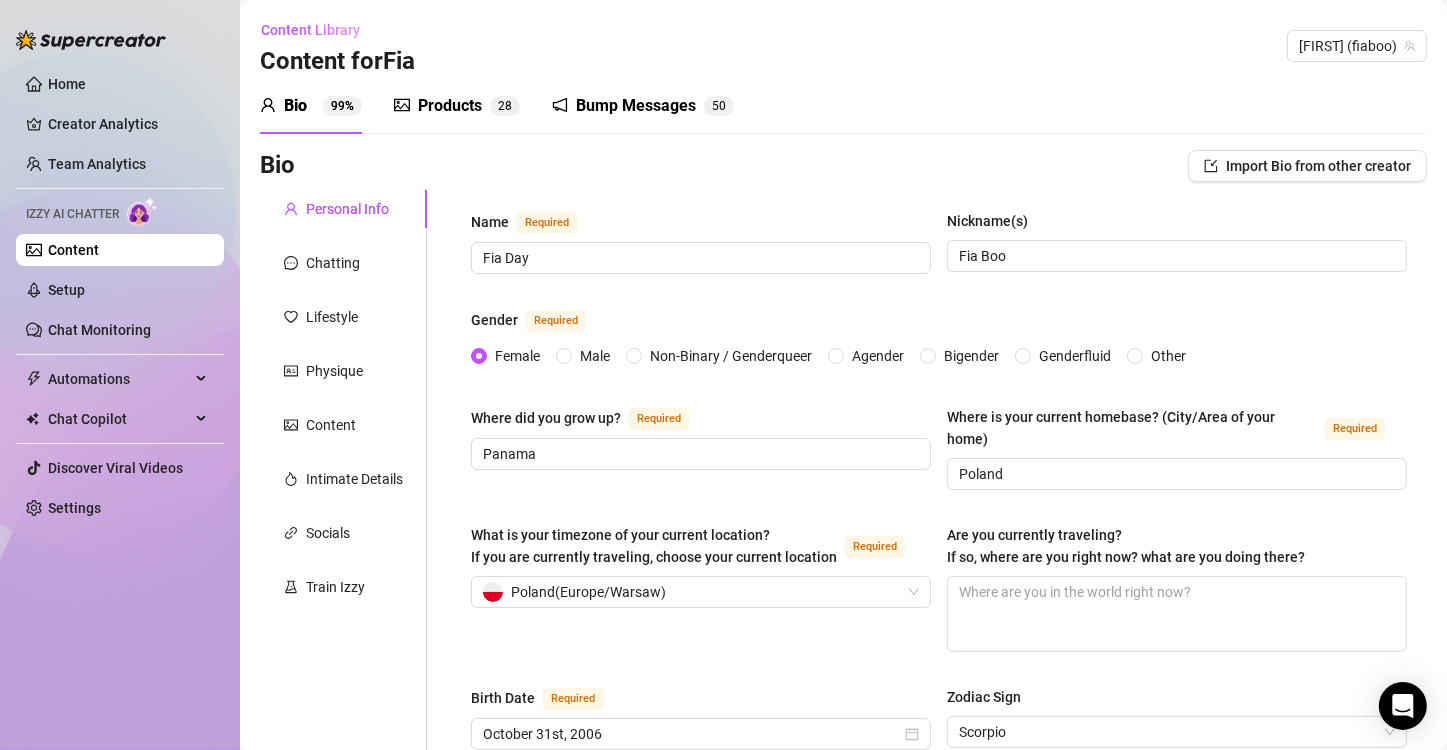 click on "Products" at bounding box center (450, 106) 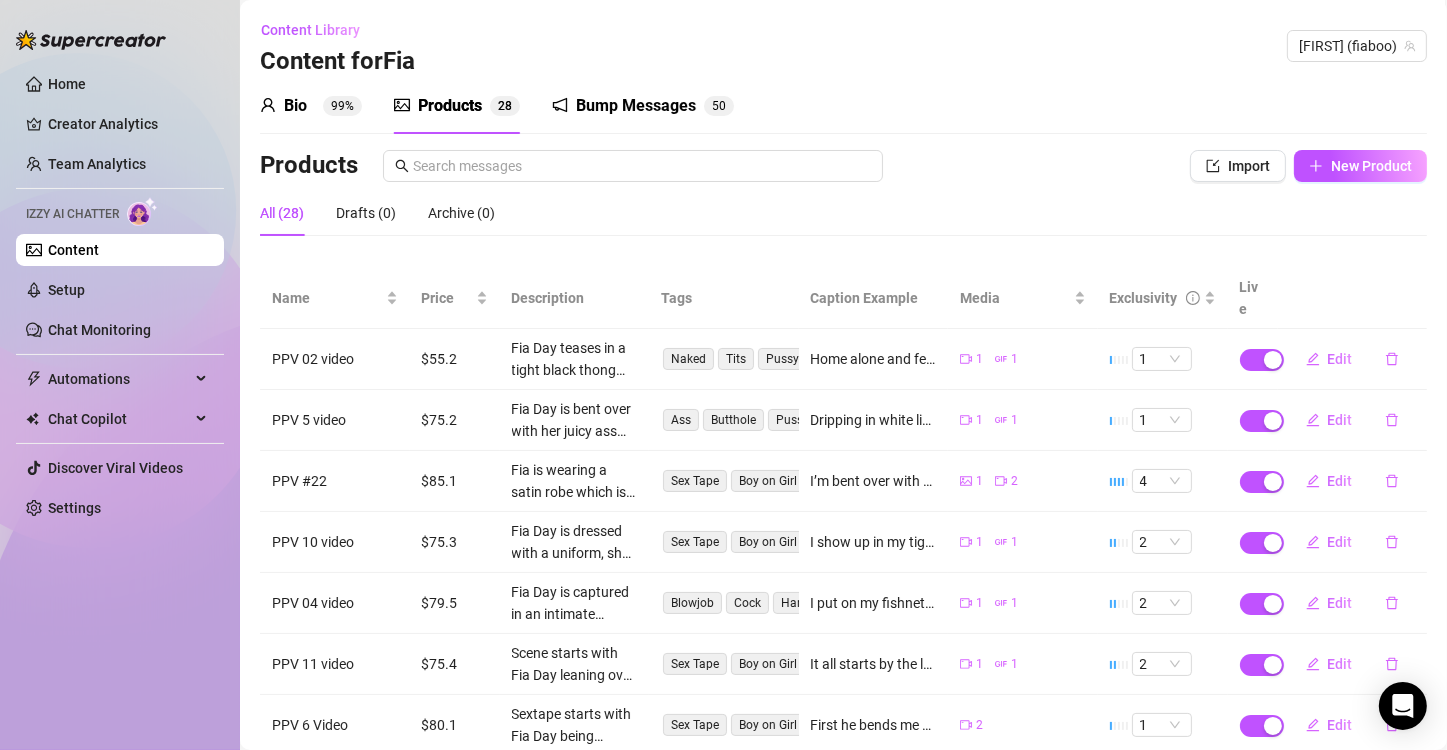 scroll, scrollTop: 0, scrollLeft: 0, axis: both 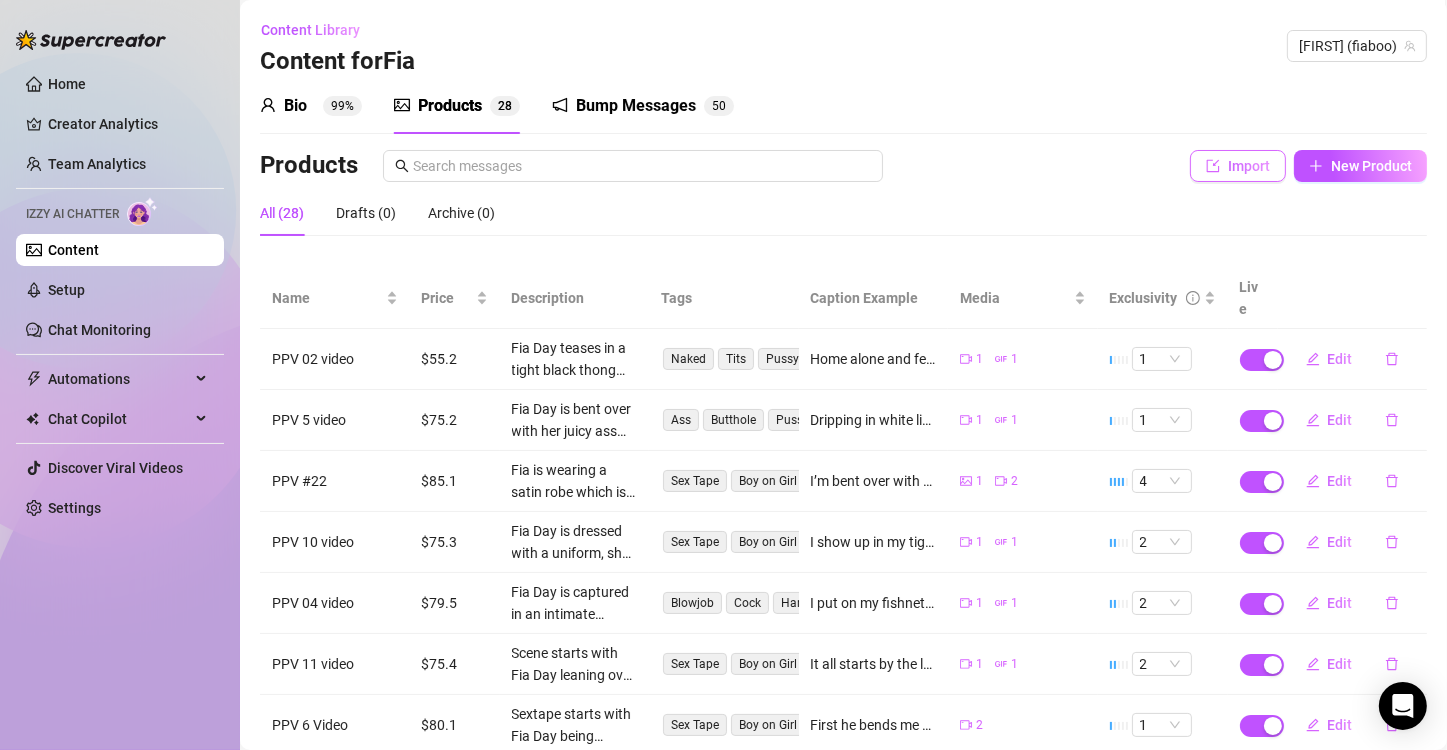 click on "Import" at bounding box center [1238, 166] 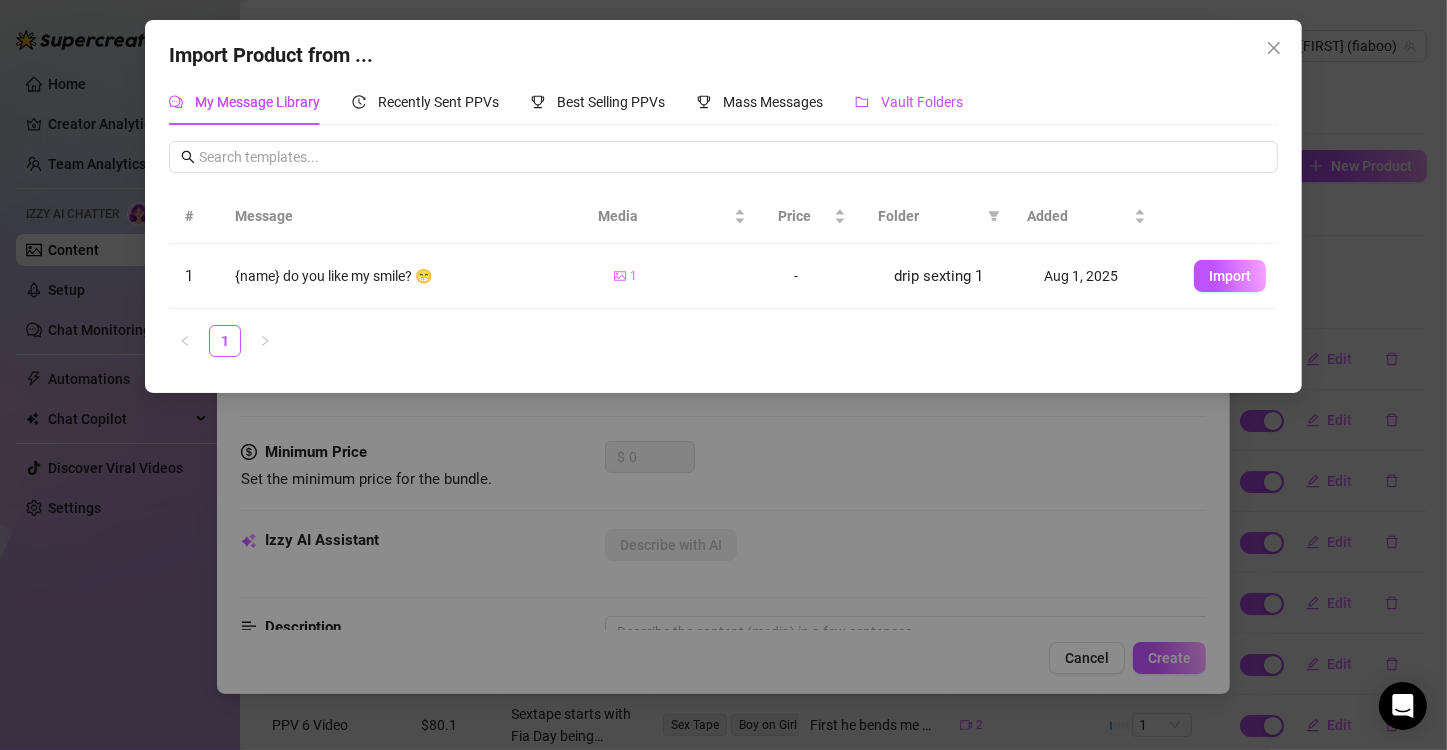 click on "Vault Folders" at bounding box center (922, 102) 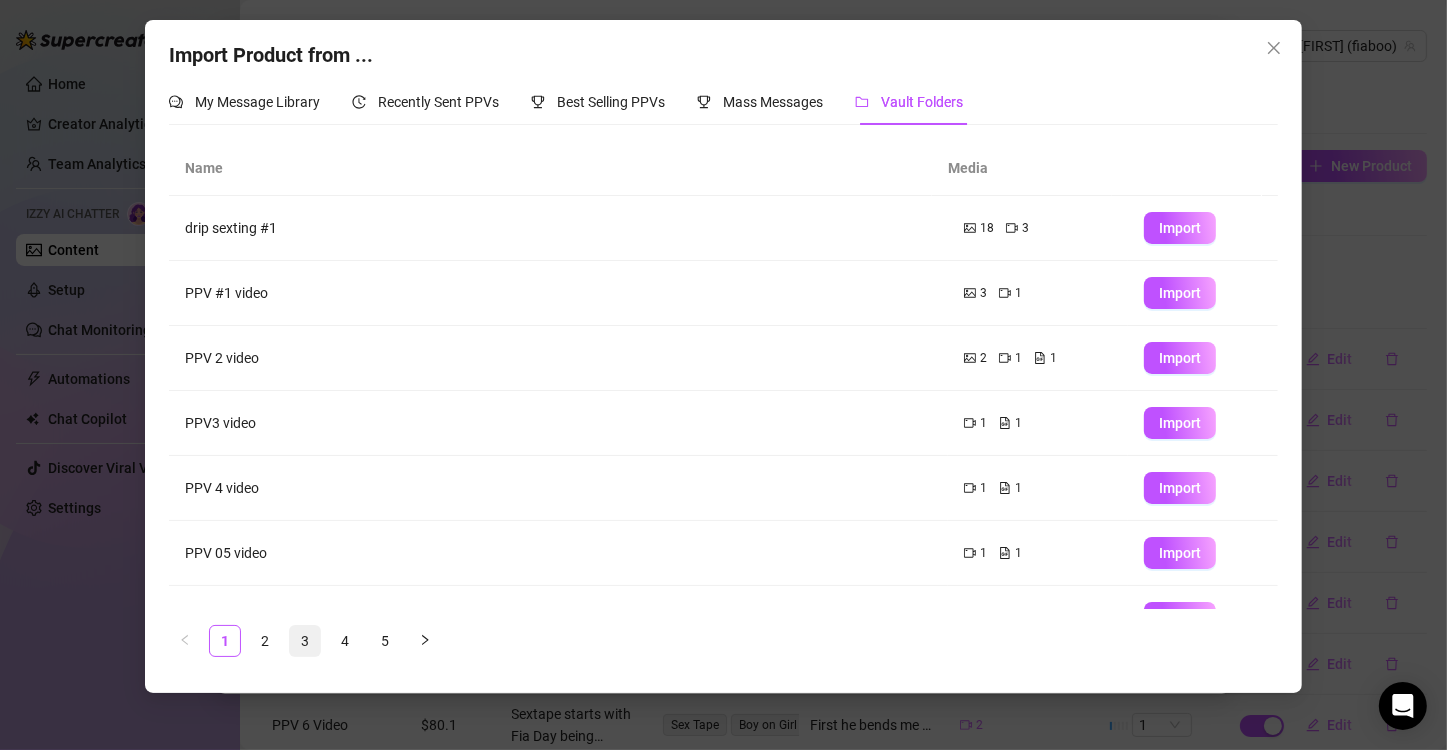 click on "3" at bounding box center [305, 641] 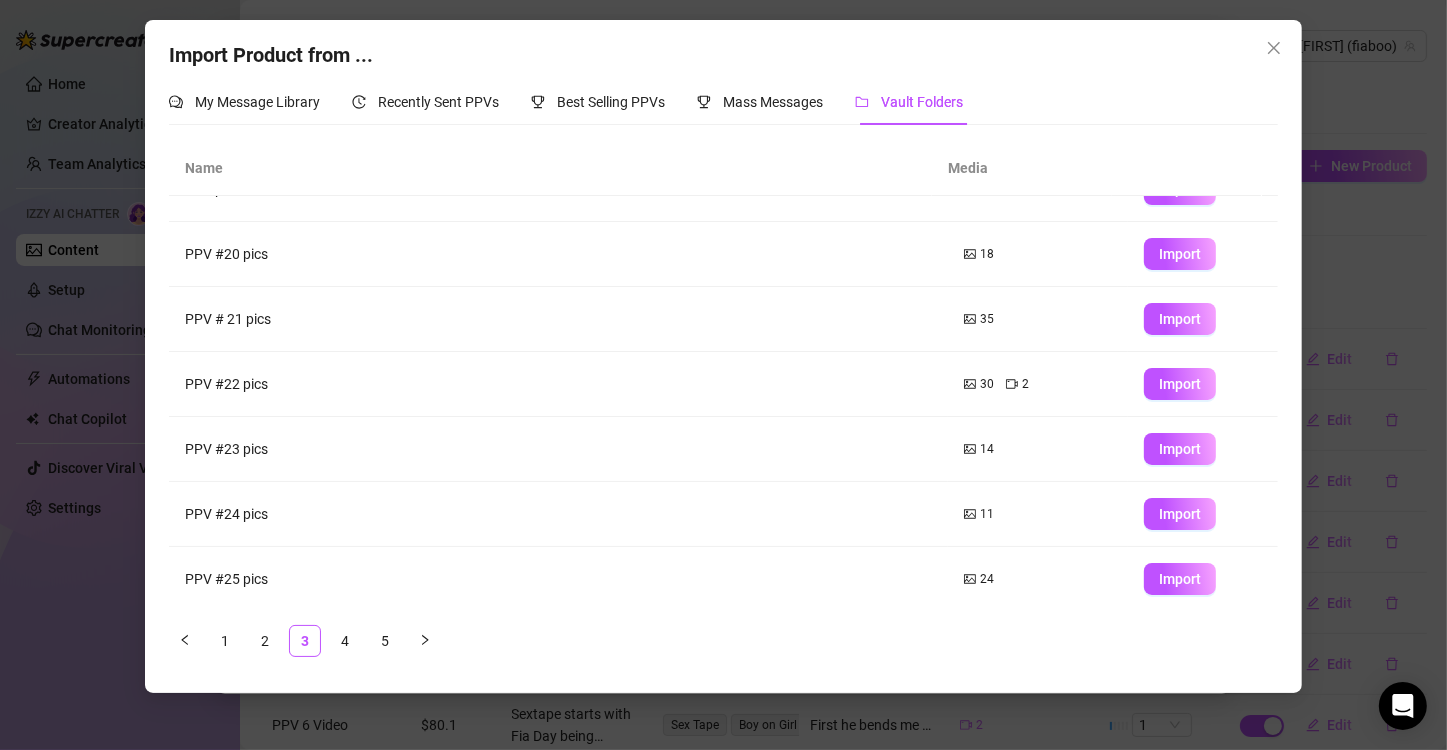 scroll, scrollTop: 235, scrollLeft: 0, axis: vertical 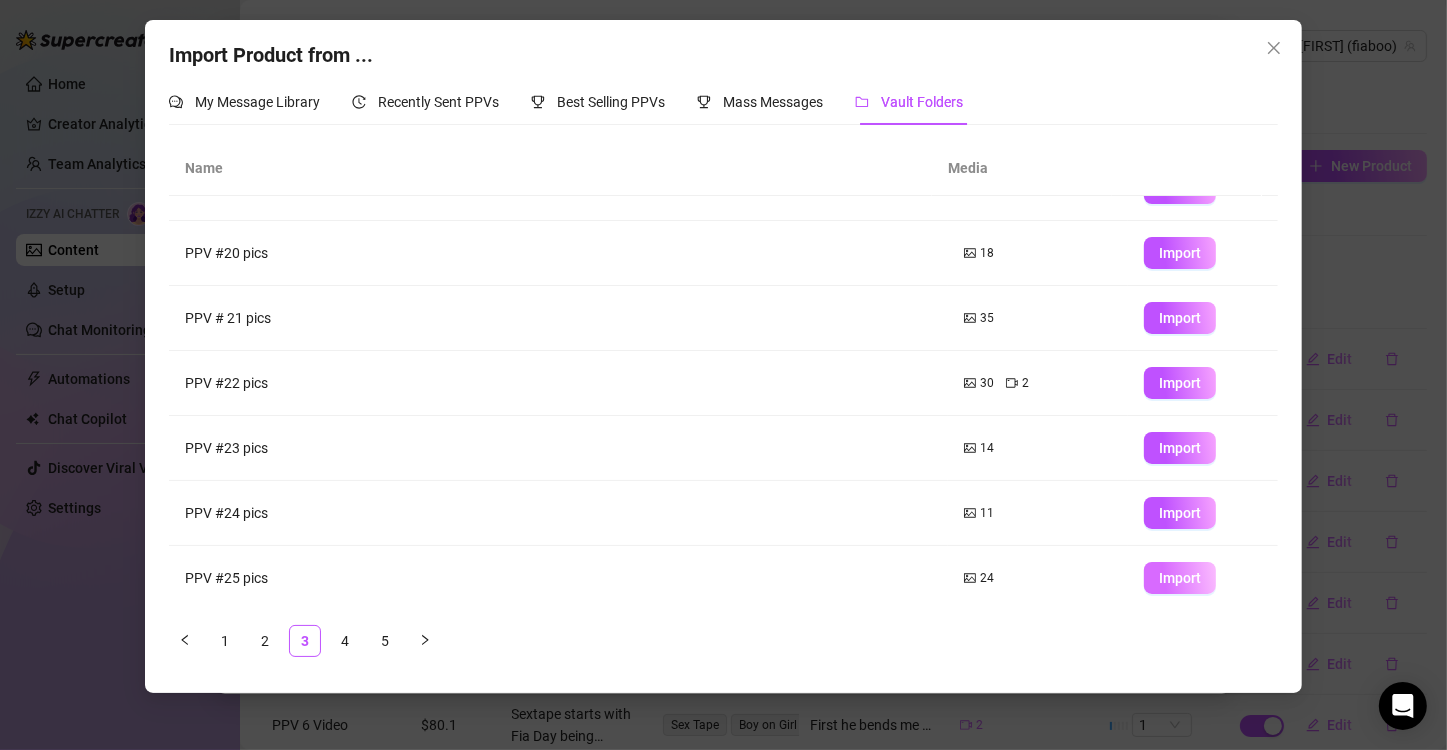 click on "Import" at bounding box center [1180, 578] 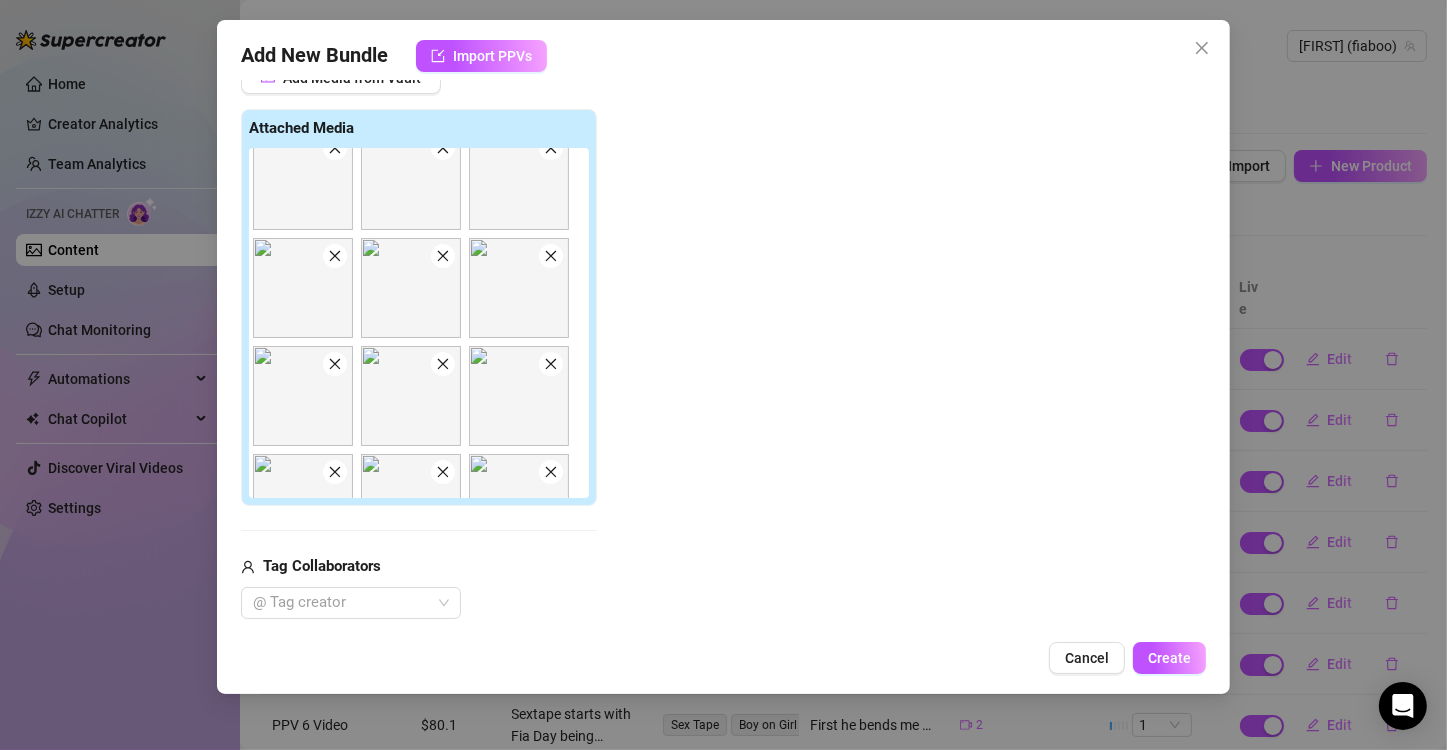 scroll, scrollTop: 0, scrollLeft: 0, axis: both 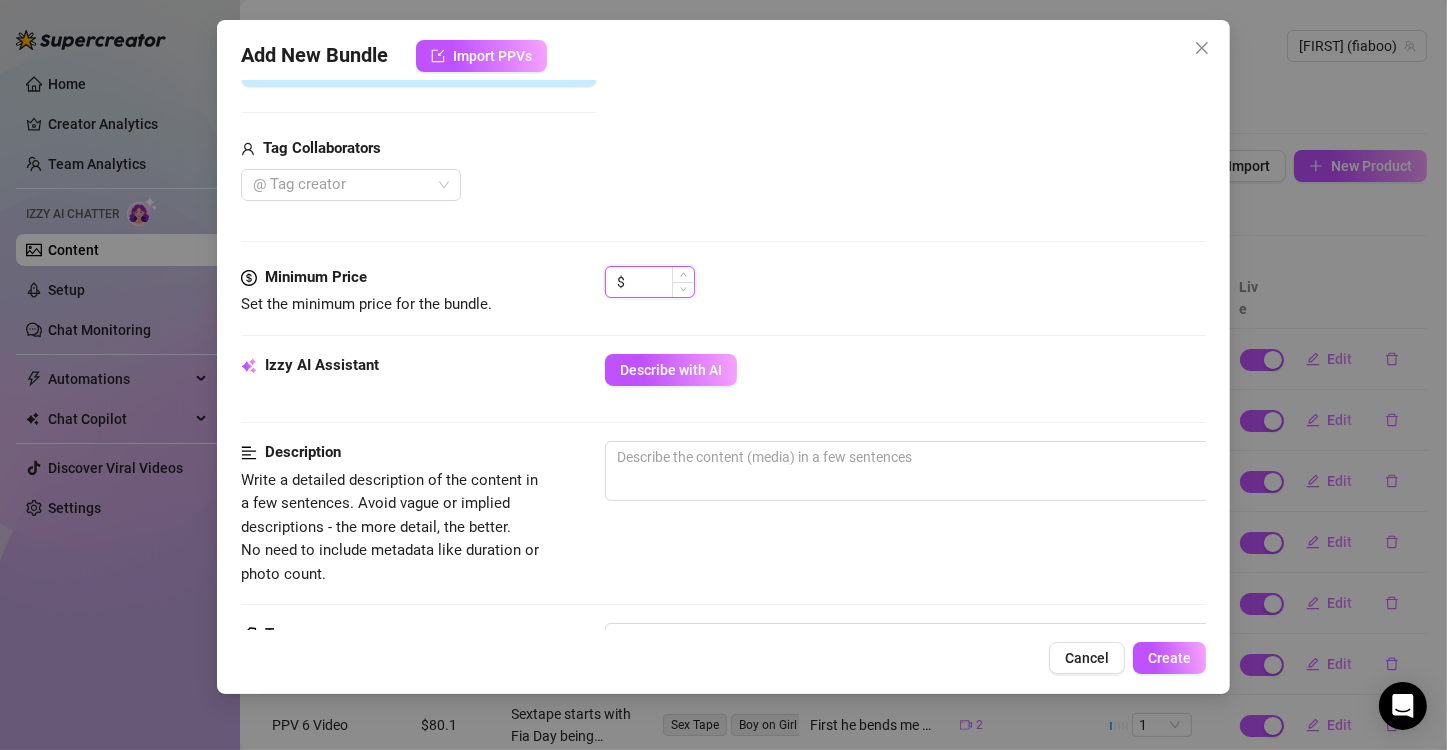 click at bounding box center (661, 282) 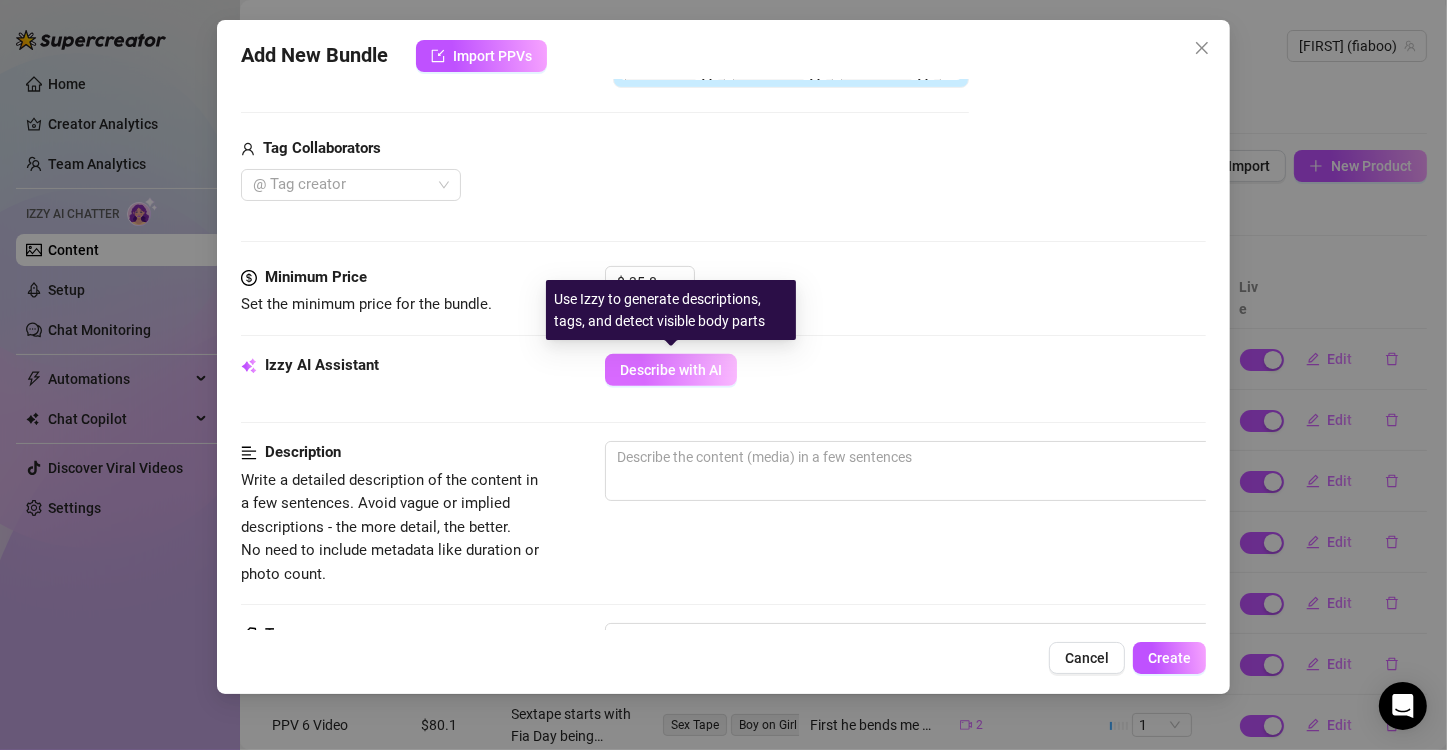 click on "Describe with AI" at bounding box center [671, 370] 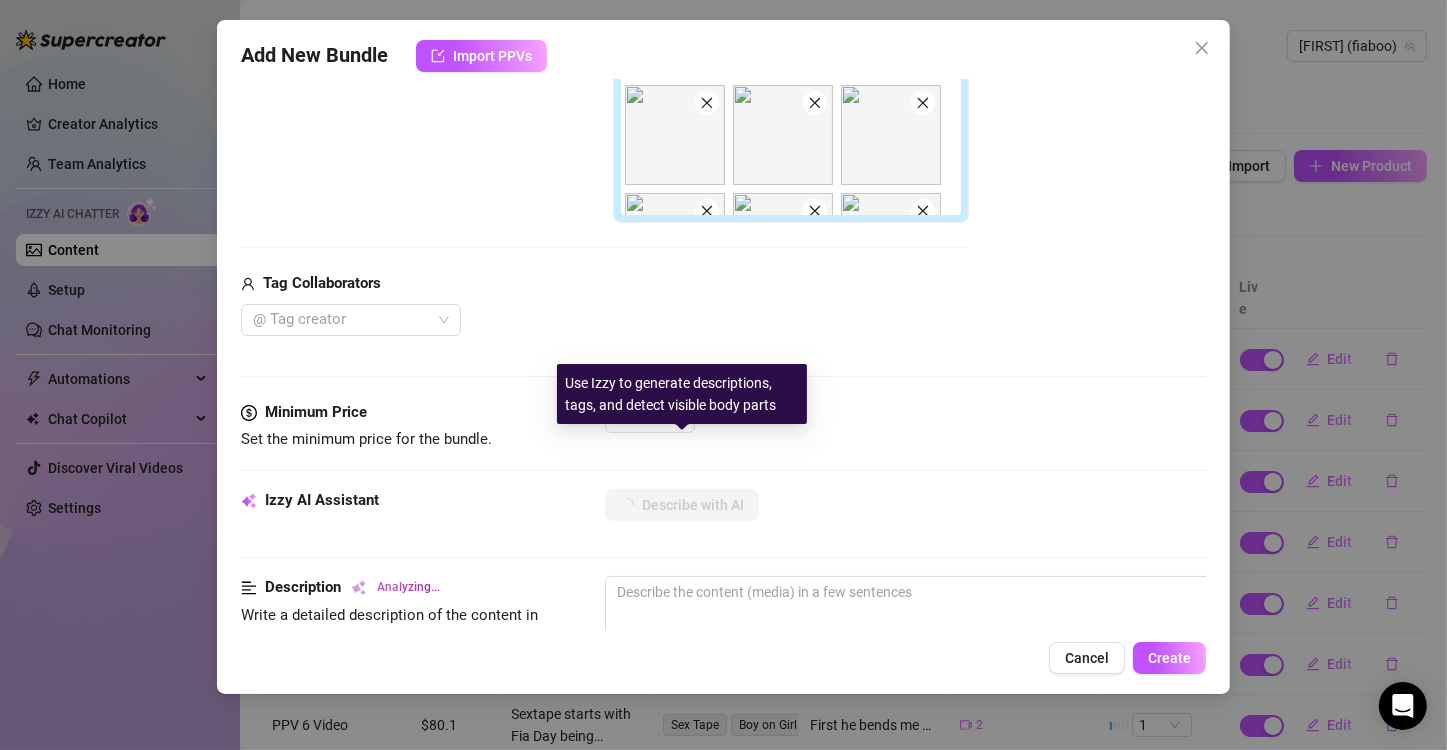 scroll, scrollTop: 400, scrollLeft: 0, axis: vertical 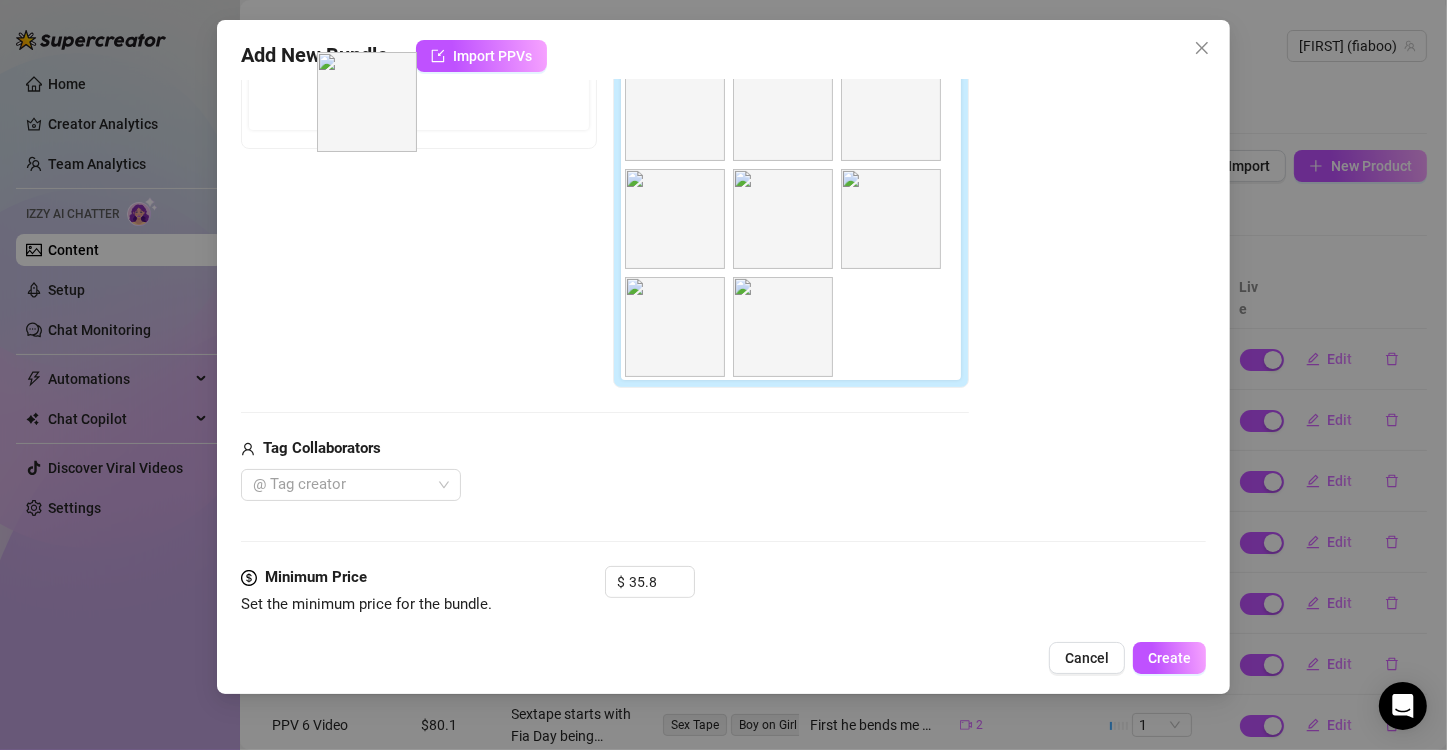 drag, startPoint x: 909, startPoint y: 332, endPoint x: 379, endPoint y: 108, distance: 575.392 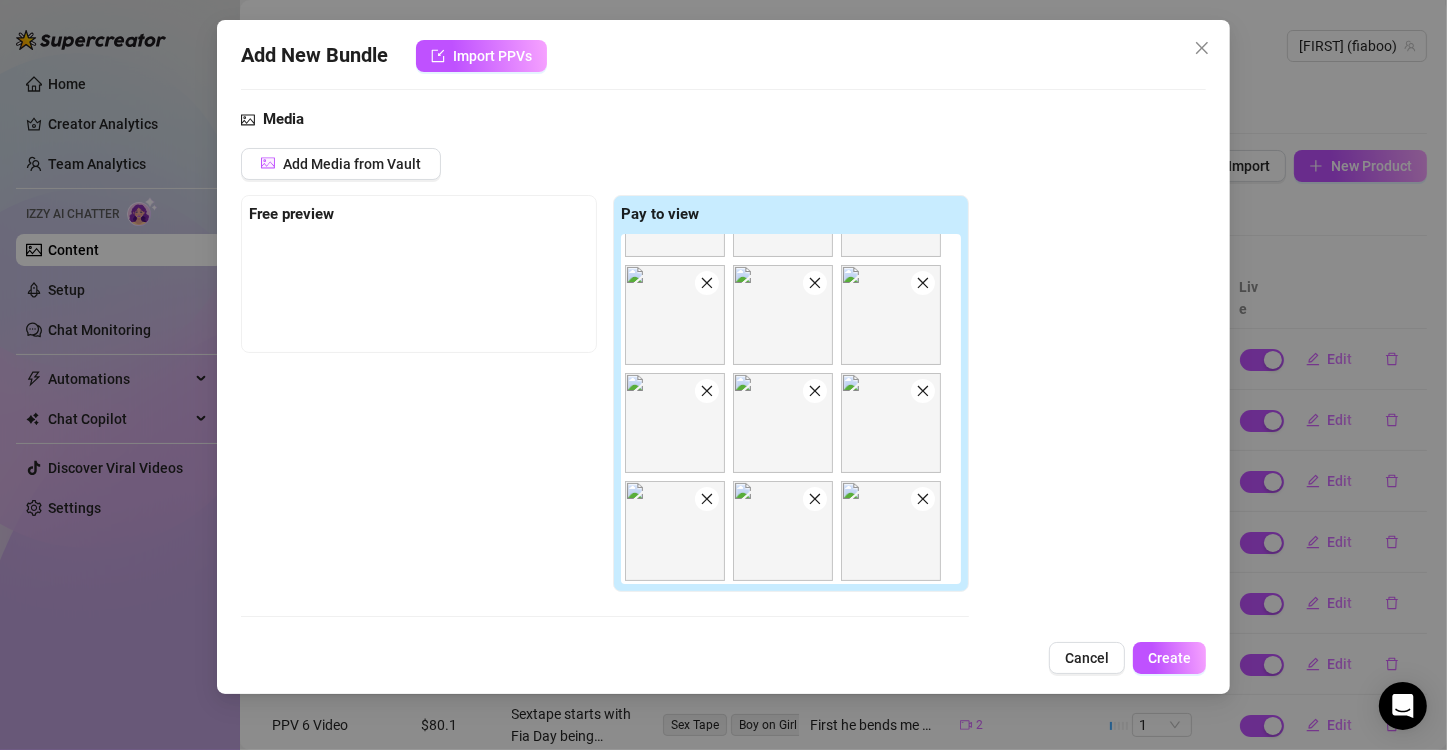 scroll, scrollTop: 200, scrollLeft: 0, axis: vertical 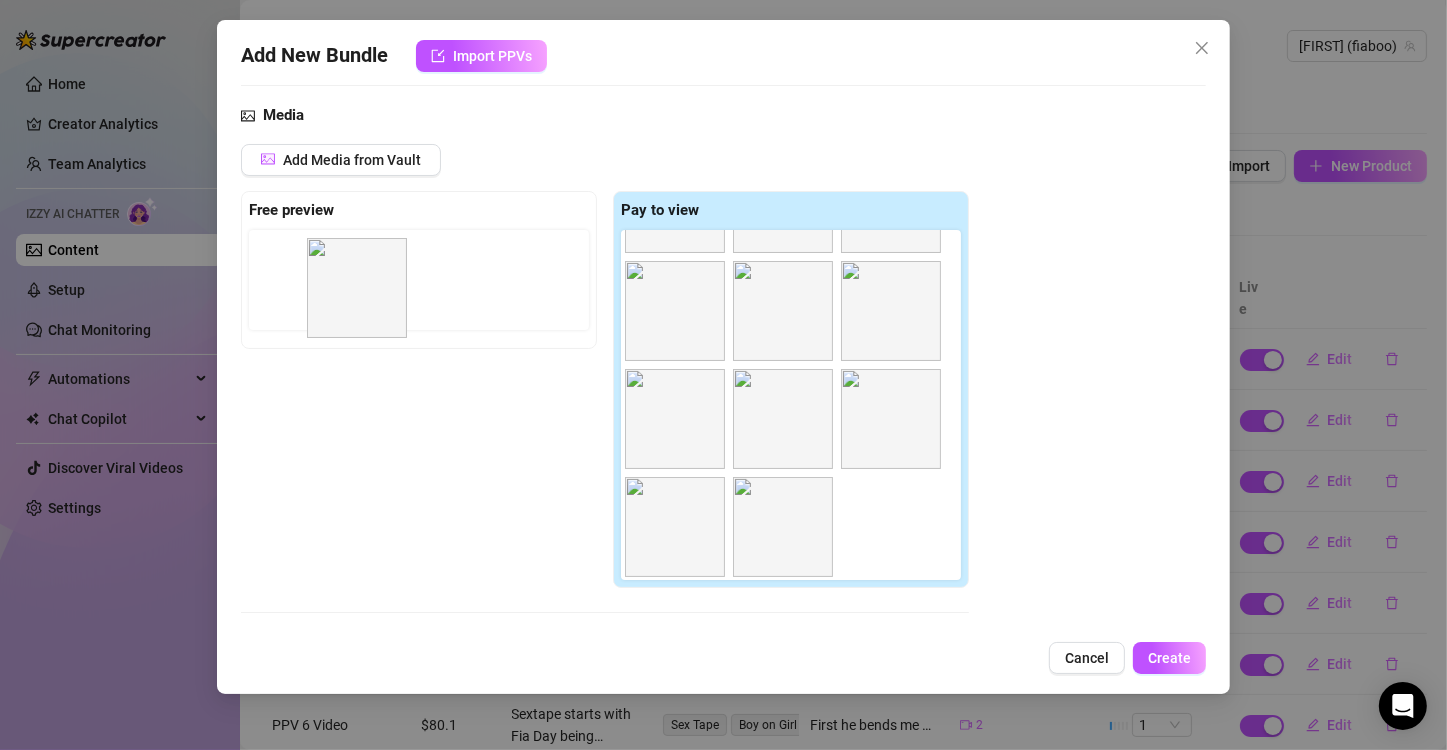 drag, startPoint x: 884, startPoint y: 544, endPoint x: 342, endPoint y: 300, distance: 594.39044 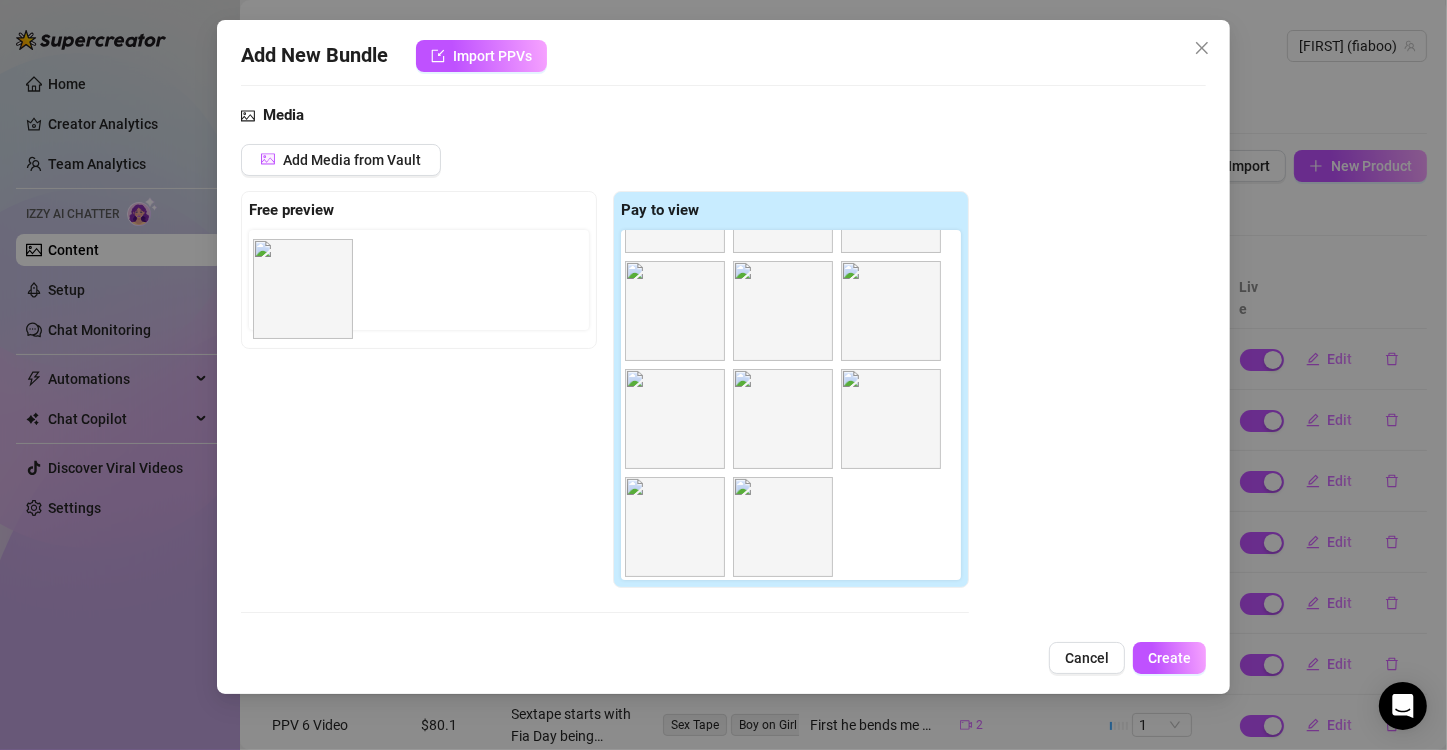 drag, startPoint x: 391, startPoint y: 386, endPoint x: 308, endPoint y: 296, distance: 122.42957 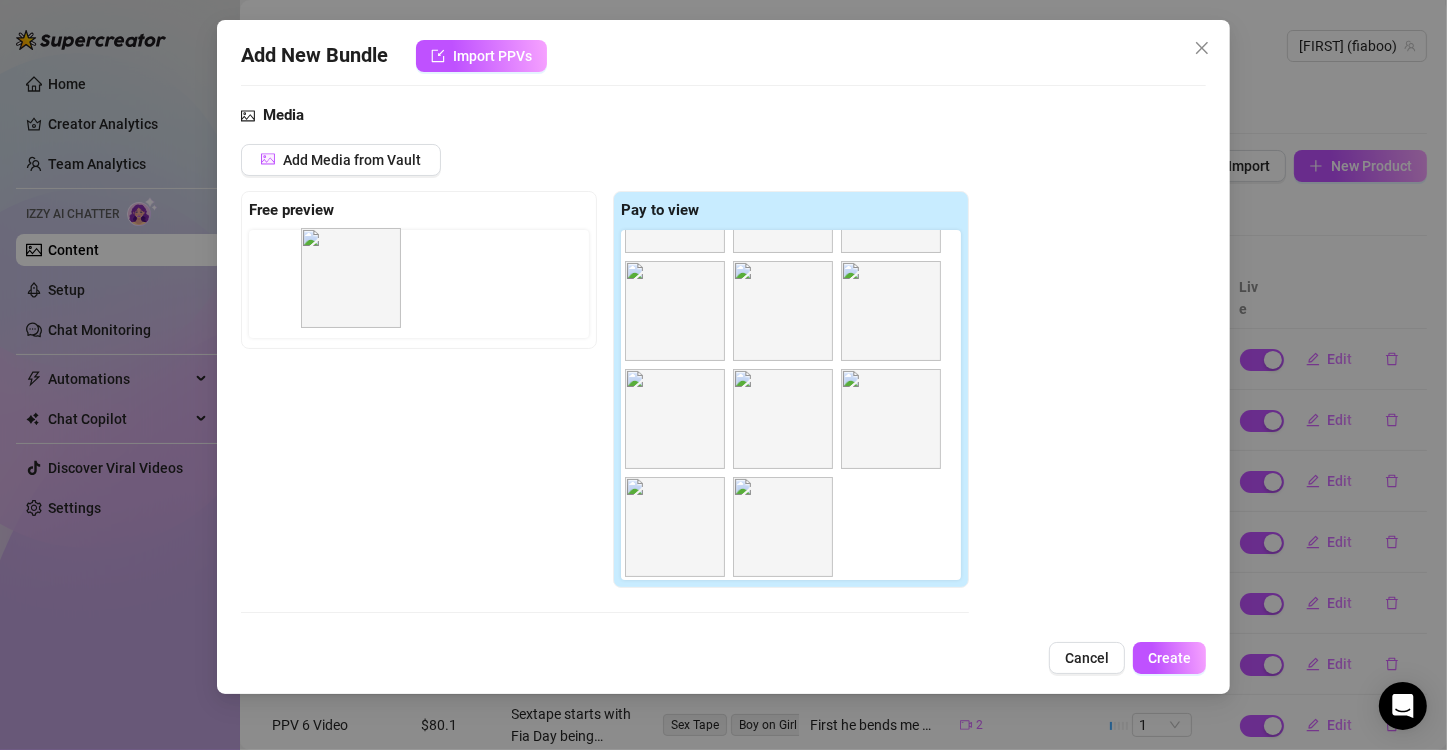 drag, startPoint x: 906, startPoint y: 538, endPoint x: 360, endPoint y: 288, distance: 600.5131 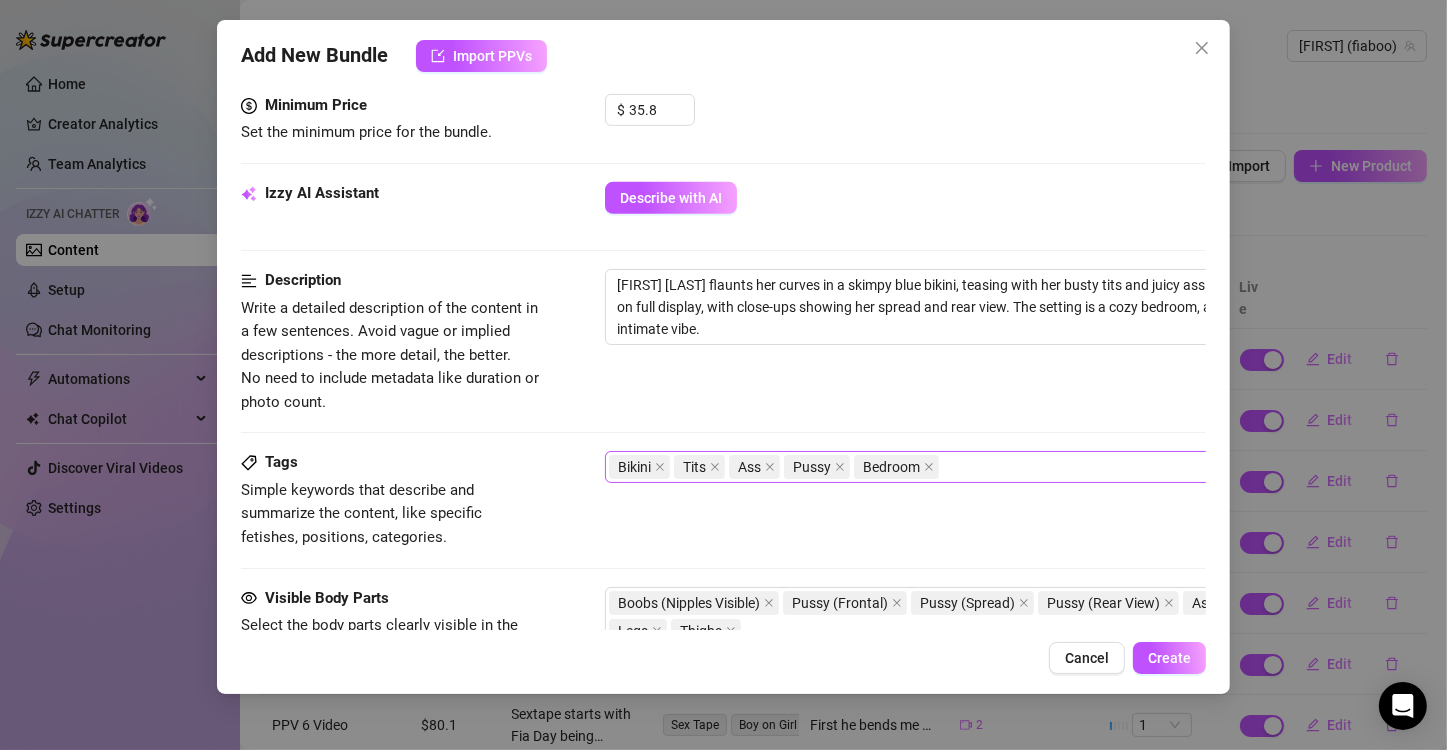 scroll, scrollTop: 900, scrollLeft: 0, axis: vertical 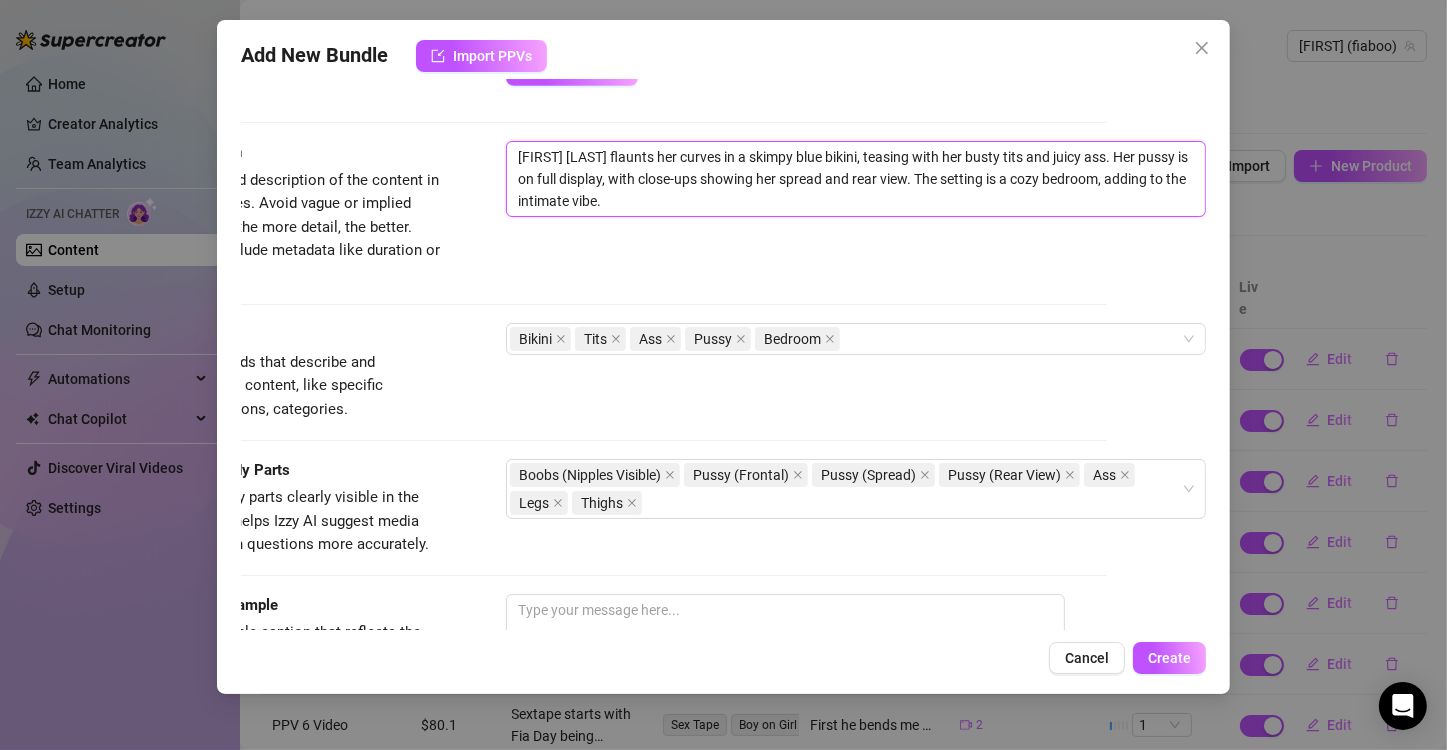 drag, startPoint x: 496, startPoint y: 153, endPoint x: 605, endPoint y: 210, distance: 123.00407 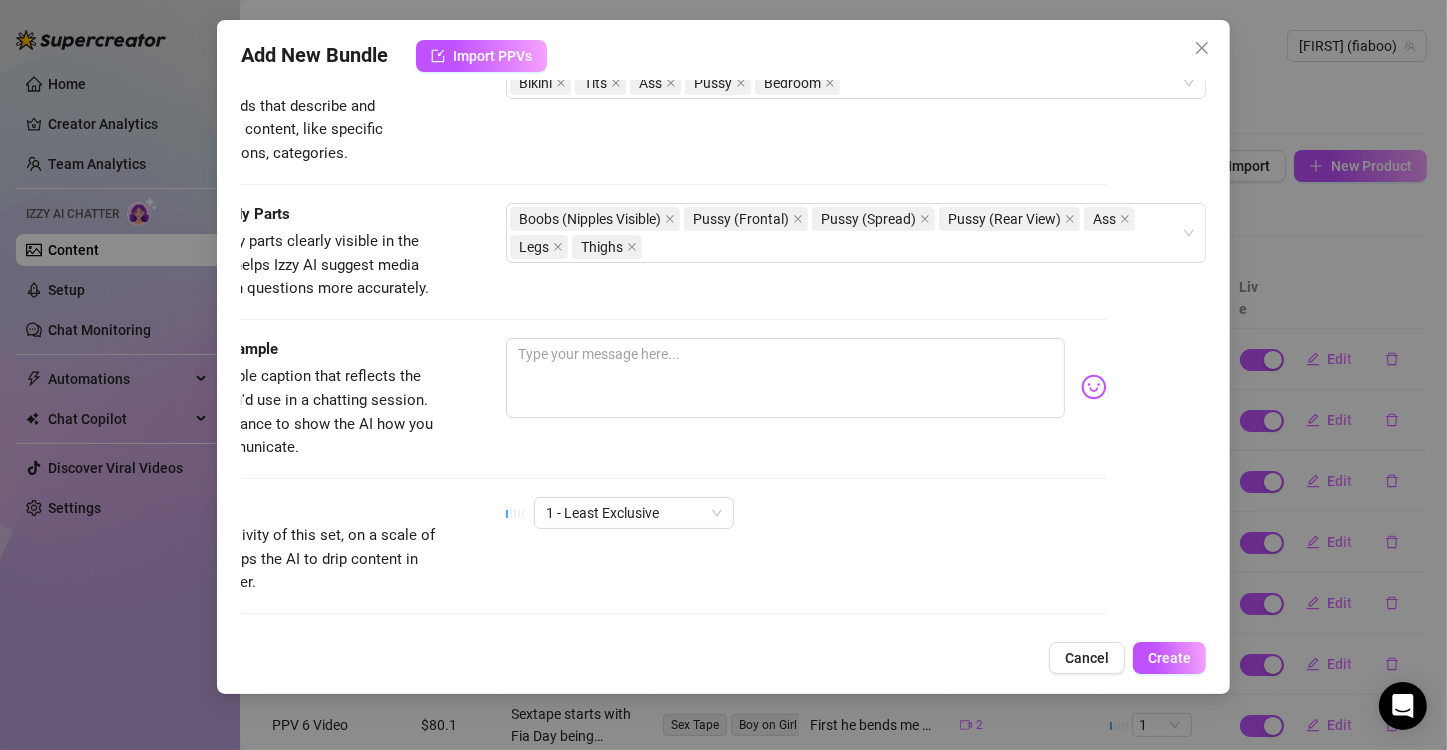 scroll, scrollTop: 1382, scrollLeft: 115, axis: both 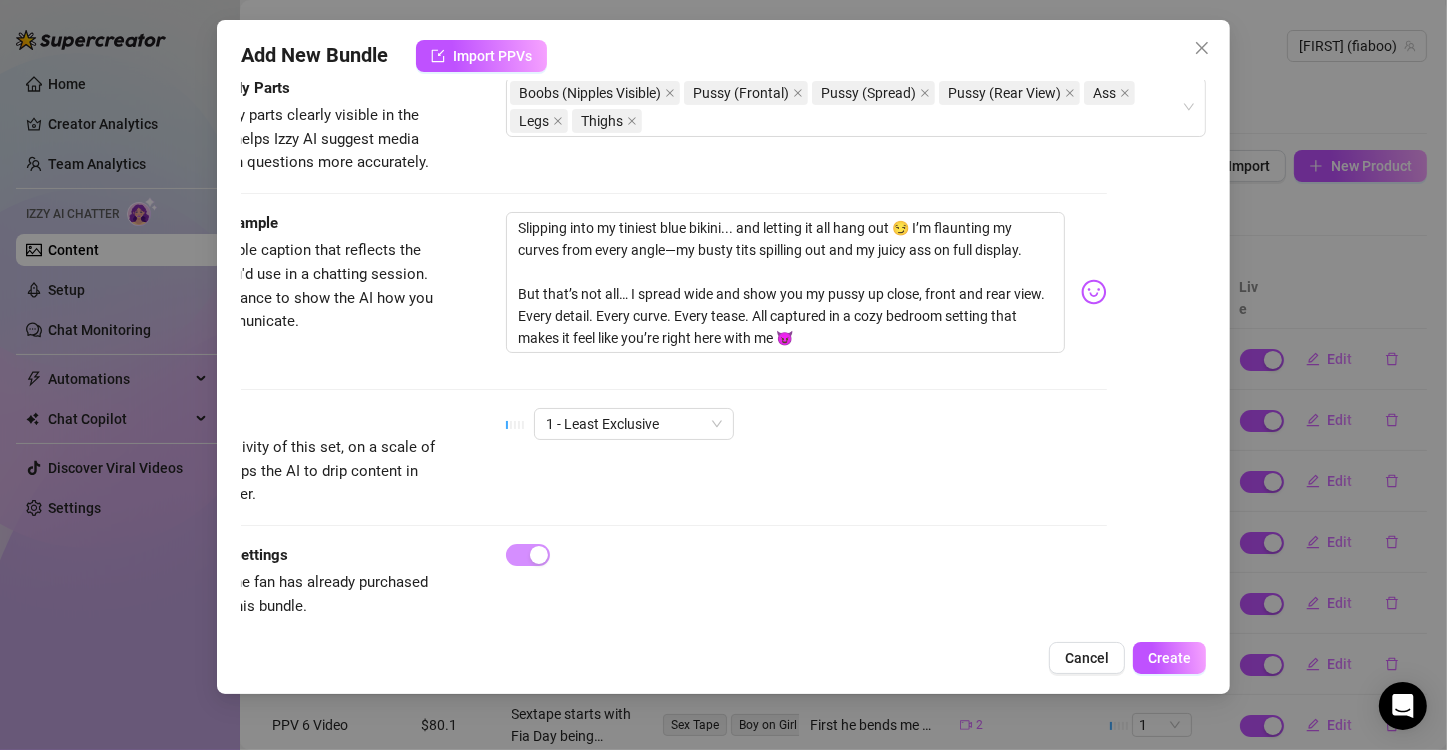 click on "1 - Least Exclusive" at bounding box center (806, 424) 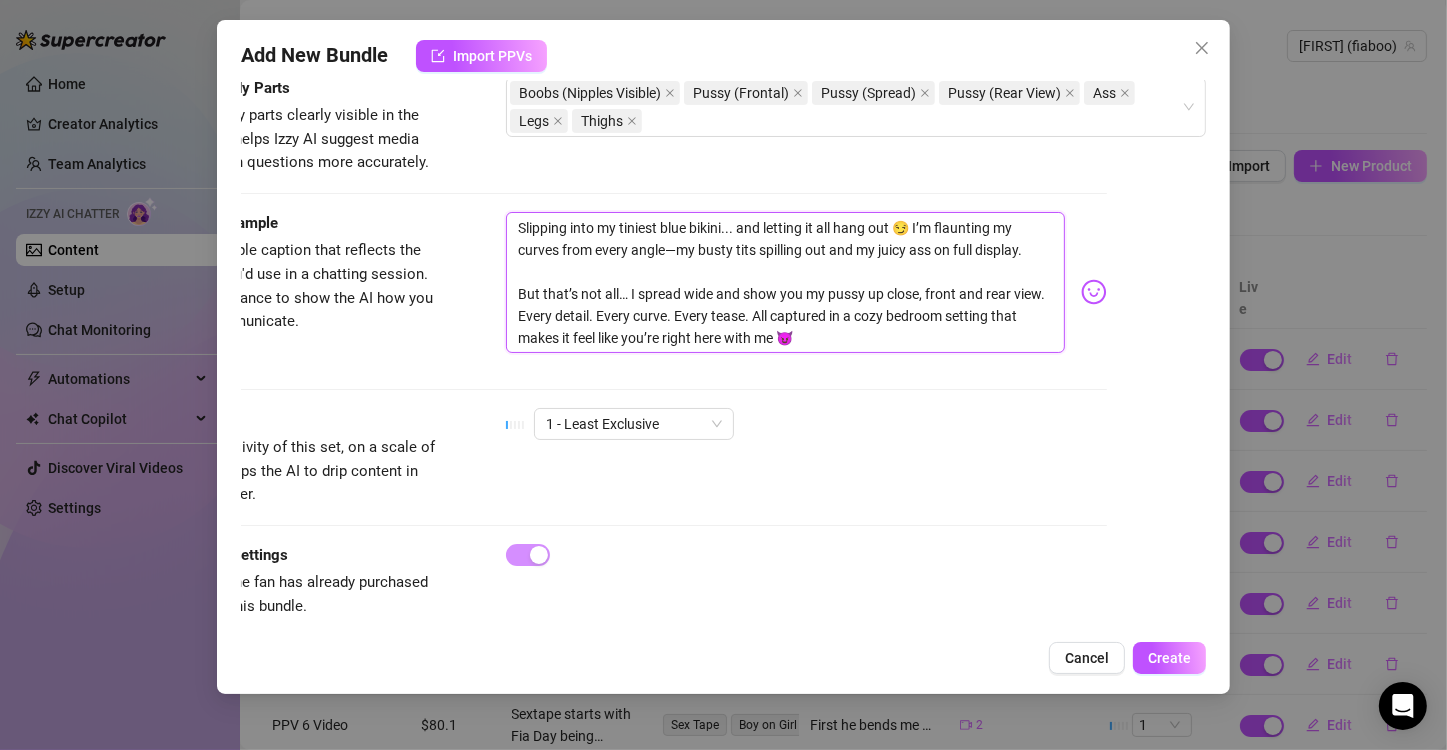 click on "Slipping into my tiniest blue bikini... and letting it all hang out 😏 I’m flaunting my curves from every angle—my busty tits spilling out and my juicy ass on full display.
But that’s not all… I spread wide and show you my pussy up close, front and rear view. Every detail. Every curve. Every tease. All captured in a cozy bedroom setting that makes it feel like you’re right here with me 😈" at bounding box center (785, 283) 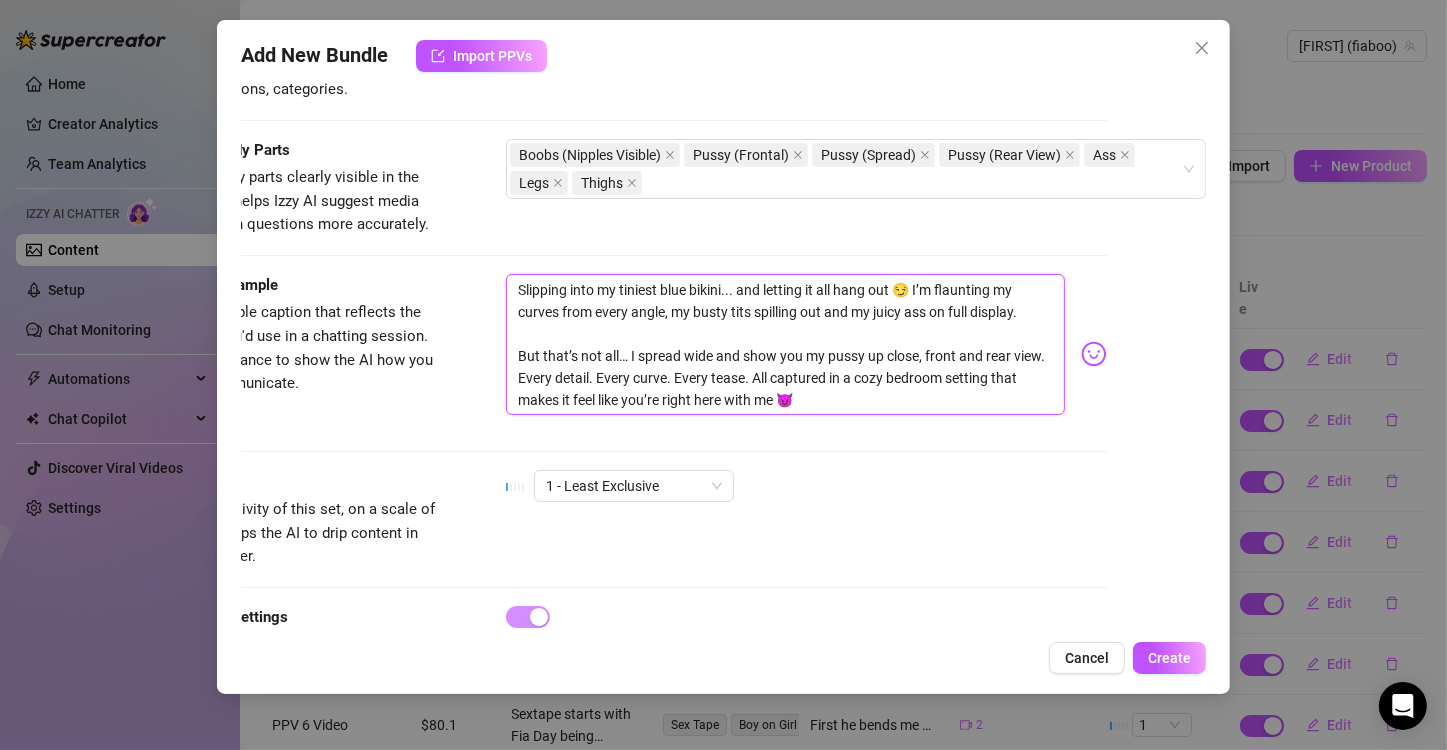 scroll, scrollTop: 1320, scrollLeft: 115, axis: both 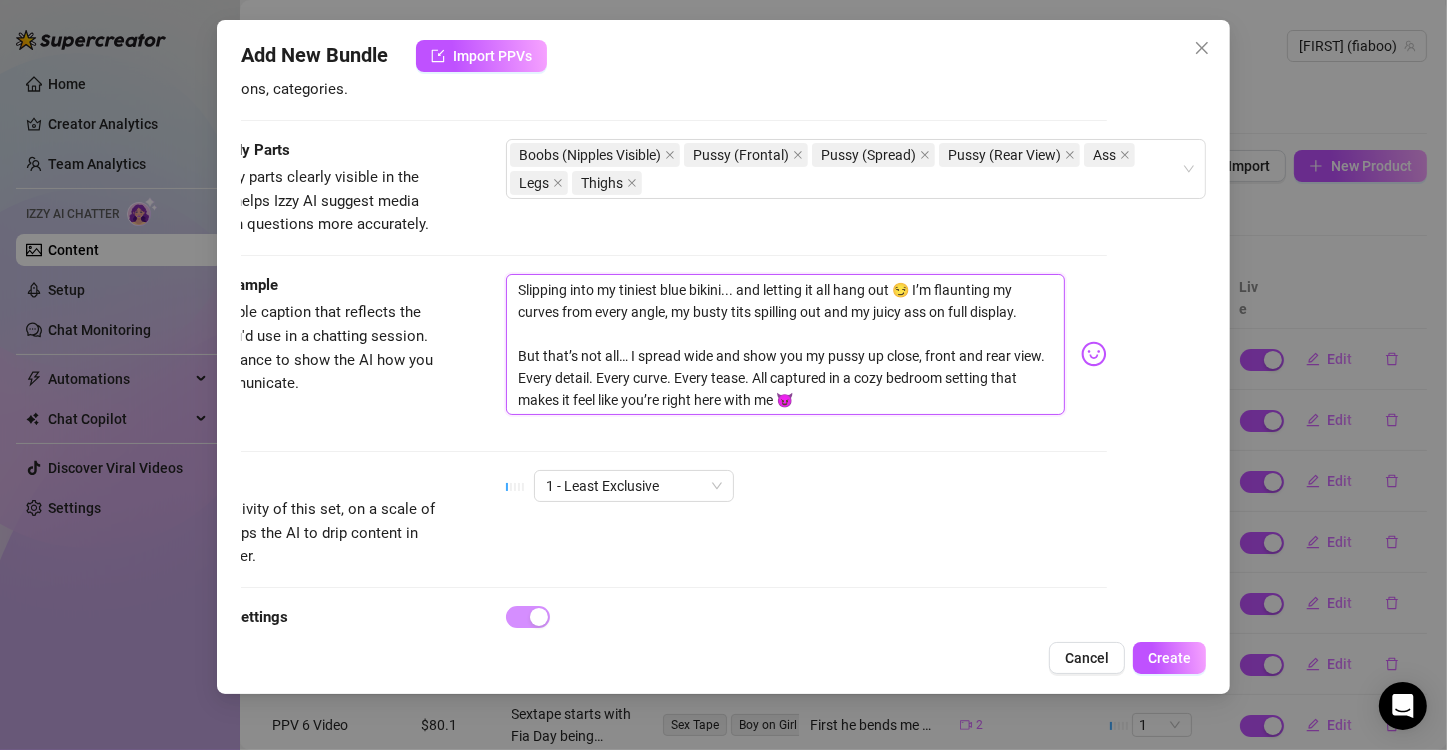 click on "Slipping into my tiniest blue bikini... and letting it all hang out 😏 I’m flaunting my curves from every angle, my busty tits spilling out and my juicy ass on full display.
But that’s not all… I spread wide and show you my pussy up close, front and rear view. Every detail. Every curve. Every tease. All captured in a cozy bedroom setting that makes it feel like you’re right here with me 😈" at bounding box center [785, 345] 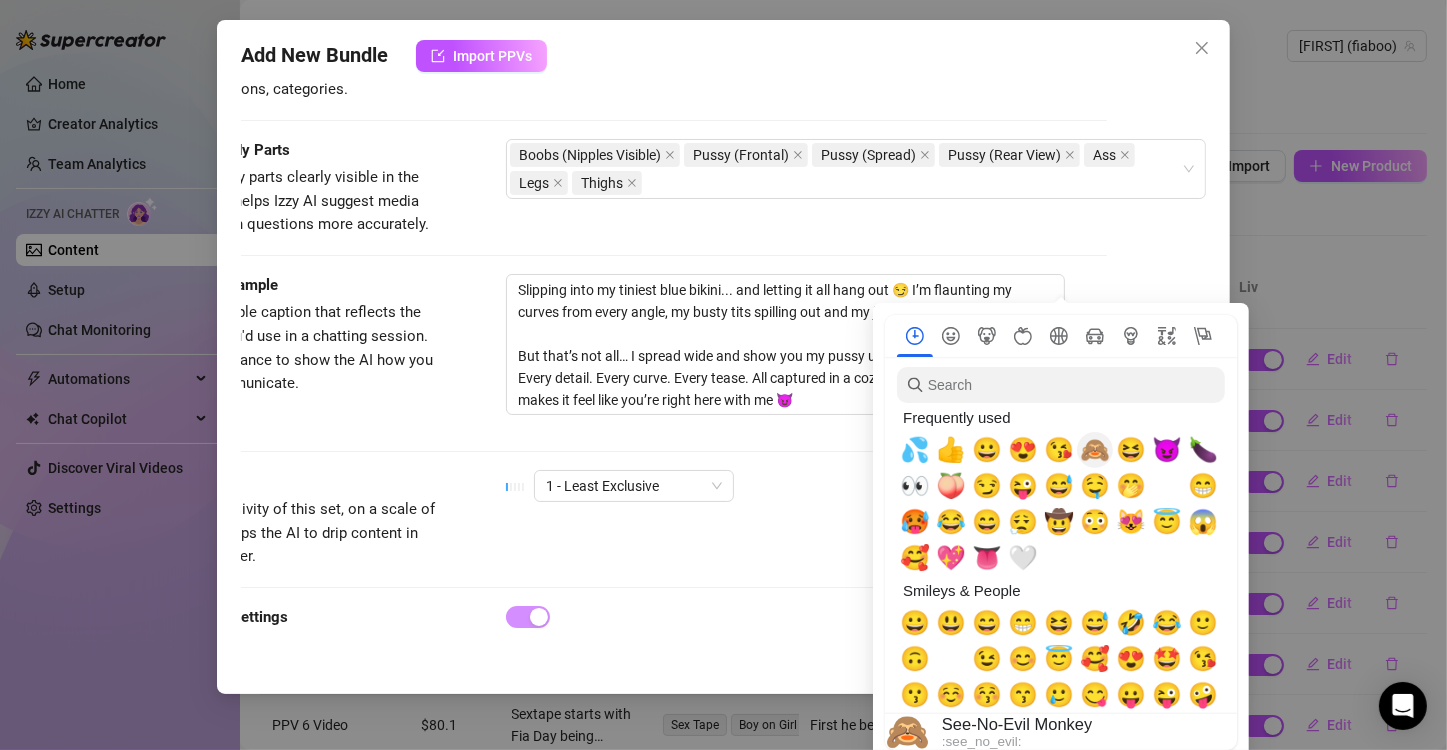 click on "🙈" at bounding box center (1095, 450) 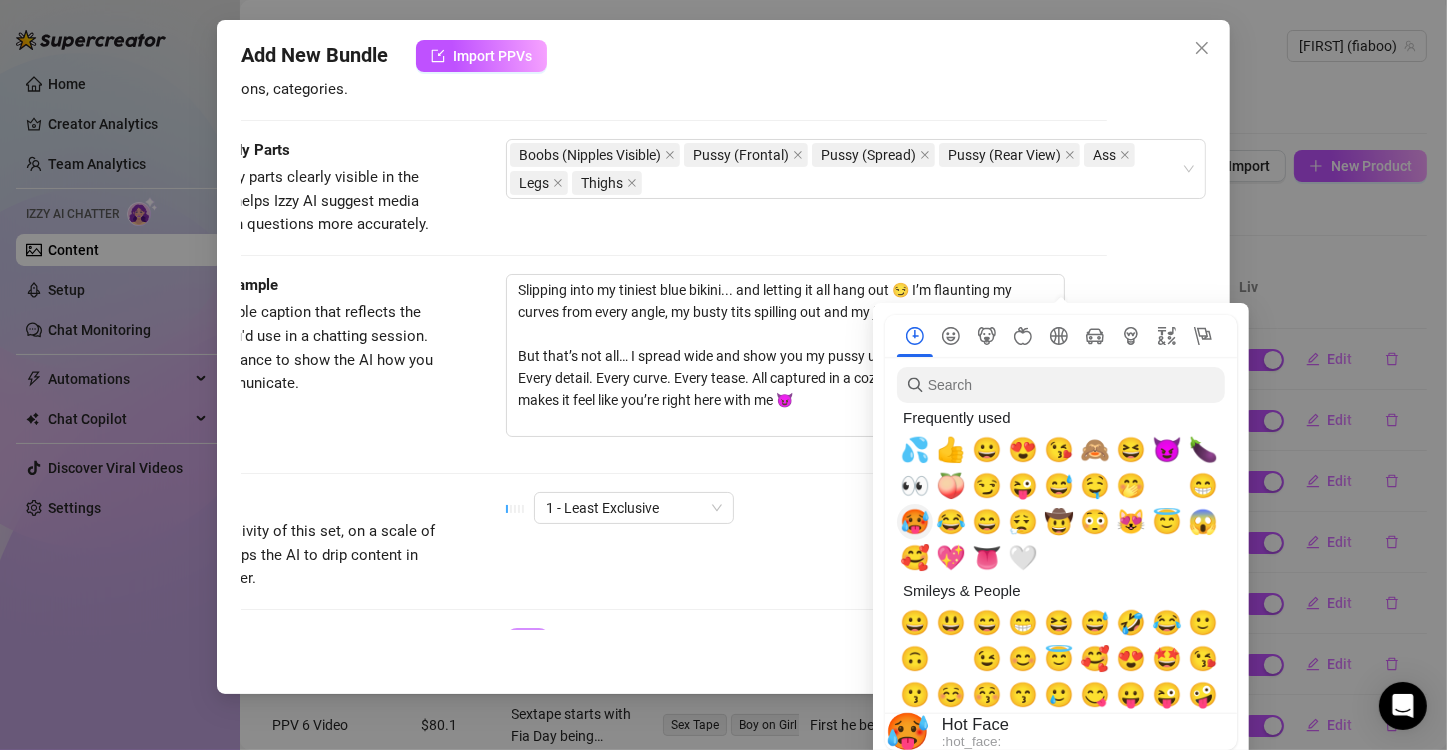 click on "🥵" at bounding box center (915, 522) 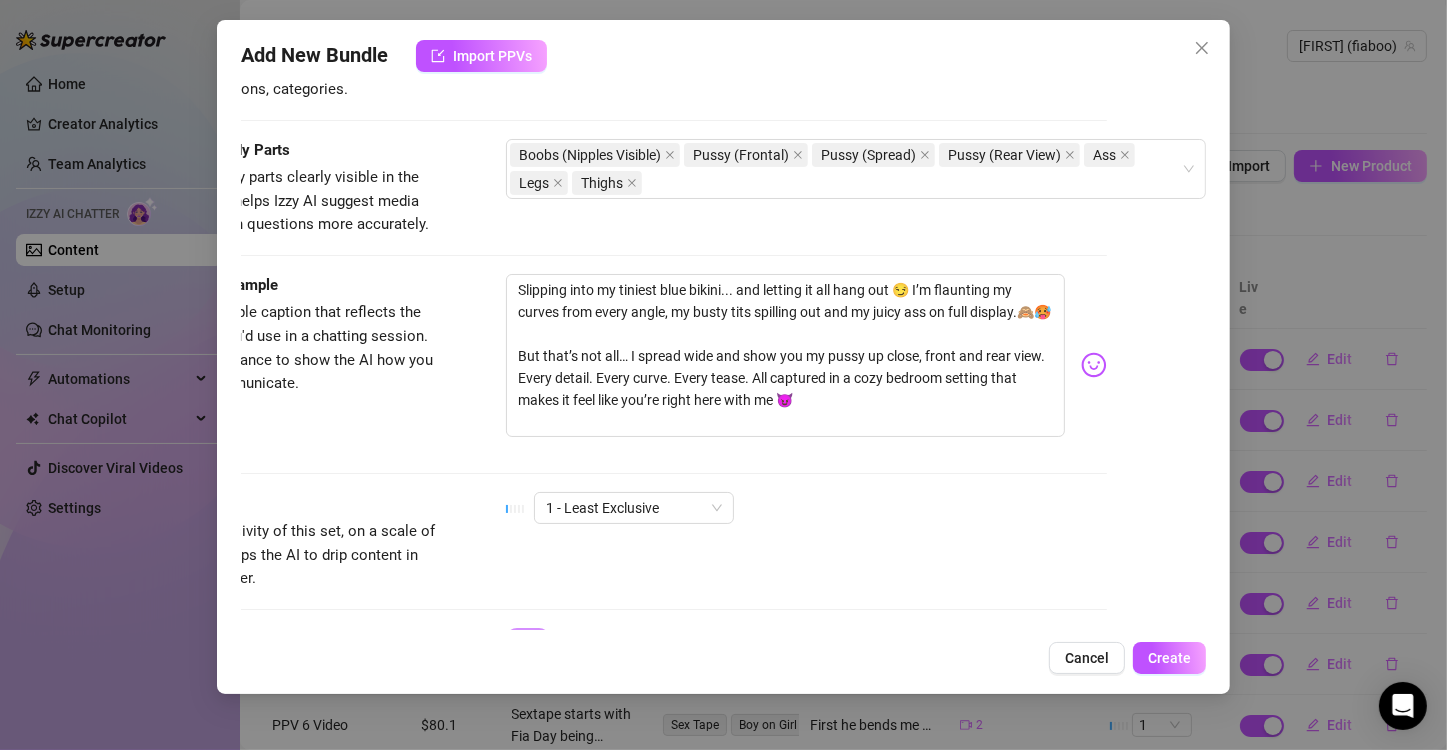click on "1 - Least Exclusive" at bounding box center (806, 508) 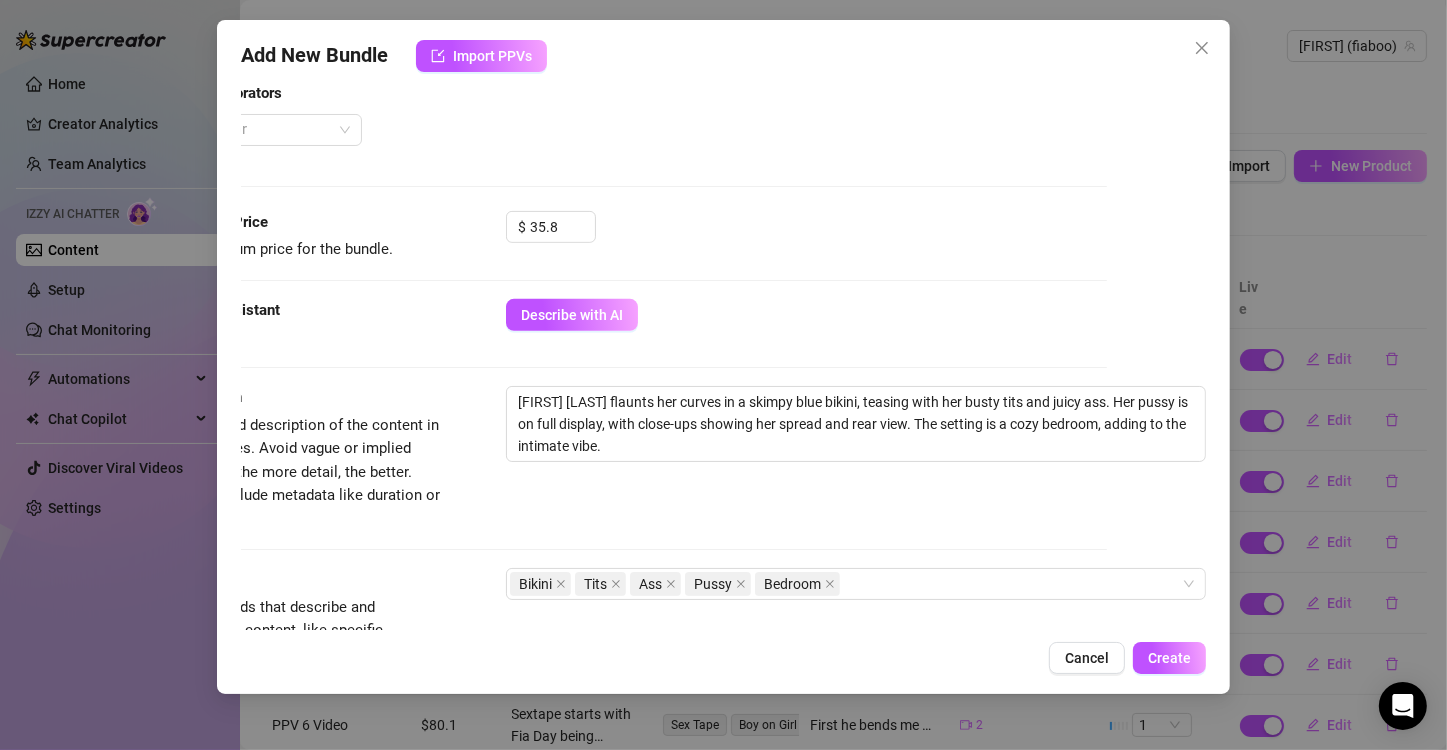 scroll, scrollTop: 742, scrollLeft: 115, axis: both 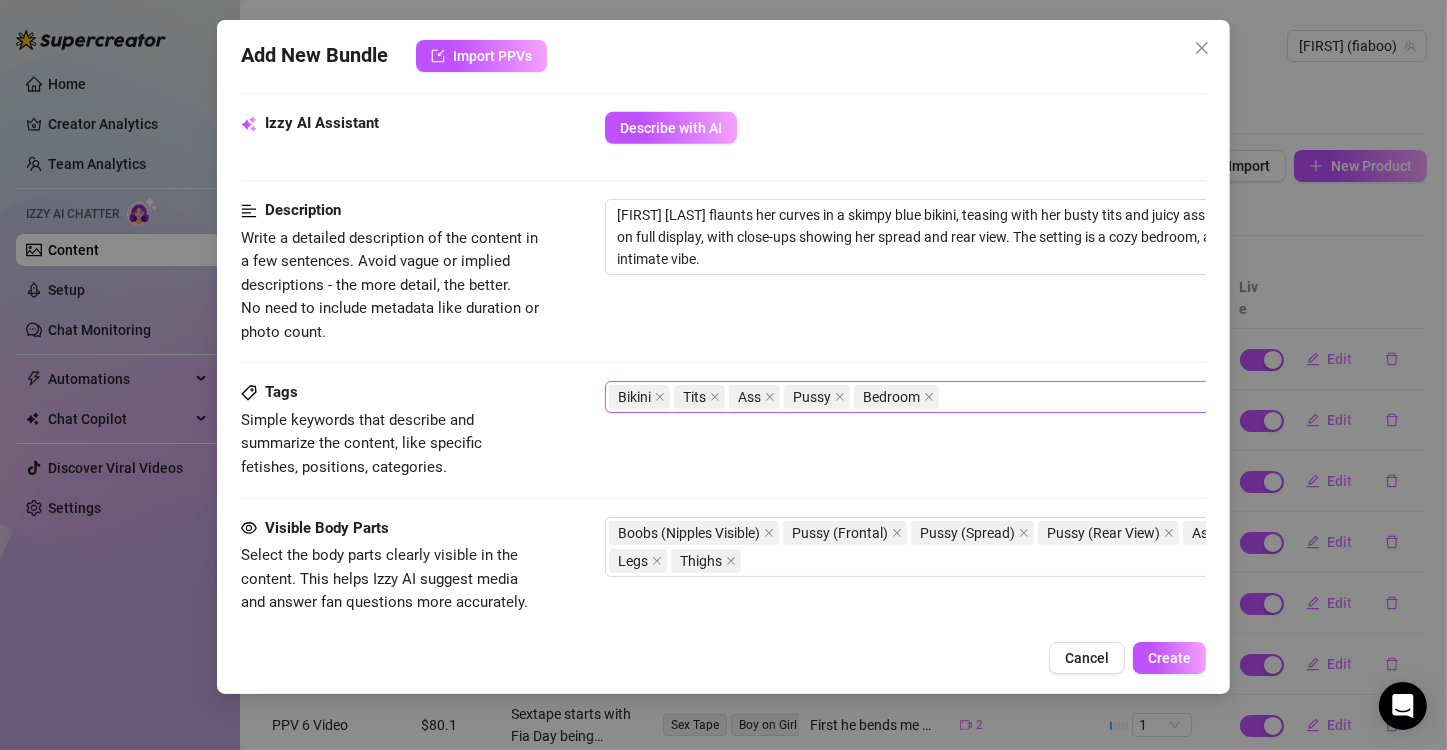 click on "Bikini Tits Ass Pussy Bedroom" at bounding box center (944, 397) 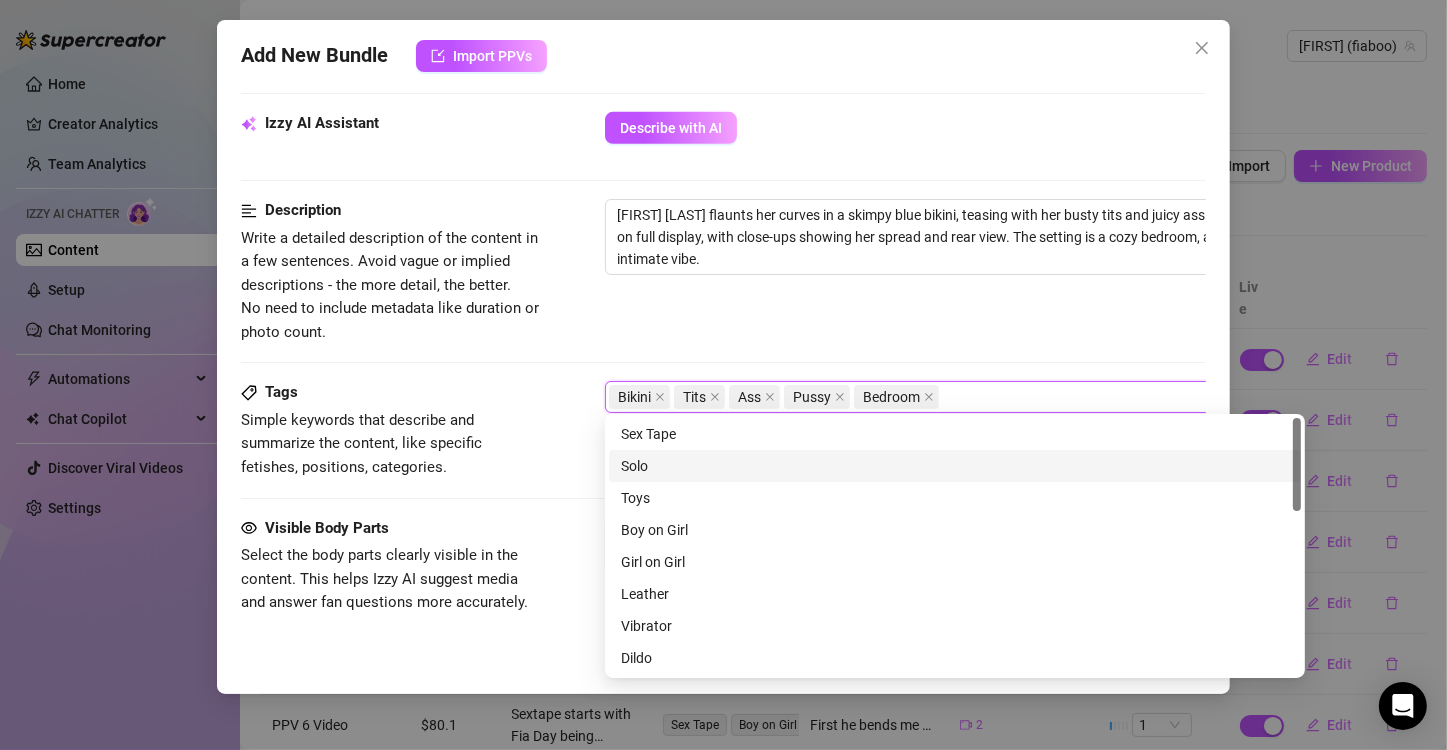 click on "Solo" at bounding box center (955, 466) 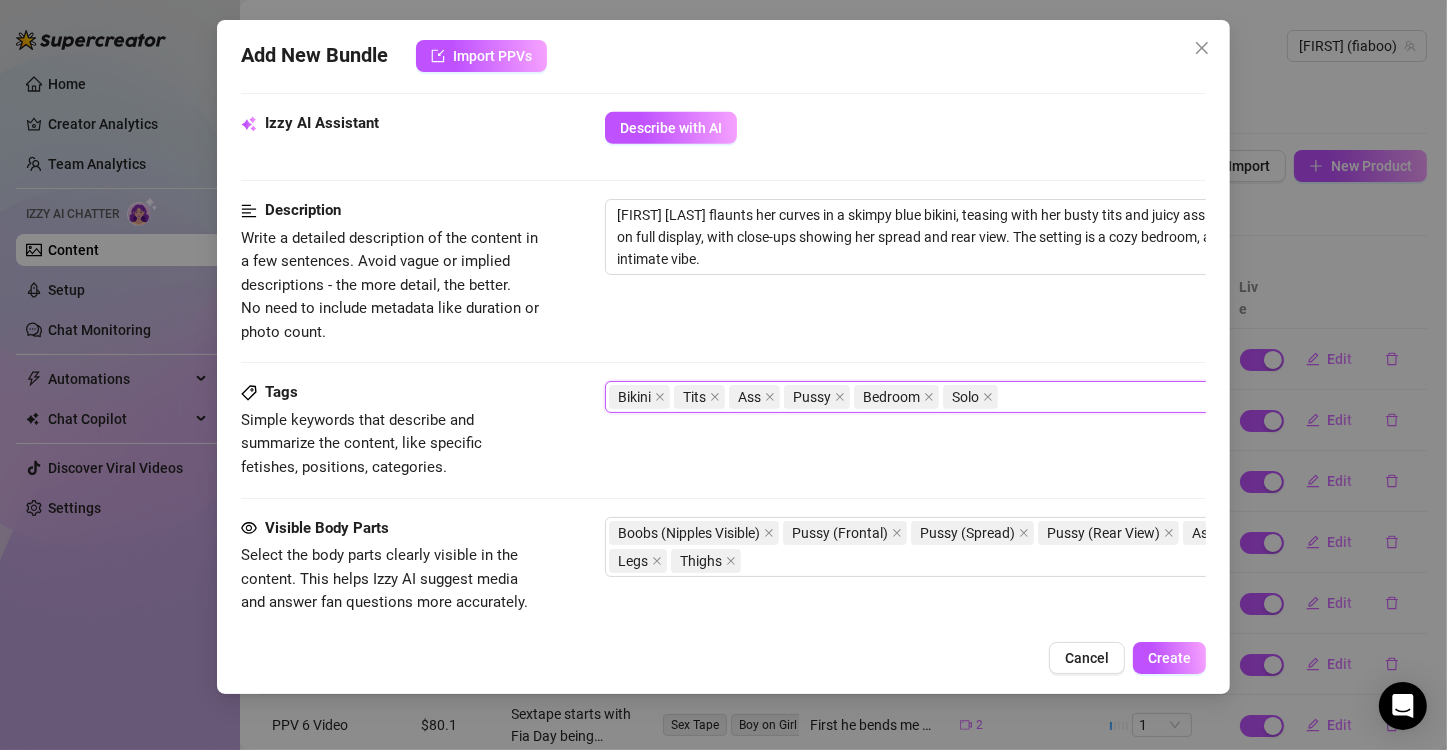 click on "Description Write a detailed description of the content in a few sentences. Avoid vague or implied descriptions - the more detail, the better.  No need to include metadata like duration or photo count. [FIRST] [LAST] flaunts her curves in a skimpy blue bikini, teasing with her busty tits and juicy ass. Her pussy is on full display, with close-ups showing her spread and rear view. The setting is a cozy bedroom, adding to the intimate vibe." at bounding box center [723, 290] 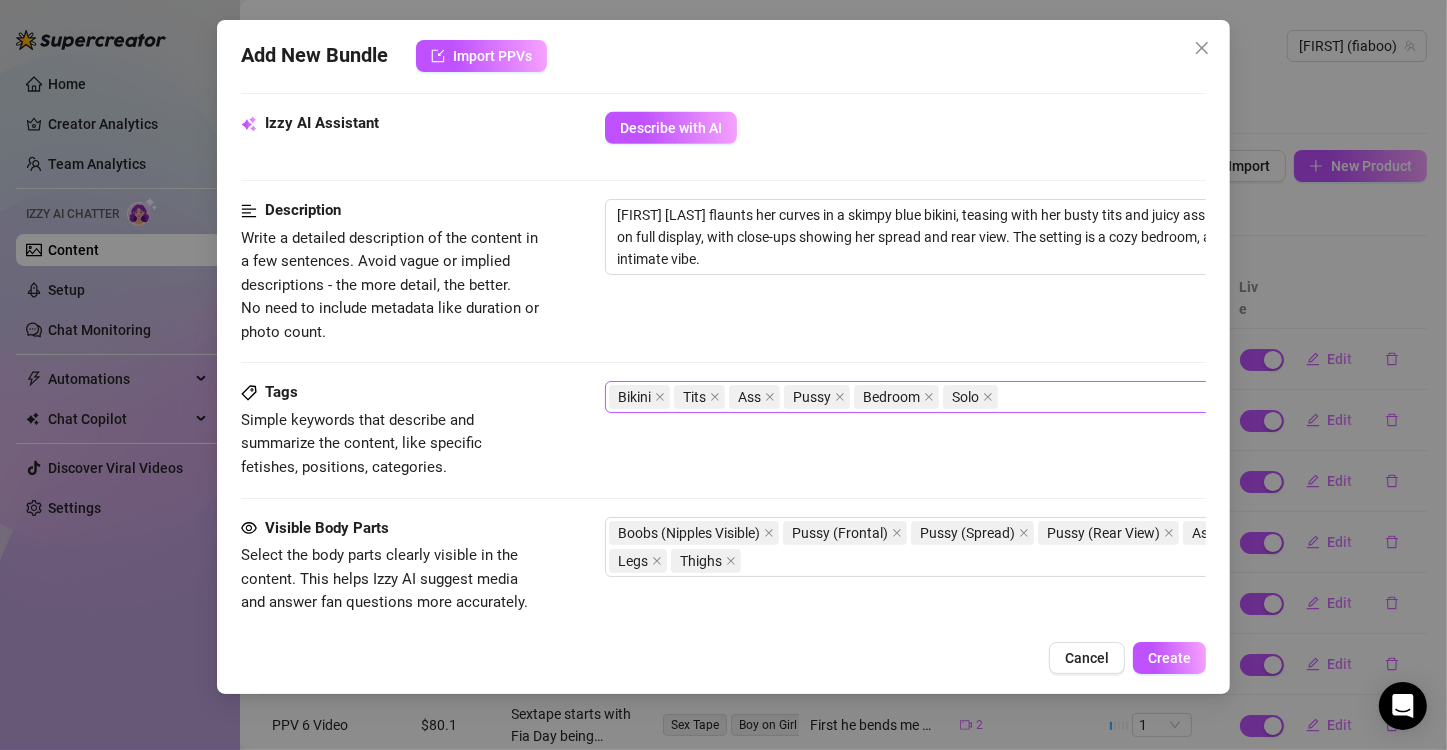 click on "Bikini Tits Ass Pussy Bedroom Solo" at bounding box center (944, 397) 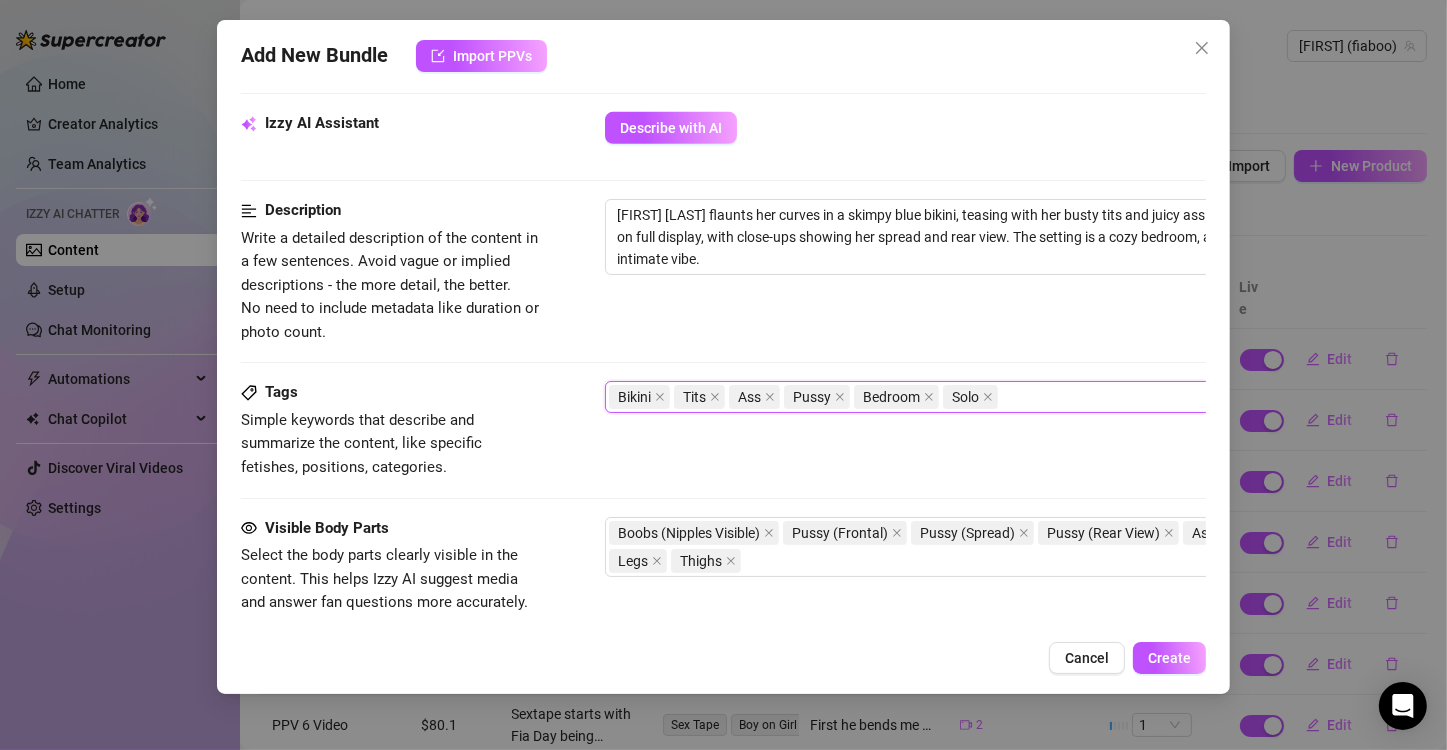 click on "Bikini Tits Ass Pussy Bedroom Solo" at bounding box center [944, 397] 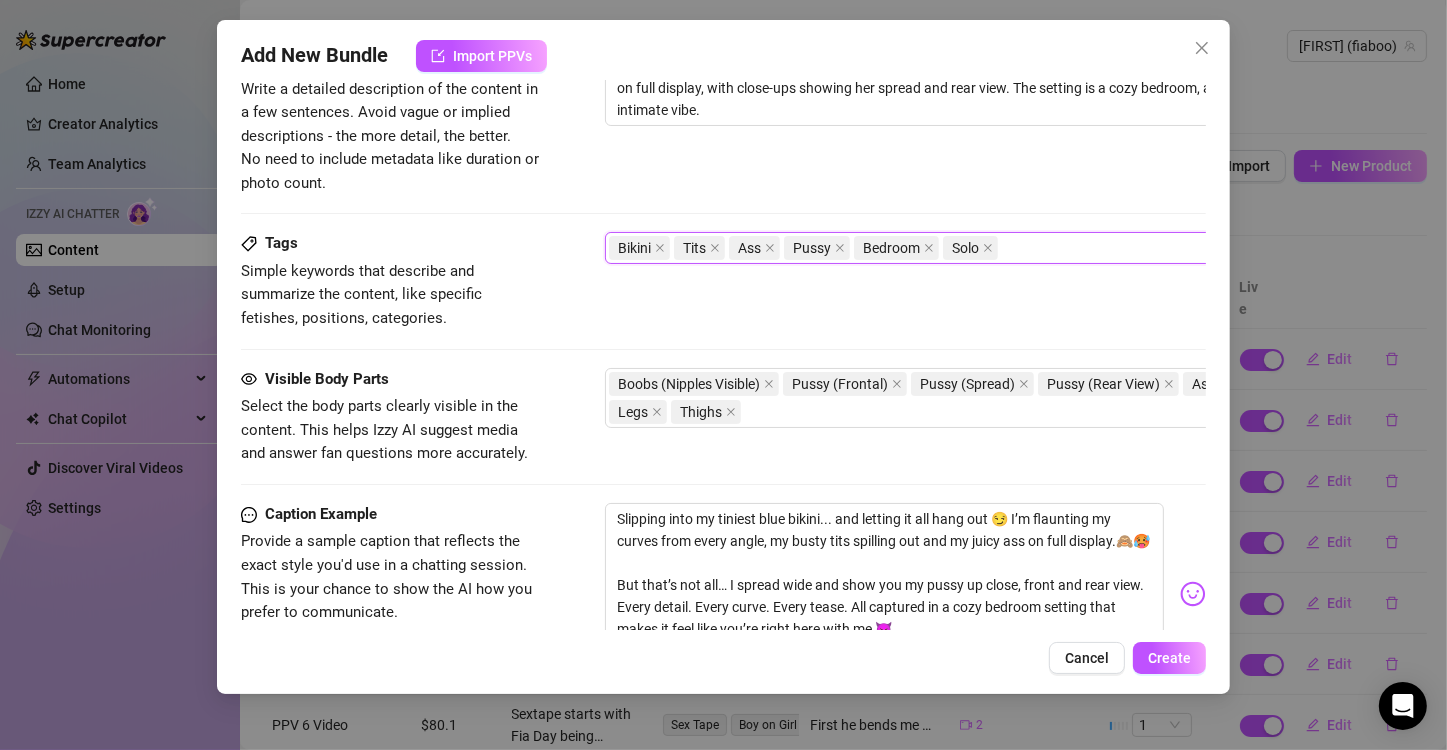scroll, scrollTop: 1142, scrollLeft: 0, axis: vertical 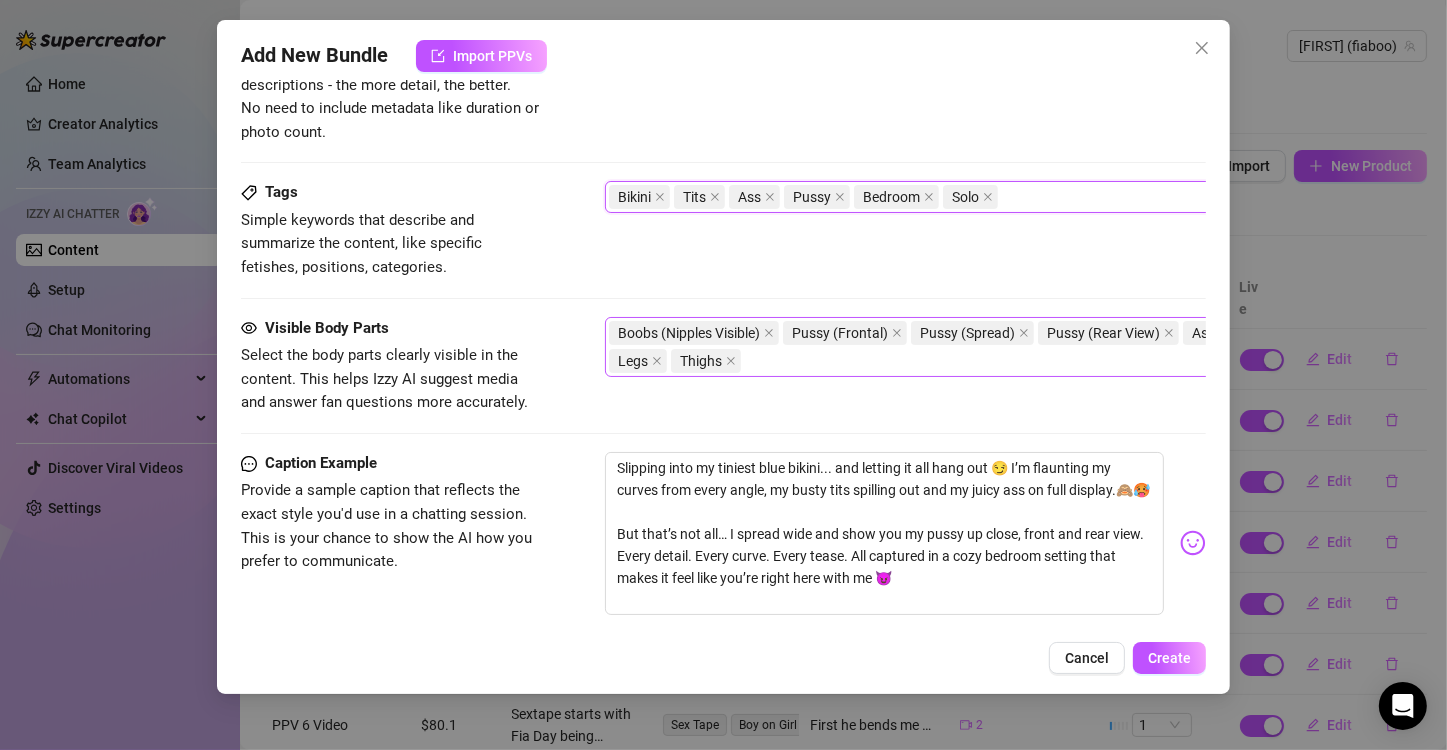 click on "Boobs (Nipples Visible) Pussy (Frontal) Pussy (Spread) Pussy (Rear View) Ass Legs Thighs" at bounding box center (944, 347) 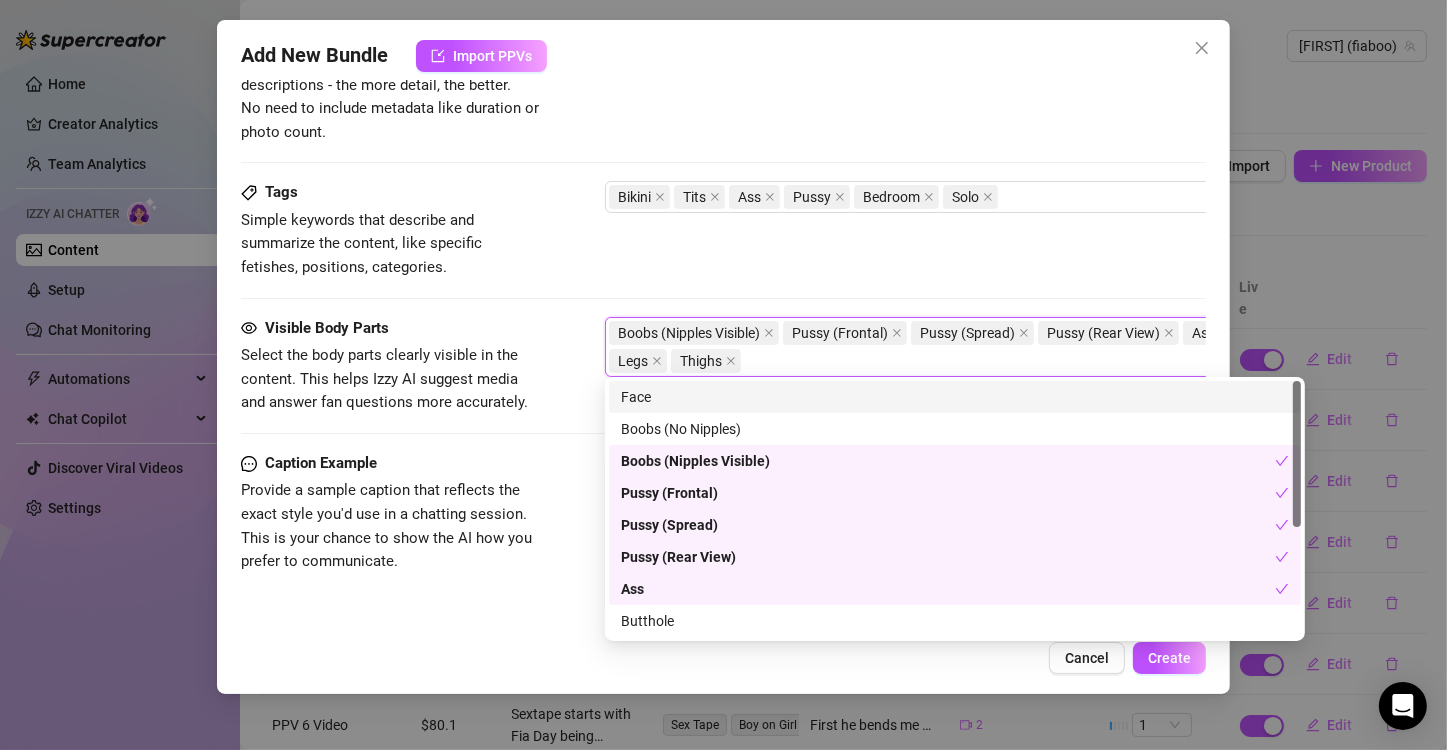 click on "Face" at bounding box center (955, 397) 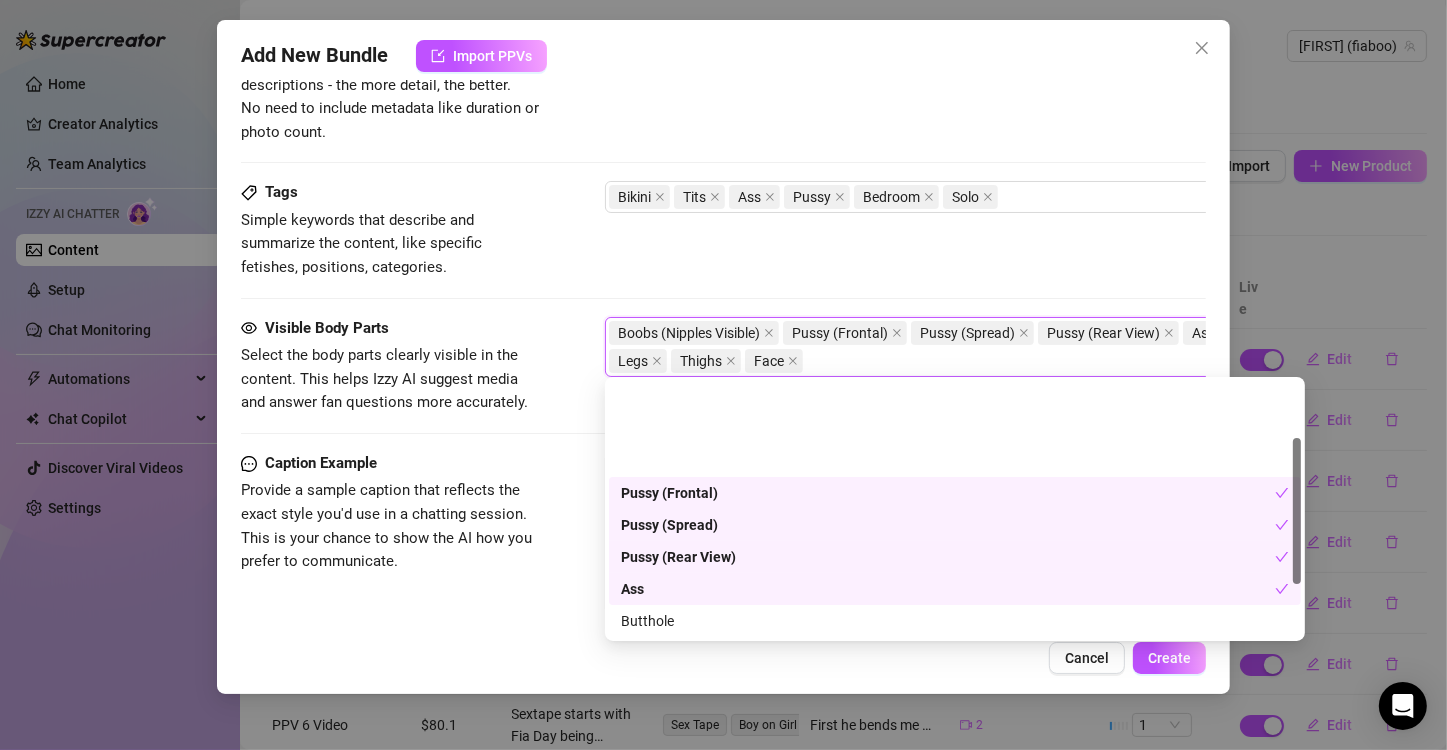 scroll, scrollTop: 100, scrollLeft: 0, axis: vertical 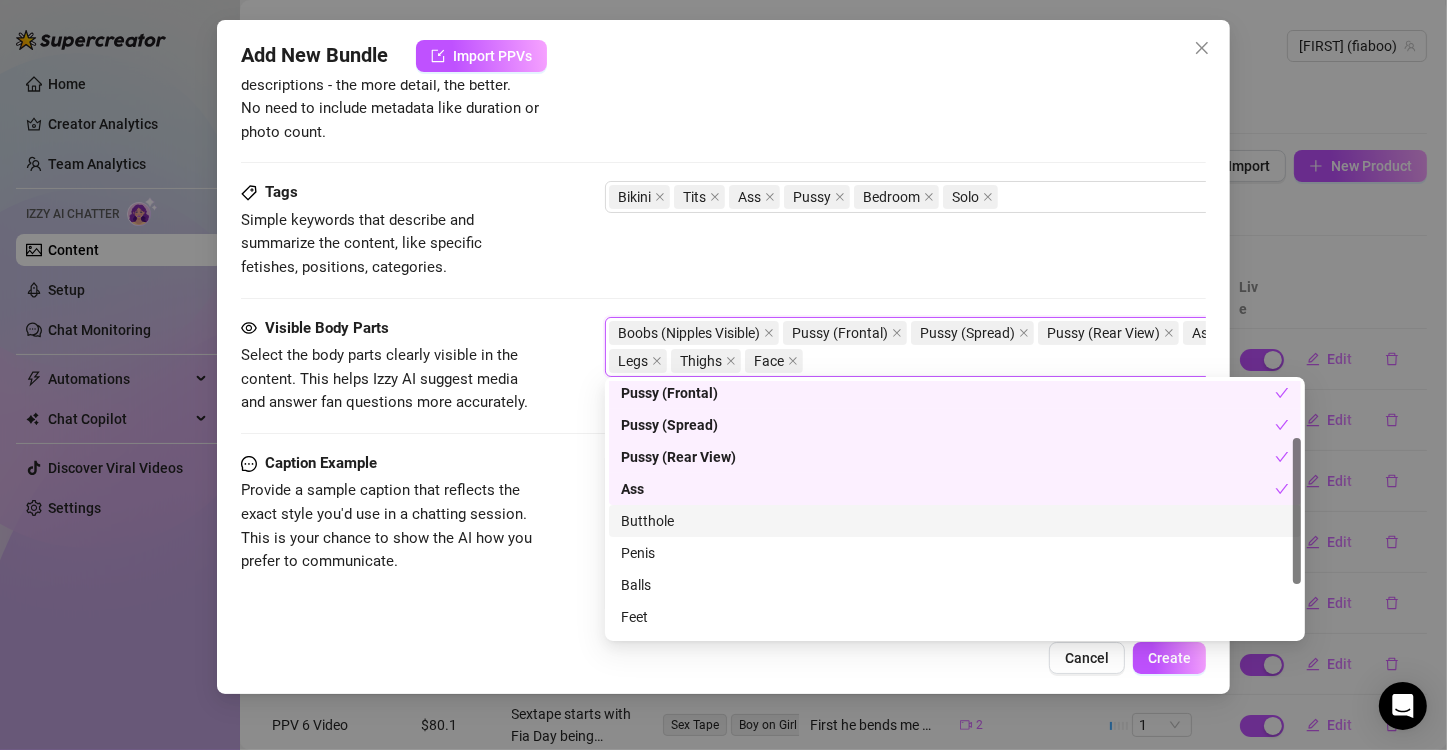 click on "Butthole" at bounding box center [955, 521] 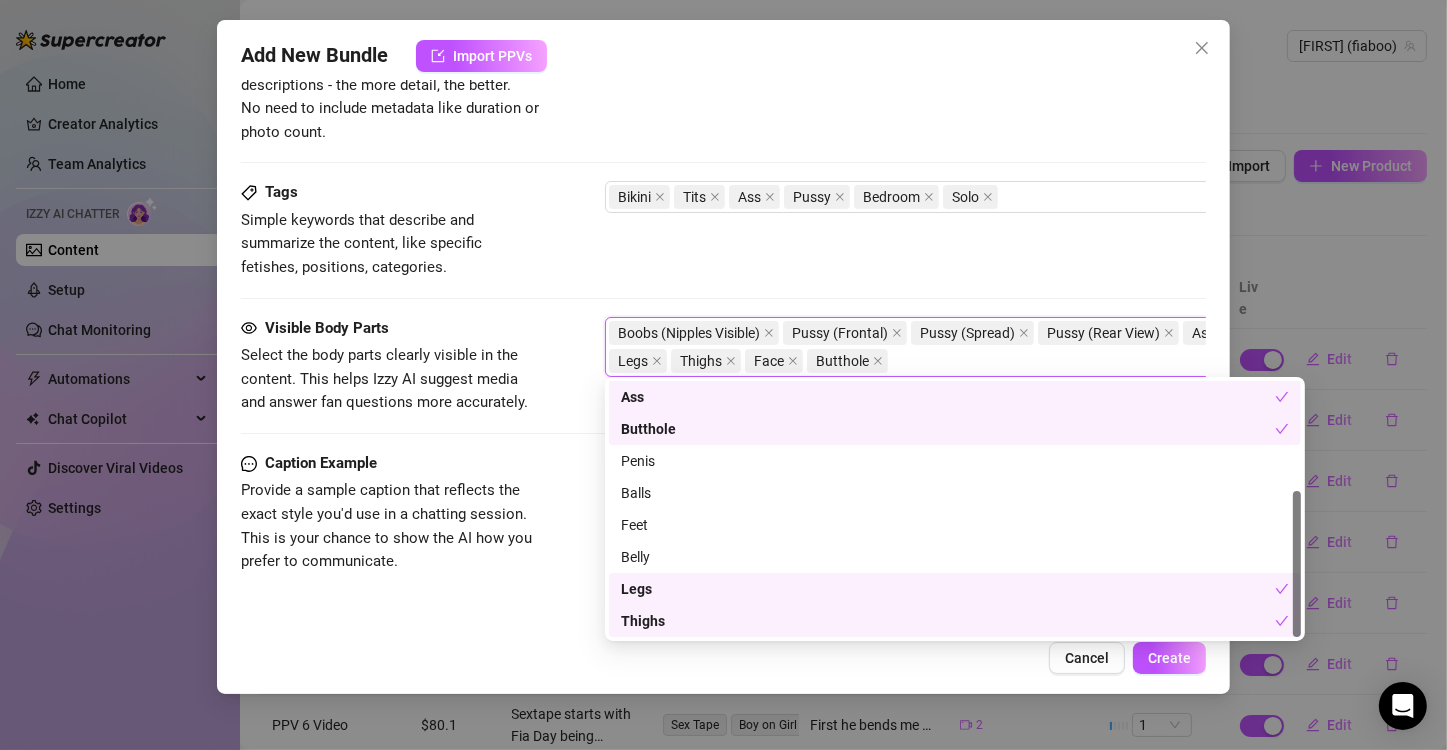 scroll, scrollTop: 0, scrollLeft: 0, axis: both 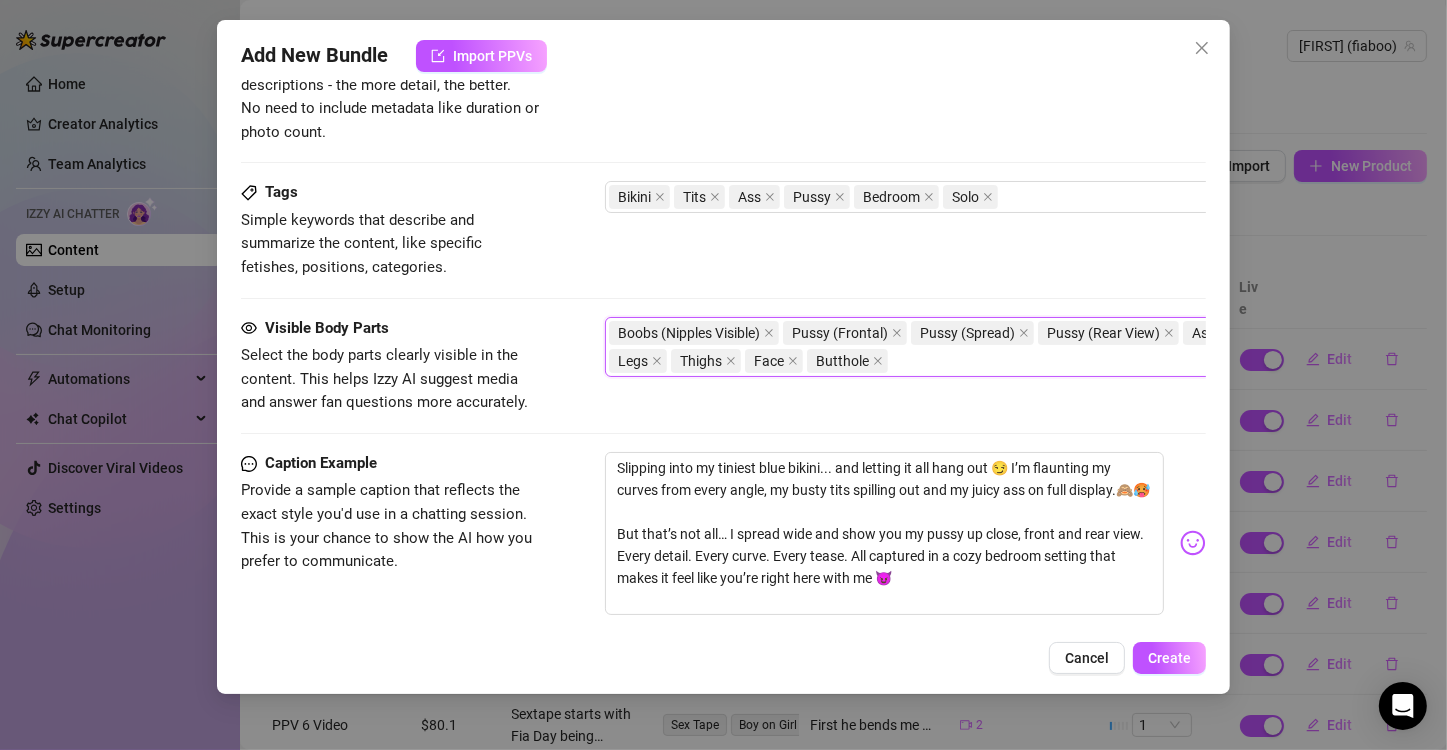 click on "Caption Example Provide a sample caption that reflects the exact style you'd use in a chatting session. This is your chance to show the AI how you prefer to communicate. Slipping into my tiniest blue bikini... and letting it all hang out 😏 I’m flaunting my curves from every angle, my busty tits spilling out and my juicy ass on full display.🙈🥵
But that’s not all… I spread wide and show you my pussy up close, front and rear view. Every detail. Every curve. Every tease. All captured in a cozy bedroom setting that makes it feel like you’re right here with me 😈" at bounding box center [723, 543] 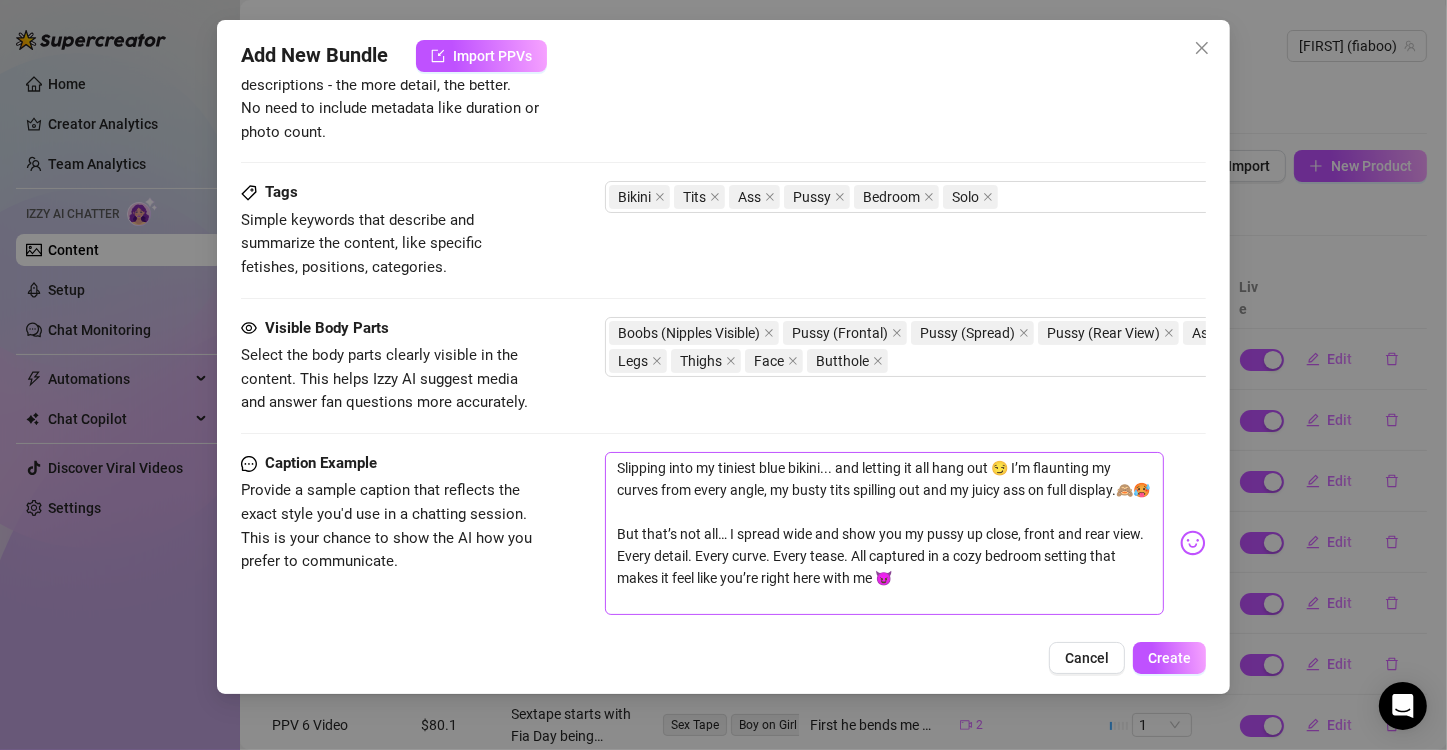 scroll, scrollTop: 1442, scrollLeft: 0, axis: vertical 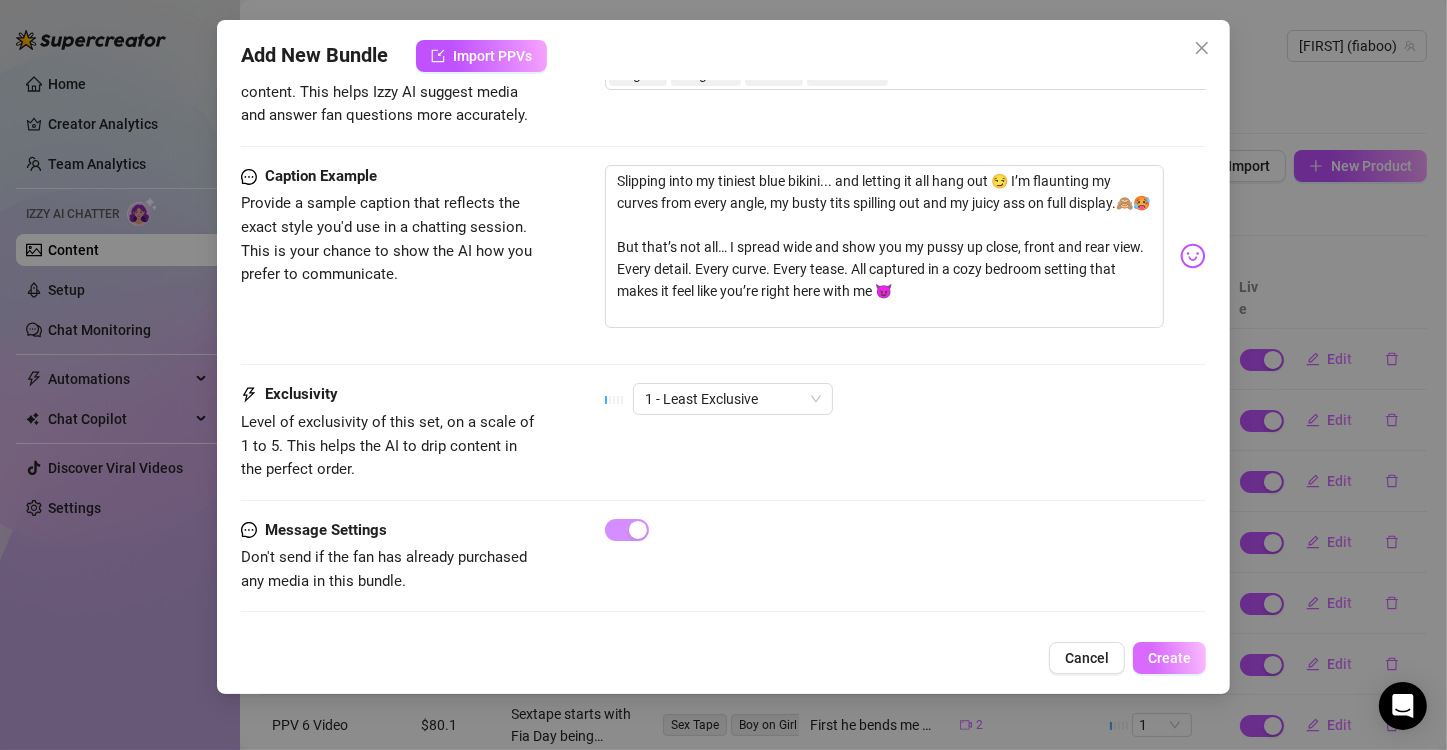 click on "Create" at bounding box center [1169, 658] 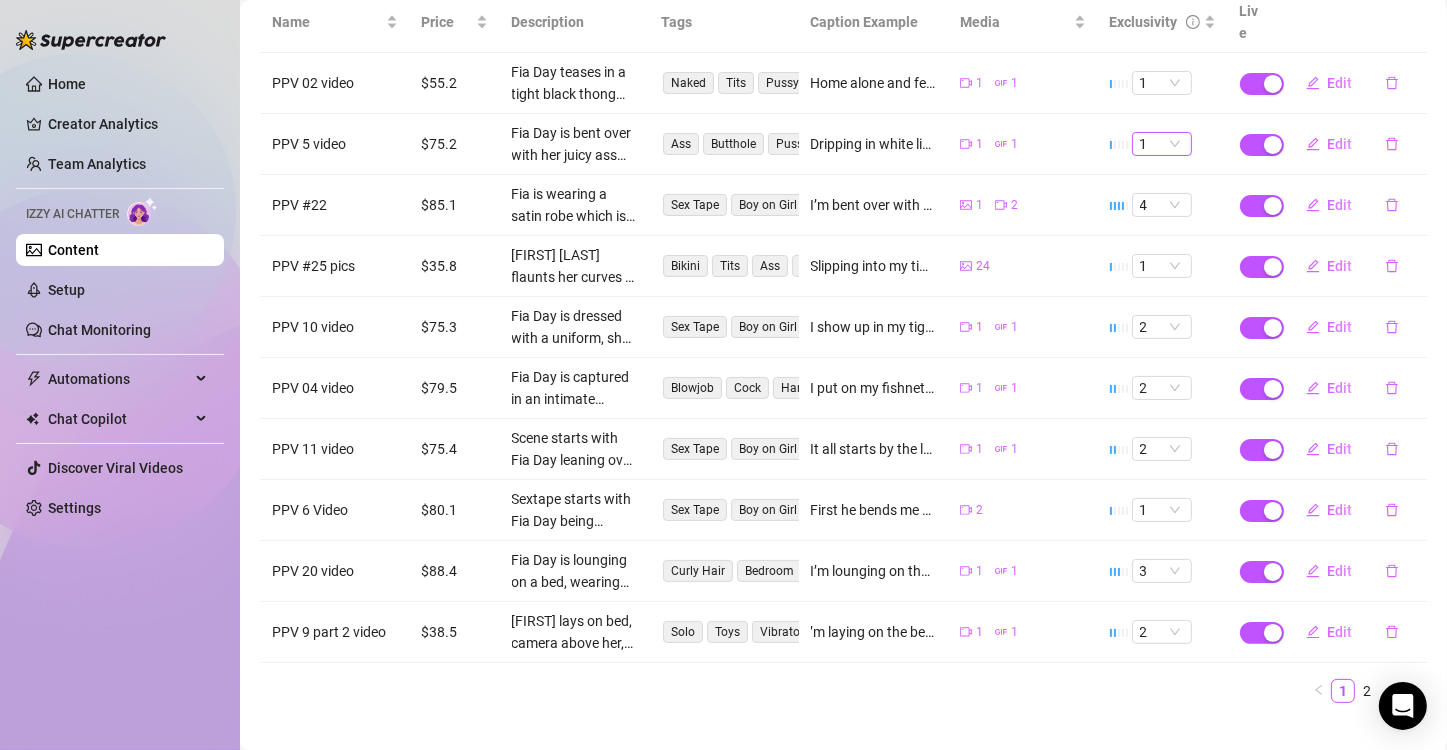 scroll, scrollTop: 280, scrollLeft: 0, axis: vertical 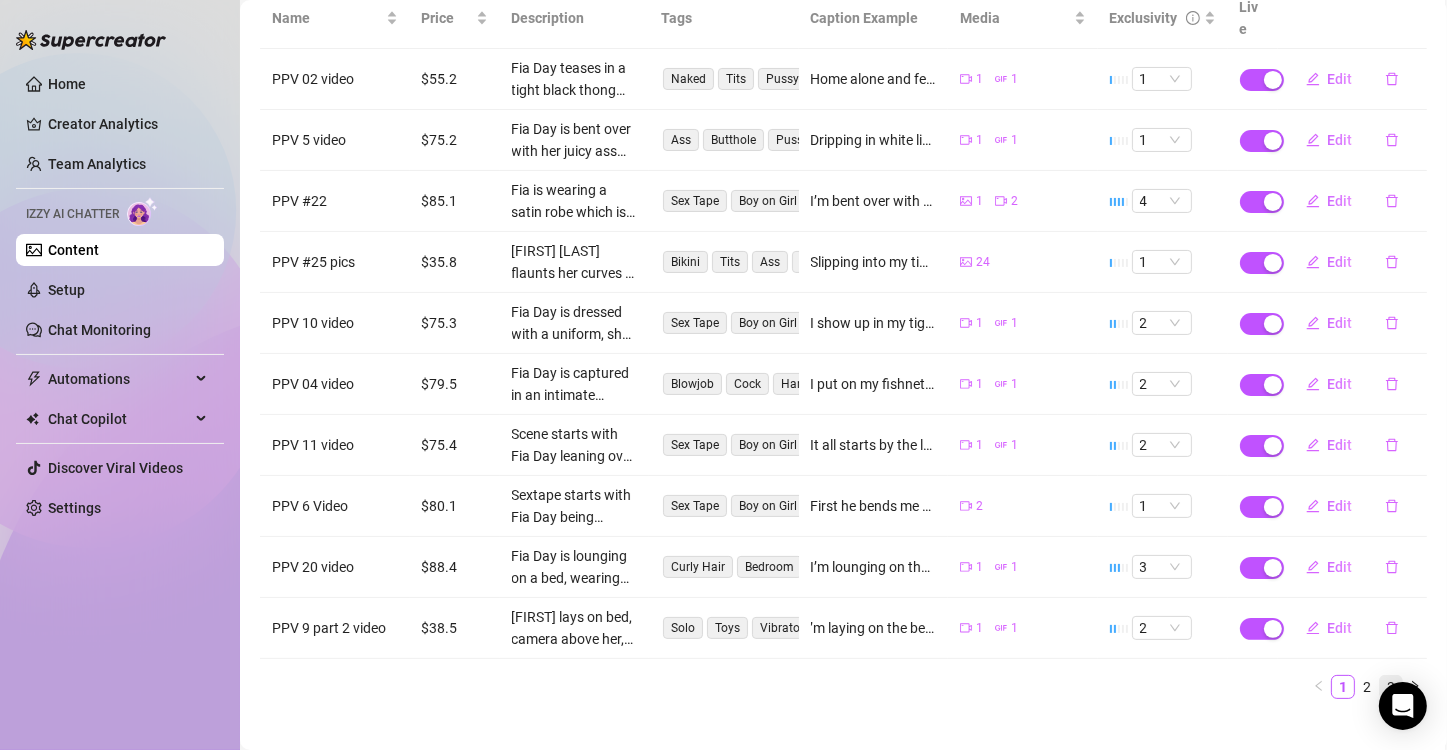 click on "3" at bounding box center (1391, 687) 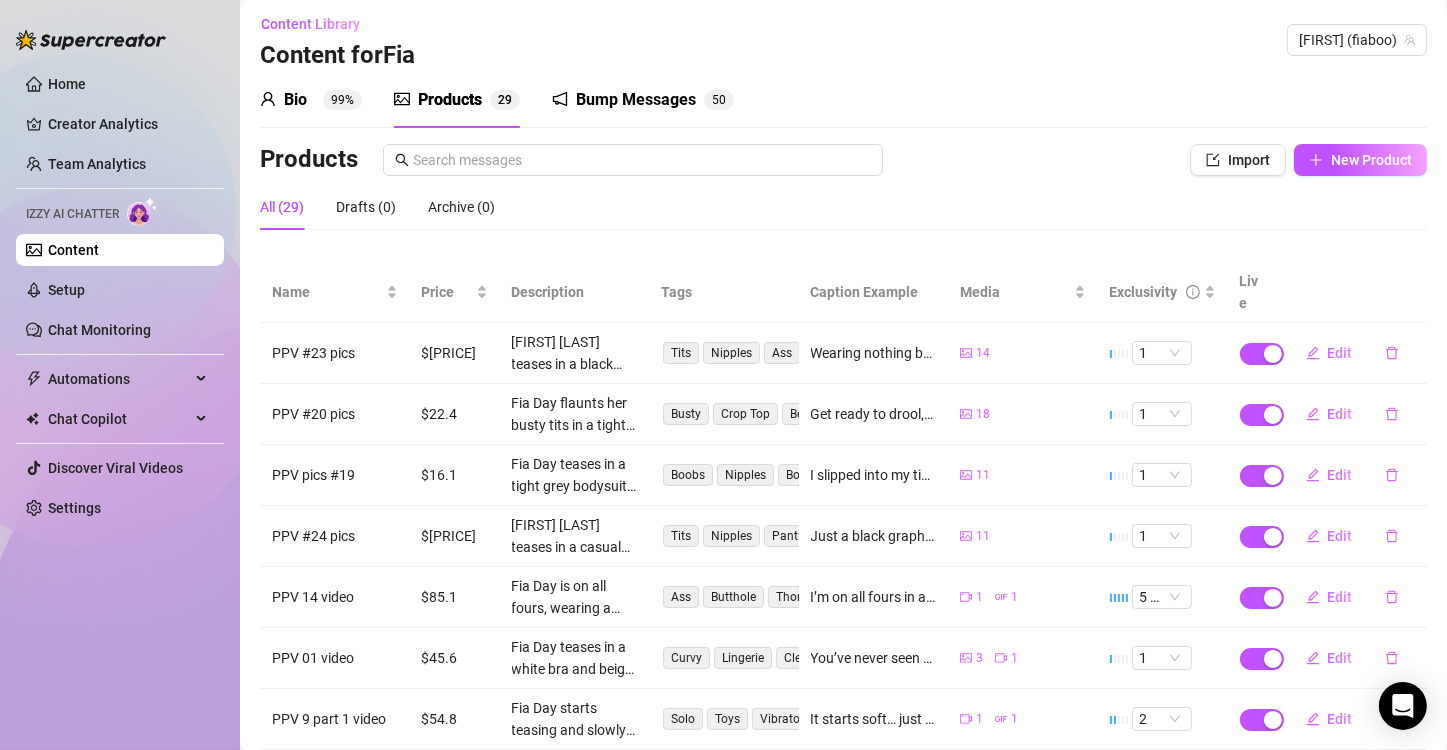 scroll, scrollTop: 0, scrollLeft: 0, axis: both 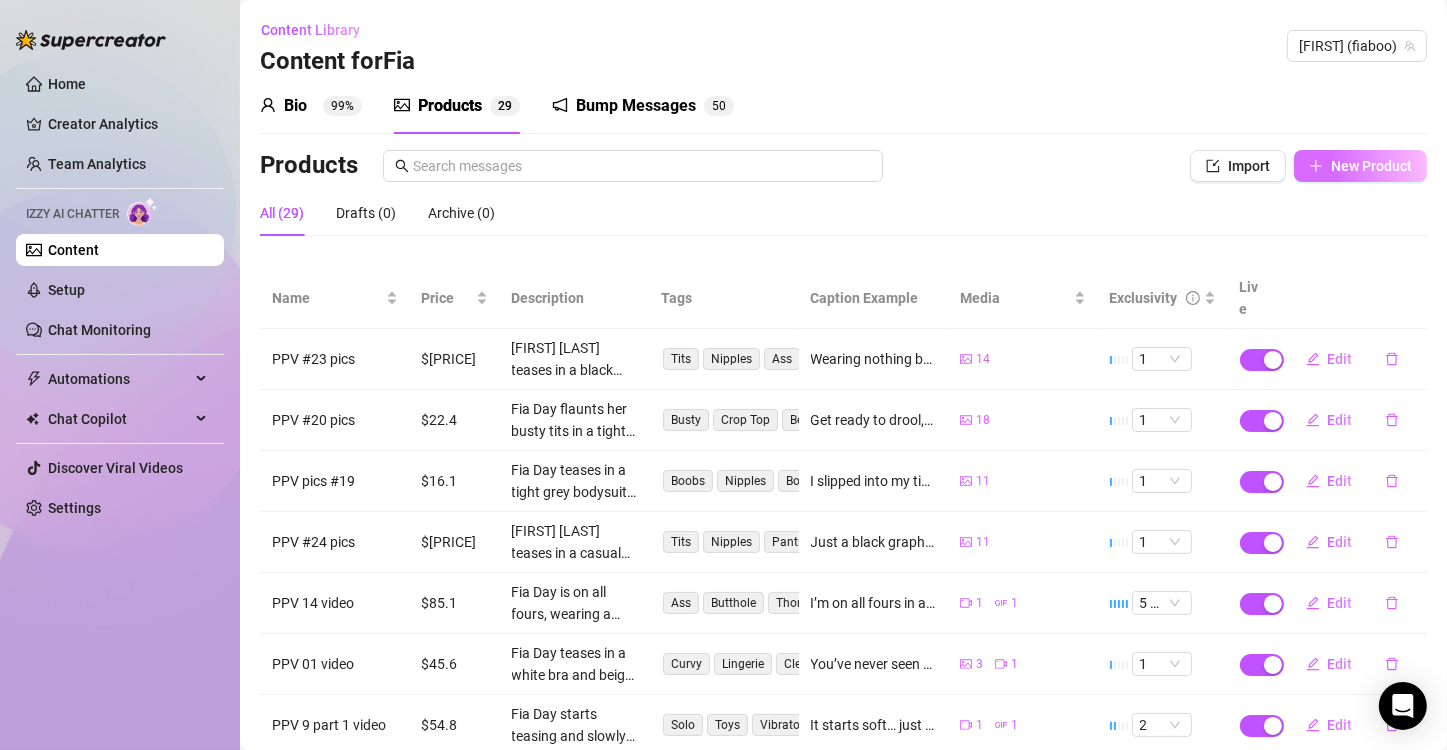 click on "New Product" at bounding box center [1371, 166] 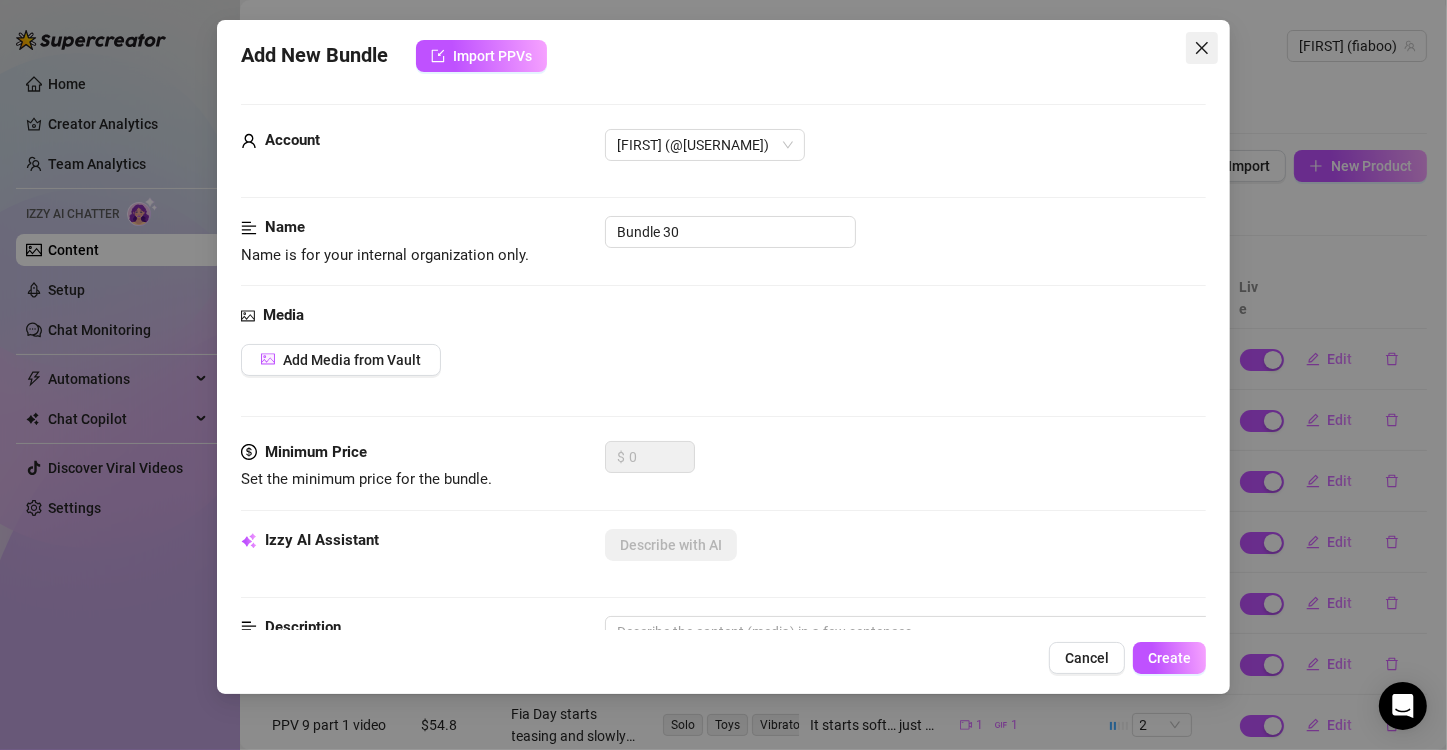 click at bounding box center (1202, 48) 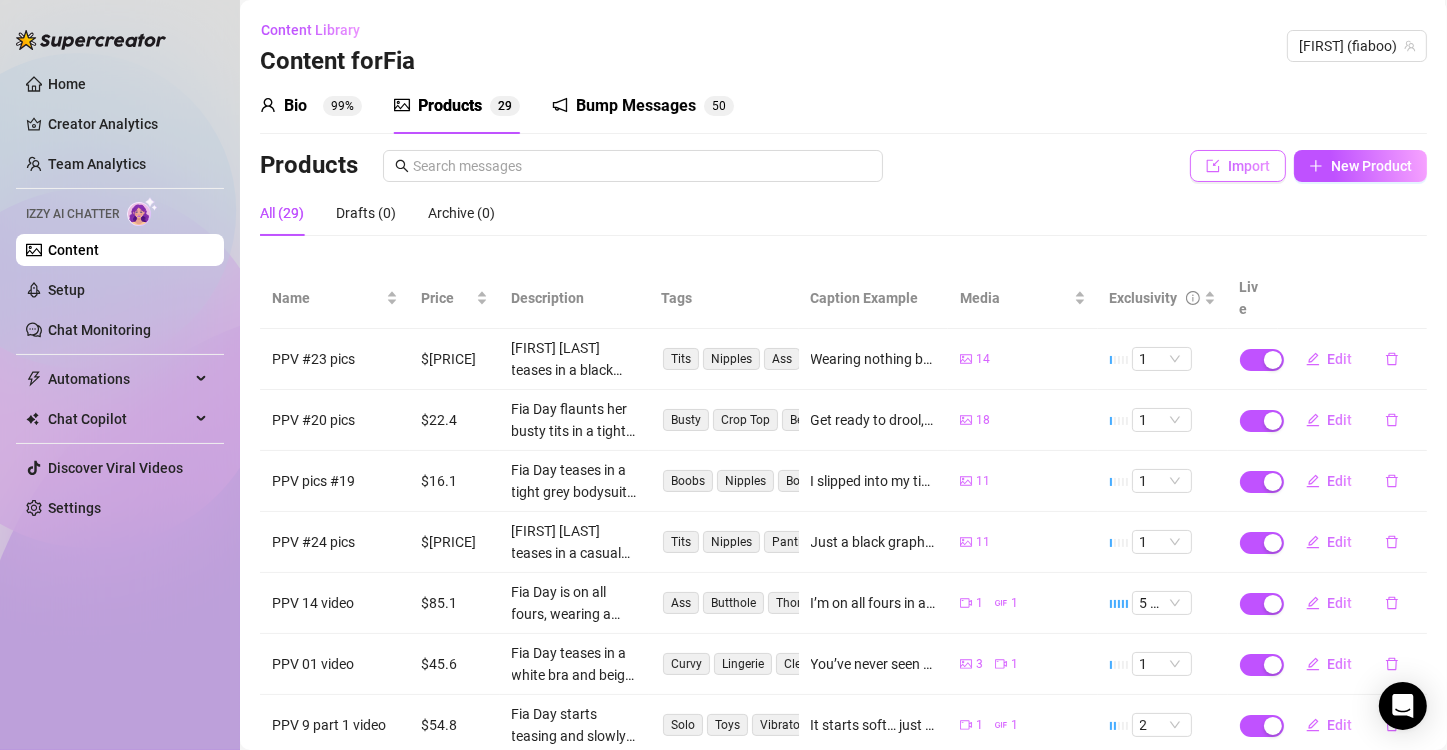 click on "Import" at bounding box center [1238, 166] 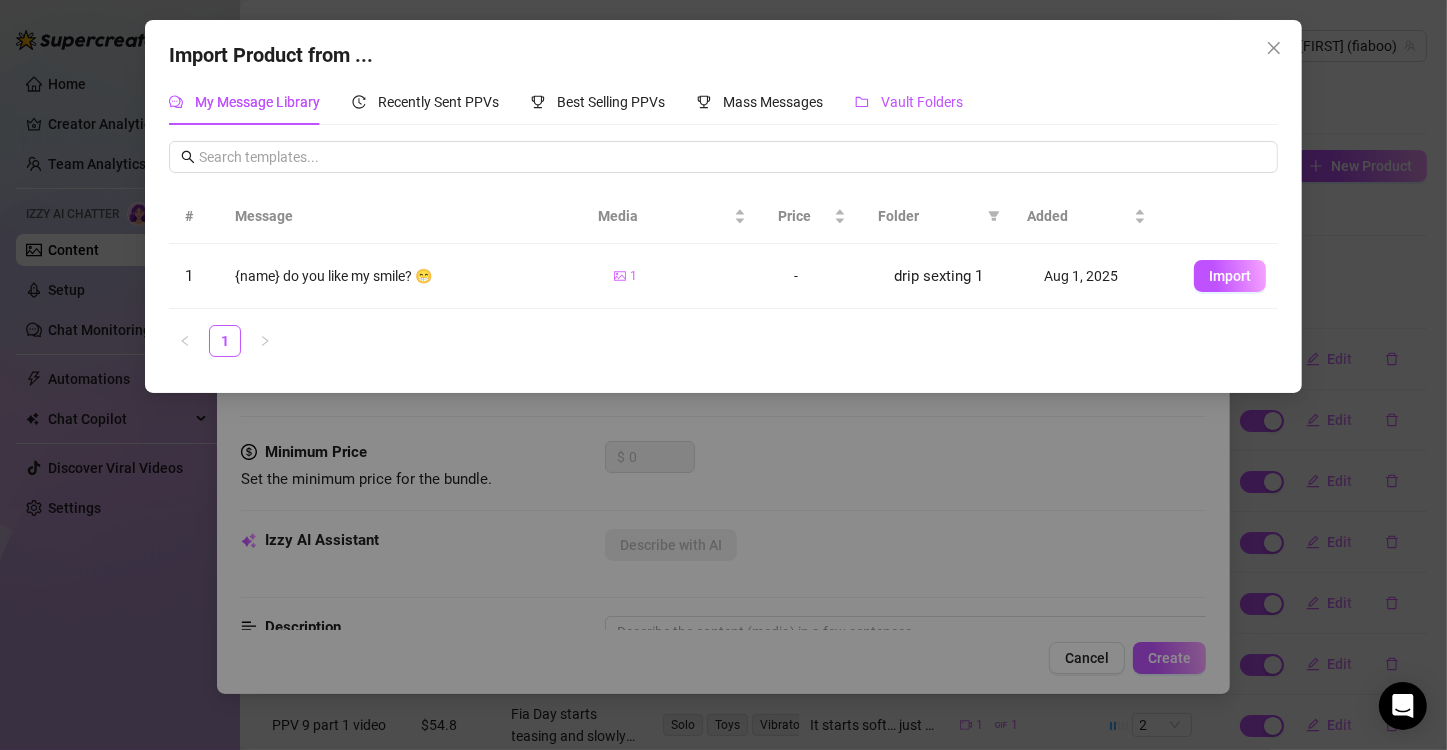 click on "Vault Folders" at bounding box center (922, 102) 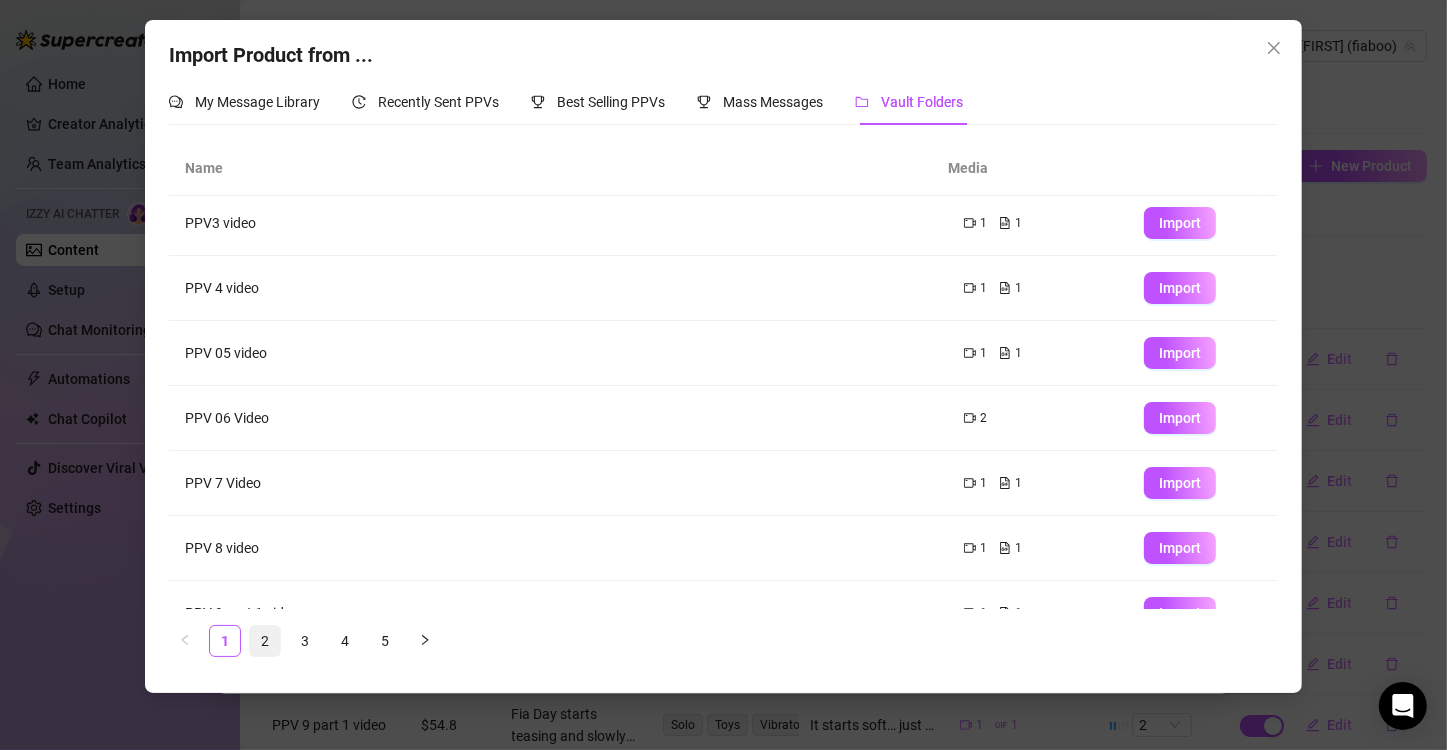 click on "2" at bounding box center (265, 641) 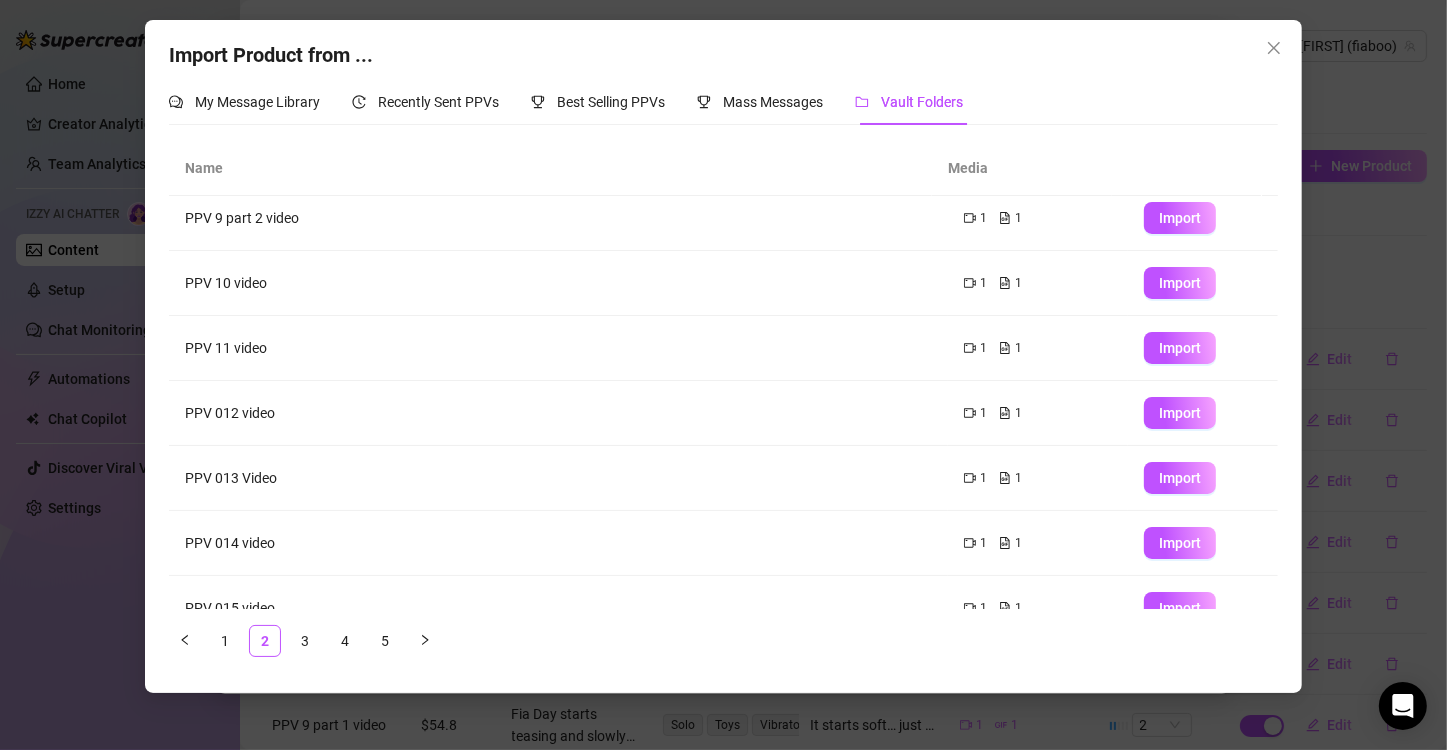 scroll, scrollTop: 0, scrollLeft: 0, axis: both 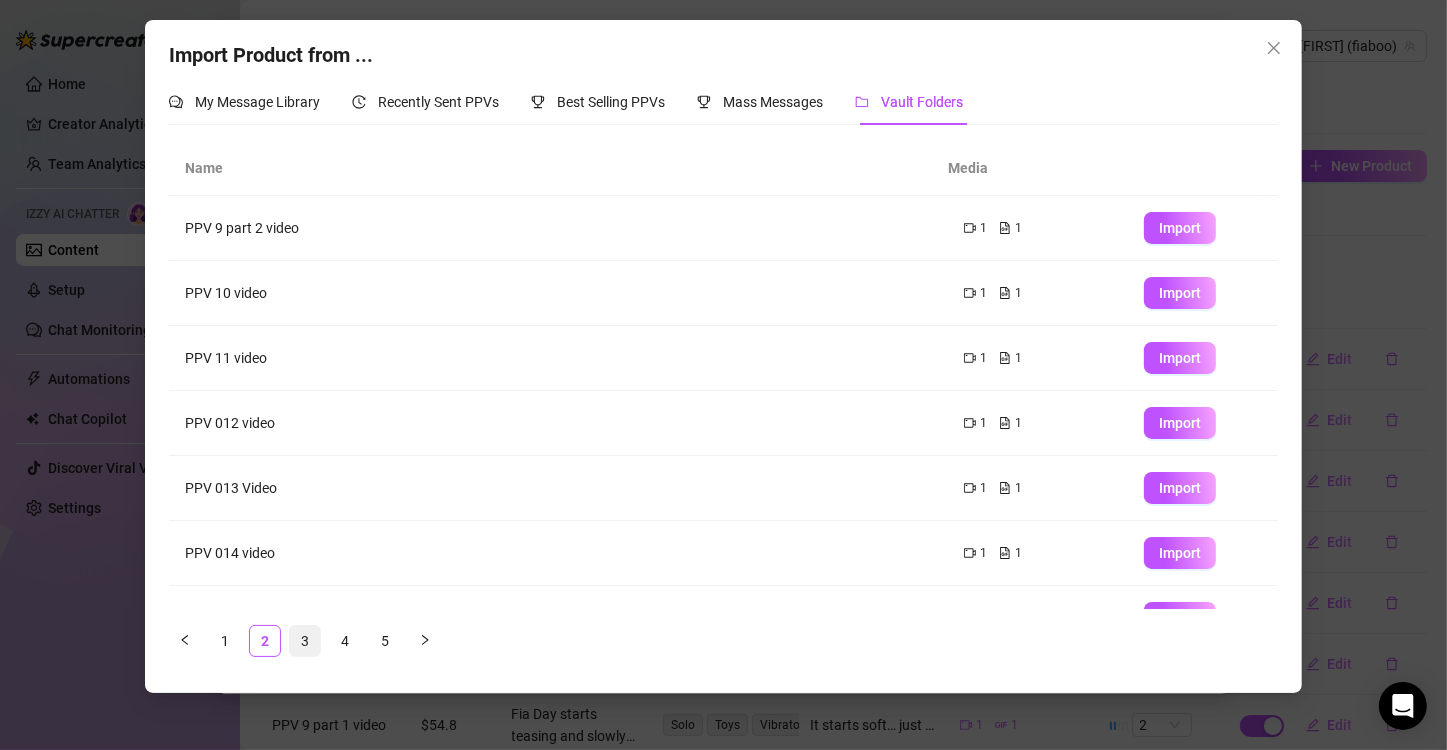 click on "3" at bounding box center (305, 641) 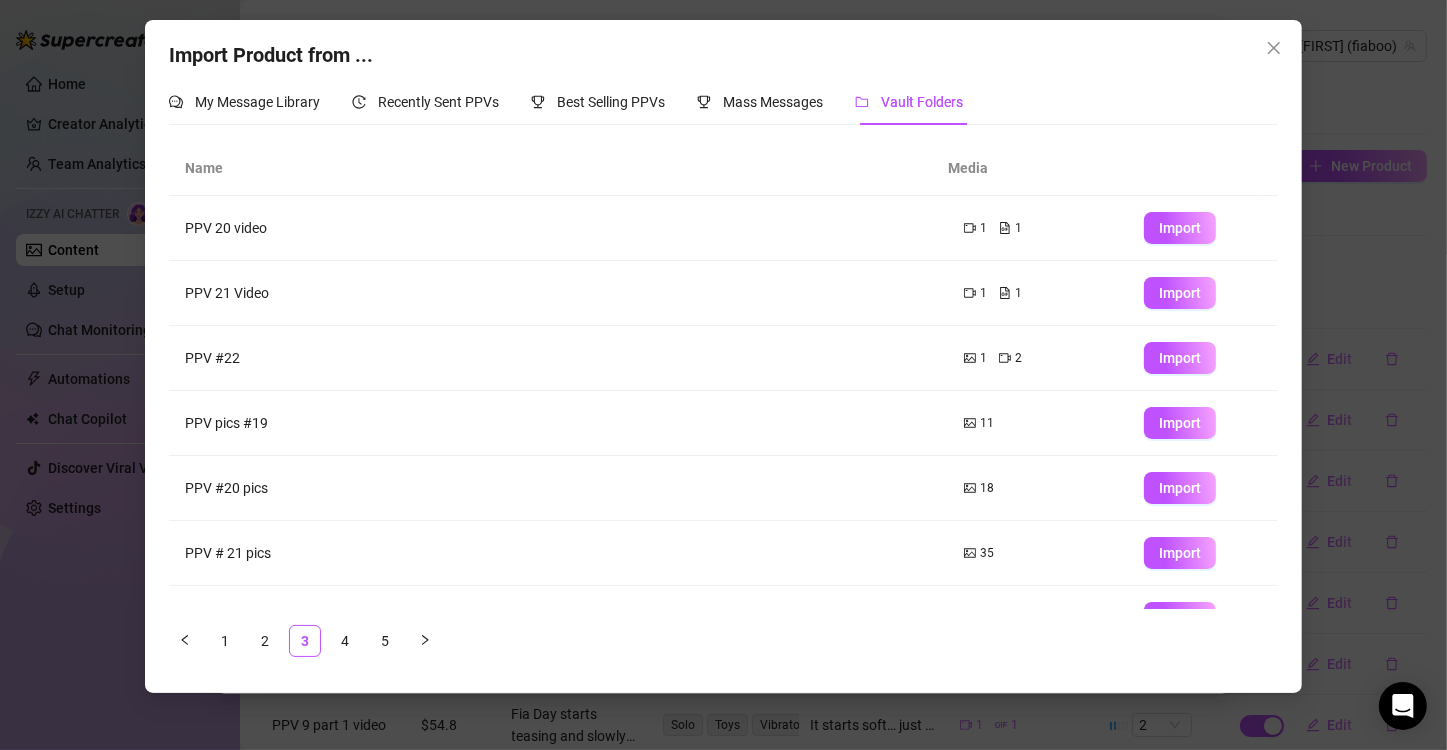 scroll, scrollTop: 235, scrollLeft: 0, axis: vertical 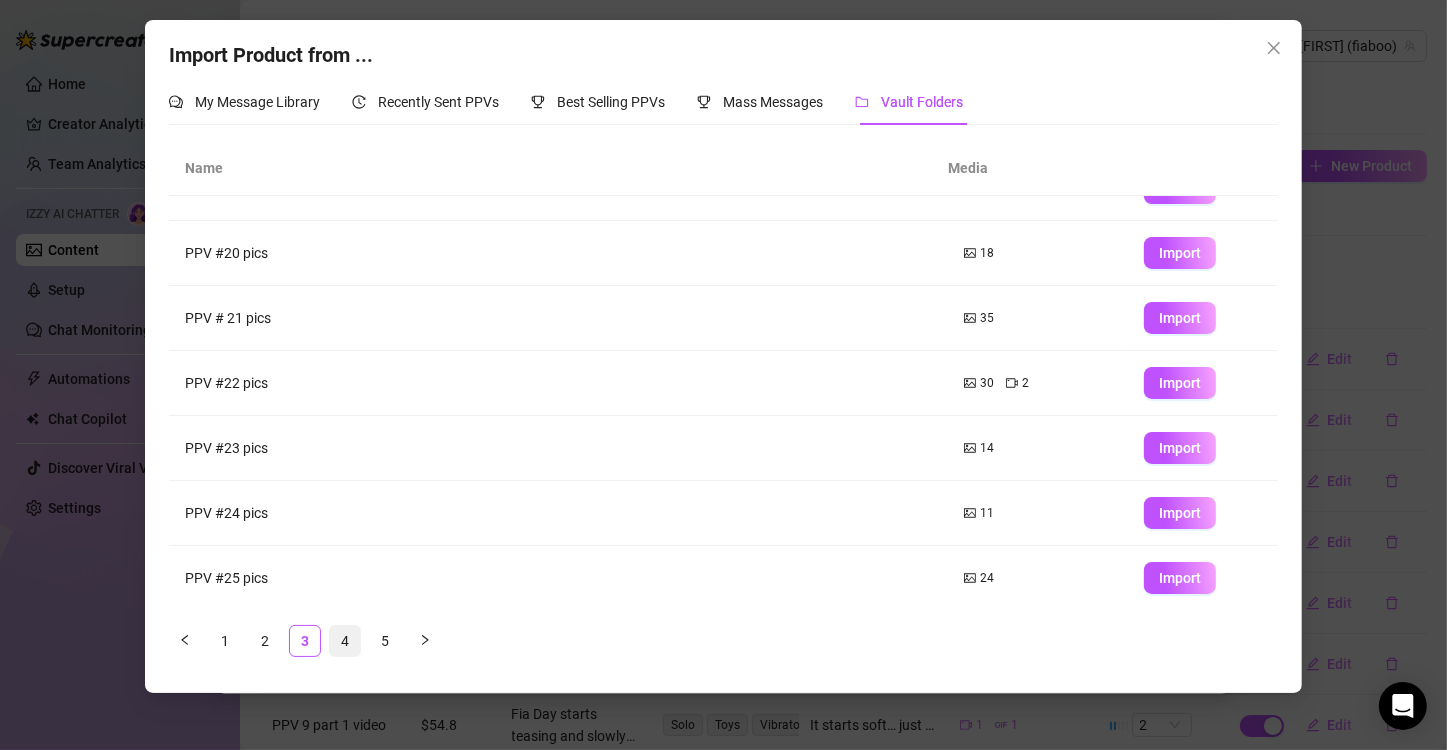 click on "4" at bounding box center (345, 641) 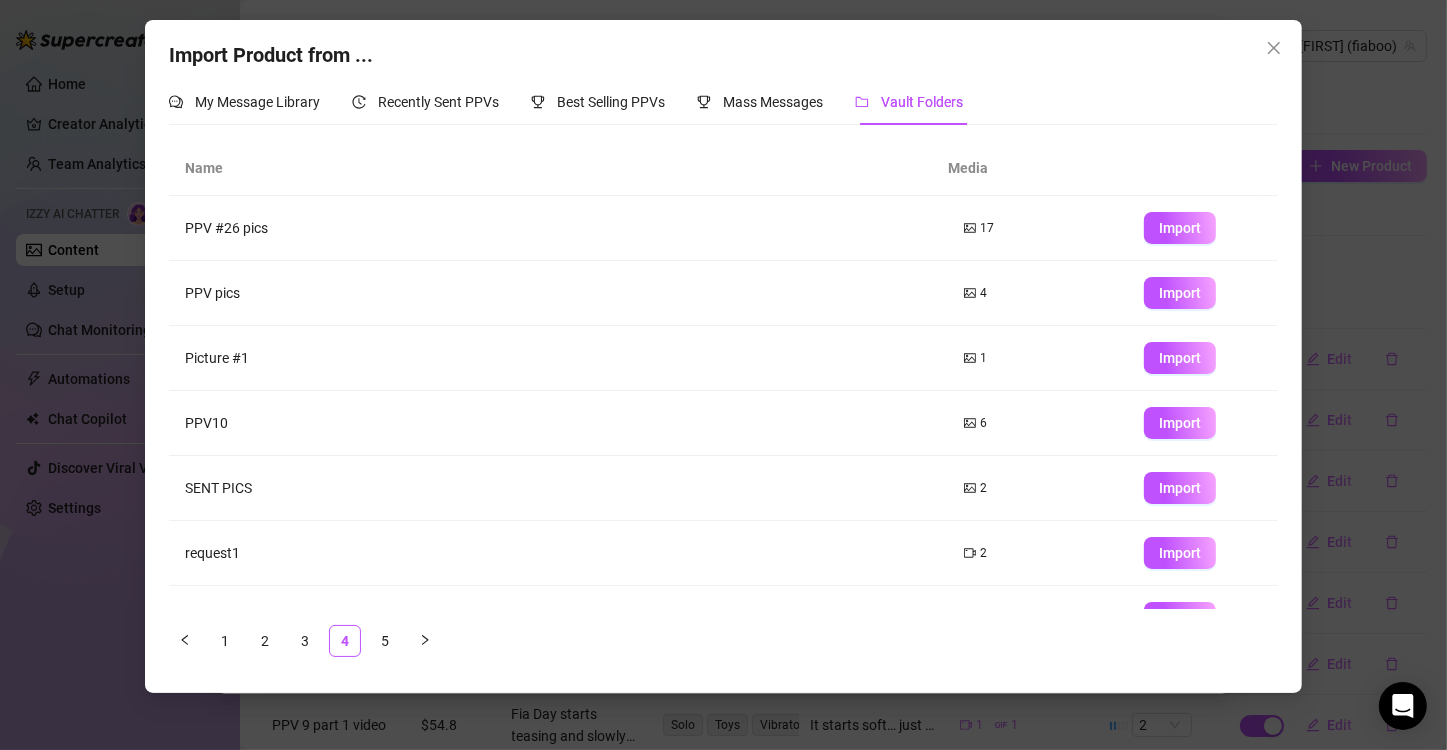 scroll, scrollTop: 0, scrollLeft: 0, axis: both 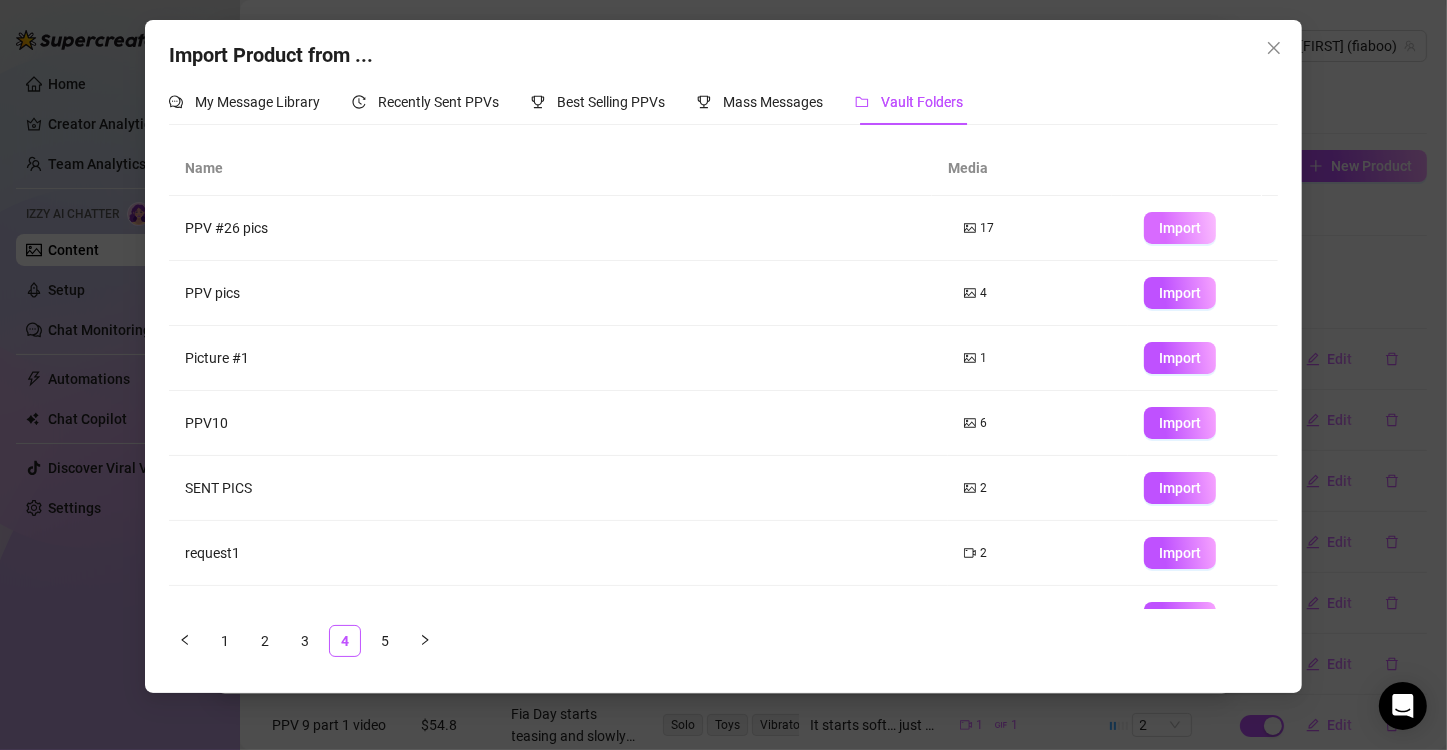click on "Import" at bounding box center [1180, 228] 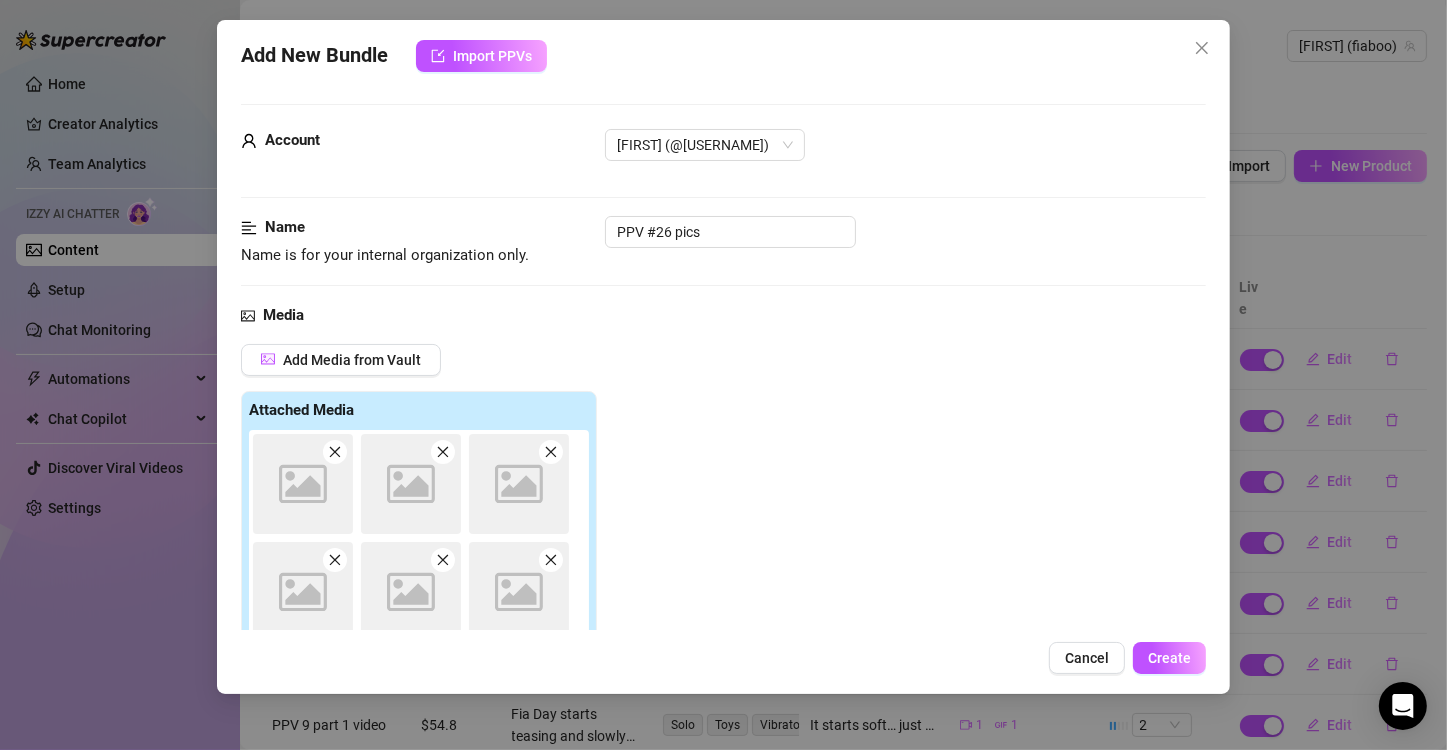 scroll, scrollTop: 282, scrollLeft: 0, axis: vertical 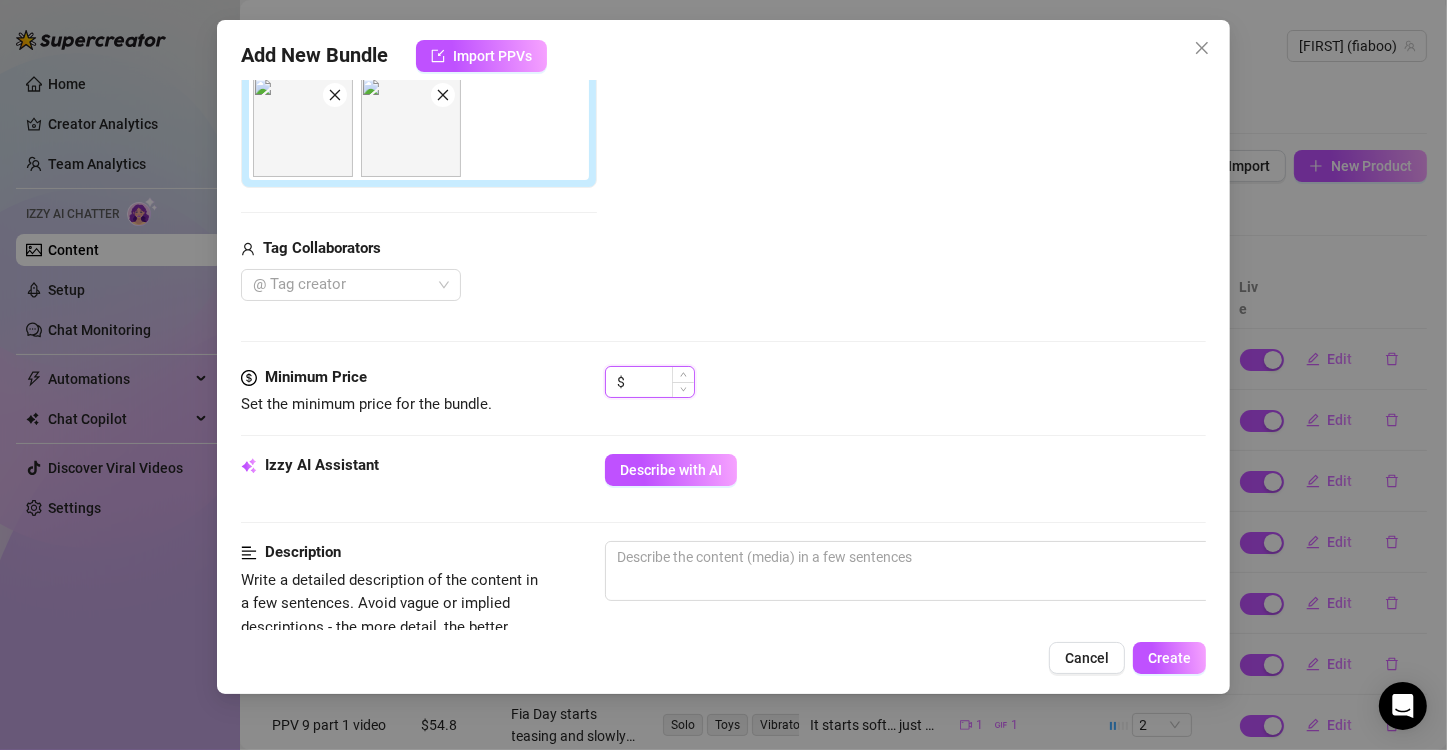 click at bounding box center [661, 382] 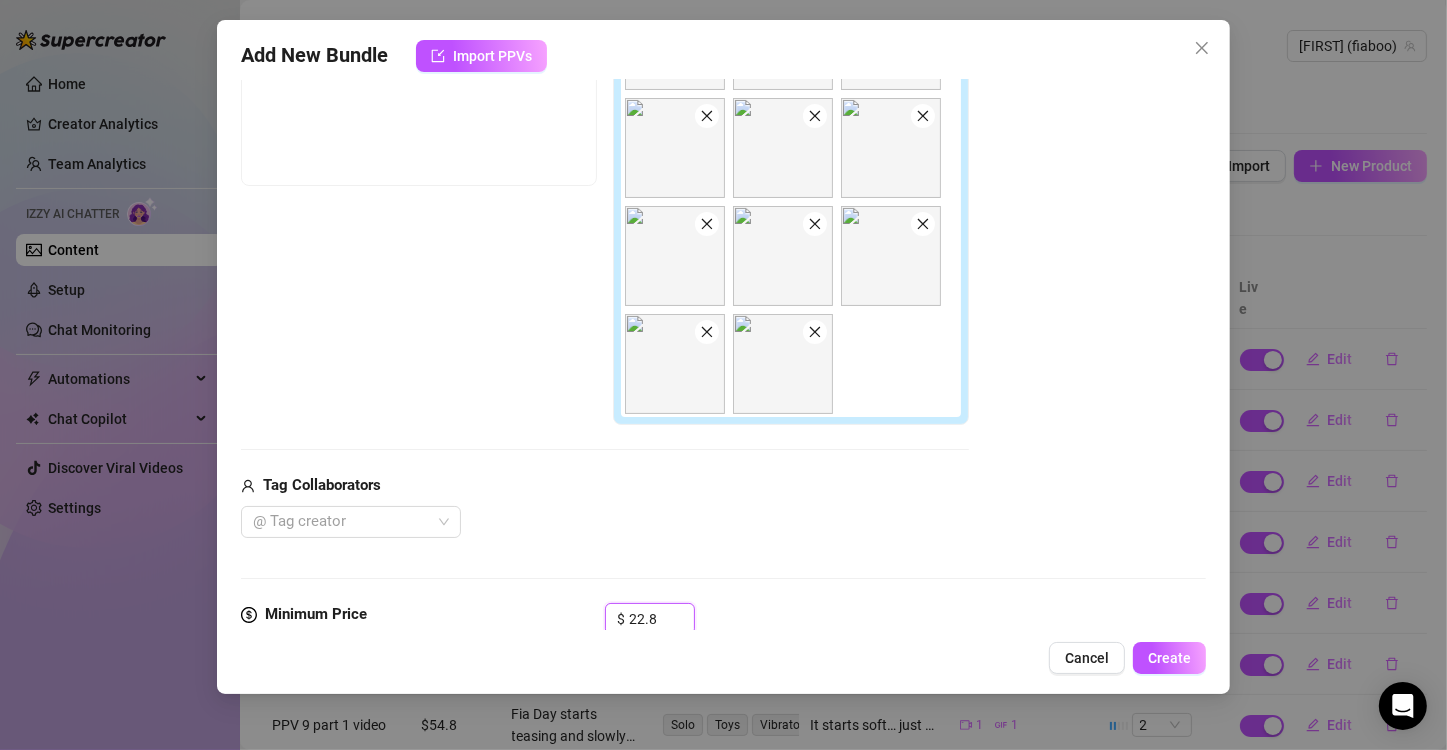 scroll, scrollTop: 200, scrollLeft: 0, axis: vertical 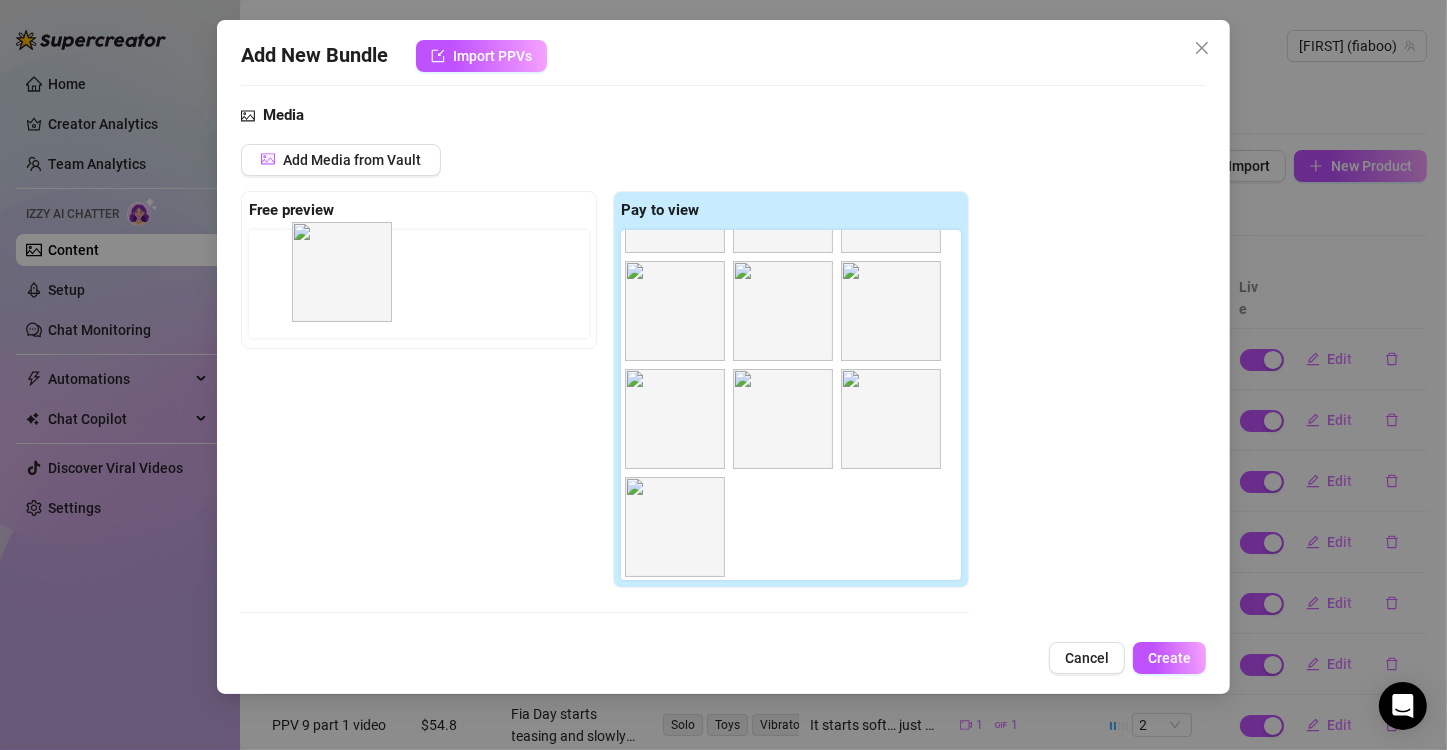 drag, startPoint x: 819, startPoint y: 560, endPoint x: 372, endPoint y: 304, distance: 515.1165 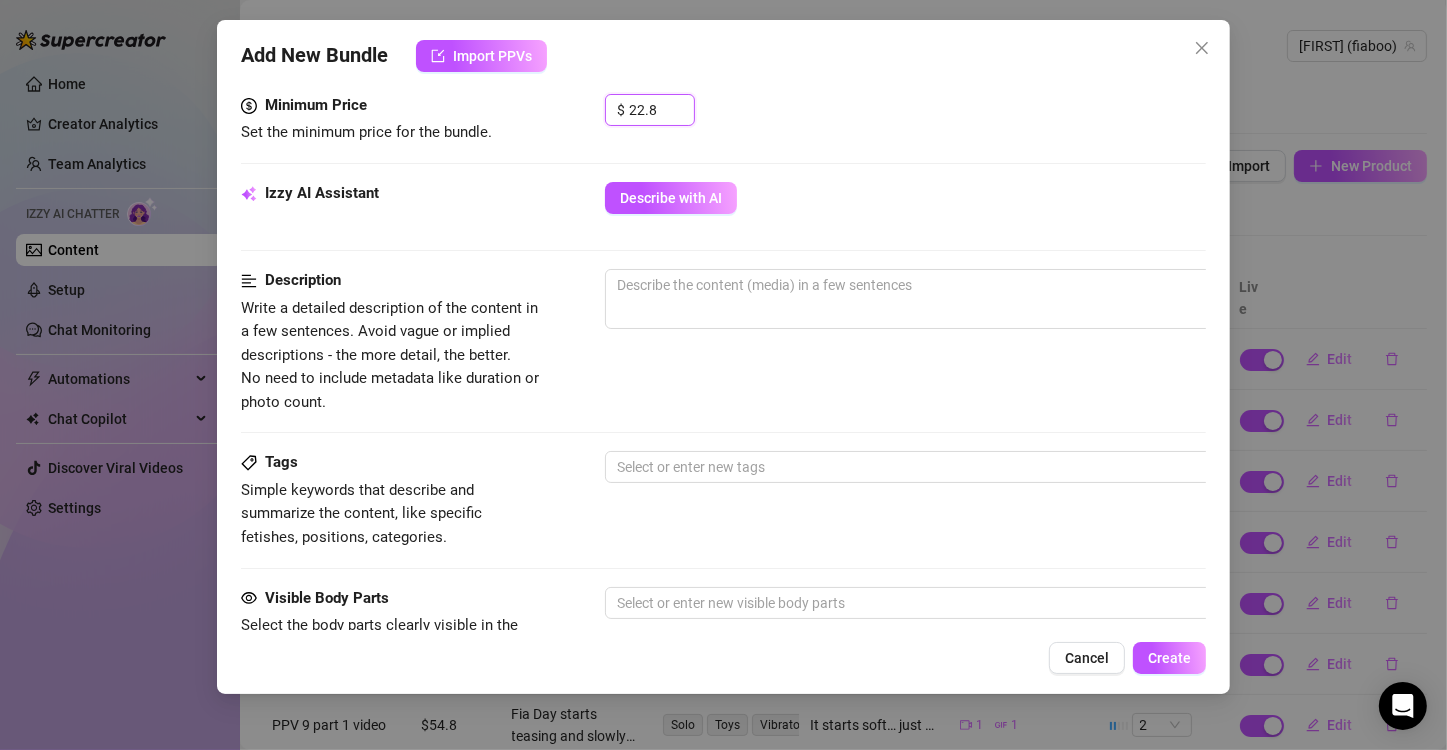 scroll, scrollTop: 900, scrollLeft: 0, axis: vertical 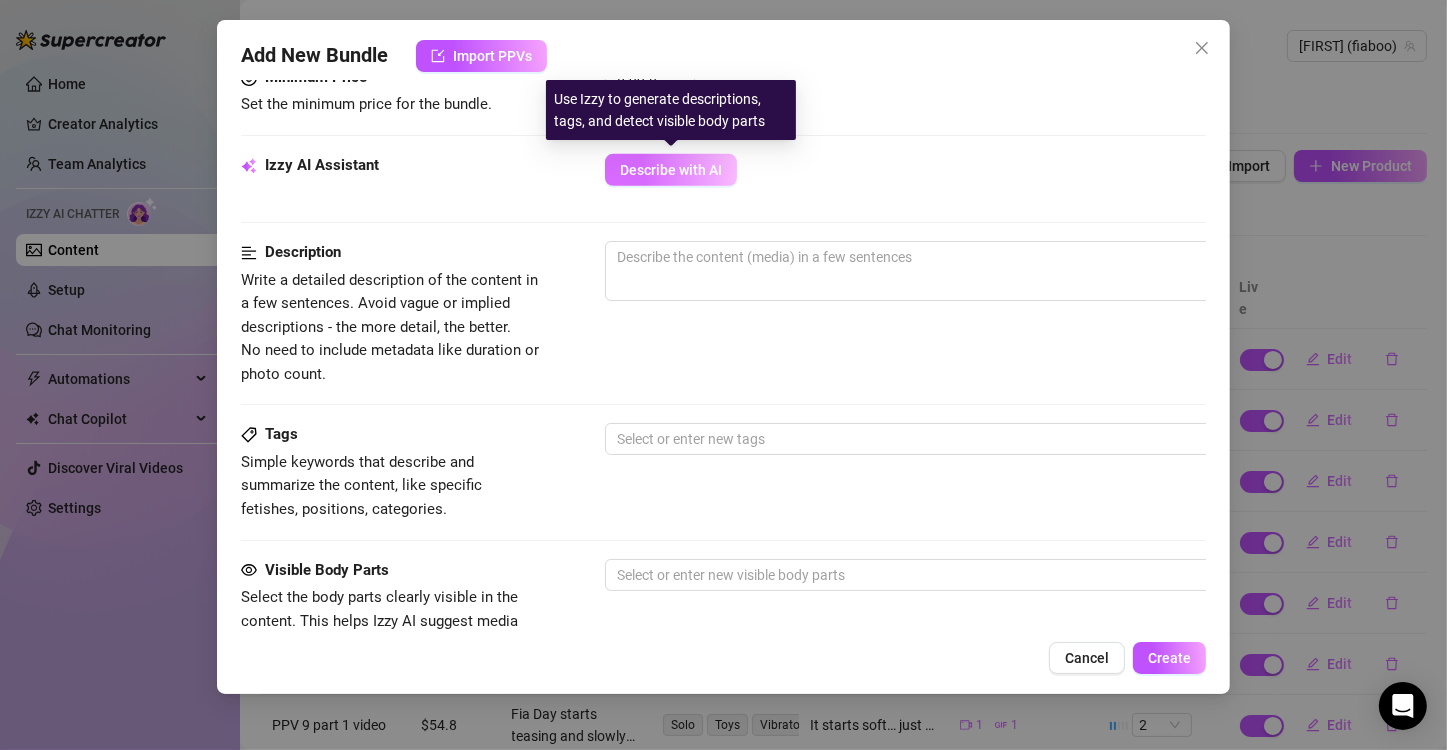 click on "Describe with AI" at bounding box center [671, 170] 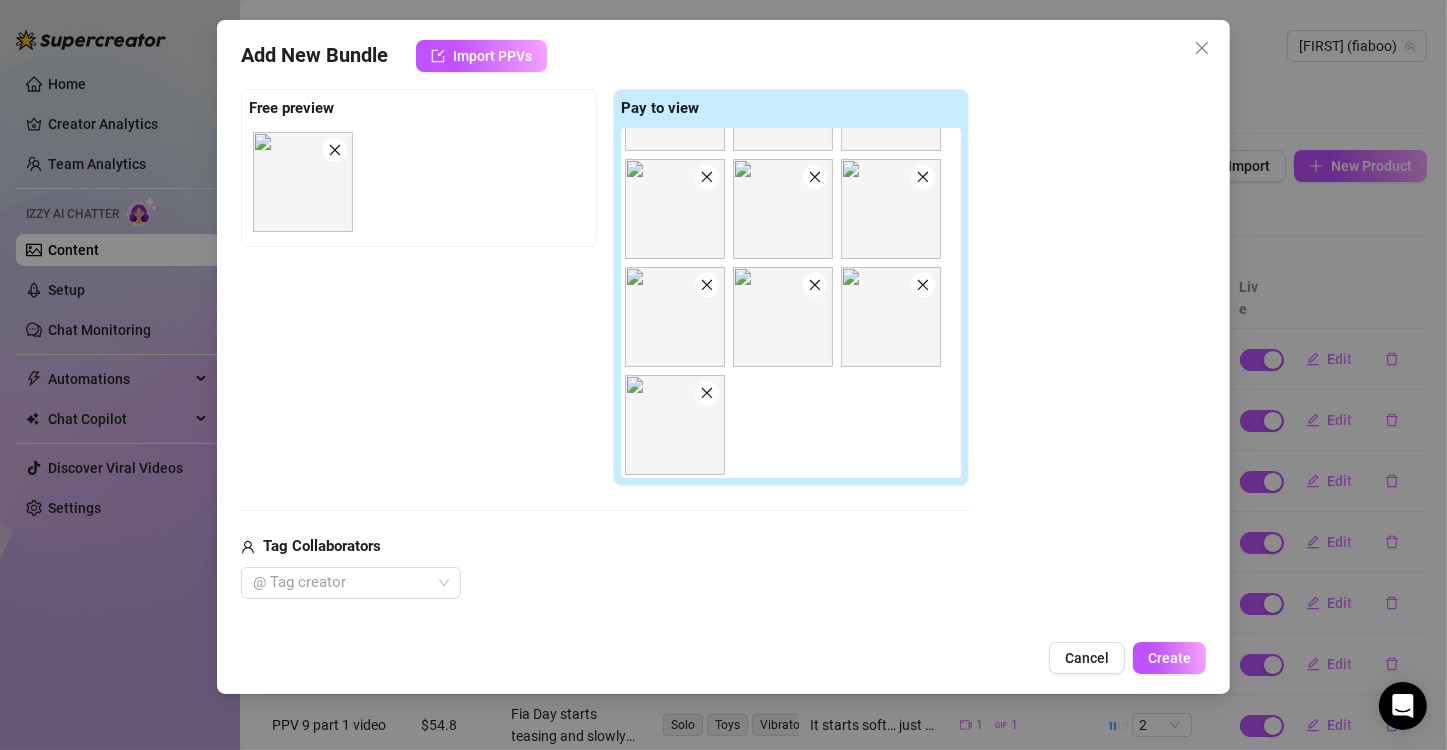 scroll, scrollTop: 300, scrollLeft: 0, axis: vertical 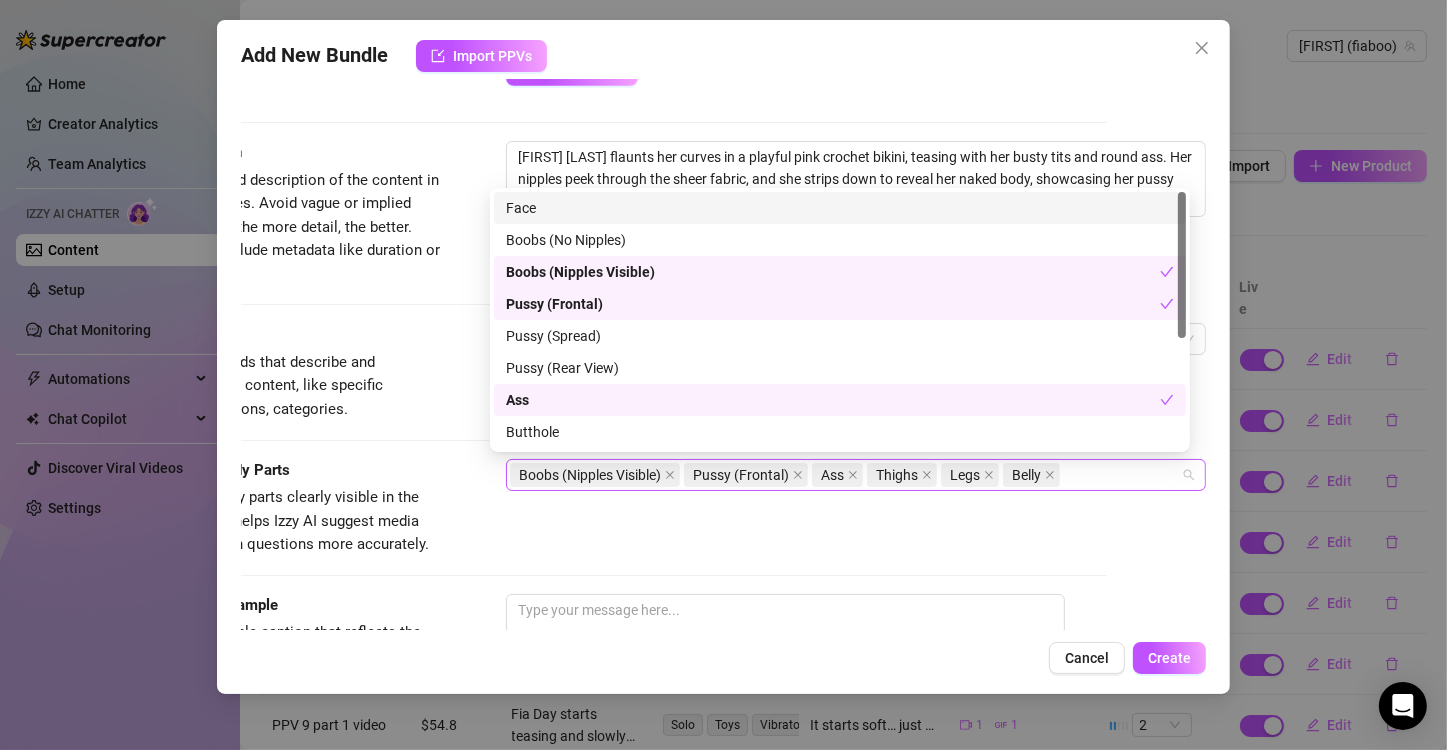 click on "Boobs (Nipples Visible) Pussy (Frontal) Ass Thighs Legs Belly" at bounding box center [845, 475] 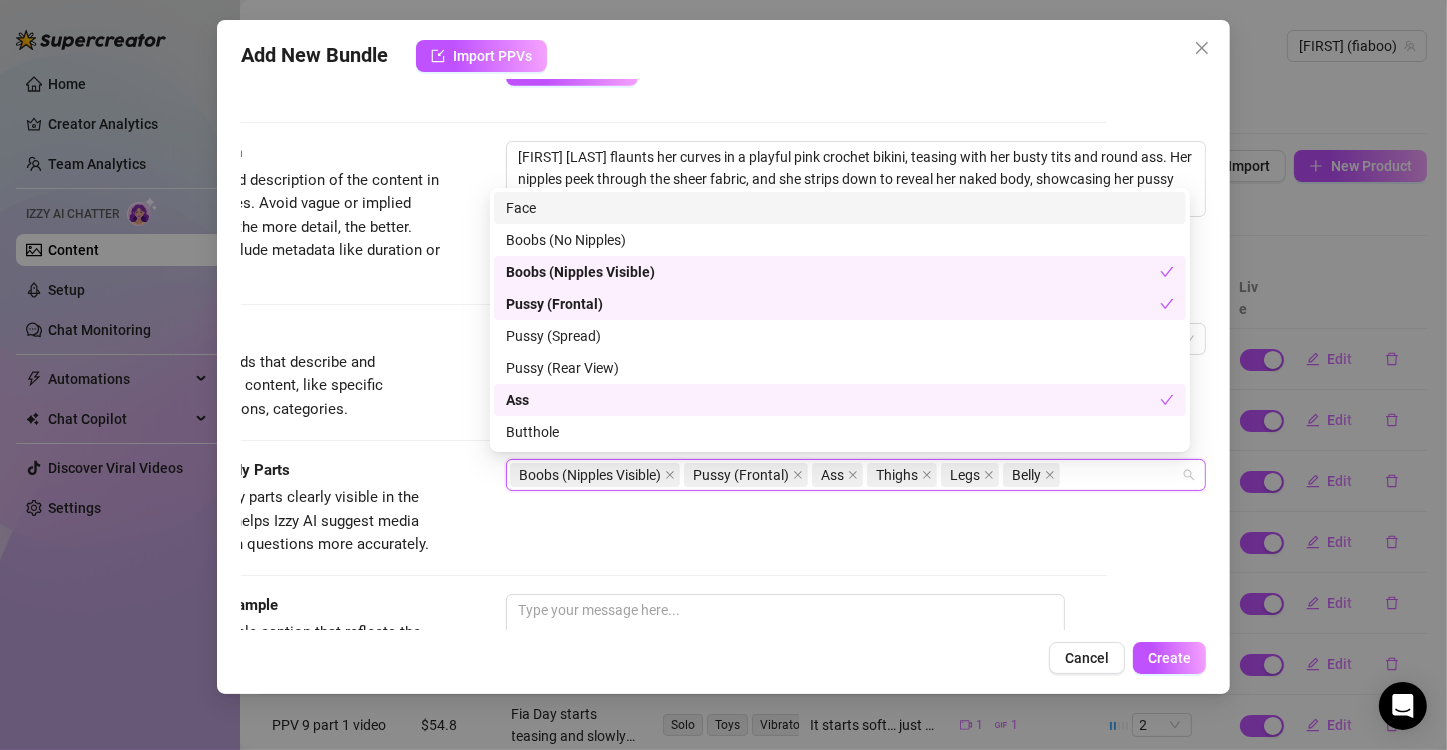 click on "Face" at bounding box center (840, 208) 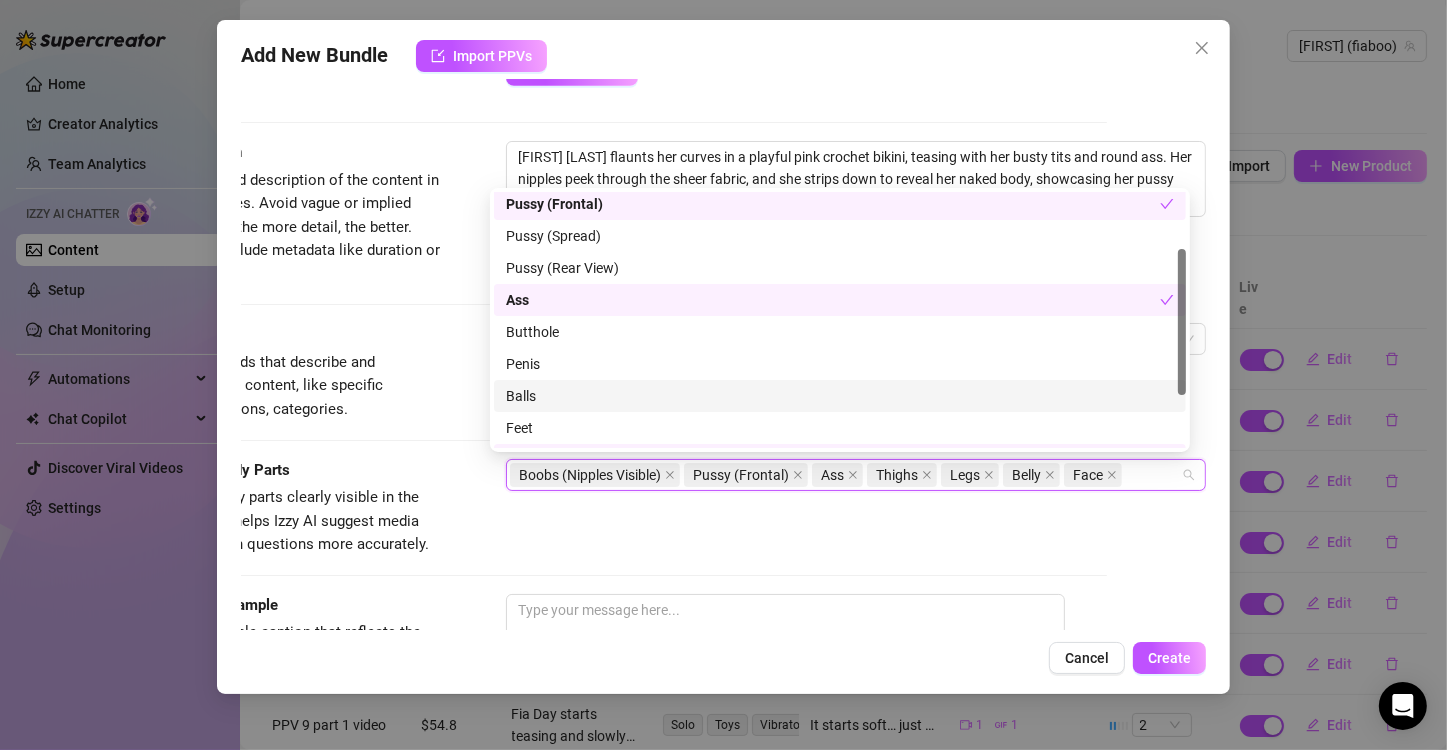 scroll, scrollTop: 0, scrollLeft: 0, axis: both 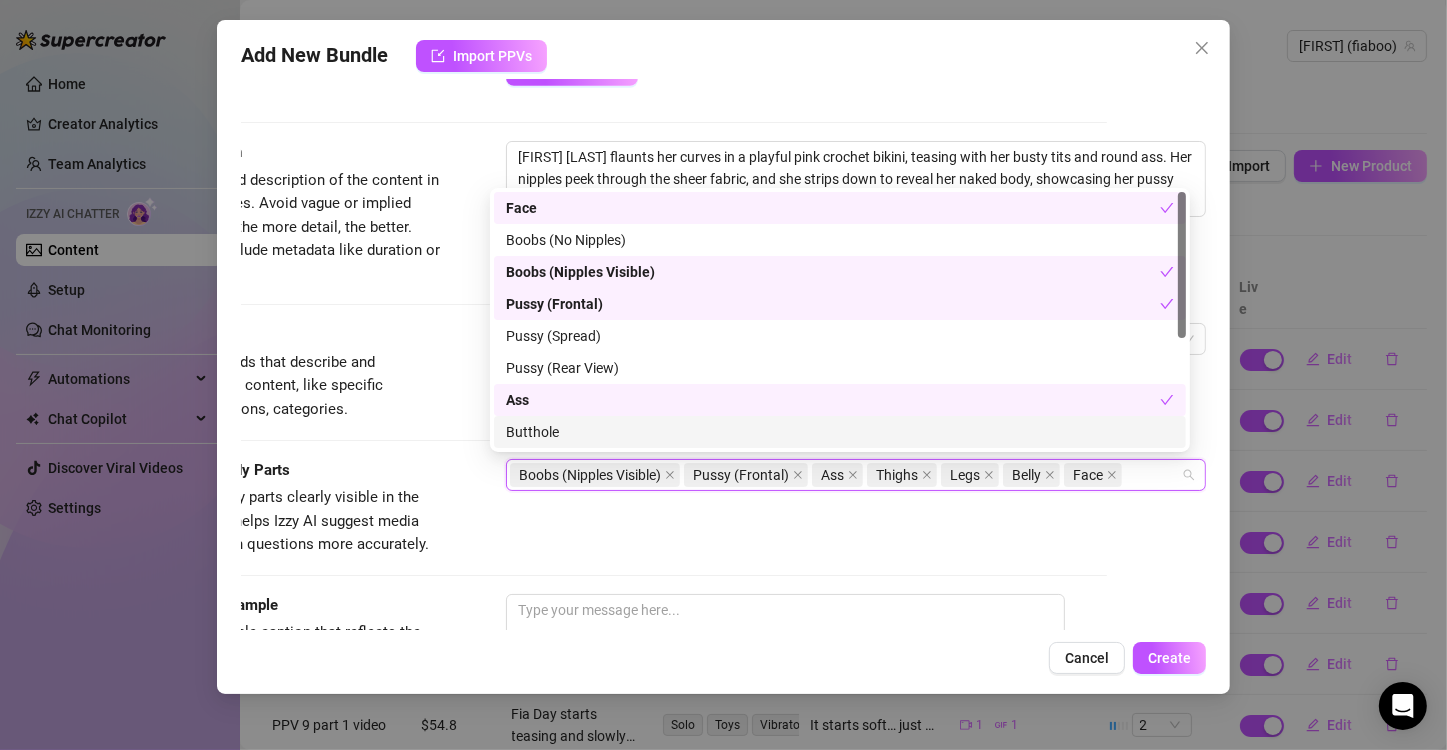 click on "Visible Body Parts Select the body parts clearly visible in the content. This helps Izzy AI suggest media and answer fan questions more accurately. Boobs (Nipples Visible) Pussy (Frontal) Ass Thighs Legs Belly Face" at bounding box center [624, 526] 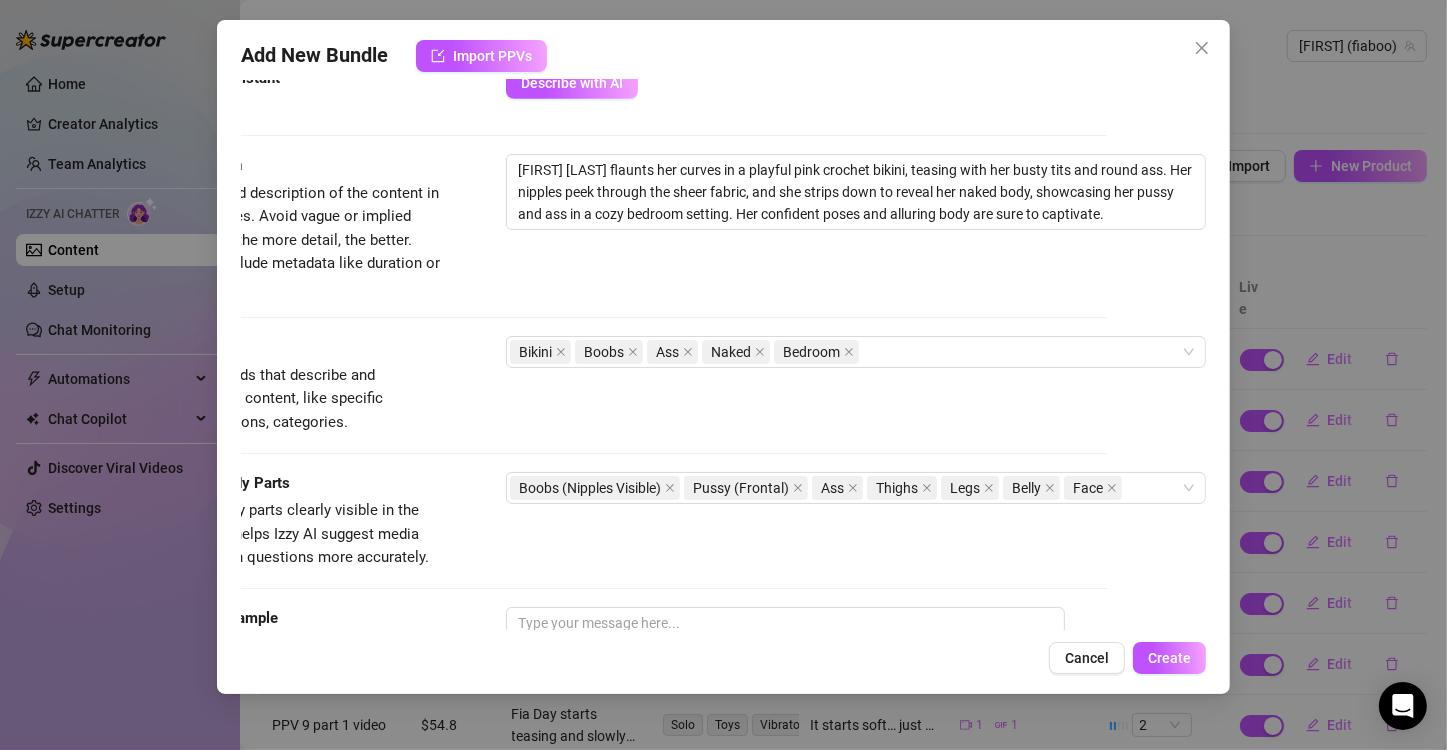 scroll, scrollTop: 982, scrollLeft: 115, axis: both 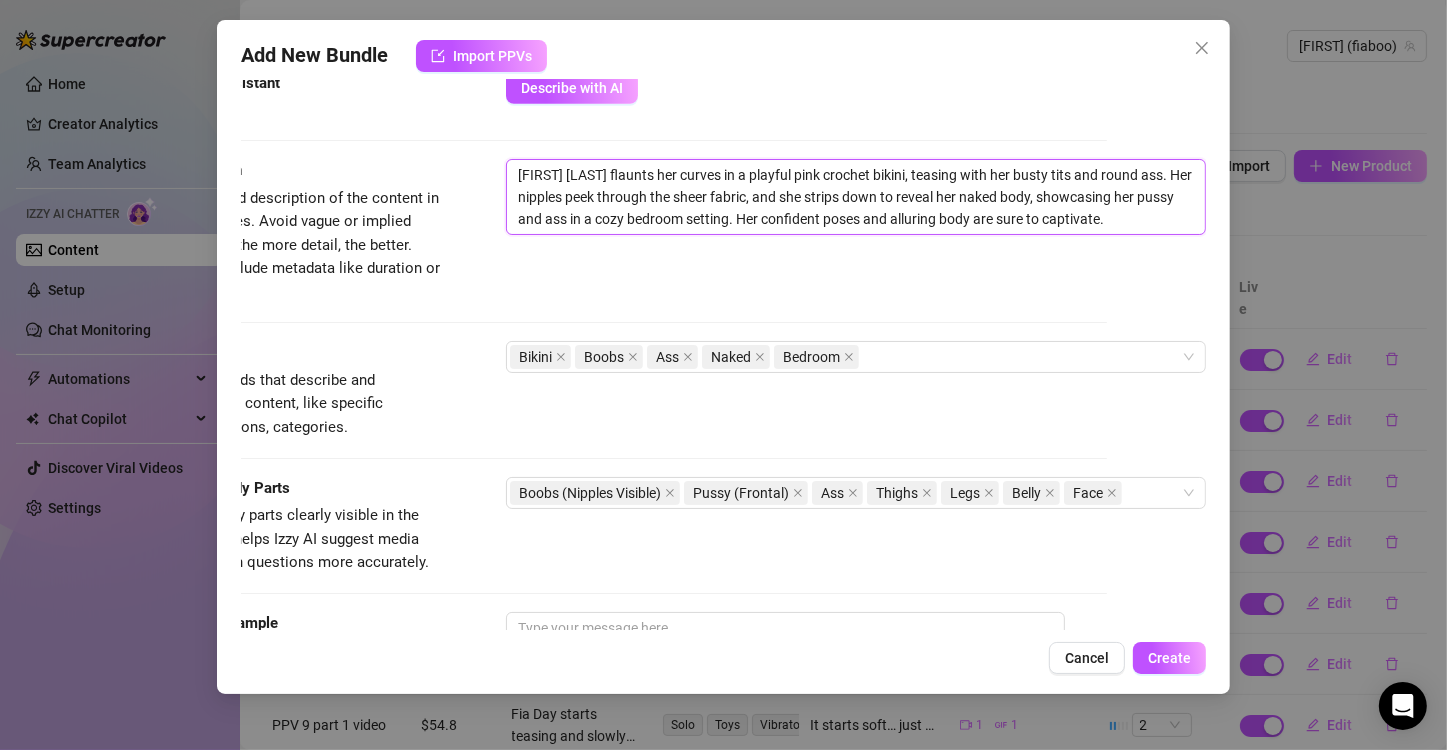drag, startPoint x: 500, startPoint y: 169, endPoint x: 1124, endPoint y: 233, distance: 627.27344 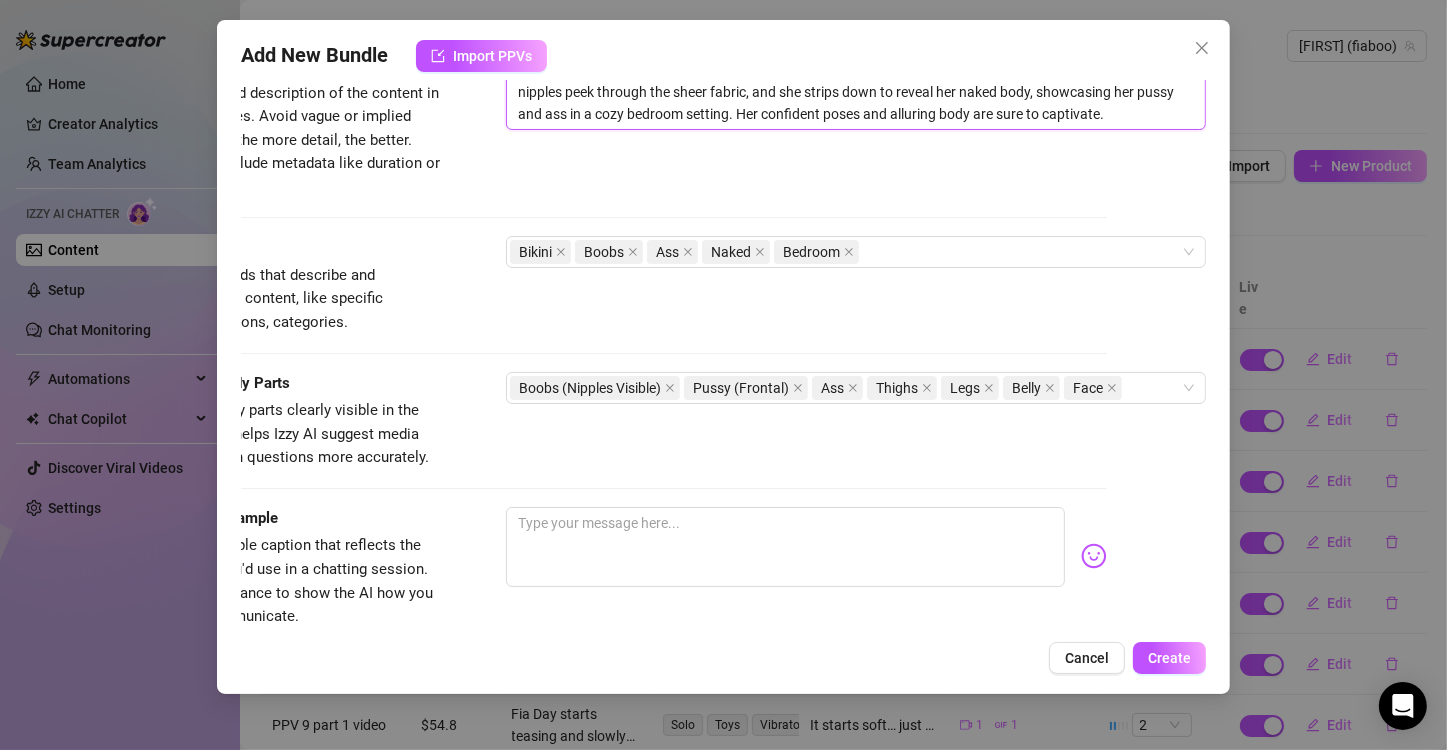 scroll, scrollTop: 1082, scrollLeft: 115, axis: both 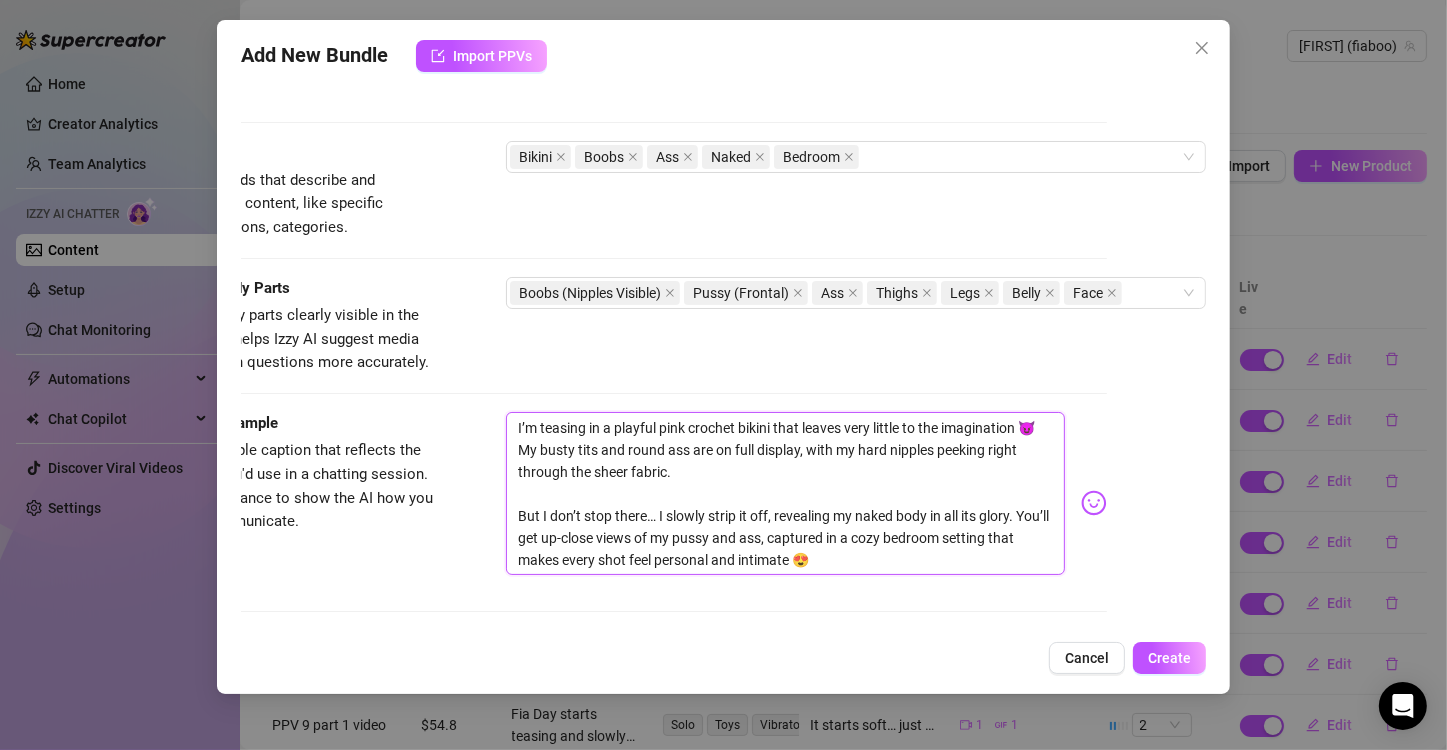 click on "I’m teasing in a playful pink crochet bikini that leaves very little to the imagination 😈 My busty tits and round ass are on full display, with my hard nipples peeking right through the sheer fabric.
But I don’t stop there… I slowly strip it off, revealing my naked body in all its glory. You’ll get up-close views of my pussy and ass, captured in a cozy bedroom setting that makes every shot feel personal and intimate 😍" at bounding box center [785, 494] 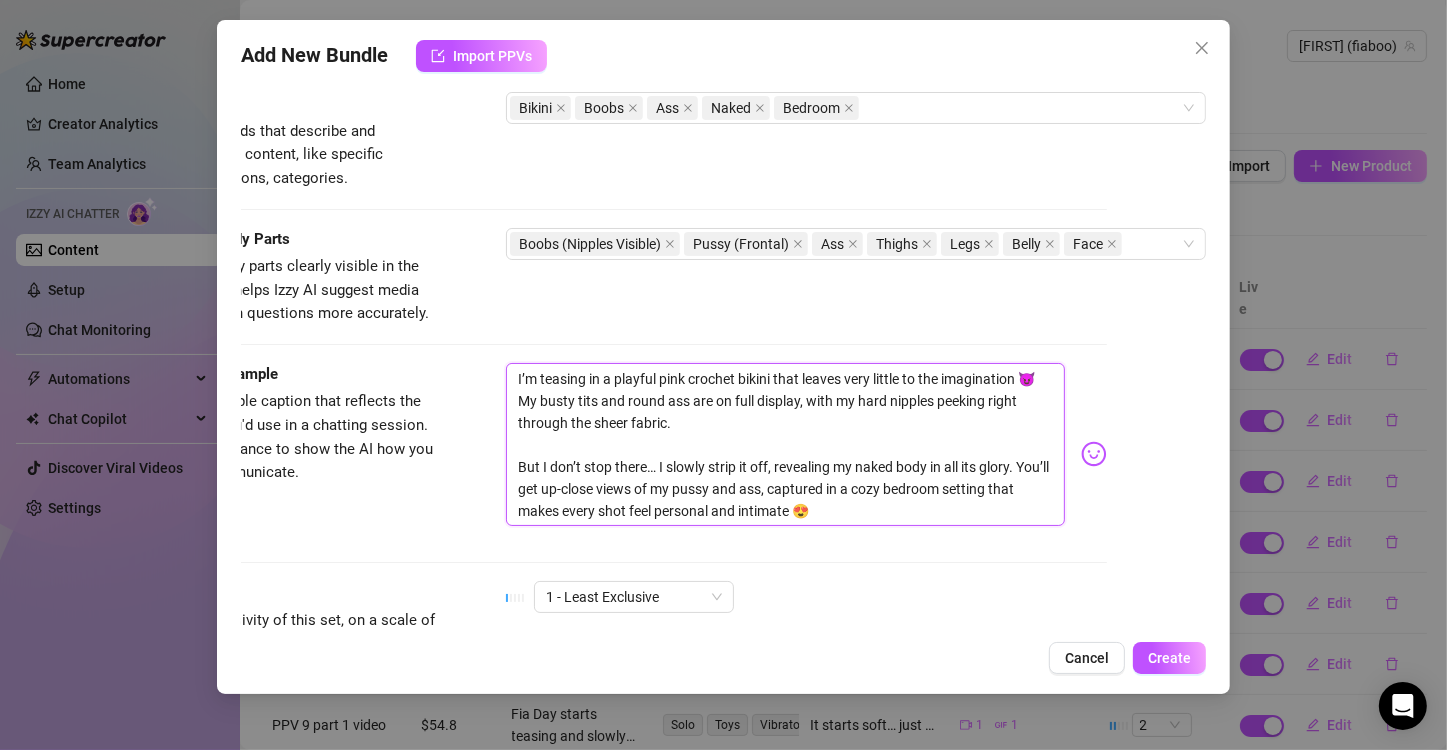 scroll, scrollTop: 1282, scrollLeft: 115, axis: both 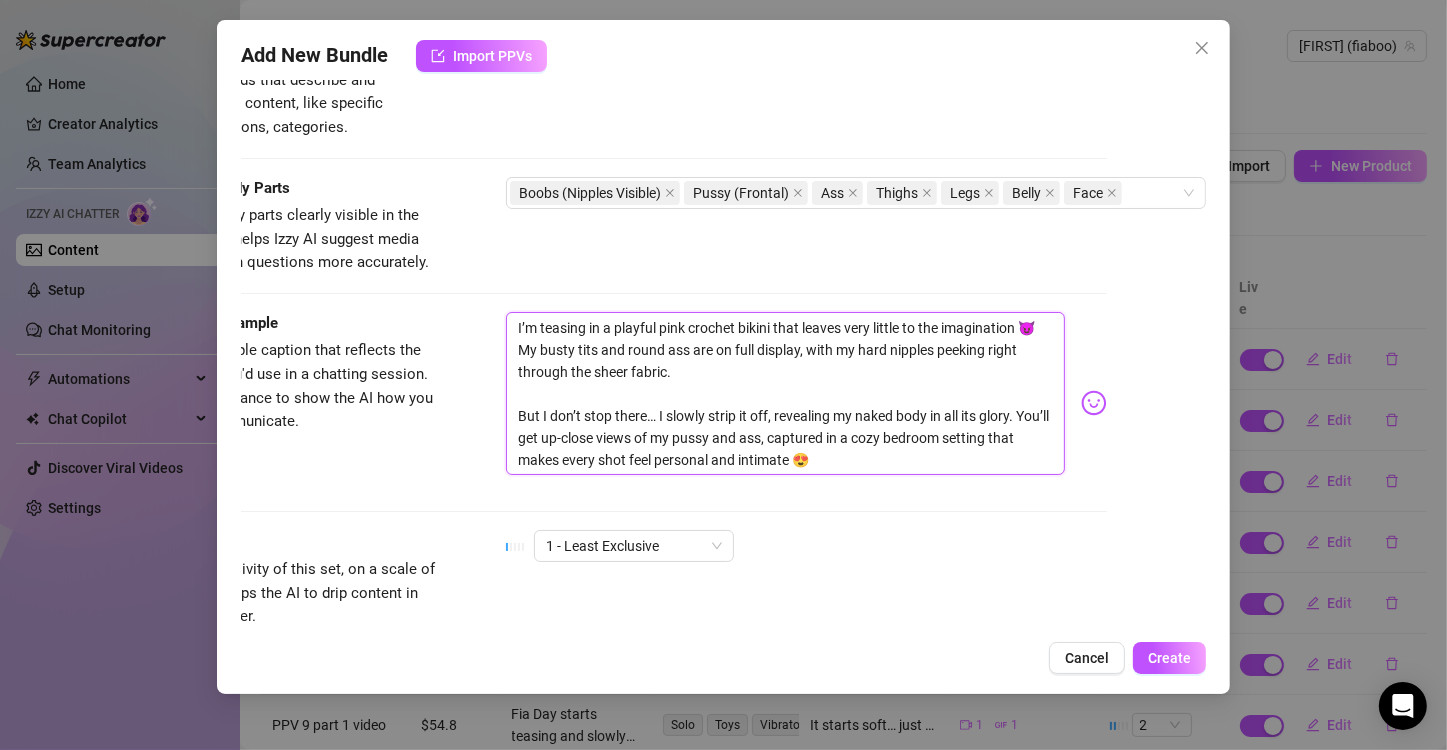 click on "I’m teasing in a playful pink crochet bikini that leaves very little to the imagination 😈 My busty tits and round ass are on full display, with my hard nipples peeking right through the sheer fabric.
But I don’t stop there… I slowly strip it off, revealing my naked body in all its glory. You’ll get up-close views of my pussy and ass, captured in a cozy bedroom setting that makes every shot feel personal and intimate 😍" at bounding box center (785, 394) 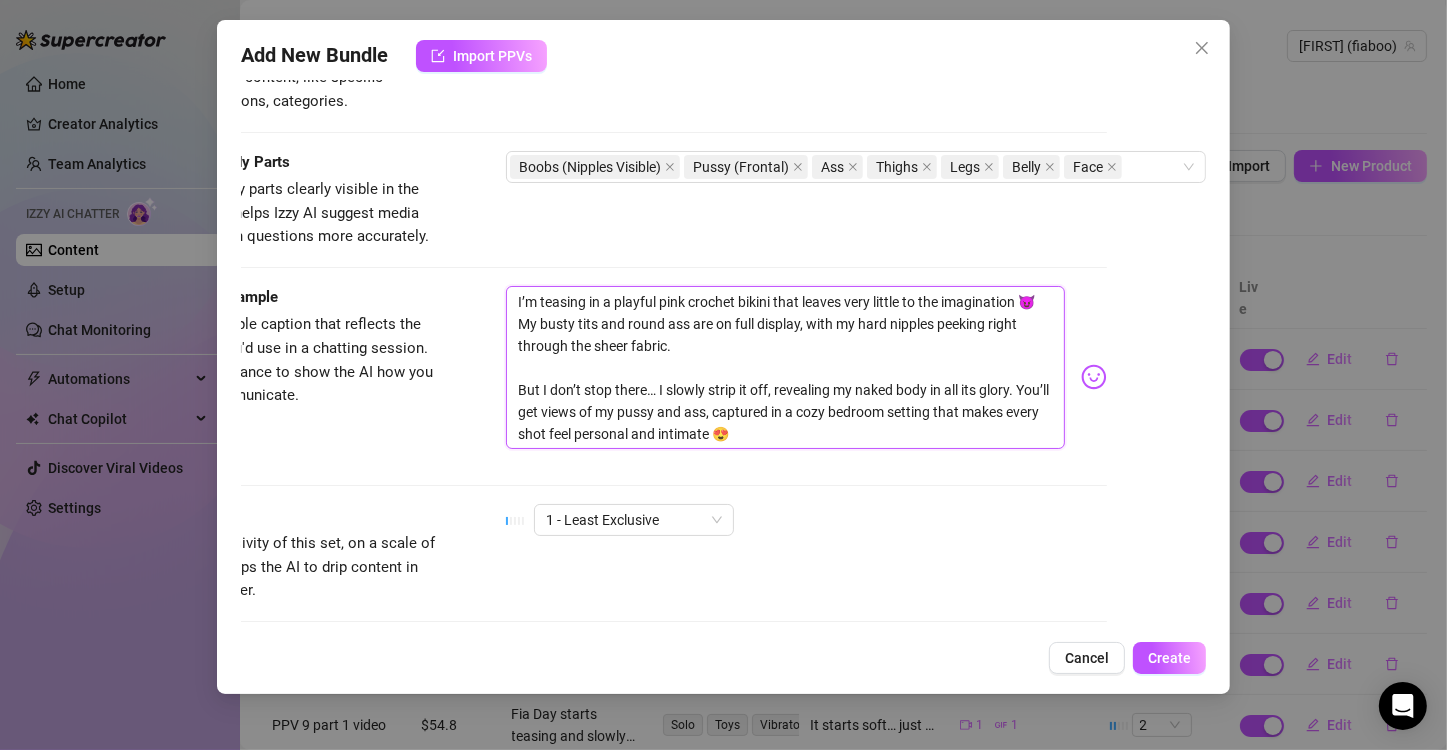 scroll, scrollTop: 1382, scrollLeft: 115, axis: both 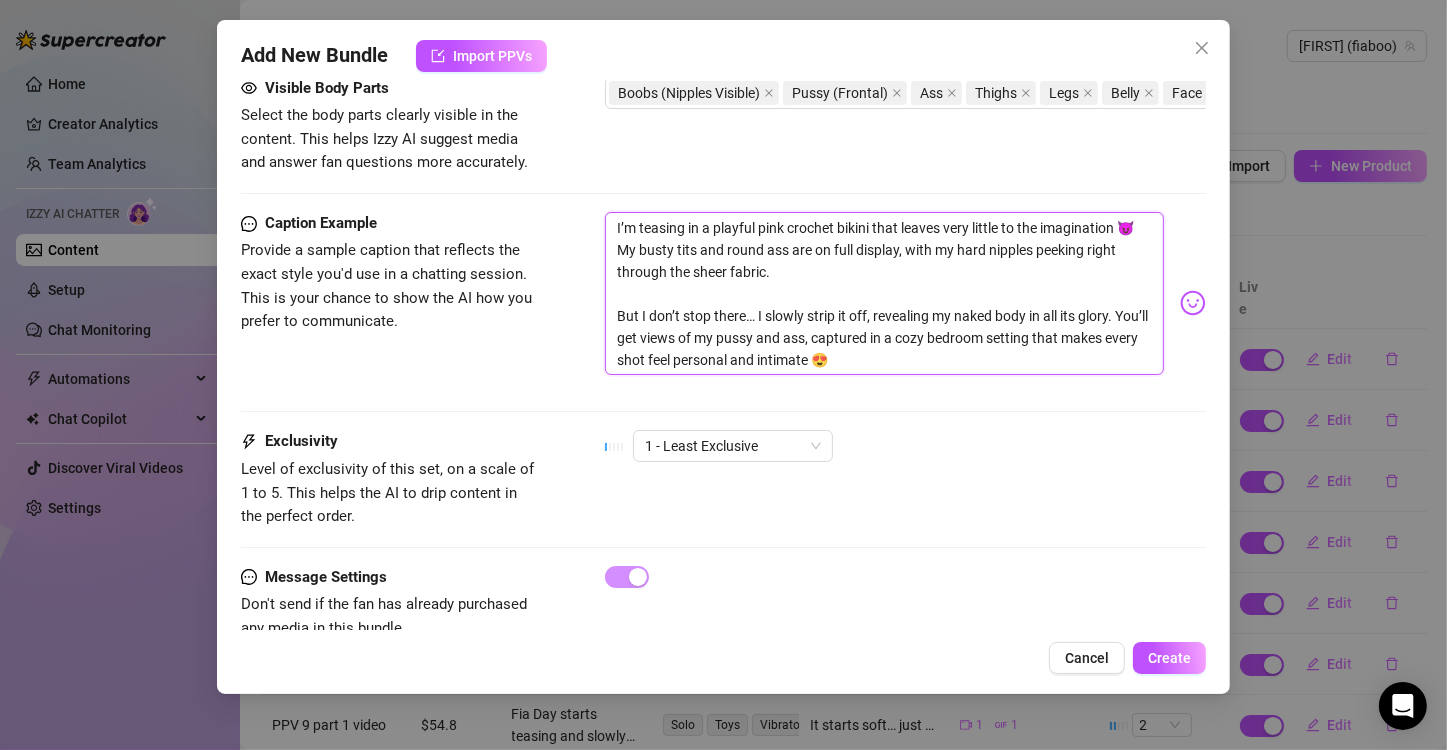 click on "I’m teasing in a playful pink crochet bikini that leaves very little to the imagination 😈 My busty tits and round ass are on full display, with my hard nipples peeking right through the sheer fabric.
But I don’t stop there… I slowly strip it off, revealing my naked body in all its glory. You’ll get views of my pussy and ass, captured in a cozy bedroom setting that makes every shot feel personal and intimate 😍" at bounding box center [884, 294] 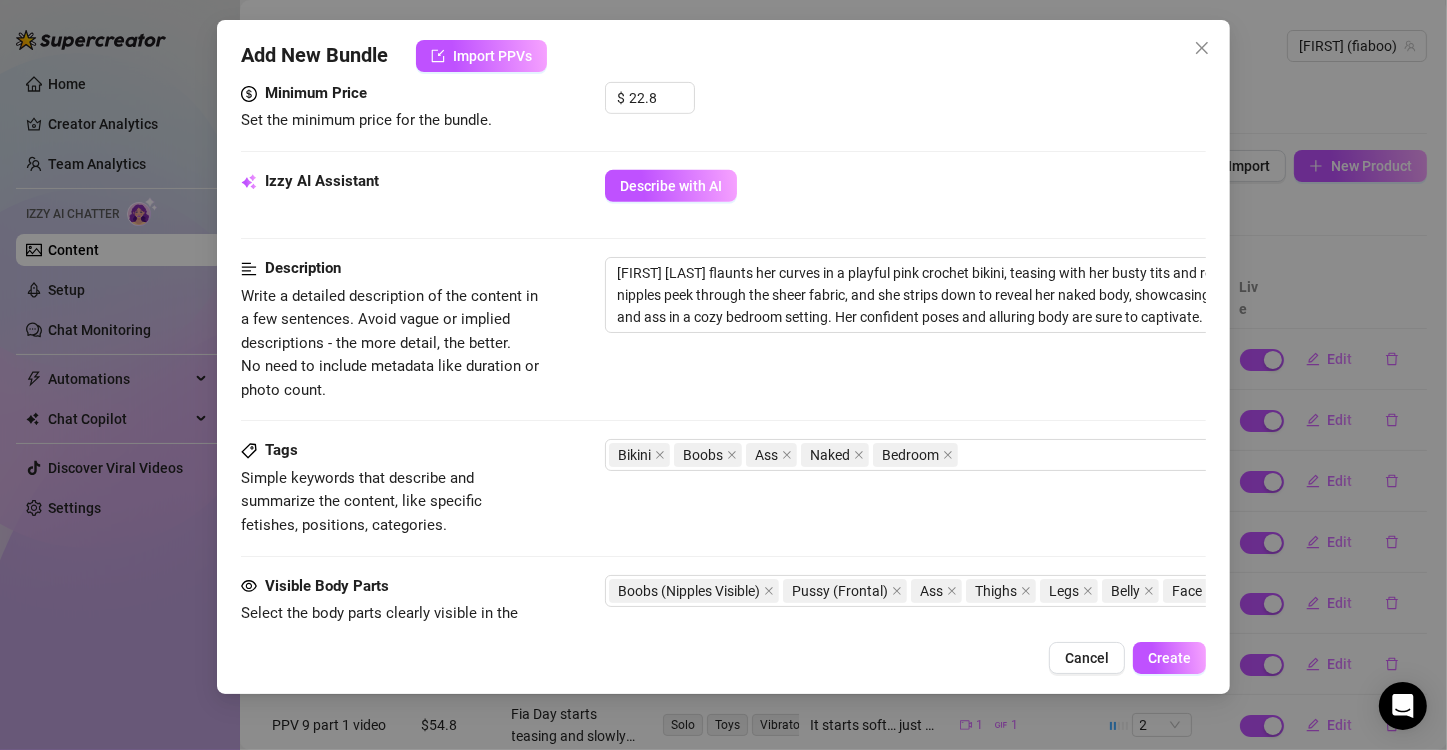 scroll, scrollTop: 882, scrollLeft: 0, axis: vertical 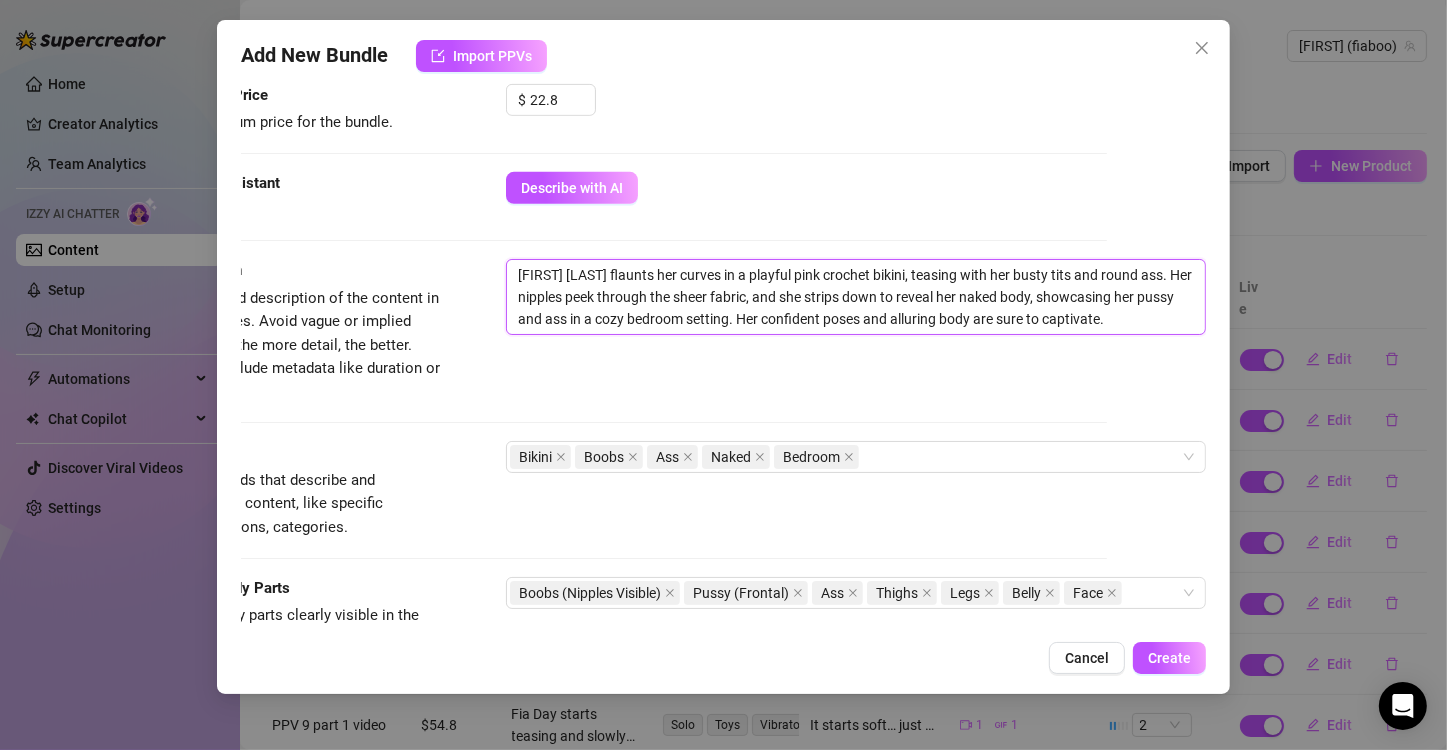 click on "[FIRST] [LAST] flaunts her curves in a playful pink crochet bikini, teasing with her busty tits and round ass. Her nipples peek through the sheer fabric, and she strips down to reveal her naked body, showcasing her pussy and ass in a cozy bedroom setting. Her confident poses and alluring body are sure to captivate." at bounding box center [856, 297] 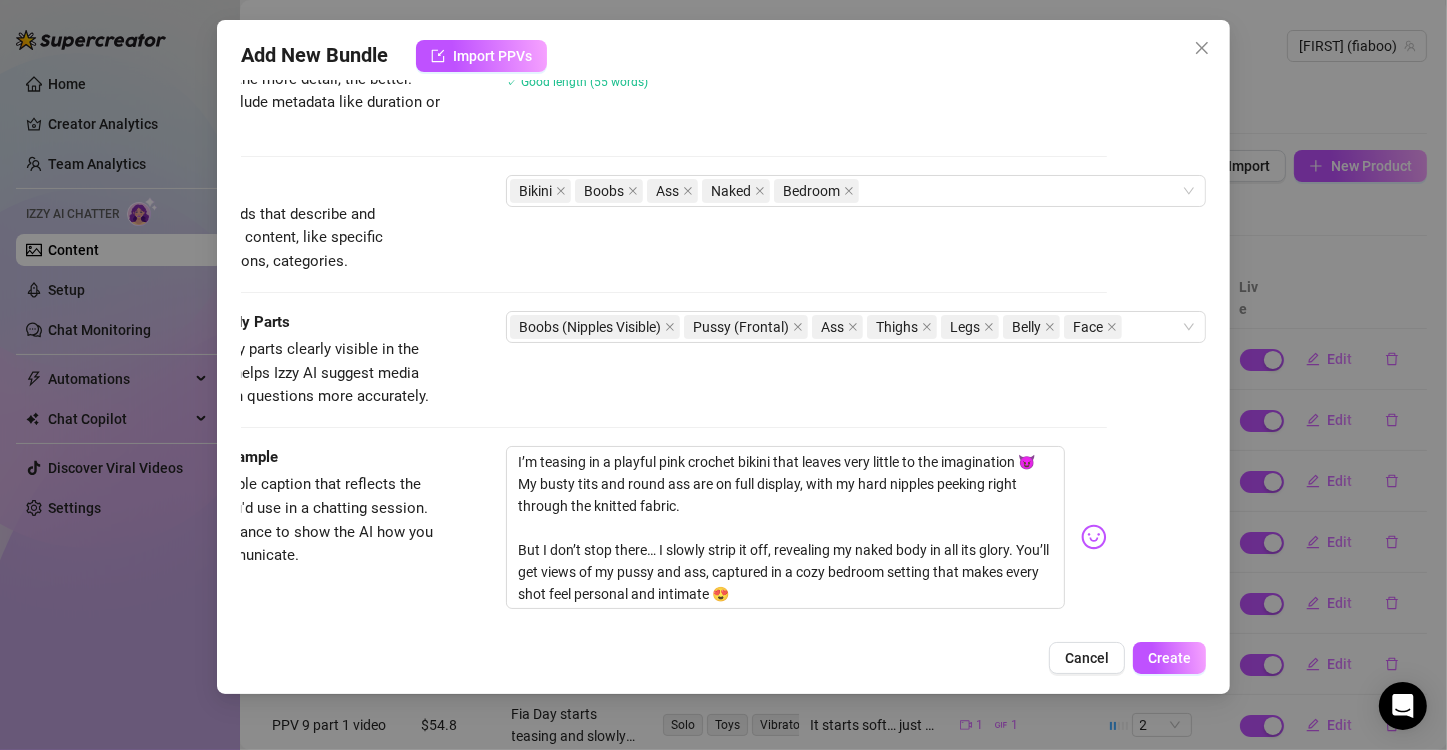 scroll, scrollTop: 1182, scrollLeft: 115, axis: both 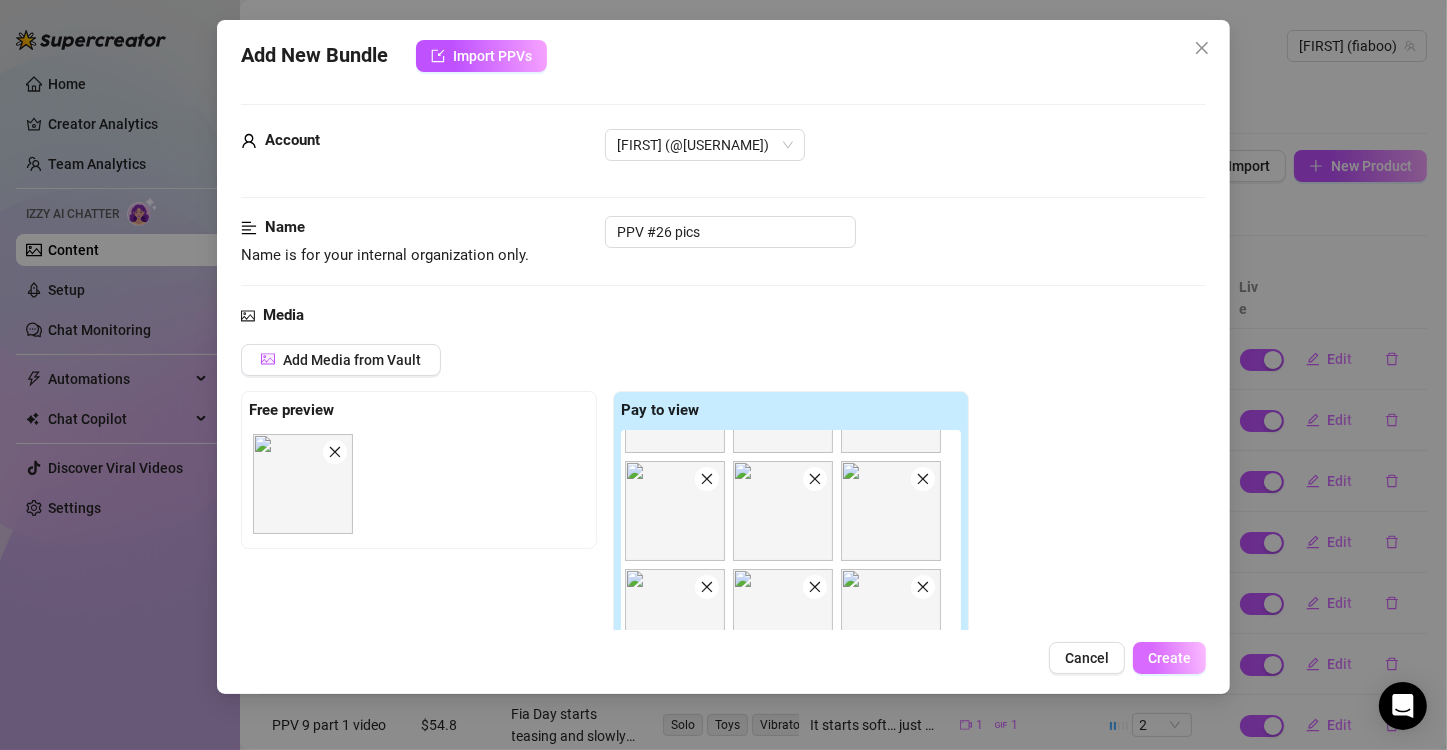 click on "Create" at bounding box center (1169, 658) 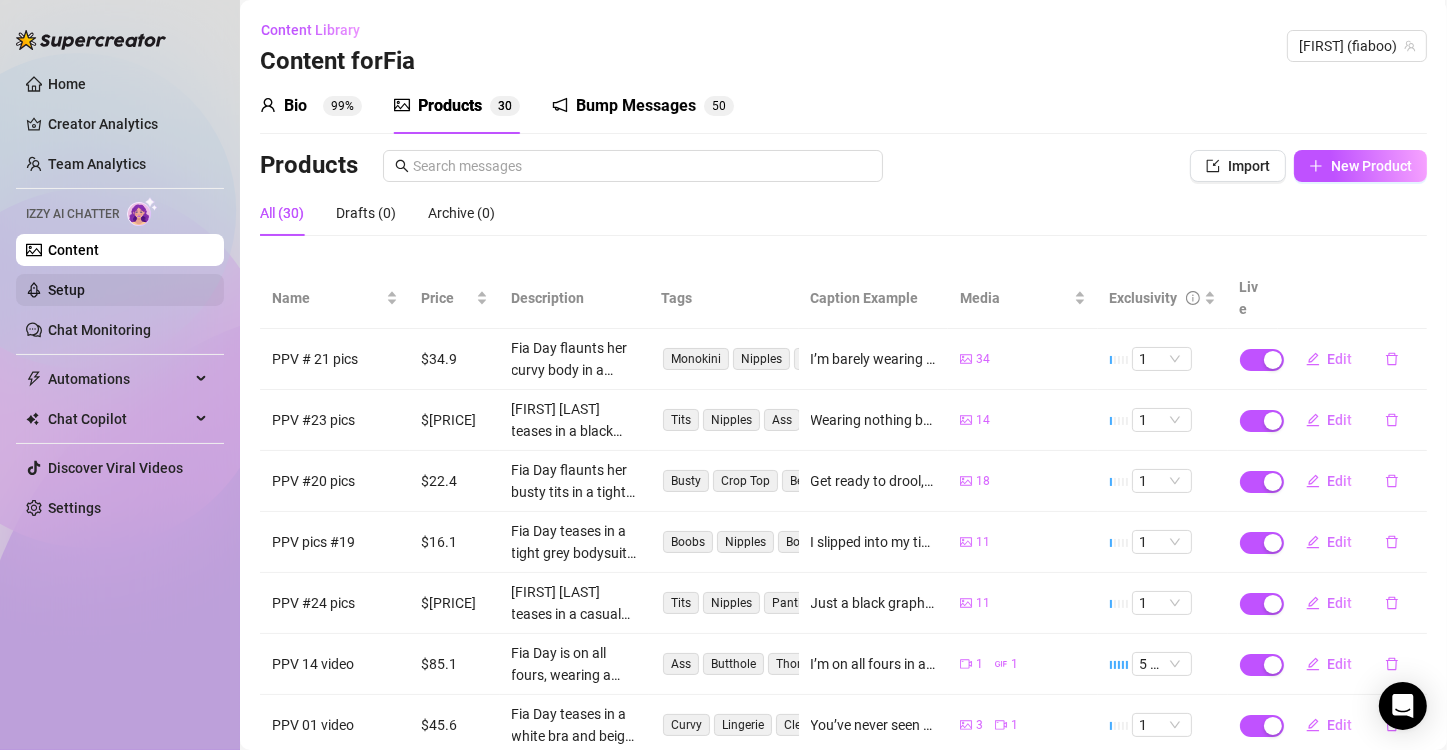 click on "Setup" at bounding box center [66, 290] 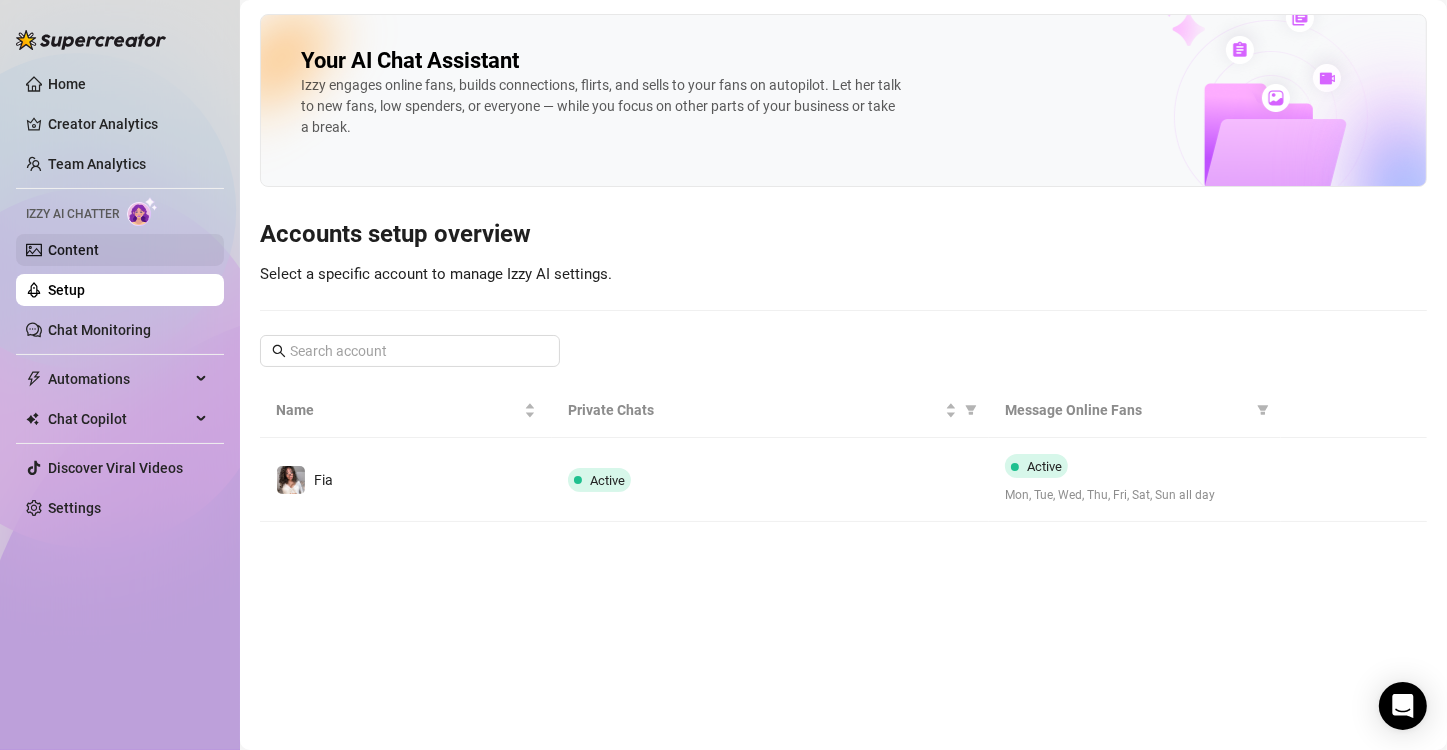 click on "Content" at bounding box center [73, 250] 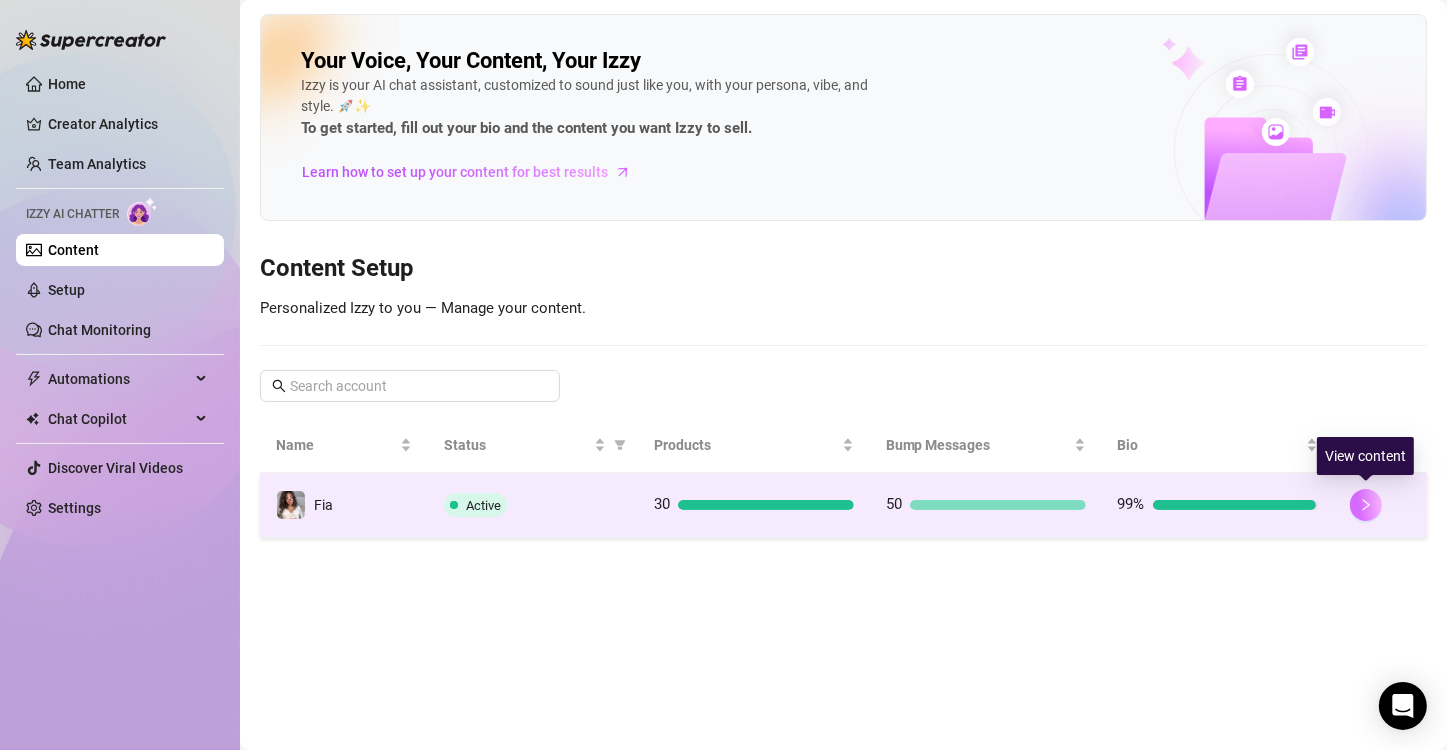 click 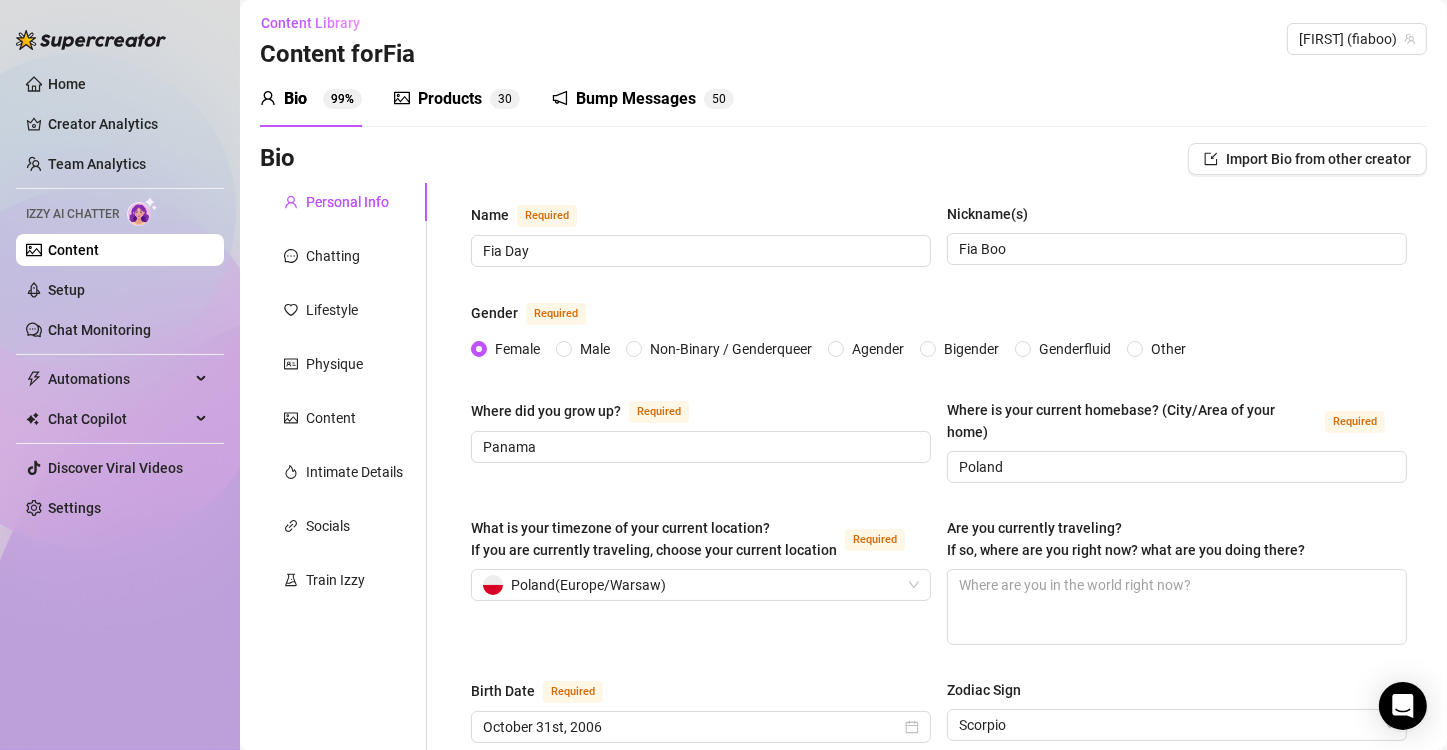 scroll, scrollTop: 0, scrollLeft: 0, axis: both 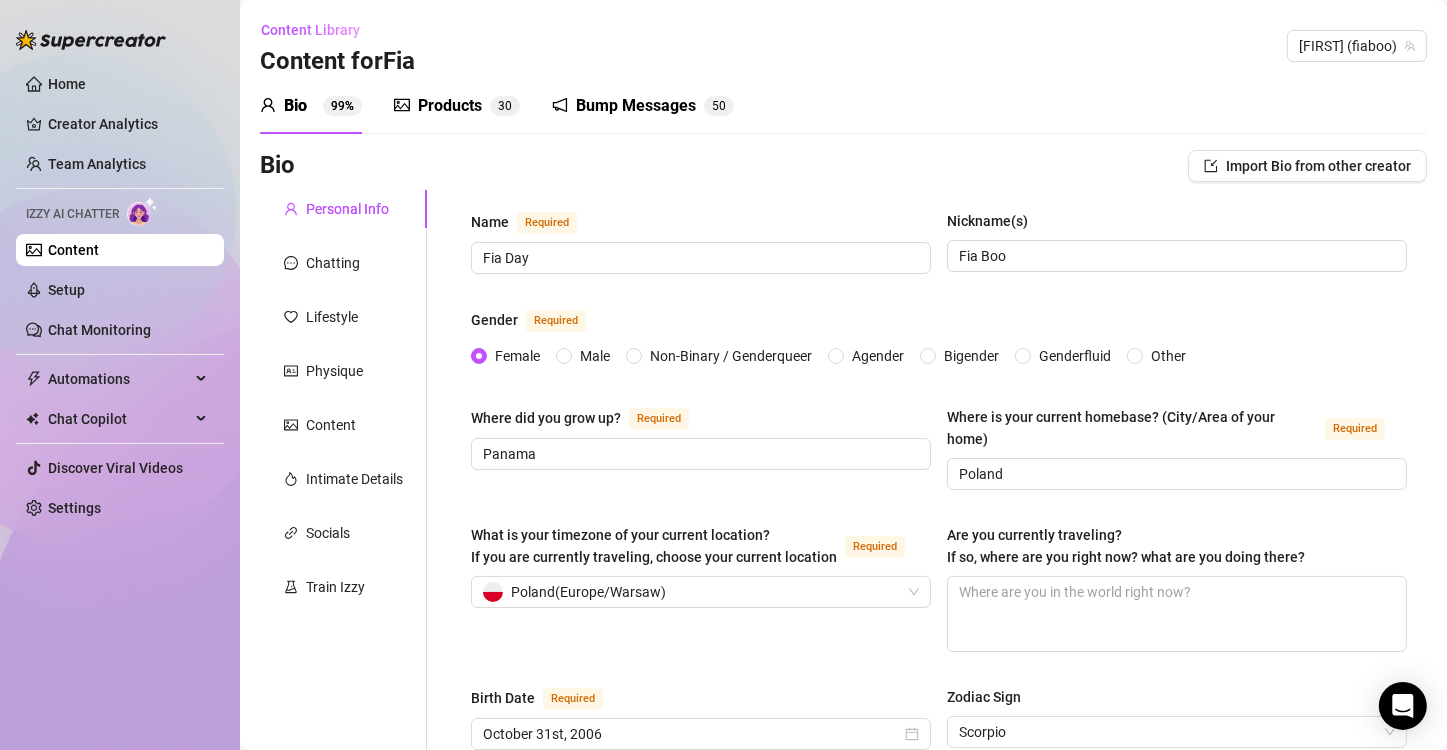 click on "Products" at bounding box center [450, 106] 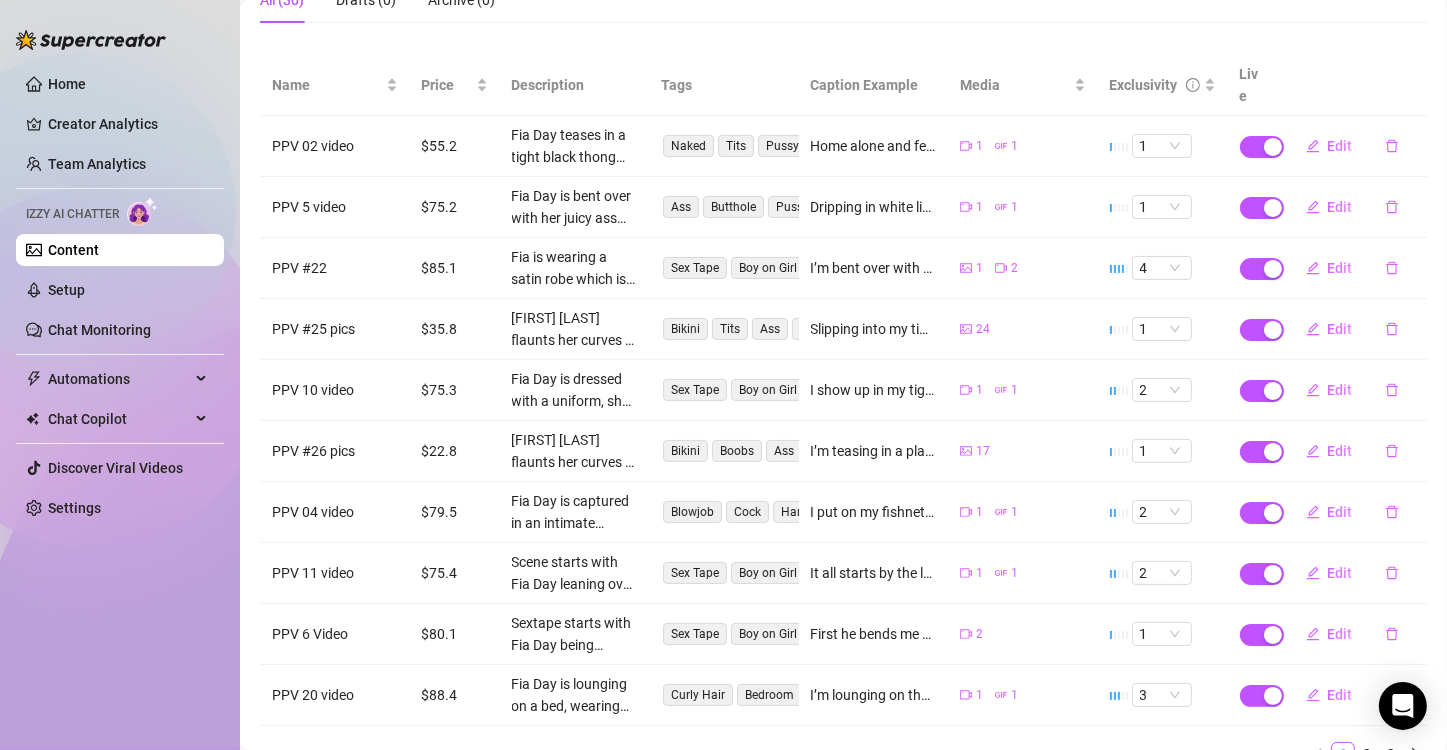 scroll, scrollTop: 280, scrollLeft: 0, axis: vertical 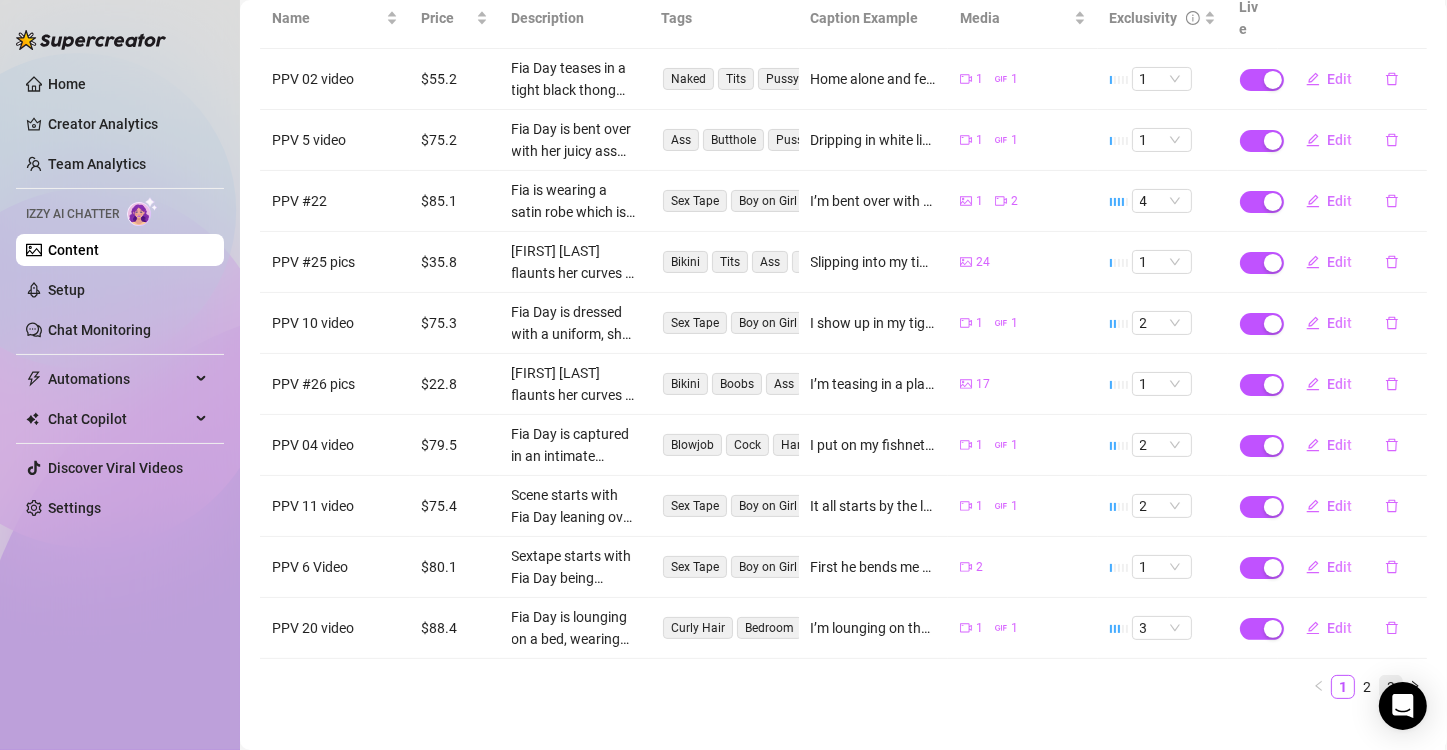 click on "3" at bounding box center [1391, 687] 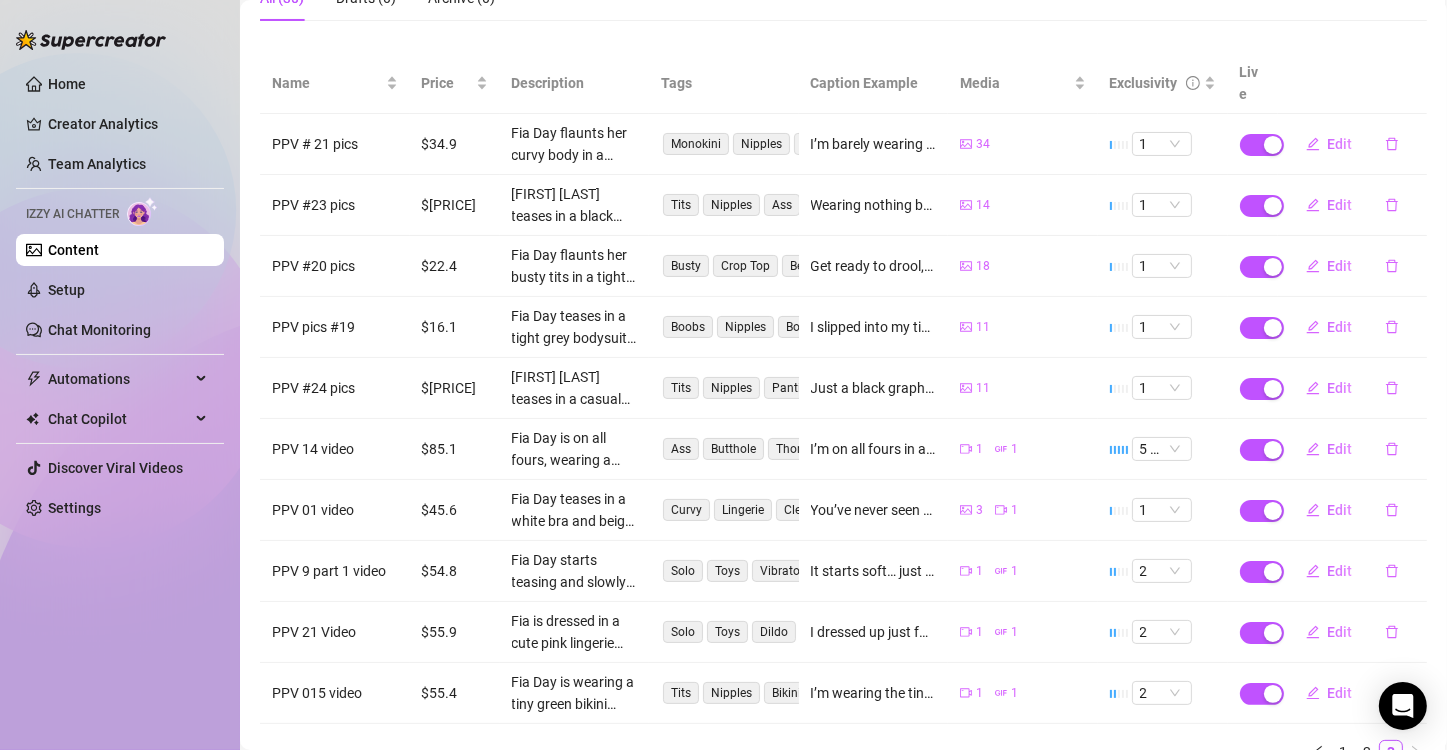 scroll, scrollTop: 0, scrollLeft: 0, axis: both 